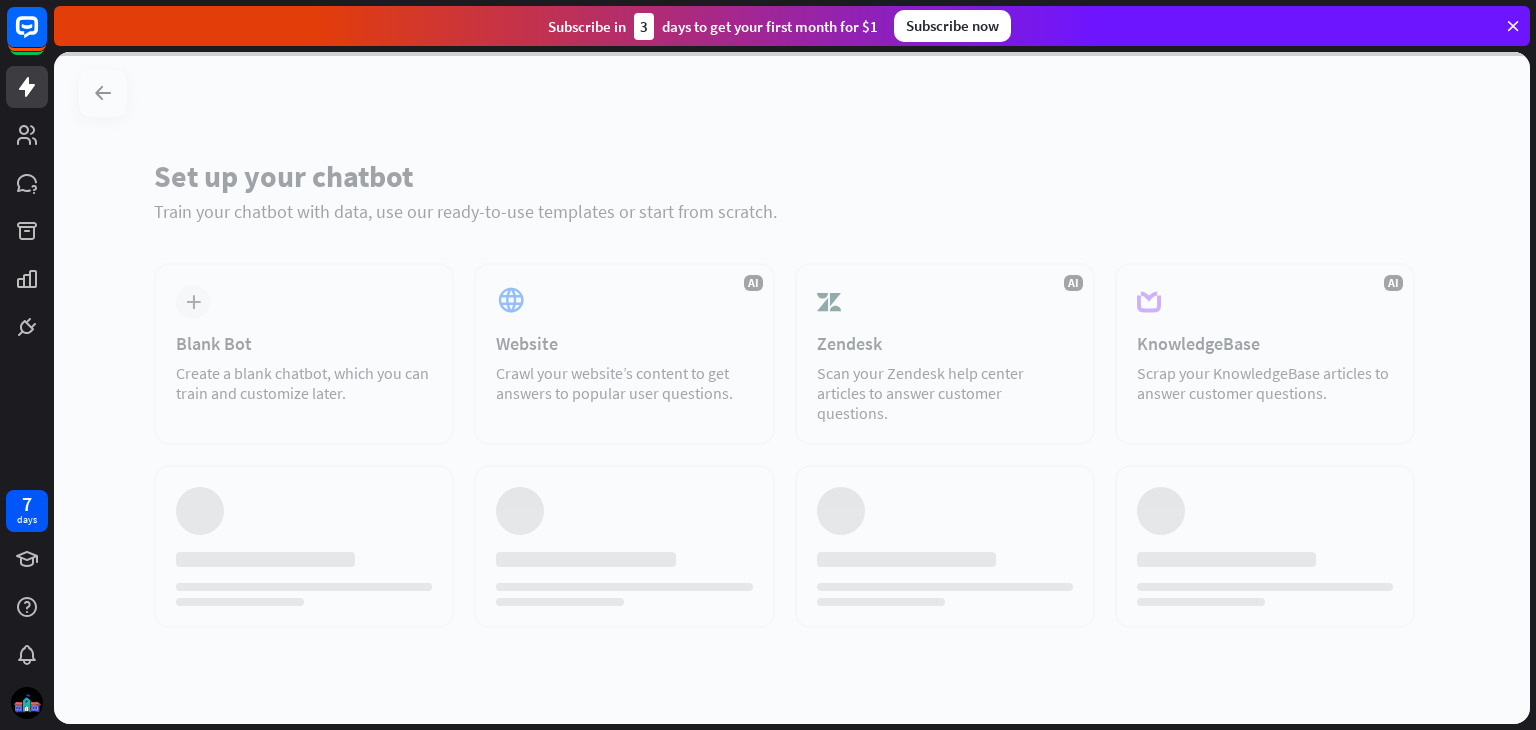scroll, scrollTop: 0, scrollLeft: 0, axis: both 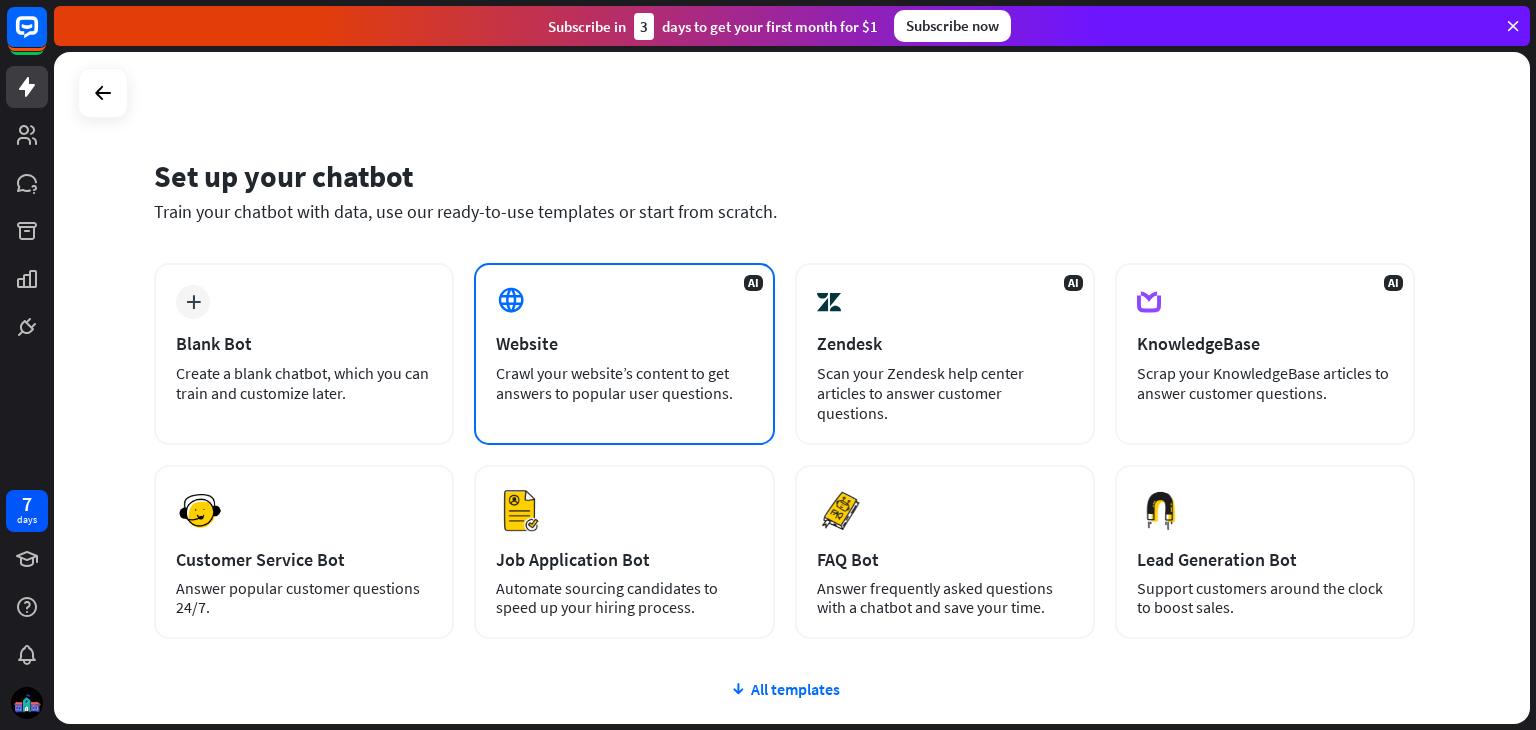click on "Website" at bounding box center (624, 343) 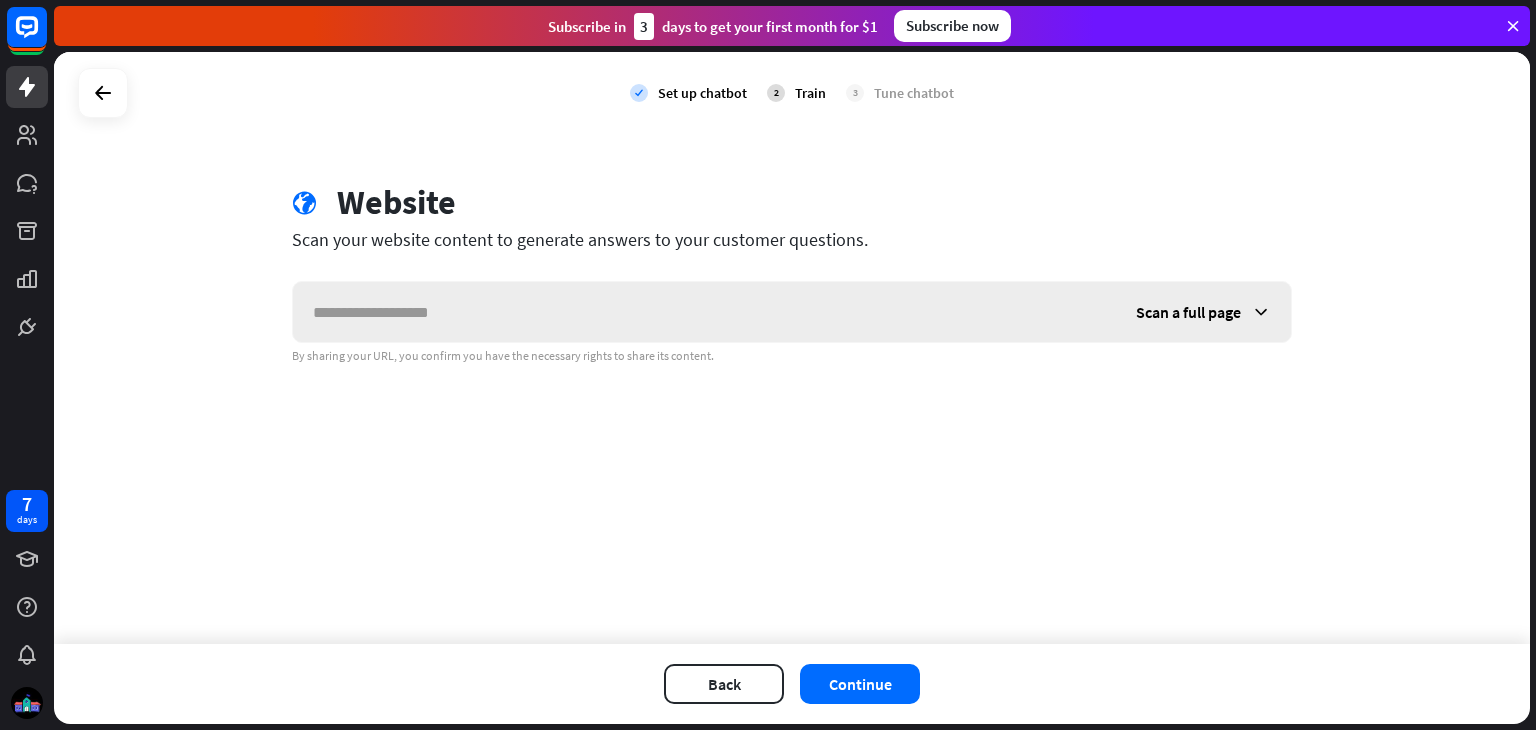 click at bounding box center [704, 312] 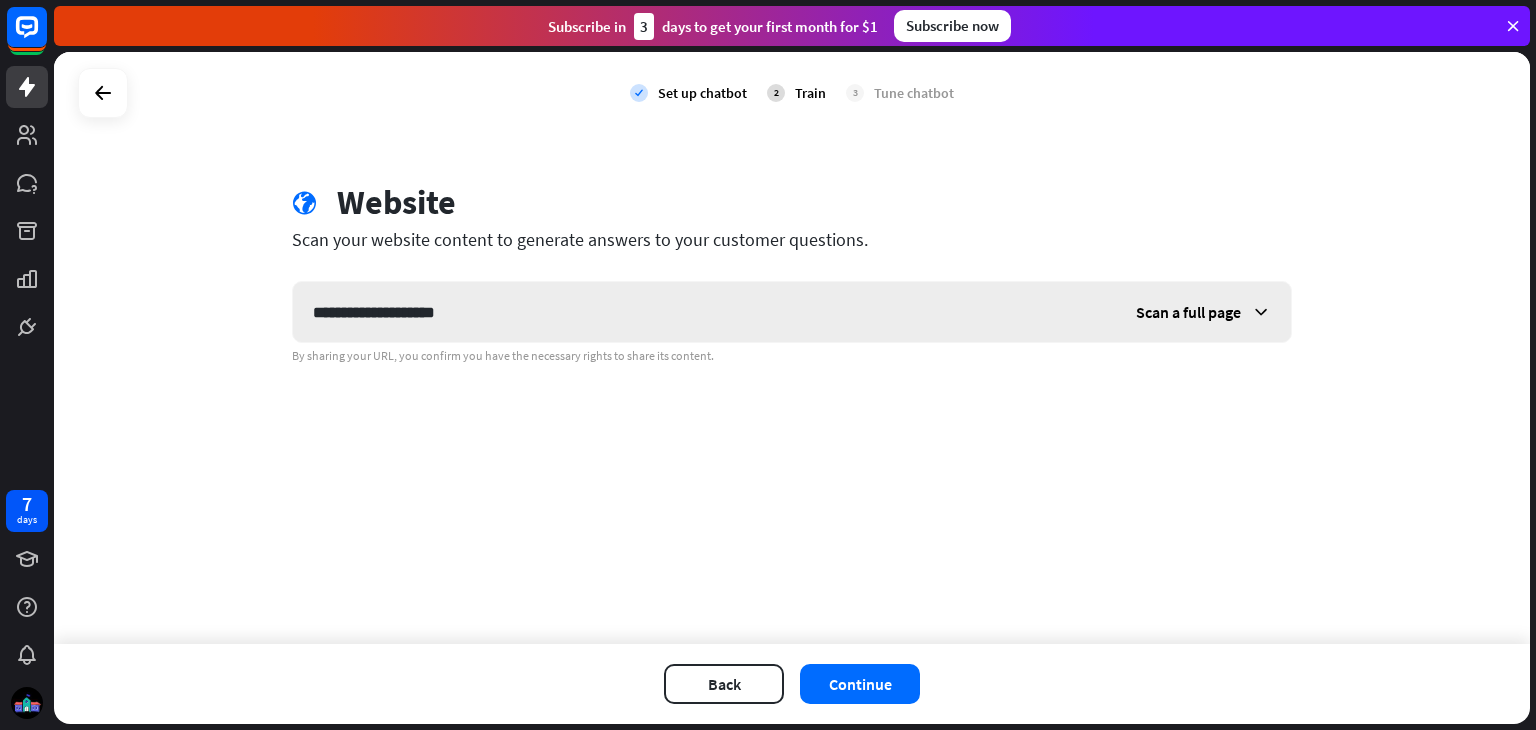type on "**********" 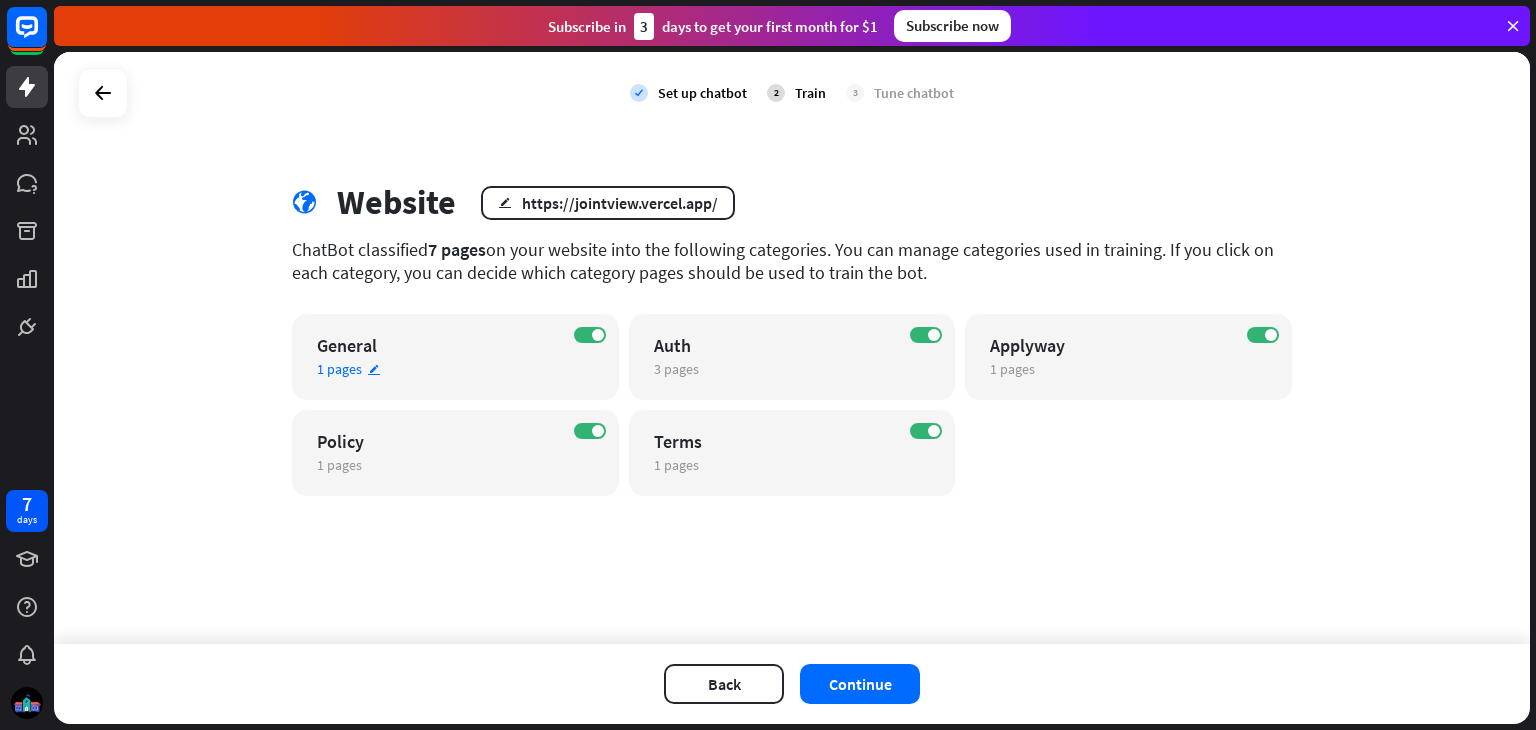 click on "1 pages   edit" at bounding box center [438, 369] 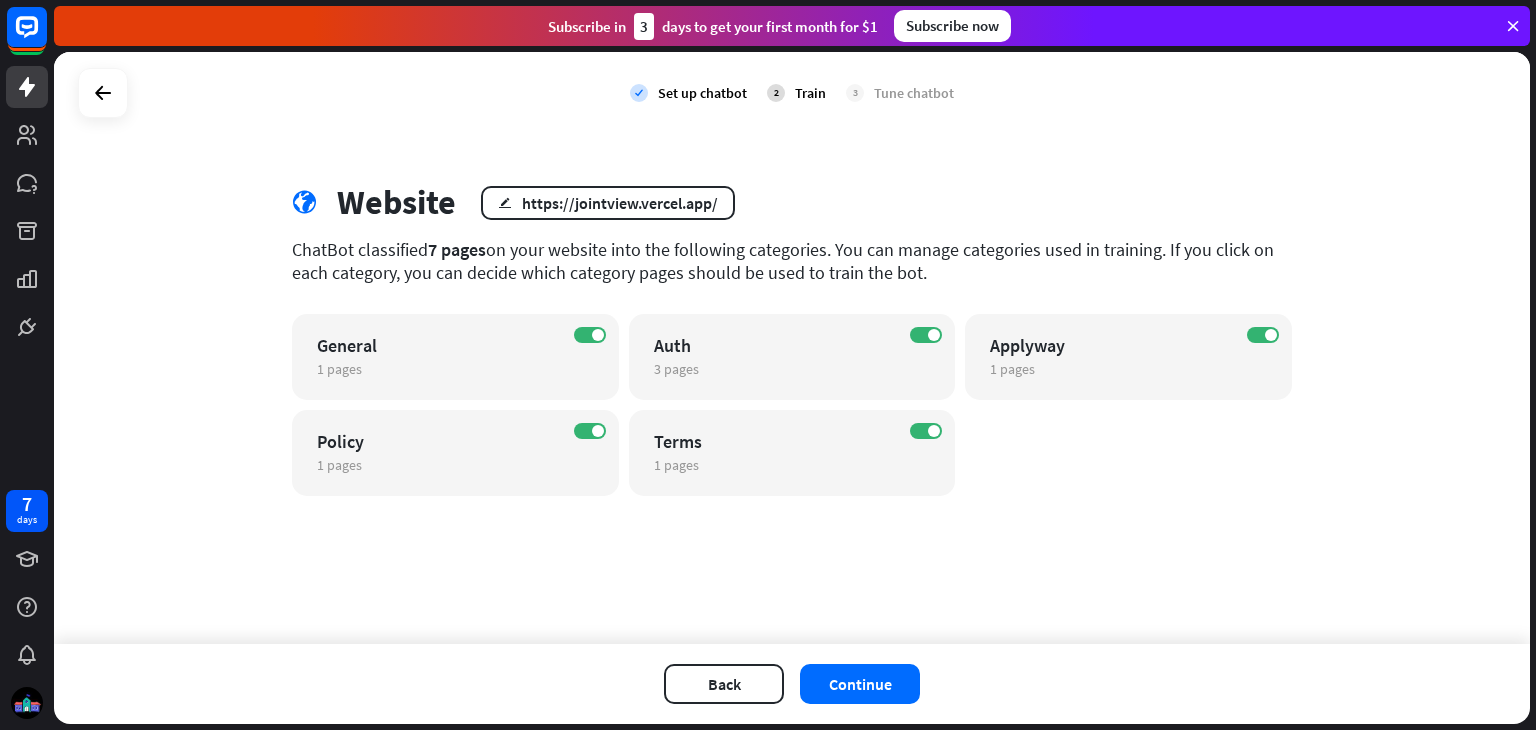 click on "close
Train the bot with pages from the “General”
category
There are 1 pages in the
General
category. Choose which should be used to train your AI
model.
엄마의 입시, 쉬운 입시 전략
link   https://jointview.vercel.app/
ON
Close" at bounding box center [768, 365] 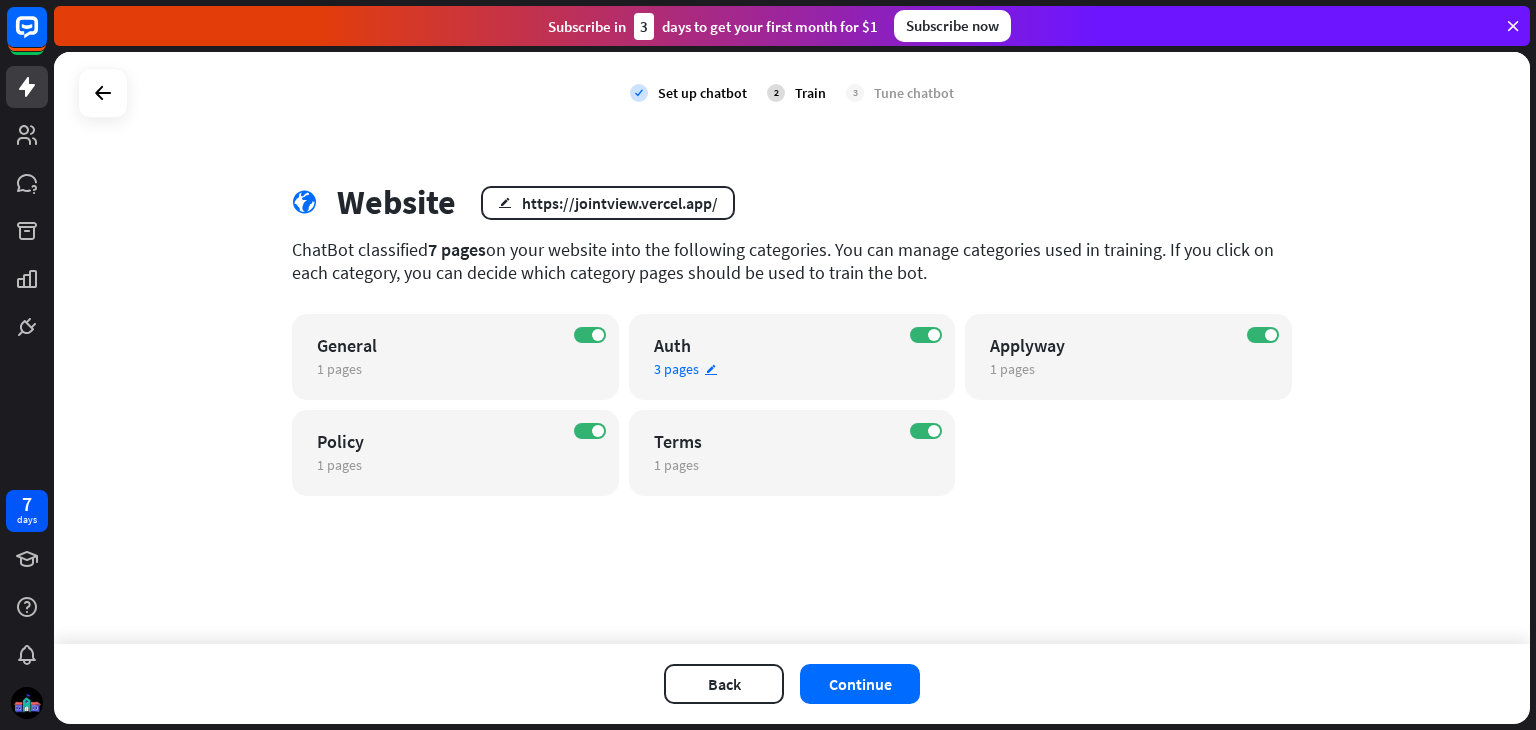 click on "3 pages" at bounding box center (676, 369) 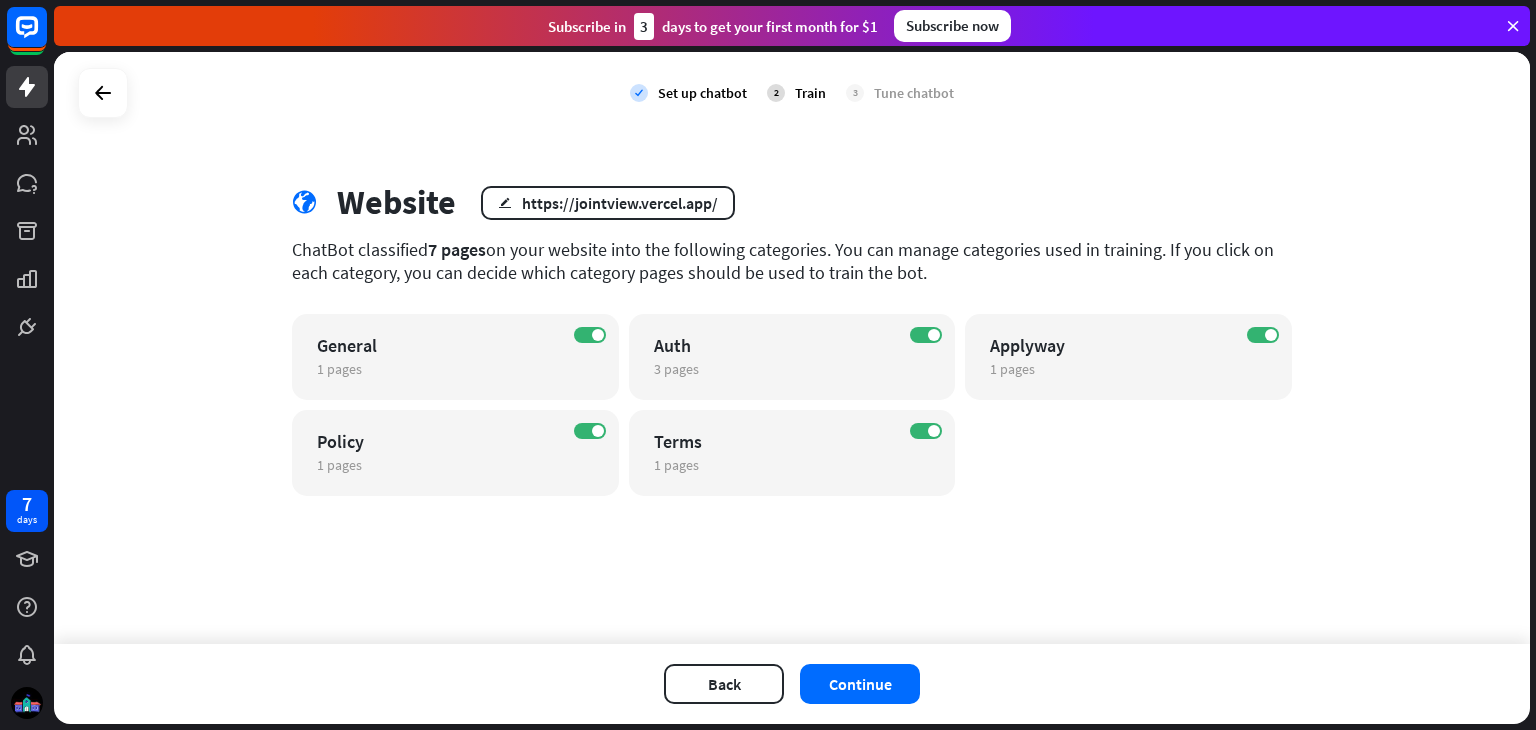 click on "close
Train the bot with pages from the “Auth”
category
There are 3 pages in the
Auth
category. Choose which should be used to train your AI
model.
엄마의 입시, 쉬운 입시 전략
link   https://jointview.vercel.app/auth?redirectedFrom=%2Fipsi%2Fconsulting
ON
엄마의 입시, 쉬운 입시 전략
link   https://jointview.vercel.app/auth?redirectedFrom=%2Fcommunity
ON
엄마의 입시, 쉬운 입시 전략
link   https://jointview.vercel.app/auth
ON
Close" at bounding box center [768, 365] 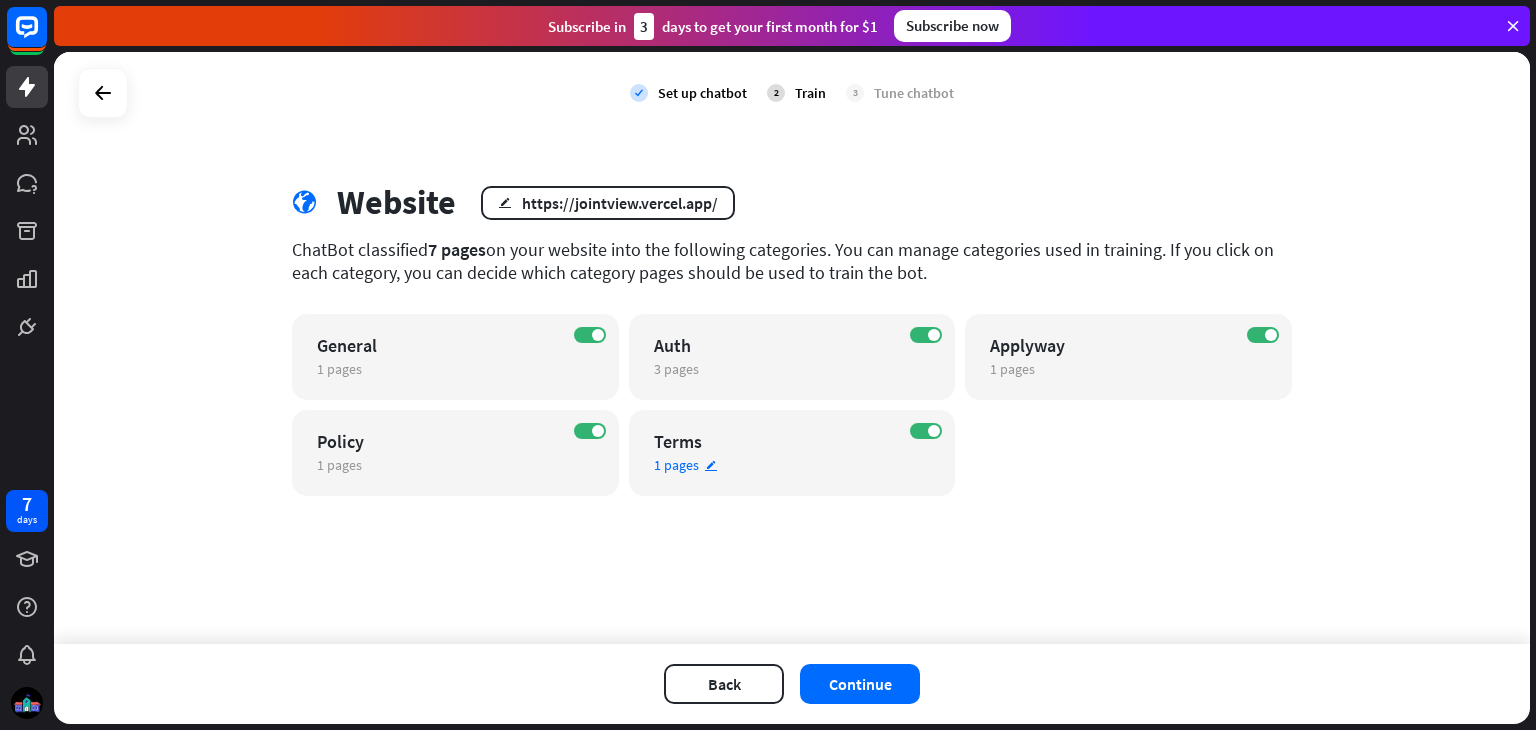 click on "ON
Terms   1 pages   edit" at bounding box center [792, 453] 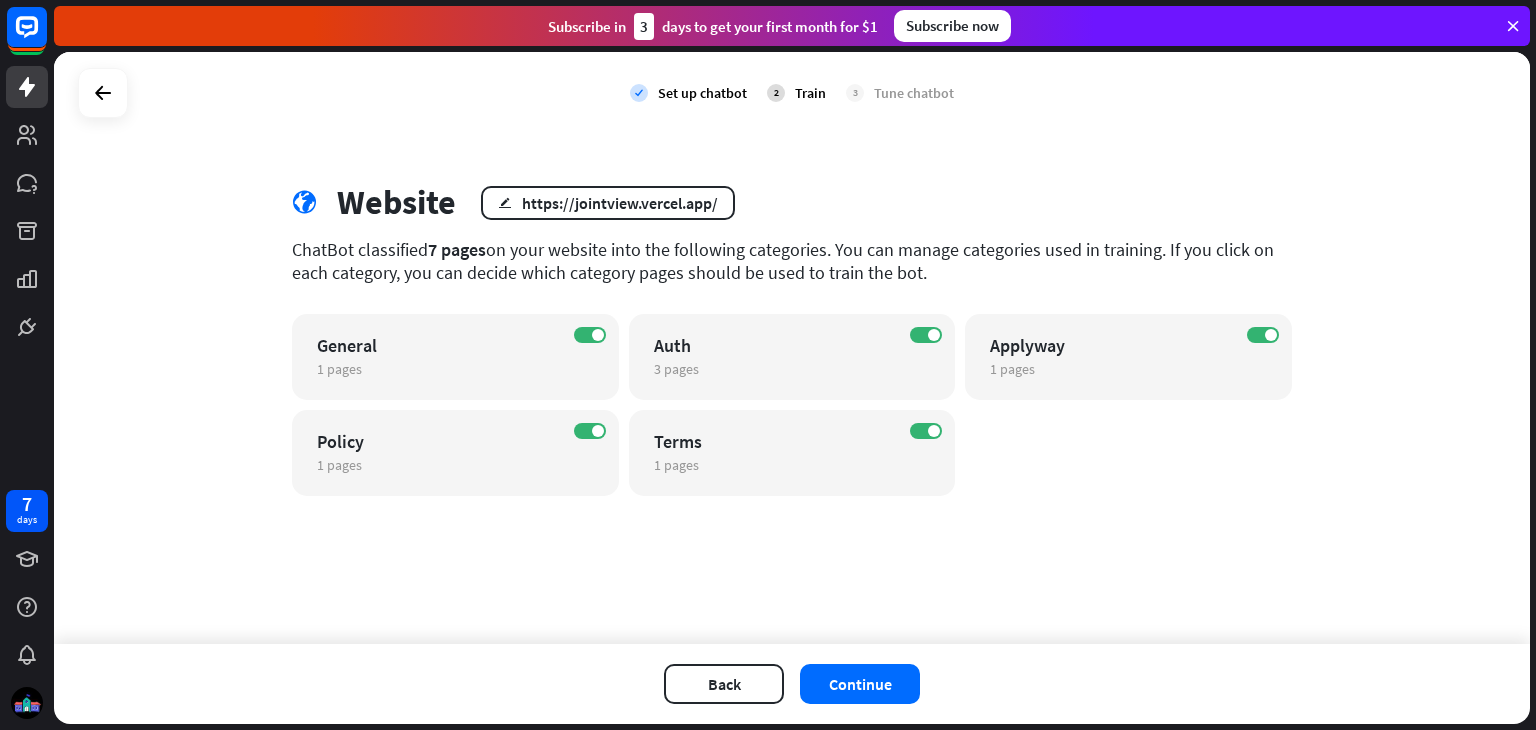 click on "close
Train the bot with pages from the “Terms”
category
There are 1 pages in the
Terms
category. Choose which should be used to train your AI
model.
엄마의 입시, 쉬운 입시 전략
link   https://jointview.vercel.app/terms
ON
Close" at bounding box center [768, 365] 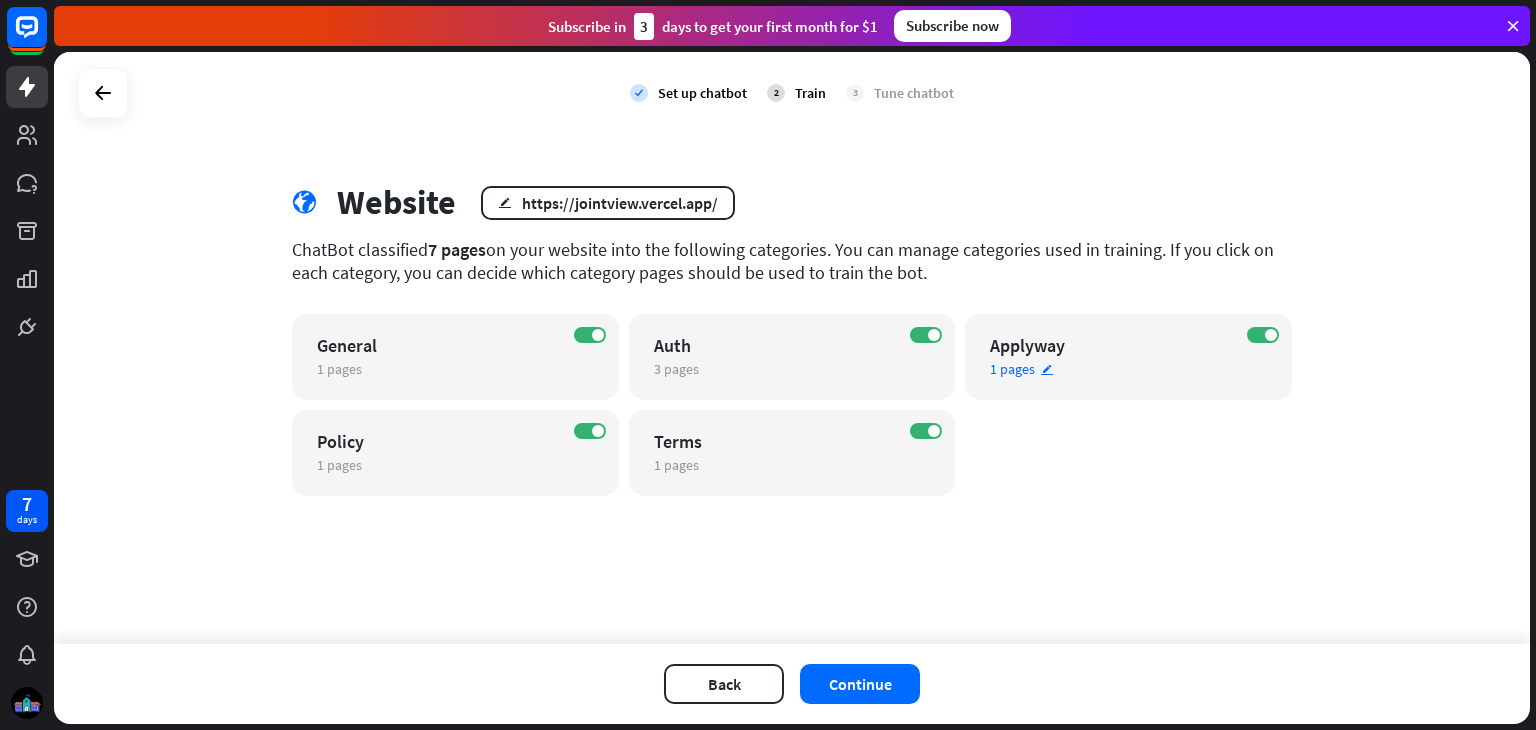 click on "1 pages   edit" at bounding box center (1111, 369) 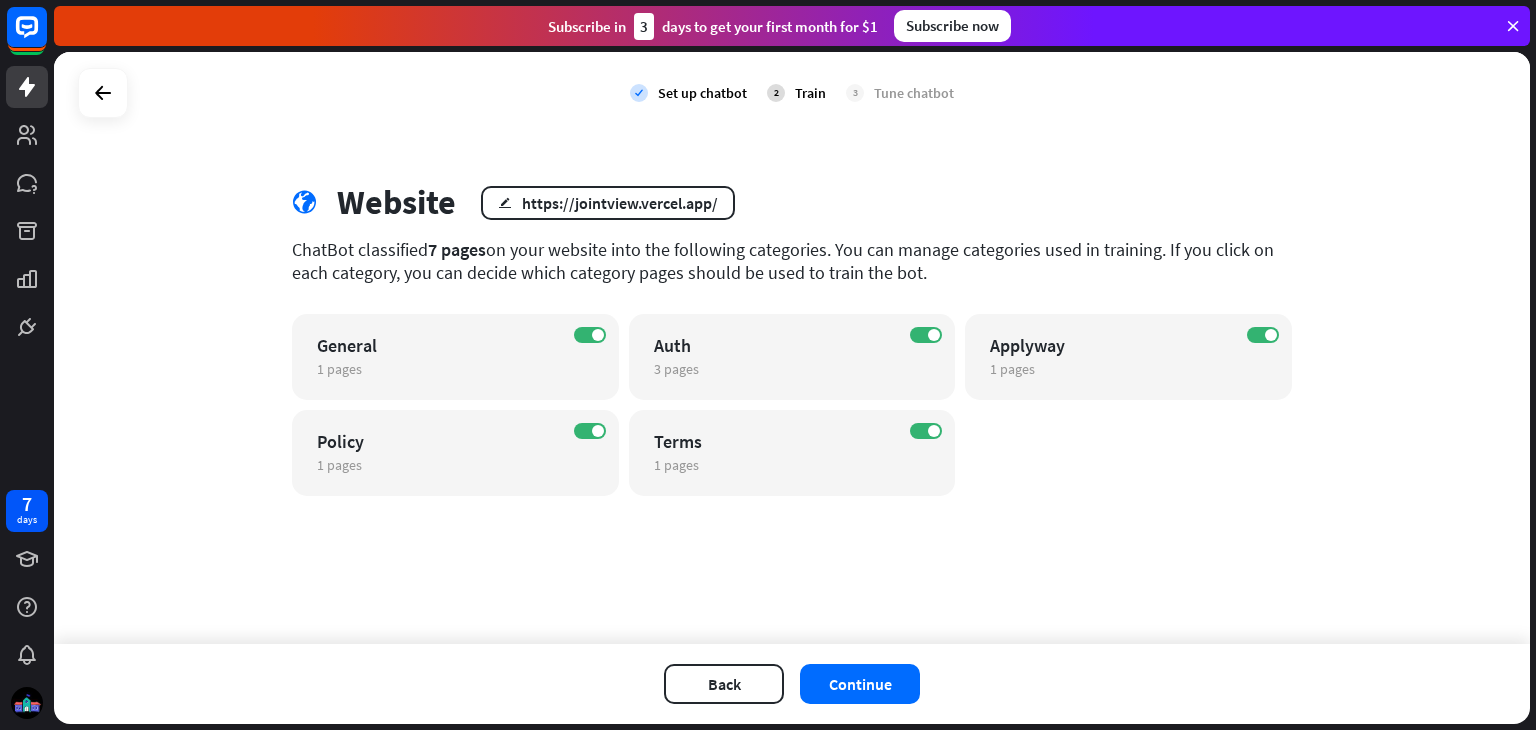 click on "**********" at bounding box center [768, 365] 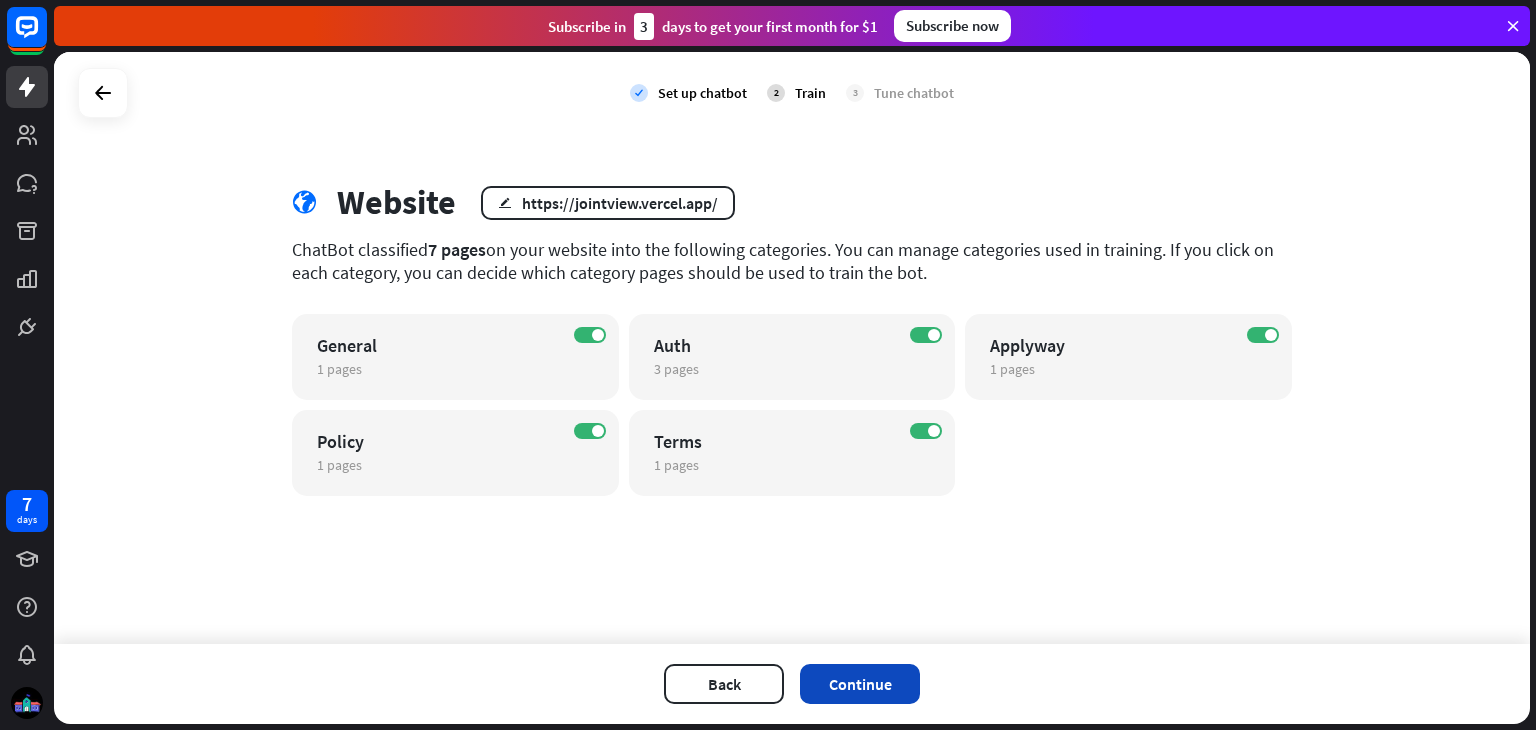click on "Continue" at bounding box center [860, 684] 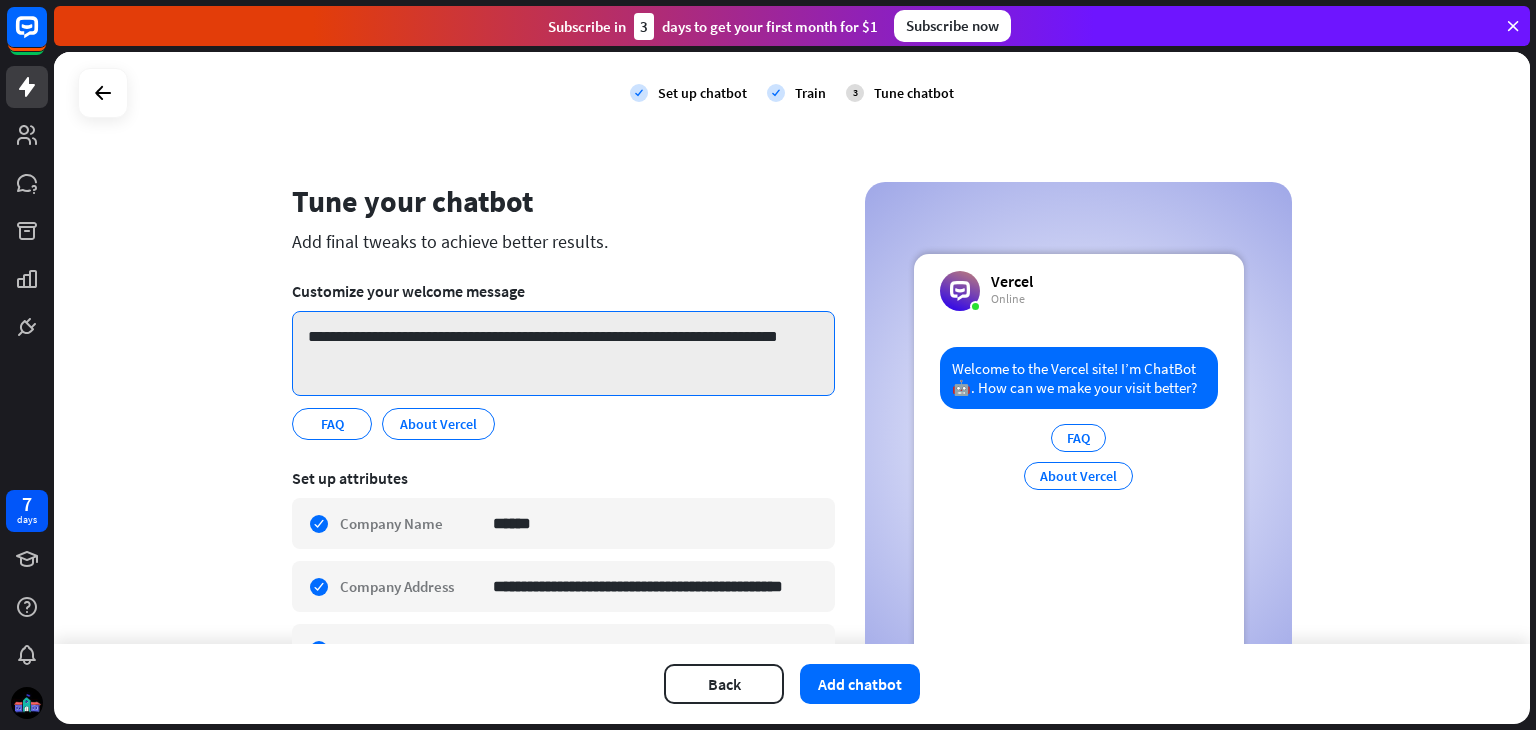 click on "**********" at bounding box center [563, 353] 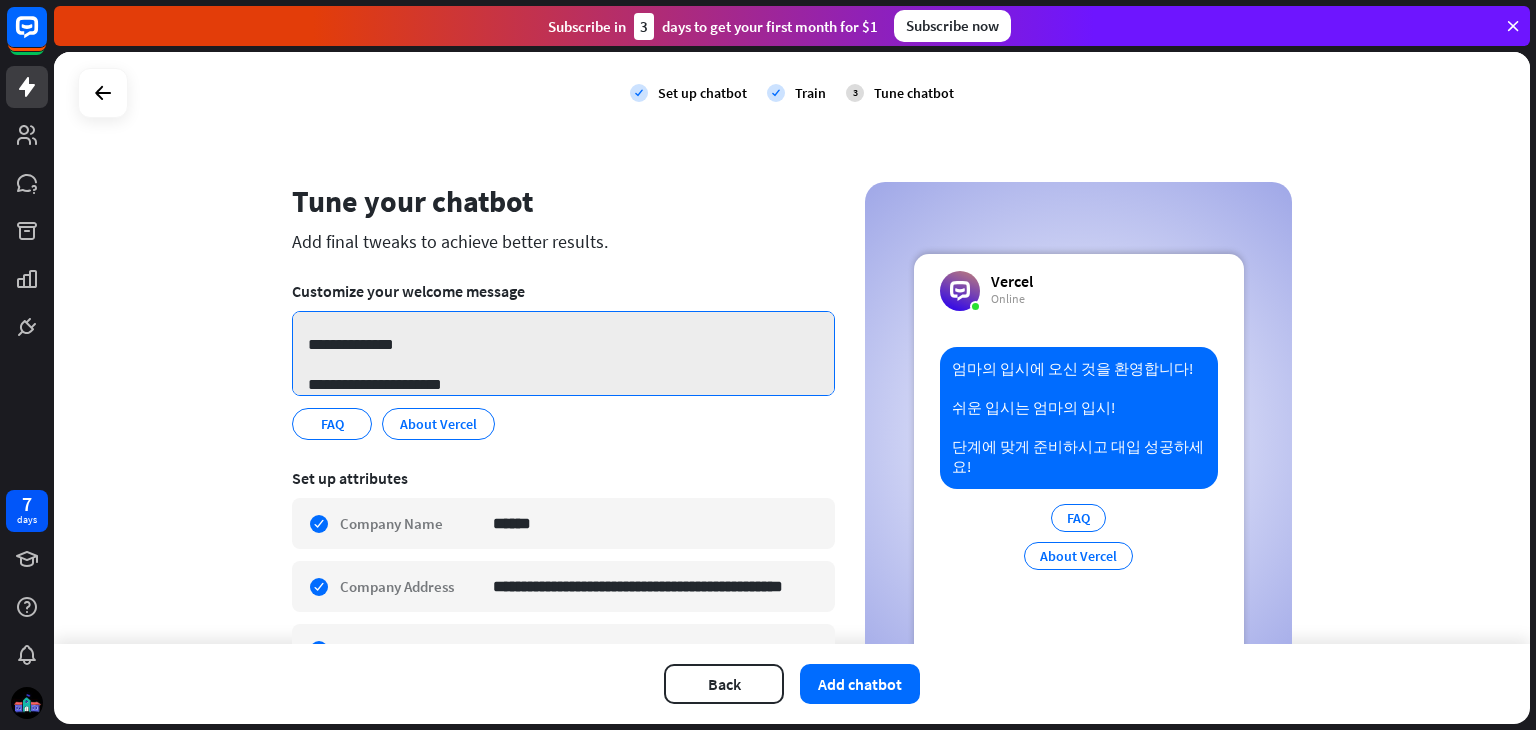 scroll, scrollTop: 46, scrollLeft: 0, axis: vertical 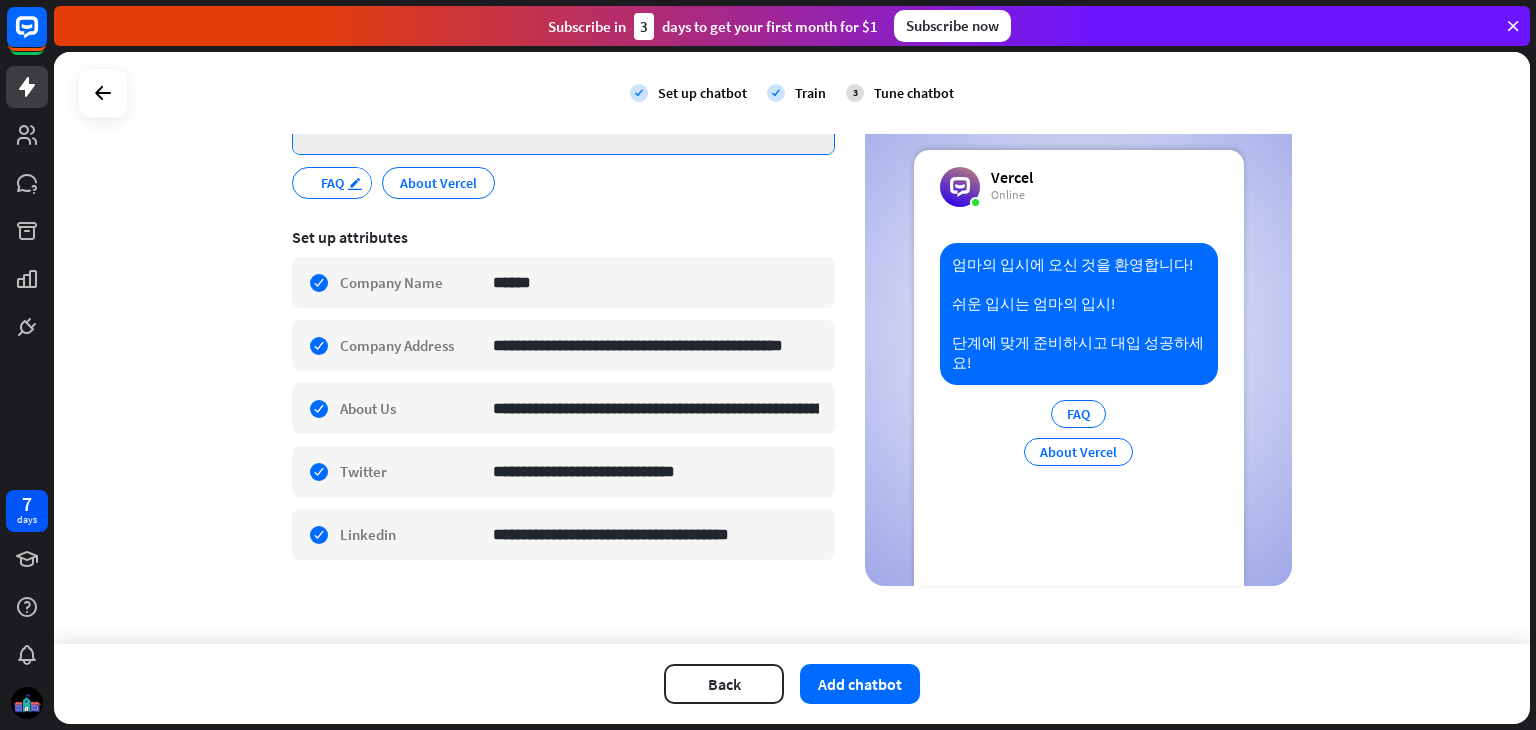 type on "**********" 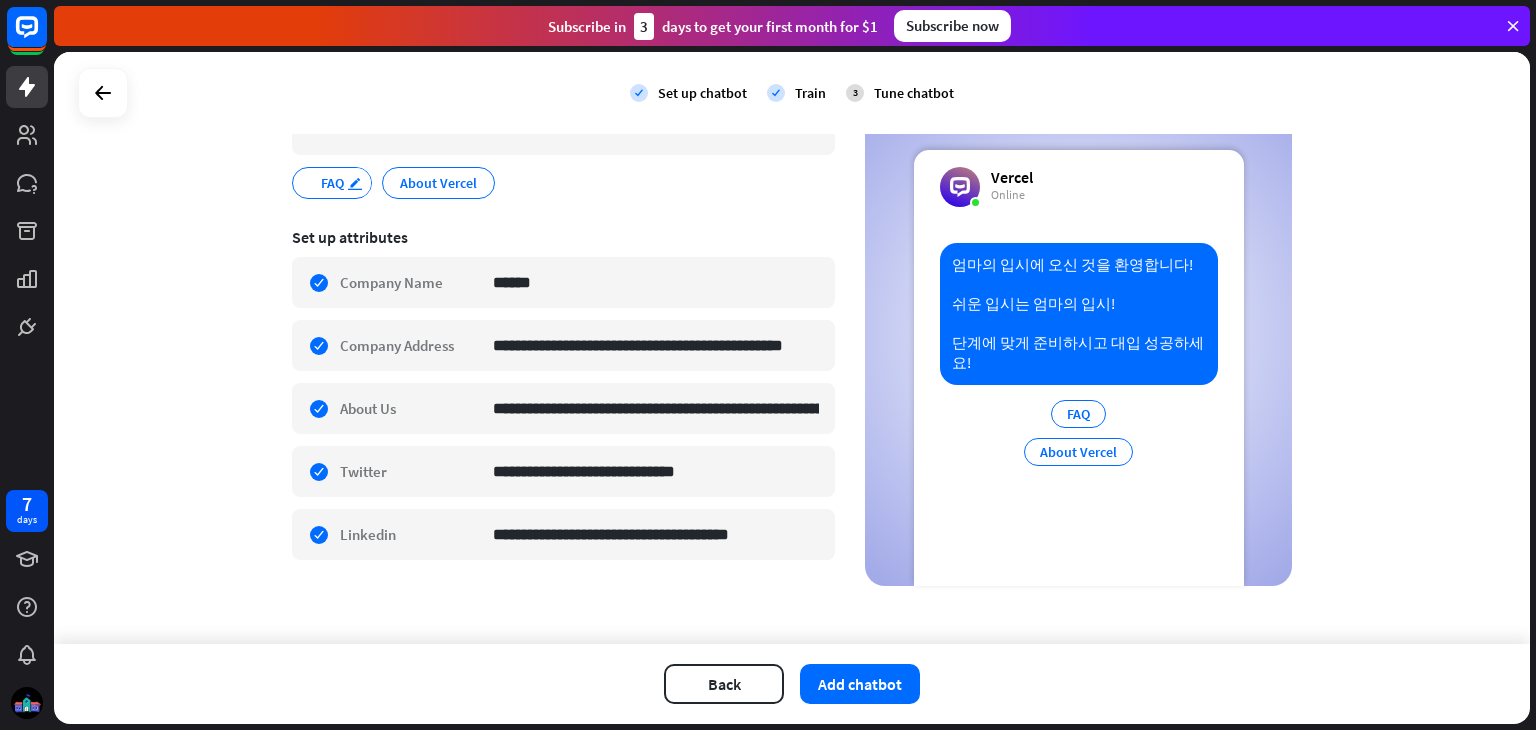 click on "edit" at bounding box center (355, 183) 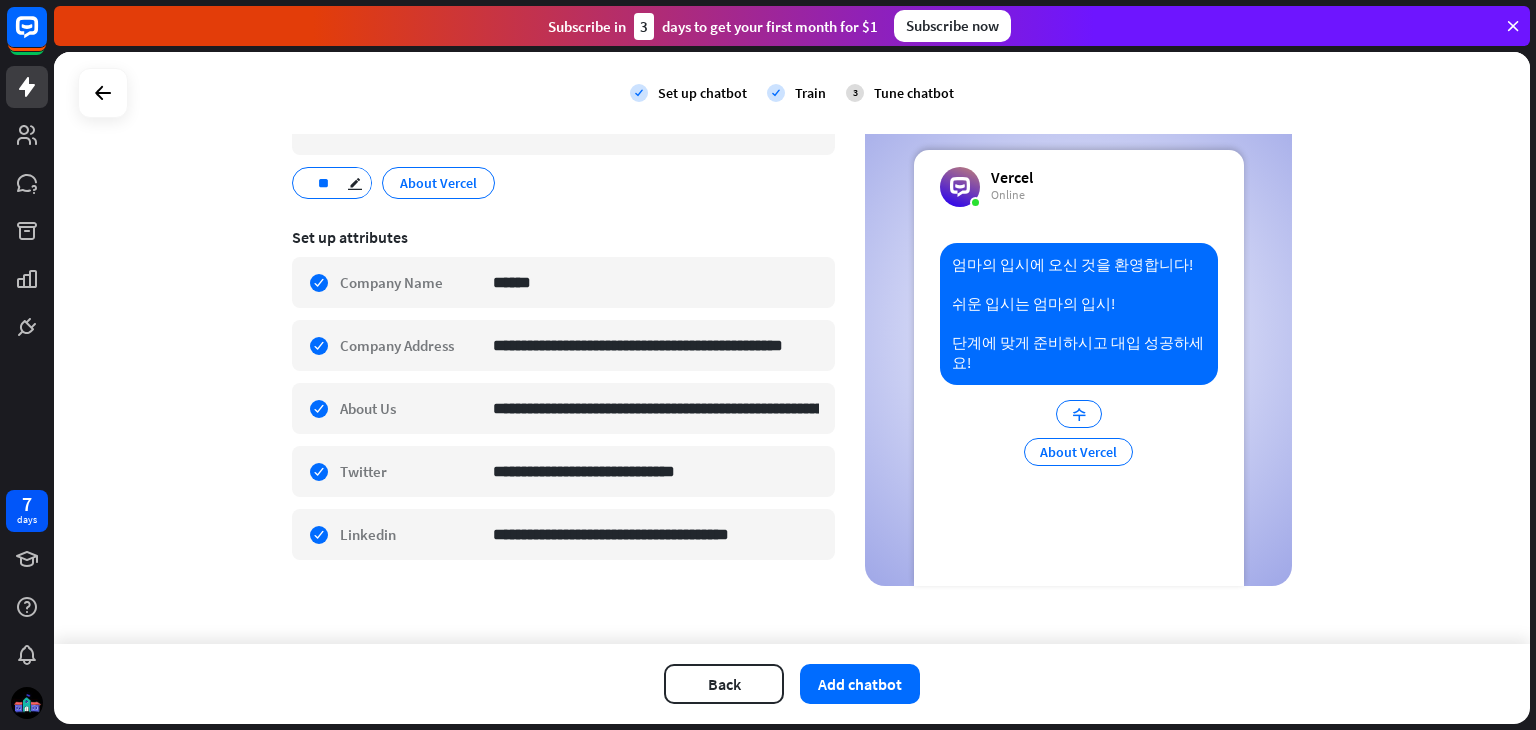 scroll, scrollTop: 0, scrollLeft: 1, axis: horizontal 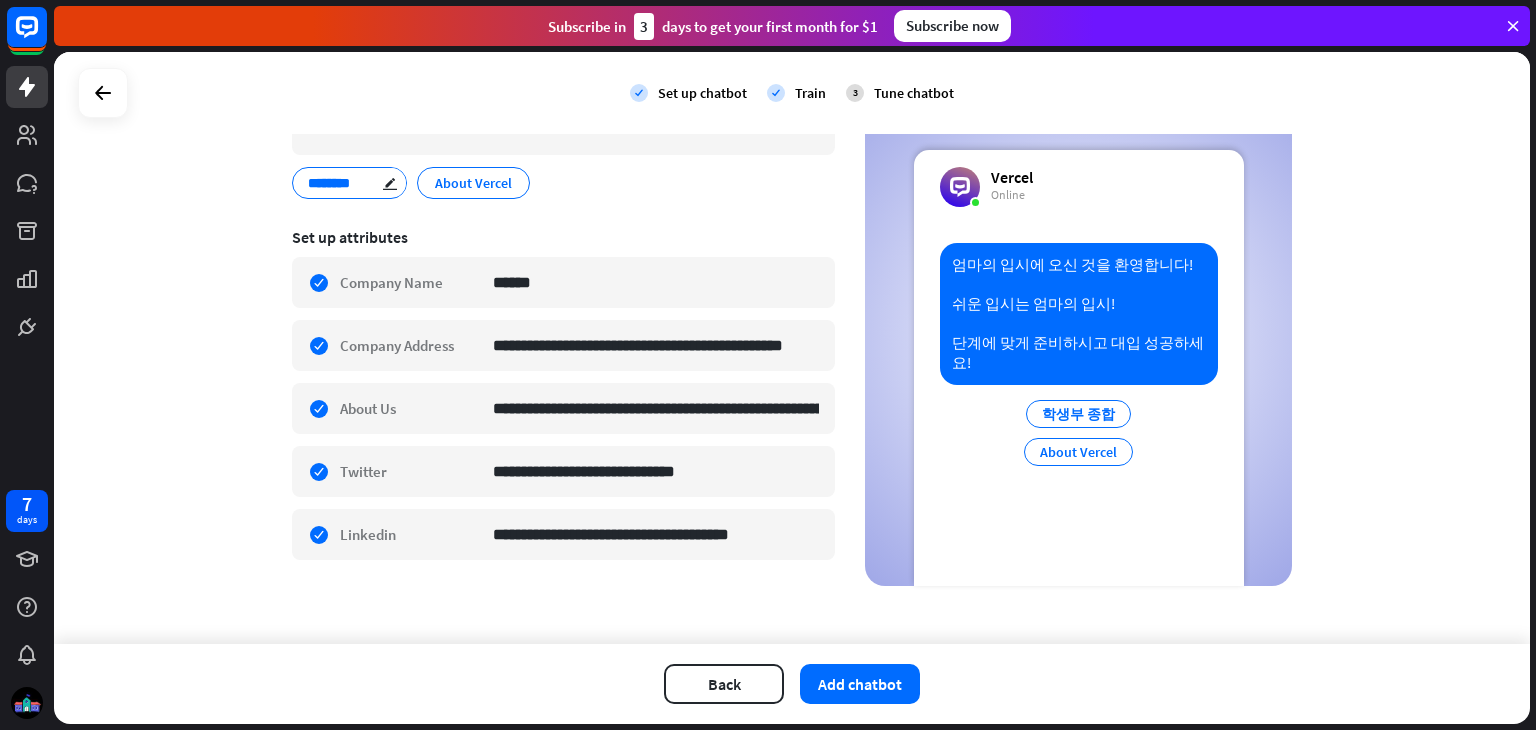 type on "********" 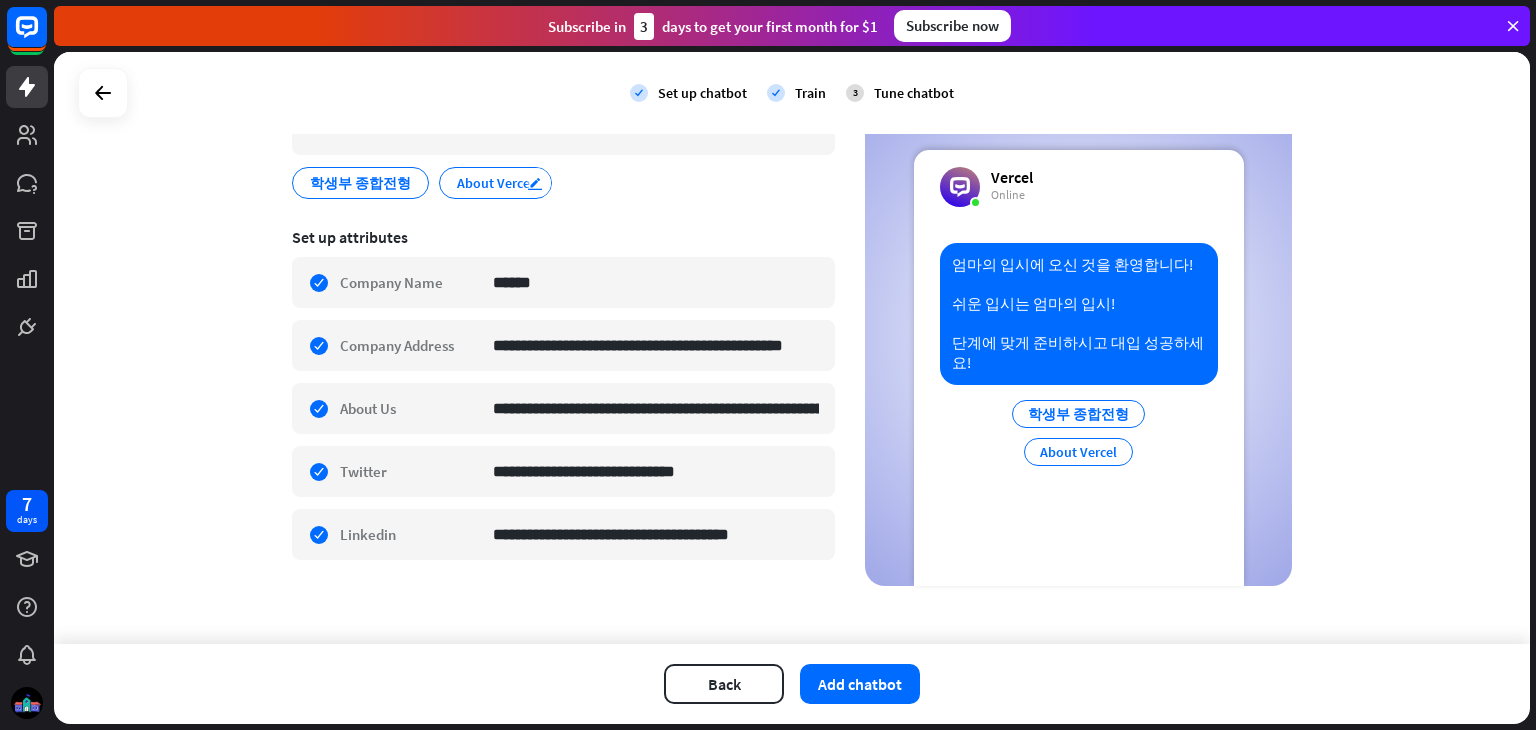 click on "edit" at bounding box center [535, 183] 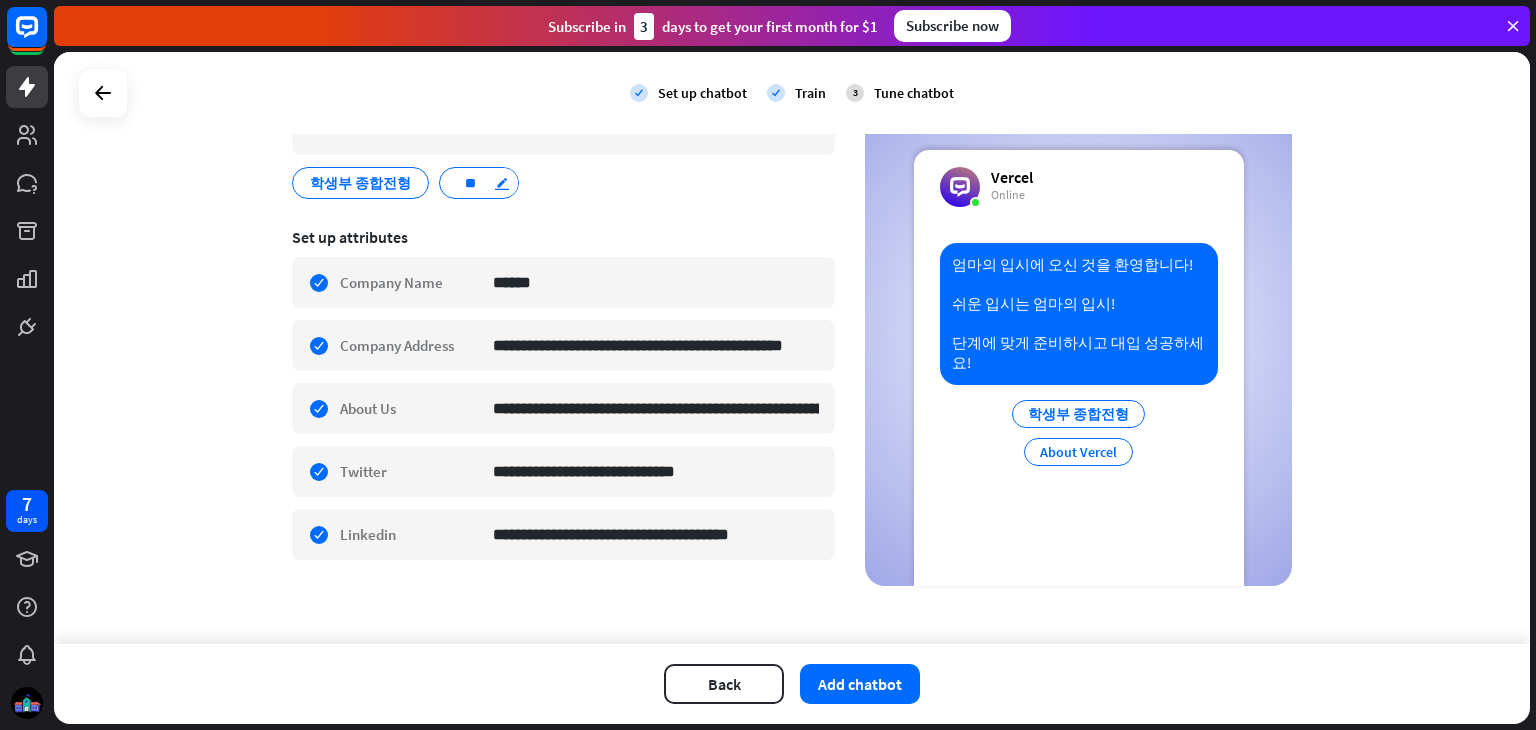 type on "*" 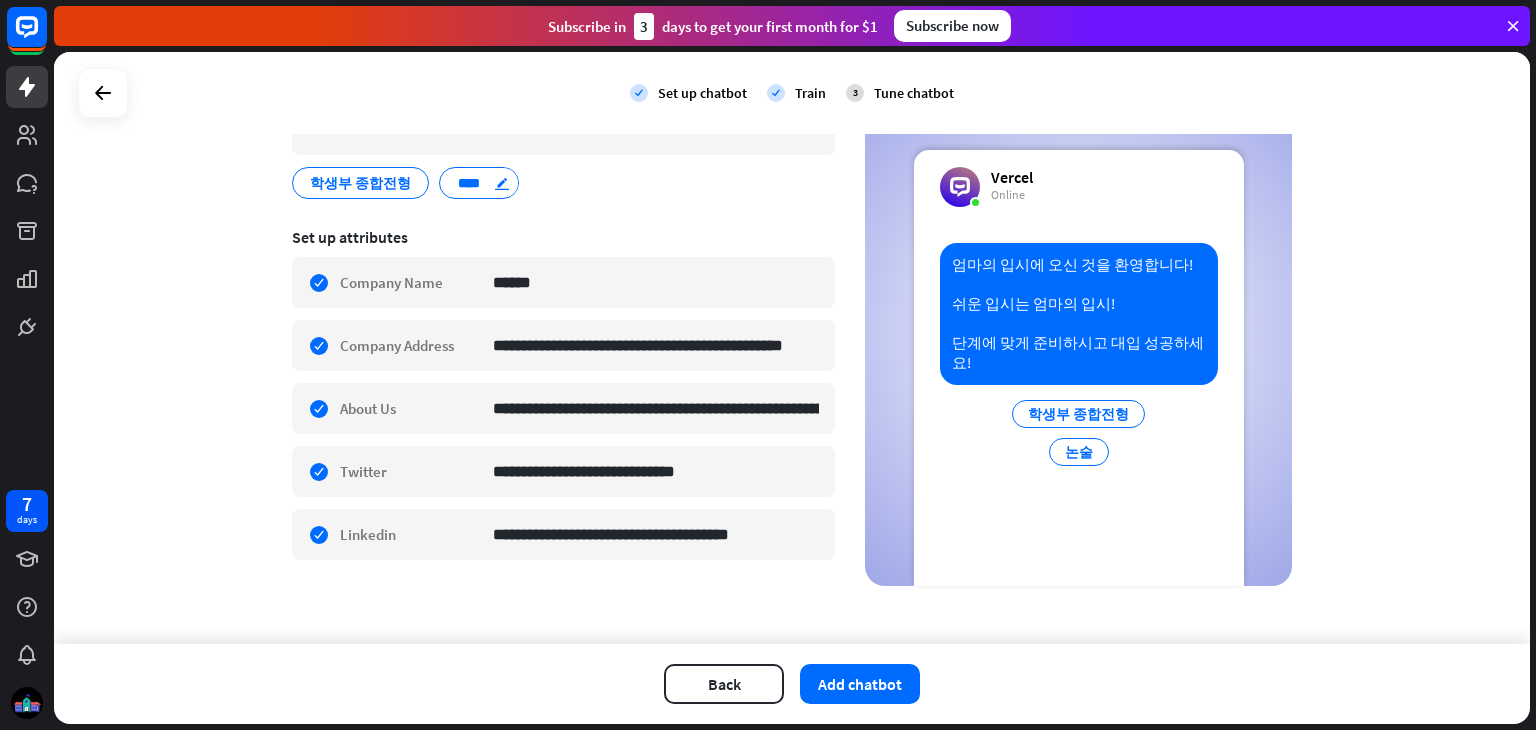 scroll, scrollTop: 0, scrollLeft: 0, axis: both 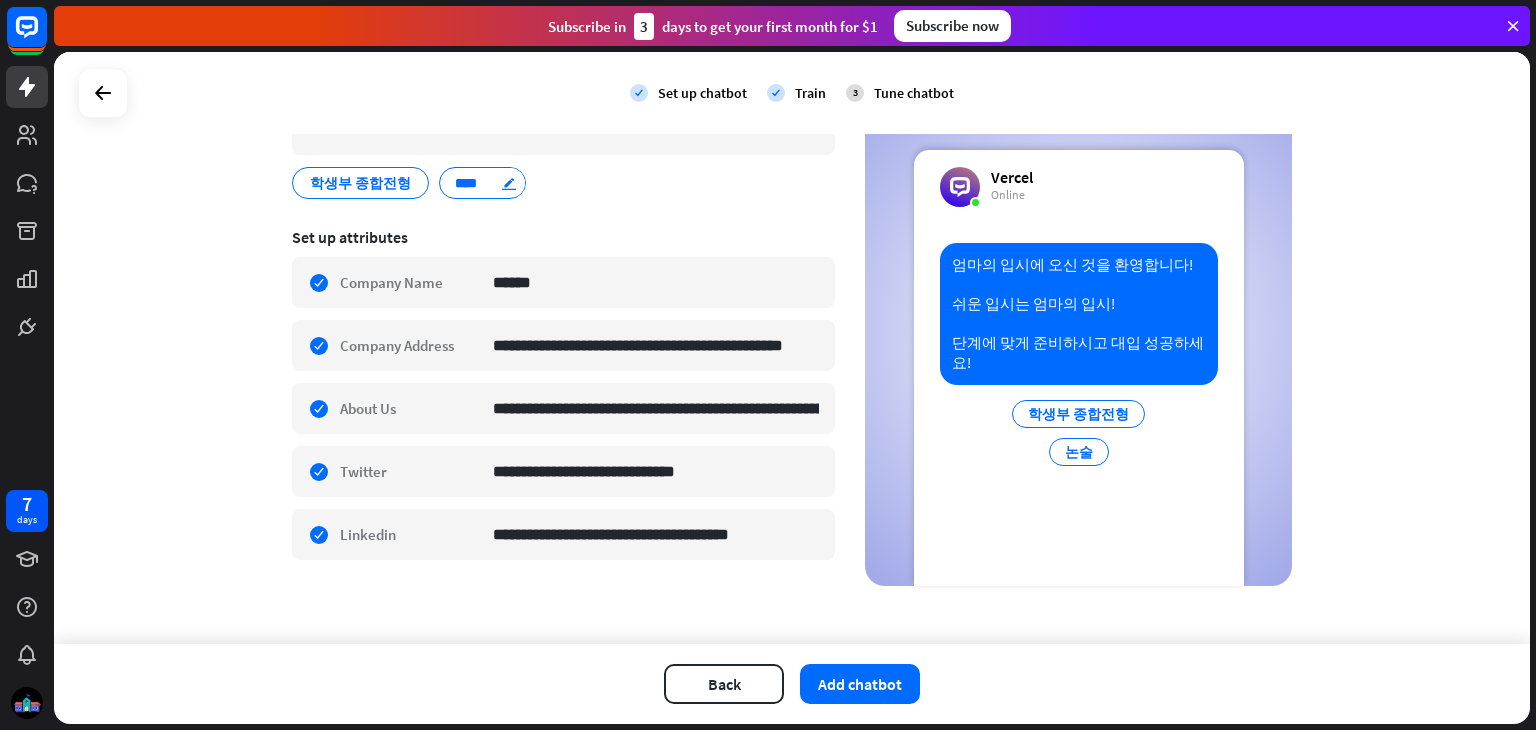 type on "****" 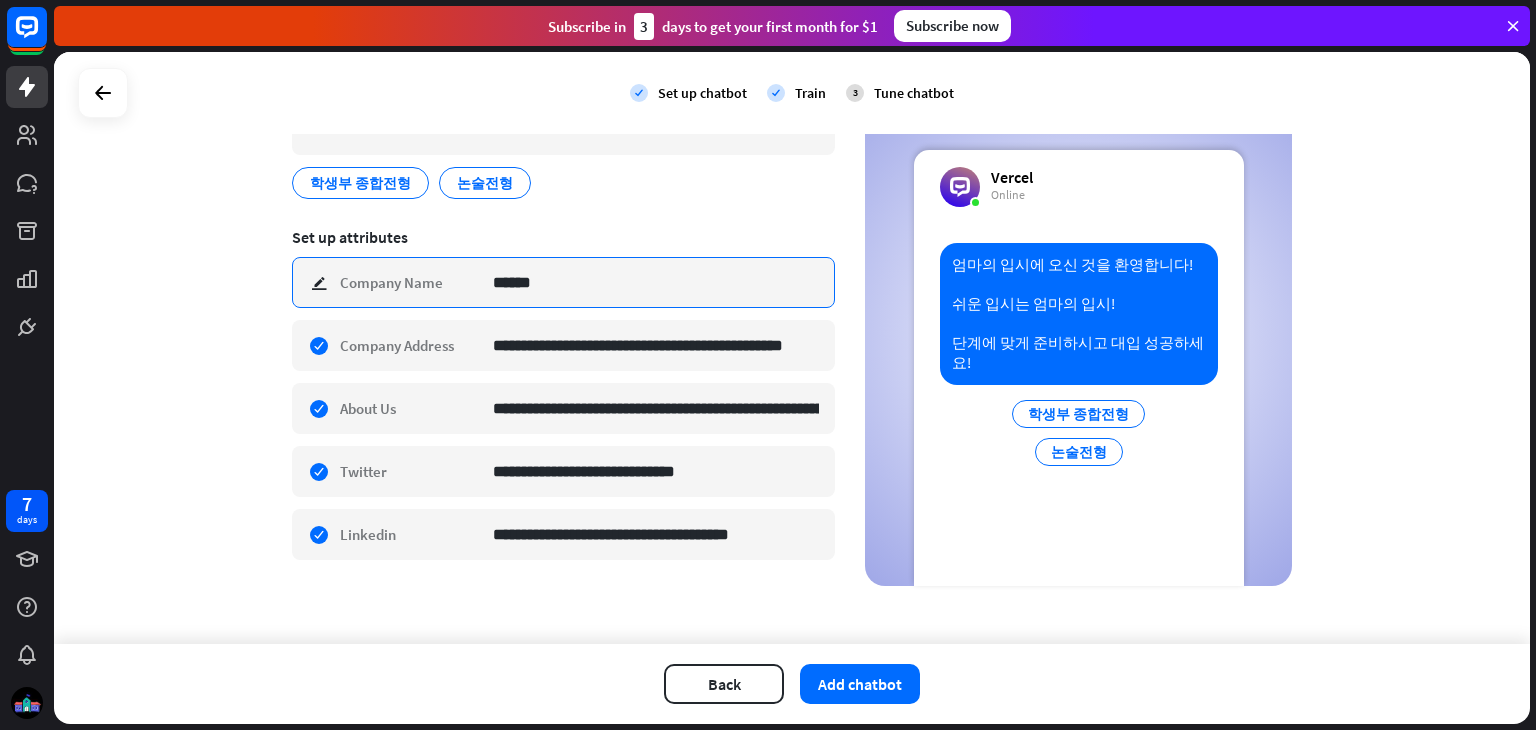 click on "******" at bounding box center (656, 282) 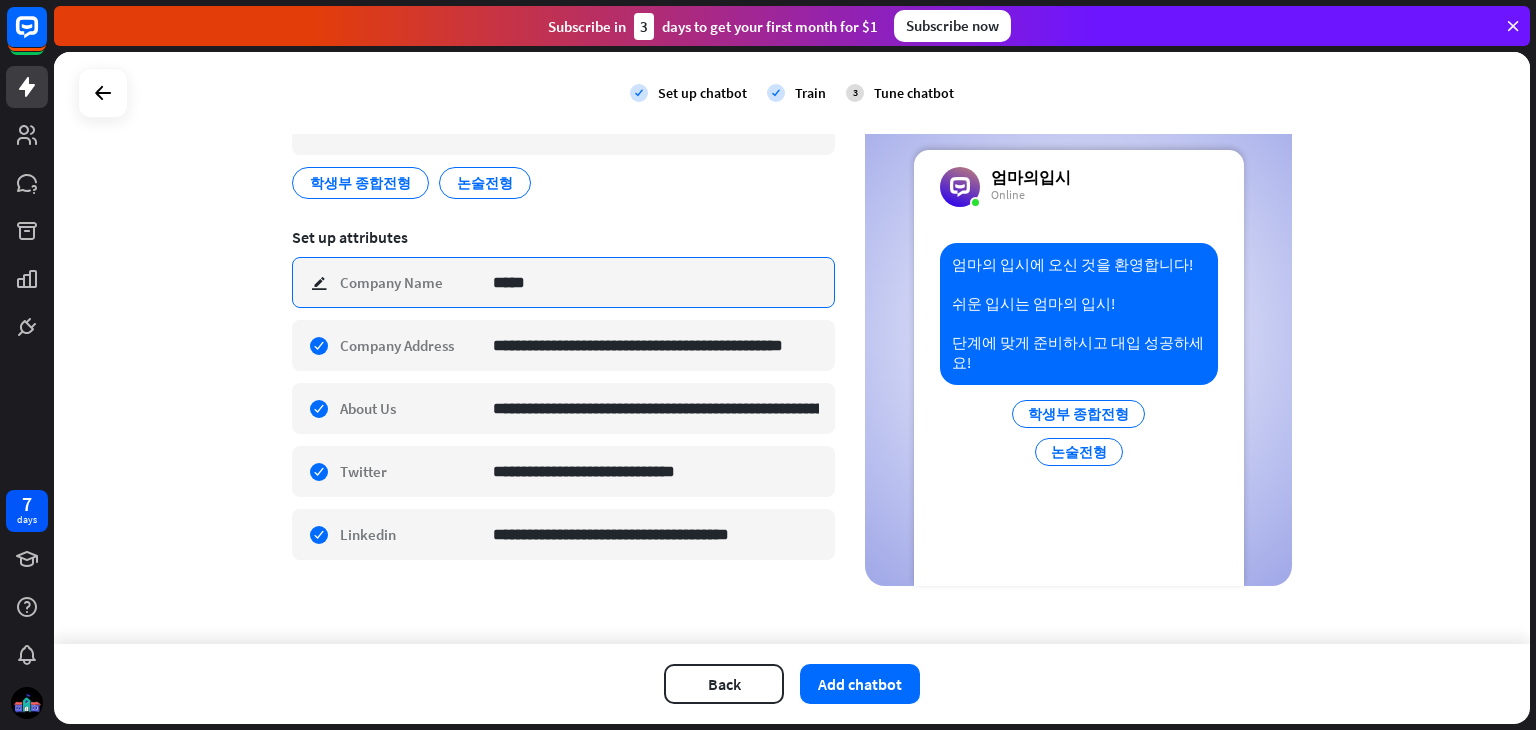 type on "*****" 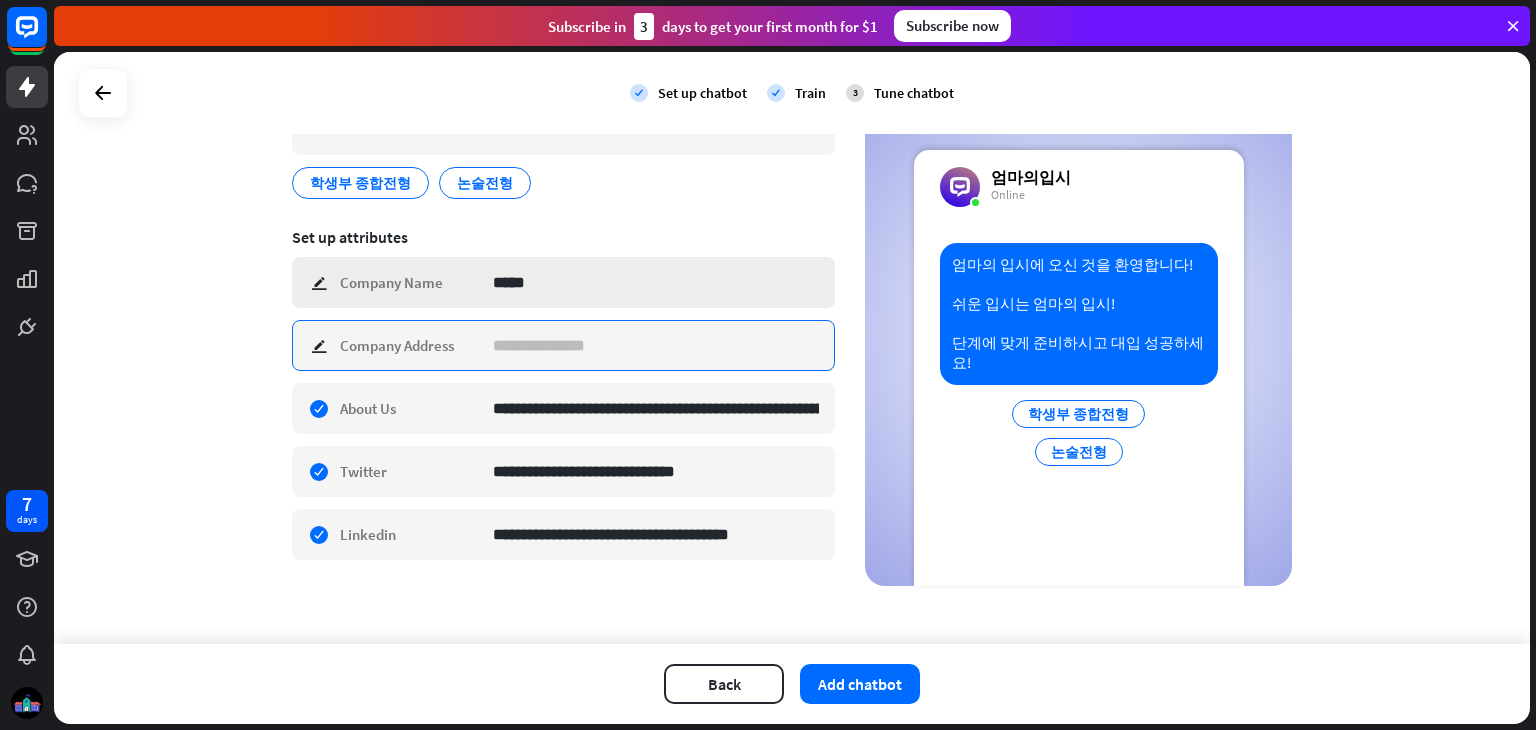 scroll, scrollTop: 0, scrollLeft: 0, axis: both 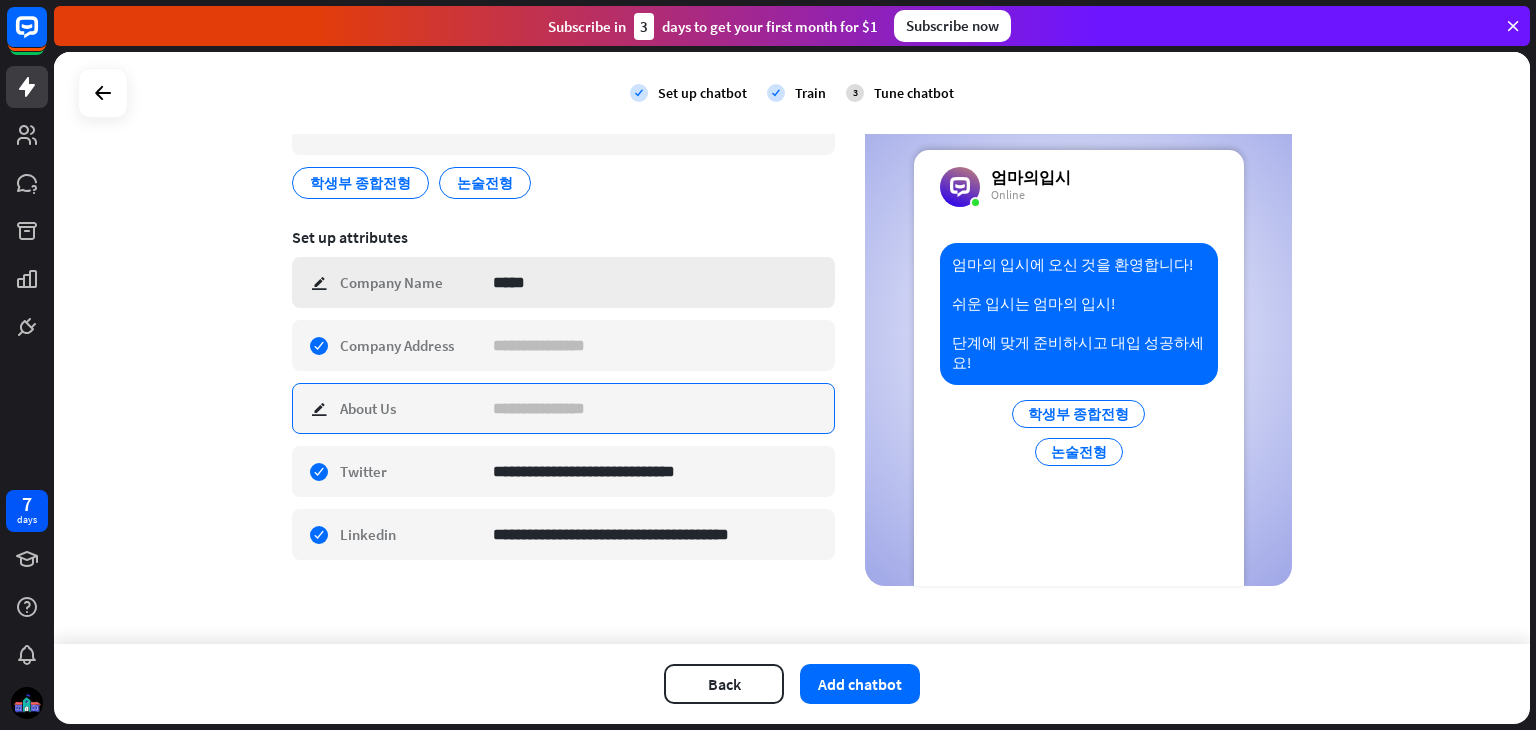 type 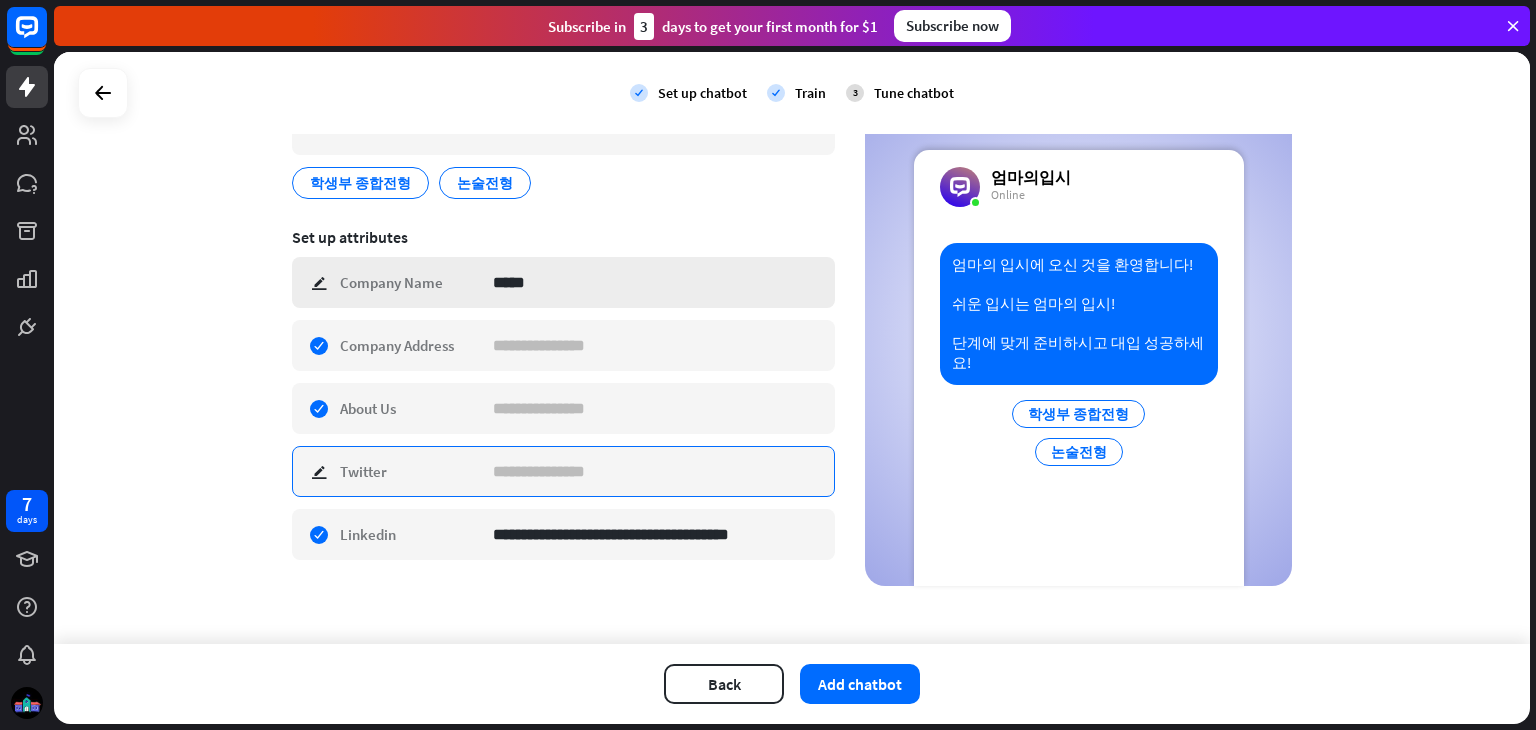 type 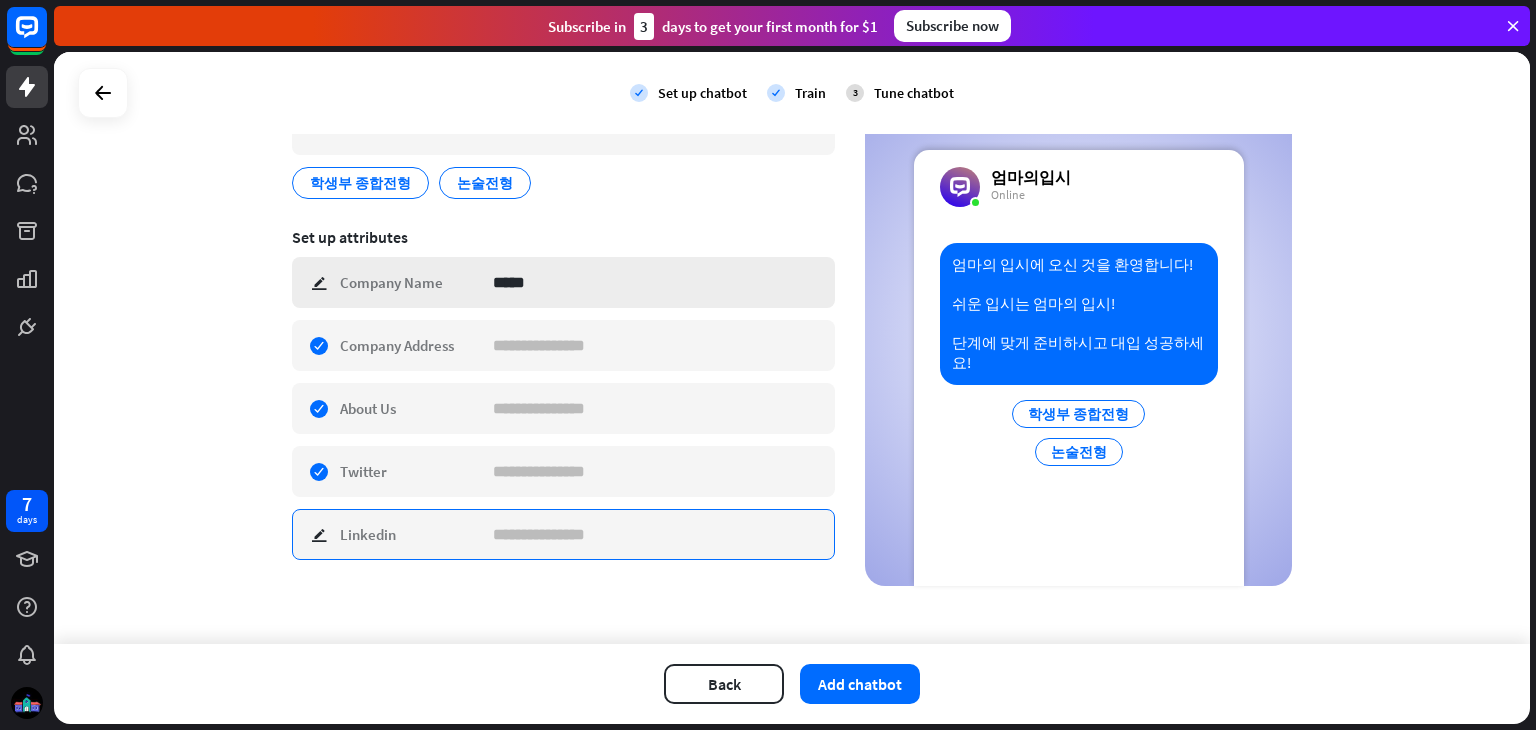type 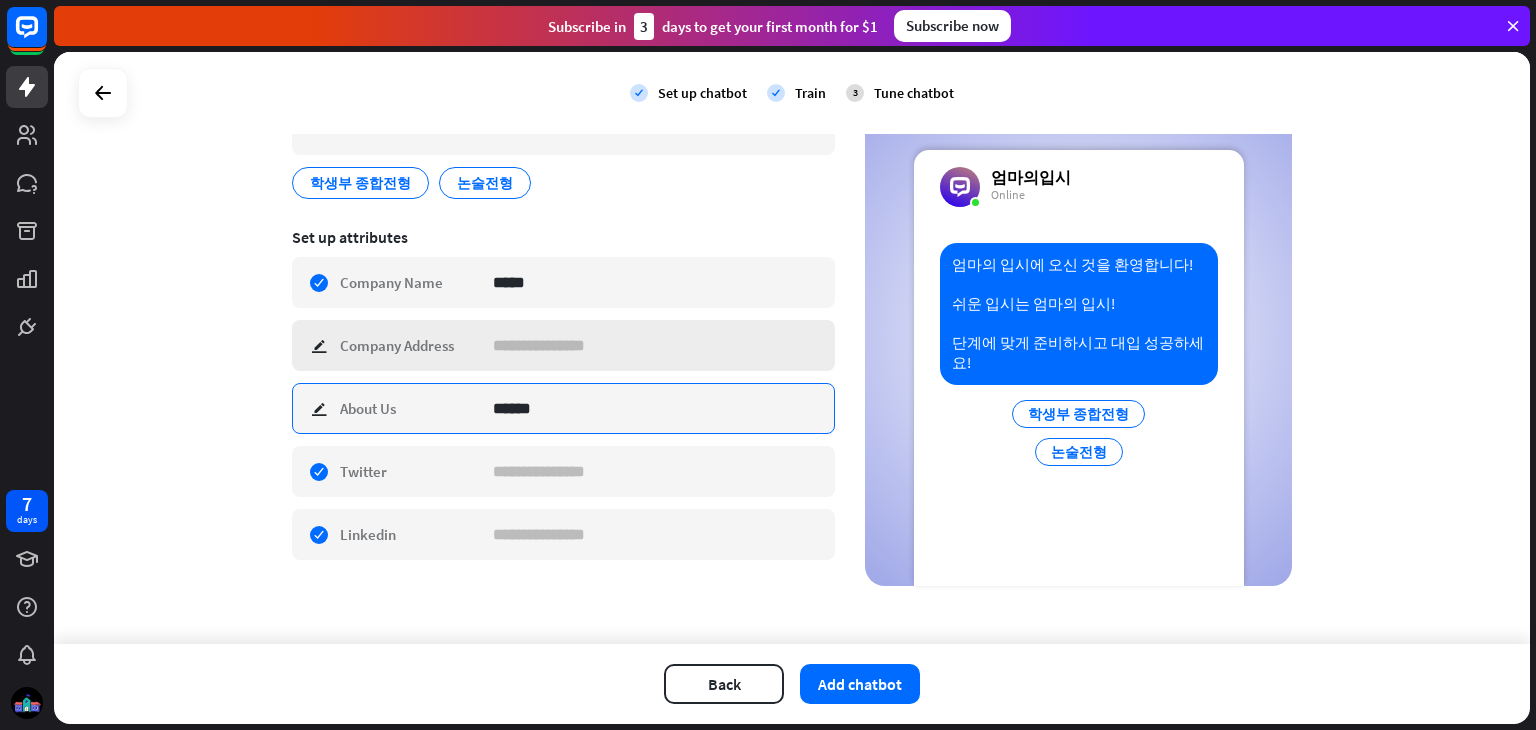 type on "******" 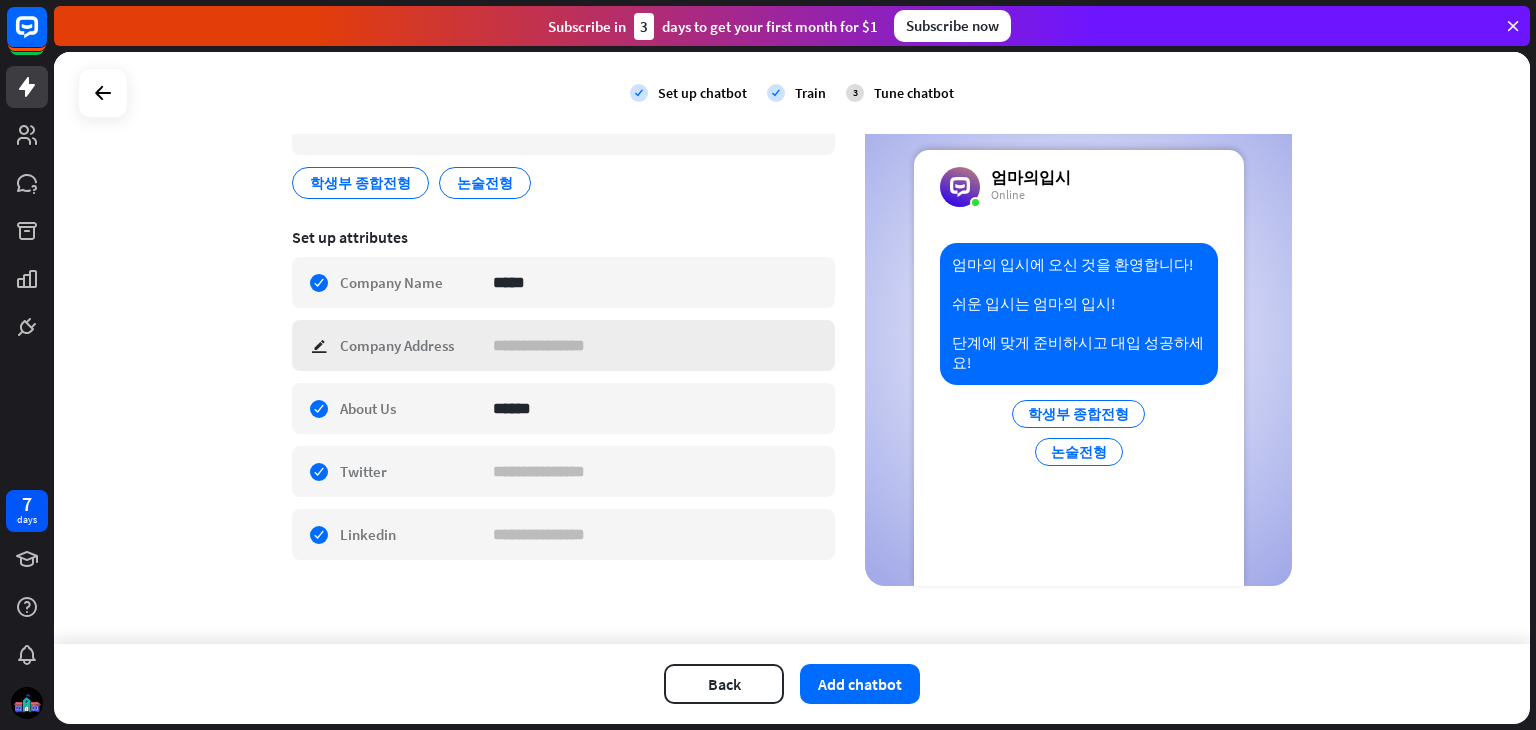 click on "check   edit   Company Address" at bounding box center (563, 345) 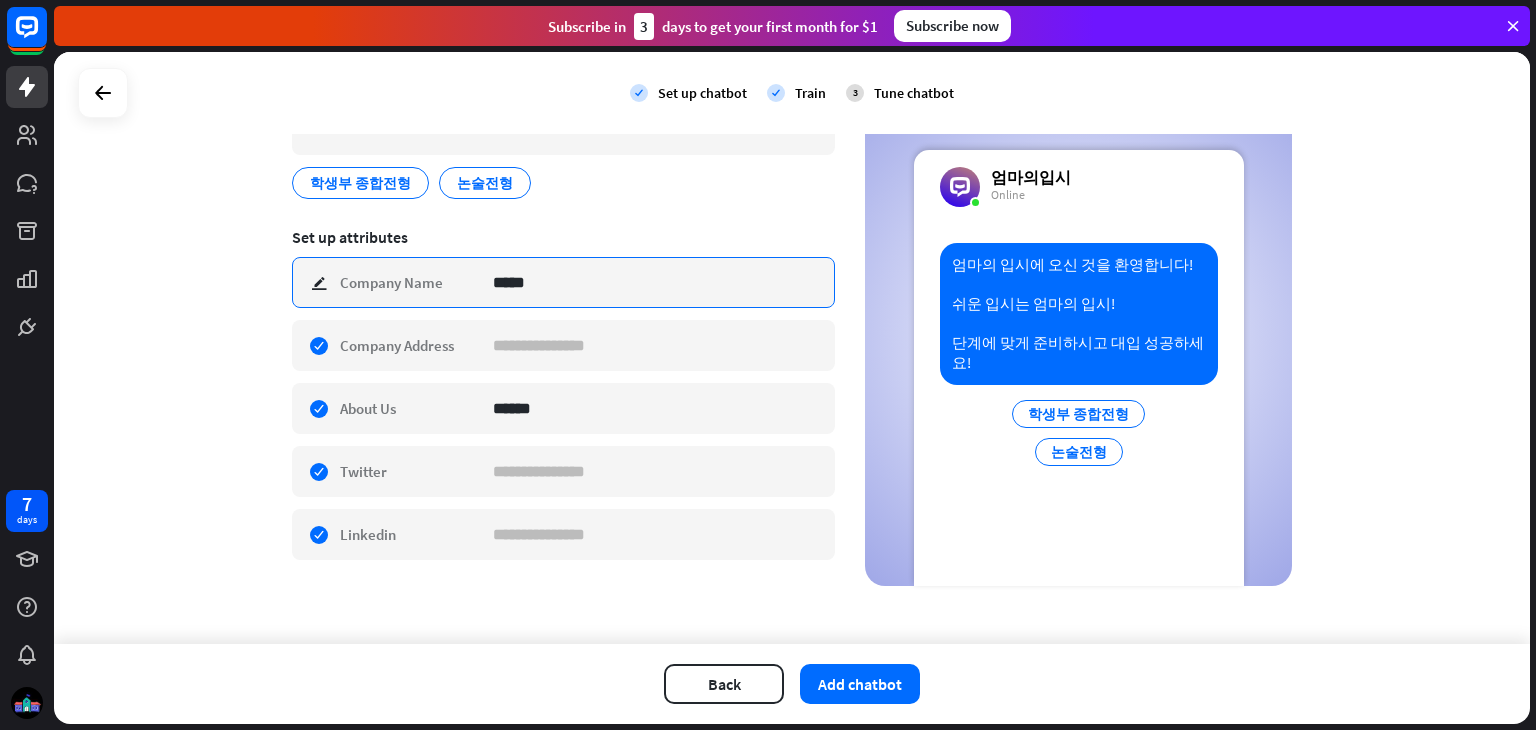 click on "*****" at bounding box center (656, 282) 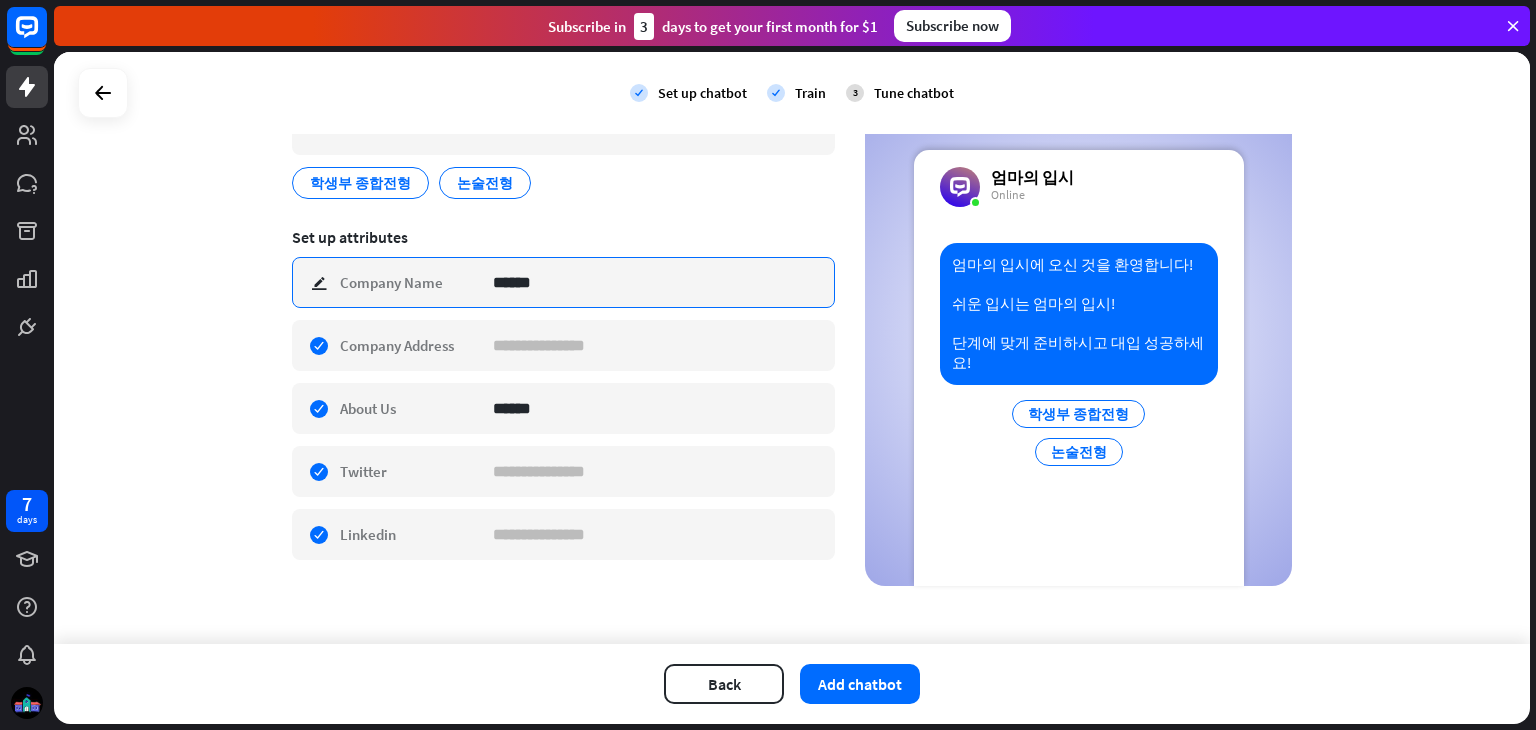 type on "******" 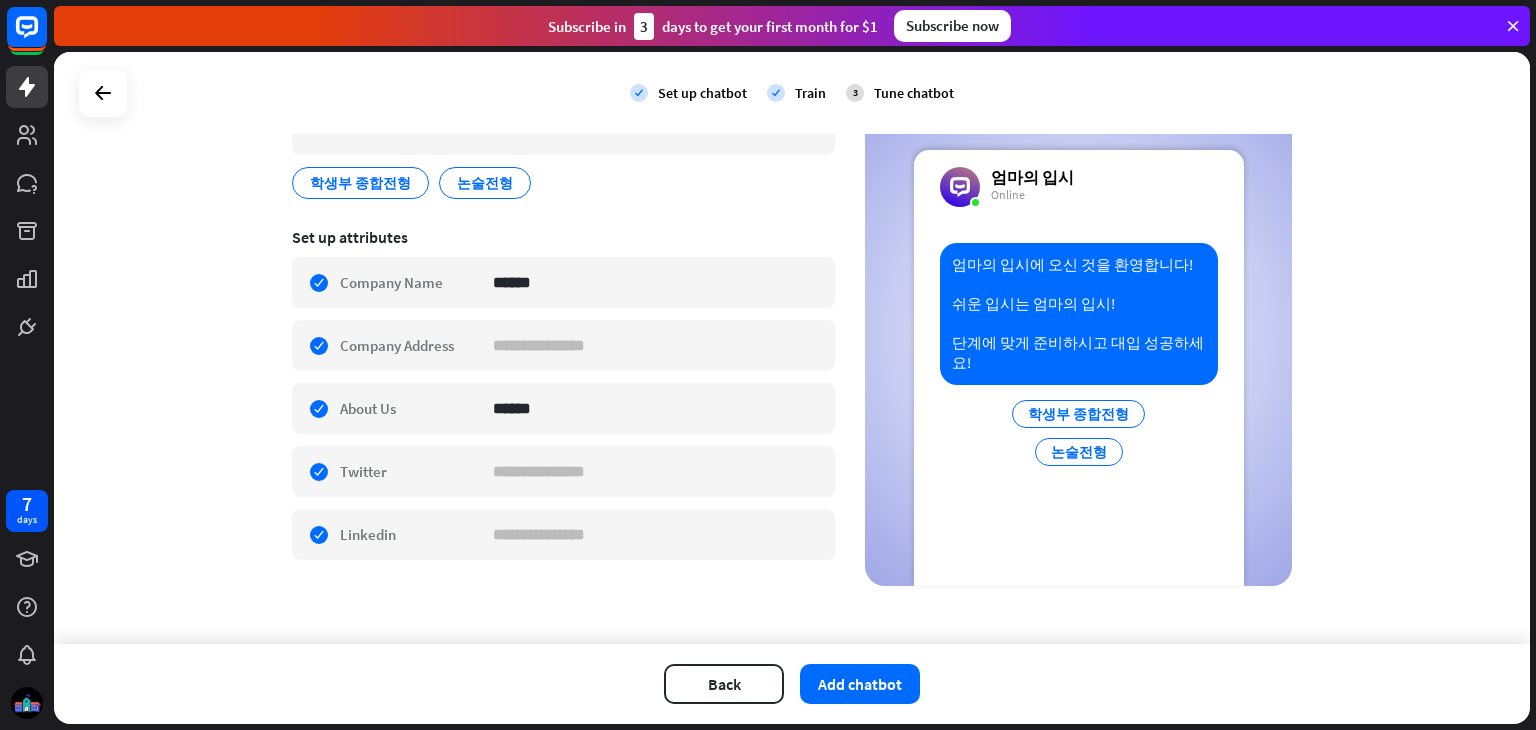 click on "**********" at bounding box center [792, 348] 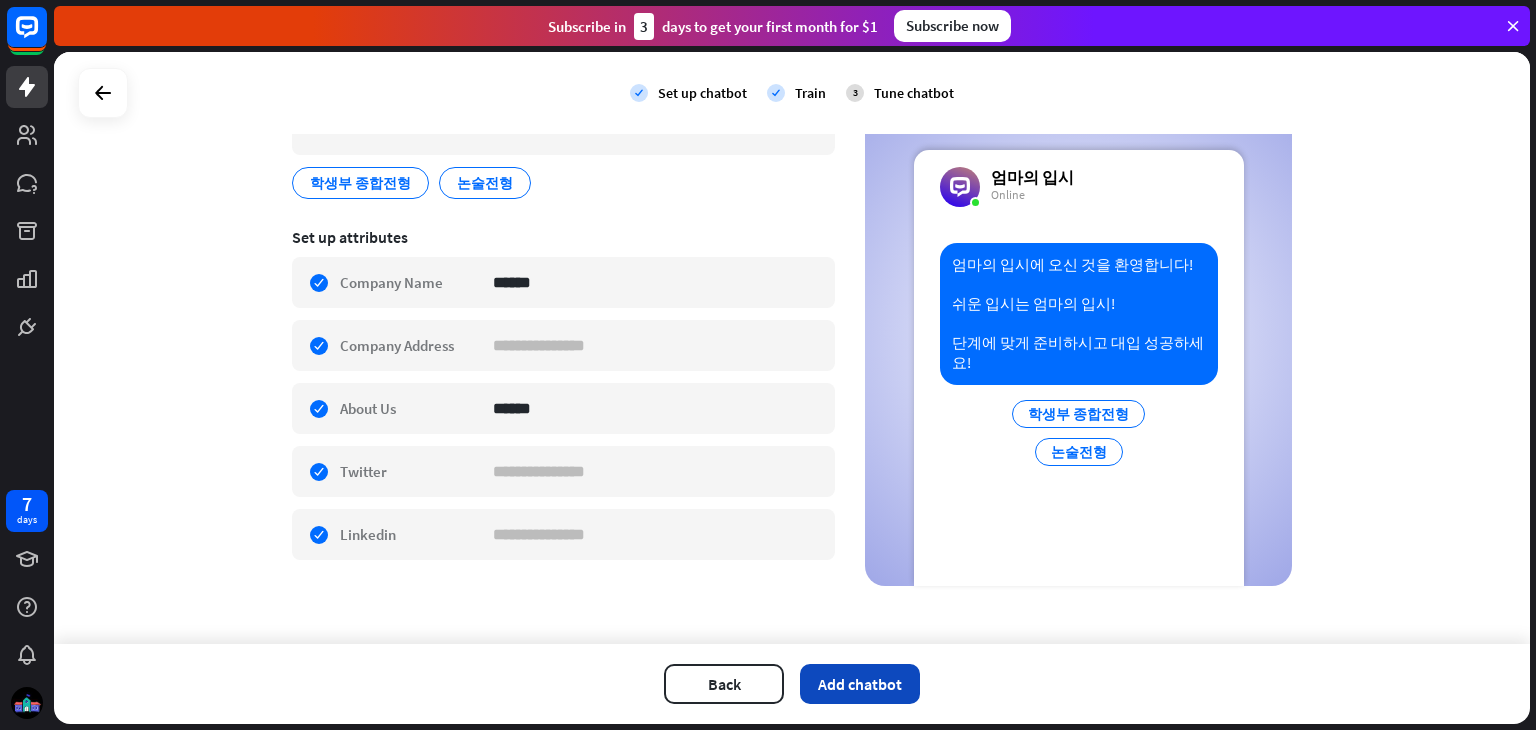 click on "Add chatbot" at bounding box center [860, 684] 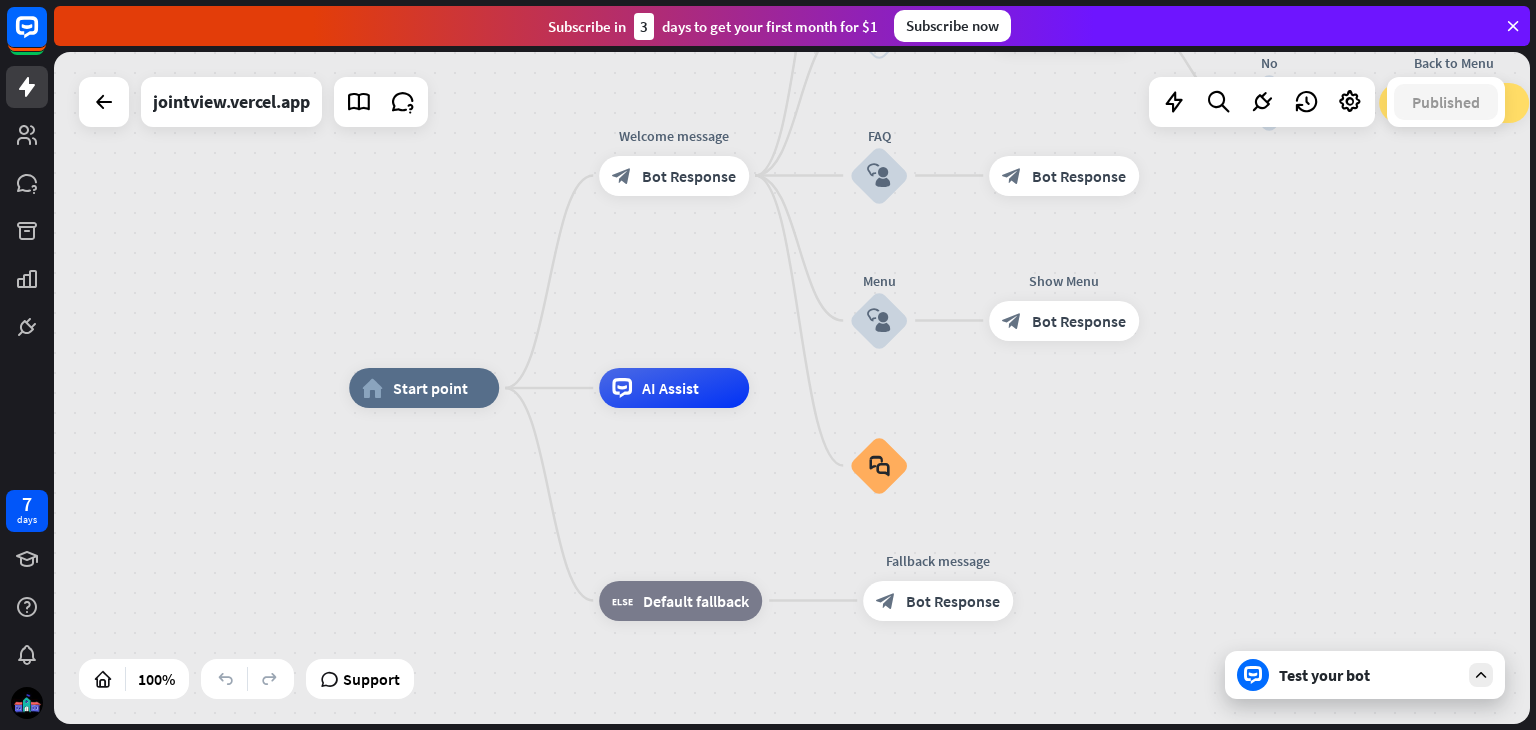 click on "Test your bot" at bounding box center (1369, 675) 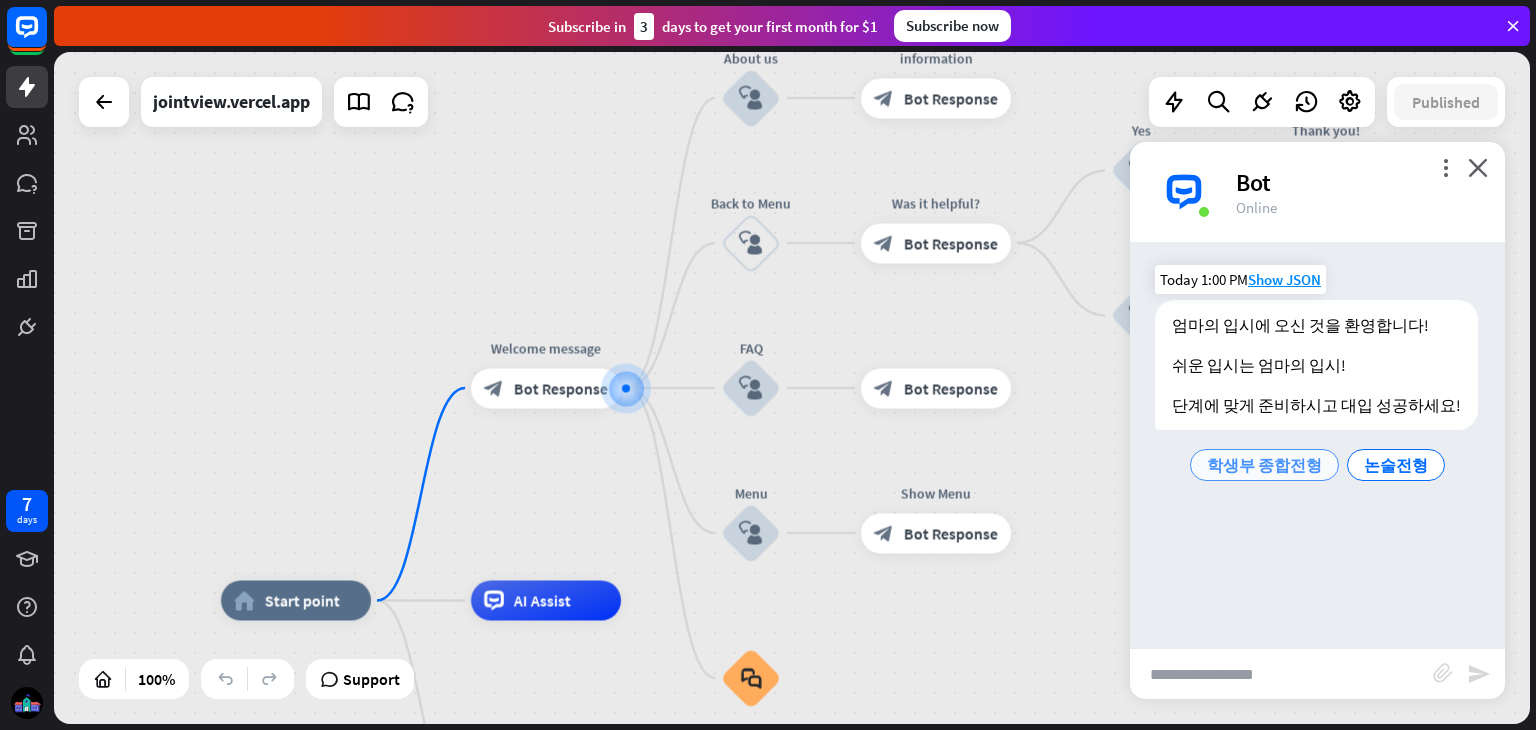 click on "학생부 종합전형" at bounding box center [1264, 465] 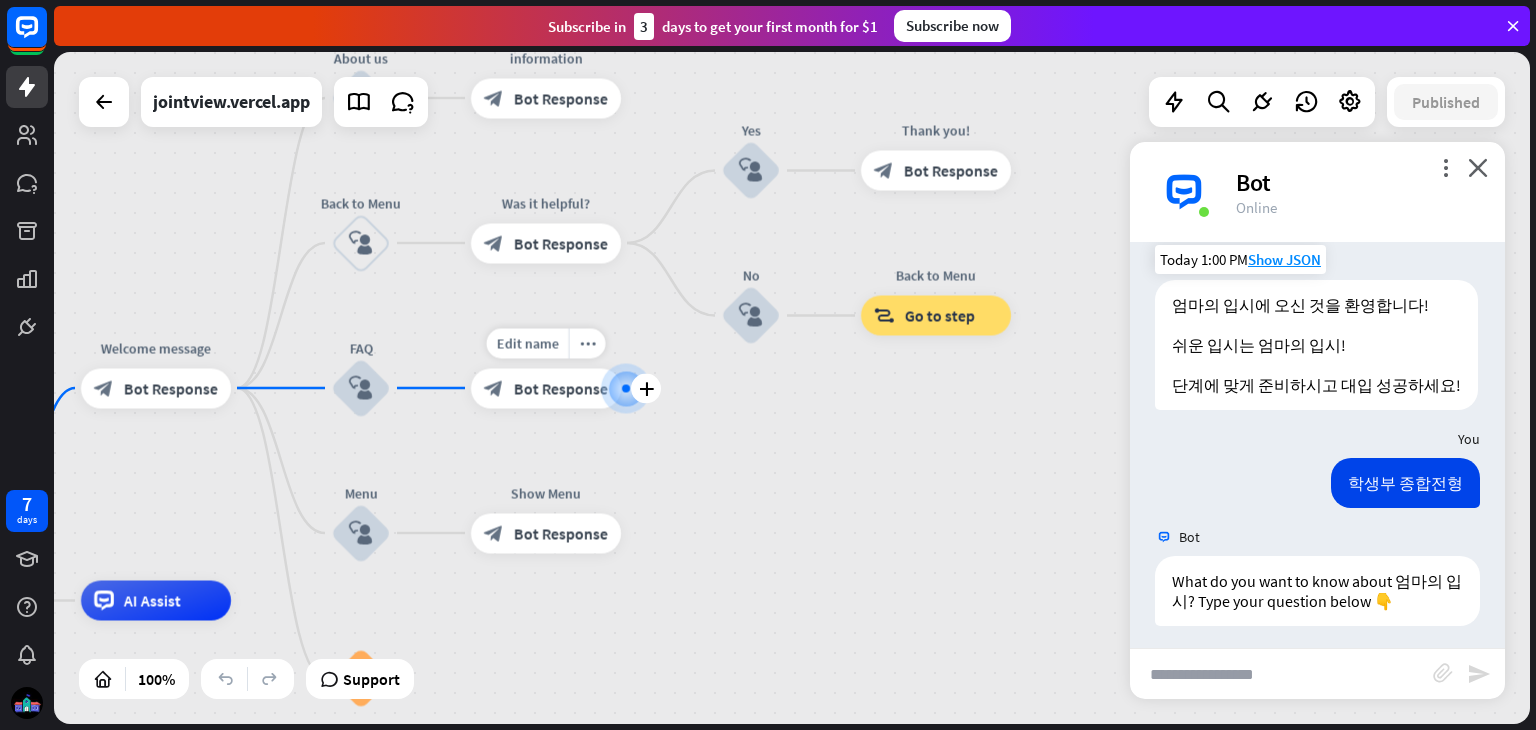 scroll, scrollTop: 28, scrollLeft: 0, axis: vertical 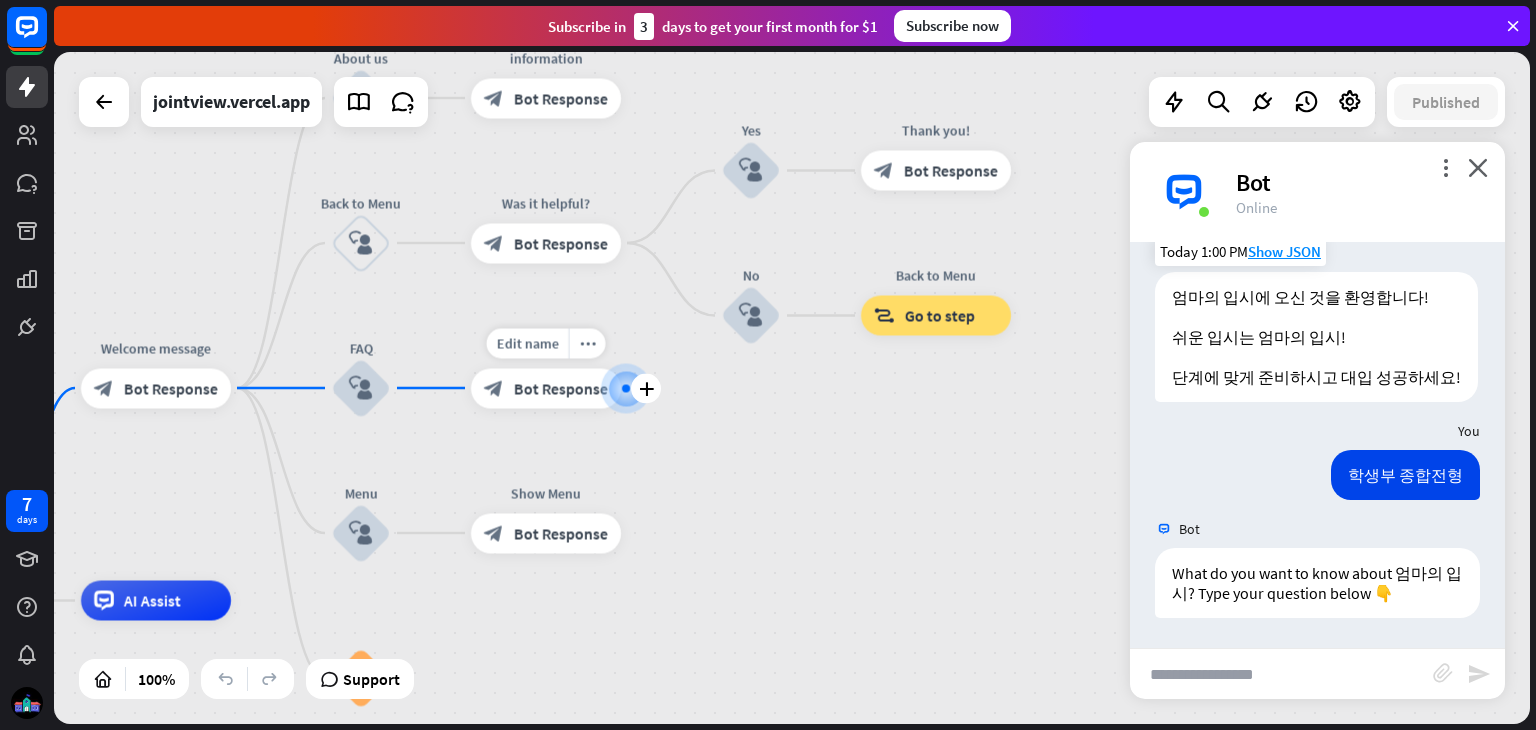 click on "Bot Response" at bounding box center [561, 388] 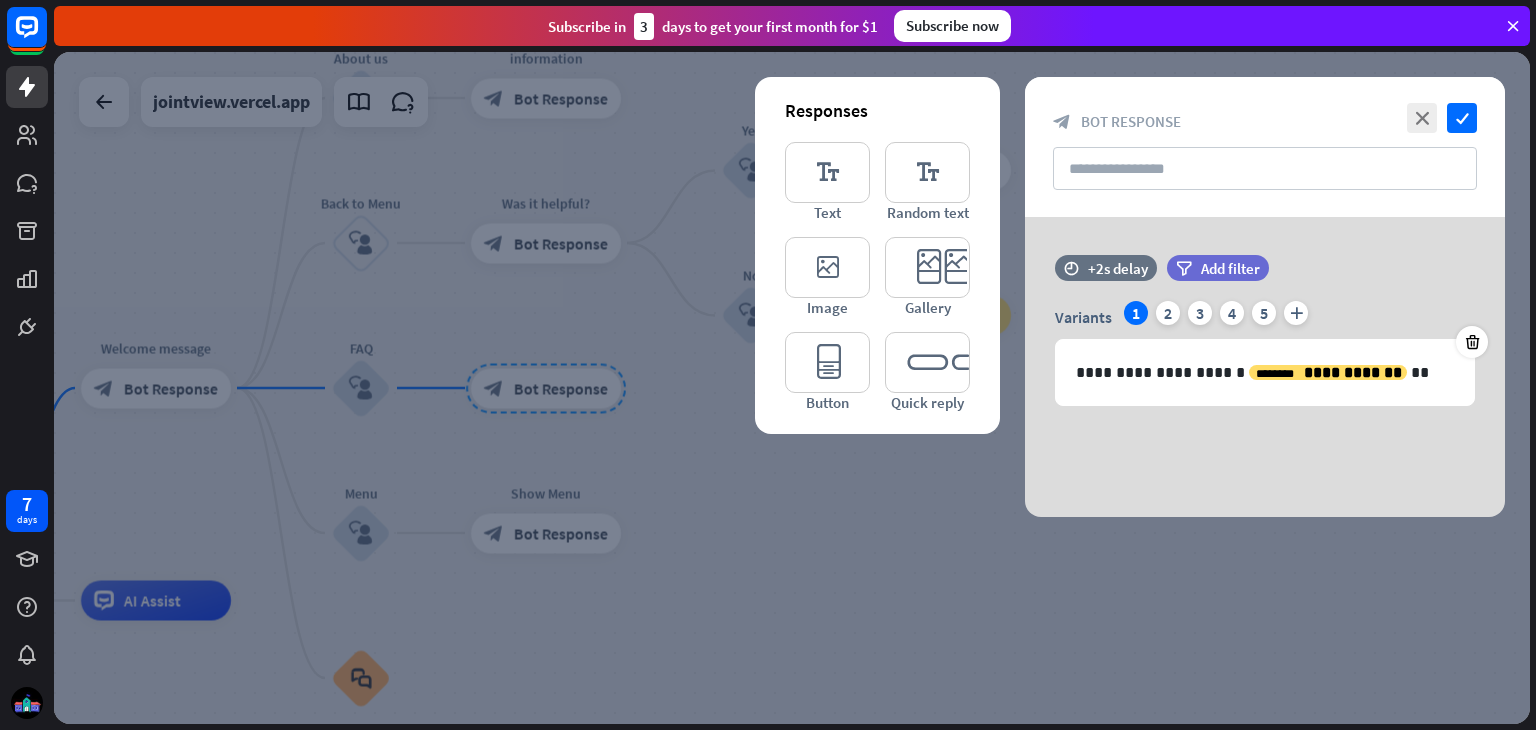 click at bounding box center [792, 388] 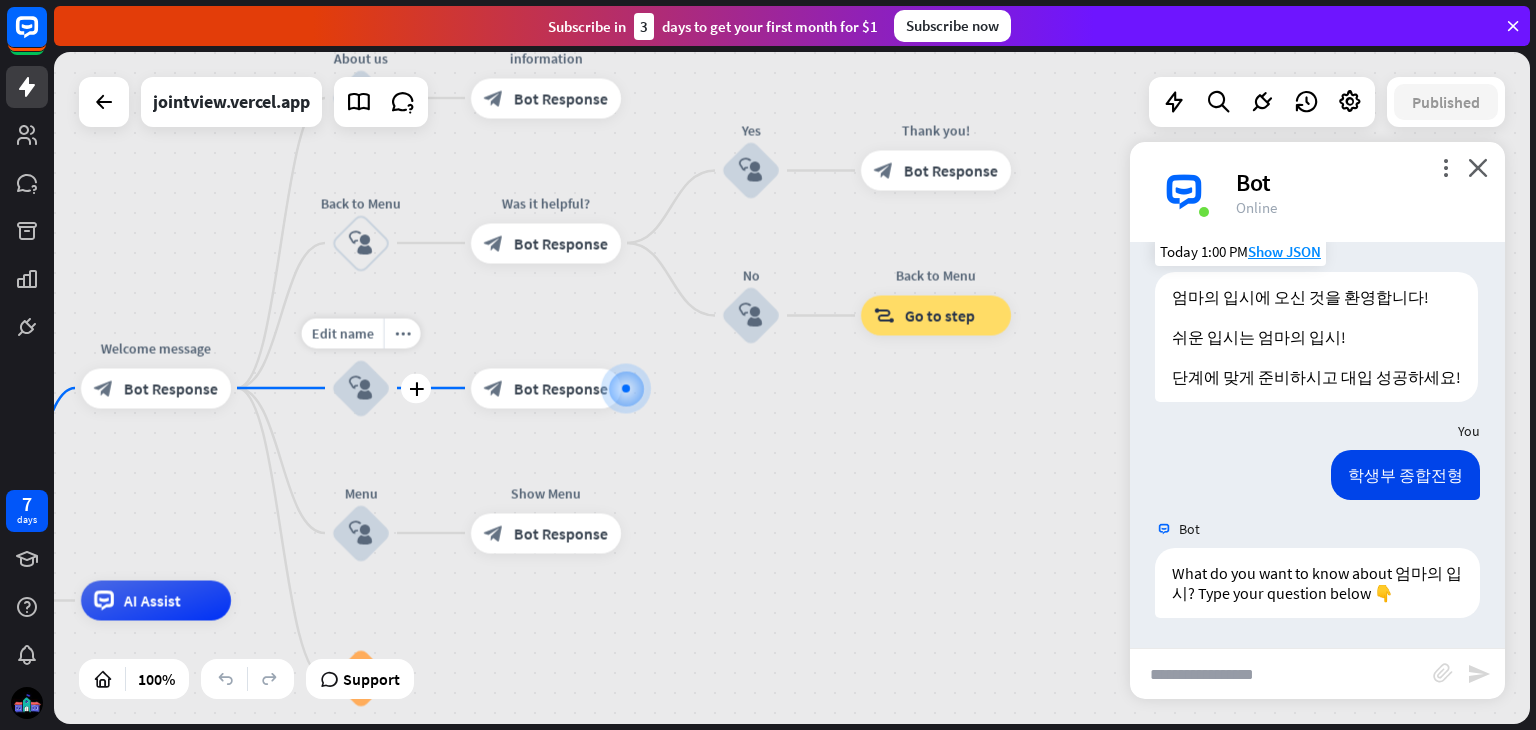 click on "block_user_input" at bounding box center [361, 388] 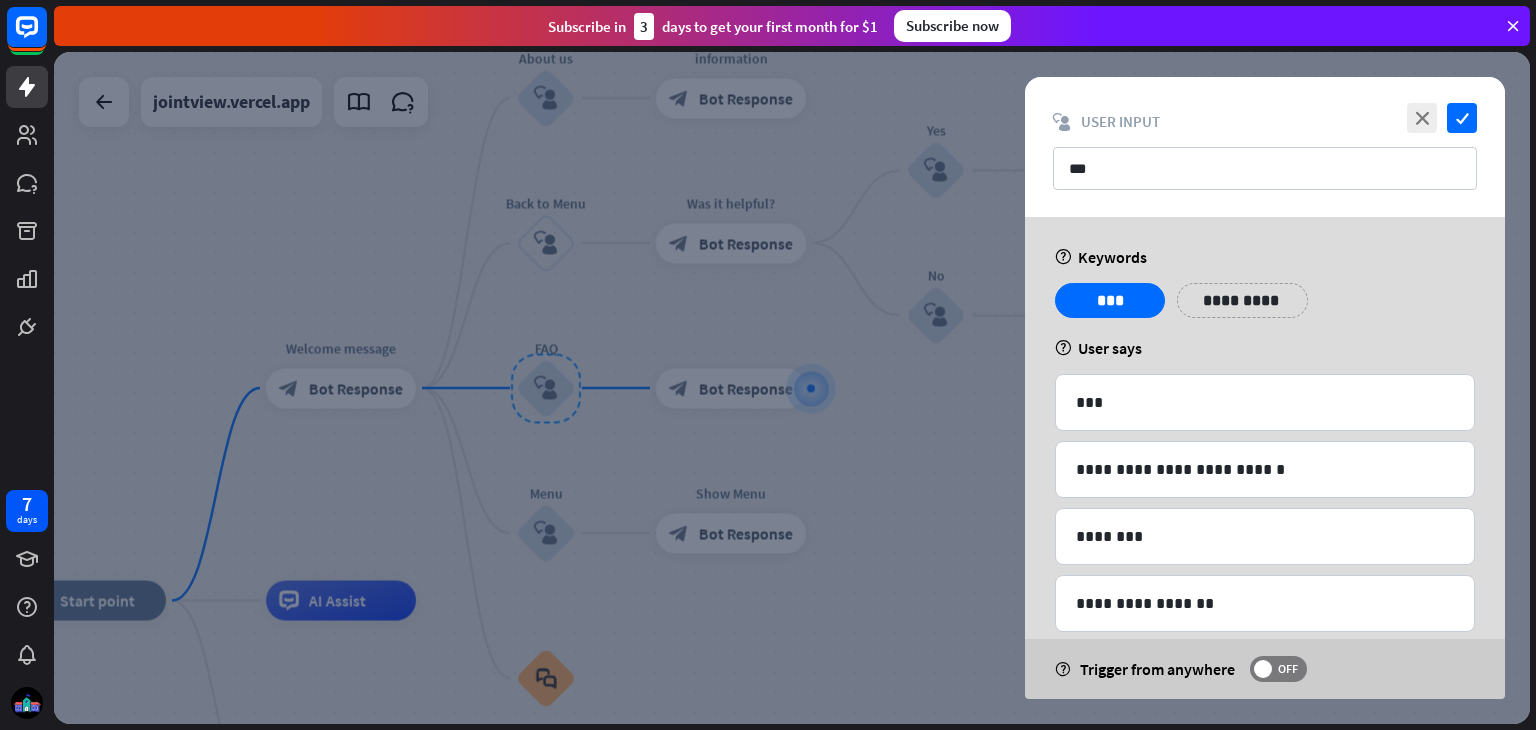 click at bounding box center [792, 388] 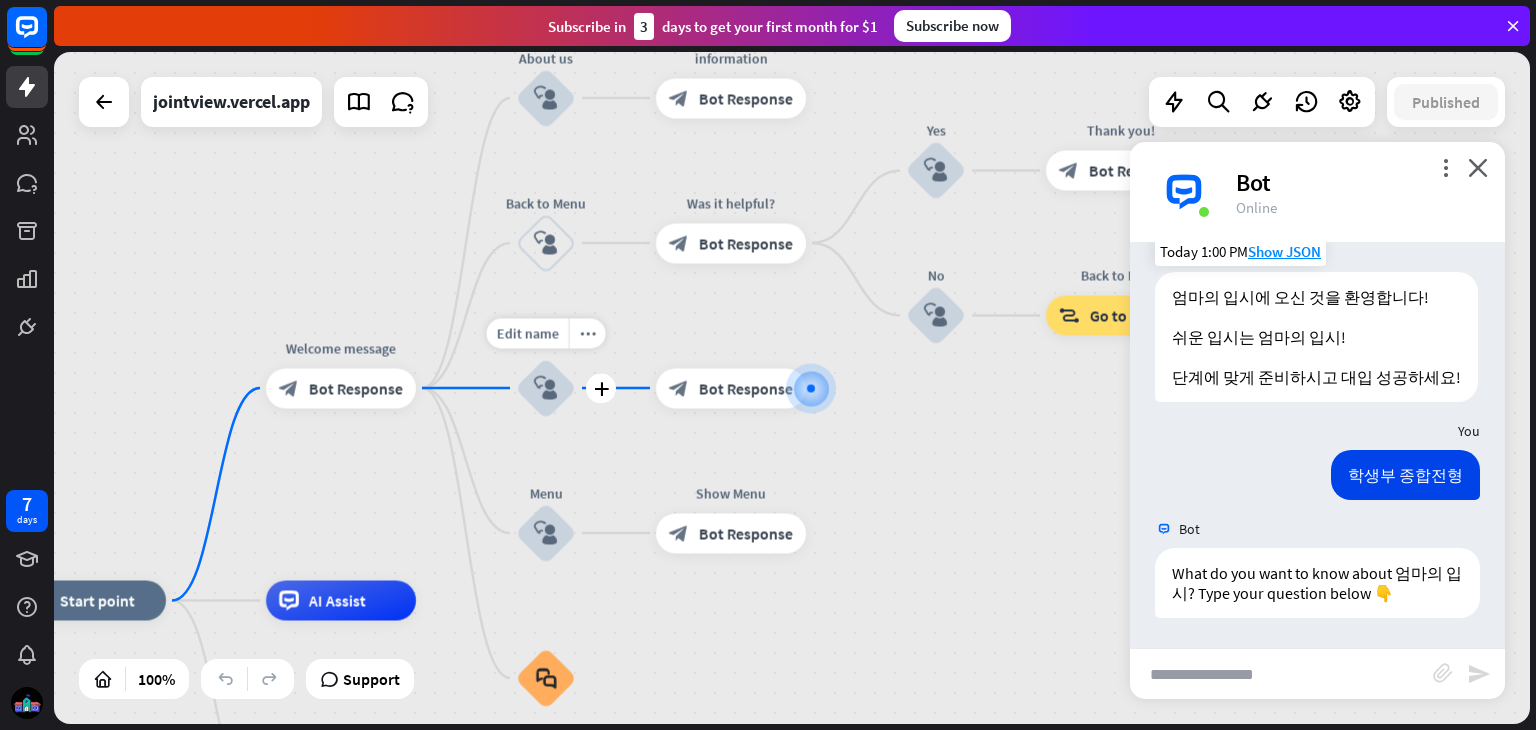click on "block_user_input" at bounding box center (546, 388) 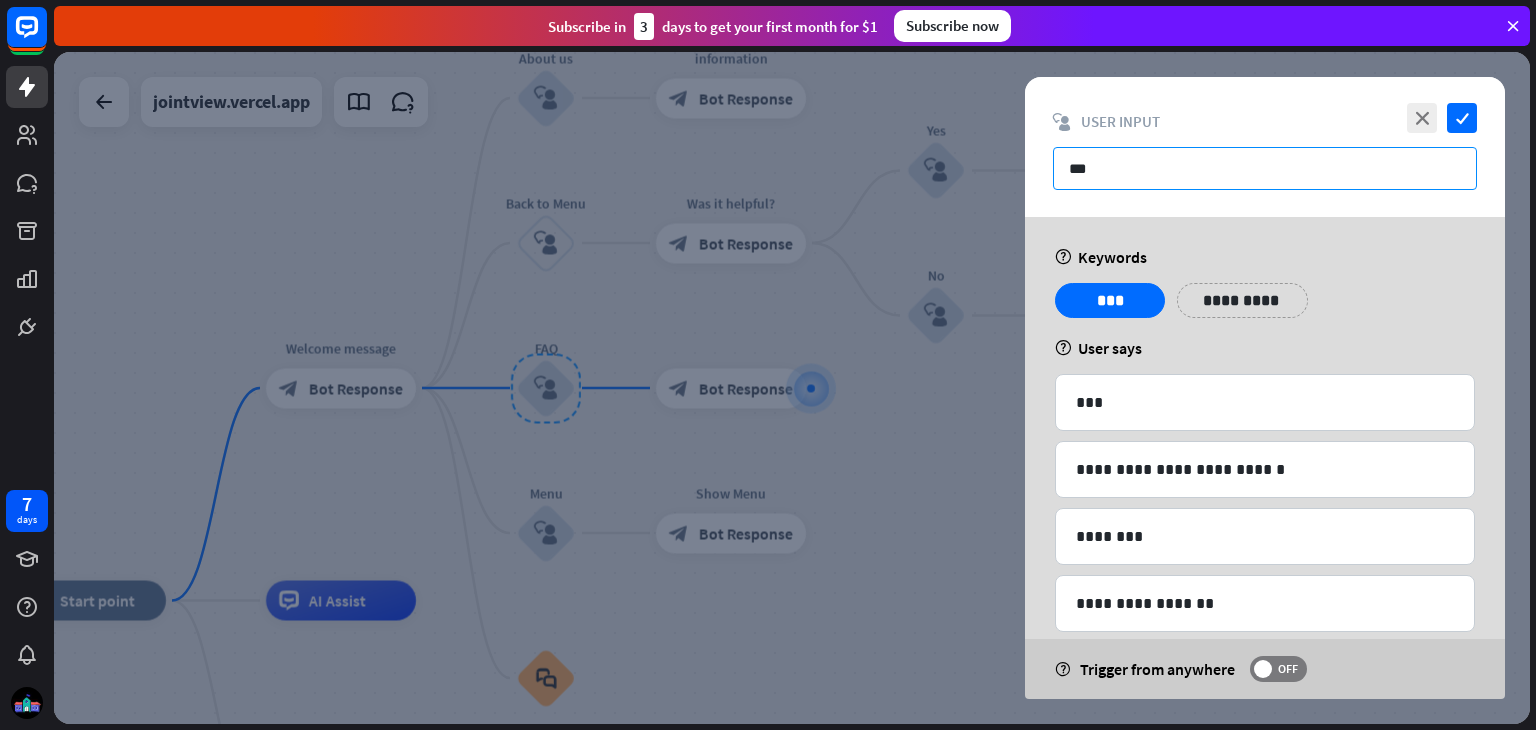 click on "***" at bounding box center (1265, 168) 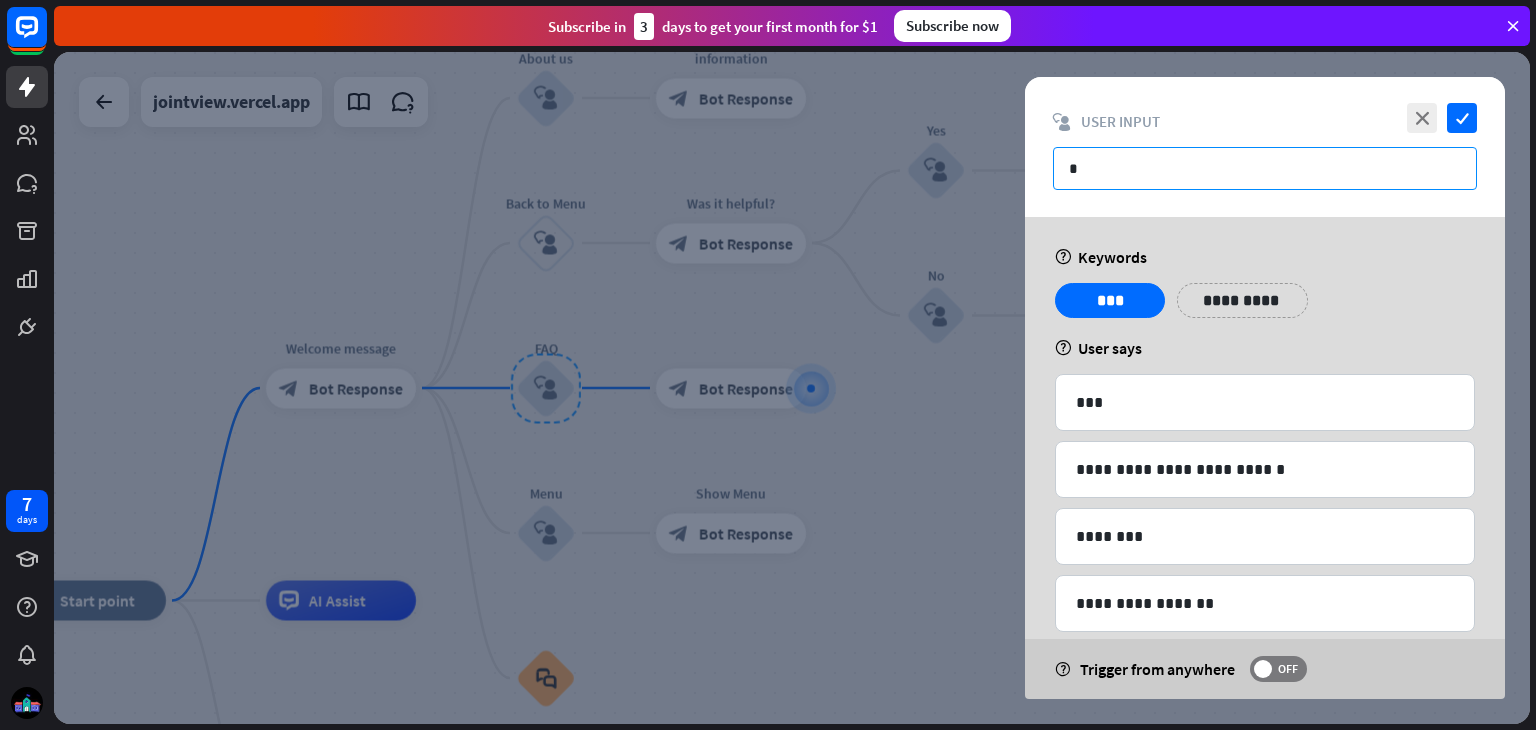 click on "*" at bounding box center [1265, 168] 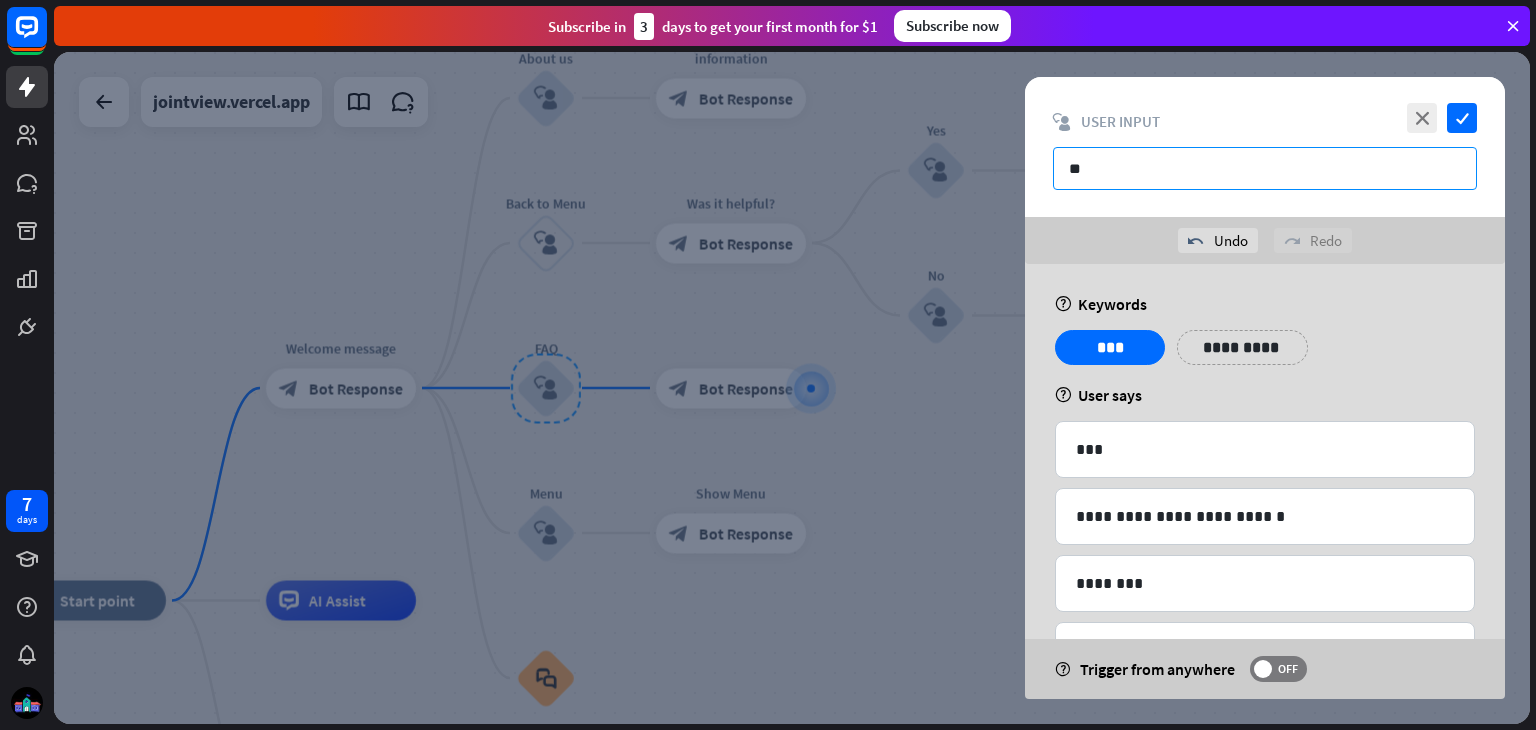 type on "*" 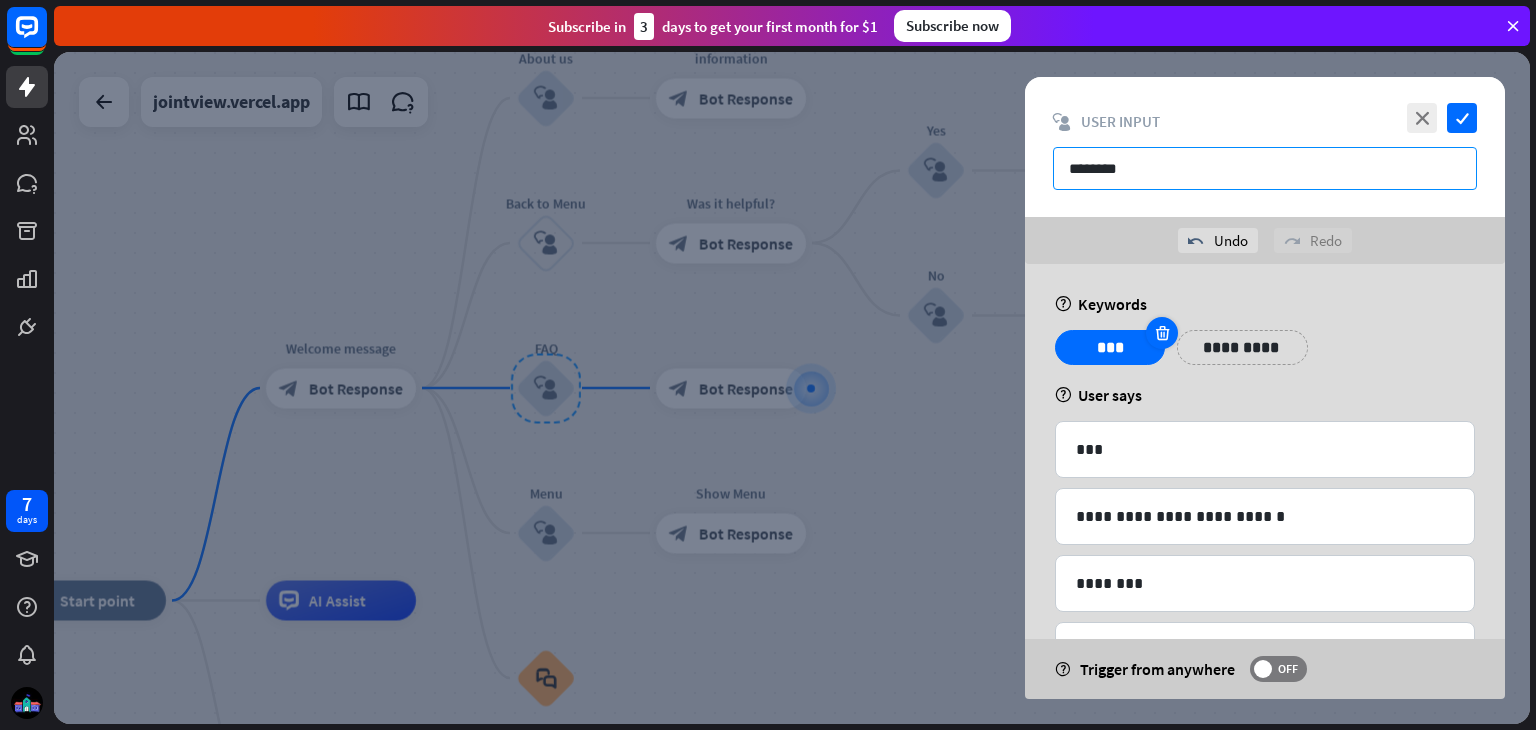 type on "********" 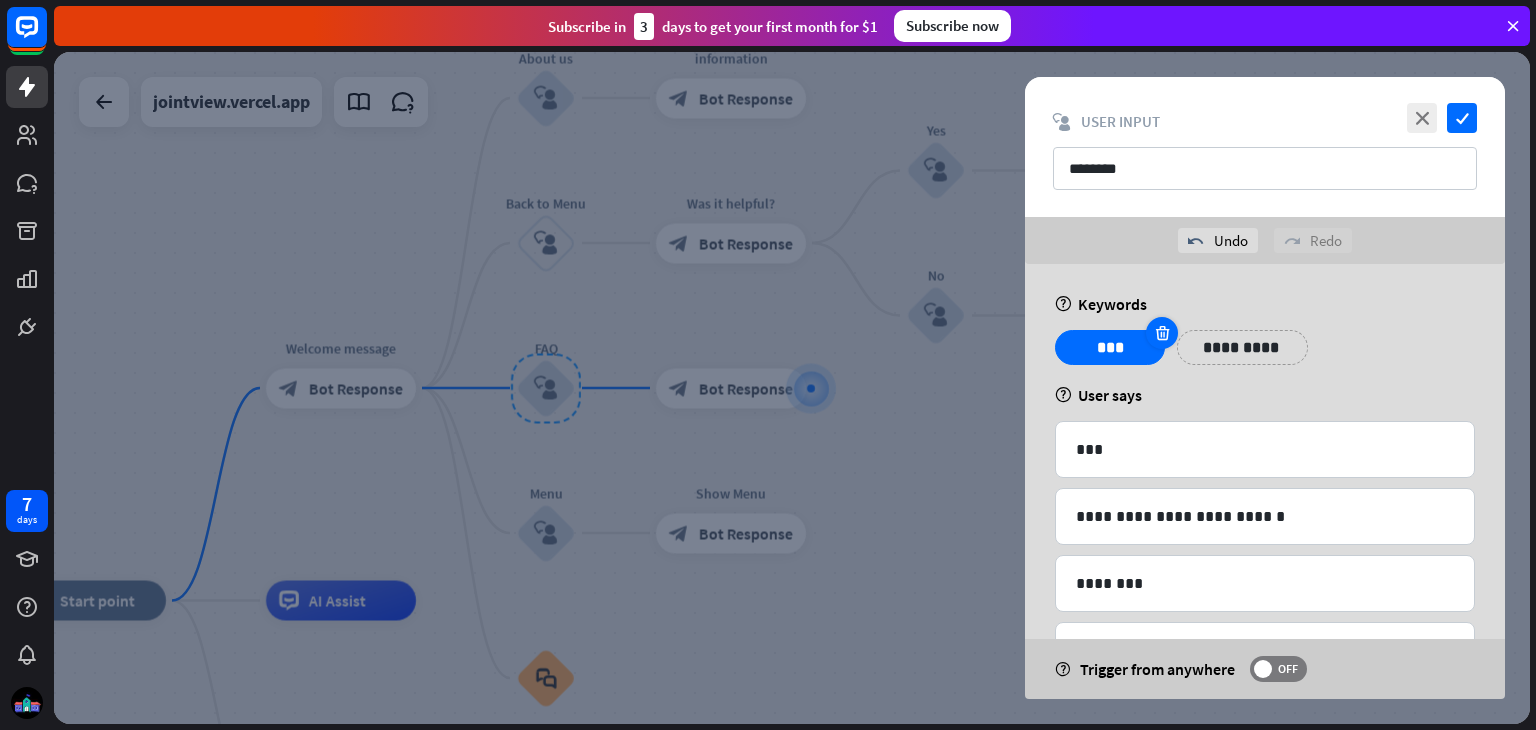click at bounding box center (1162, 333) 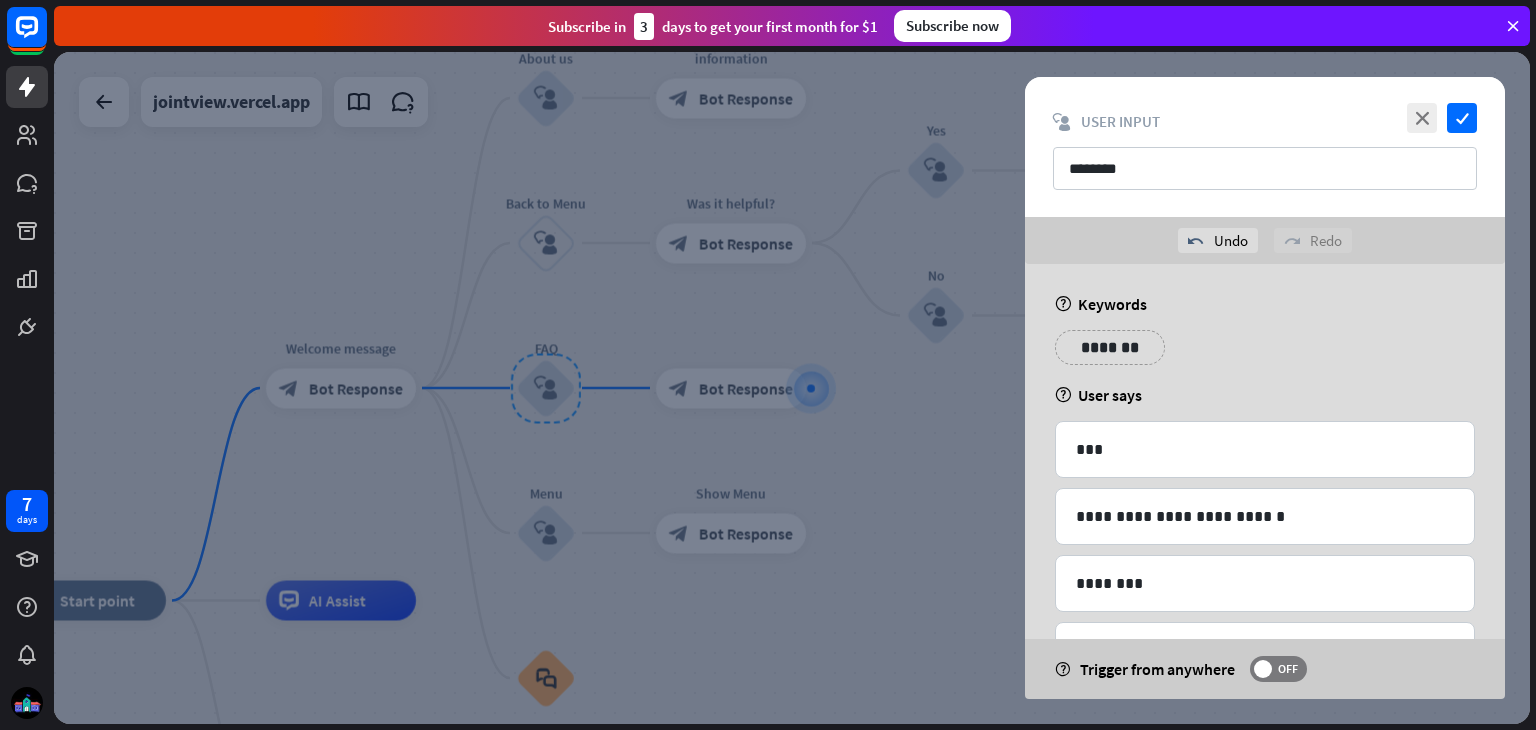 drag, startPoint x: 1112, startPoint y: 361, endPoint x: 1104, endPoint y: 350, distance: 13.601471 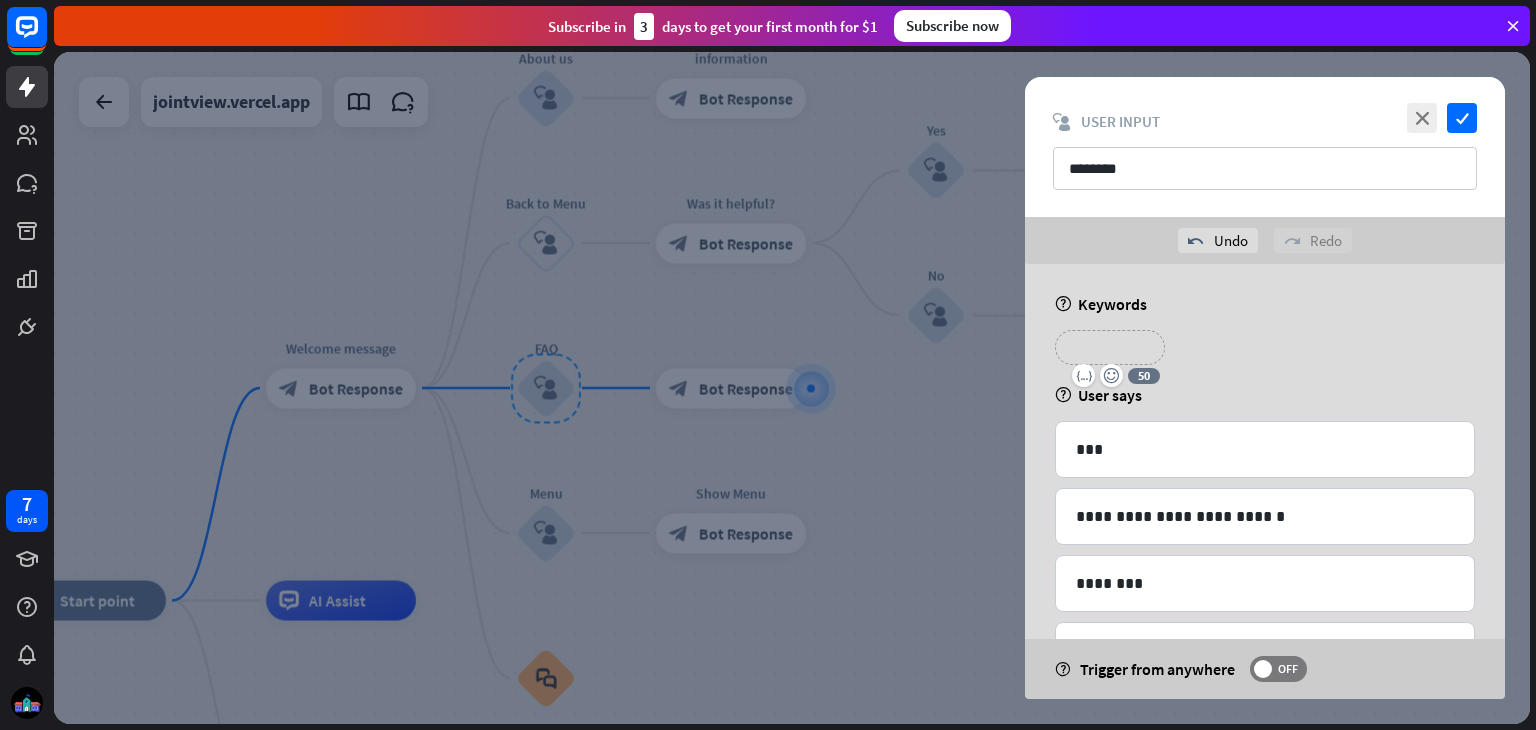 click on "*******" at bounding box center [1110, 347] 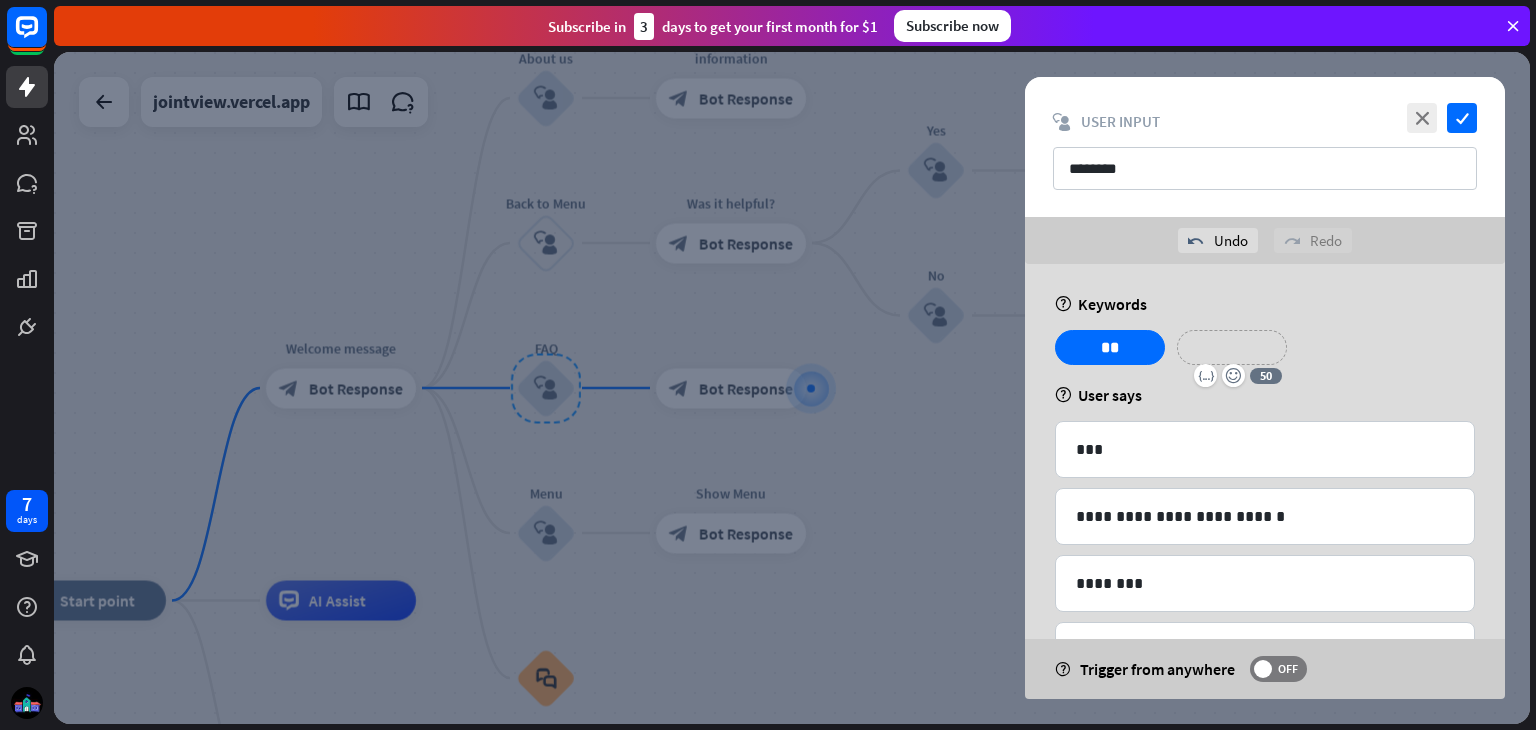 click on "**********" at bounding box center [1232, 347] 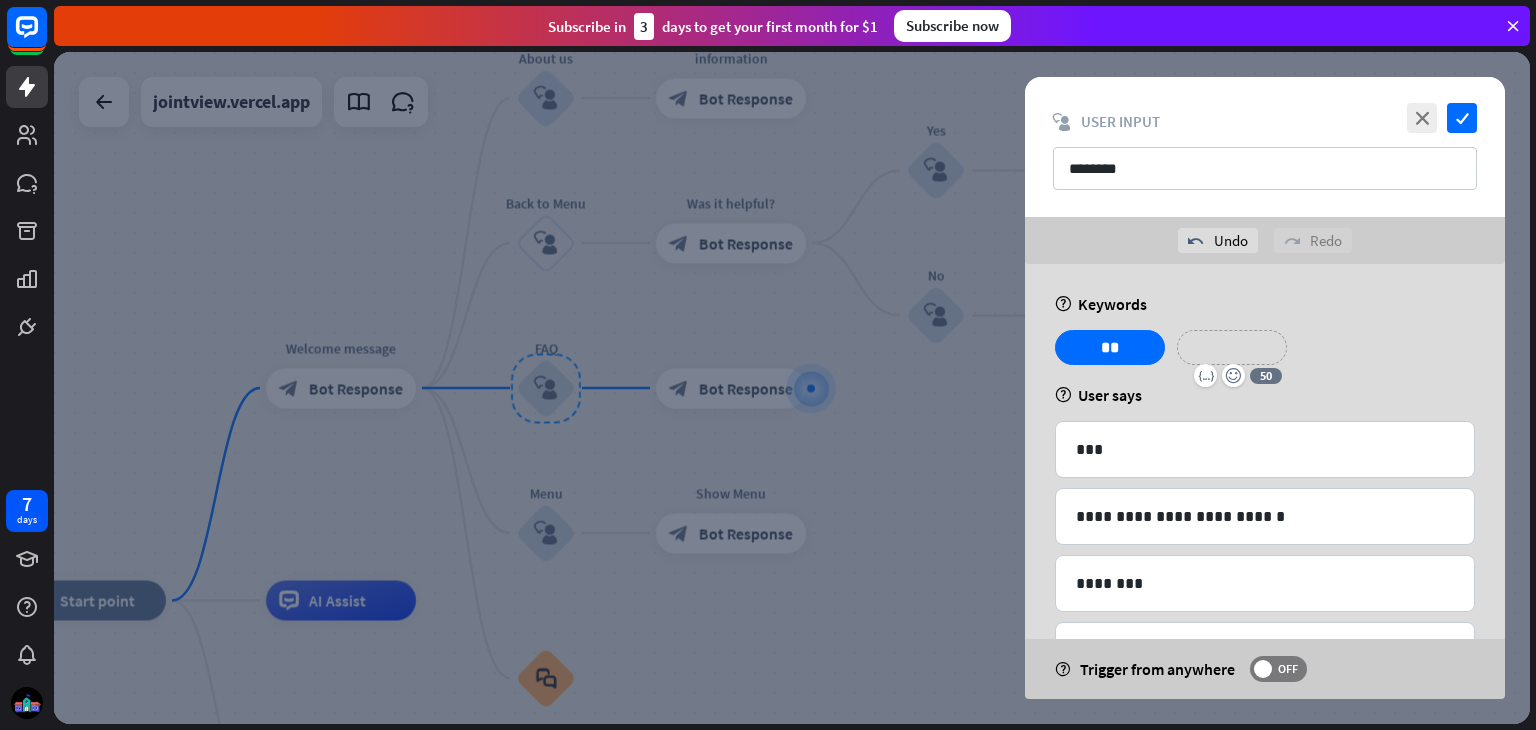type 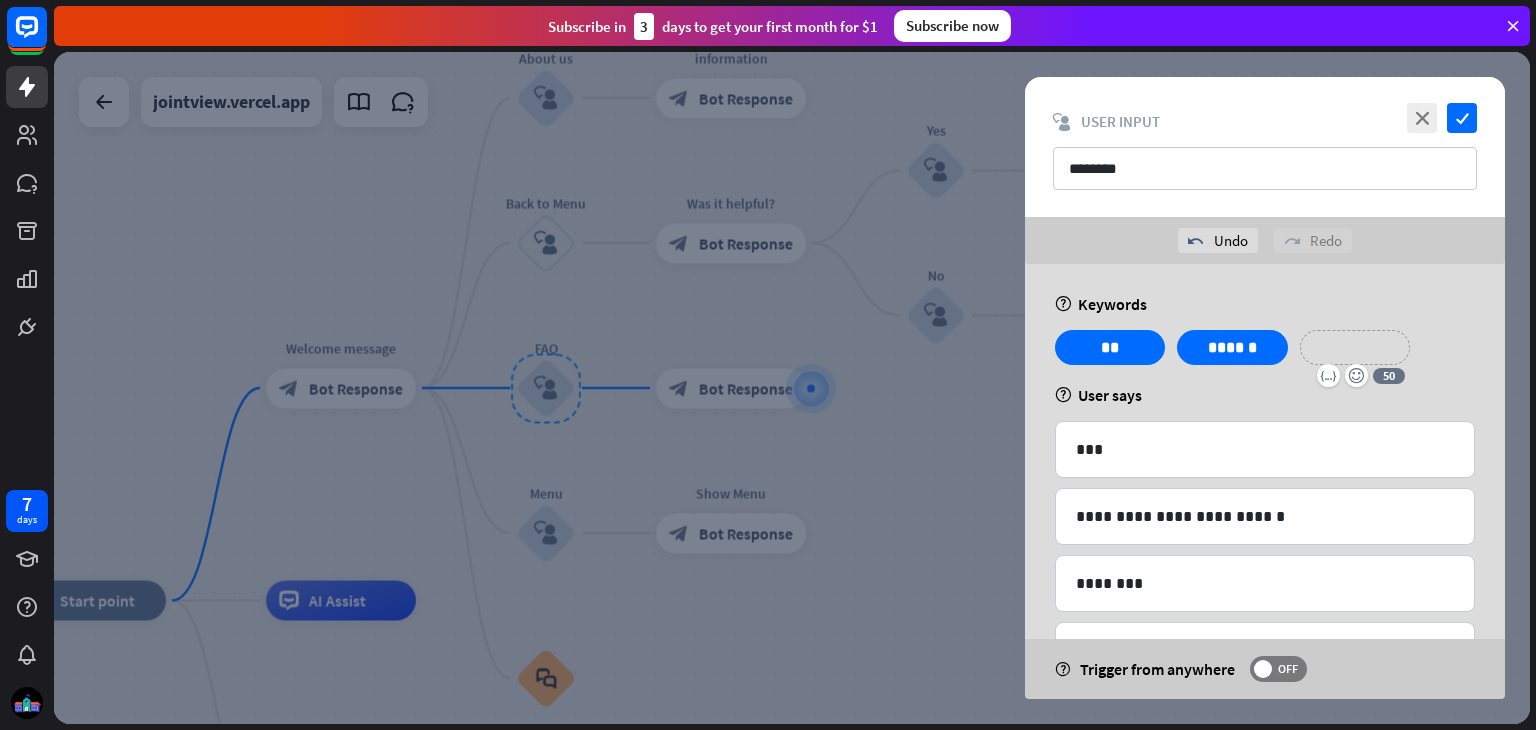 click on "**********" at bounding box center [1355, 347] 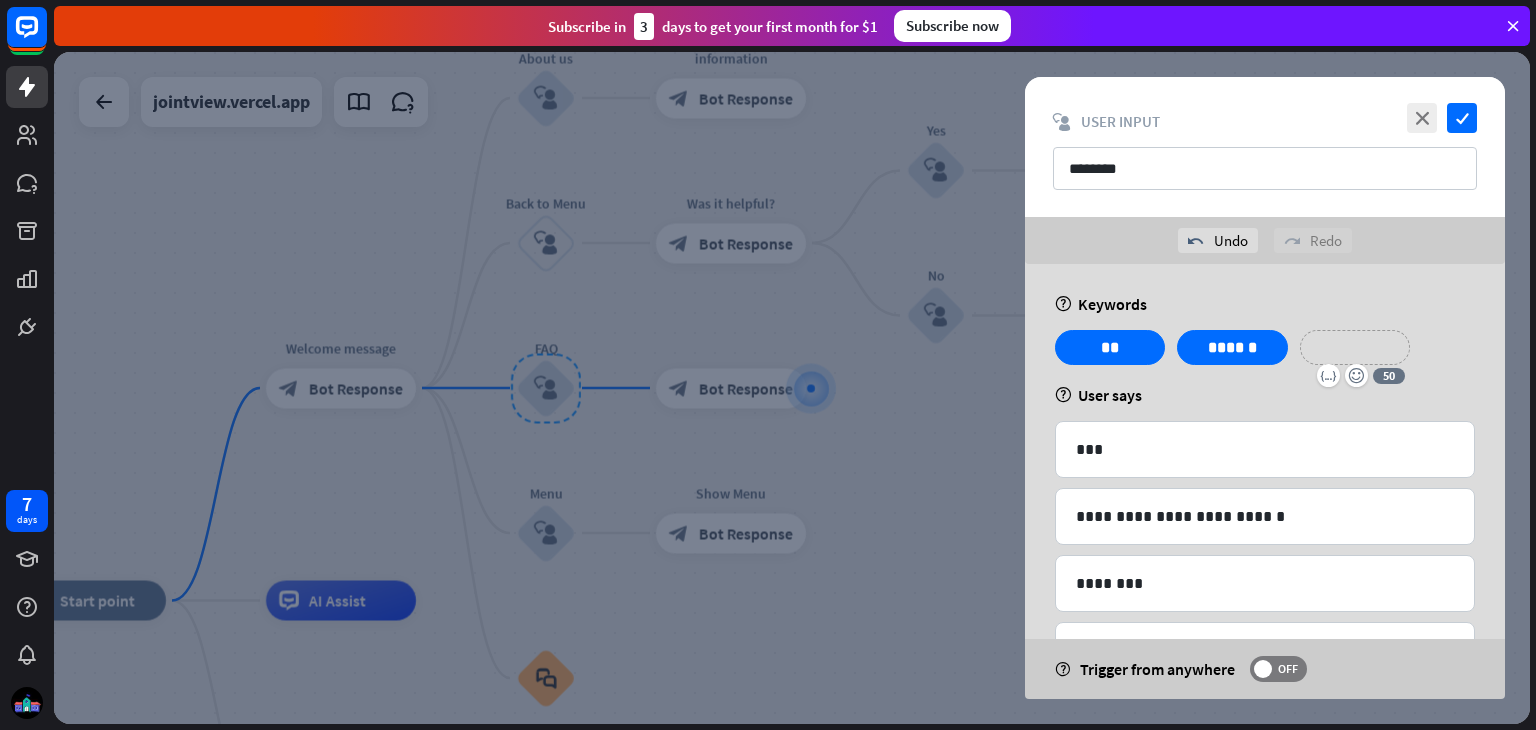 type 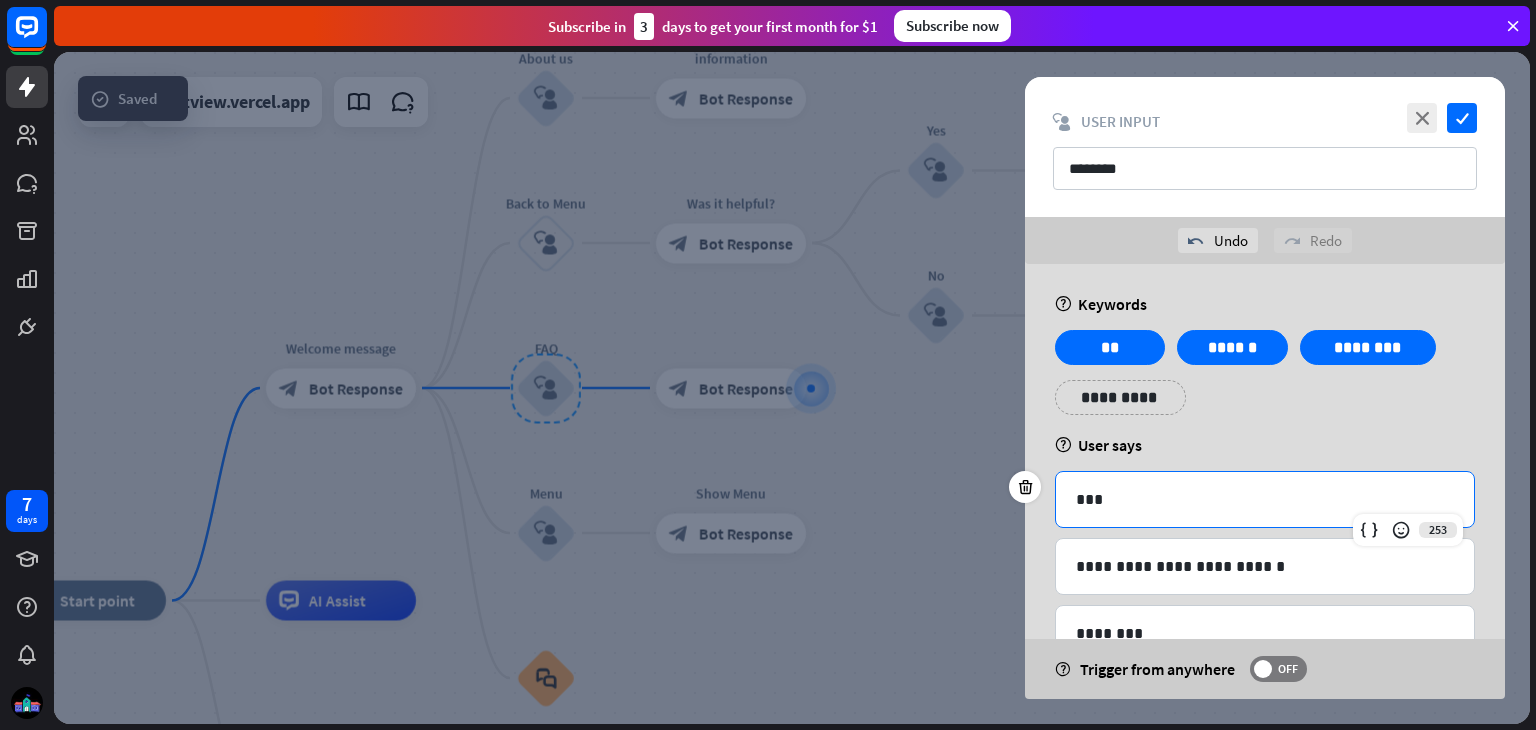 click on "***" at bounding box center [1265, 499] 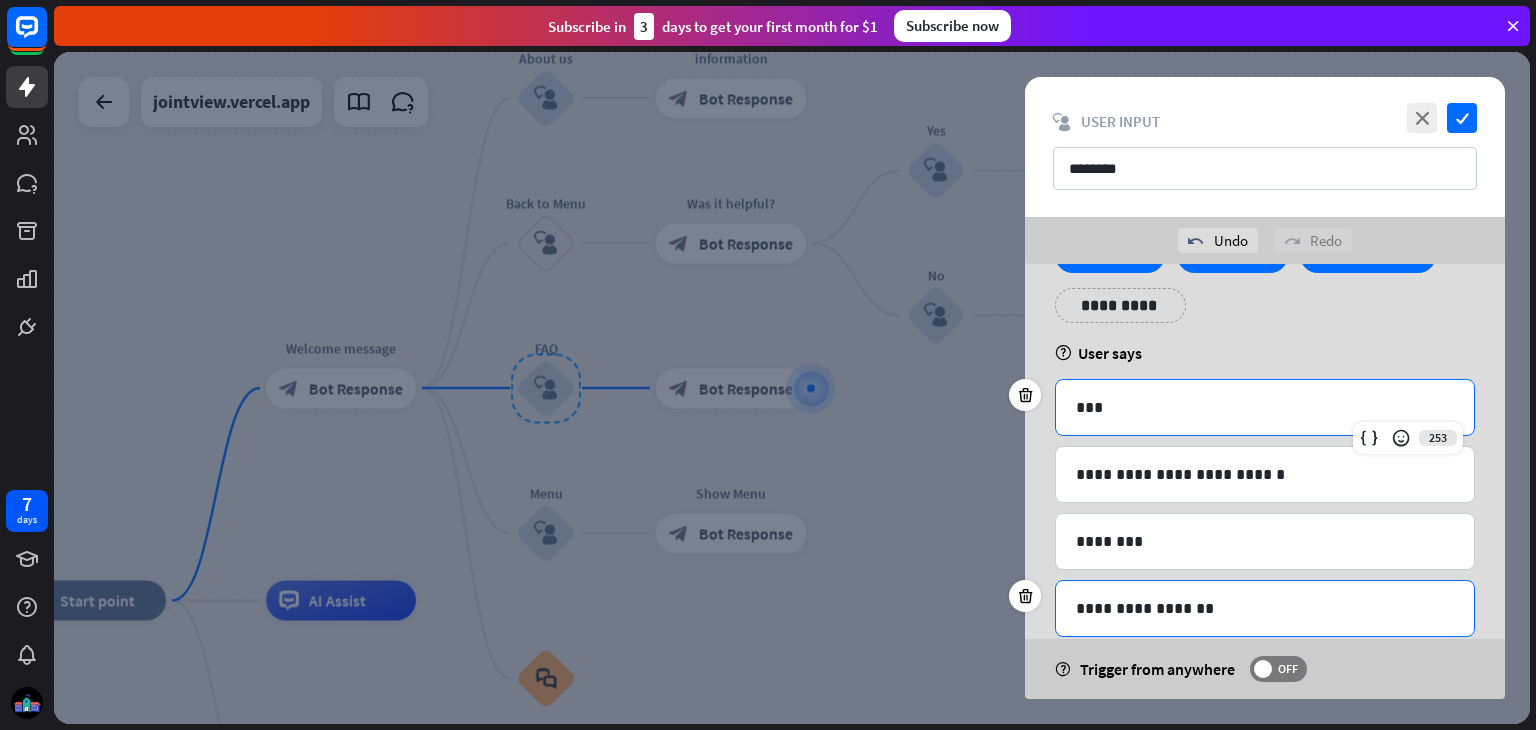 scroll, scrollTop: 79, scrollLeft: 0, axis: vertical 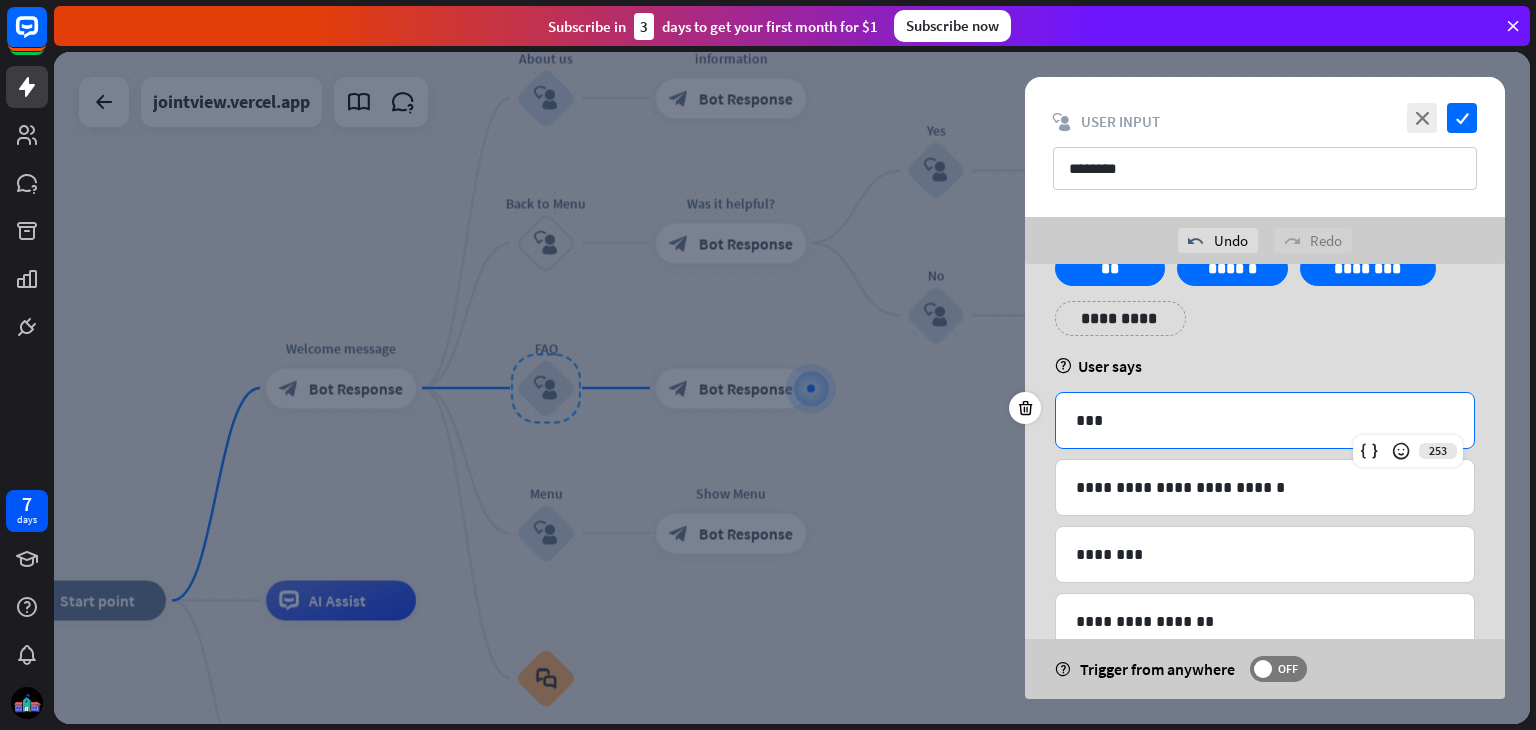 type 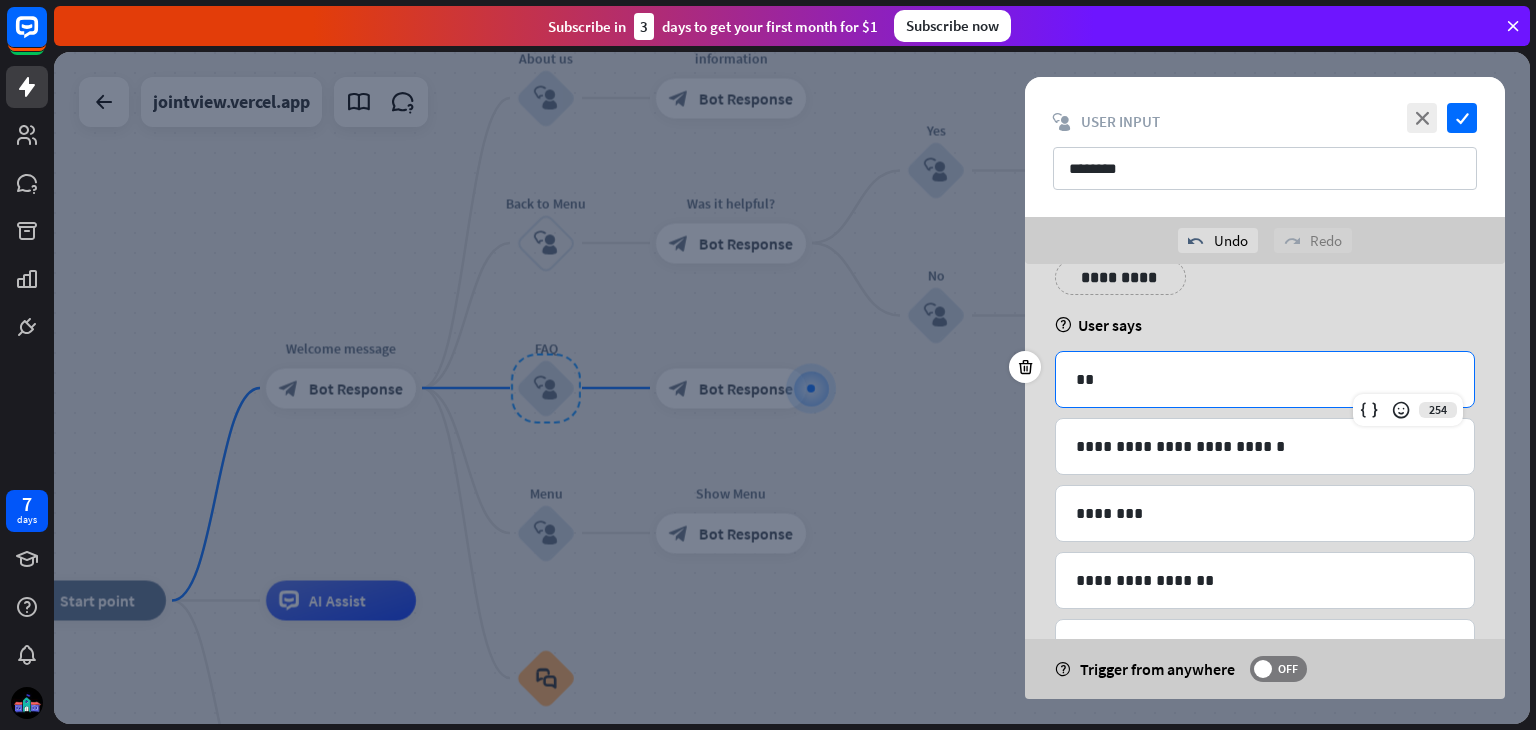 scroll, scrollTop: 120, scrollLeft: 0, axis: vertical 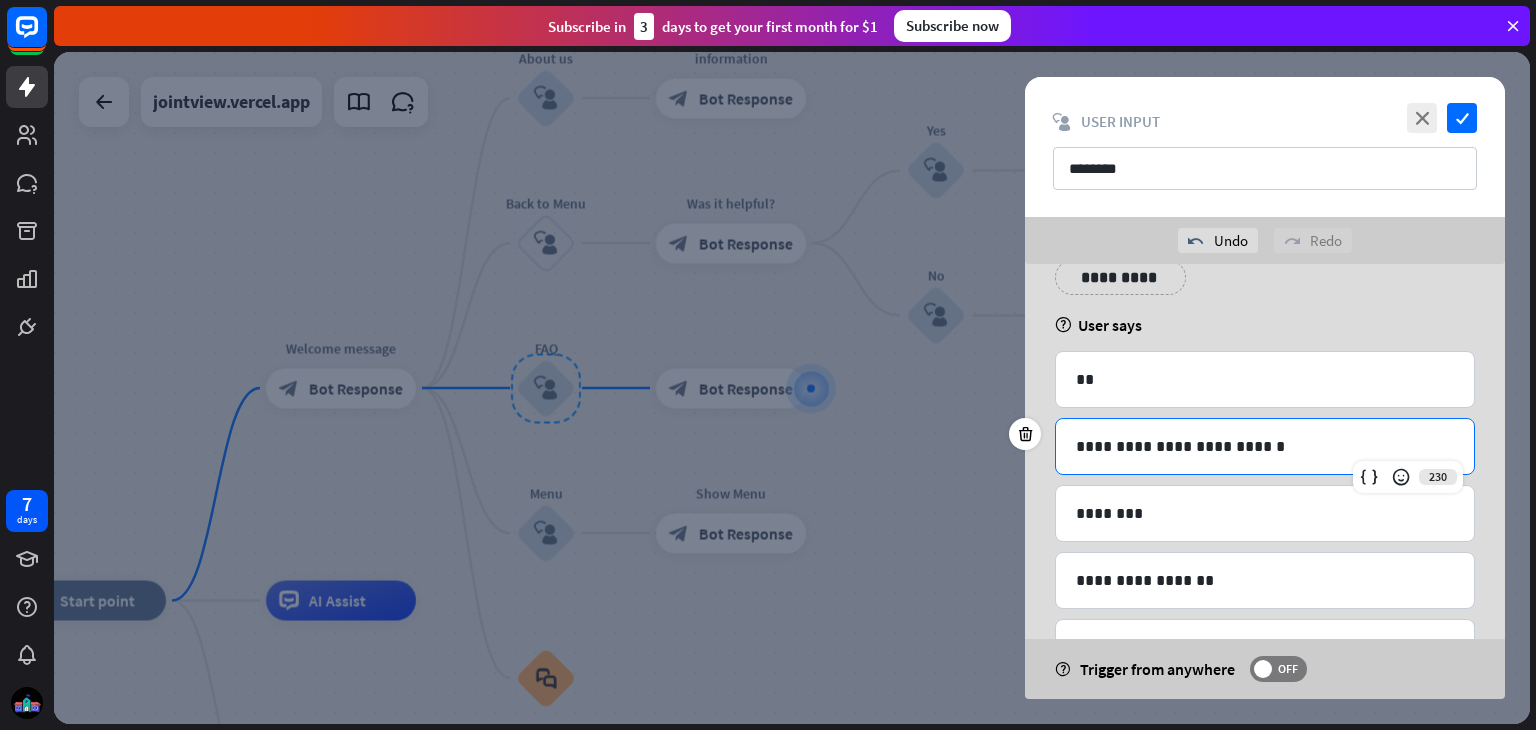 click on "**********" at bounding box center (1265, 446) 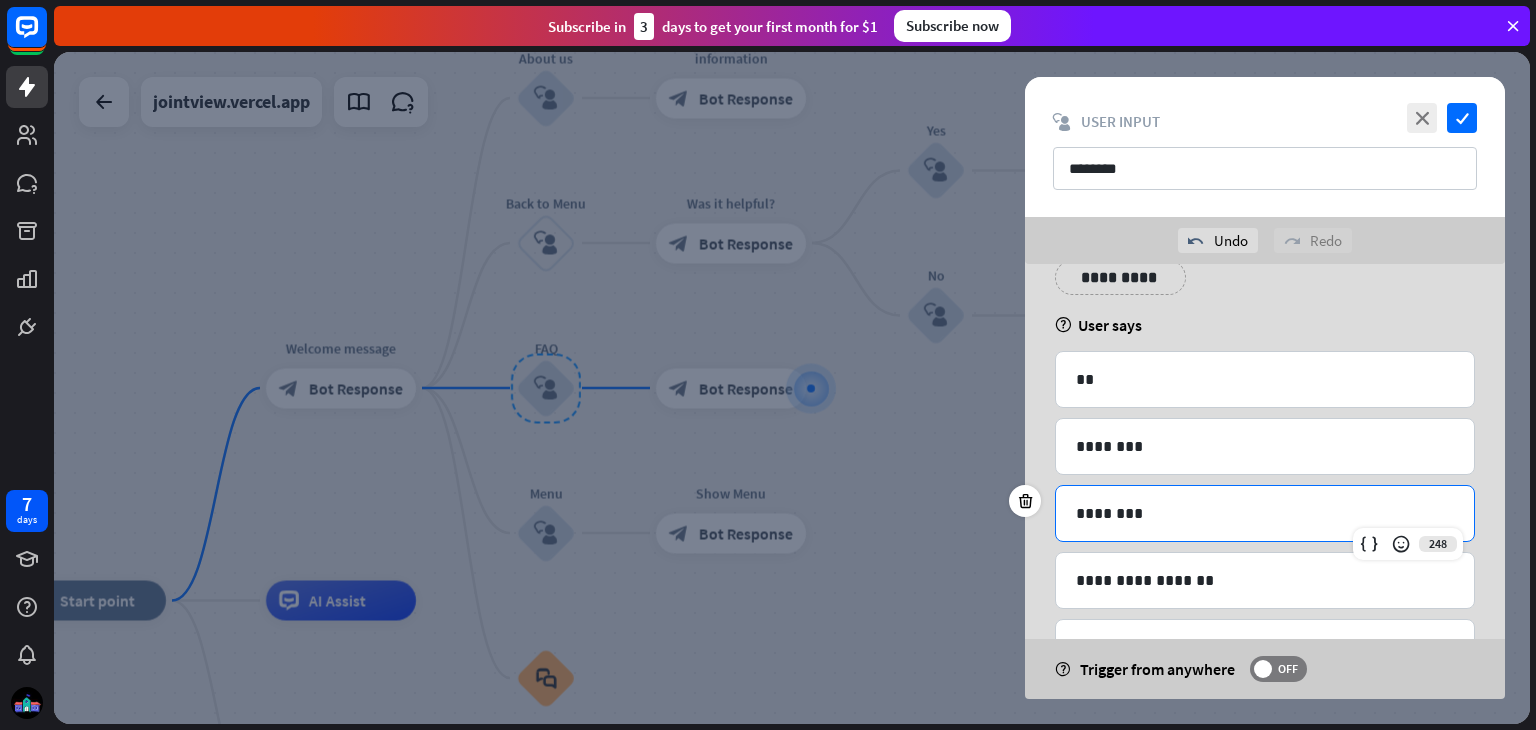 click on "********" at bounding box center [1265, 513] 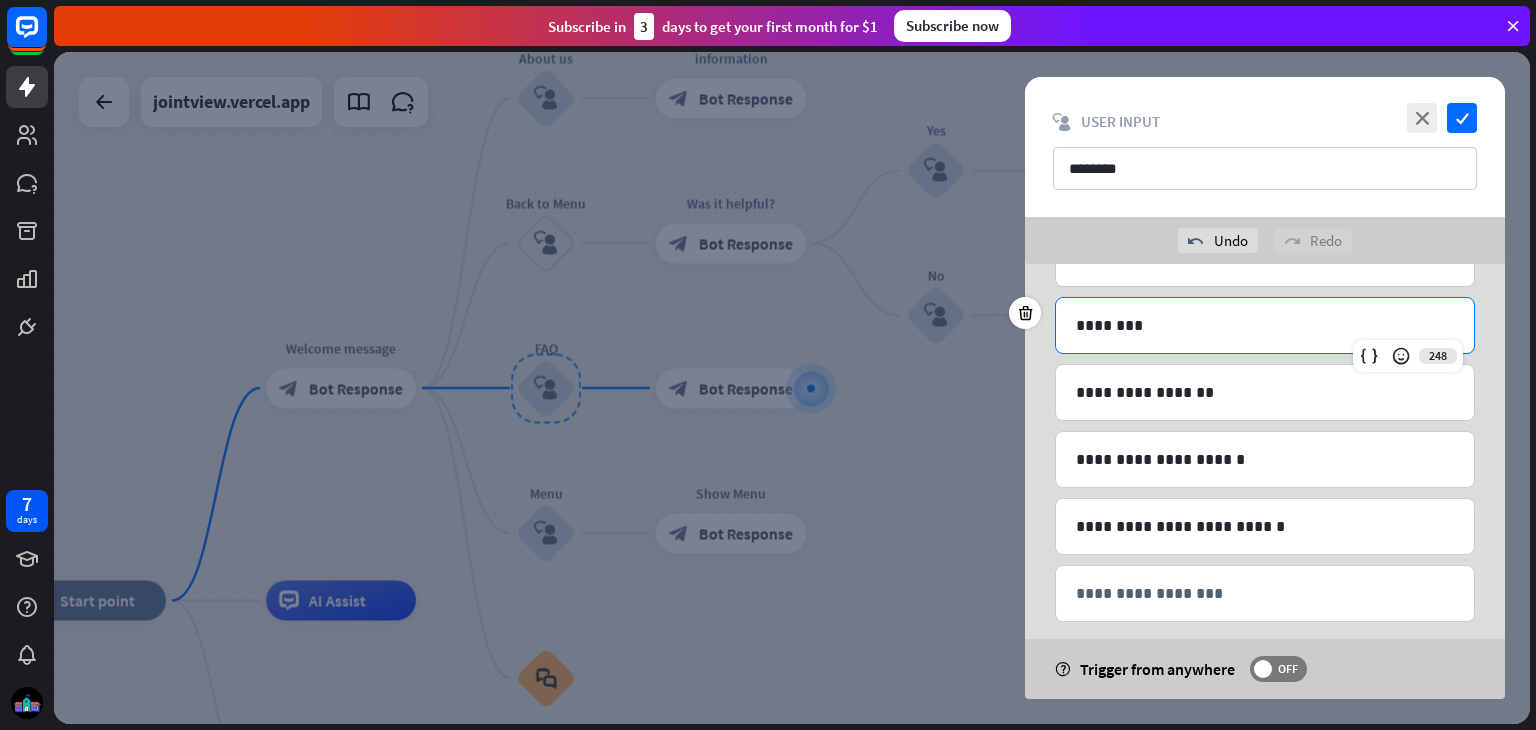scroll, scrollTop: 288, scrollLeft: 0, axis: vertical 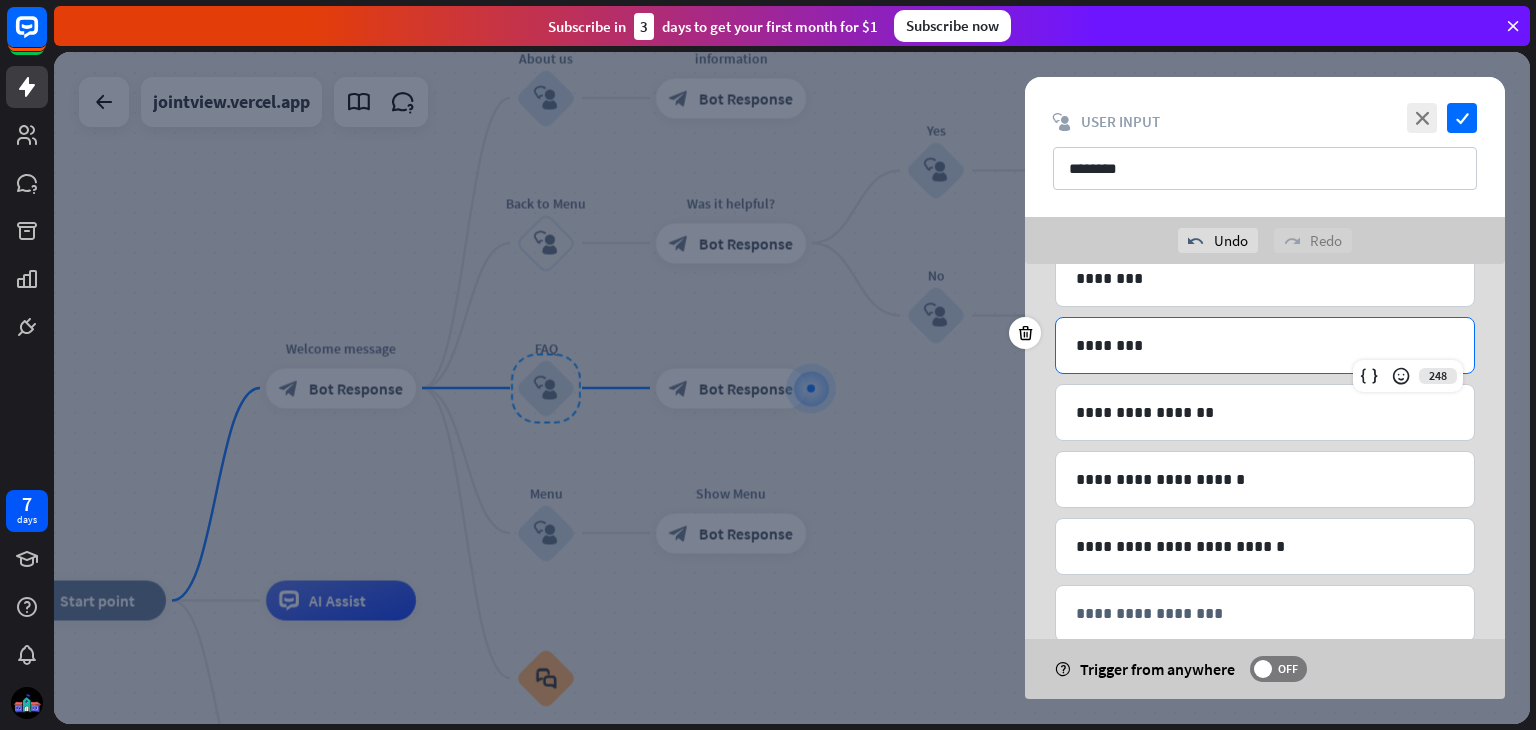 type 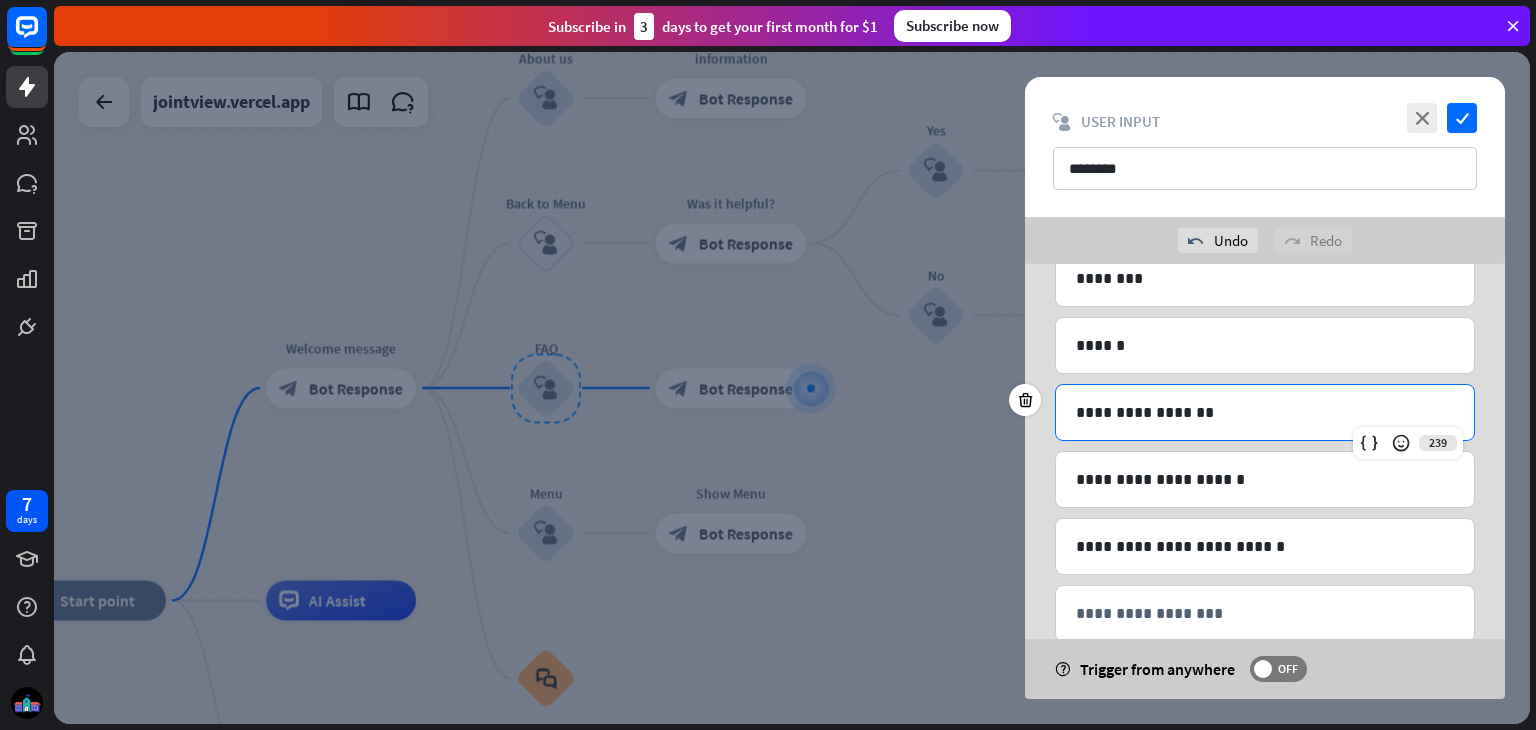 click on "**********" at bounding box center (1265, 412) 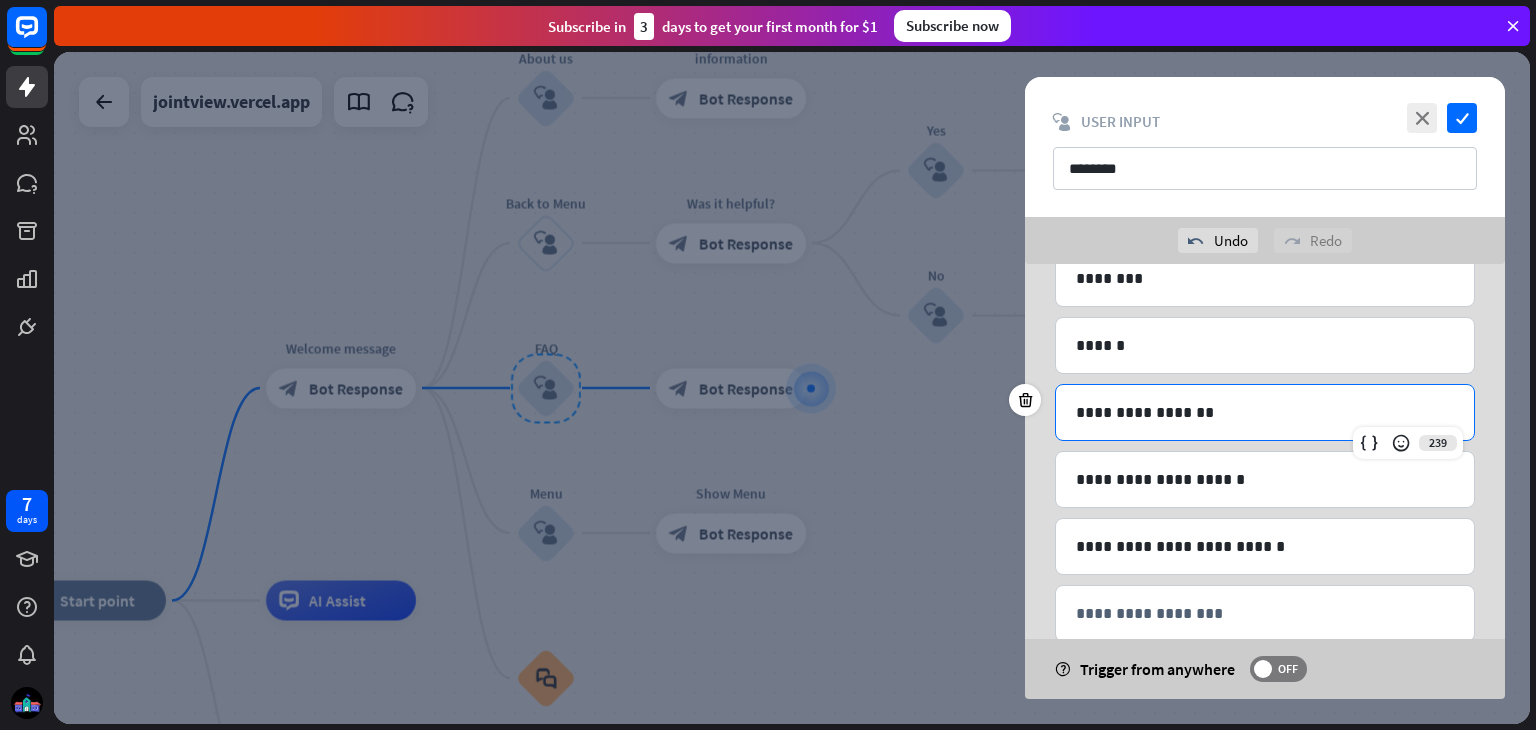 click on "**********" at bounding box center [1265, 412] 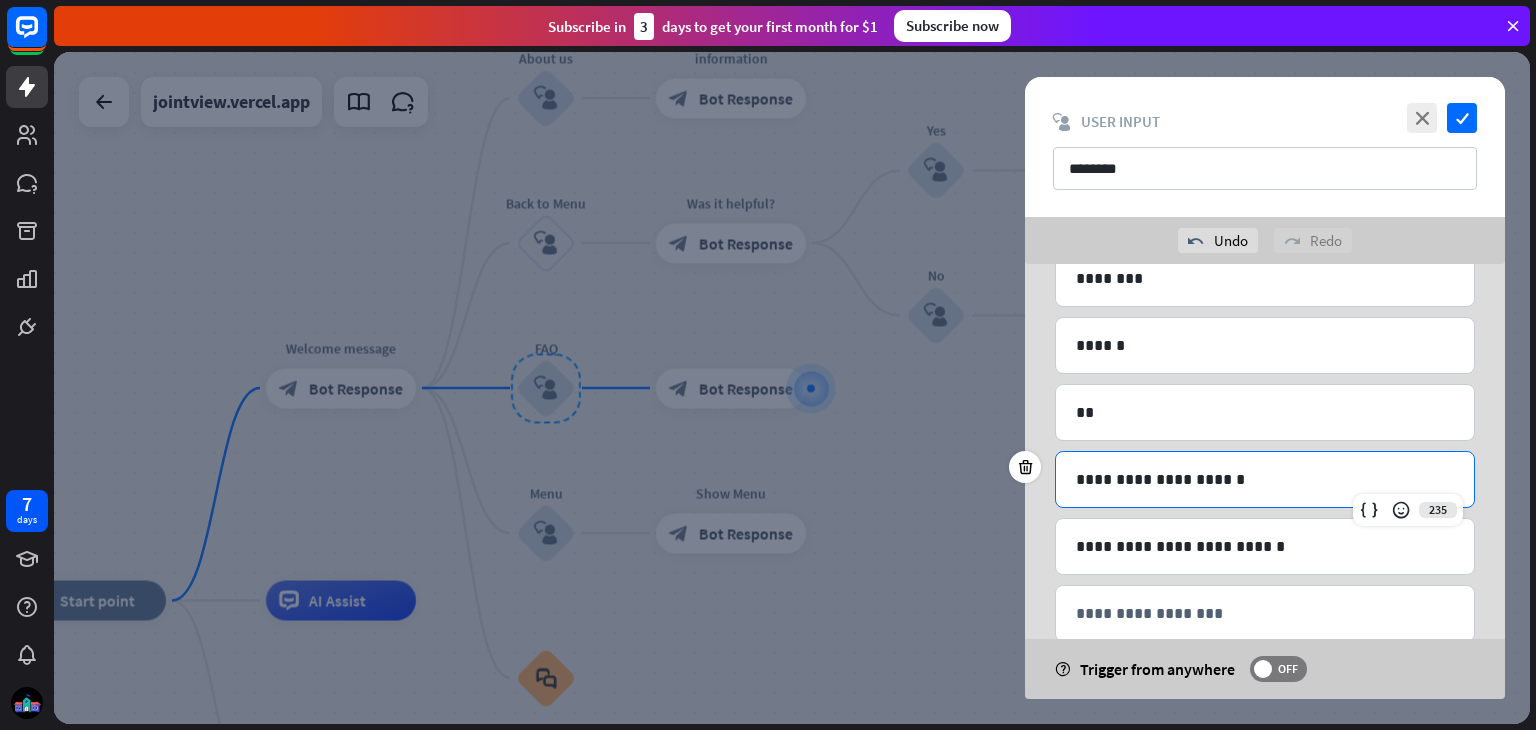 click on "**********" at bounding box center (1265, 479) 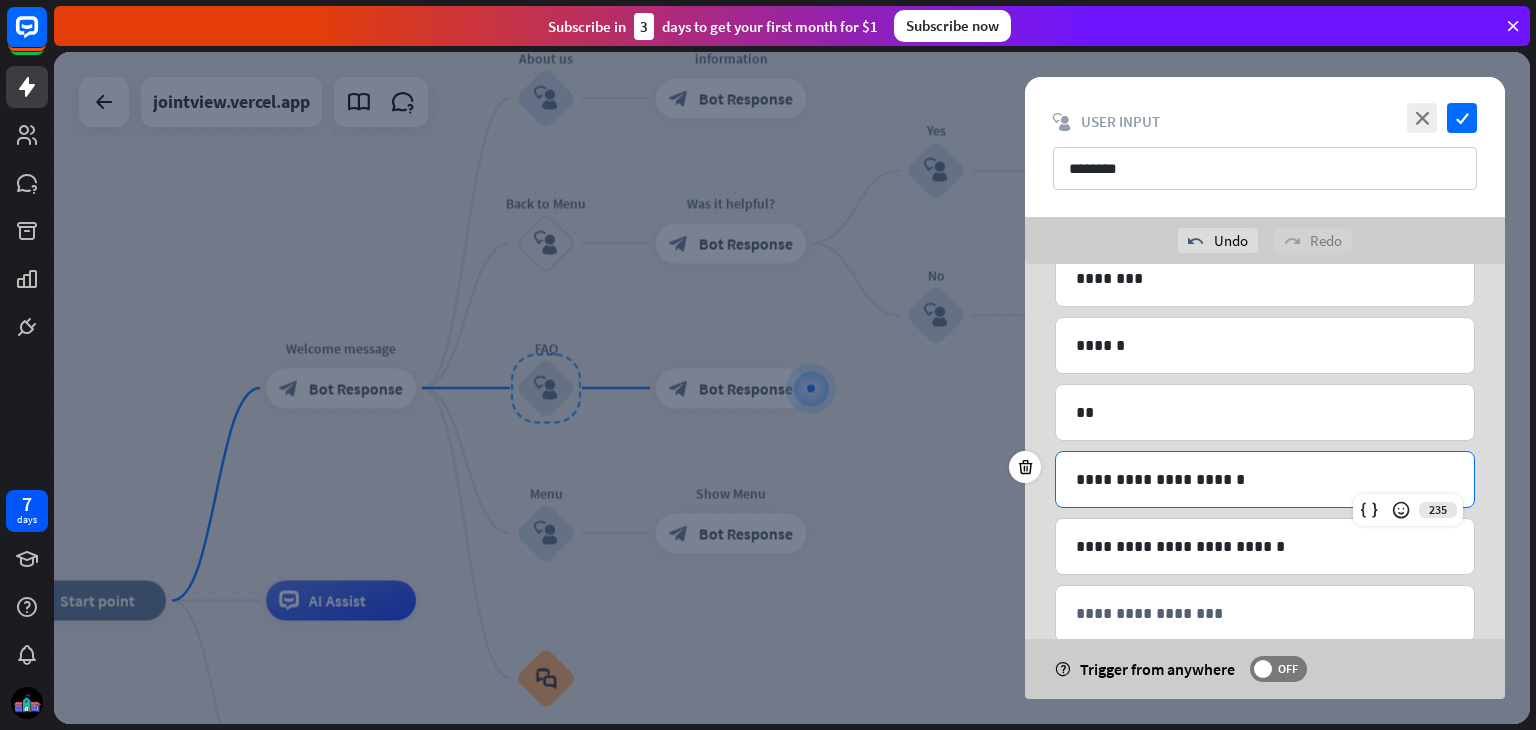 type 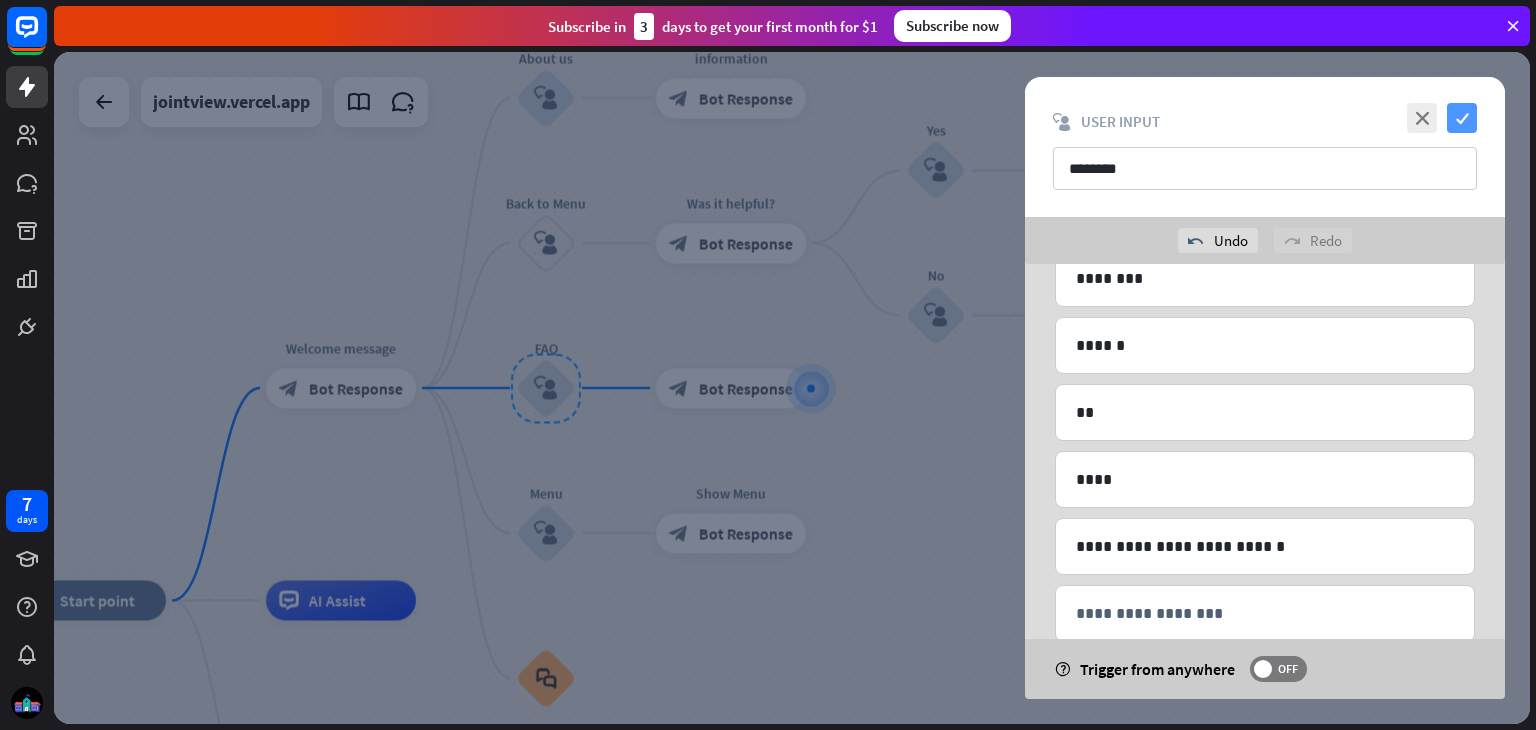 click on "check" at bounding box center [1462, 118] 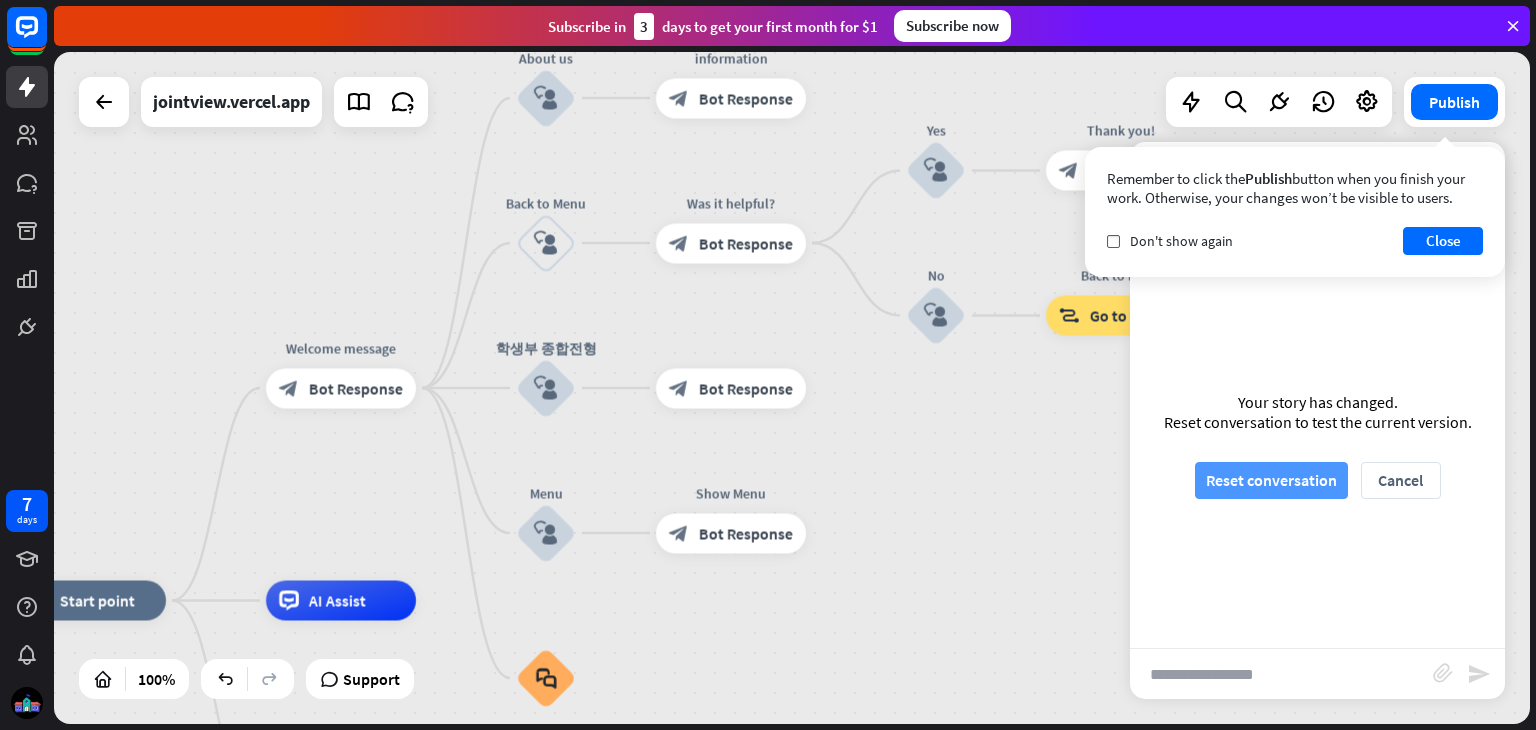click on "Reset conversation" at bounding box center [1271, 480] 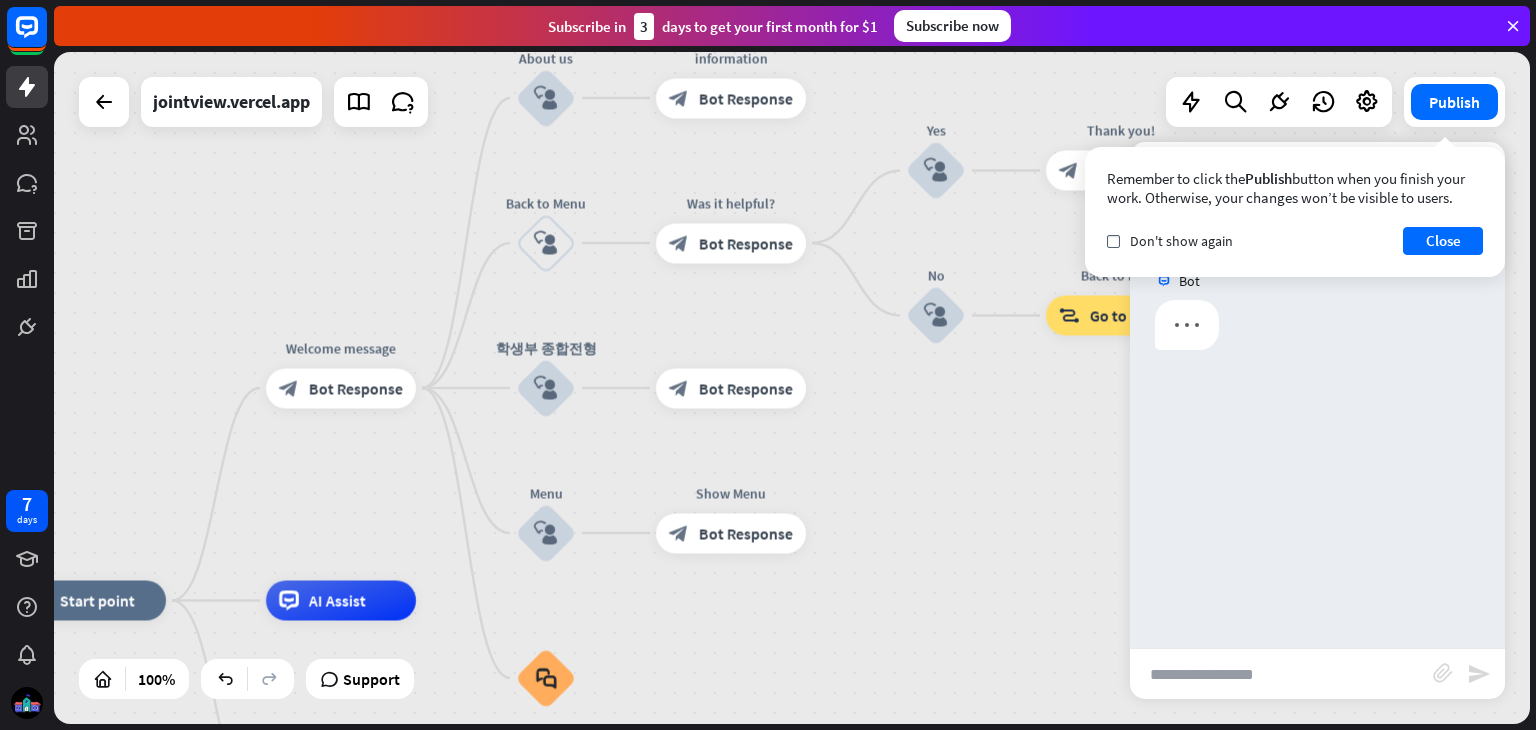 scroll, scrollTop: 0, scrollLeft: 0, axis: both 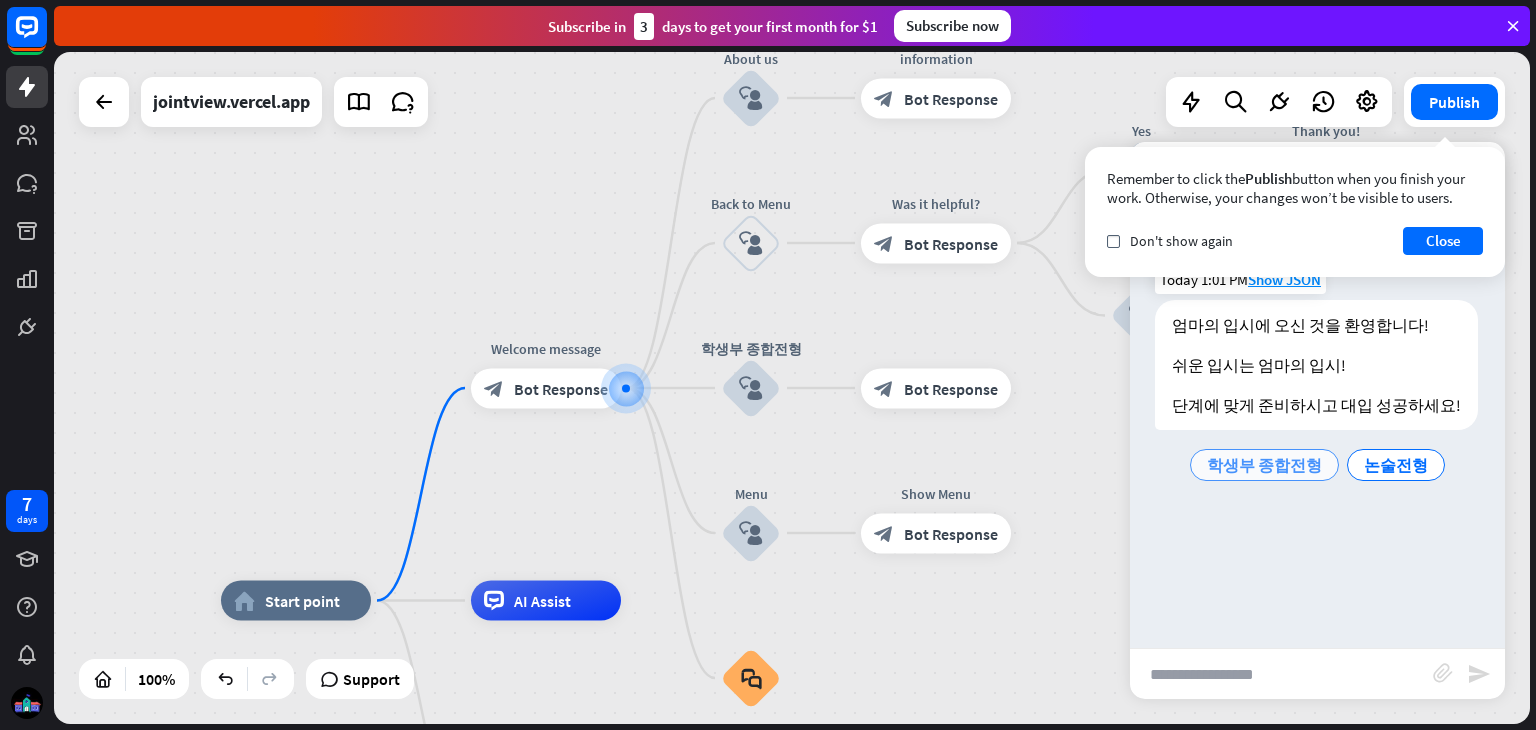 click on "학생부 종합전형" at bounding box center [1264, 465] 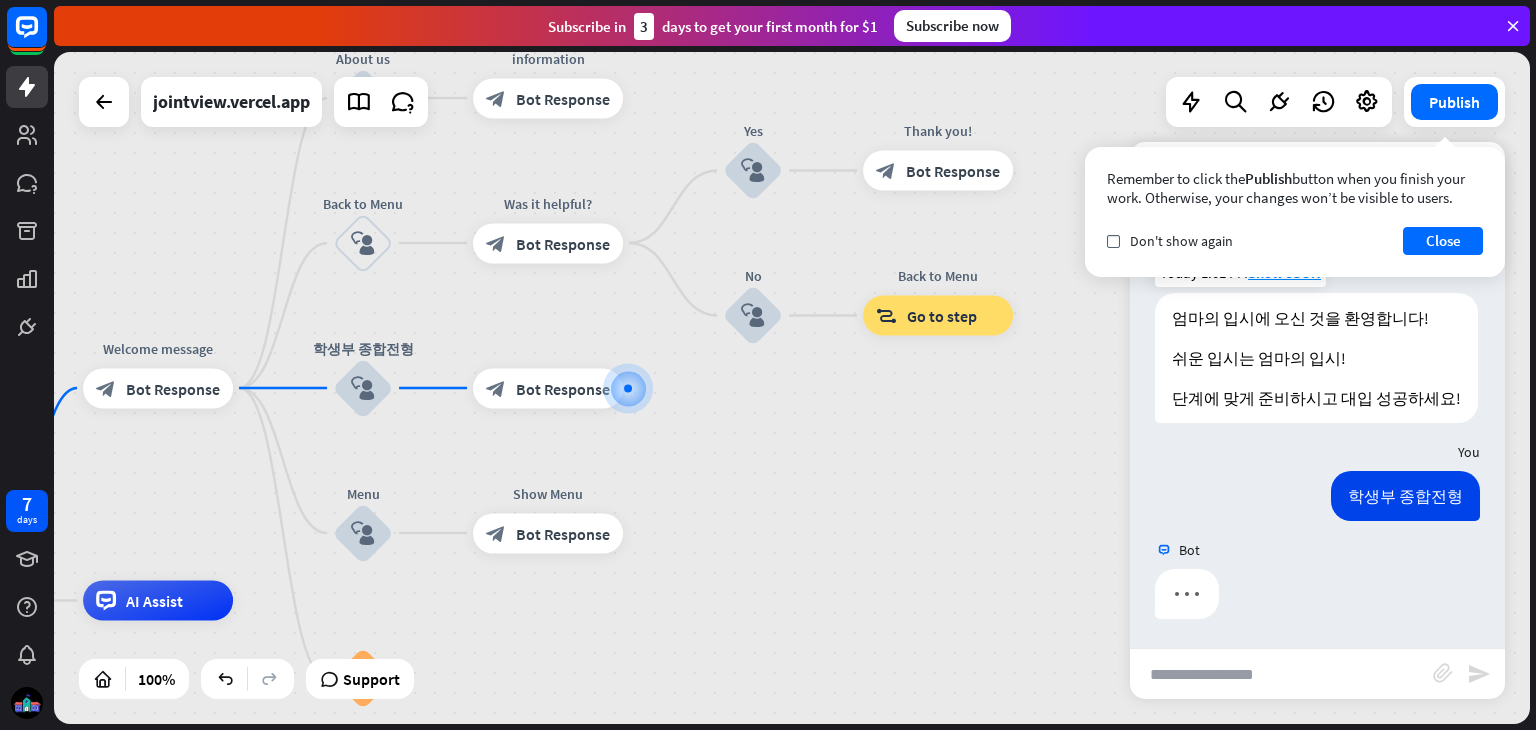 scroll, scrollTop: 8, scrollLeft: 0, axis: vertical 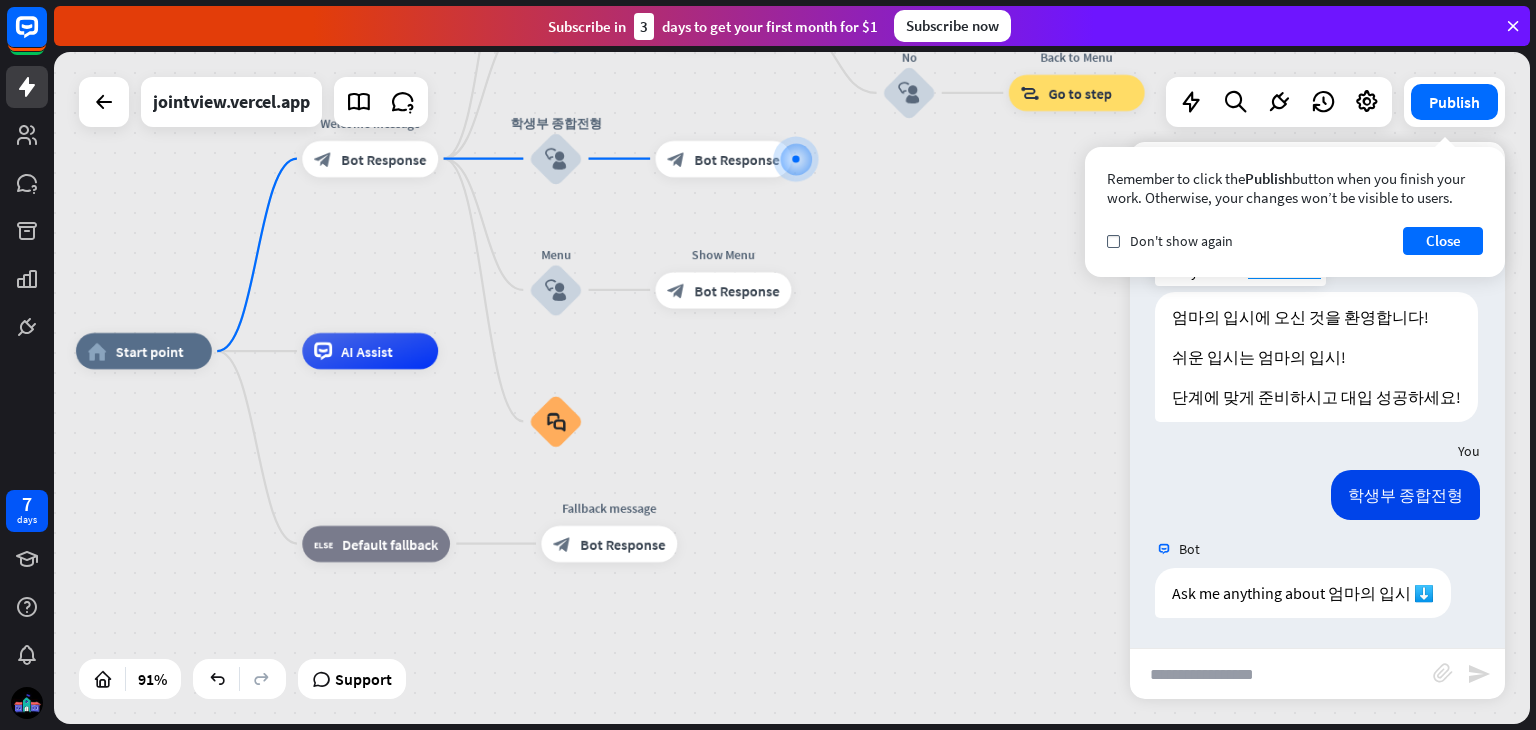 drag, startPoint x: 869, startPoint y: 469, endPoint x: 1019, endPoint y: 245, distance: 269.58487 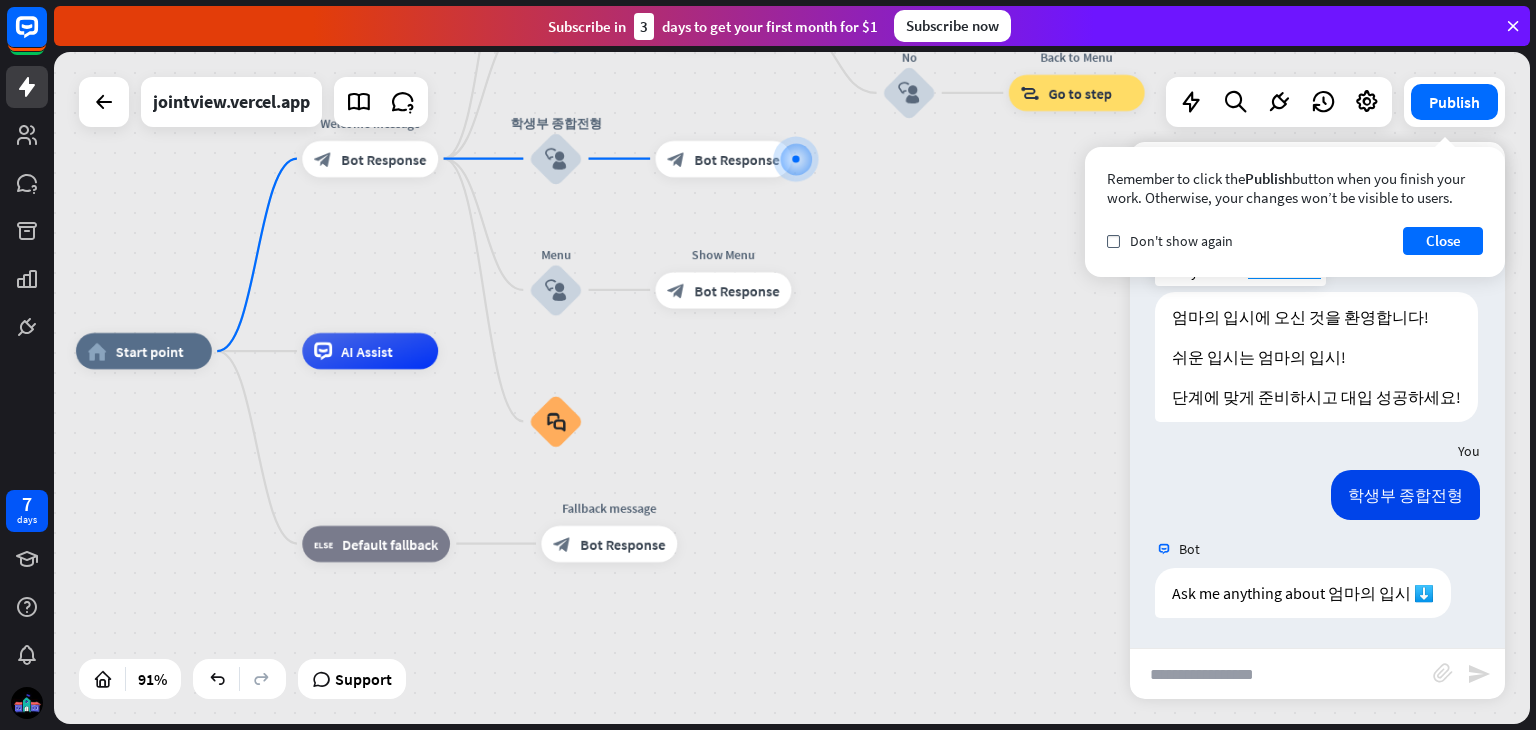 click on "home_2   Start point                 Welcome message   block_bot_response   Bot Response                 About us   block_user_input                 Provide company information   block_bot_response   Bot Response                 Back to Menu   block_user_input                 Was it helpful?   block_bot_response   Bot Response                 Yes   block_user_input                 Thank you!   block_bot_response   Bot Response                 No   block_user_input                 Back to Menu   block_goto   Go to step                 학생부 종합전형   block_user_input                   block_bot_response   Bot Response                     Menu   block_user_input                 Show Menu   block_bot_response   Bot Response                   block_faq                     AI Assist                   block_fallback   Default fallback                 Fallback message   block_bot_response   Bot Response" at bounding box center [792, 388] 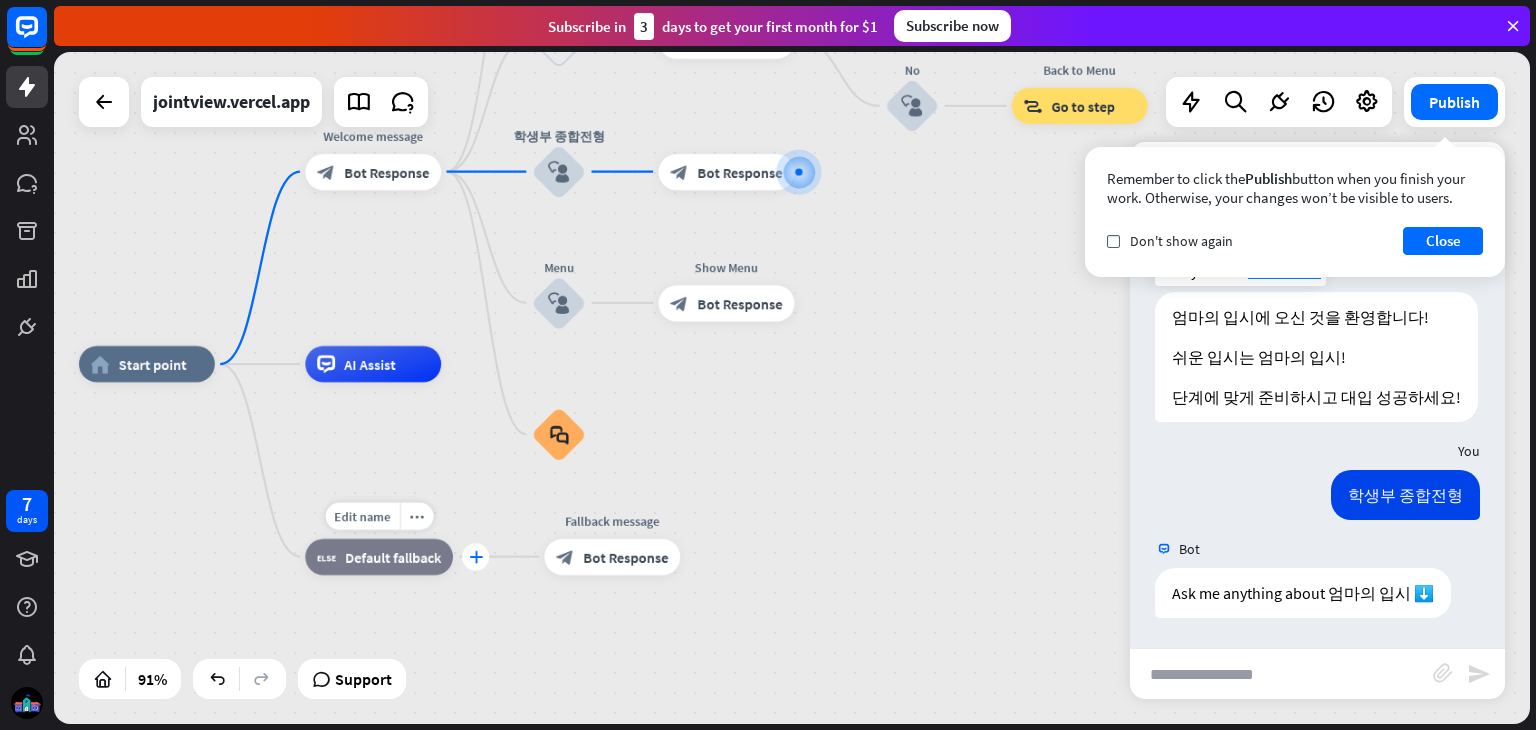click on "plus" at bounding box center (475, 556) 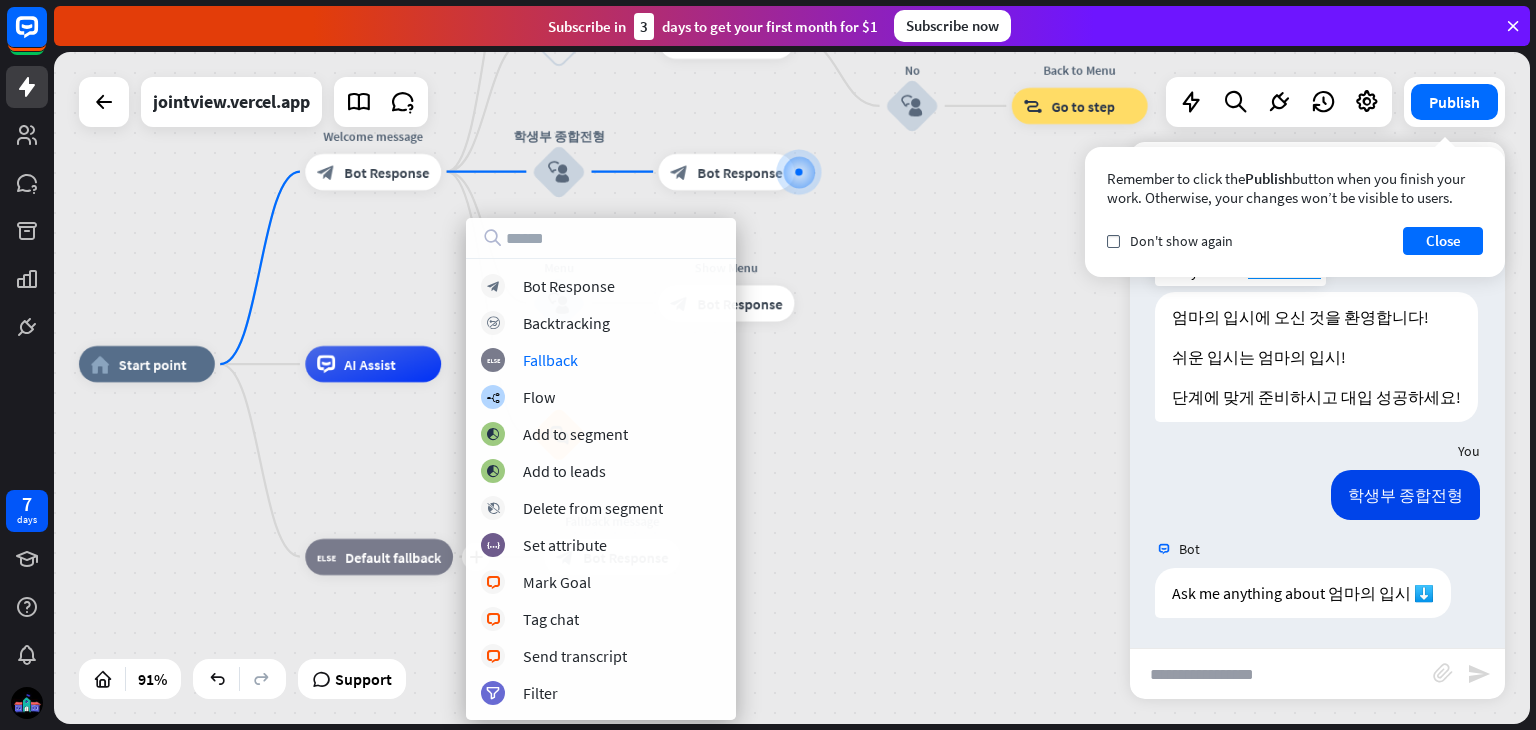 click on "home_2   Start point                 Welcome message   block_bot_response   Bot Response                 About us   block_user_input                 Provide company information   block_bot_response   Bot Response                 Back to Menu   block_user_input                 Was it helpful?   block_bot_response   Bot Response                 Yes   block_user_input                 Thank you!   block_bot_response   Bot Response                 No   block_user_input                 Back to Menu   block_goto   Go to step                 학생부 종합전형   block_user_input                   block_bot_response   Bot Response                     Menu   block_user_input                 Show Menu   block_bot_response   Bot Response                   block_faq                     AI Assist               plus     block_fallback   Default fallback                 Fallback message   block_bot_response   Bot Response" at bounding box center (747, 668) 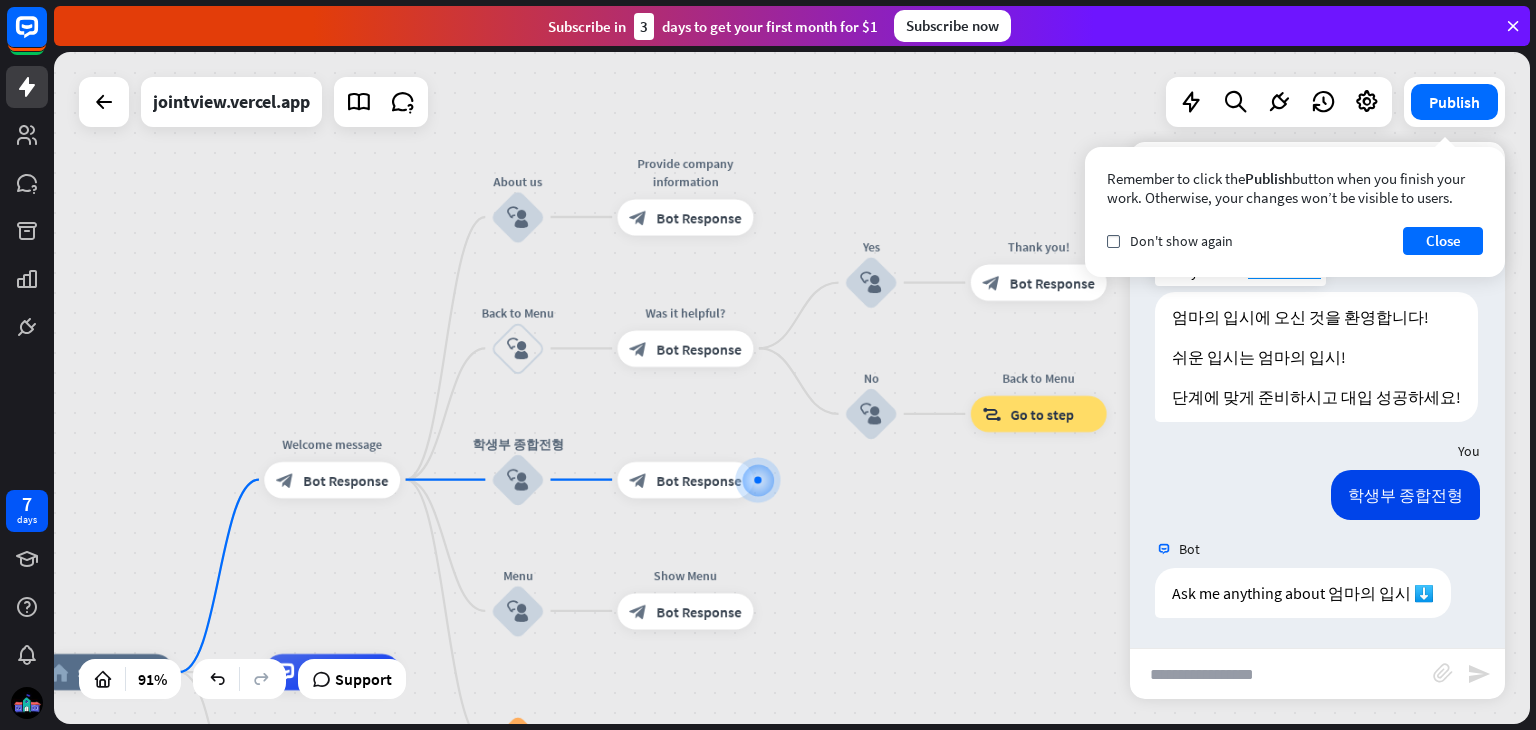 drag, startPoint x: 868, startPoint y: 468, endPoint x: 827, endPoint y: 774, distance: 308.73453 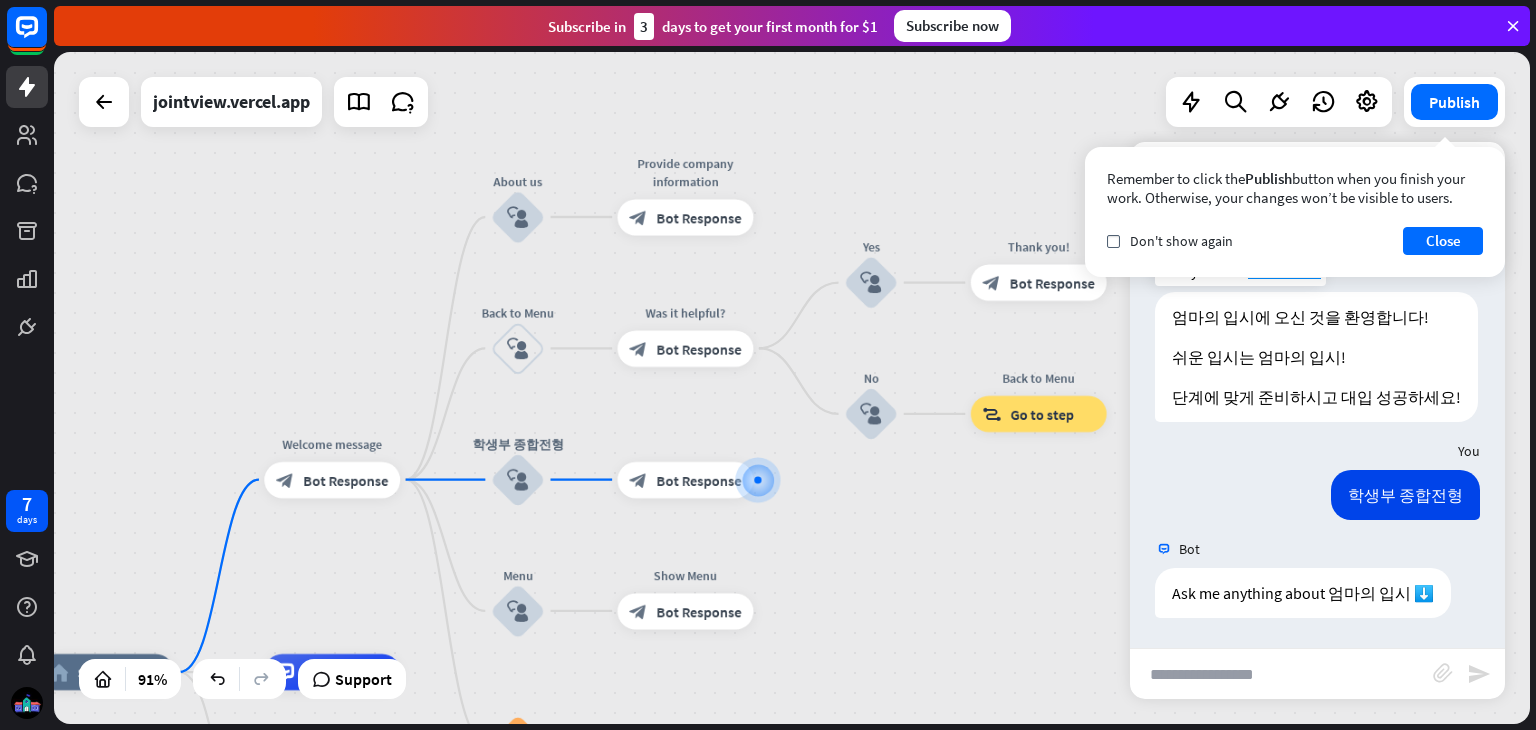 click on "7   days
close
Product Help
First steps   Get started with ChatBot       Help Center   Follow step-by-step tutorials       Academy   Level up your skill set       Contact us   Connect with our Product Experts
Subscribe in
3
days
to get your first month for $1
Subscribe now                         home_2   Start point                 Welcome message   block_bot_response   Bot Response                 About us   block_user_input                 Provide company information   block_bot_response   Bot Response                 Back to Menu   block_user_input                 Was it helpful?   block_bot_response   Bot Response" at bounding box center [768, 365] 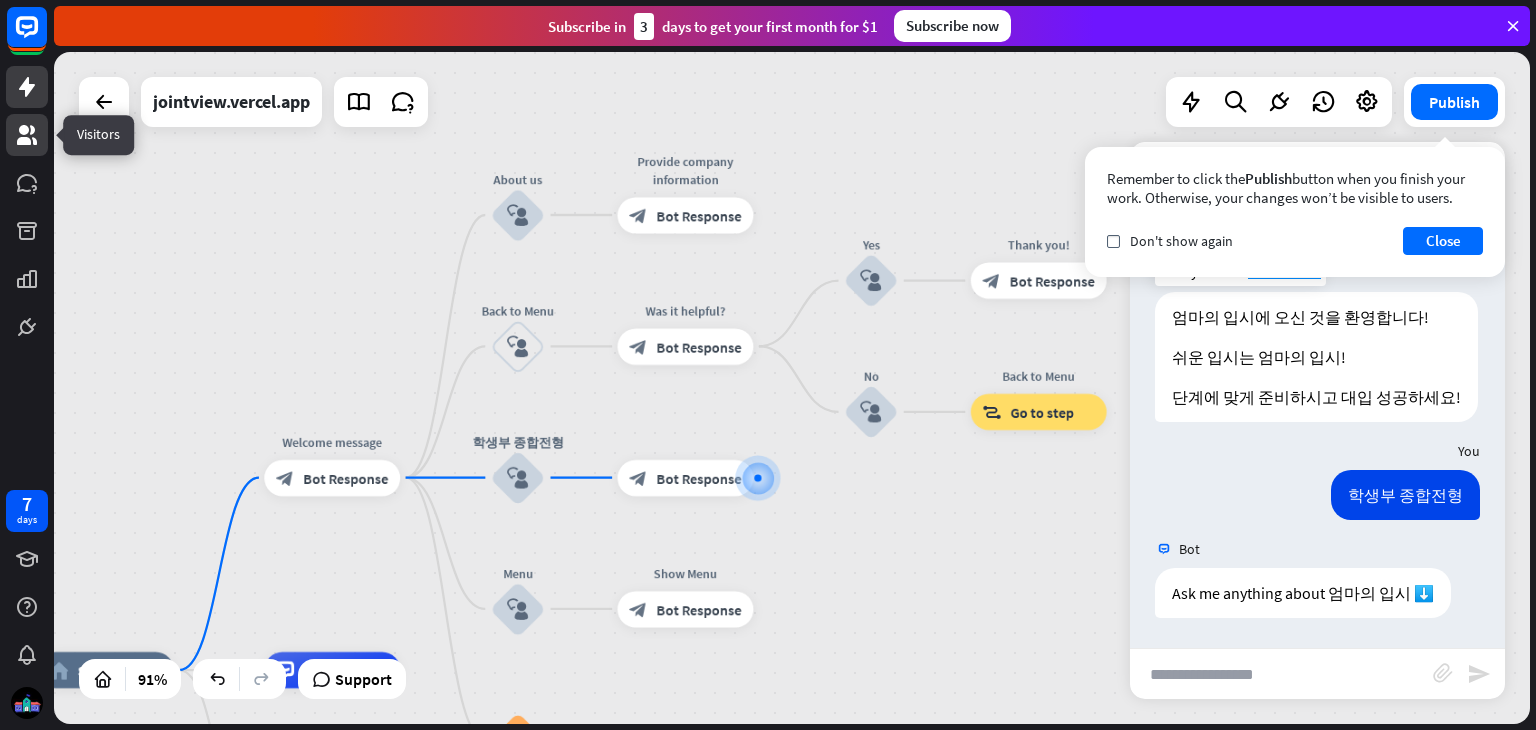 click 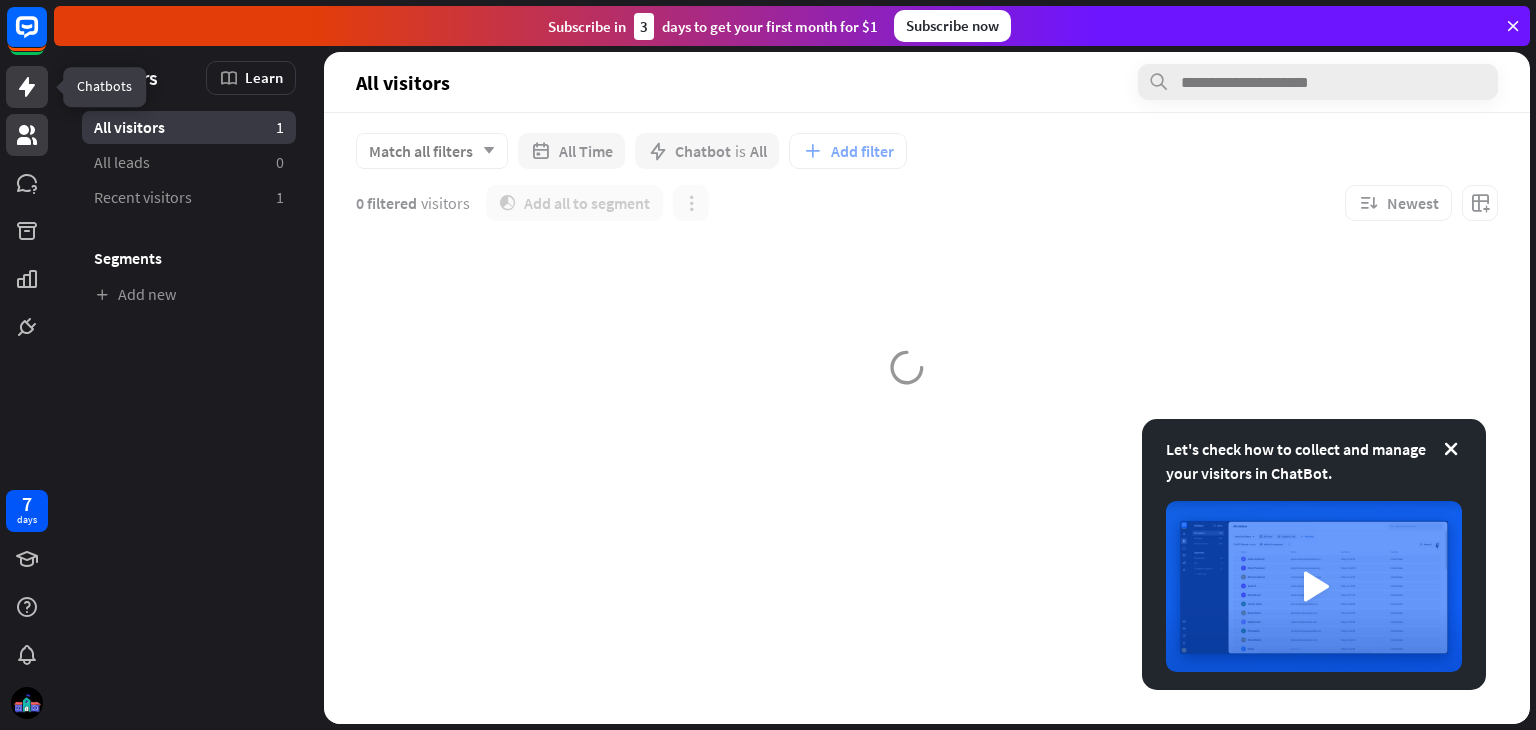 click 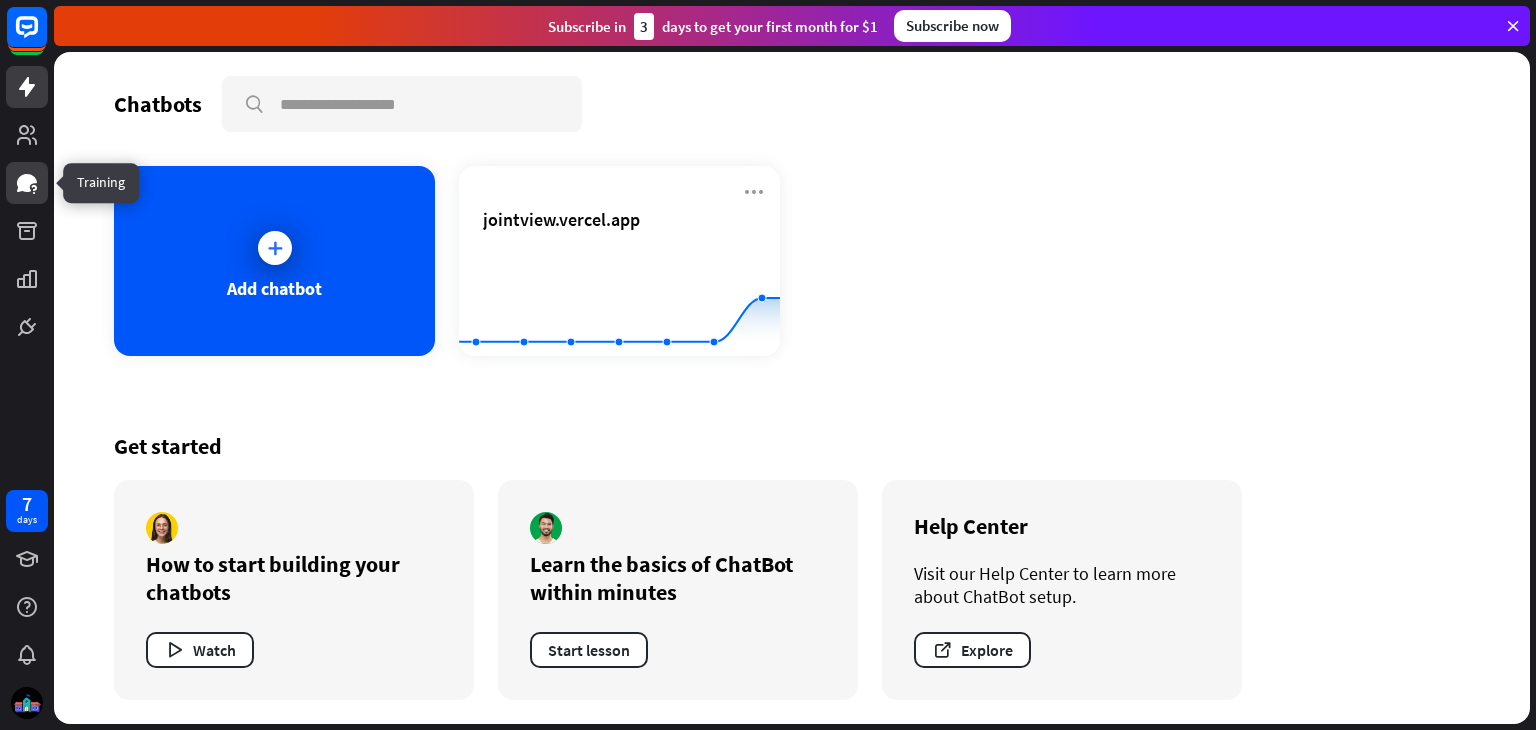 click at bounding box center [27, 183] 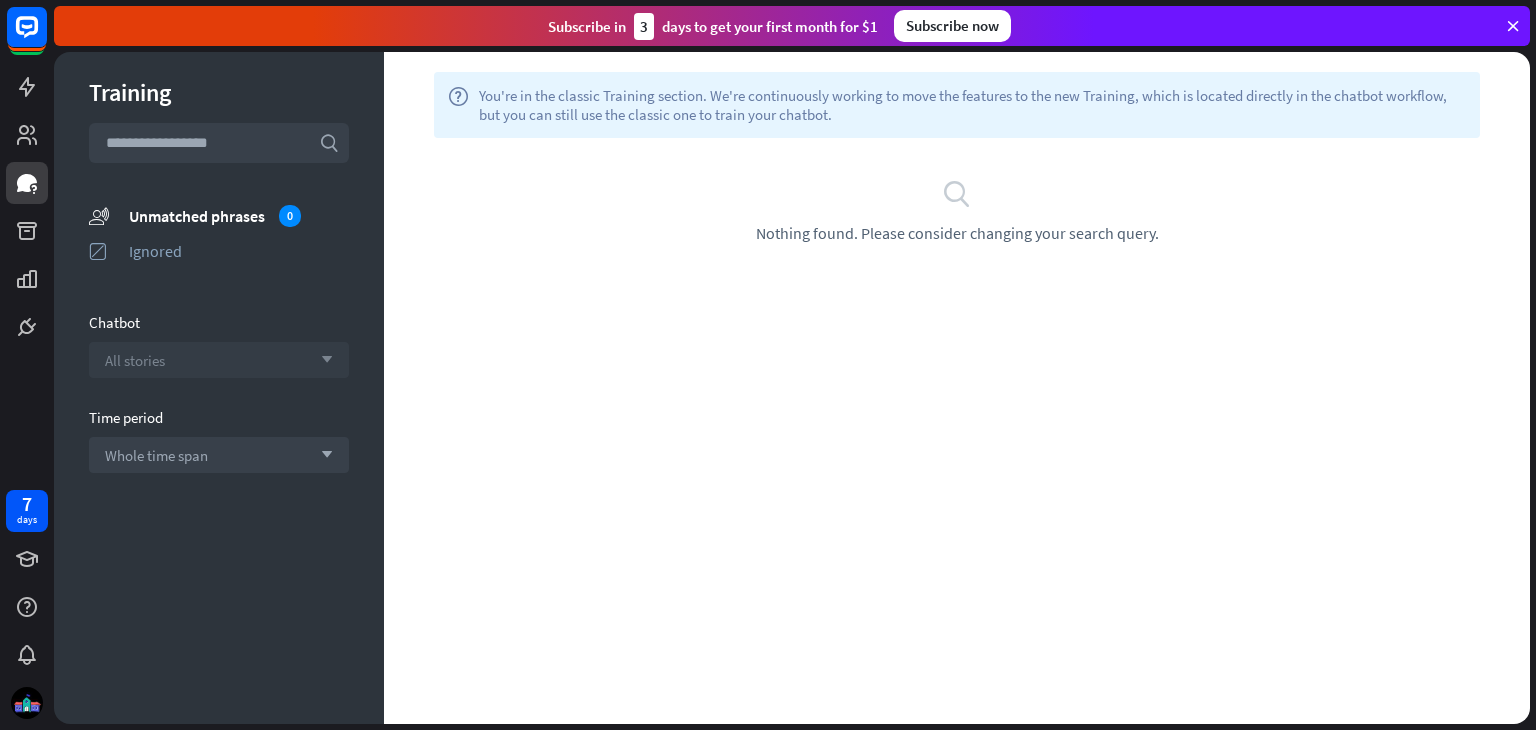 click on "All stories
arrow_down" at bounding box center (219, 360) 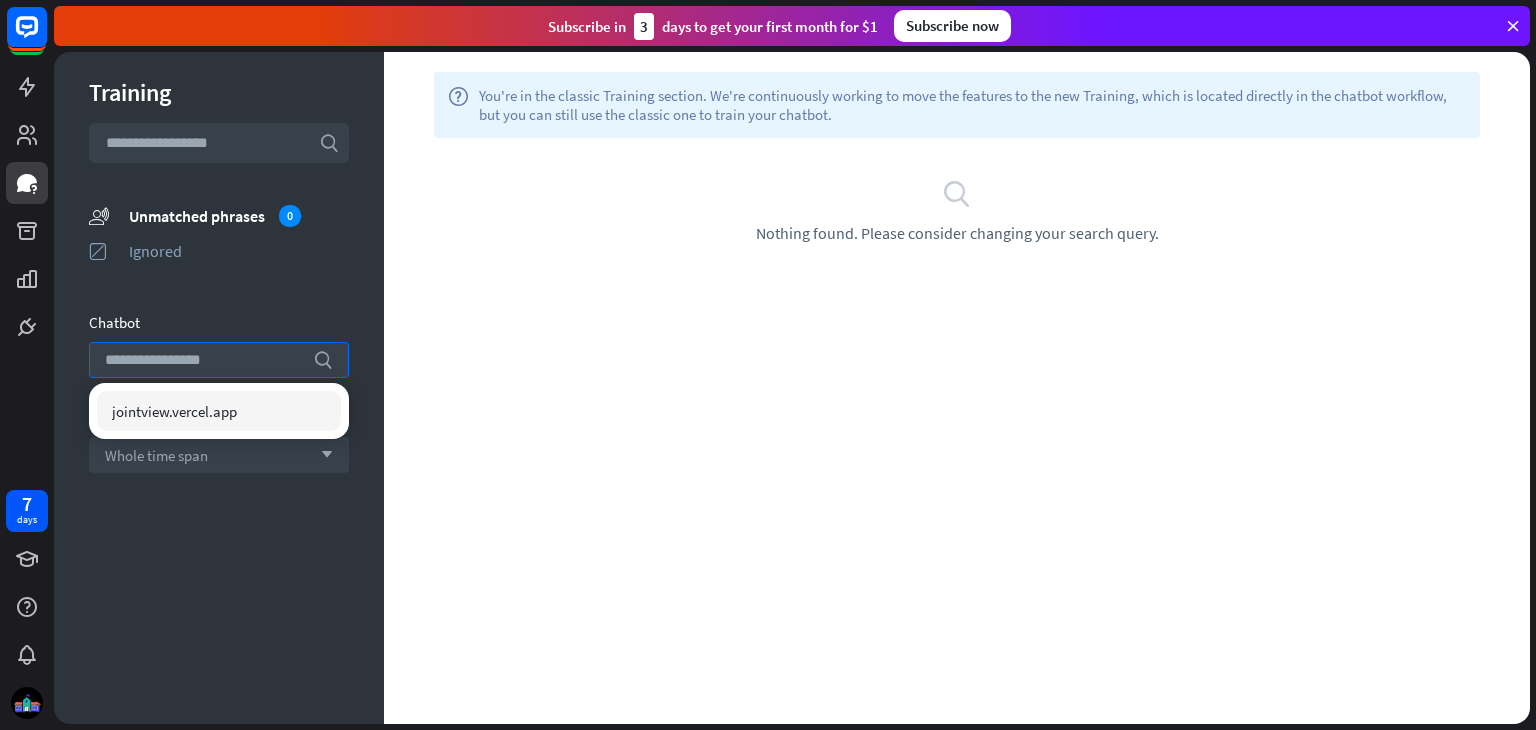 click on "Chatbot" at bounding box center [219, 322] 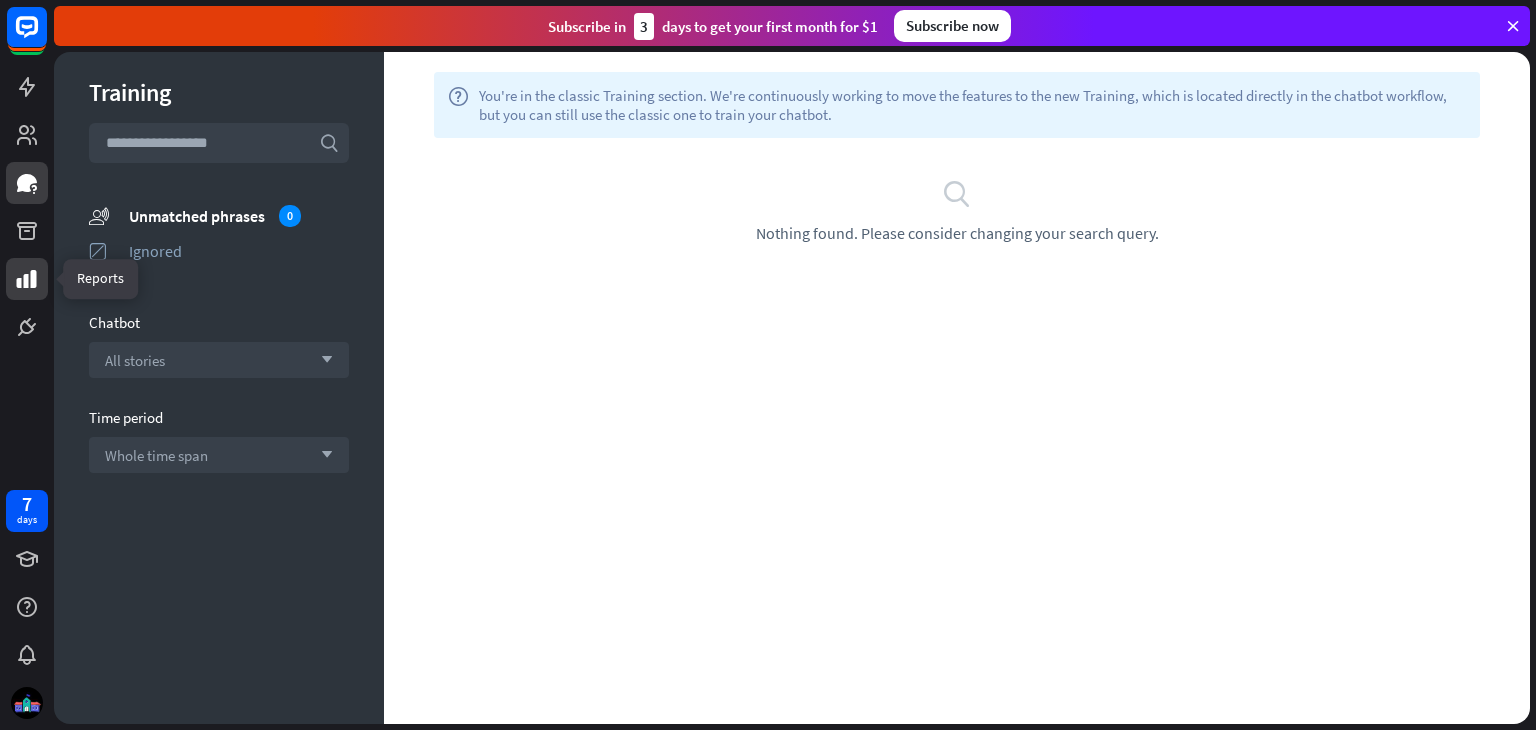 click 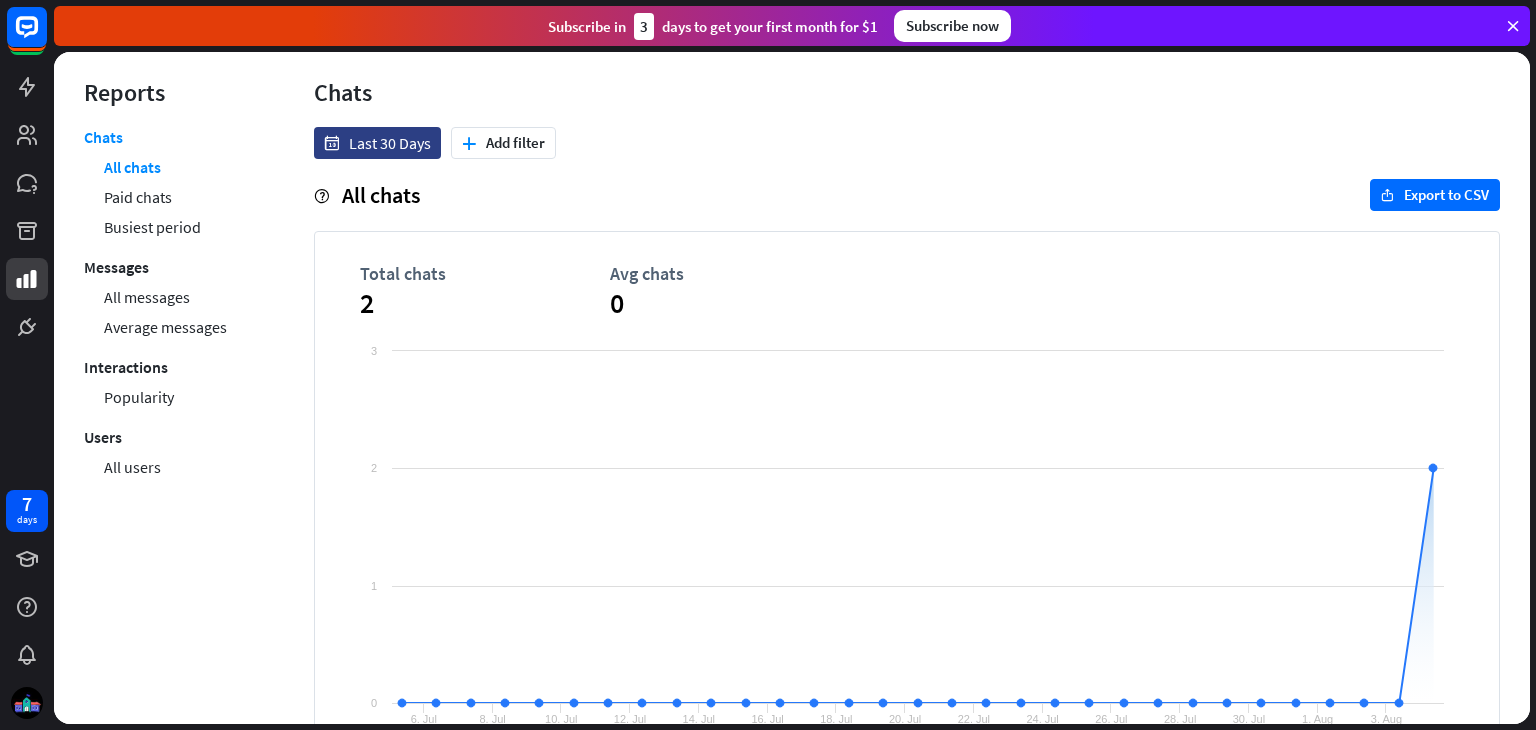 scroll, scrollTop: 0, scrollLeft: 0, axis: both 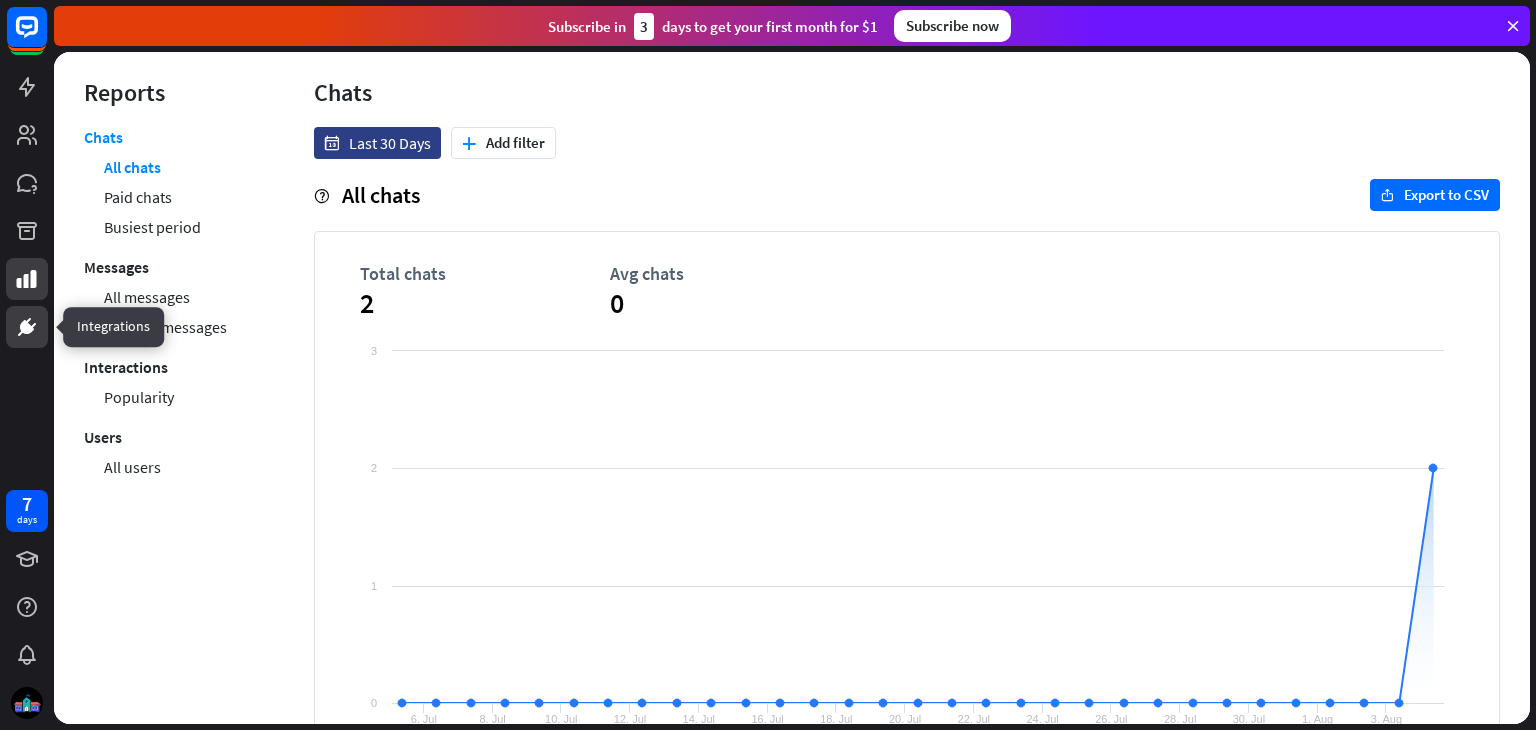 click 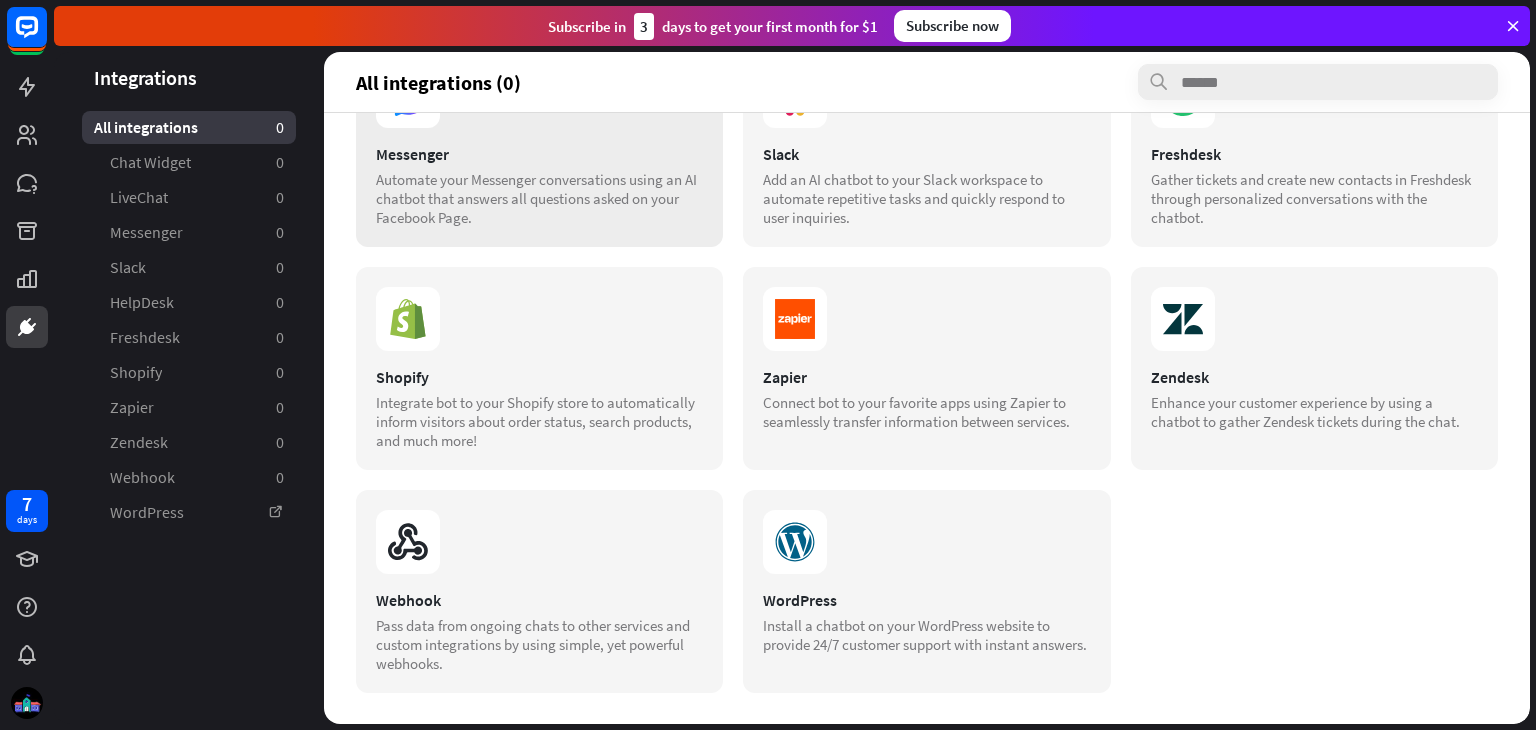 scroll, scrollTop: 0, scrollLeft: 0, axis: both 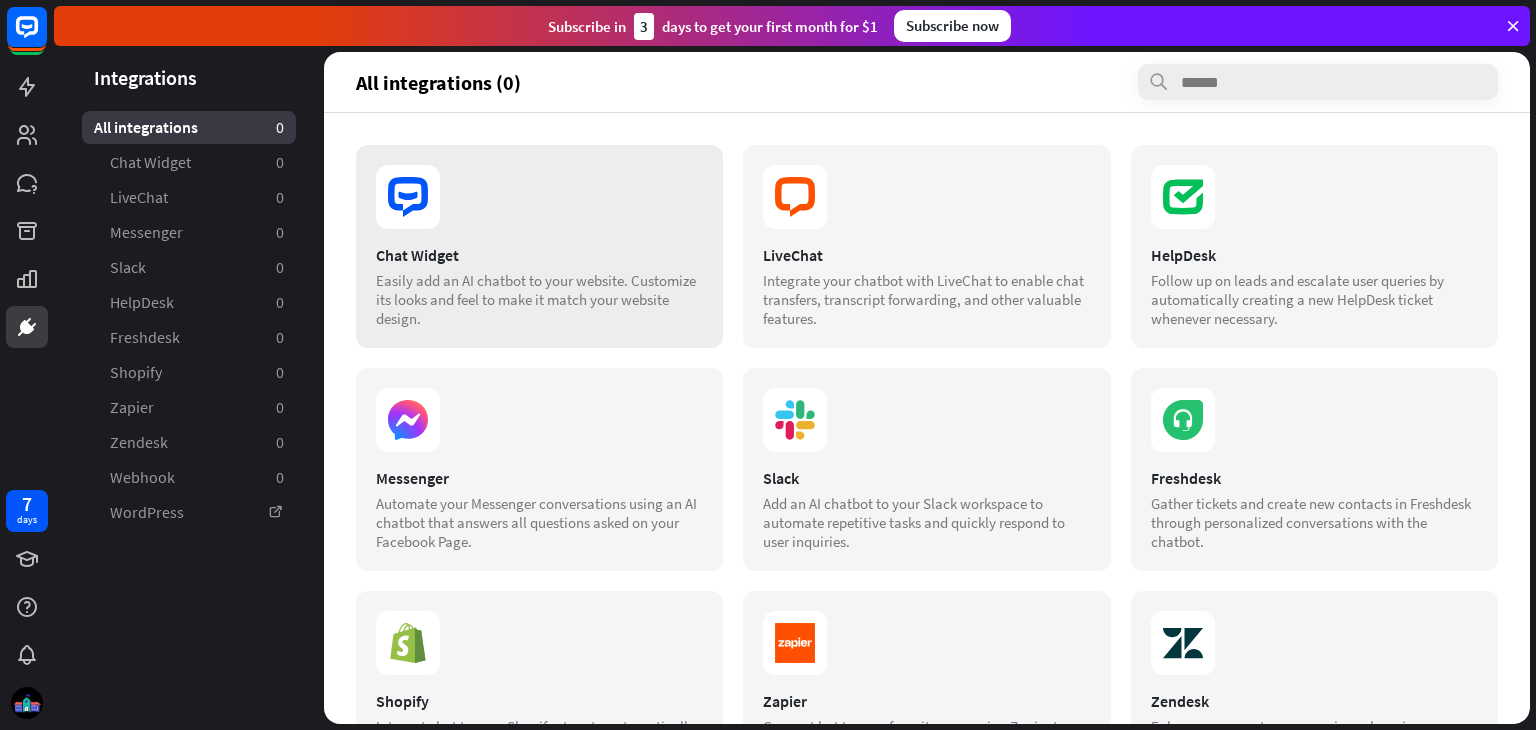 click on "Chat Widget
Easily add an AI chatbot to your website. Customize its looks and feel to make it match your website design." at bounding box center (539, 246) 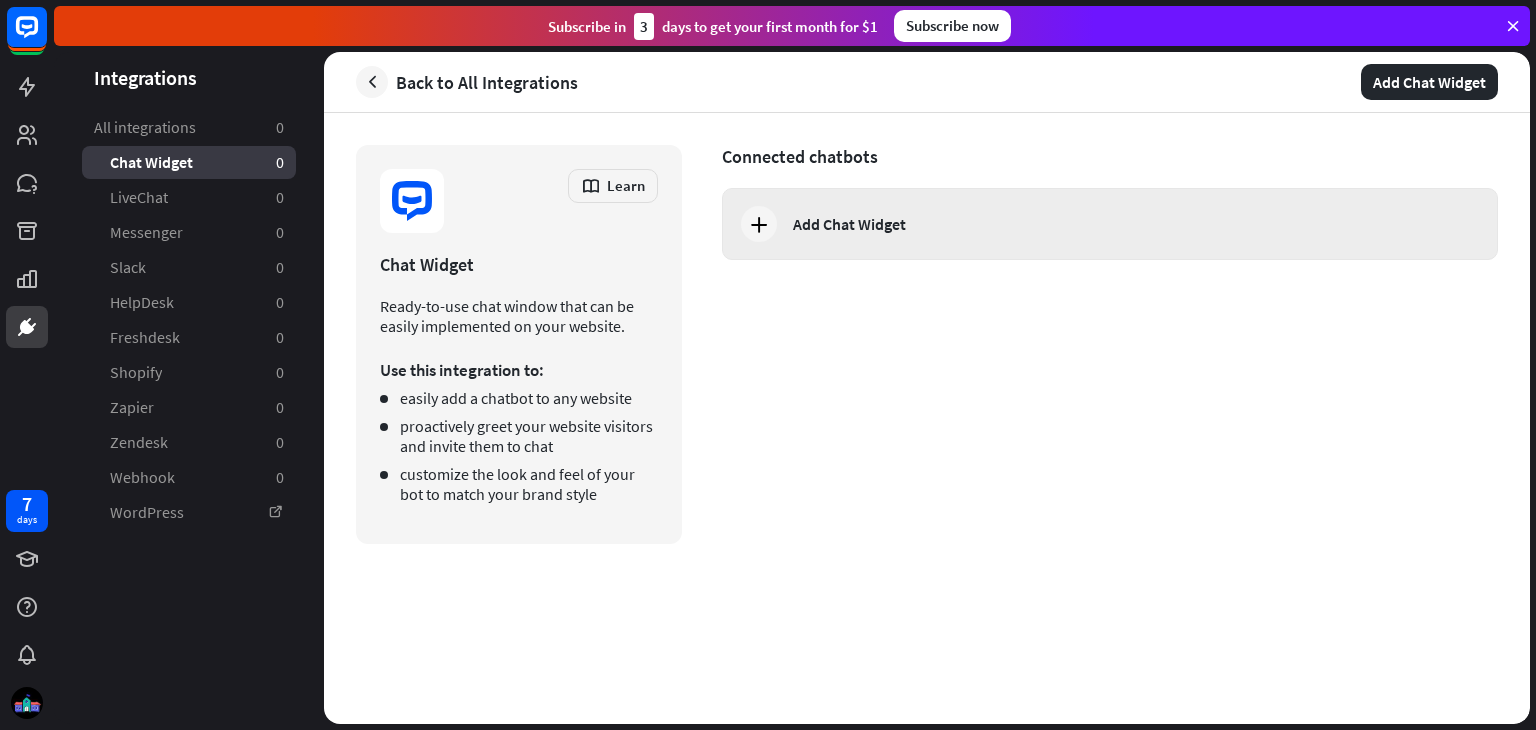 click on "Add Chat Widget" at bounding box center [1110, 224] 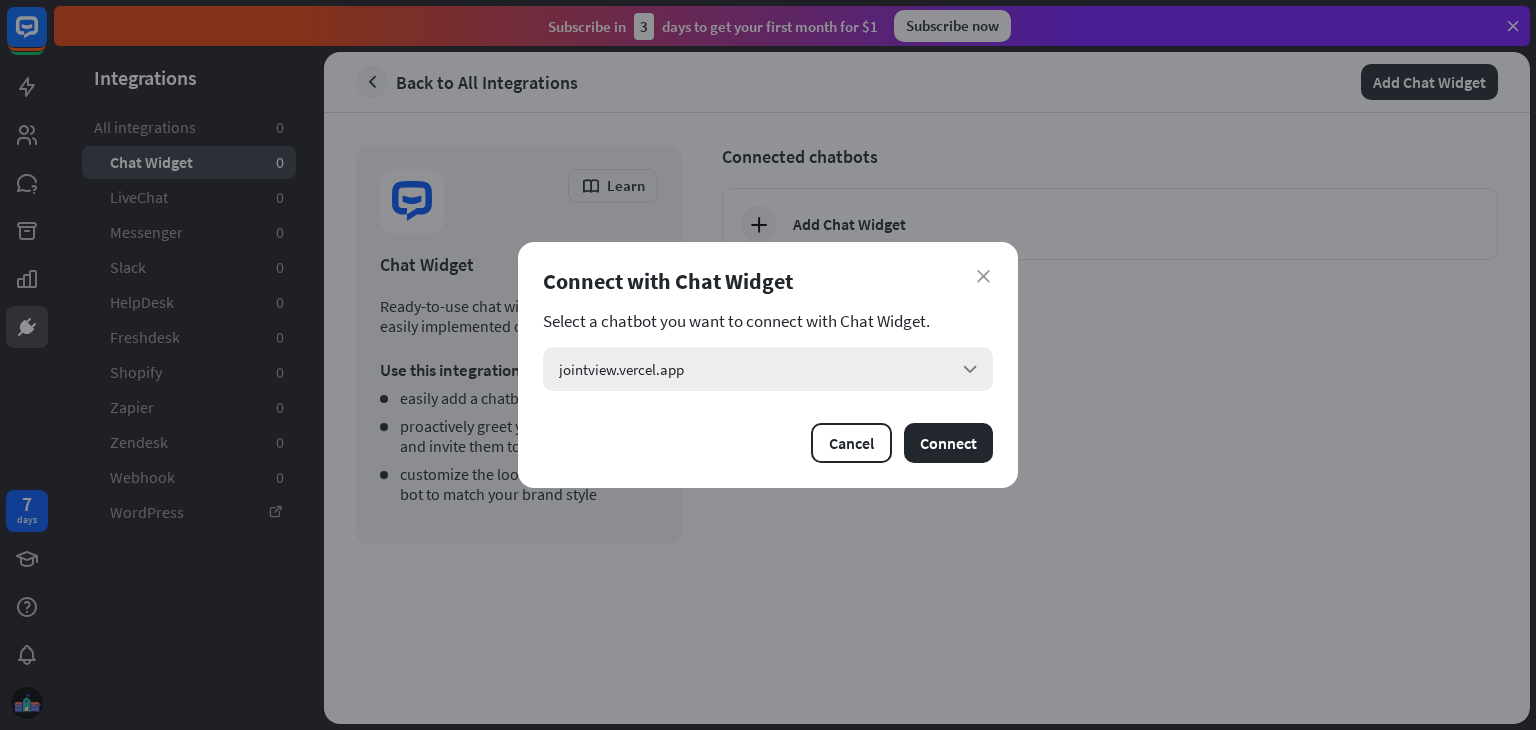 click on "jointview.vercel.app
arrow_down" at bounding box center (768, 369) 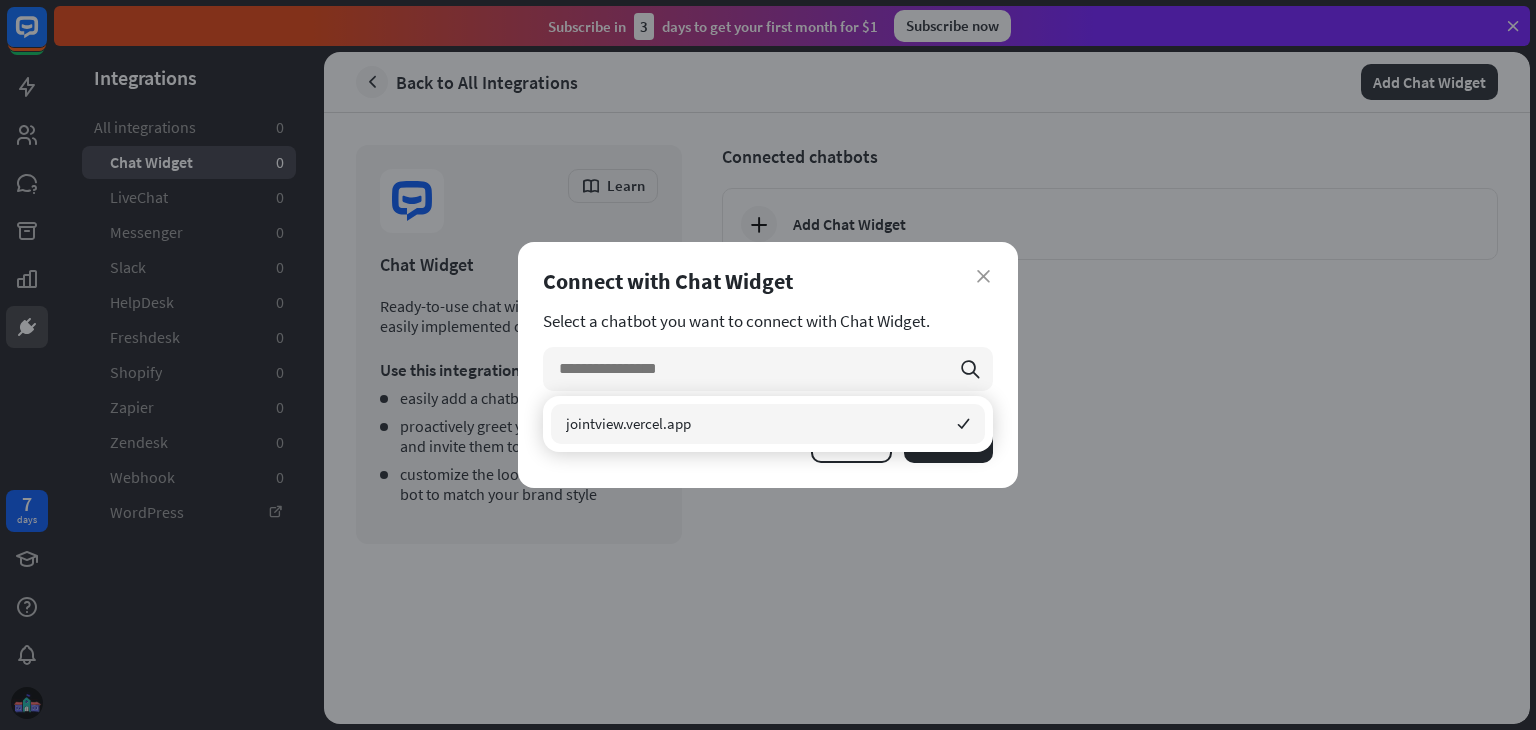click on "jointview.vercel.app
checked" at bounding box center (768, 424) 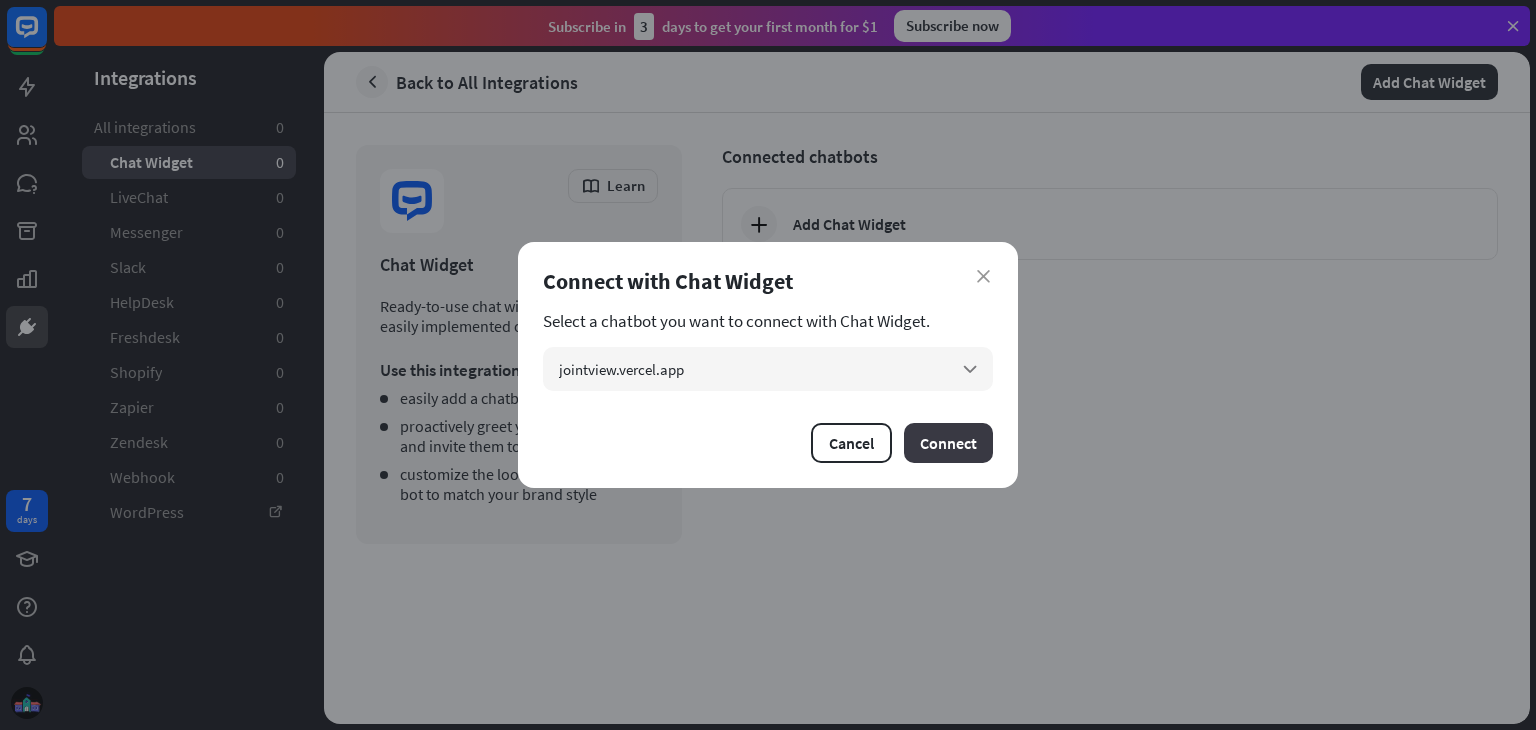 click on "Connect" at bounding box center [948, 443] 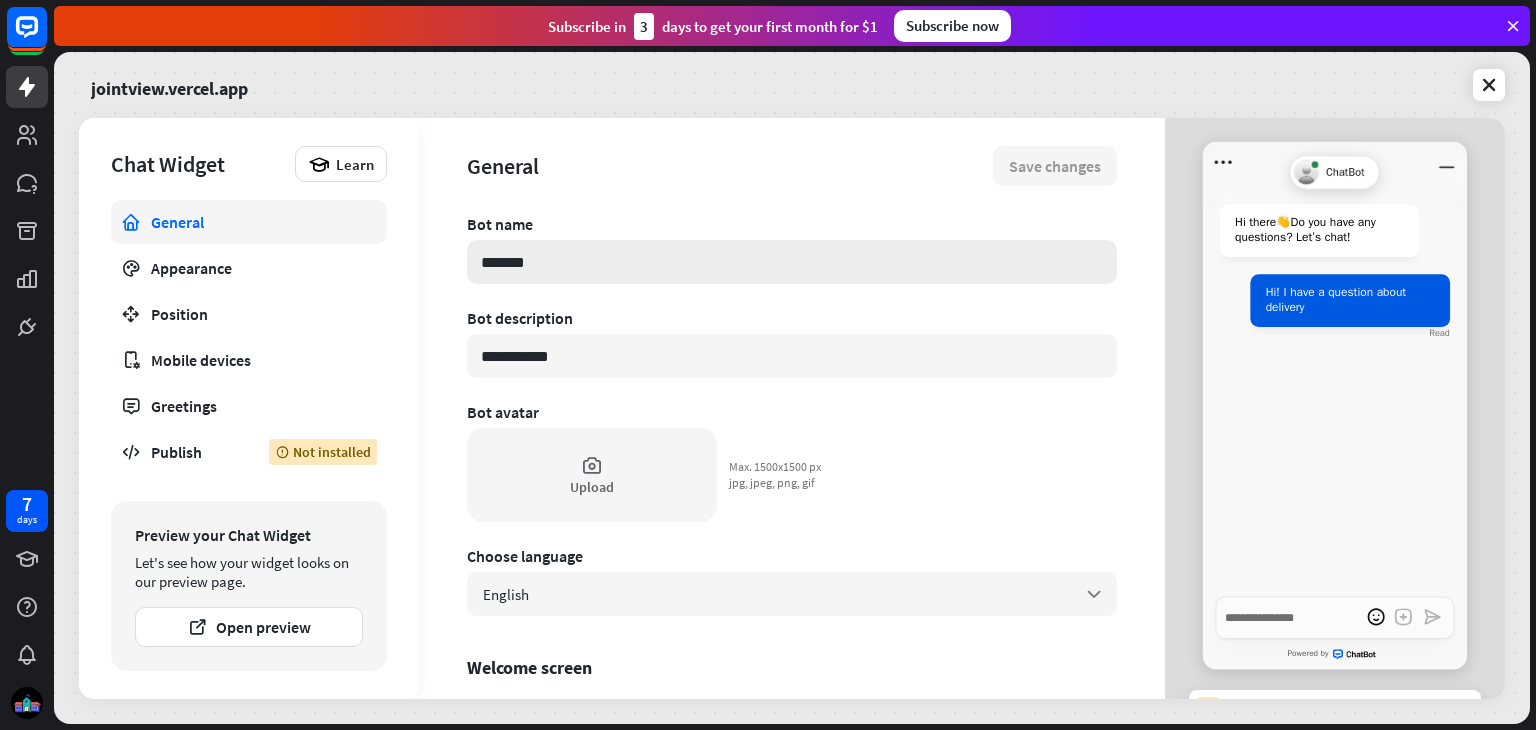 click on "*******" at bounding box center (792, 262) 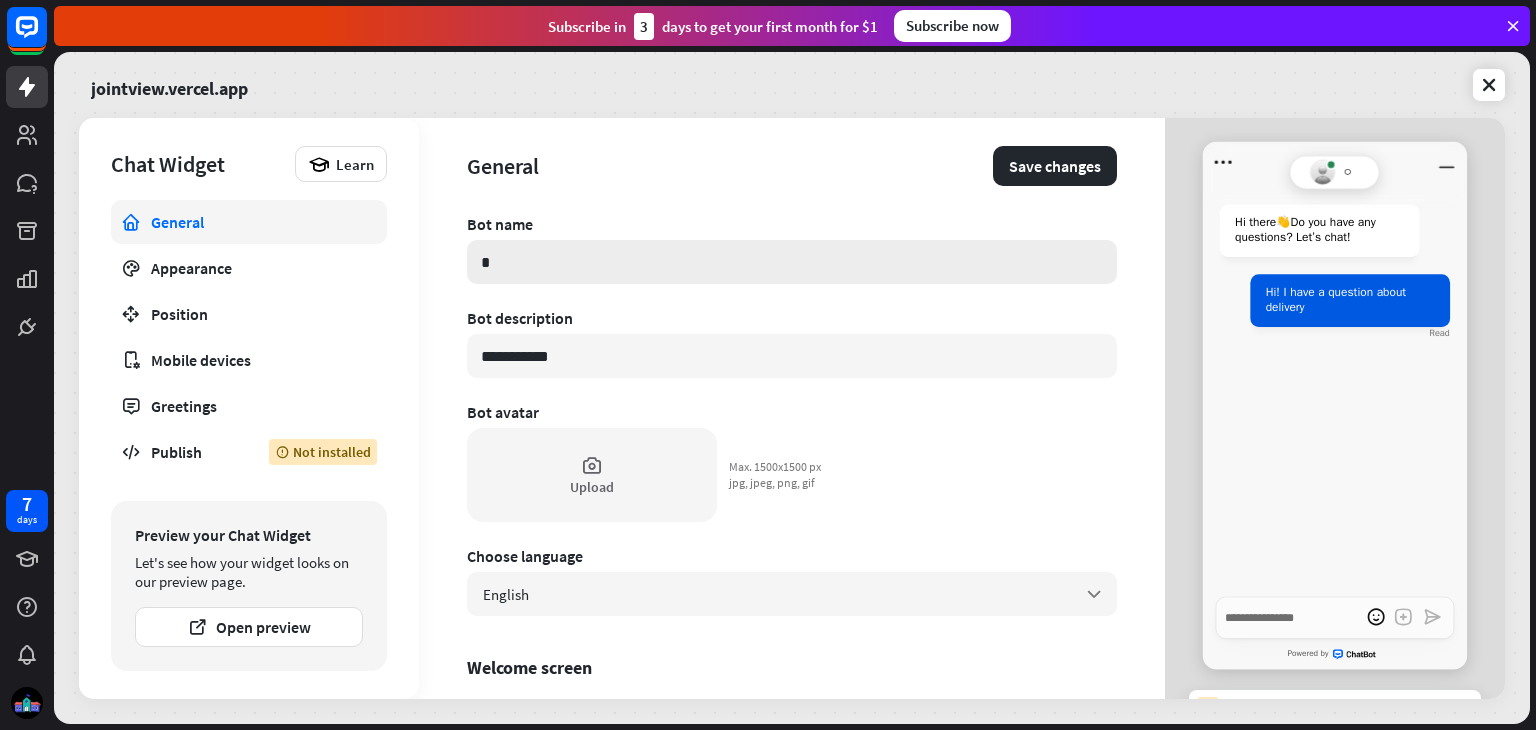 type on "*" 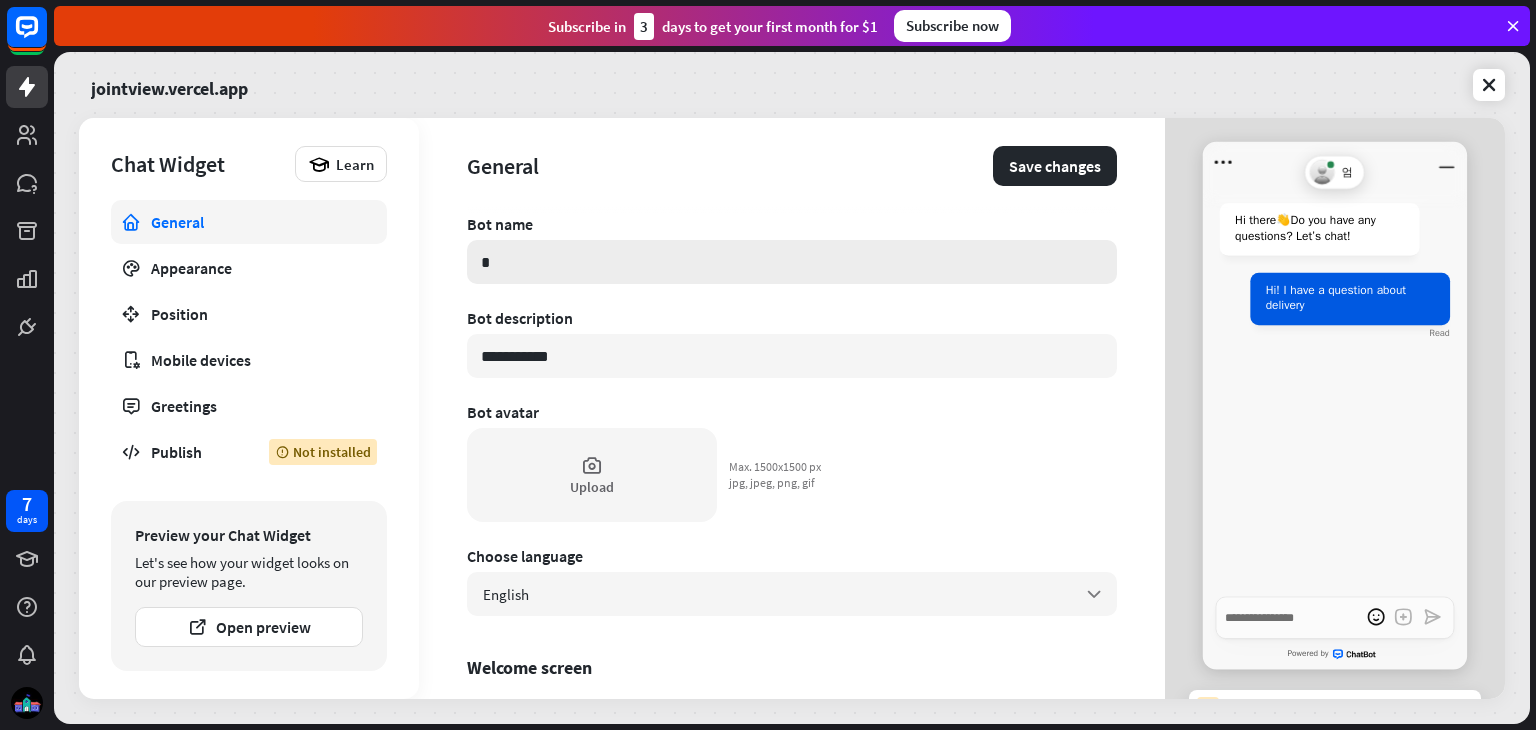 type on "*" 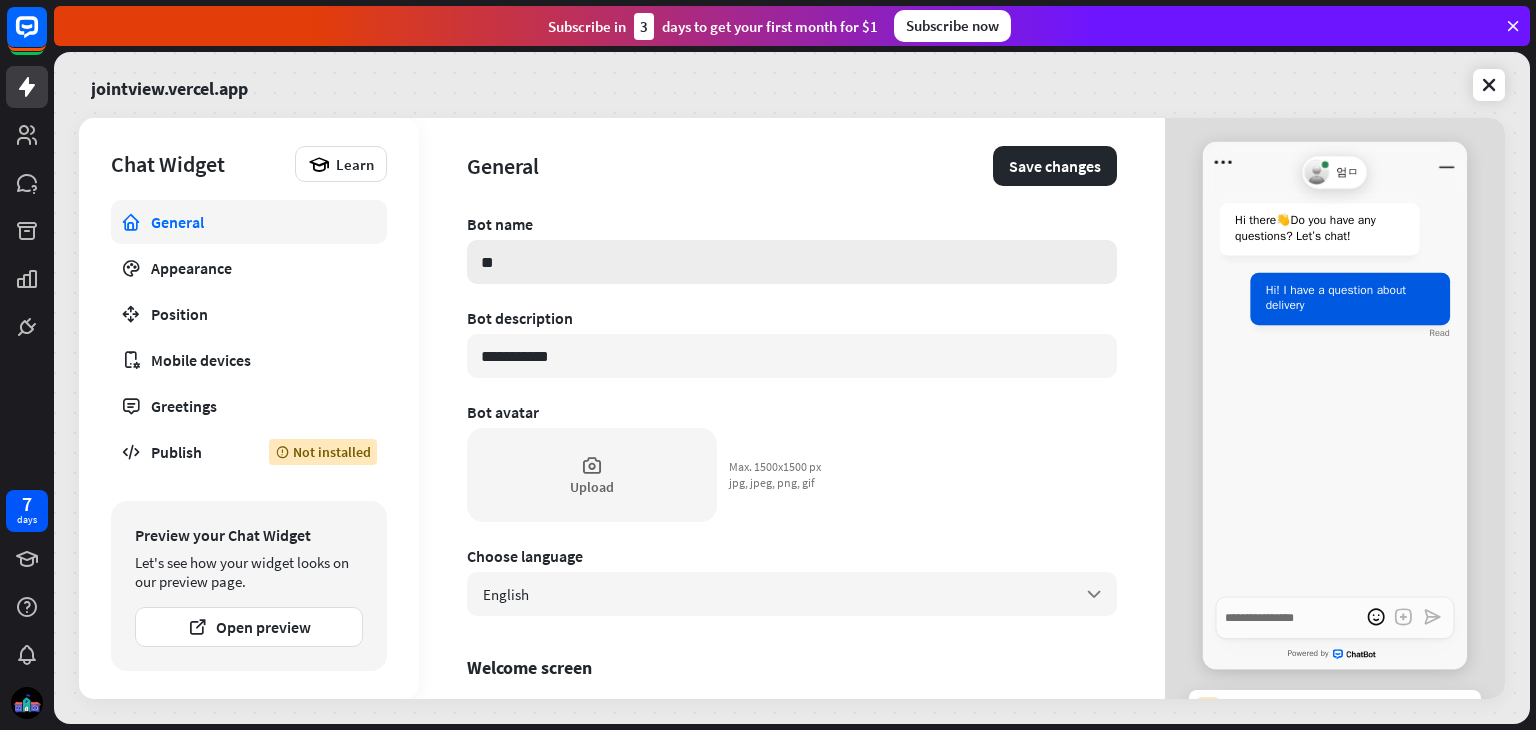 type on "*" 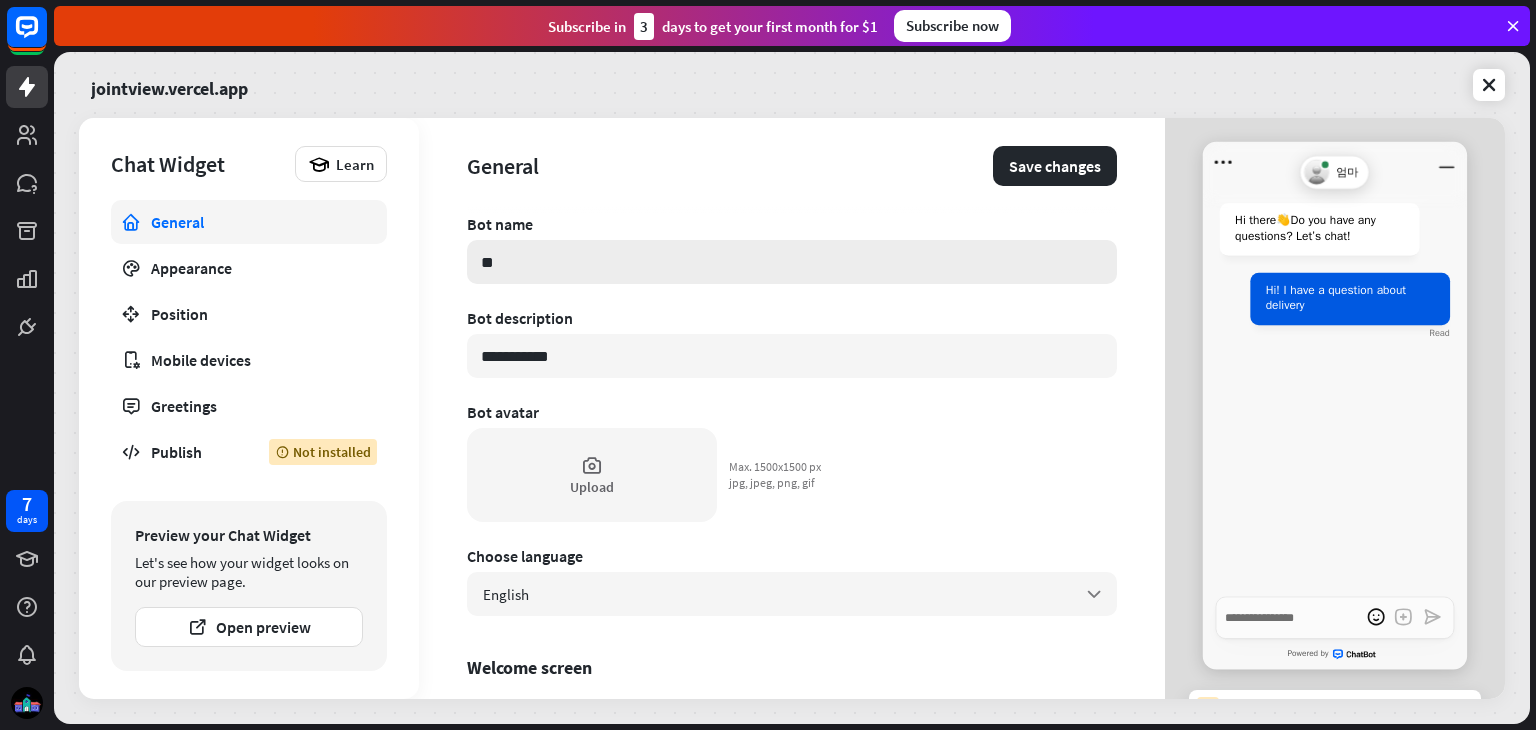 type on "*" 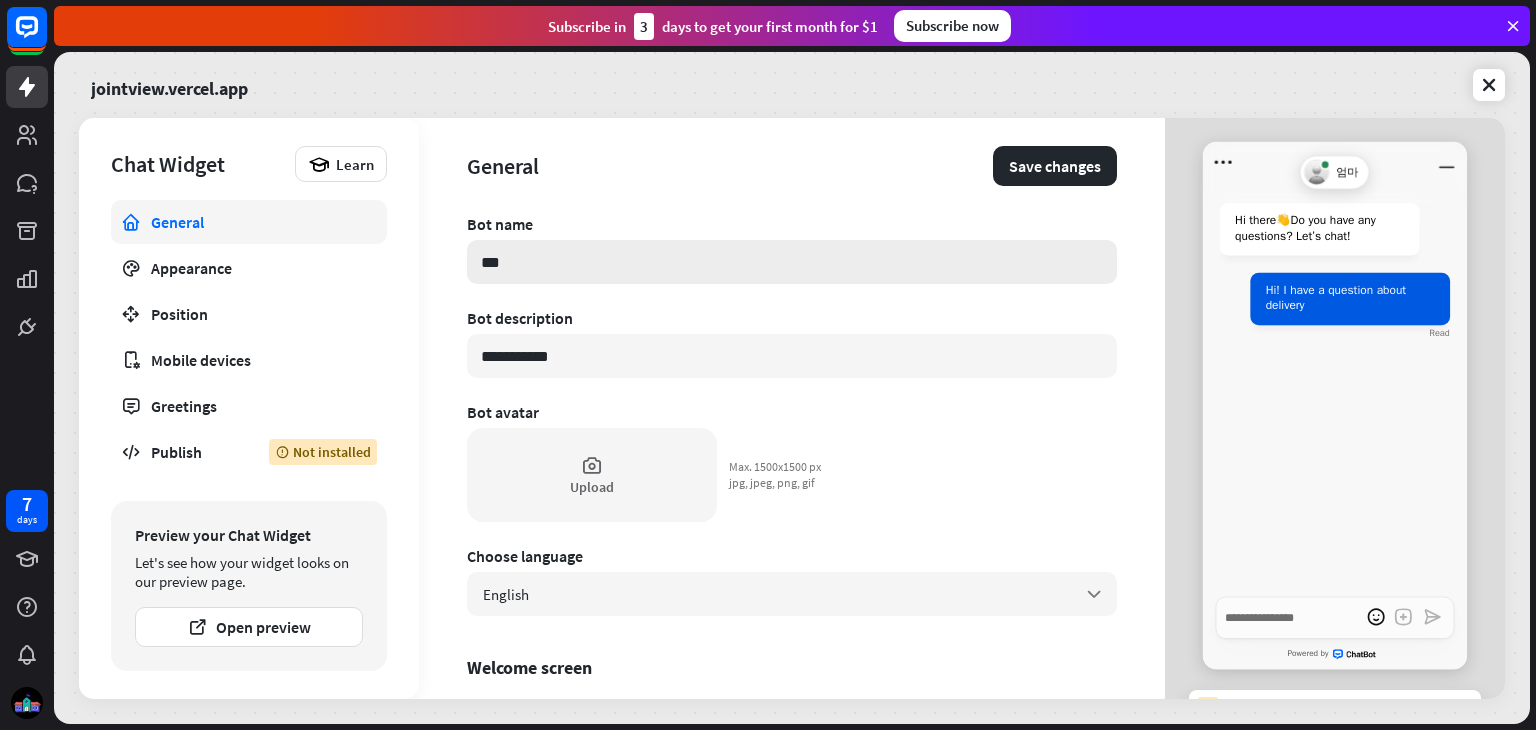type on "*" 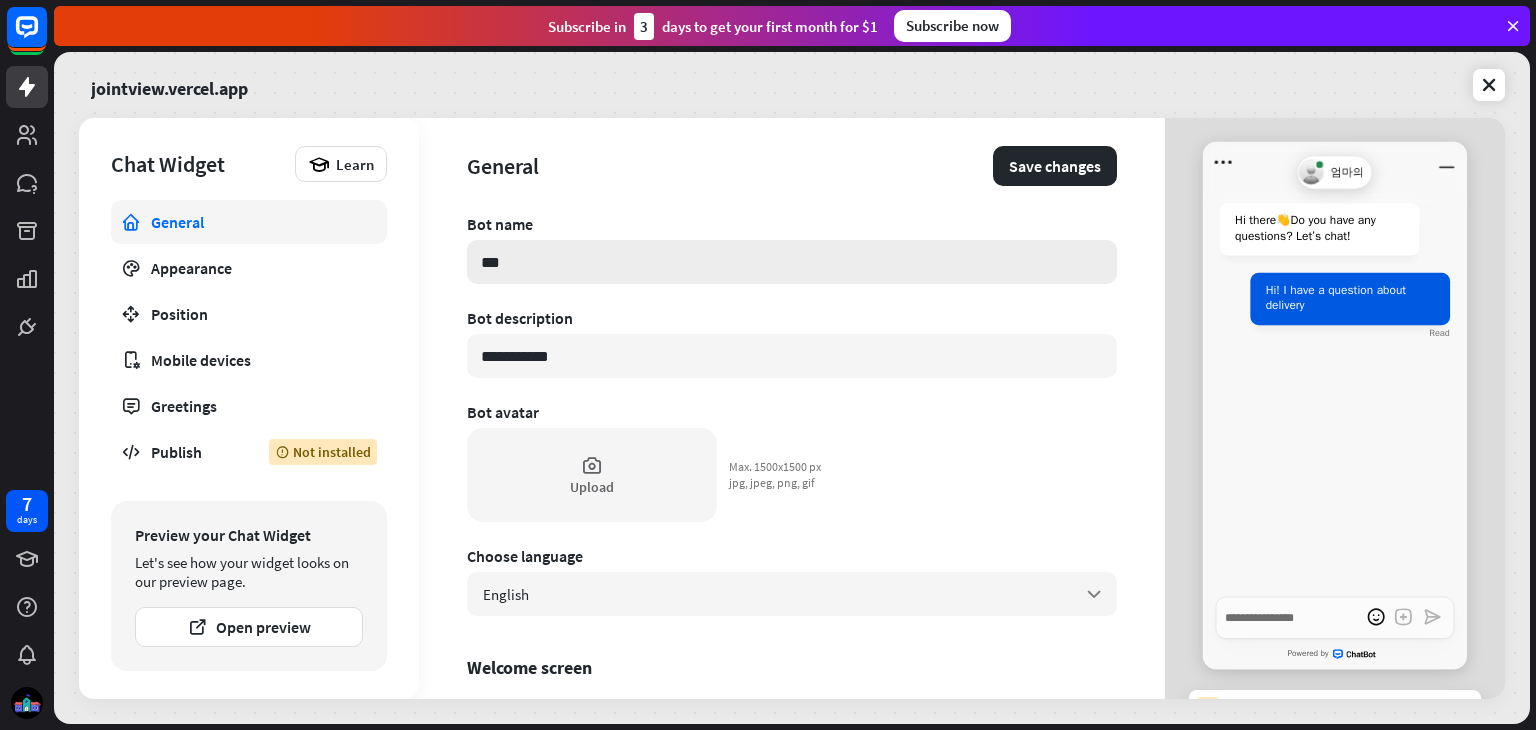 type on "*" 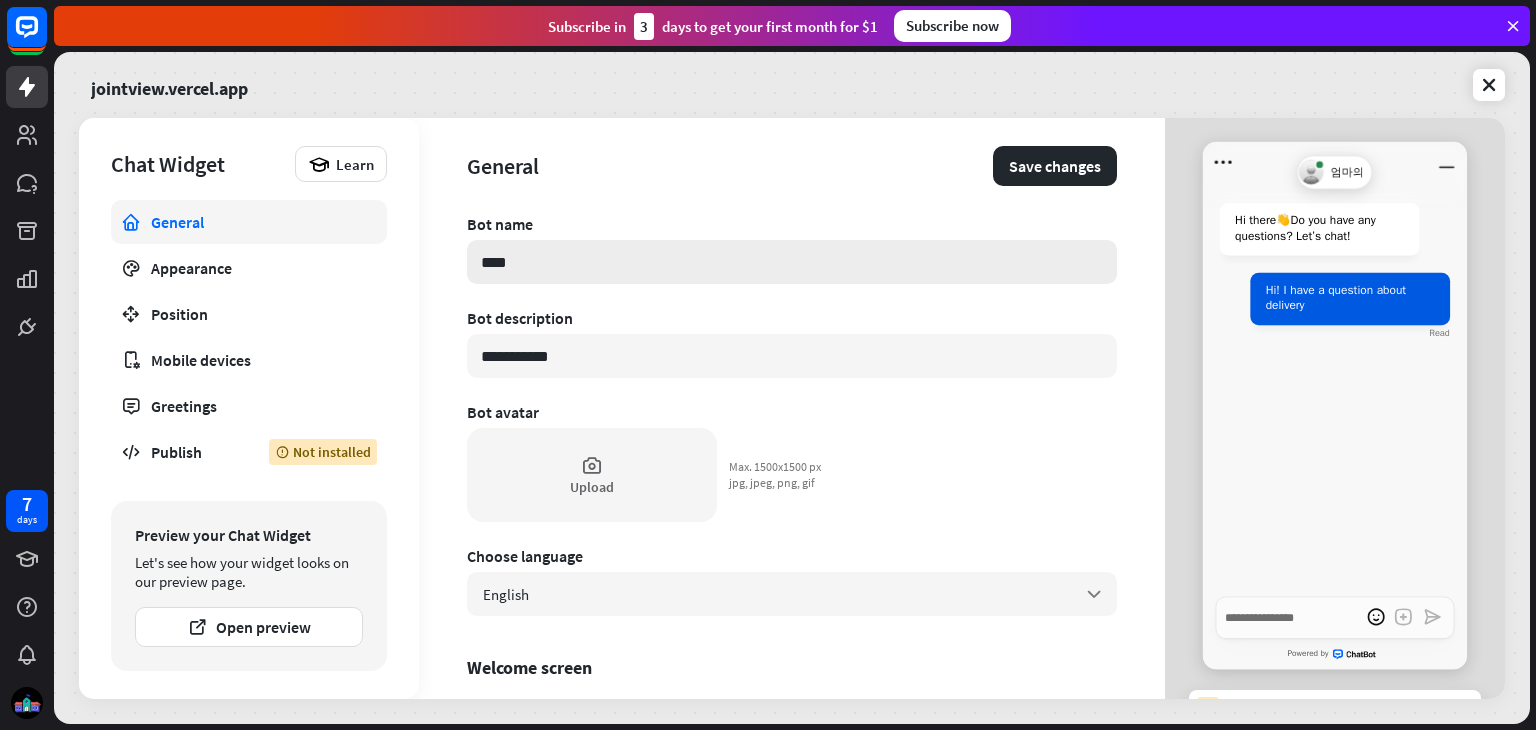 type on "*" 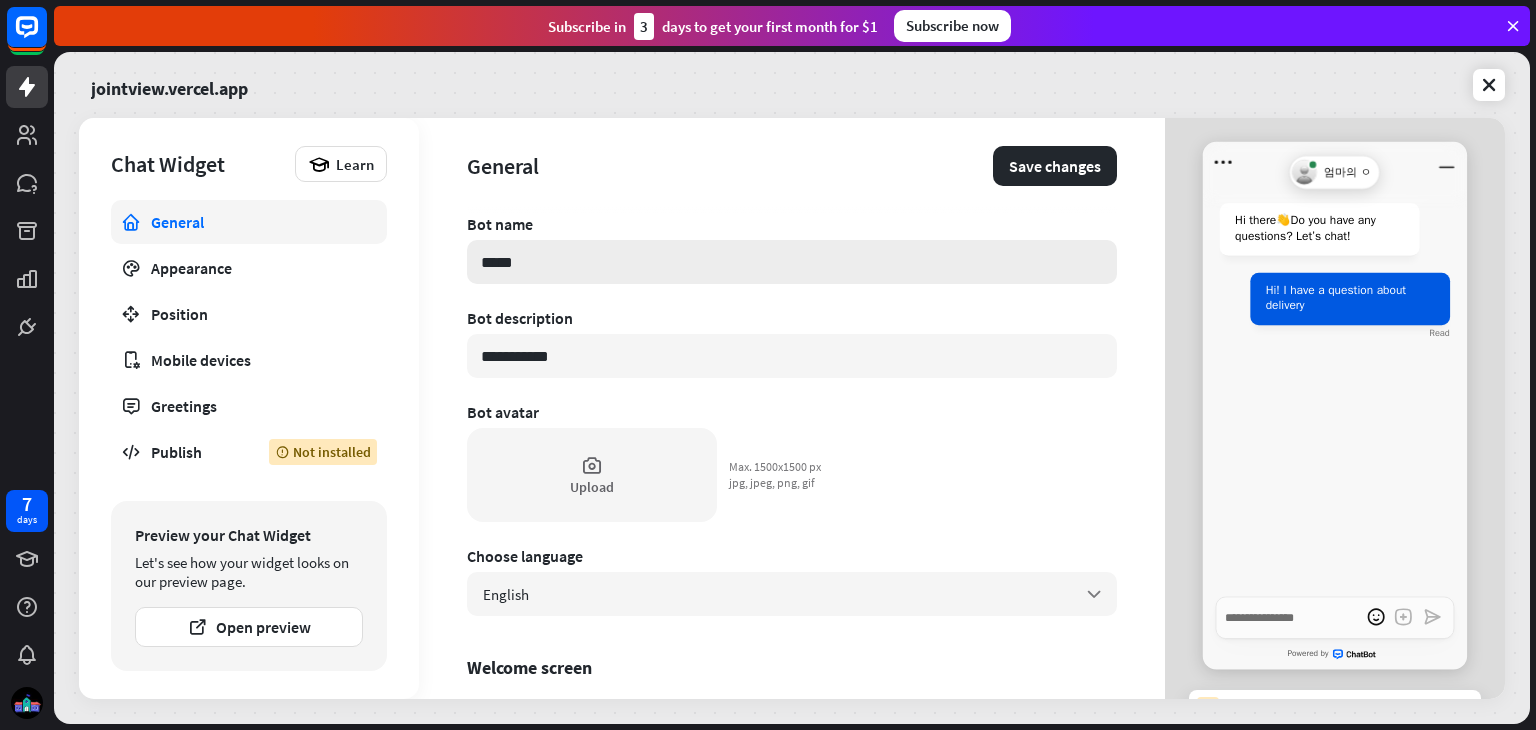 type on "*" 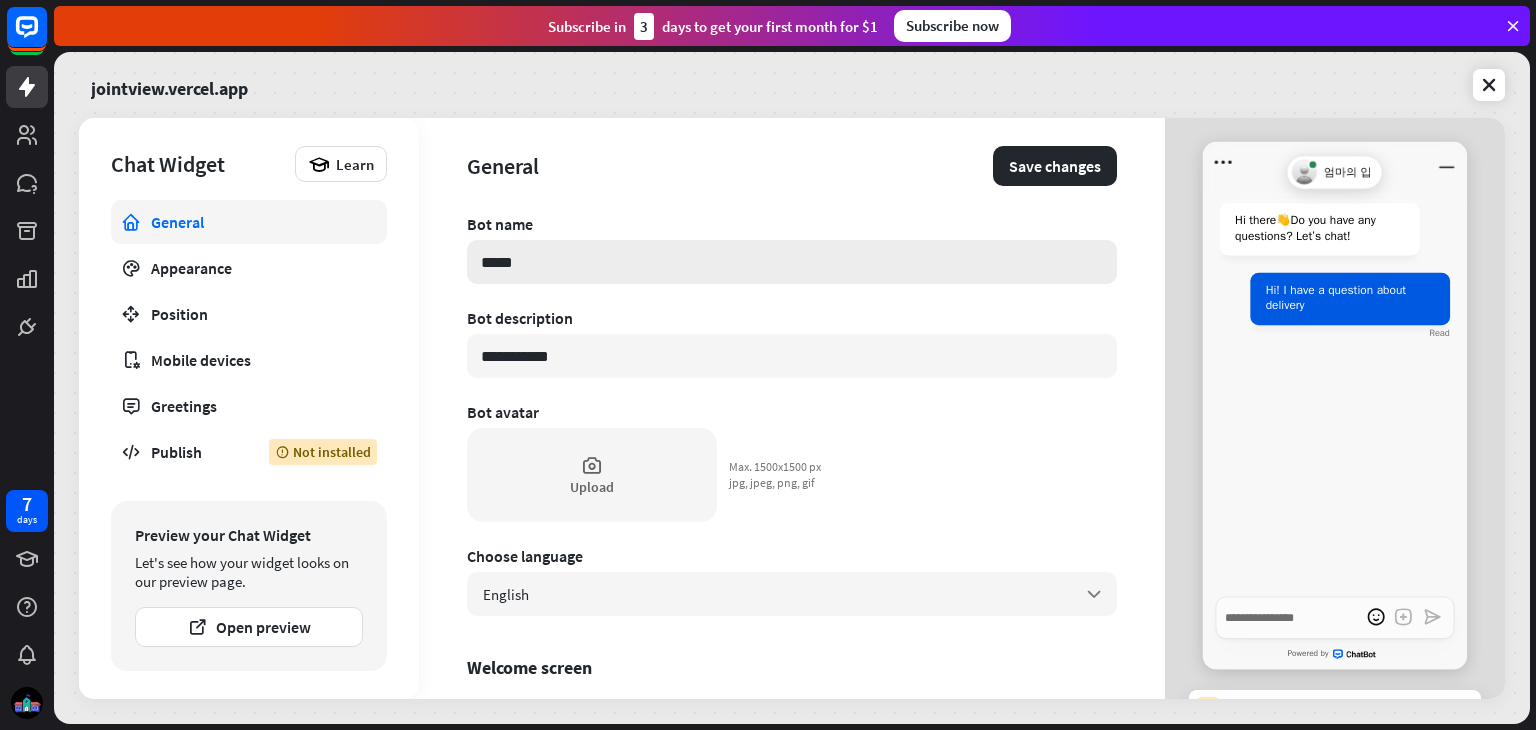 type on "*" 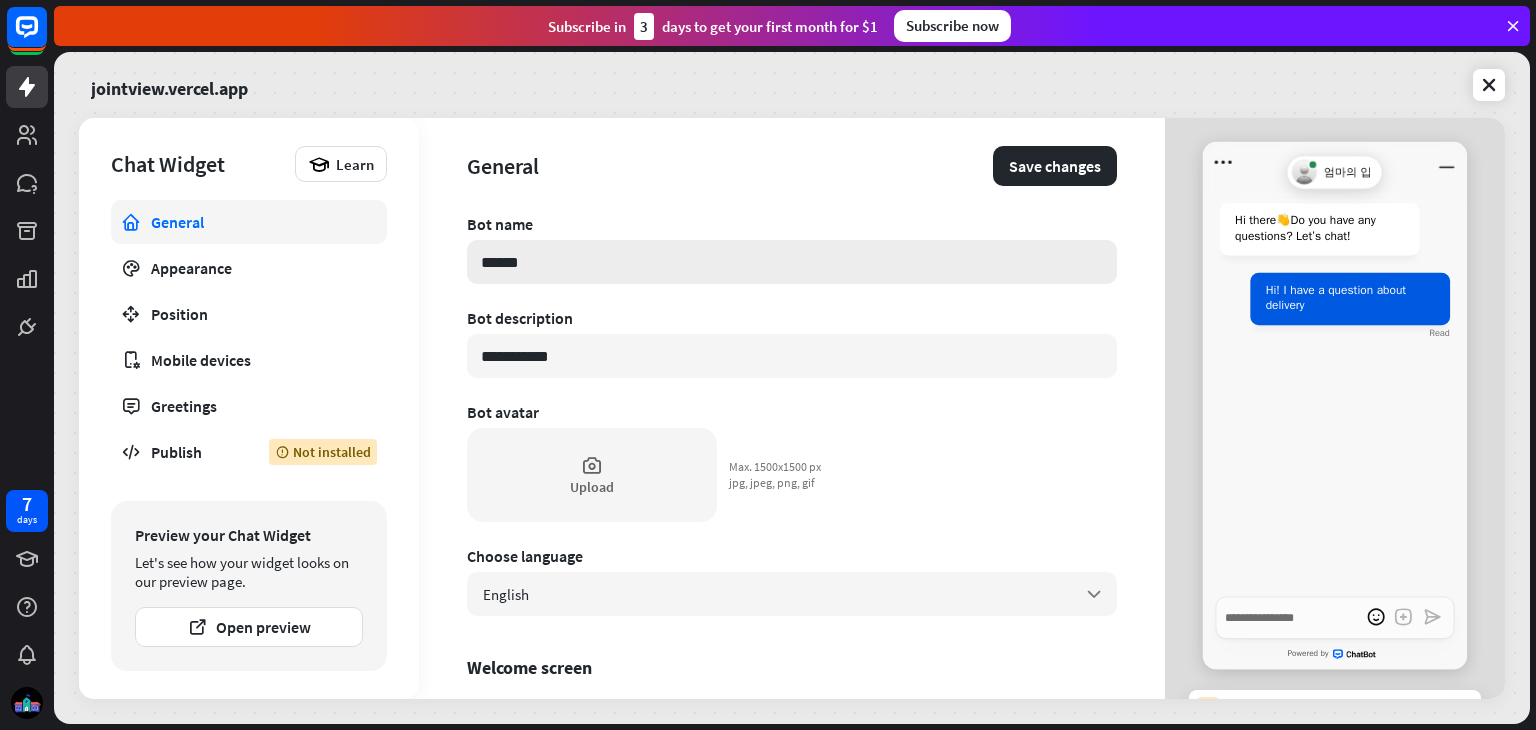 type on "*" 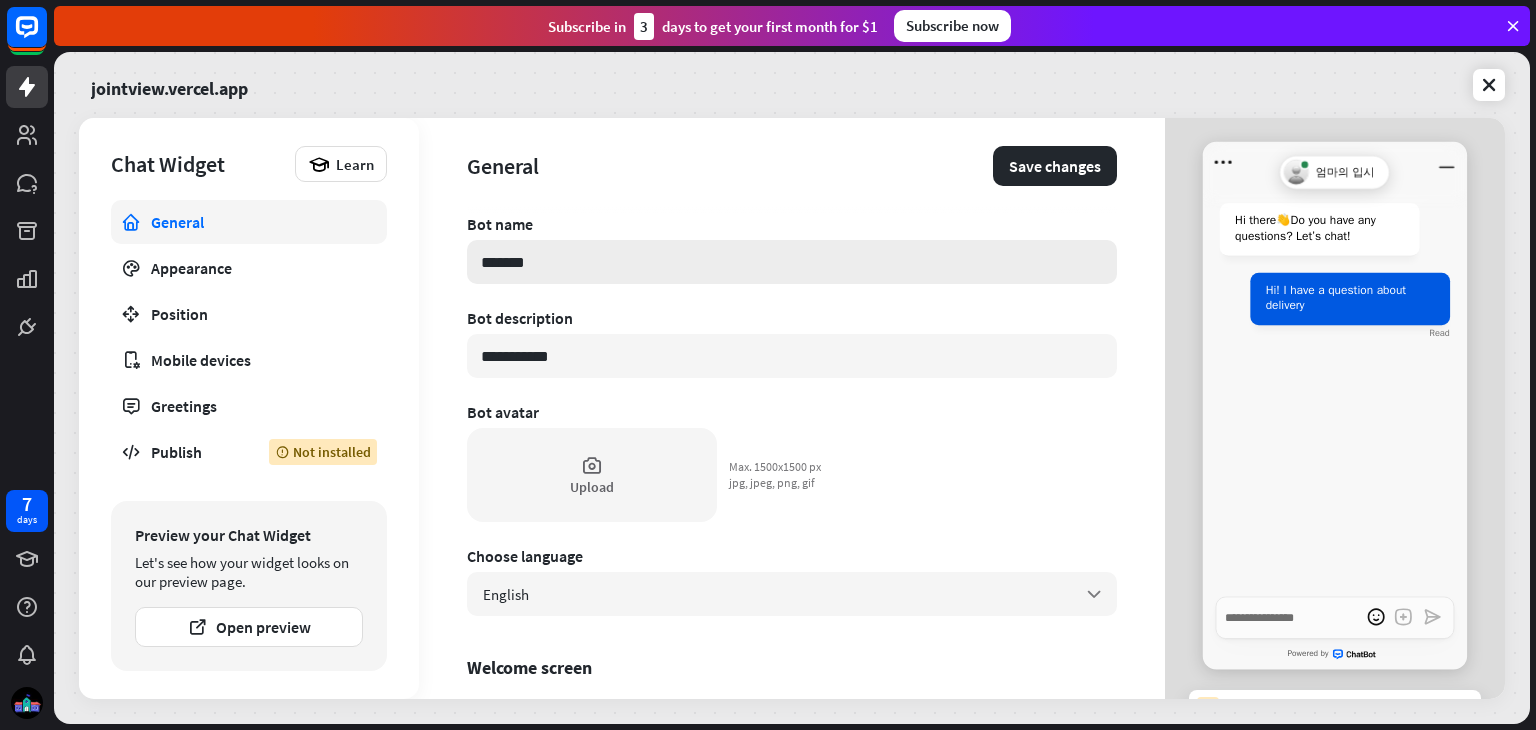 type on "*" 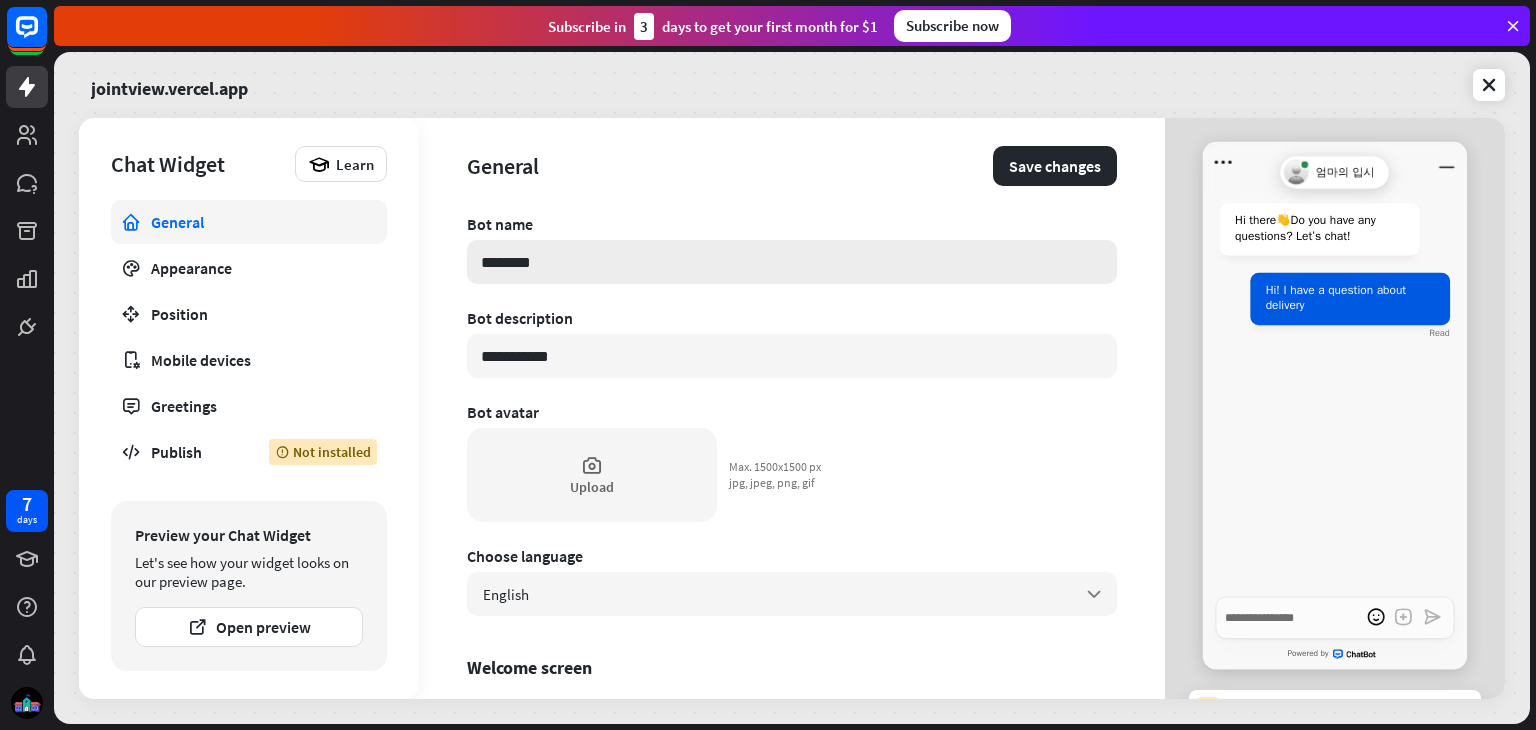 type on "********" 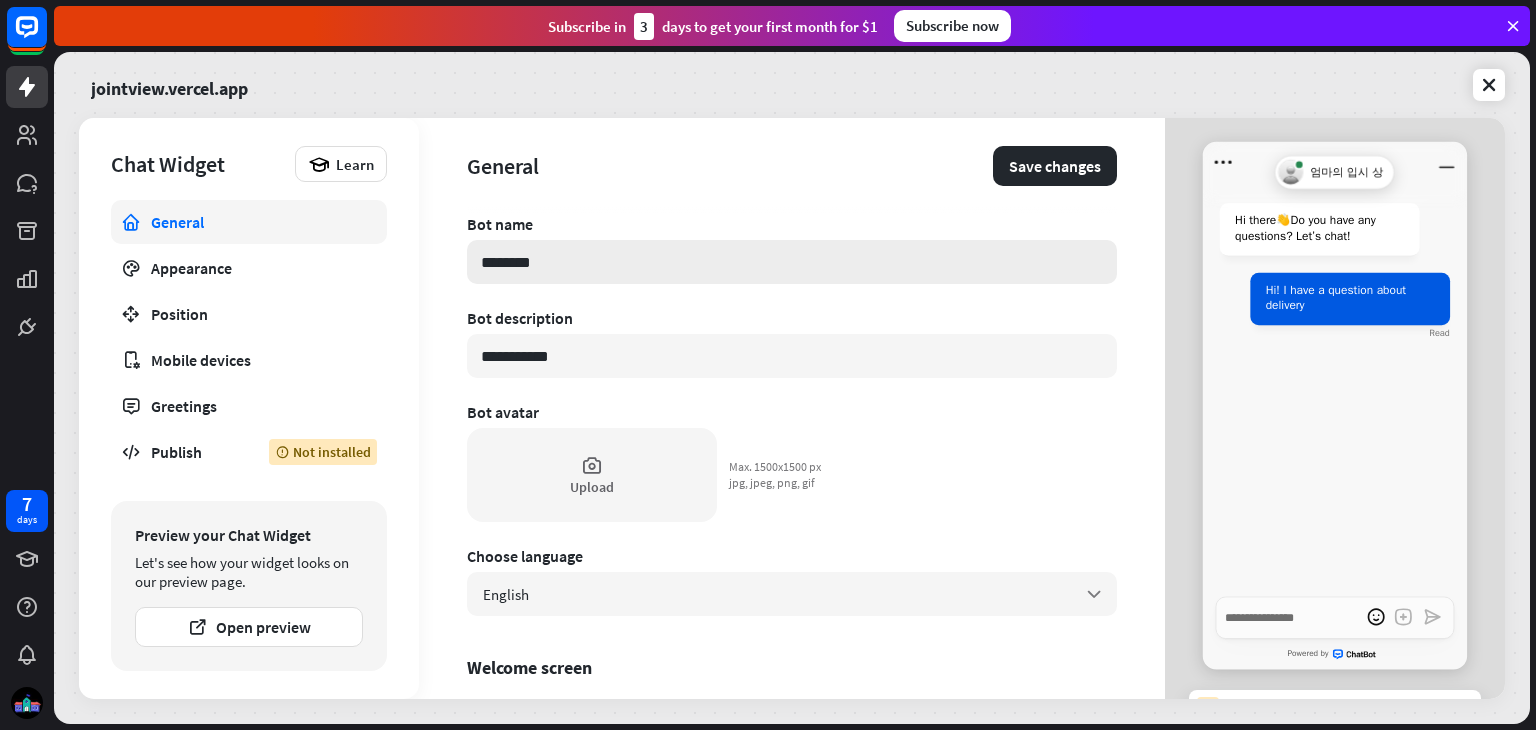 type on "*" 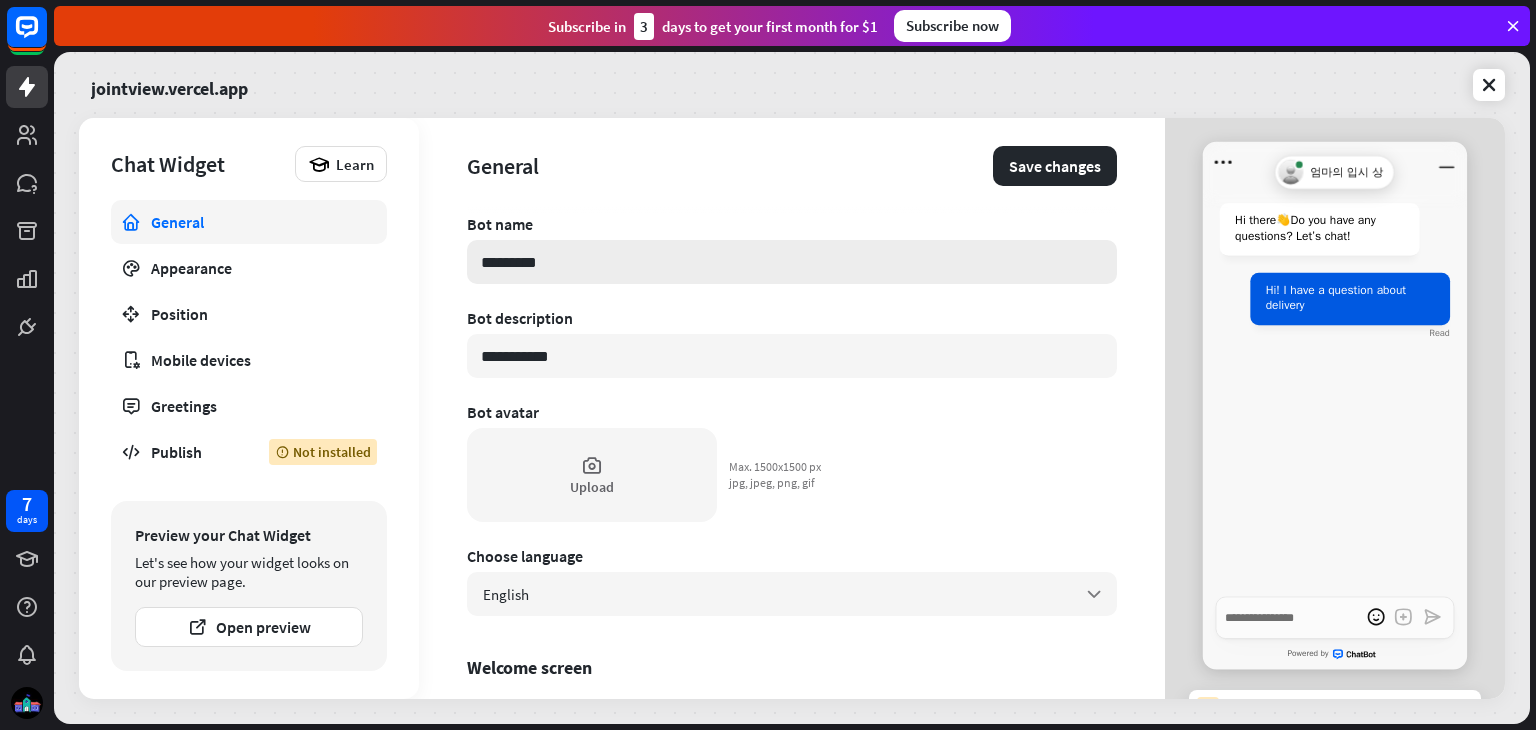 type on "*" 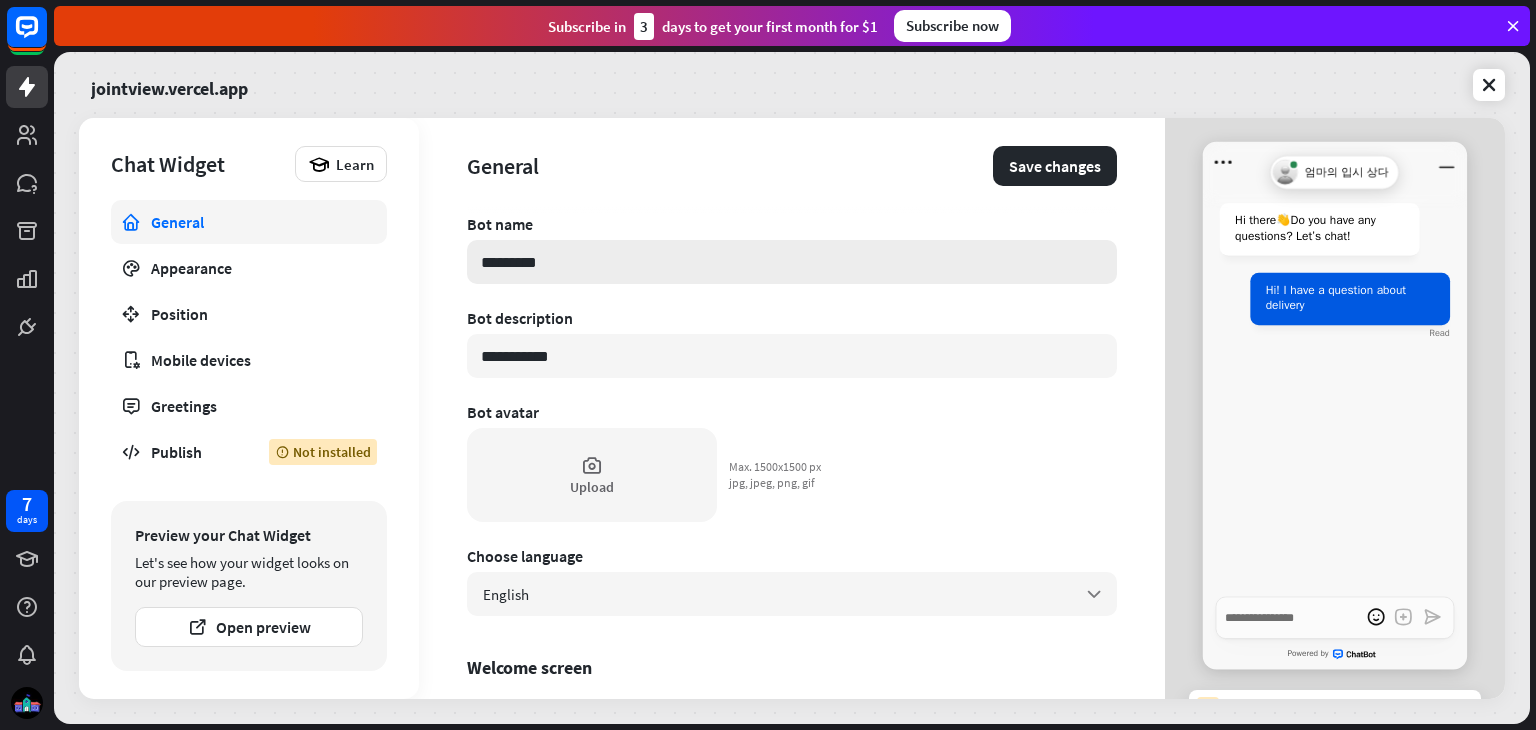 type on "*********" 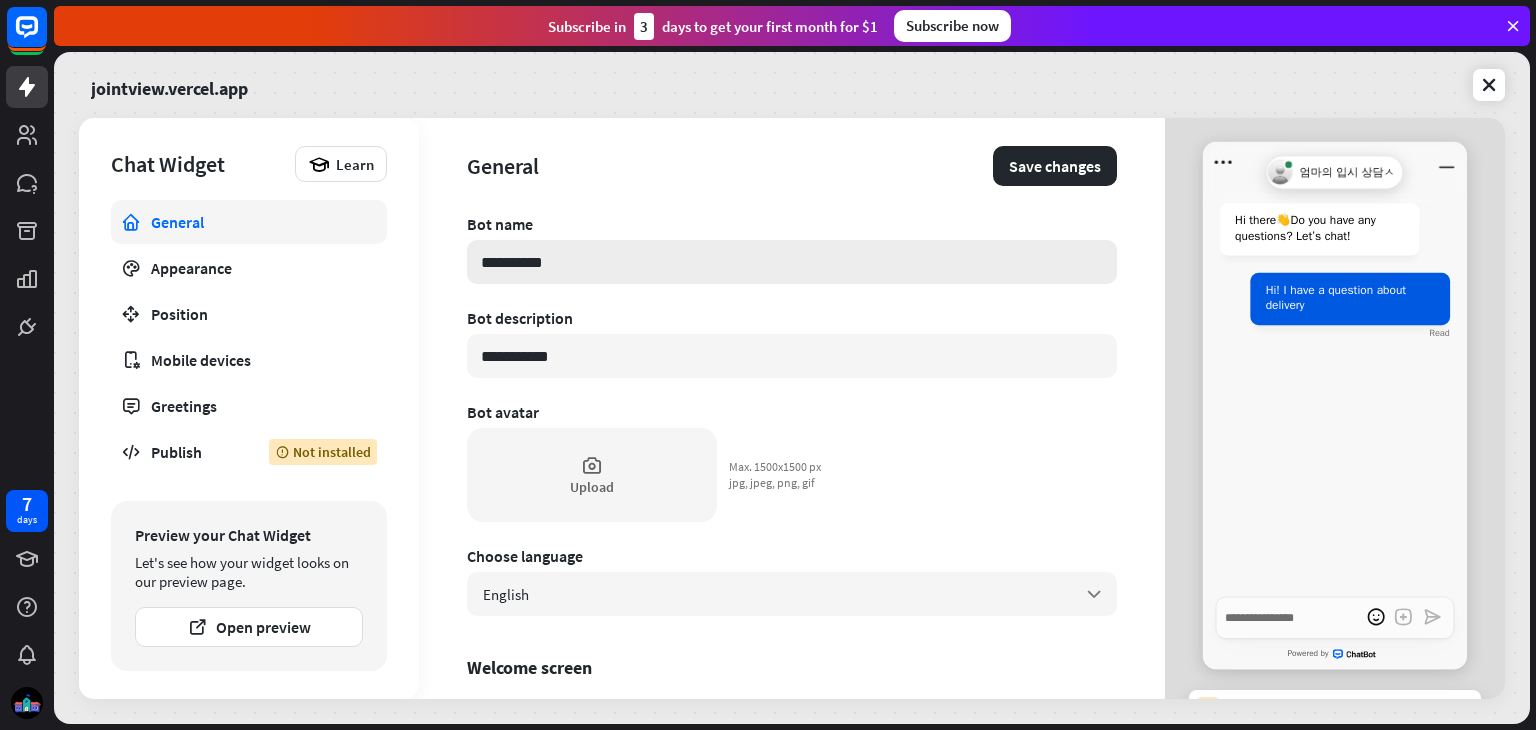 type on "**********" 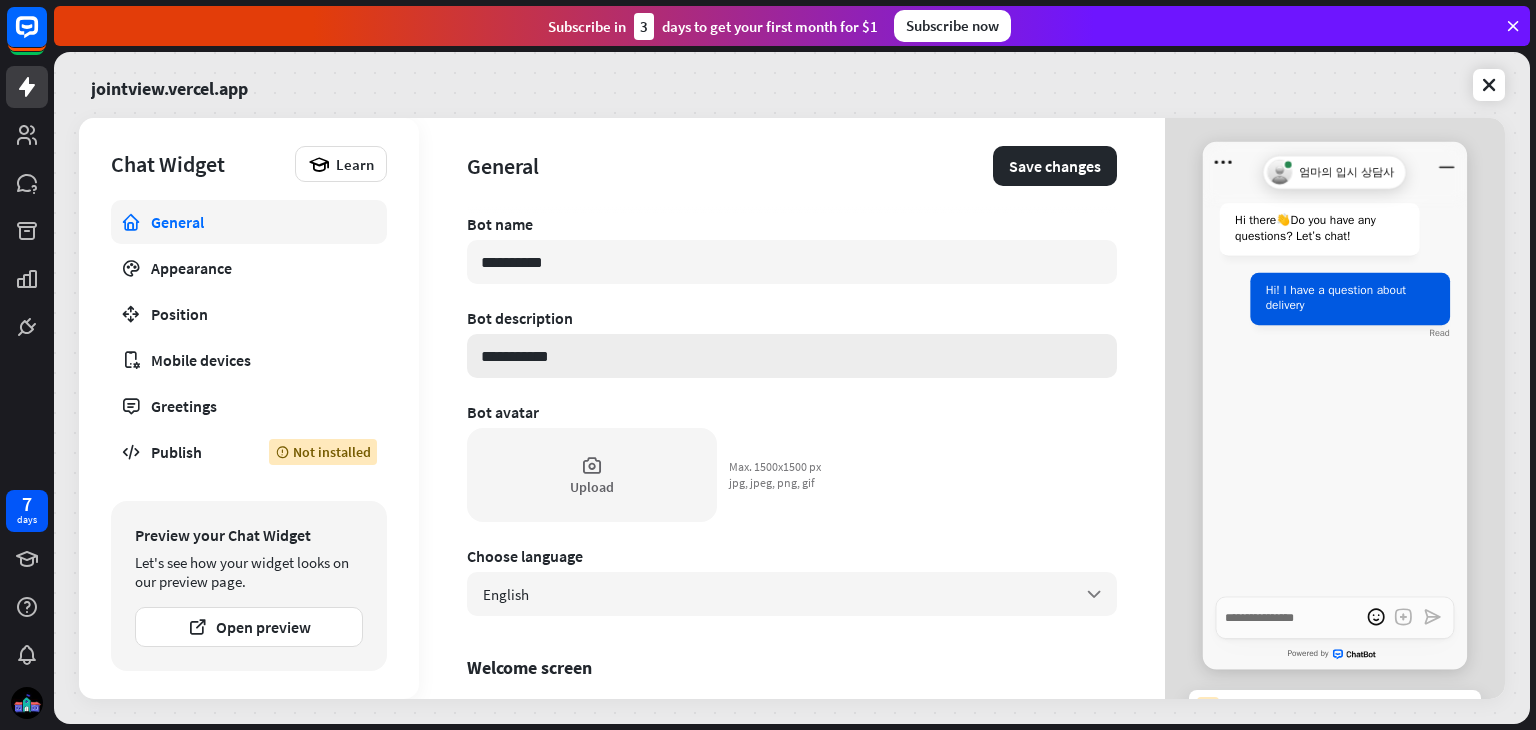 type on "**********" 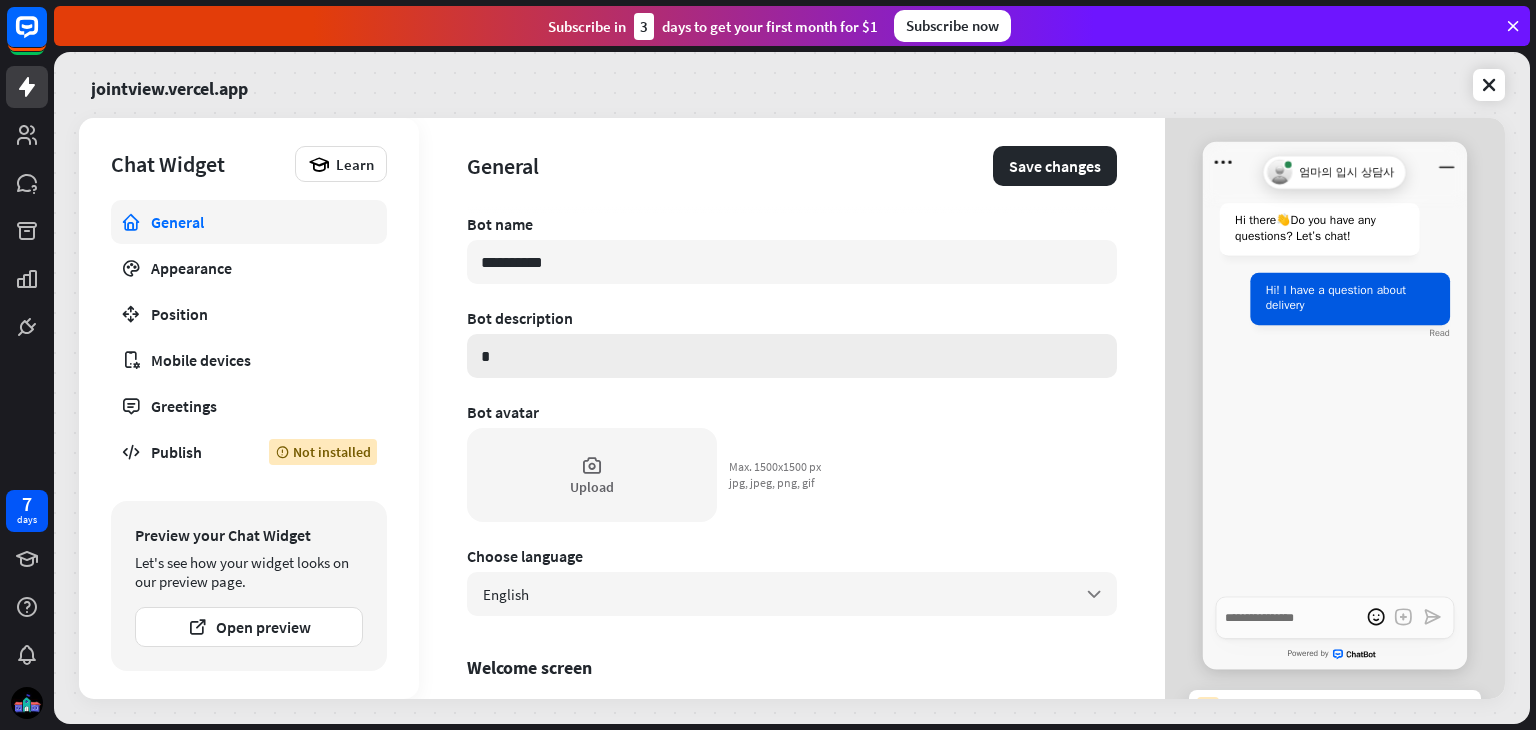 type on "*" 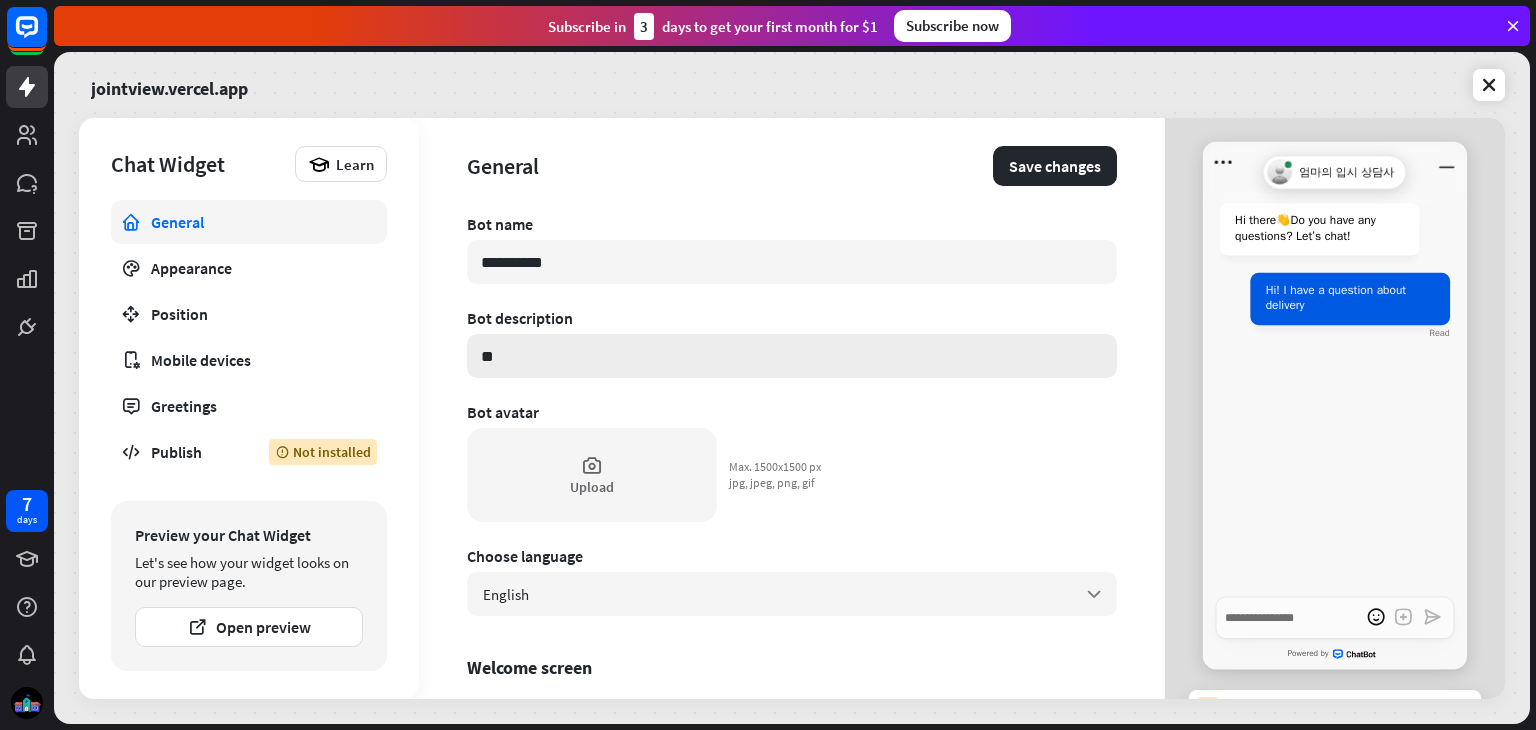 type on "*" 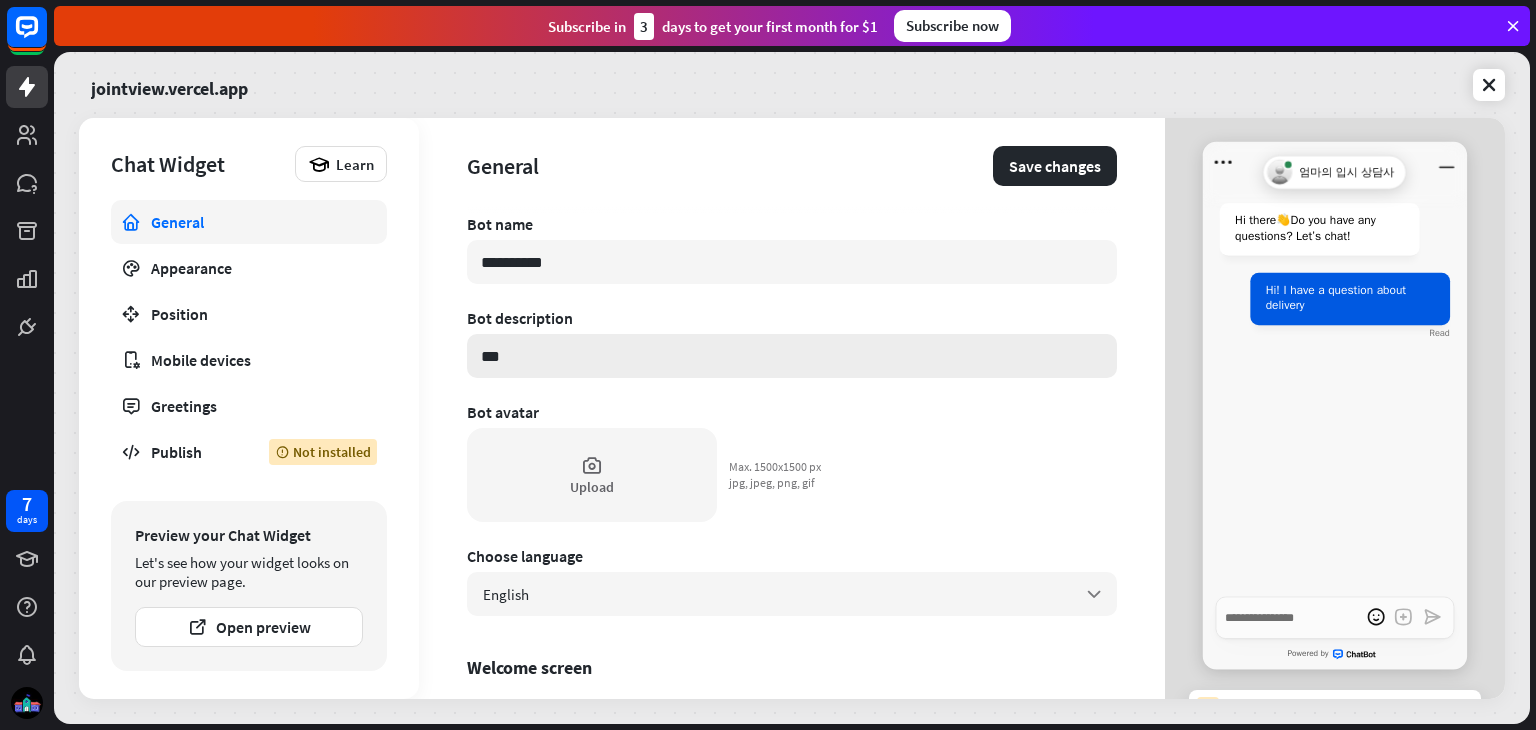 type on "*" 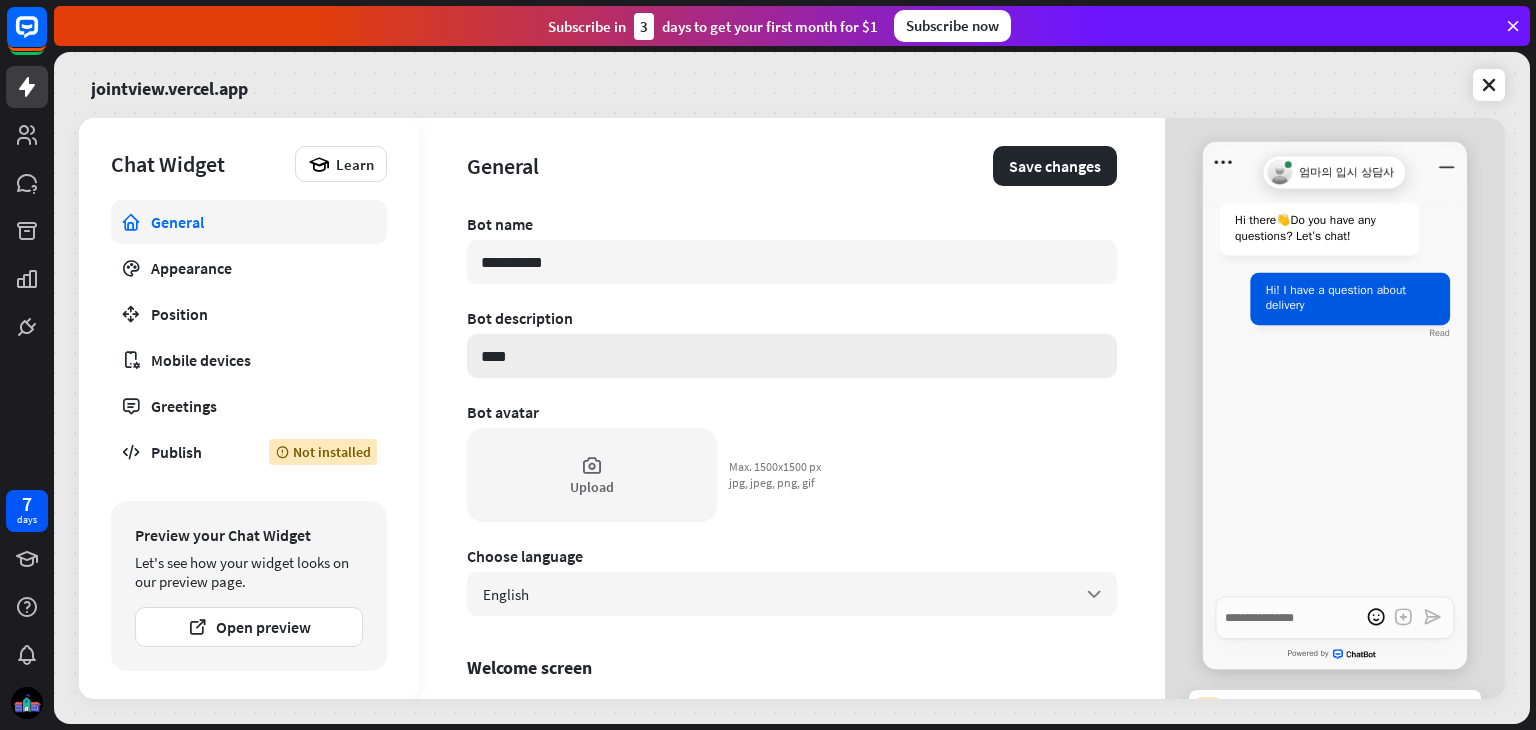 type on "*" 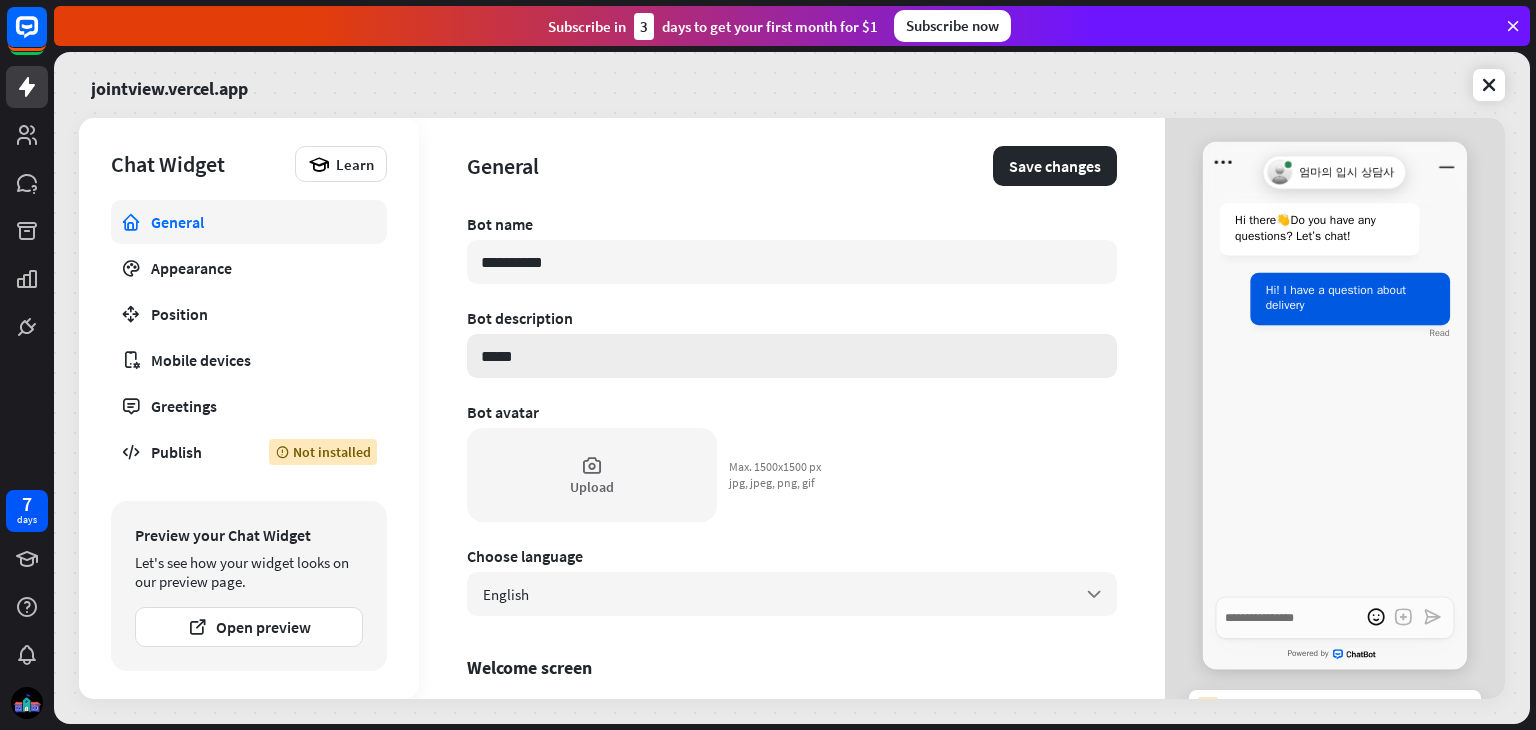 type on "*" 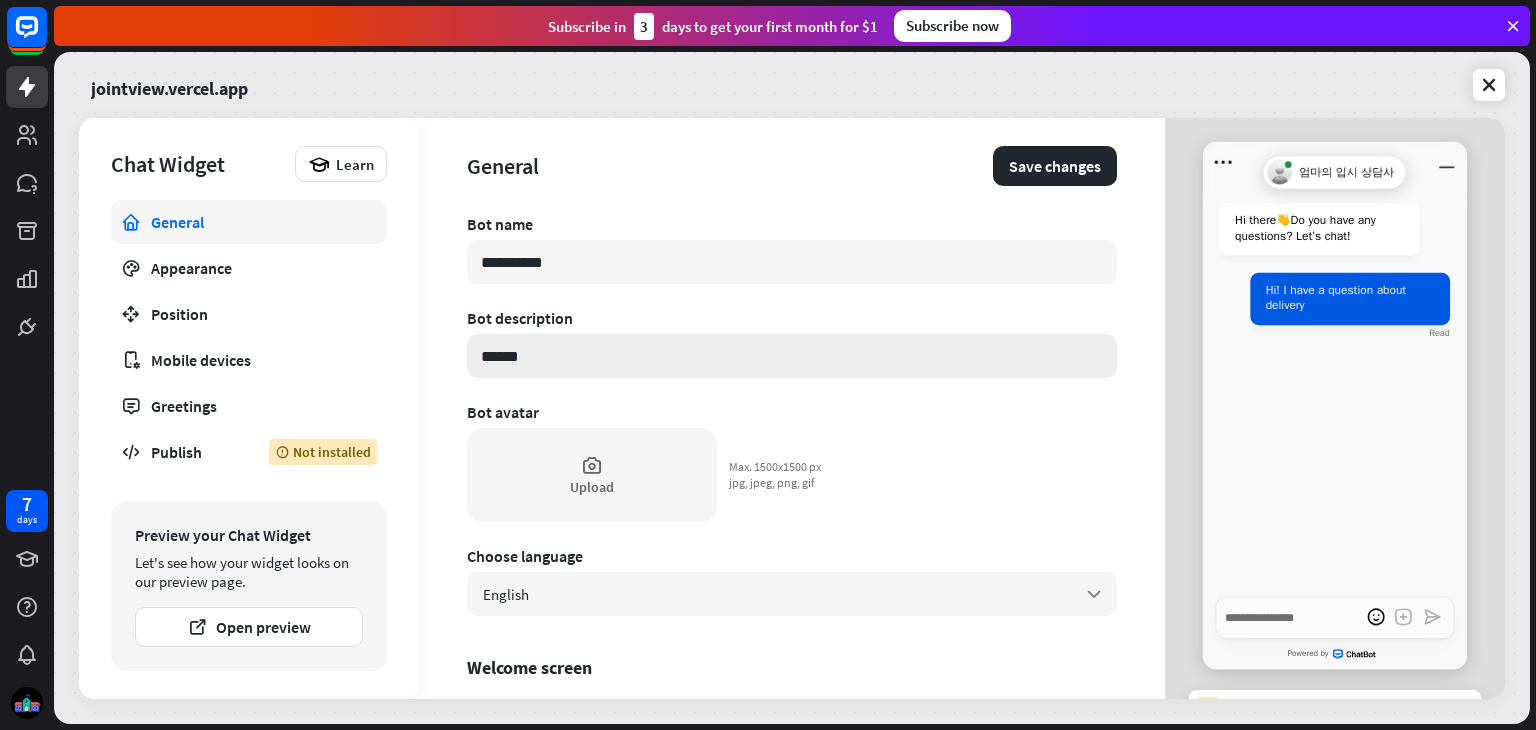 type on "*" 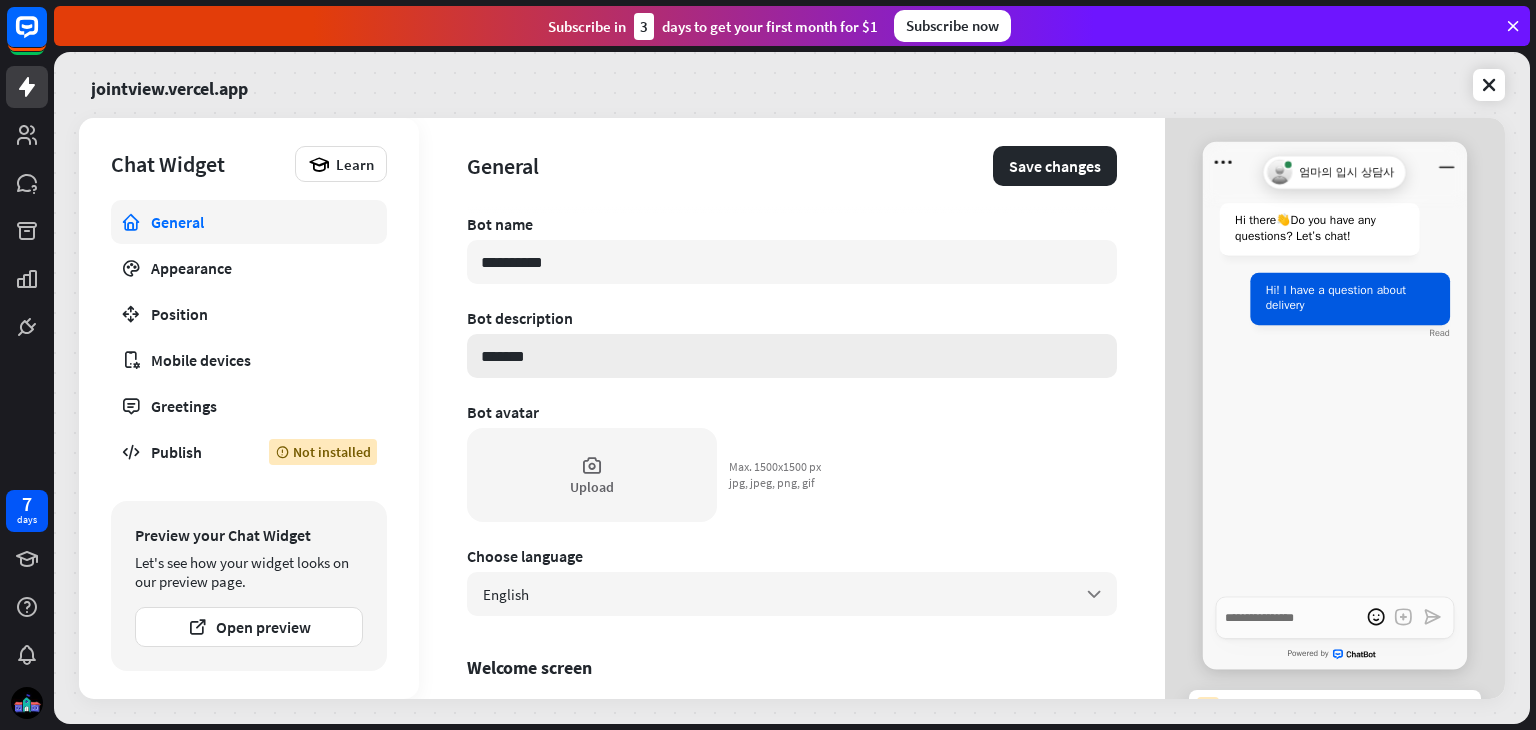 type on "*******" 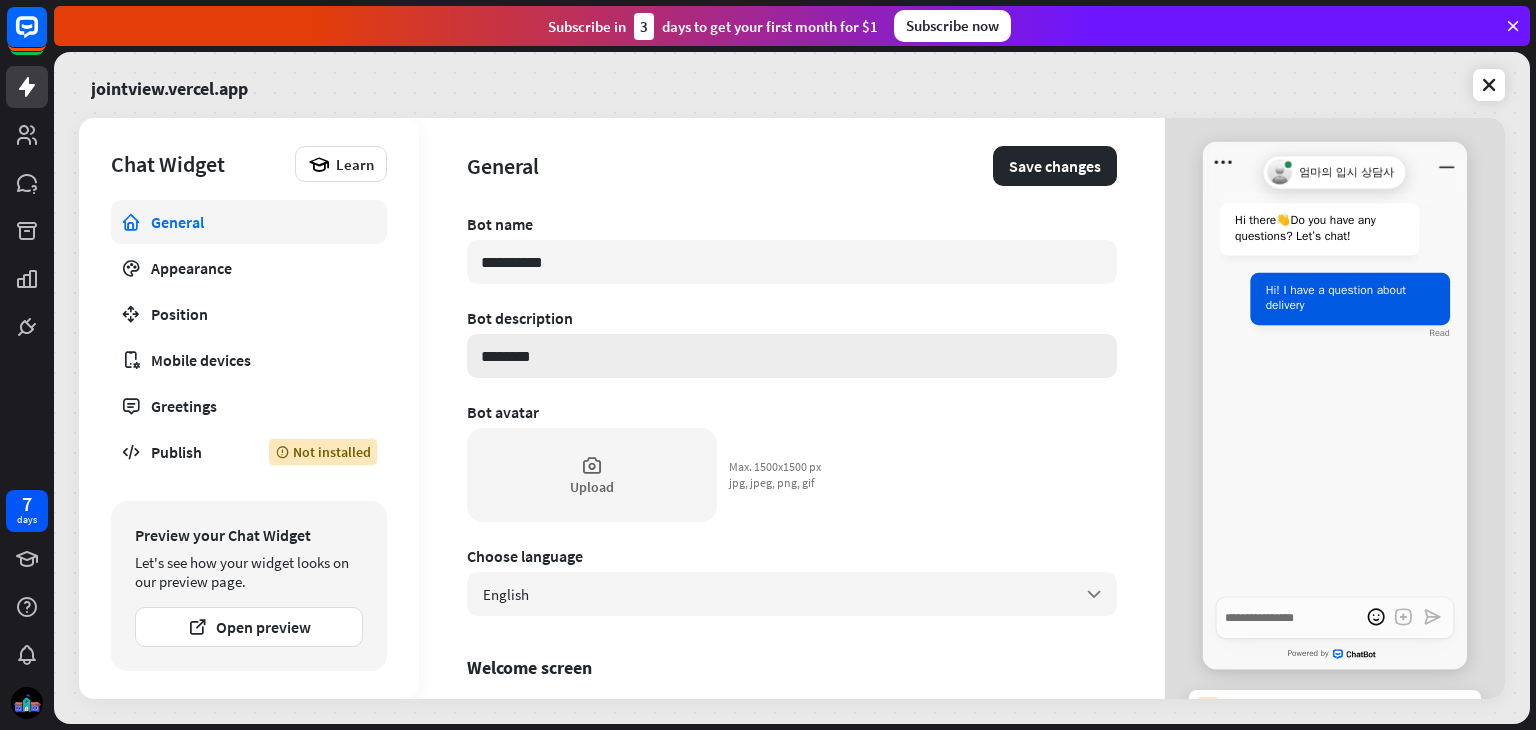 type on "*********" 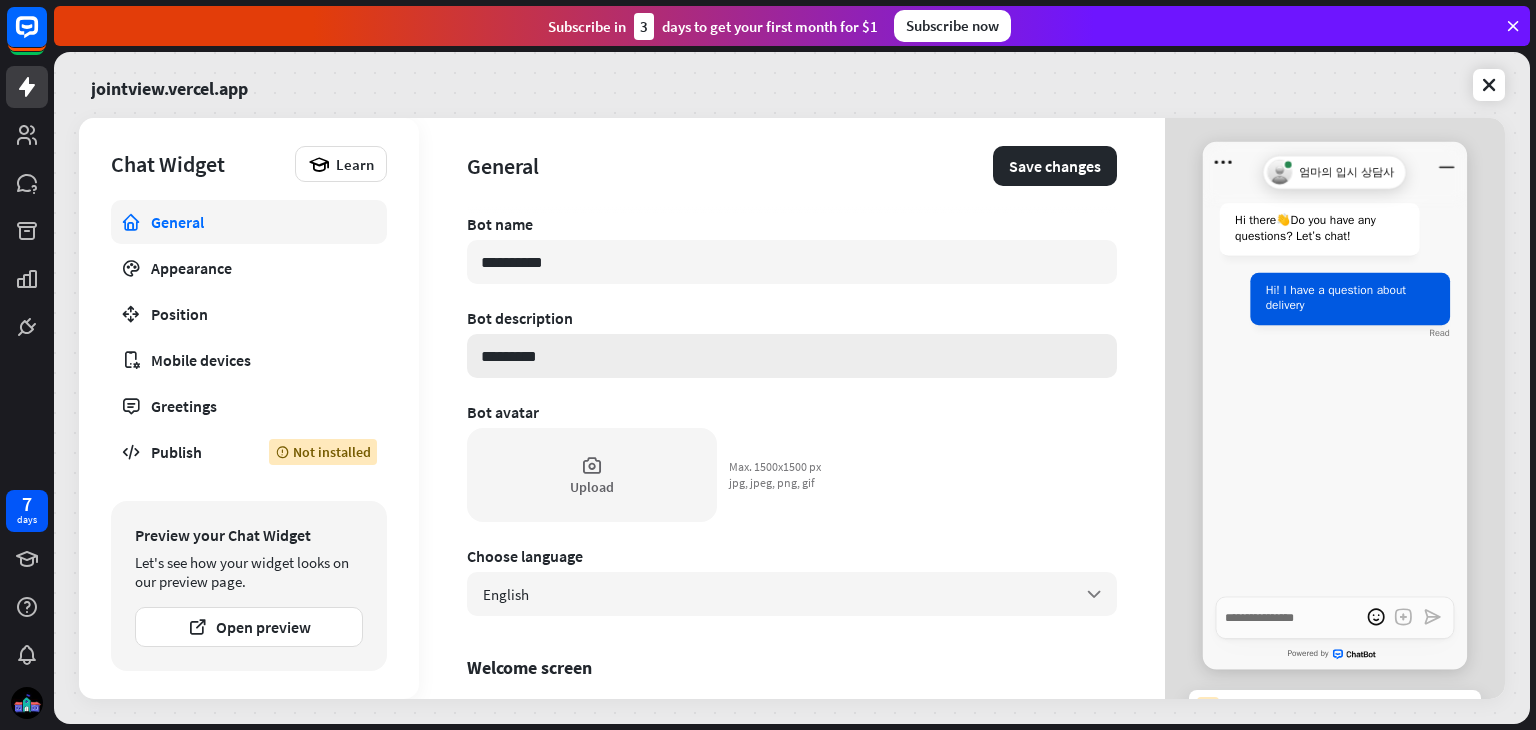 type on "*" 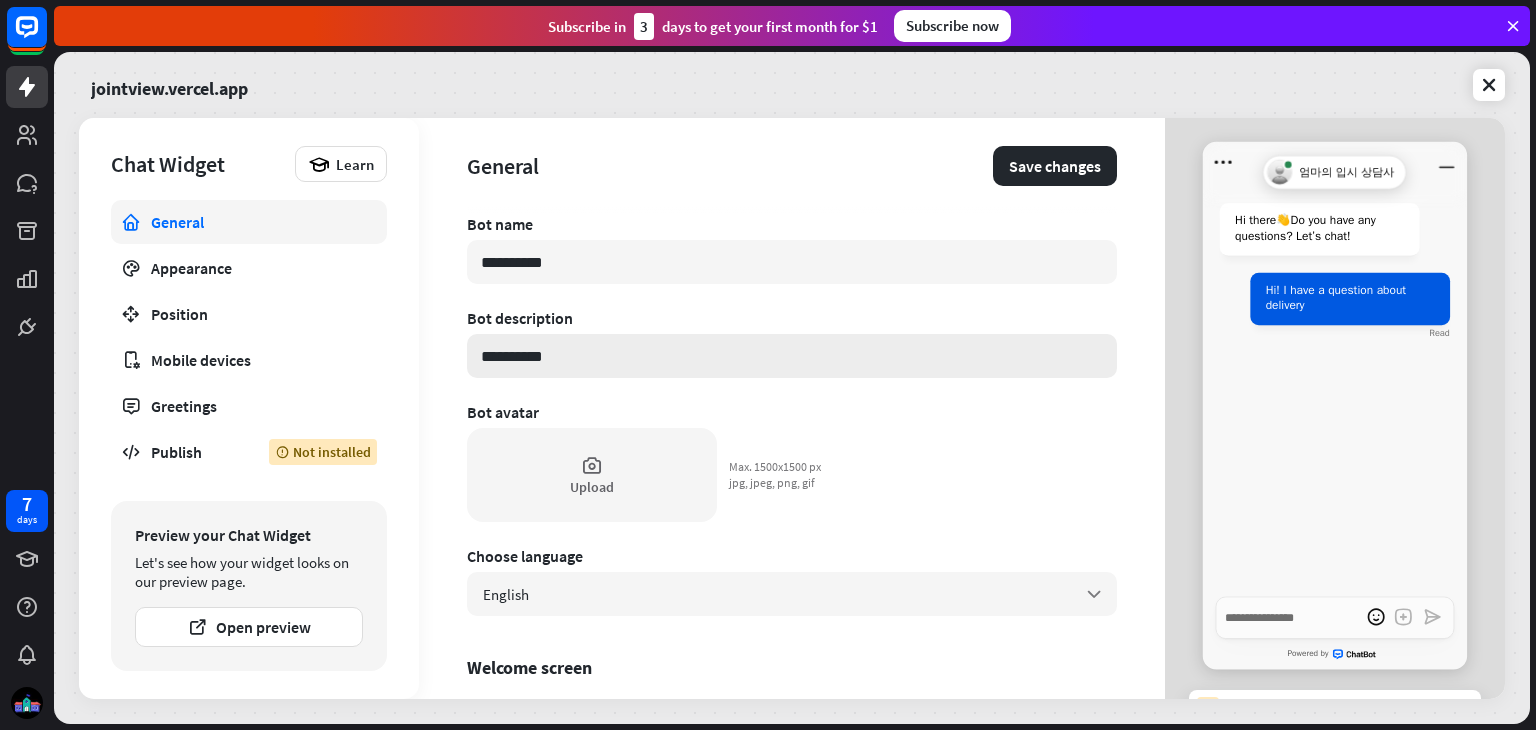 type on "*" 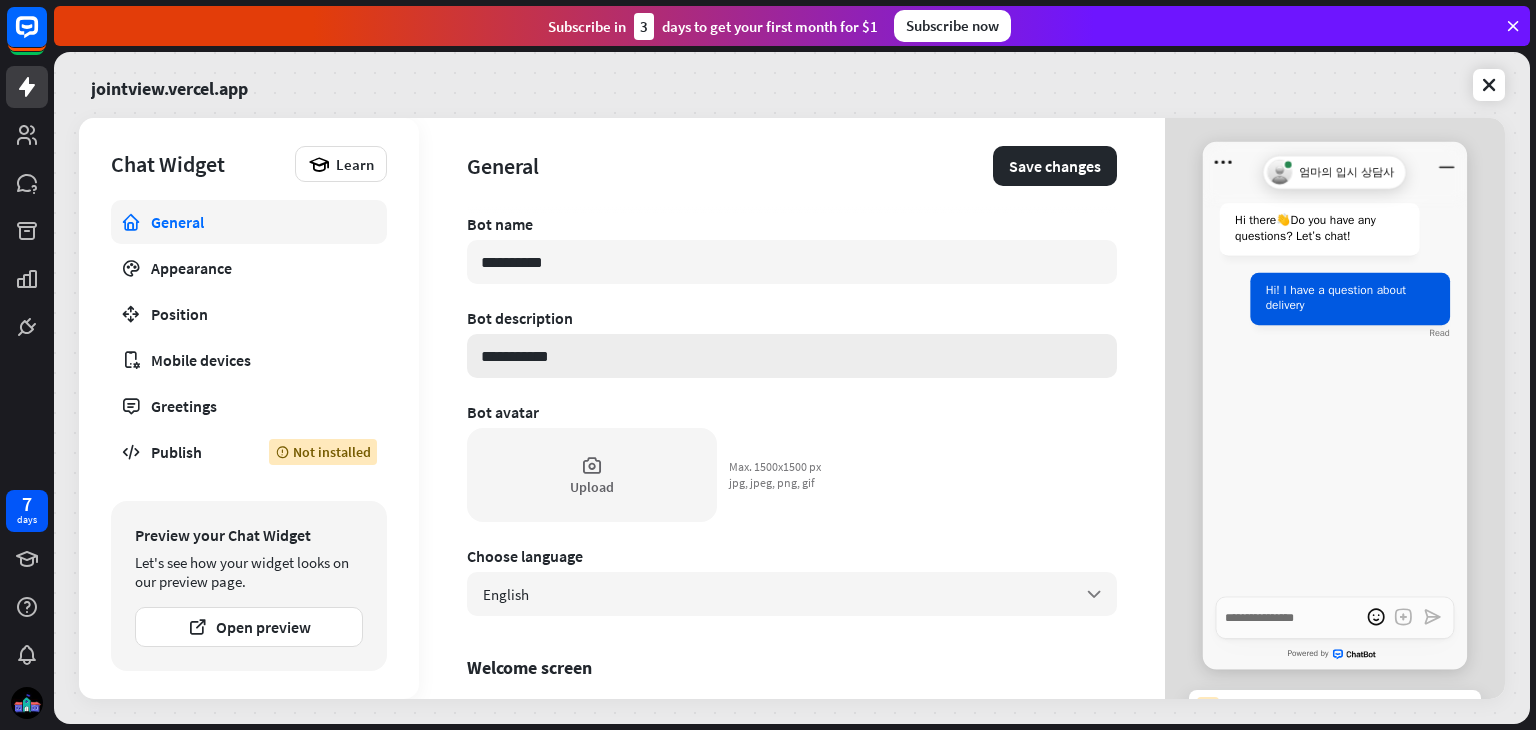 type on "*" 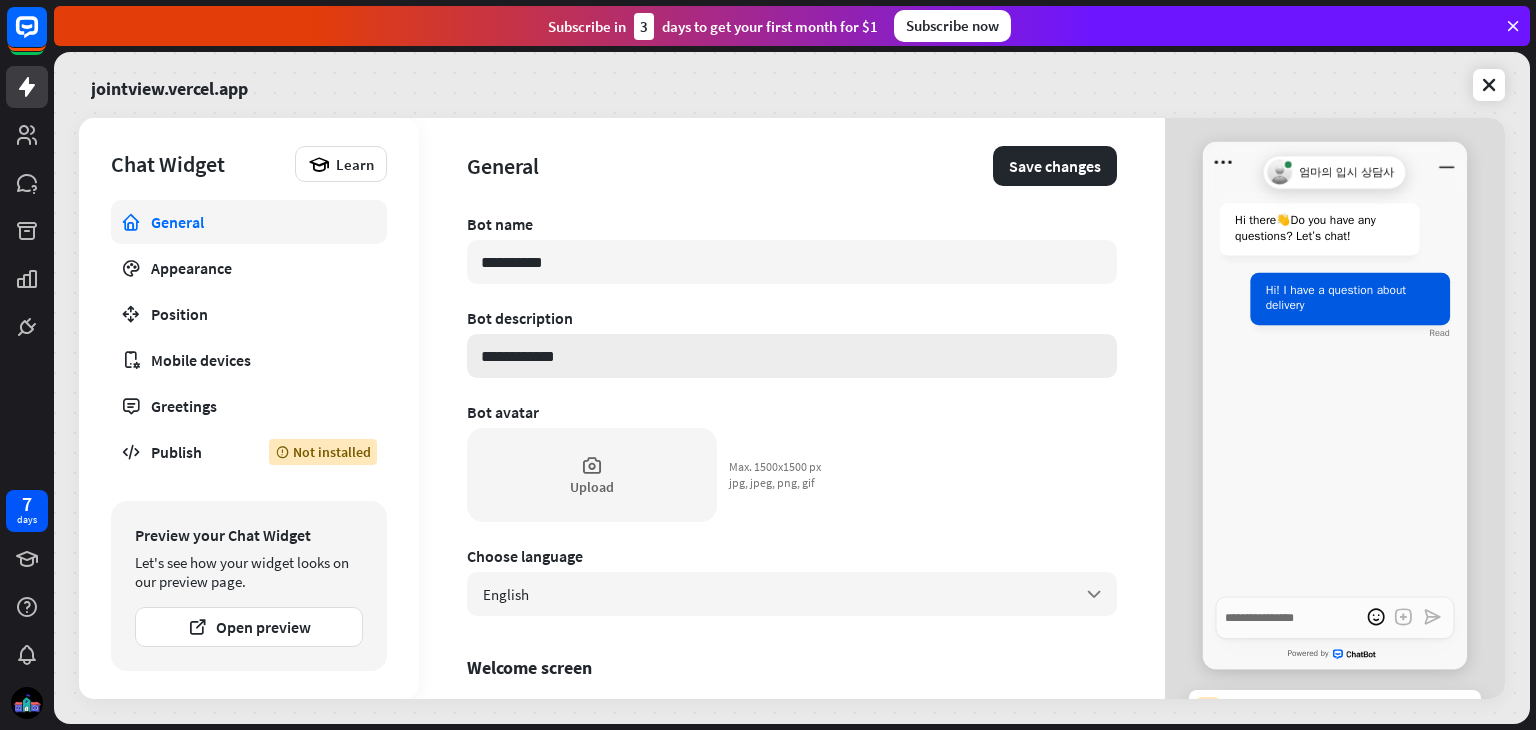 type on "*" 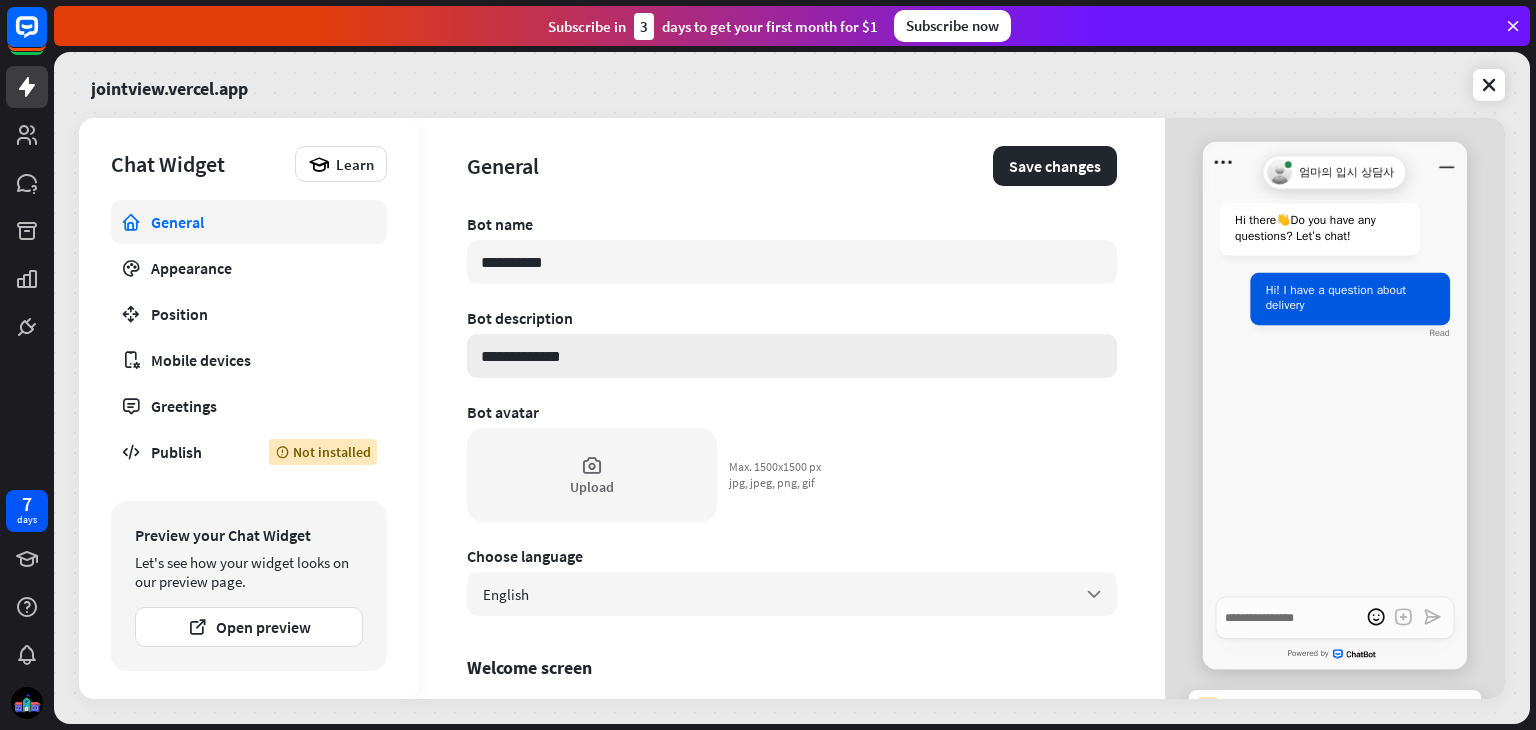 type on "*" 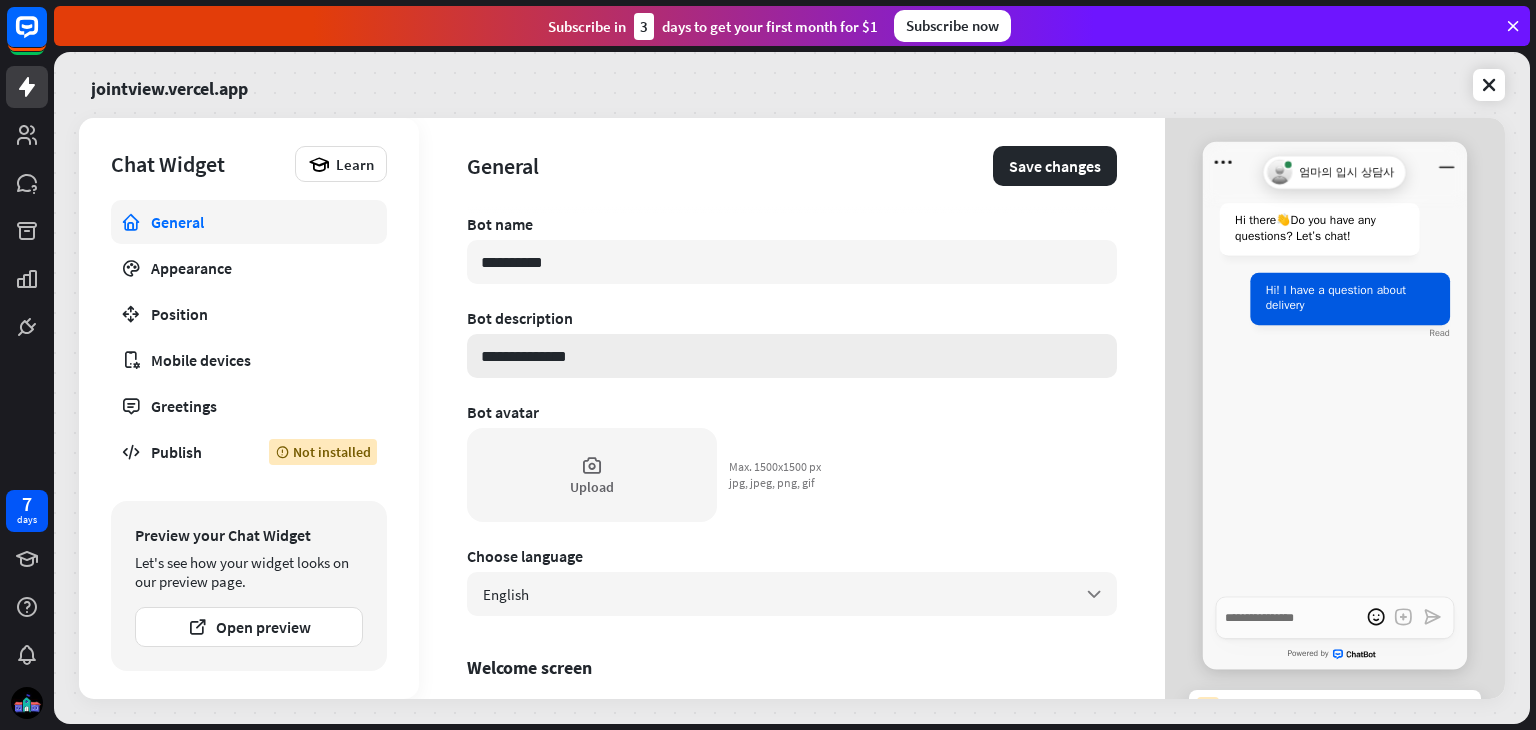 type on "*" 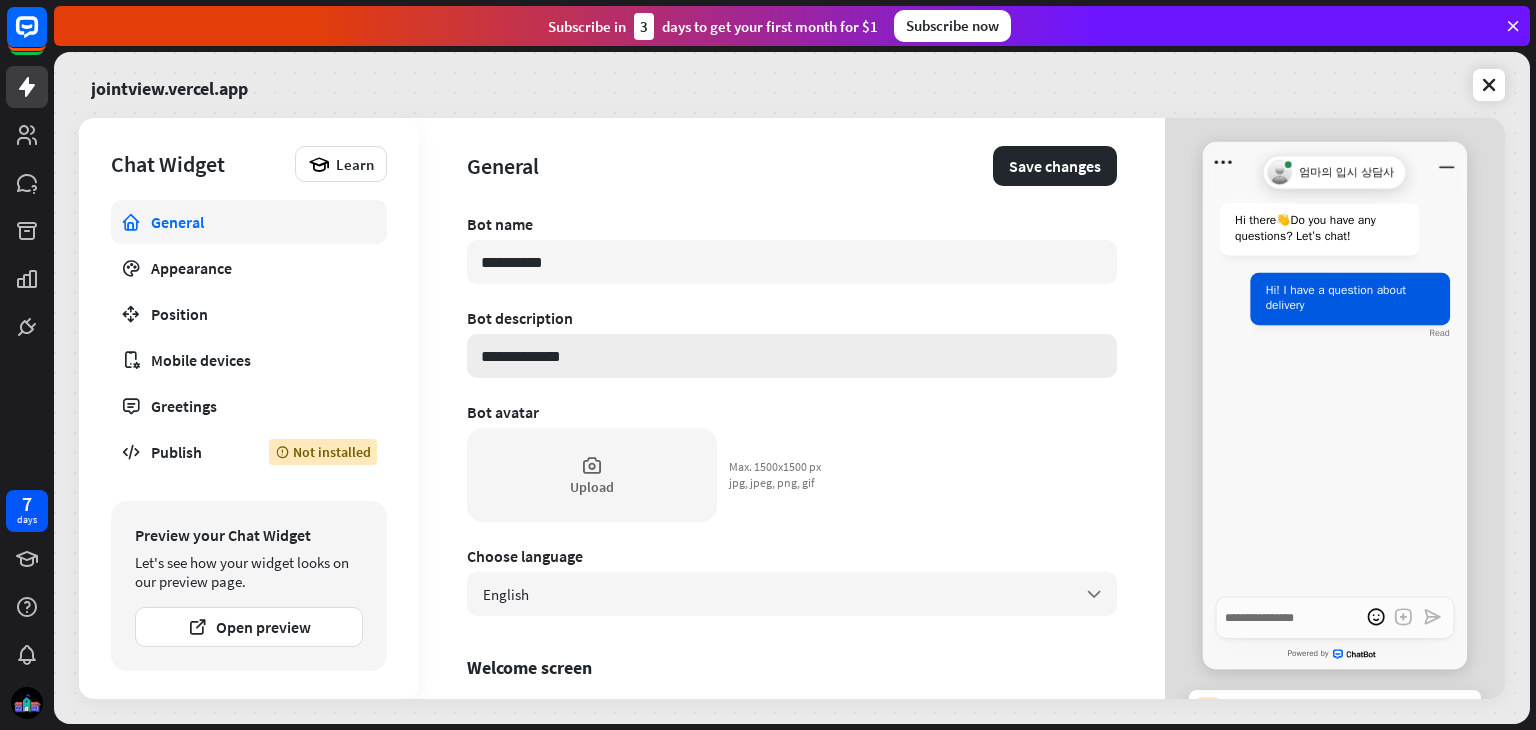 type on "*" 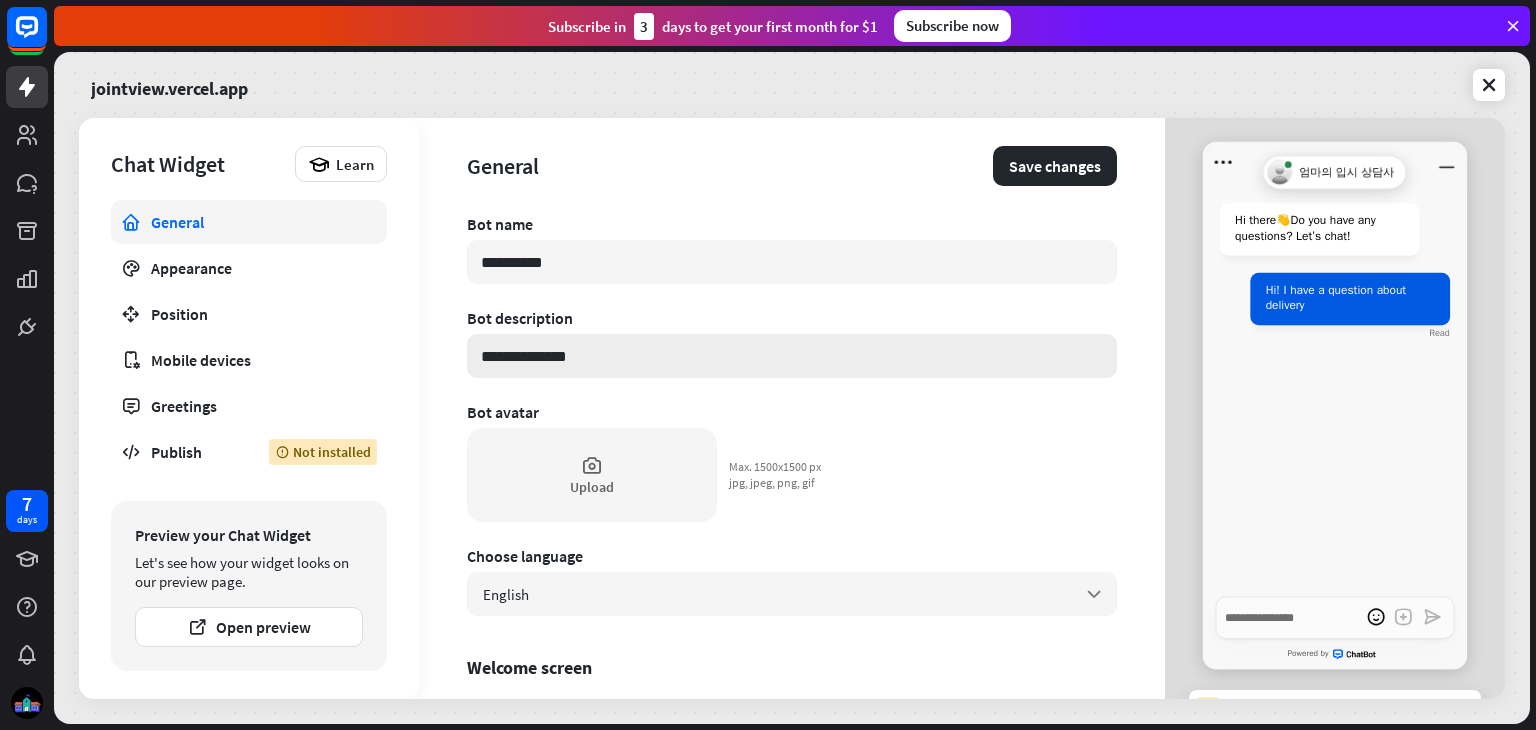 type on "**********" 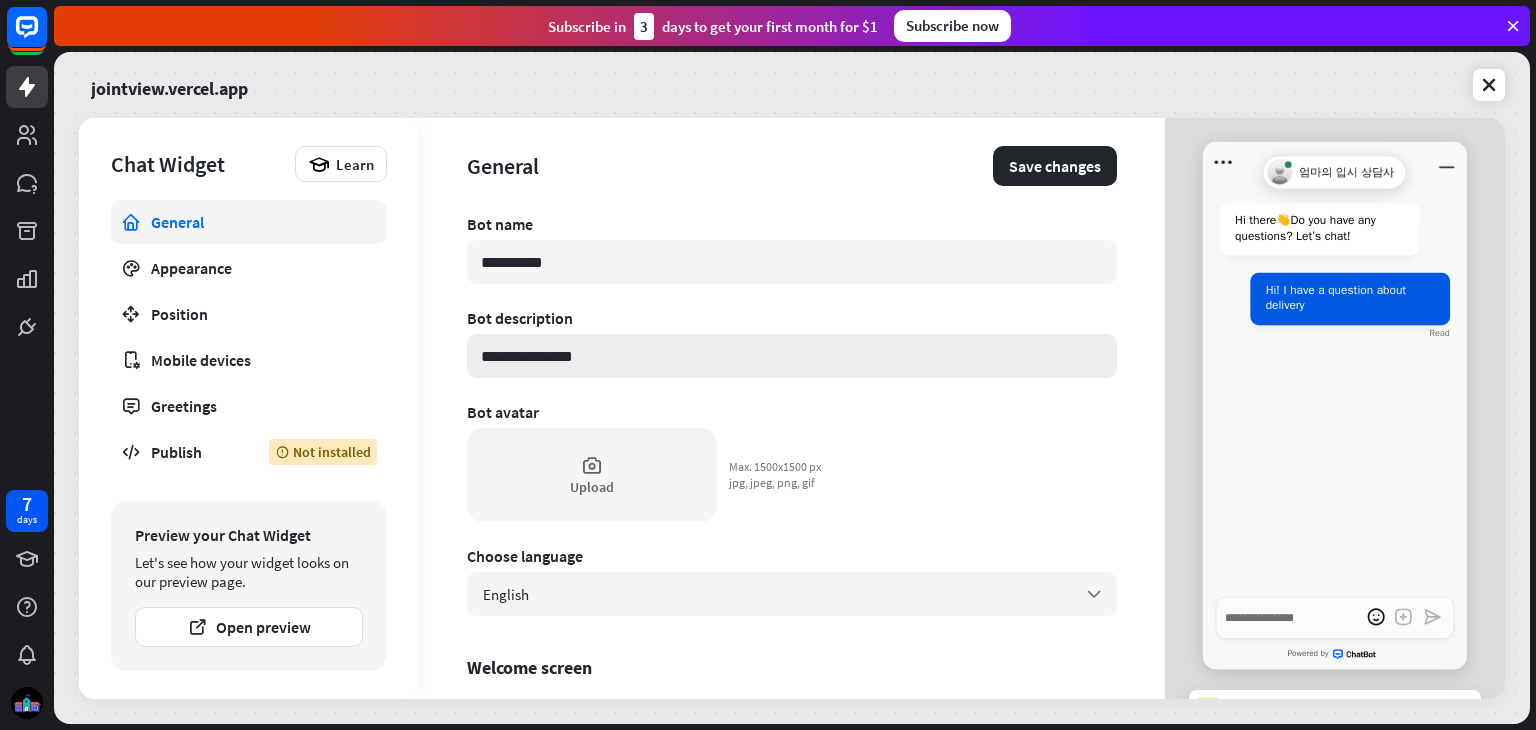 type on "*" 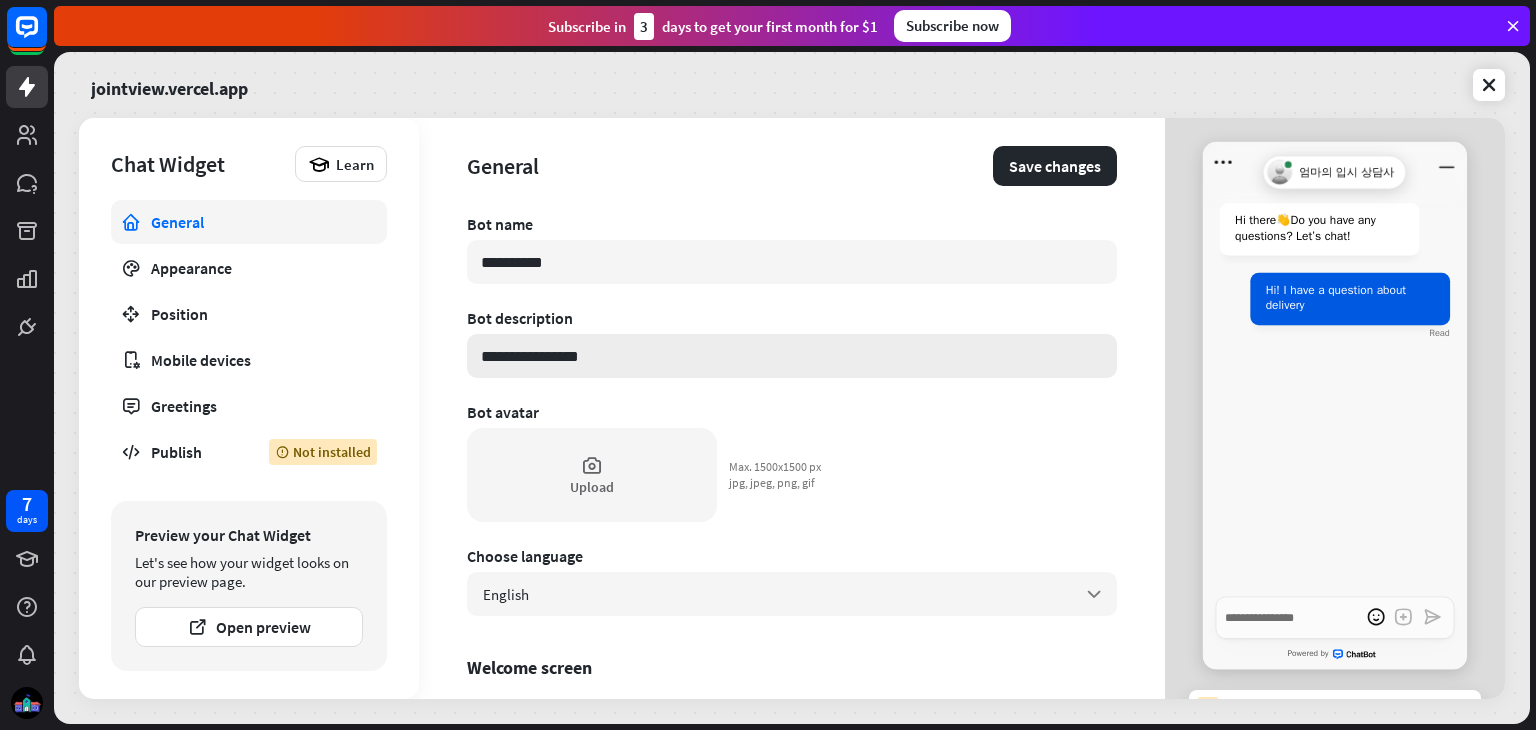 type on "**********" 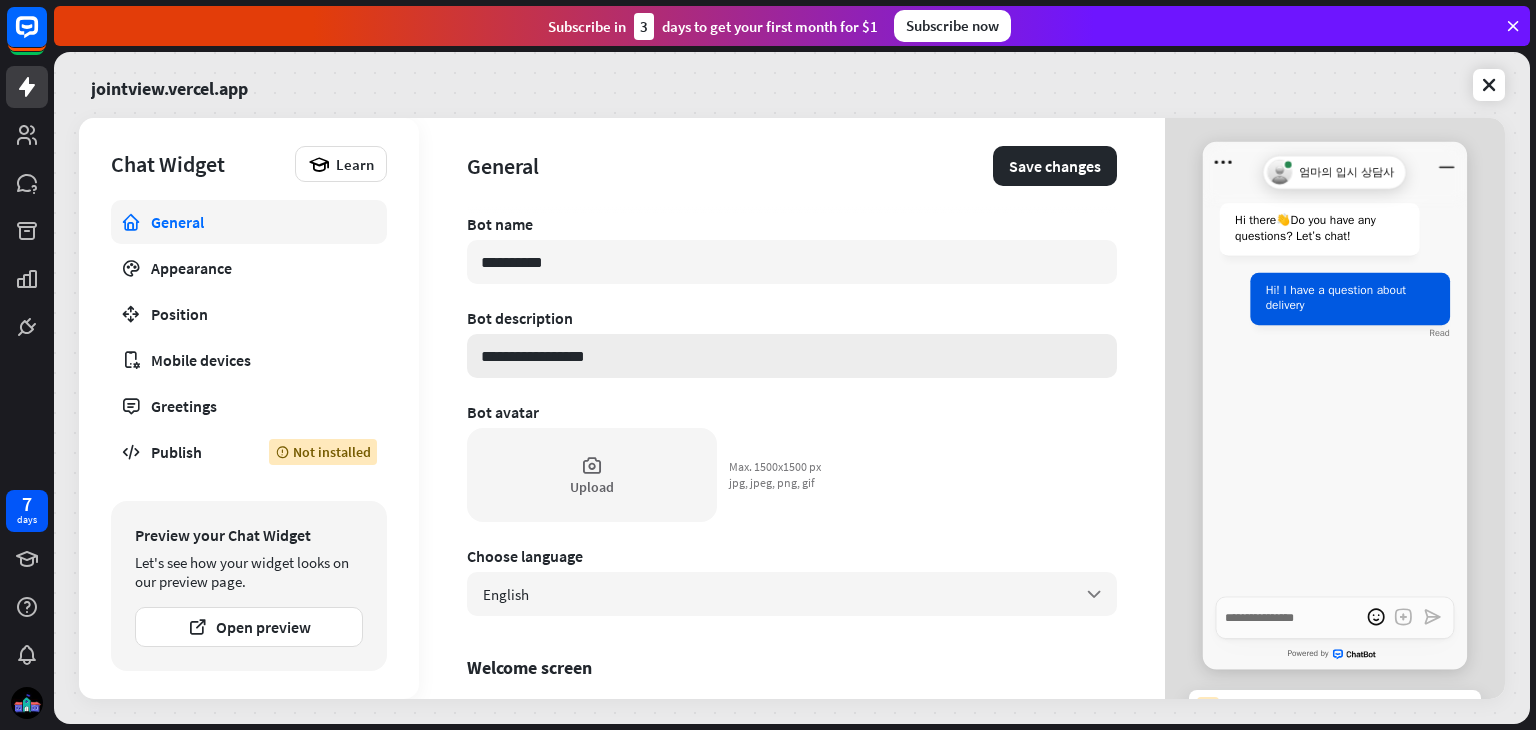 type on "*" 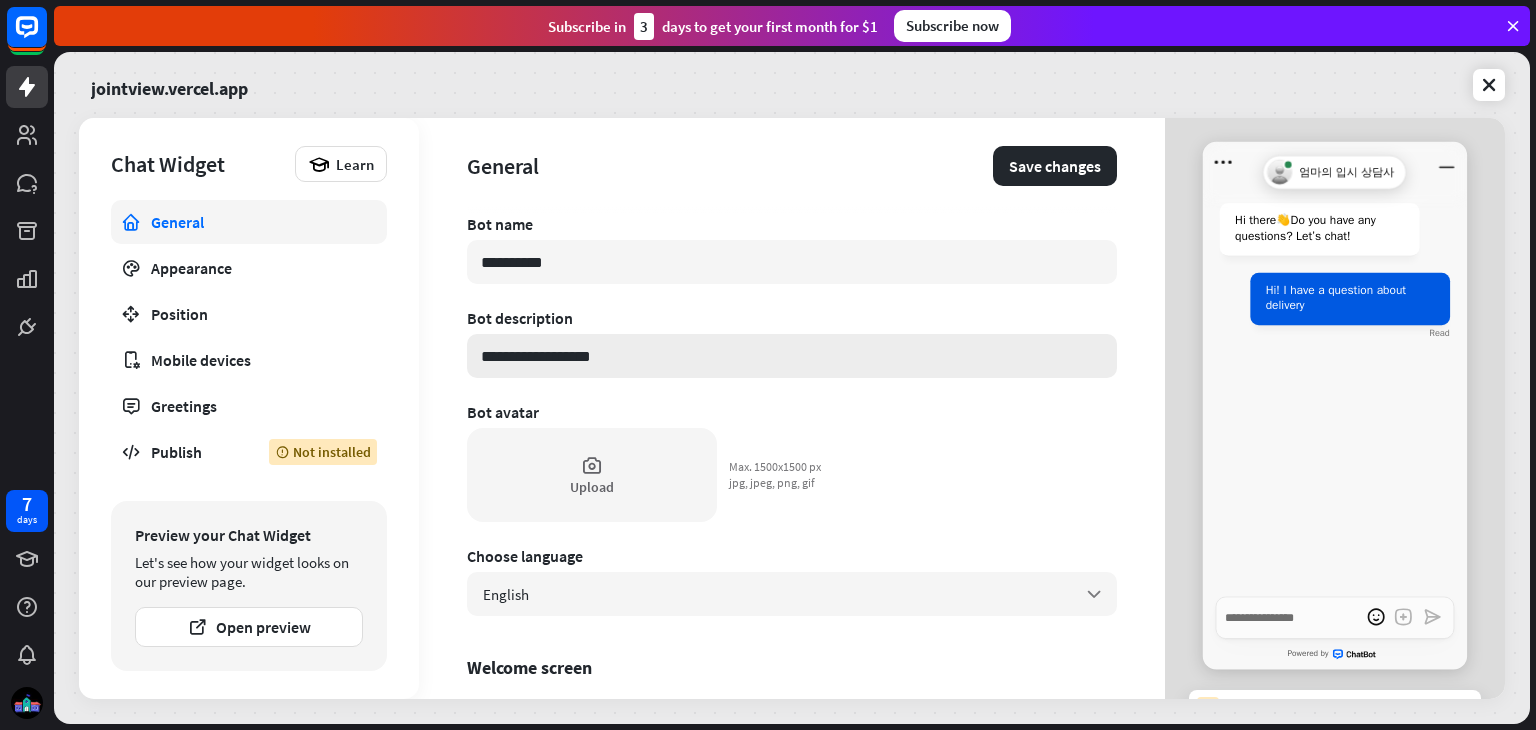 type on "**********" 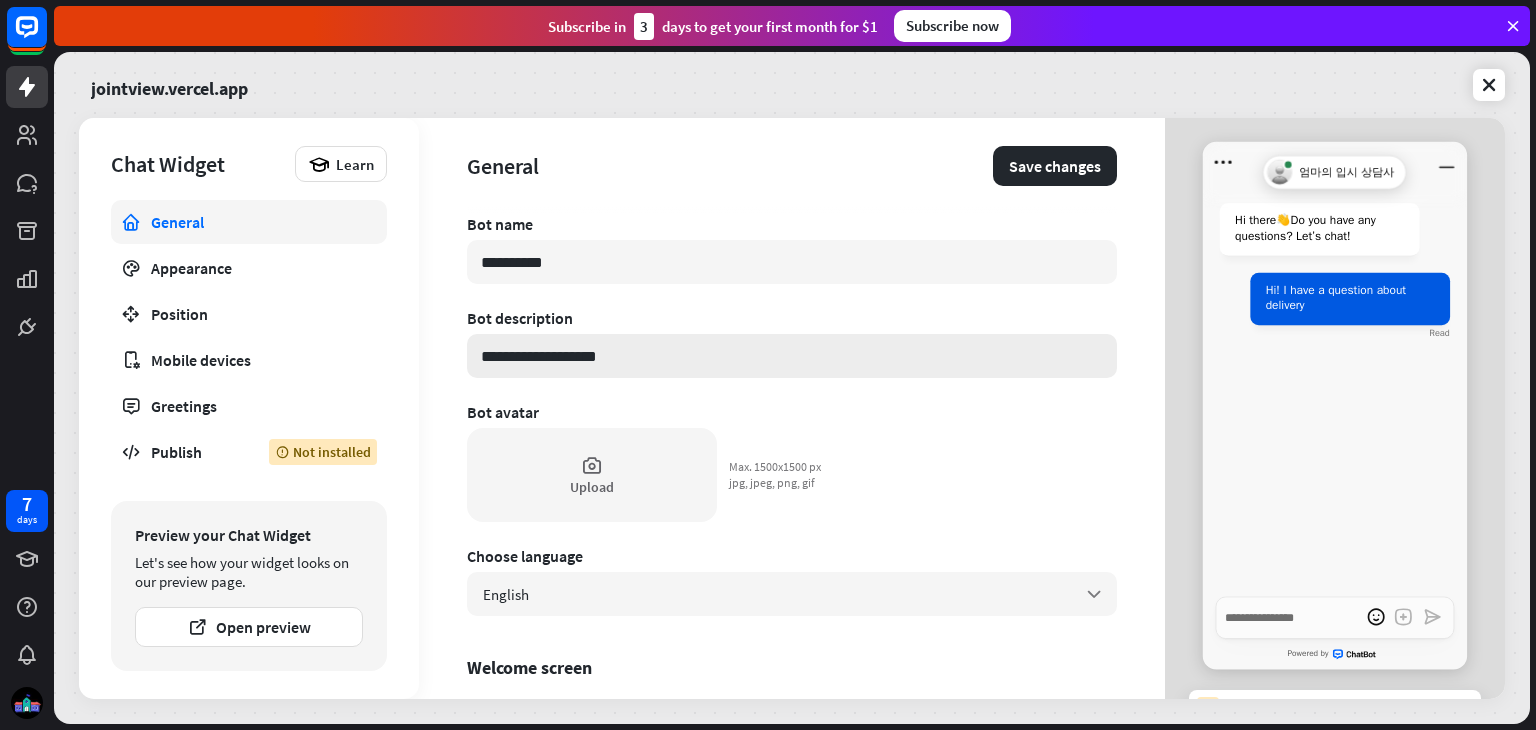 type on "*" 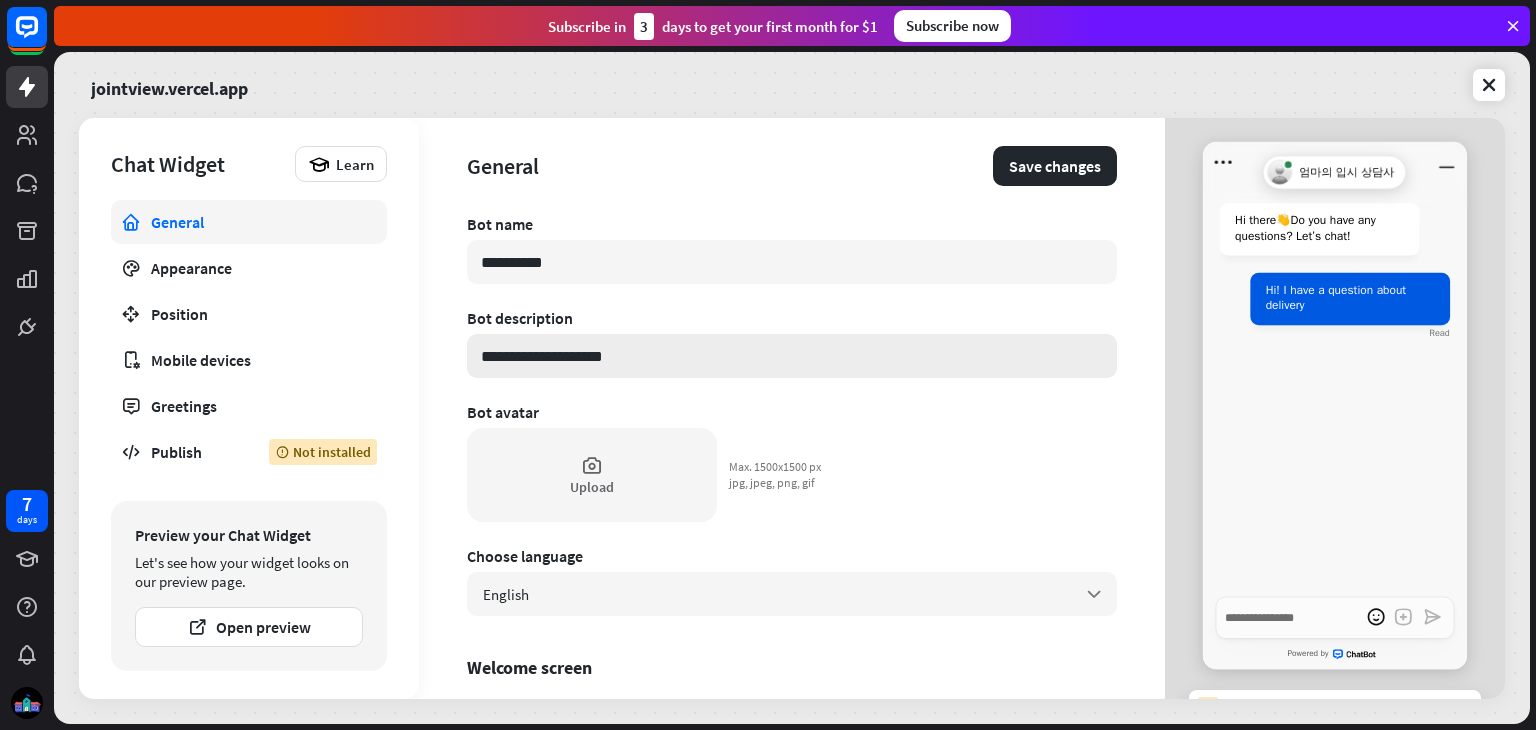 type on "*" 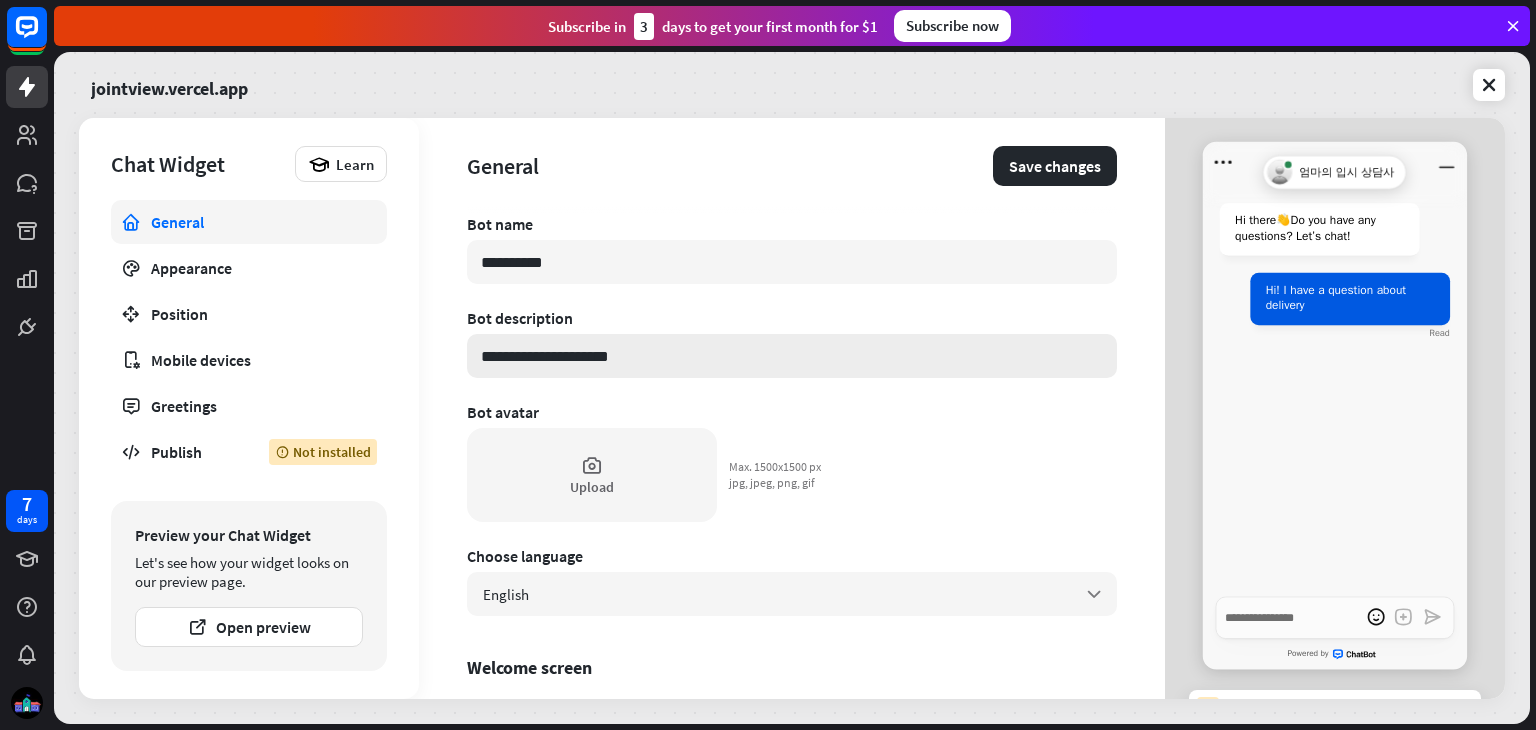type on "*" 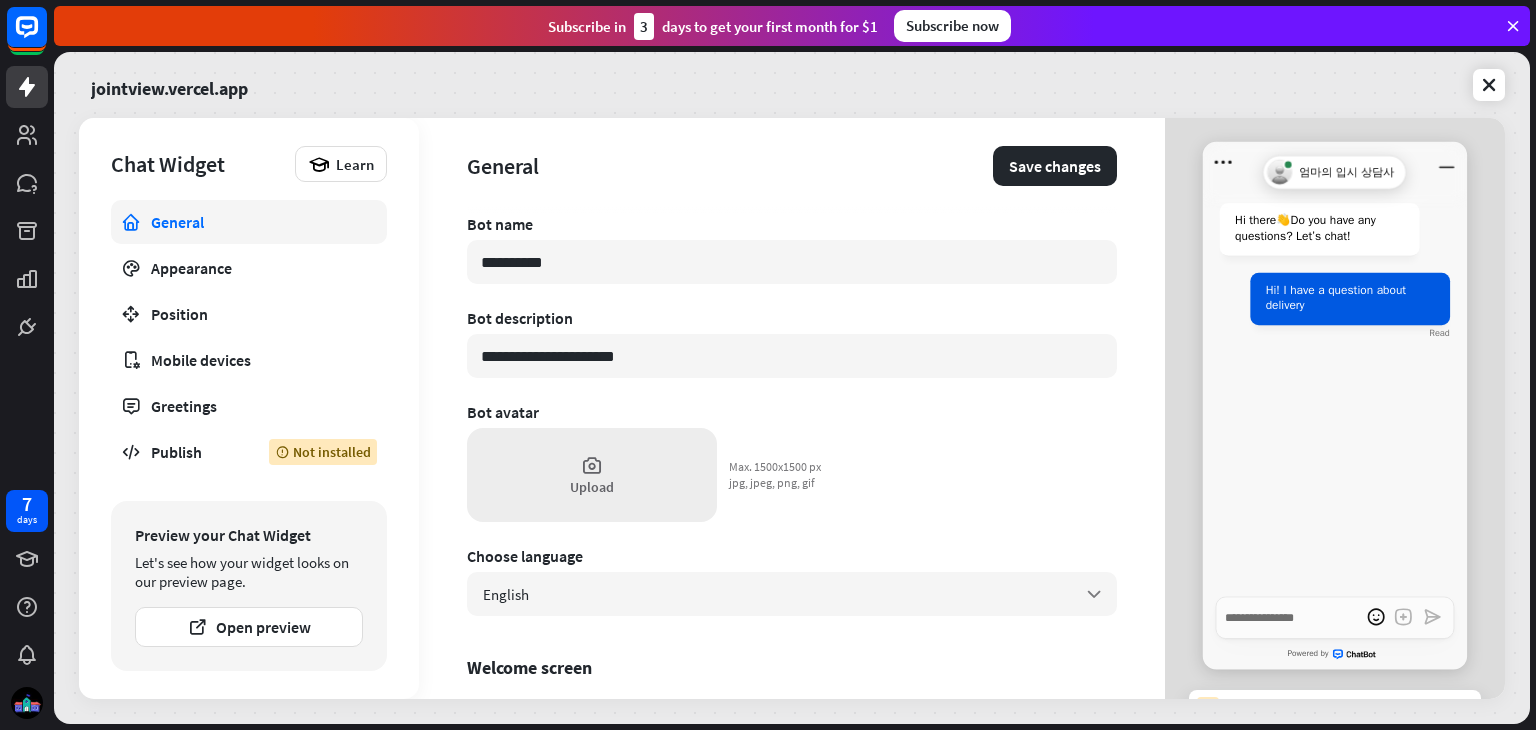 type on "**********" 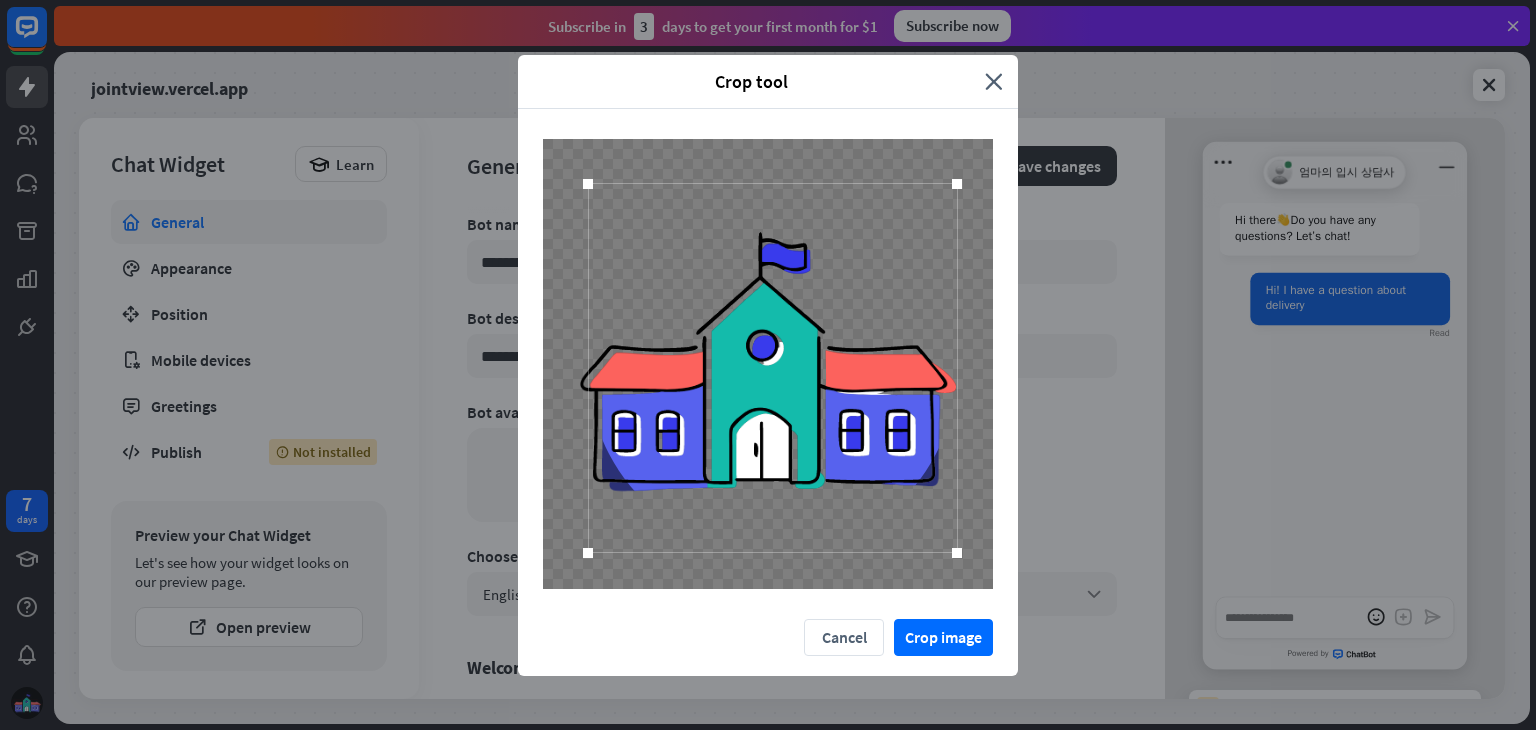 click at bounding box center (957, 553) 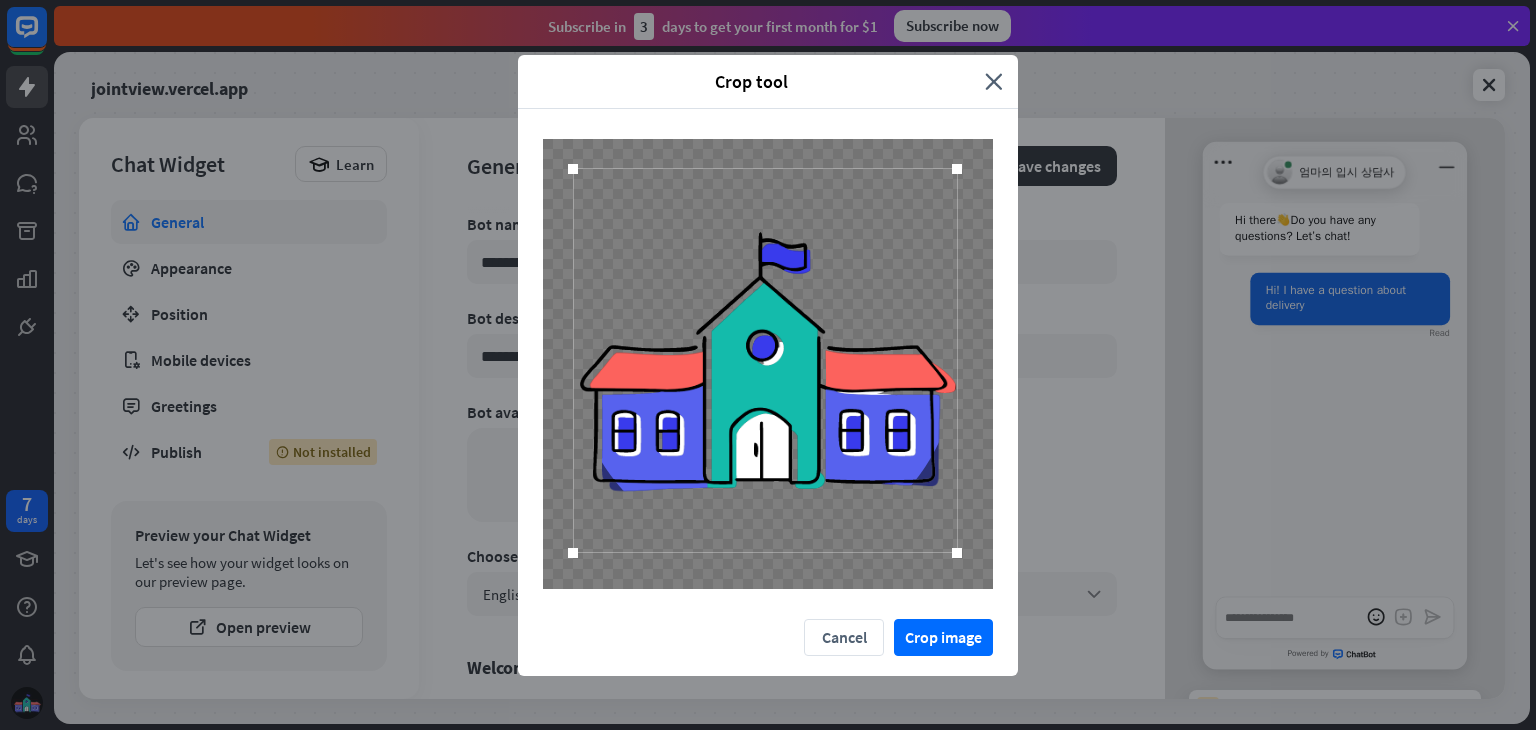 drag, startPoint x: 589, startPoint y: 185, endPoint x: 574, endPoint y: 179, distance: 16.155495 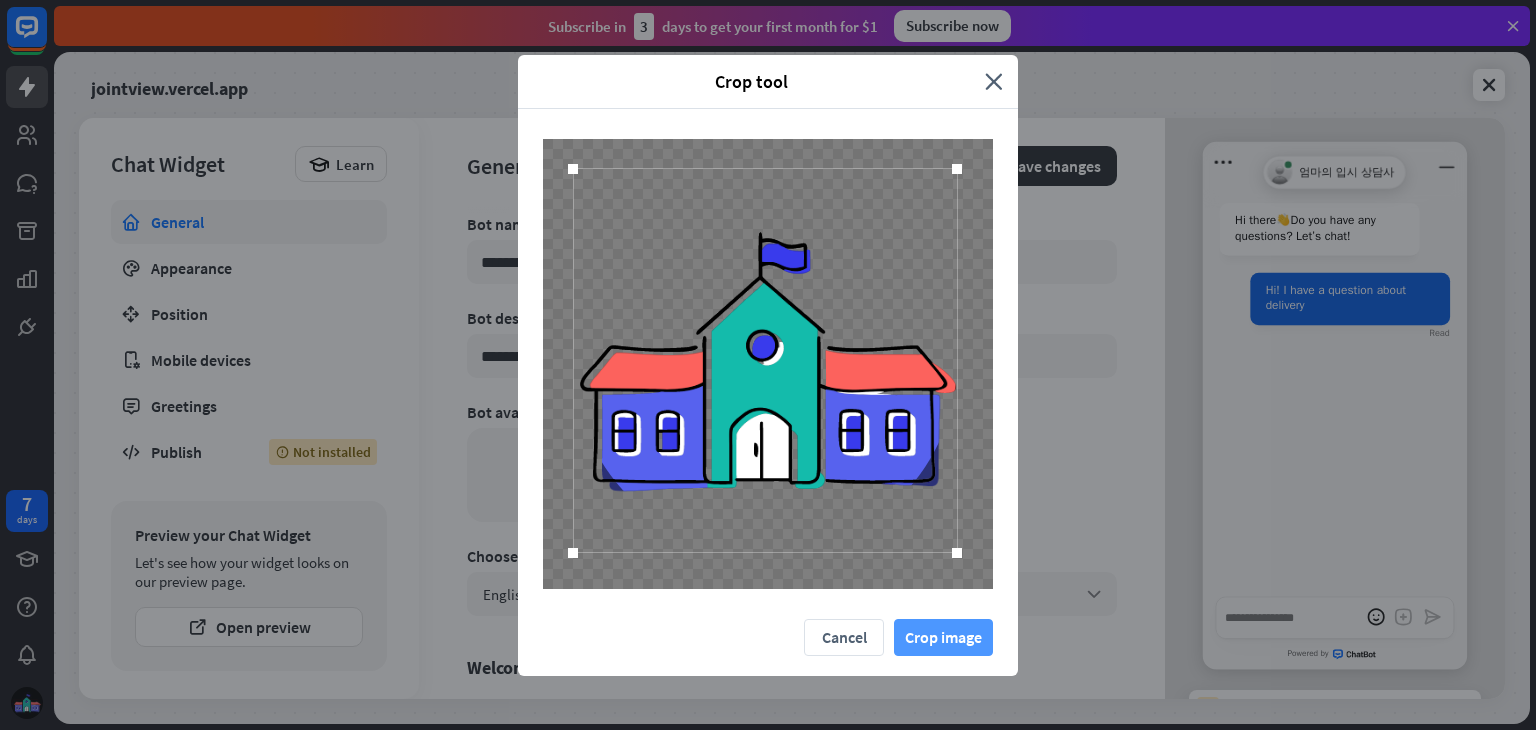 click on "Crop image" at bounding box center [943, 637] 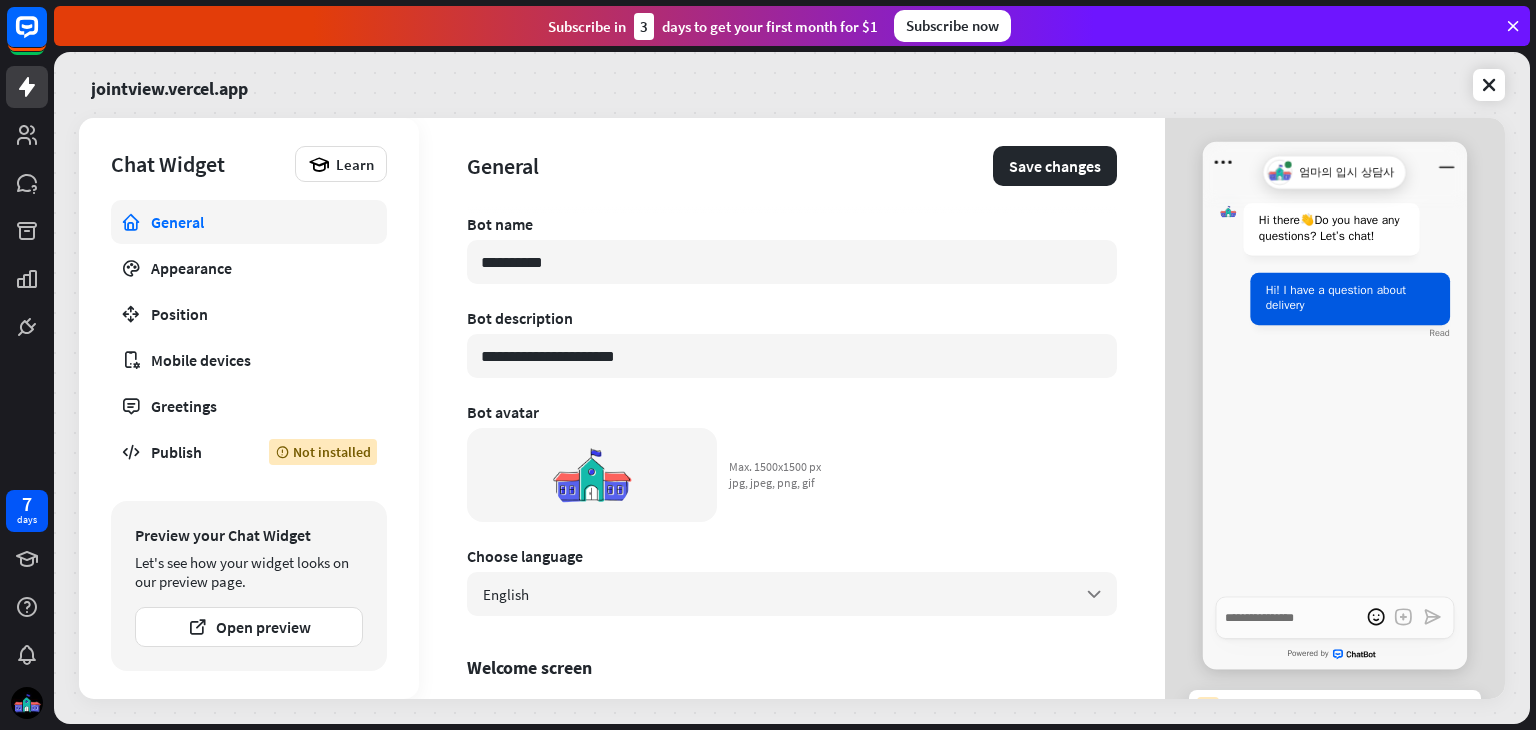 scroll, scrollTop: 160, scrollLeft: 0, axis: vertical 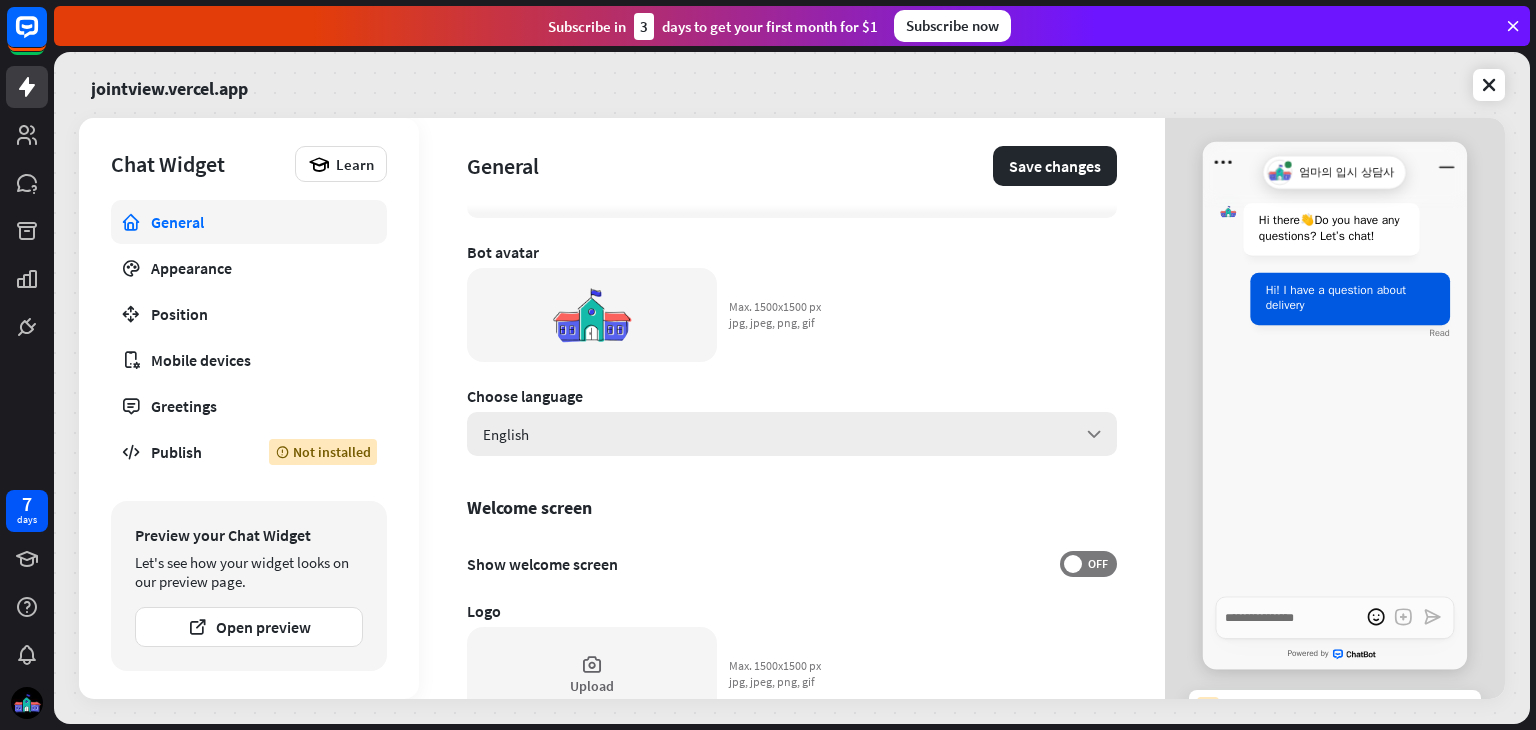 click on "English
arrow_down" at bounding box center [792, 434] 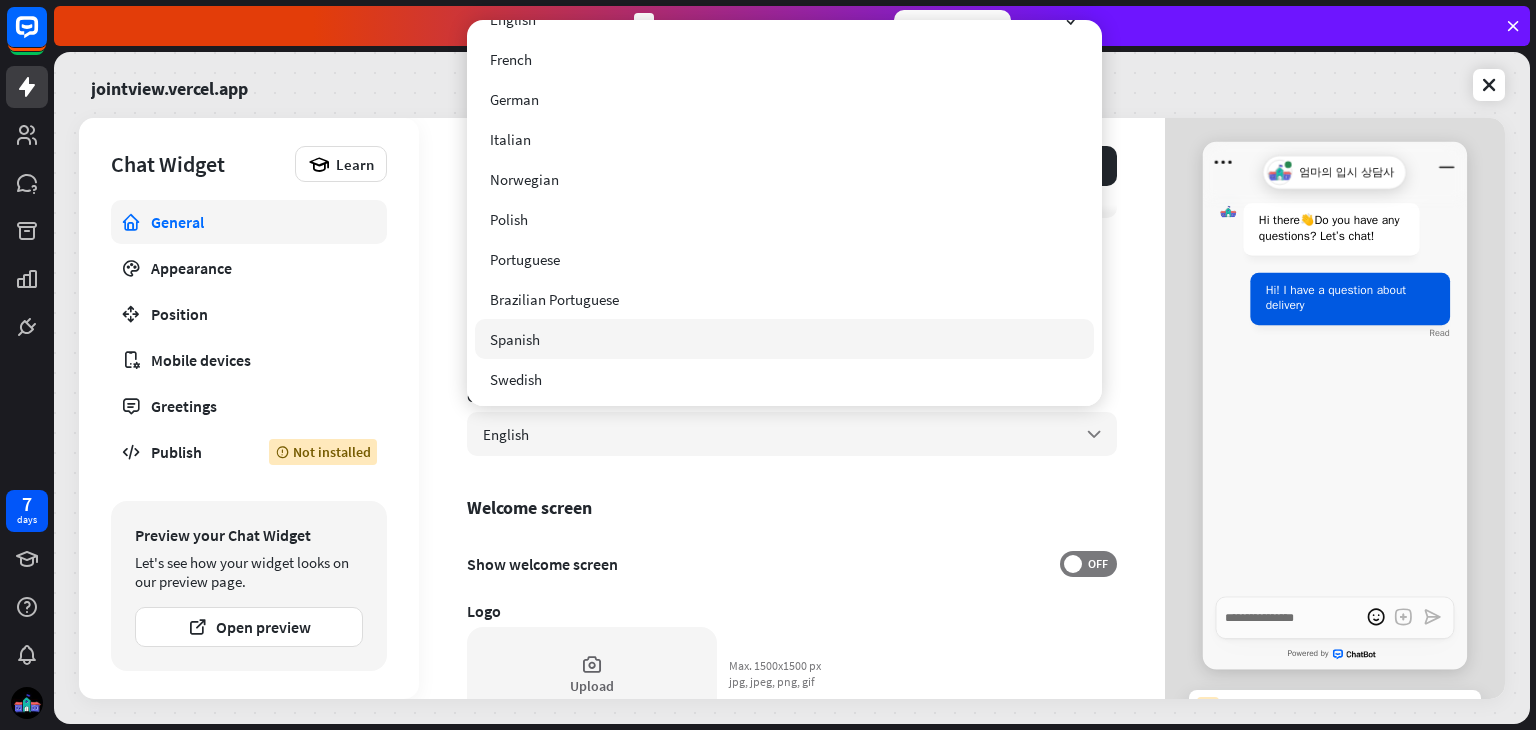 scroll, scrollTop: 0, scrollLeft: 0, axis: both 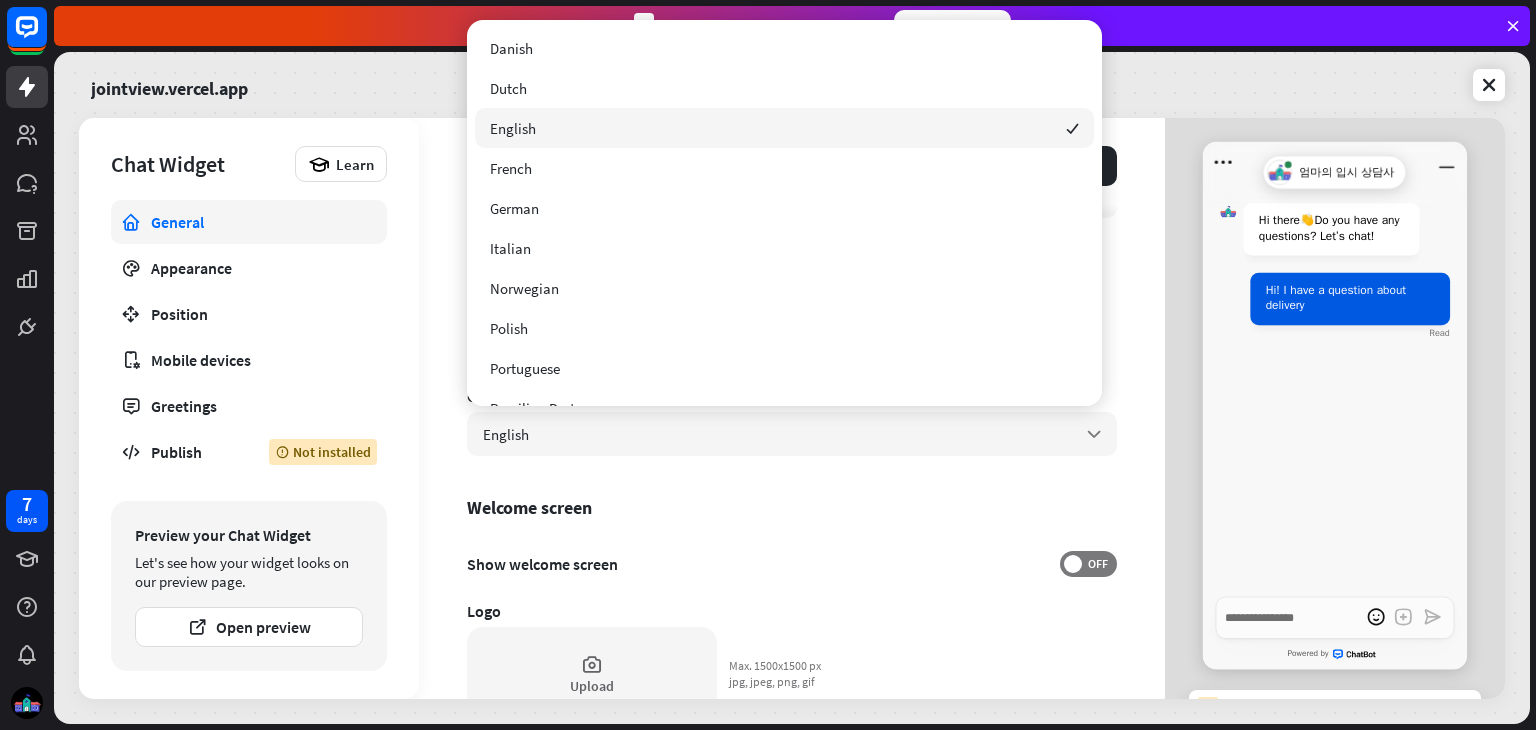 click on "English
checked" at bounding box center [784, 128] 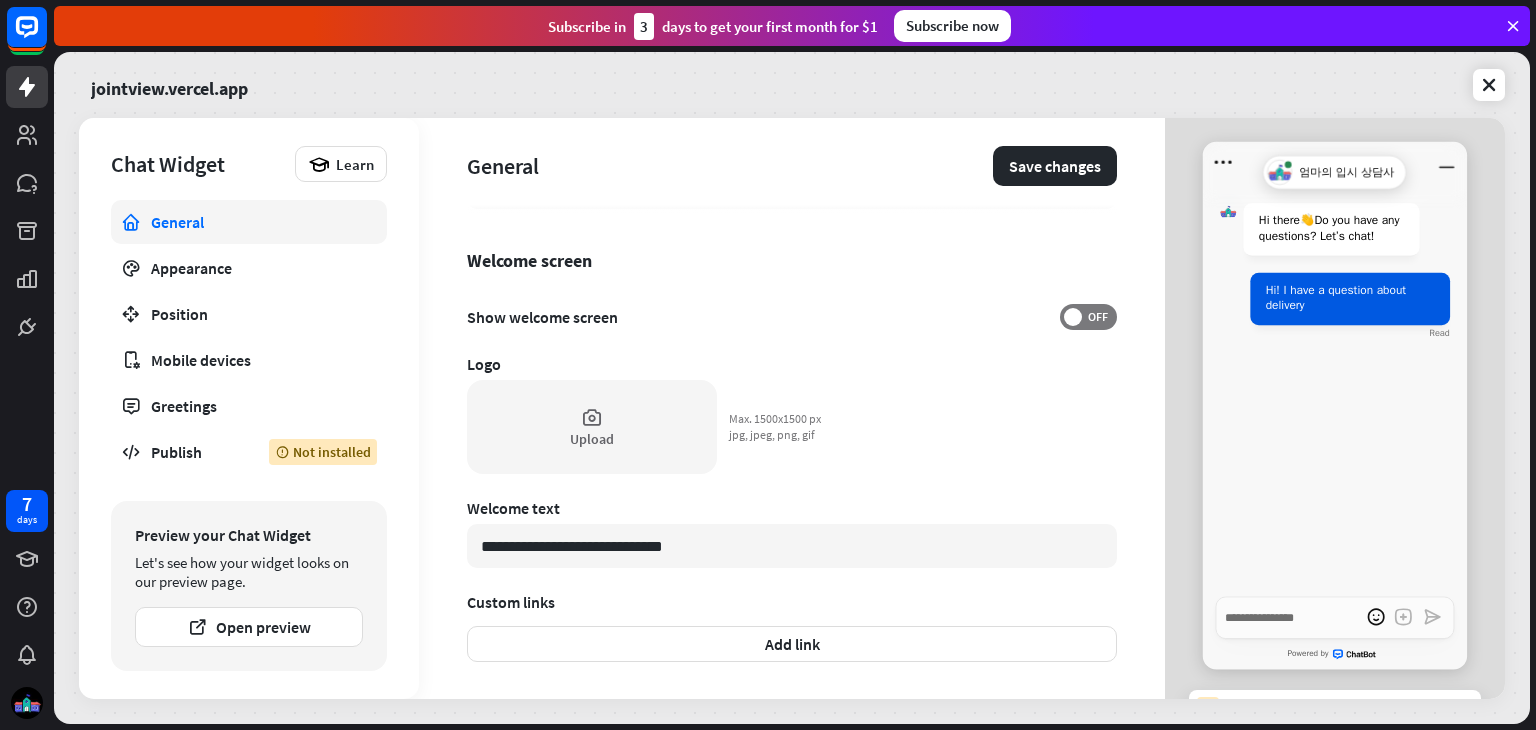 scroll, scrollTop: 410, scrollLeft: 0, axis: vertical 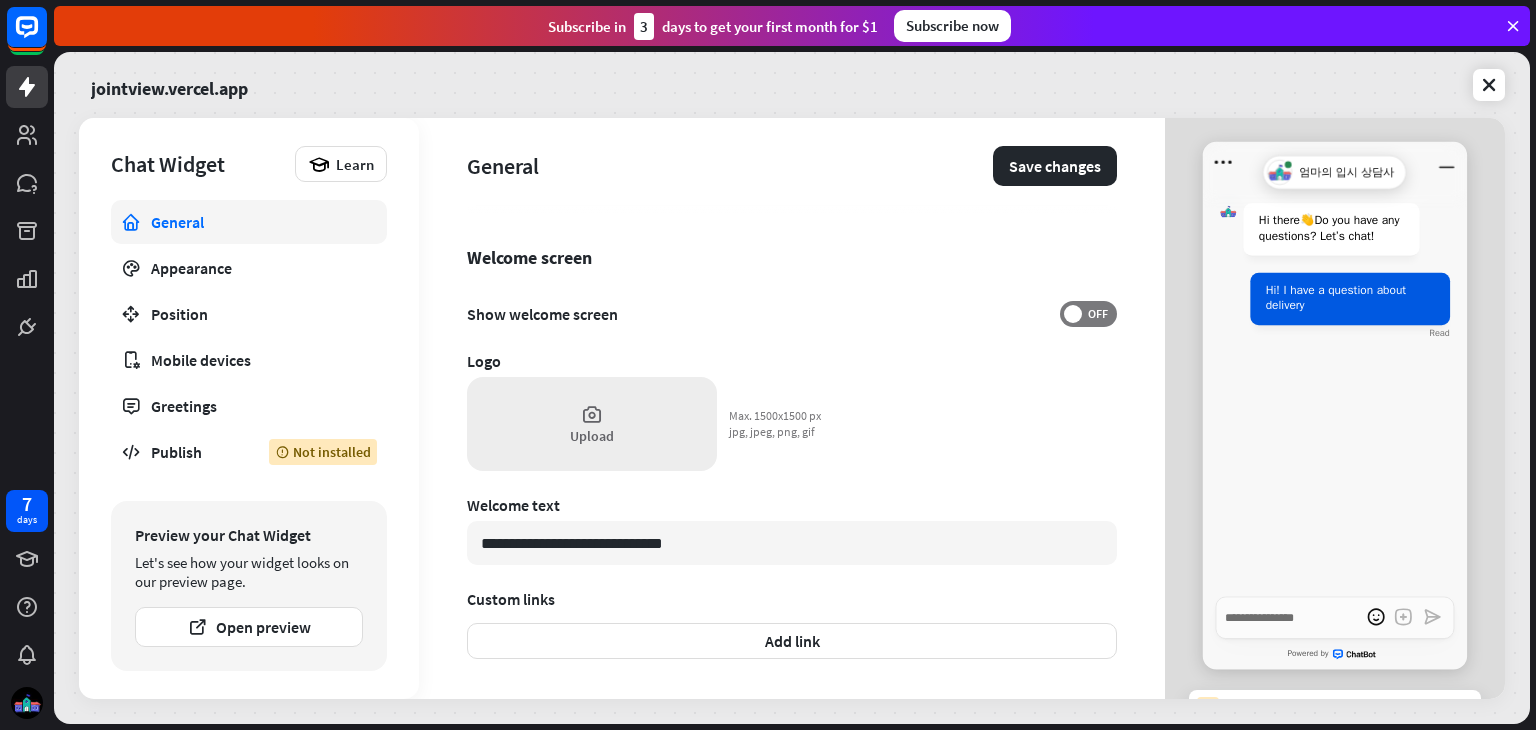 click on "Upload" at bounding box center (592, 424) 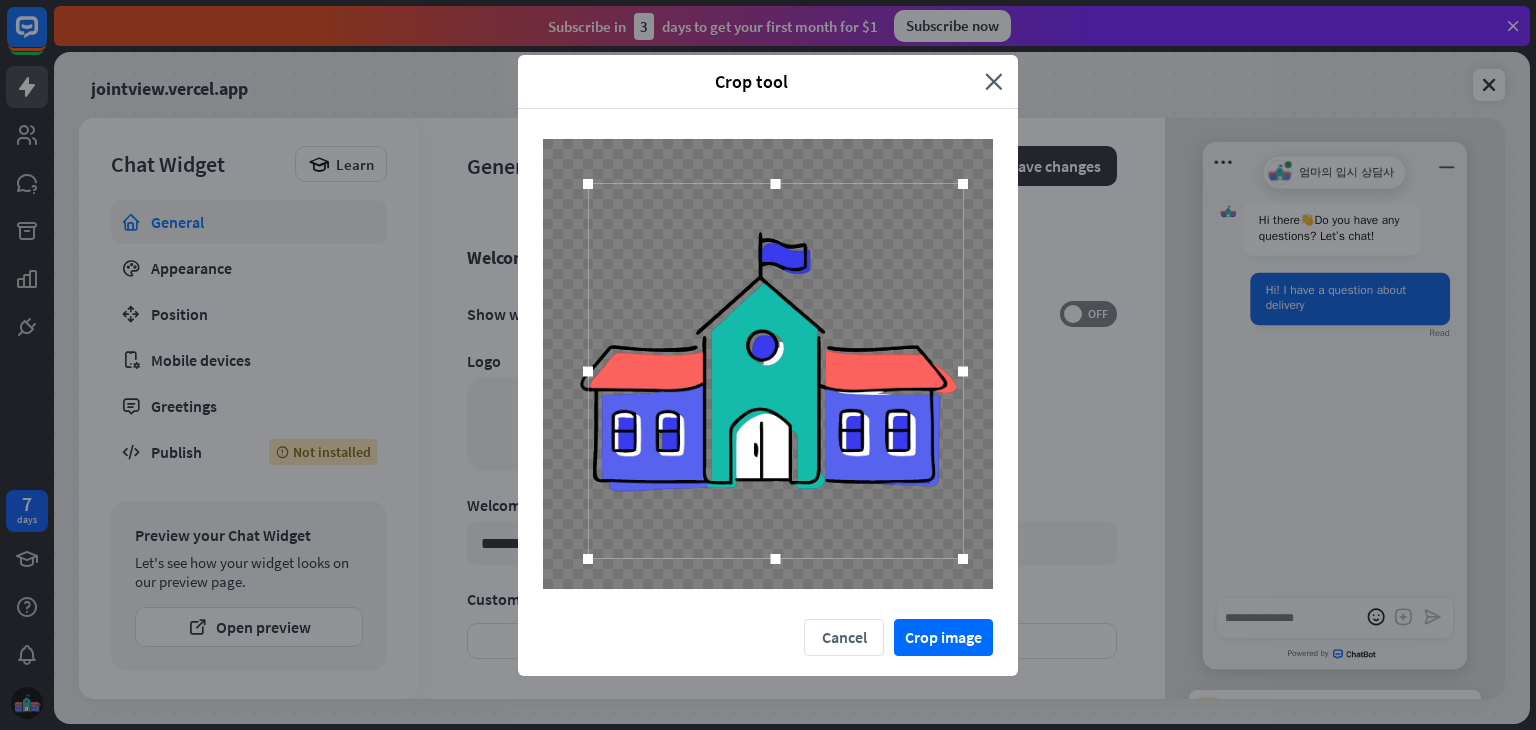 drag, startPoint x: 944, startPoint y: 537, endPoint x: 959, endPoint y: 549, distance: 19.209373 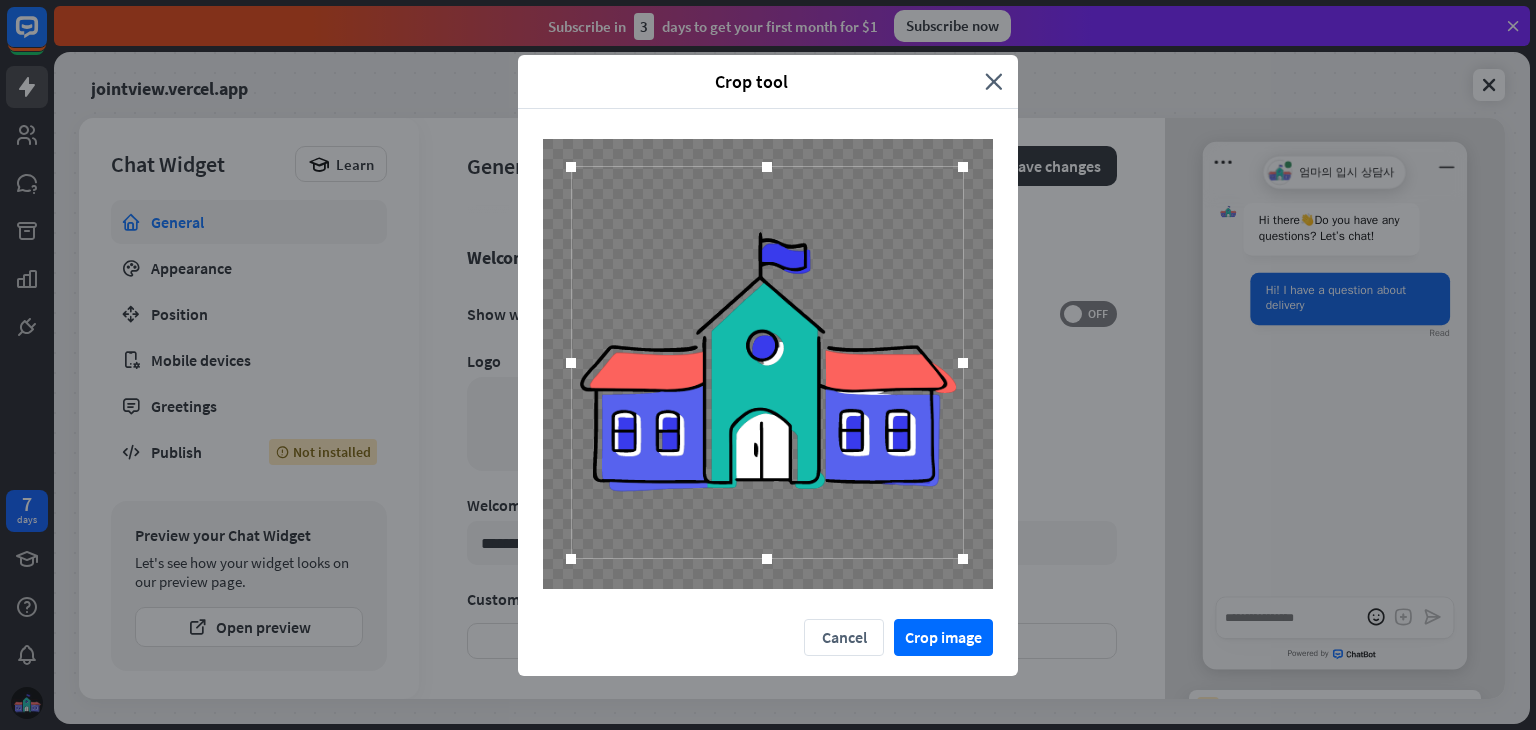 drag, startPoint x: 588, startPoint y: 186, endPoint x: 572, endPoint y: 177, distance: 18.35756 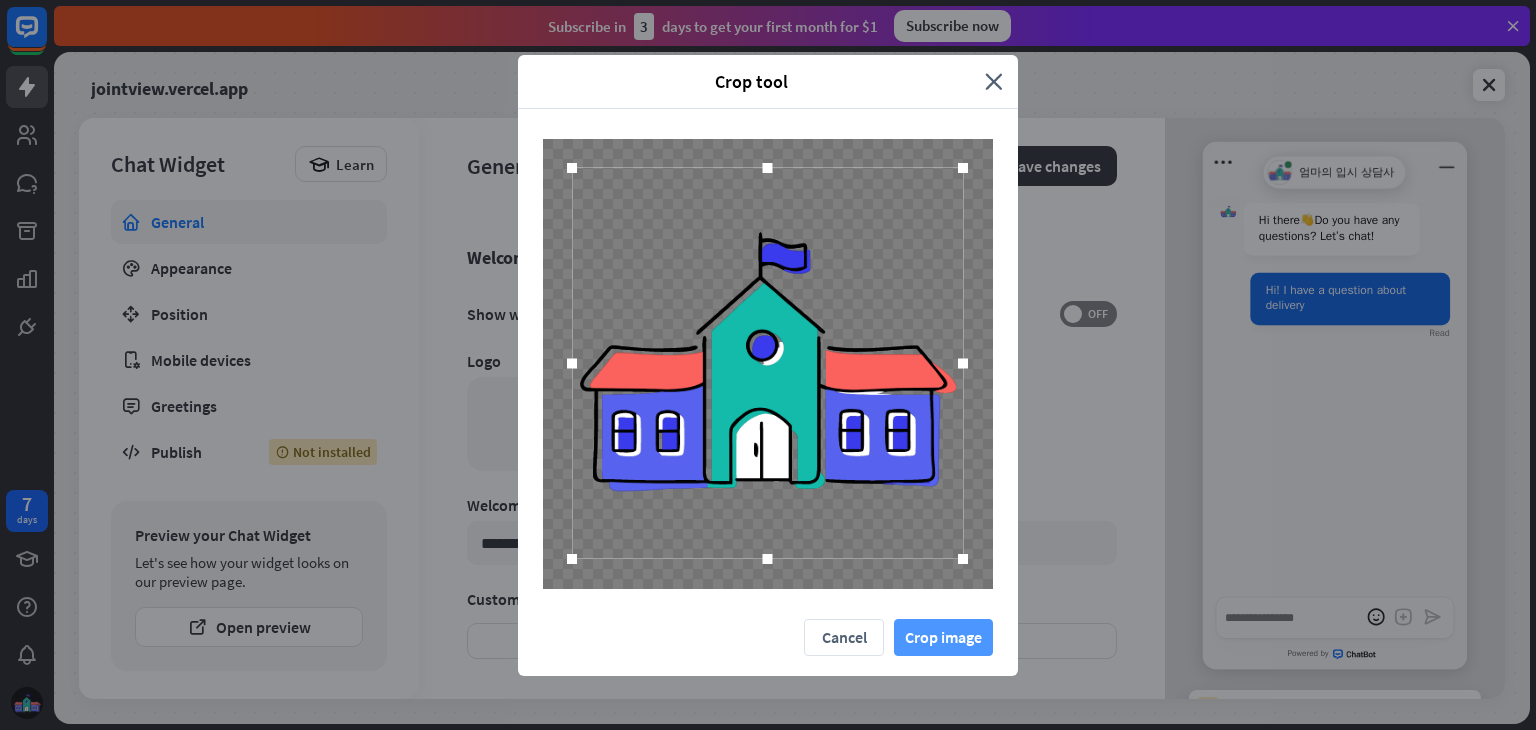 click on "Crop image" at bounding box center (943, 637) 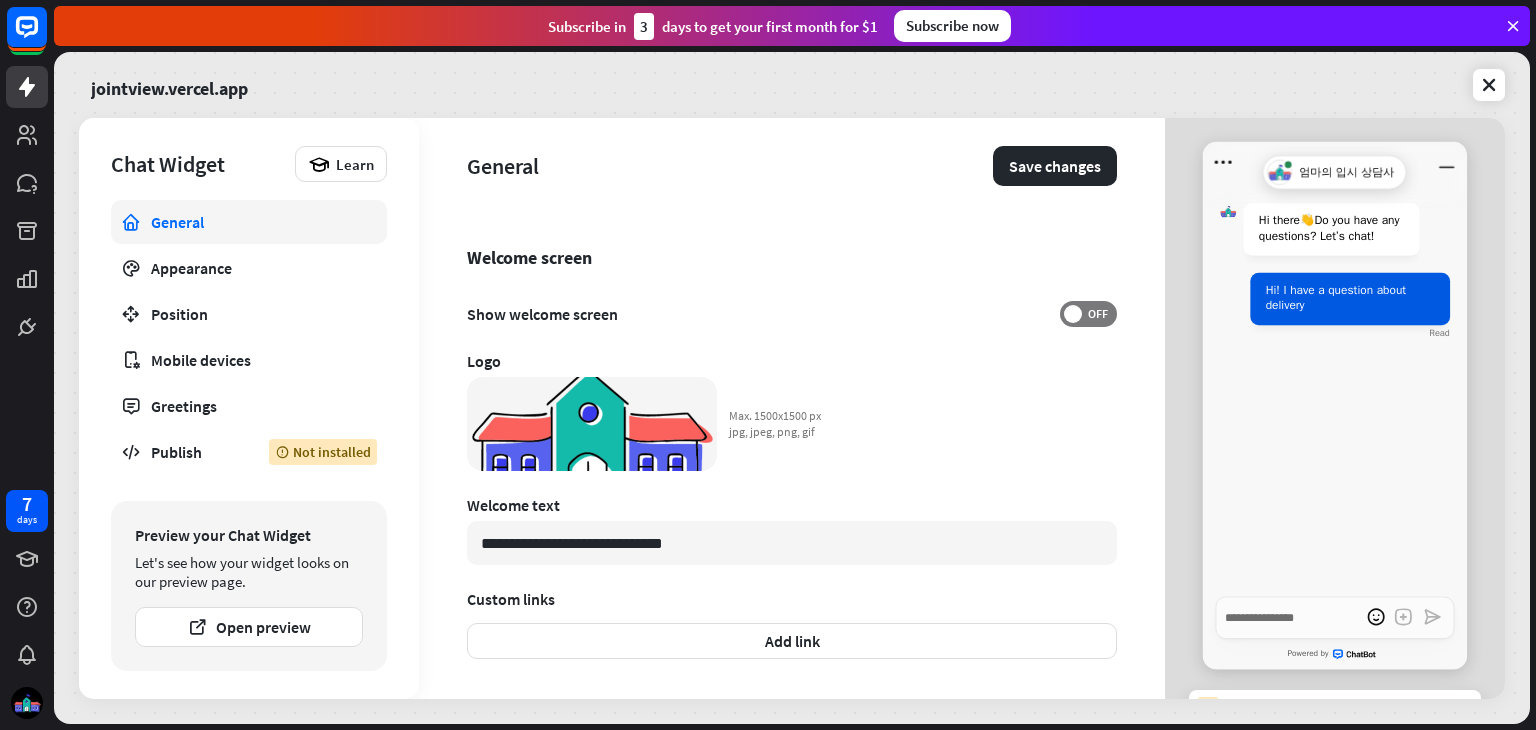 scroll, scrollTop: 526, scrollLeft: 0, axis: vertical 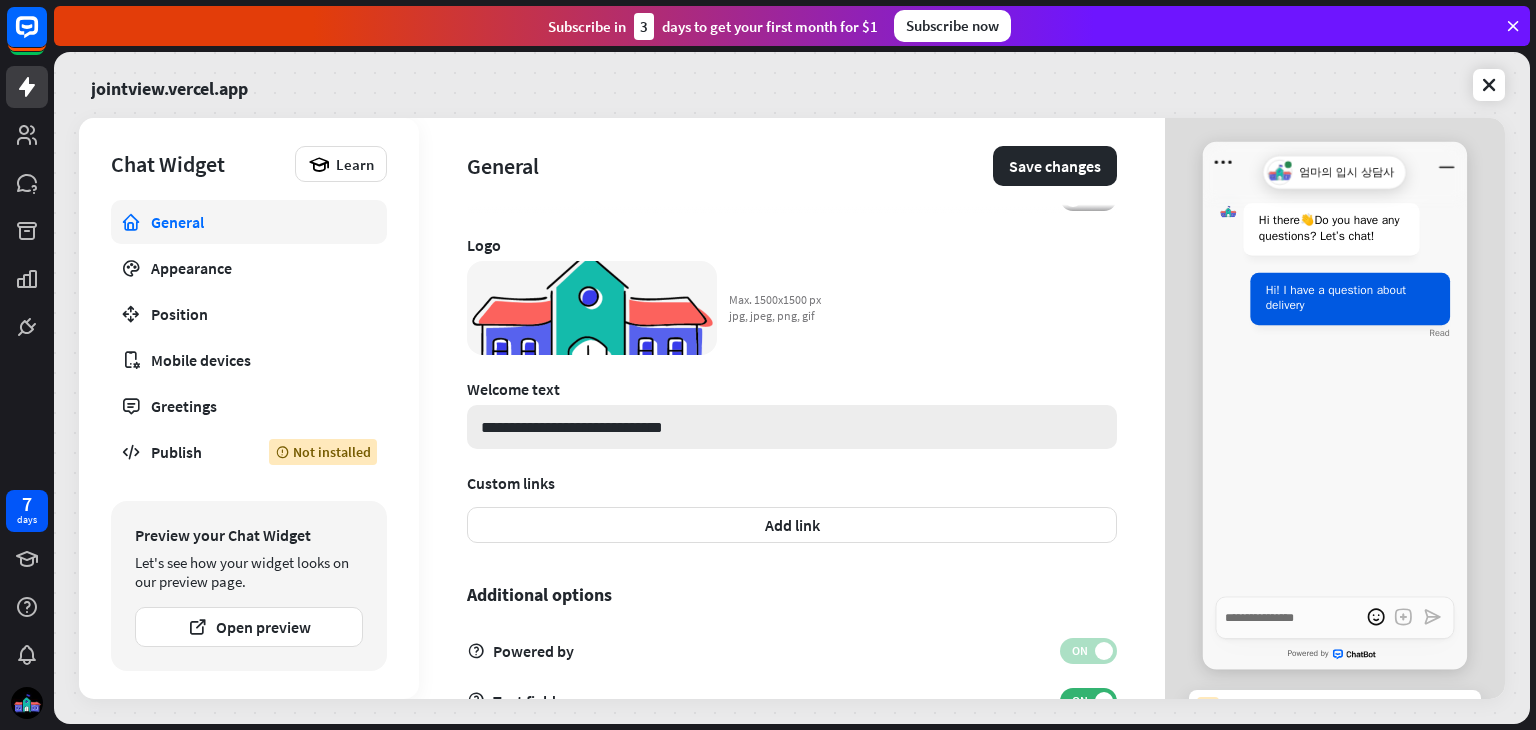 click on "**********" at bounding box center (792, 427) 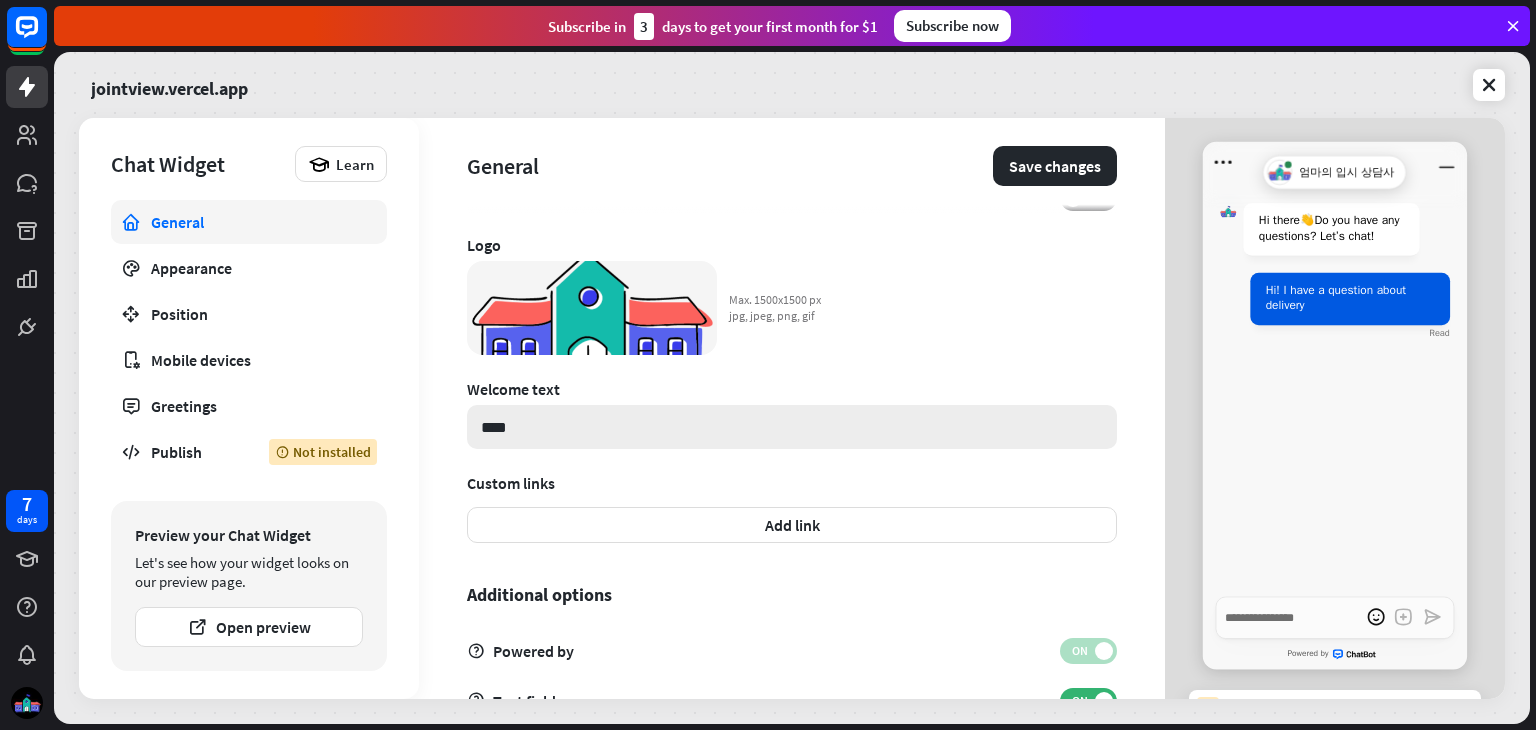type on "*" 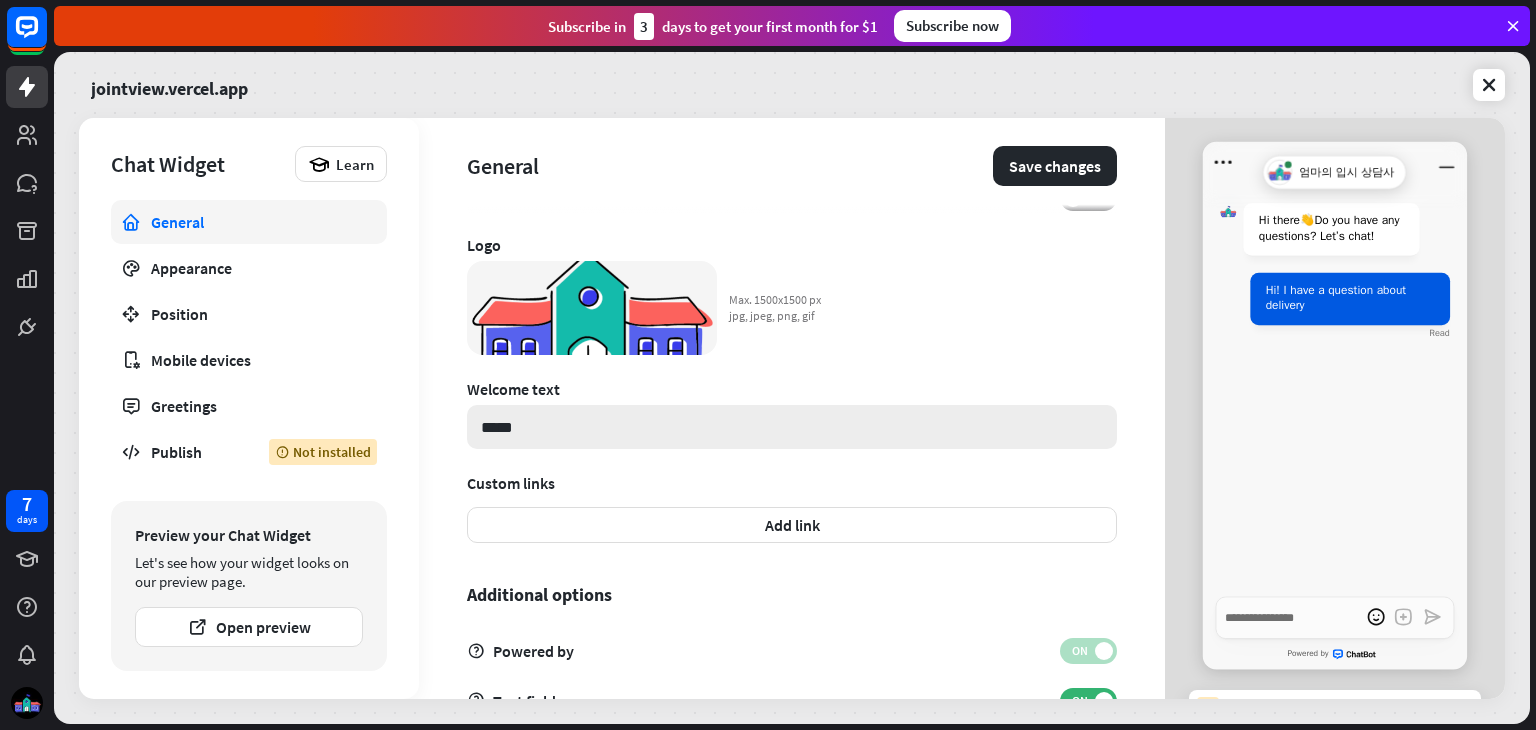 type on "*" 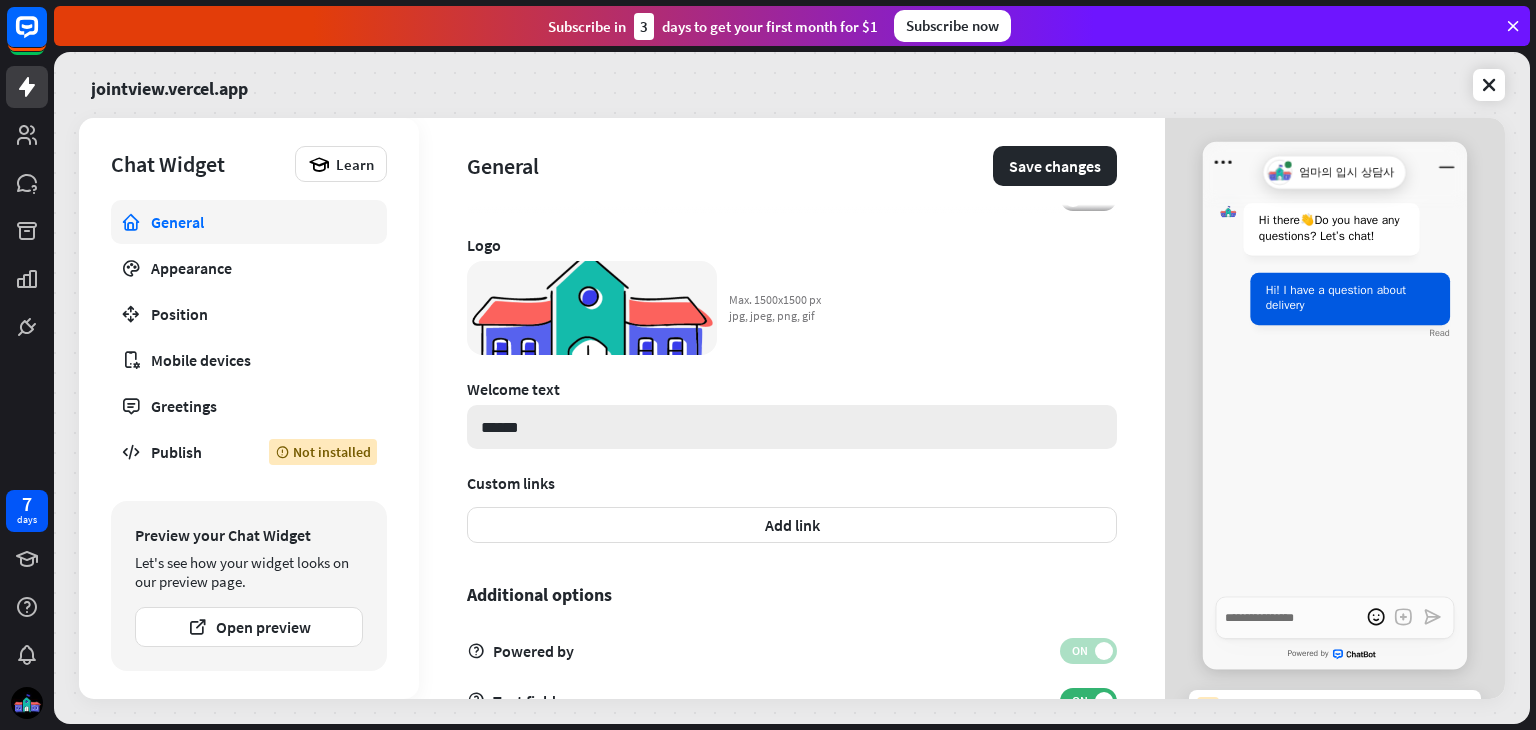 type on "******" 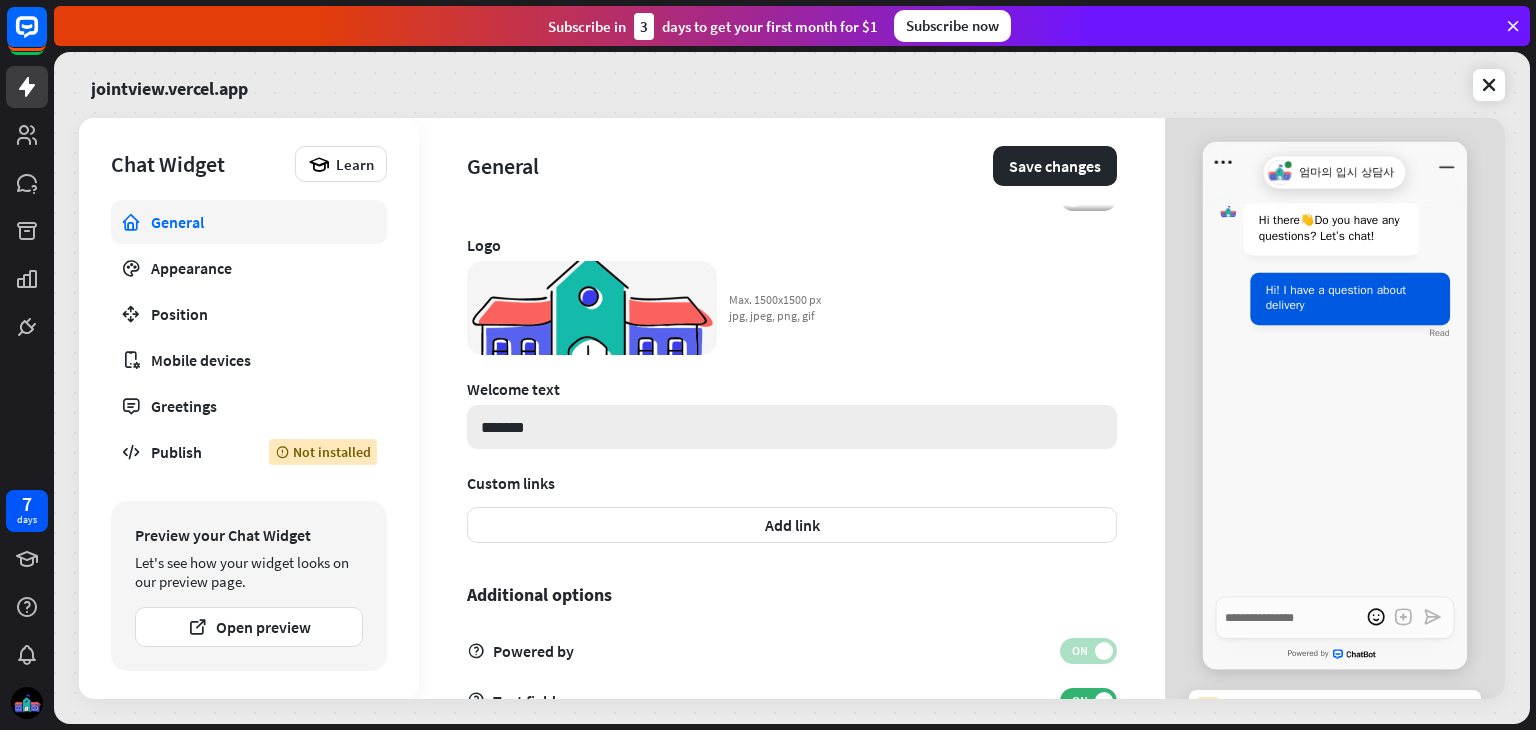 type on "*" 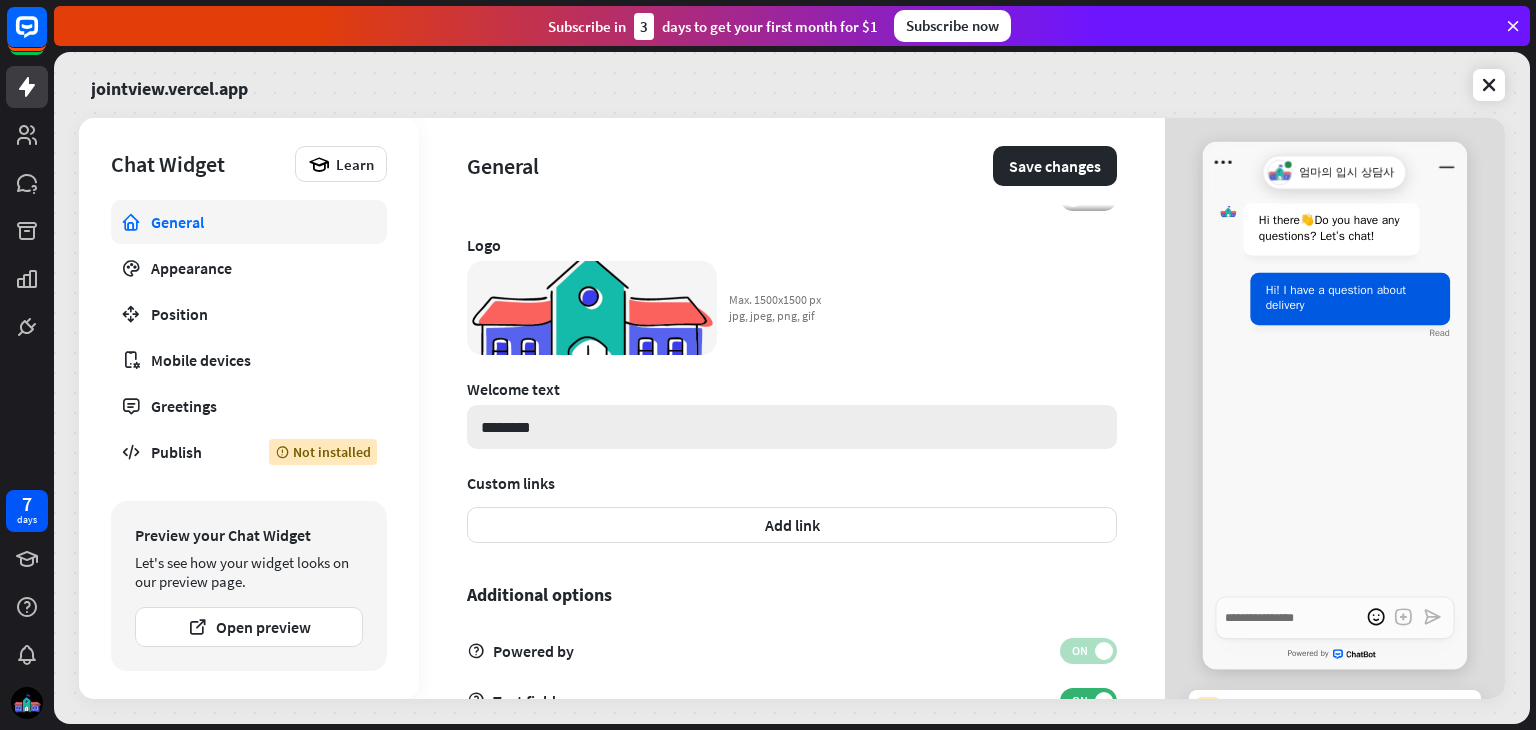type on "*" 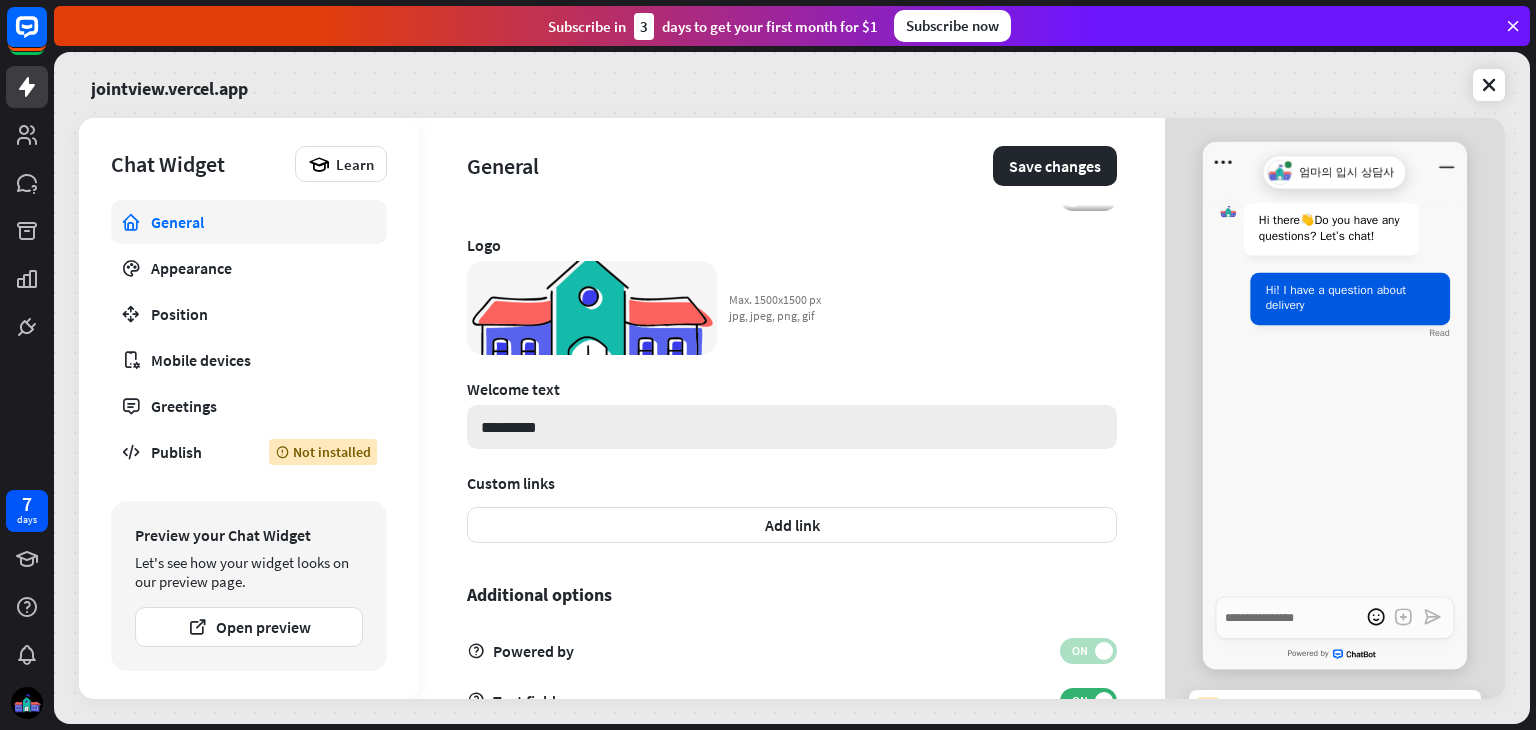 type on "*" 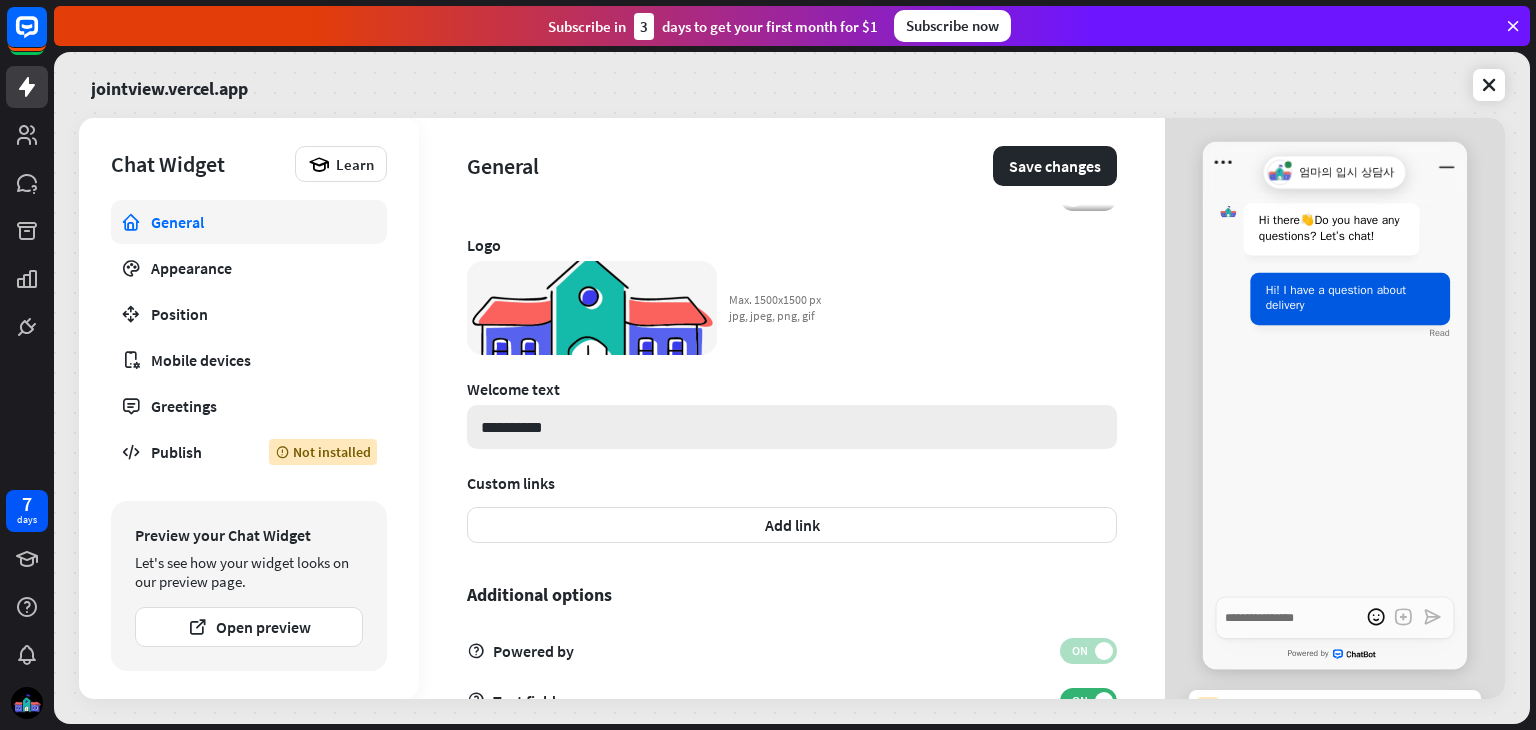 type on "**********" 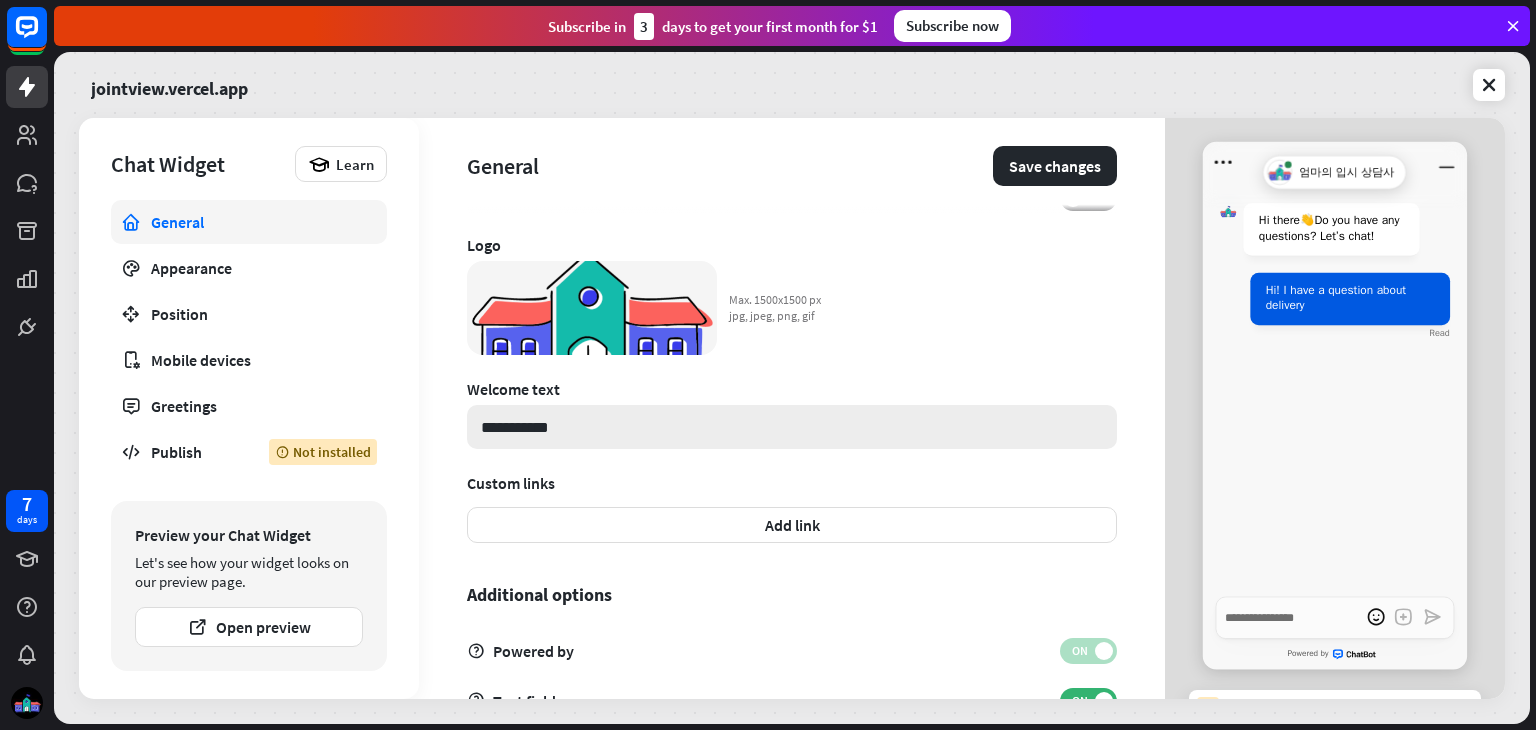 type on "*" 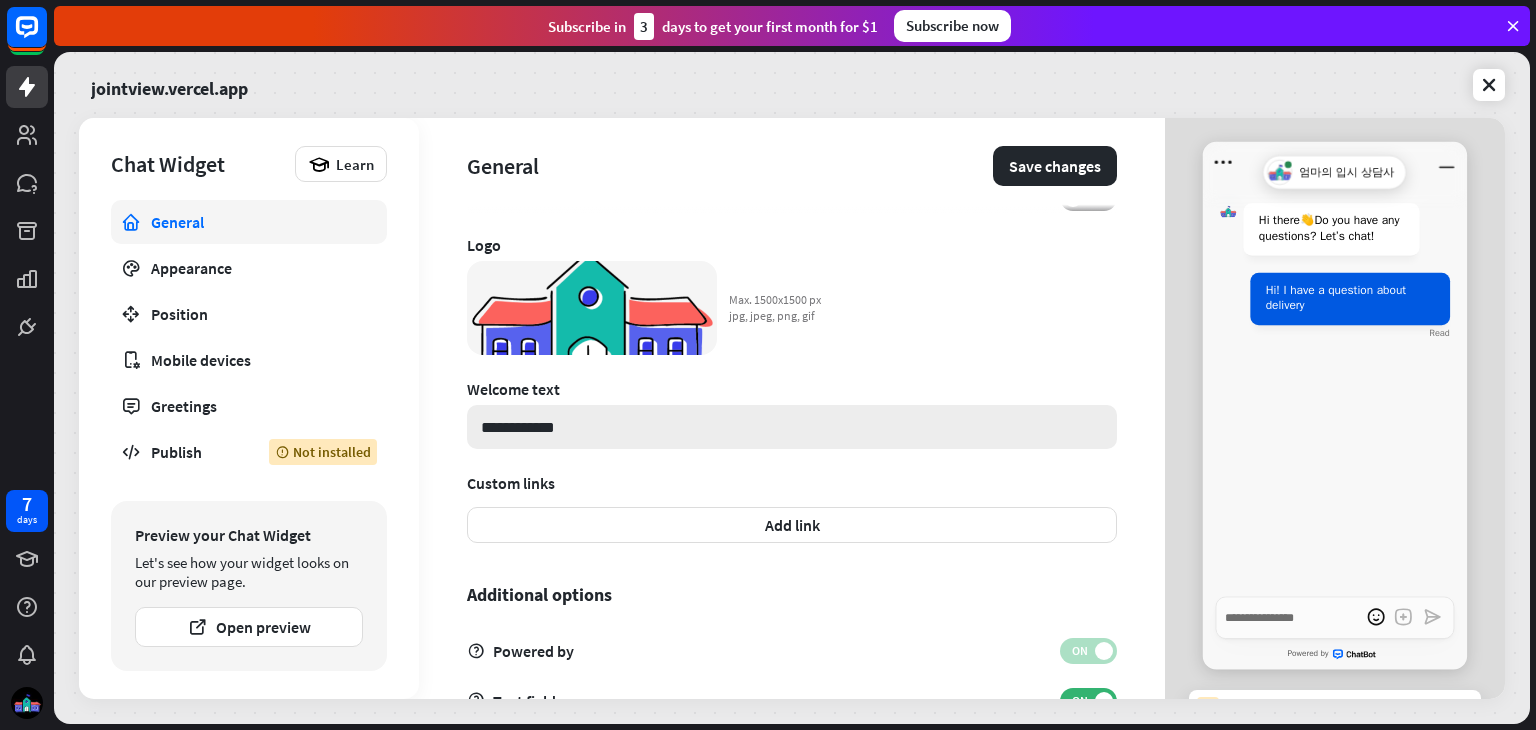 type on "*" 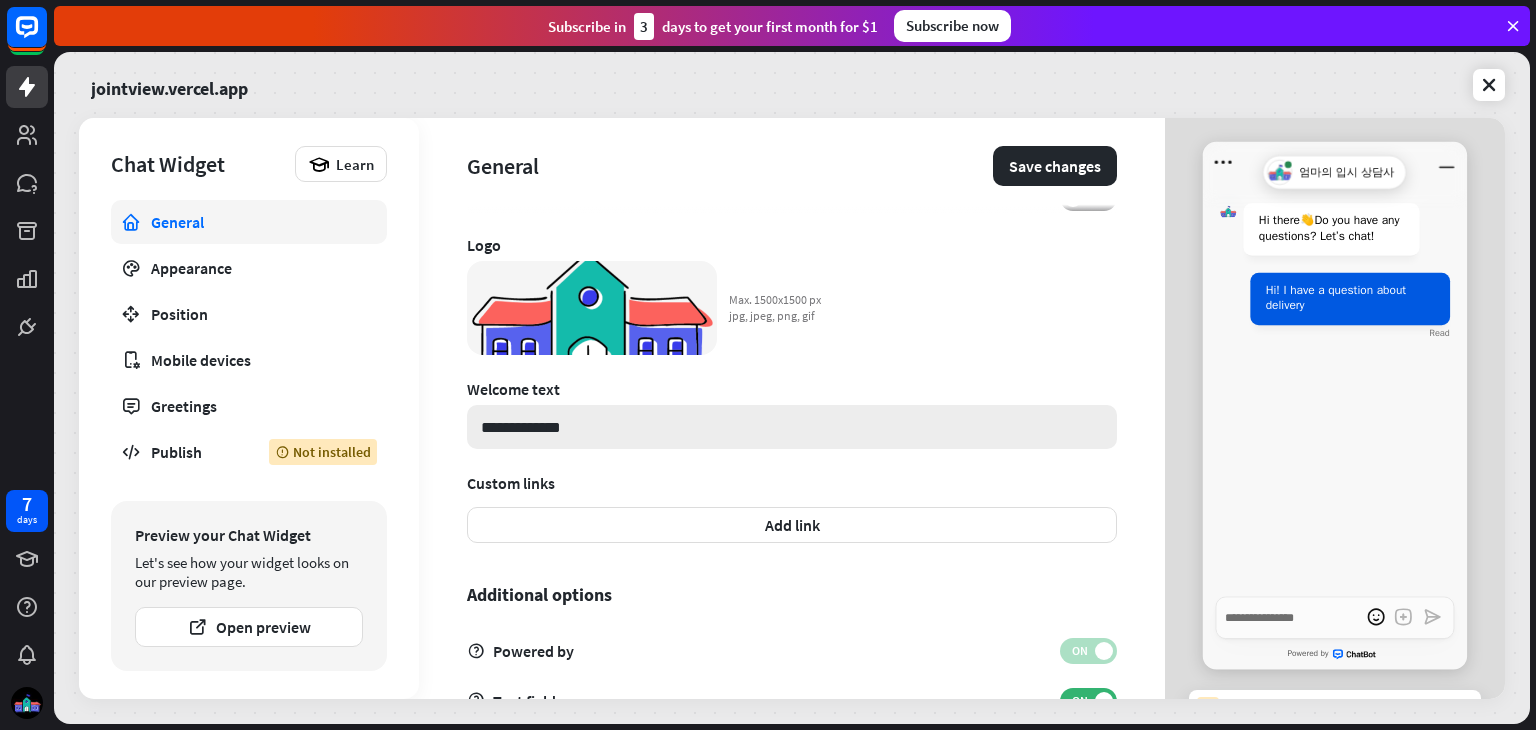 type on "*" 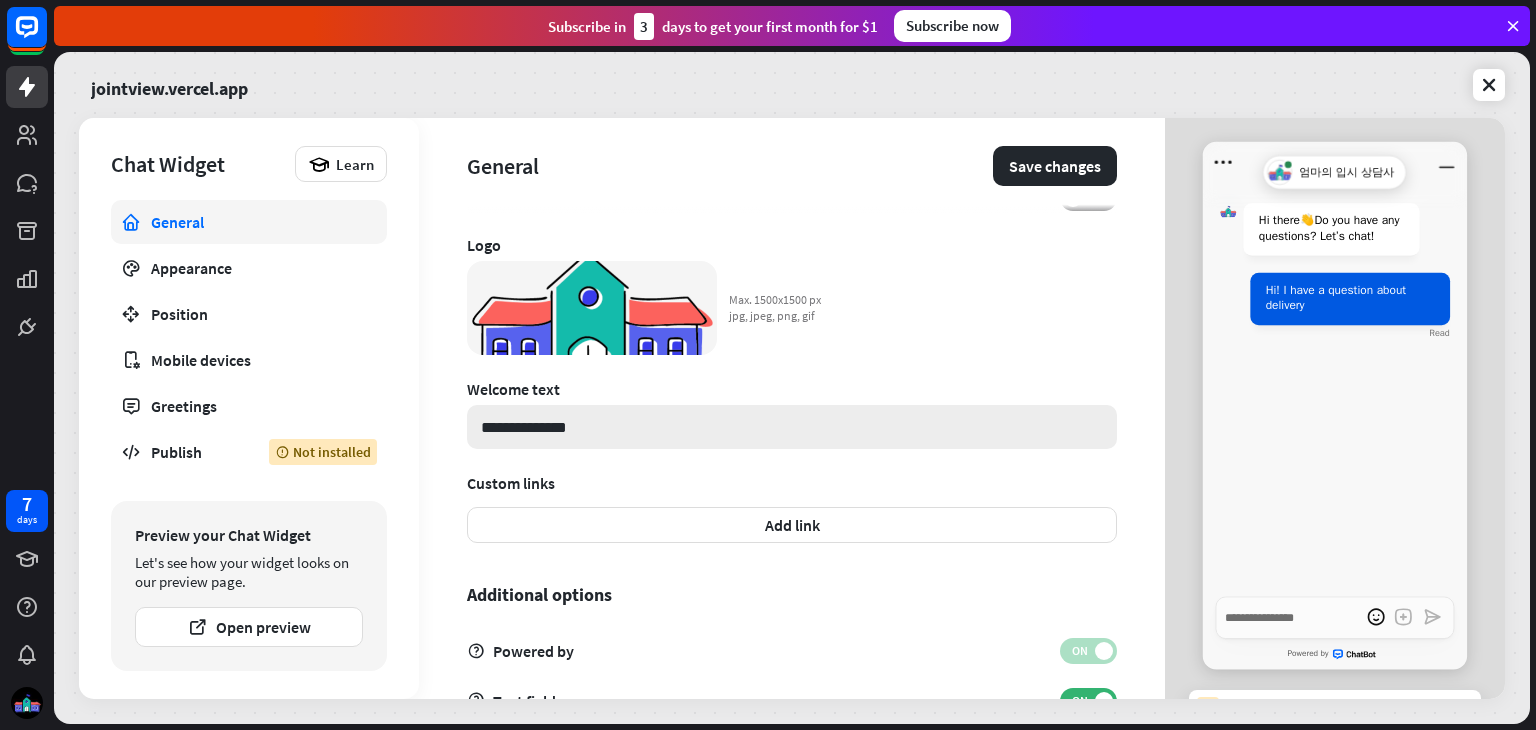 type on "*" 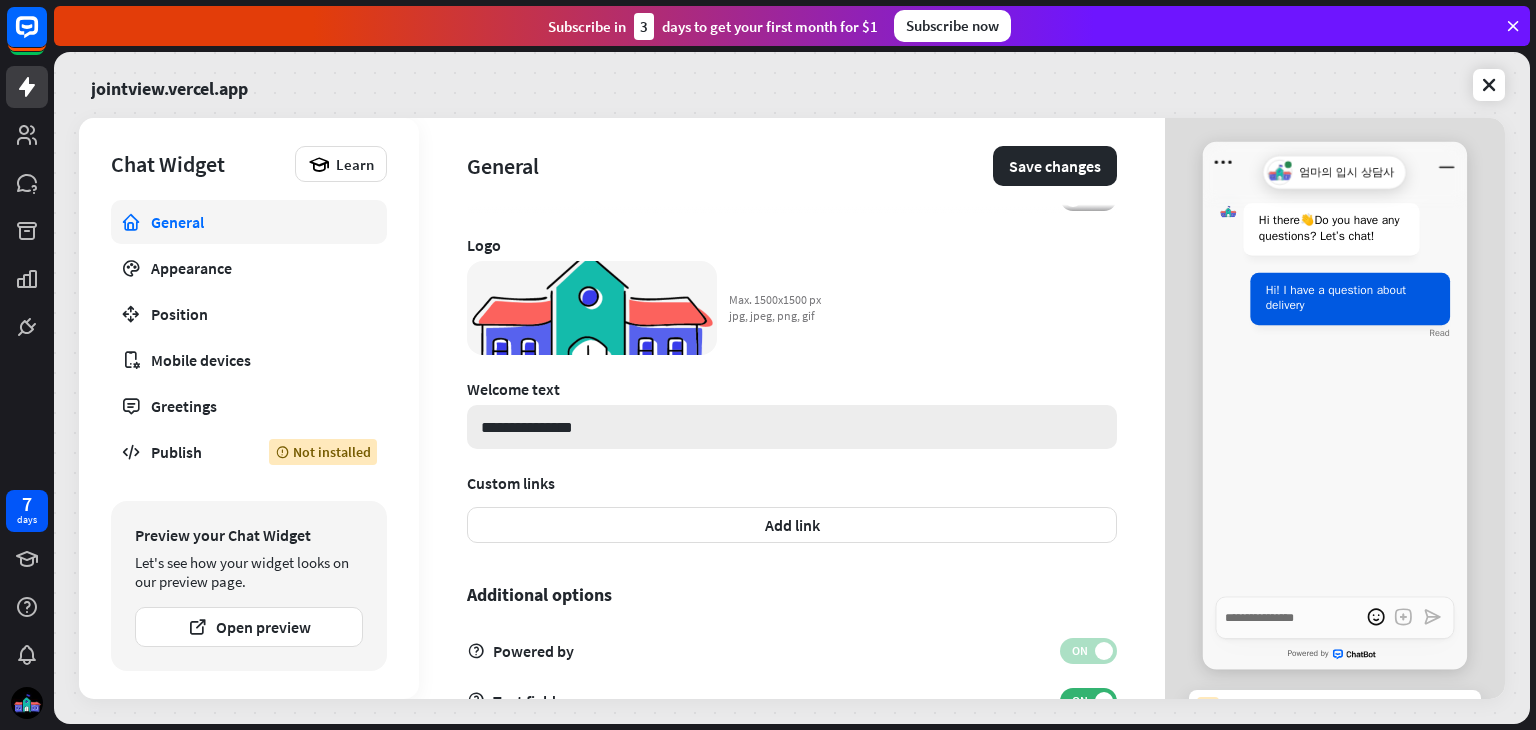 type on "*" 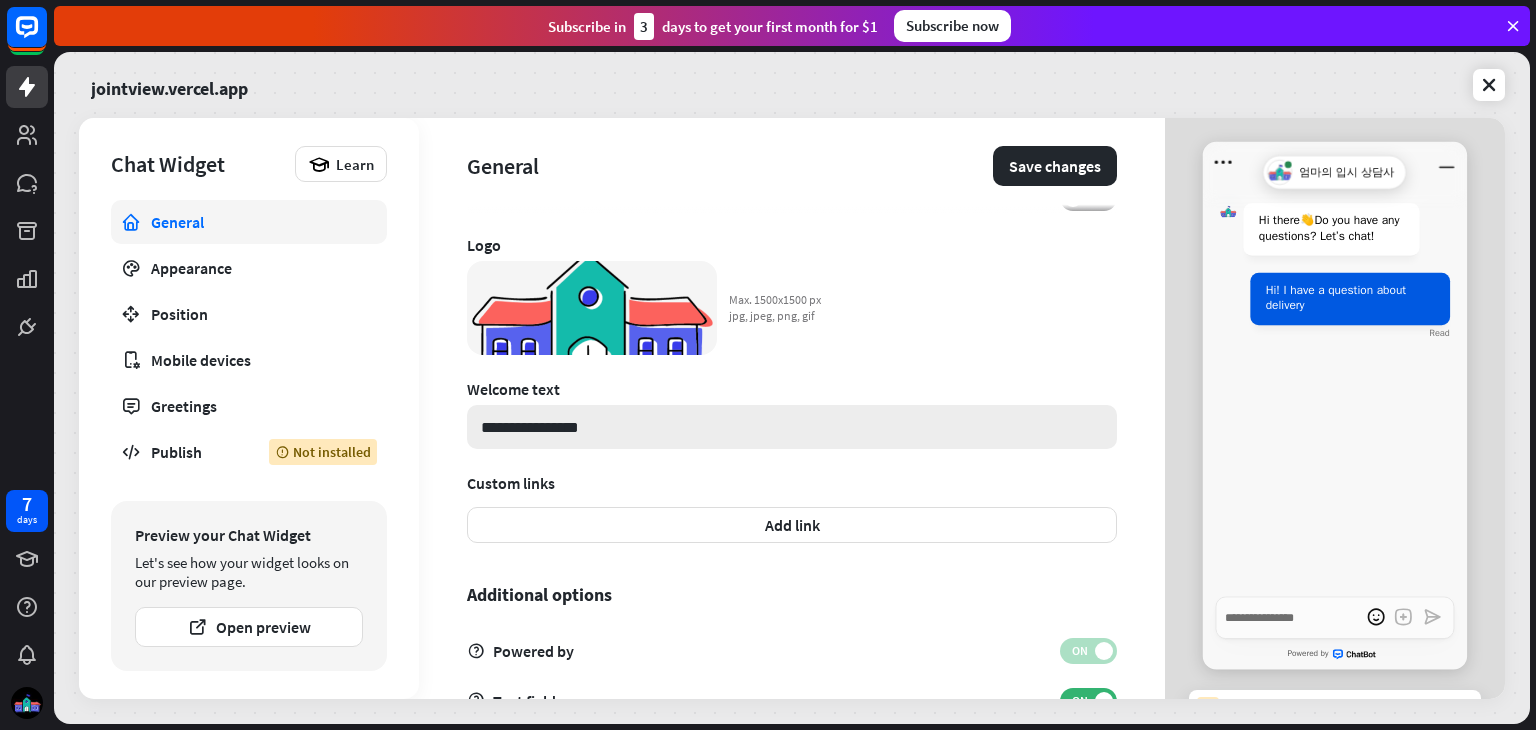 type on "*" 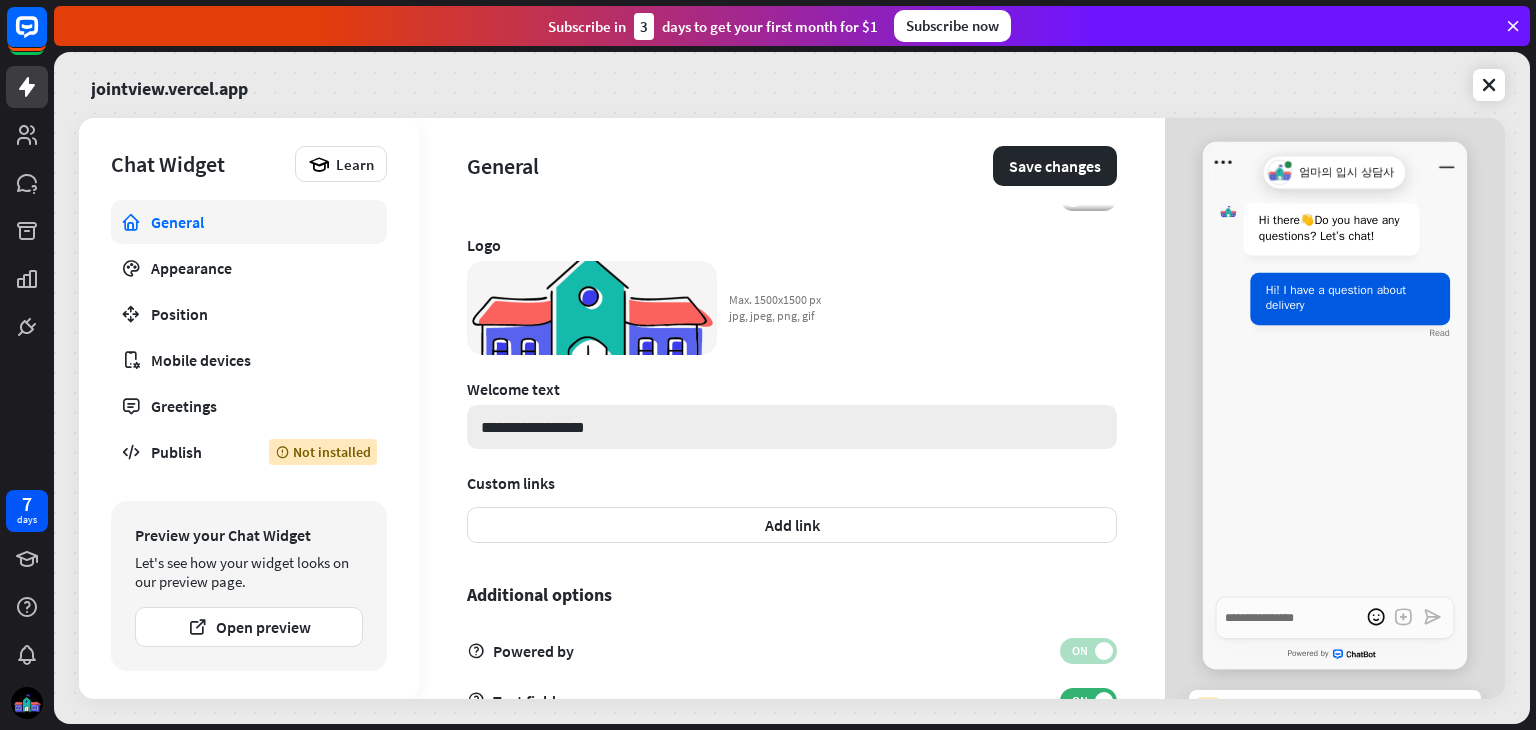 type on "*" 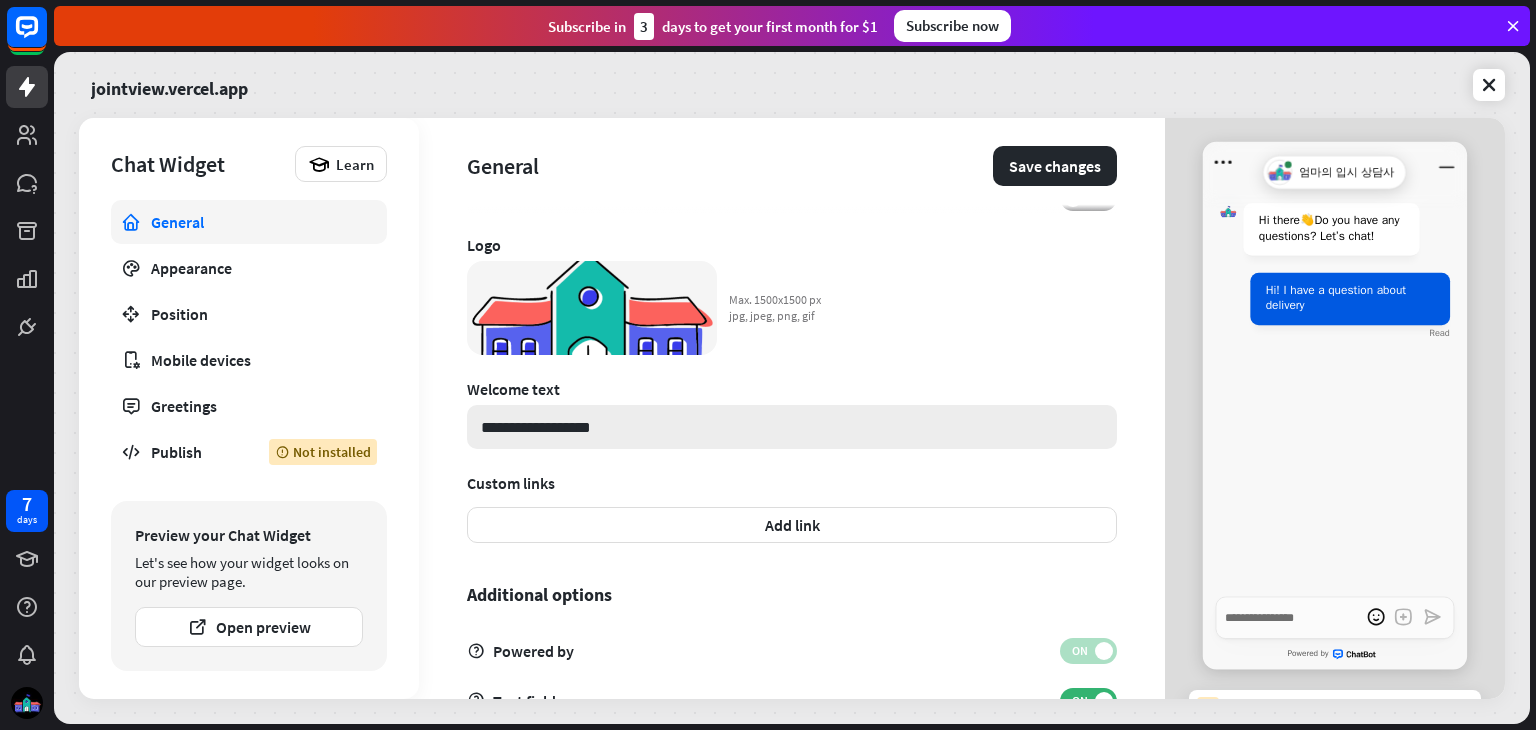 type on "*" 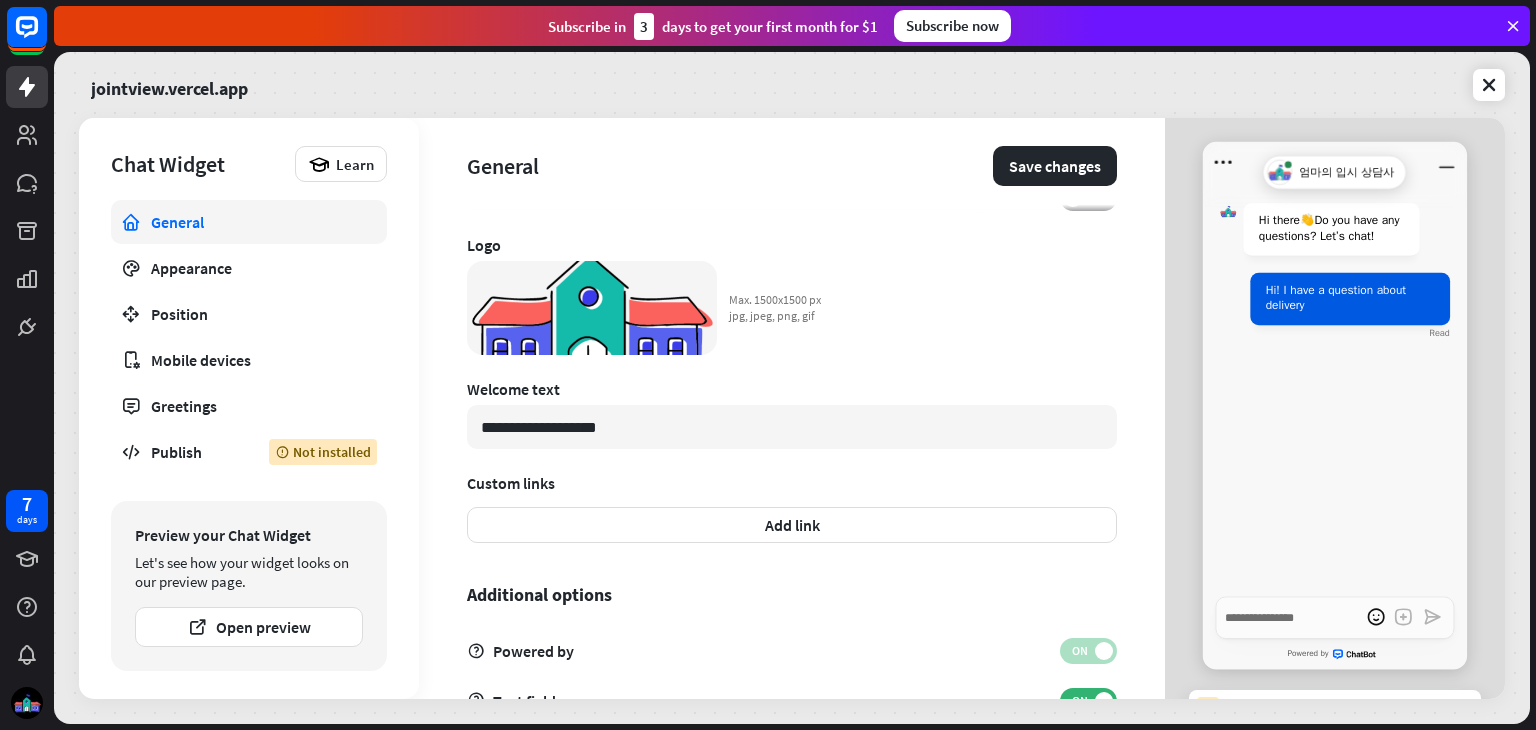 scroll, scrollTop: 587, scrollLeft: 0, axis: vertical 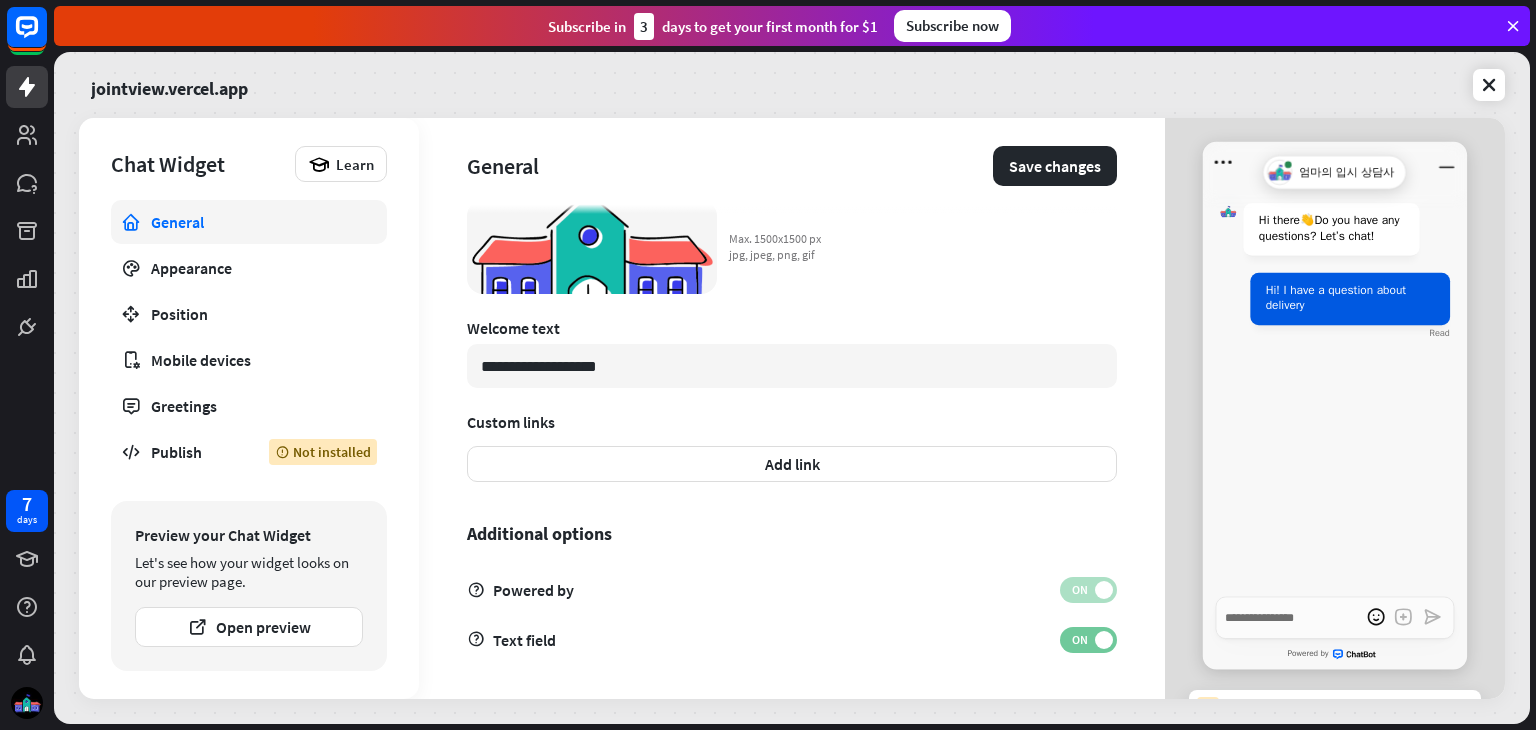 type 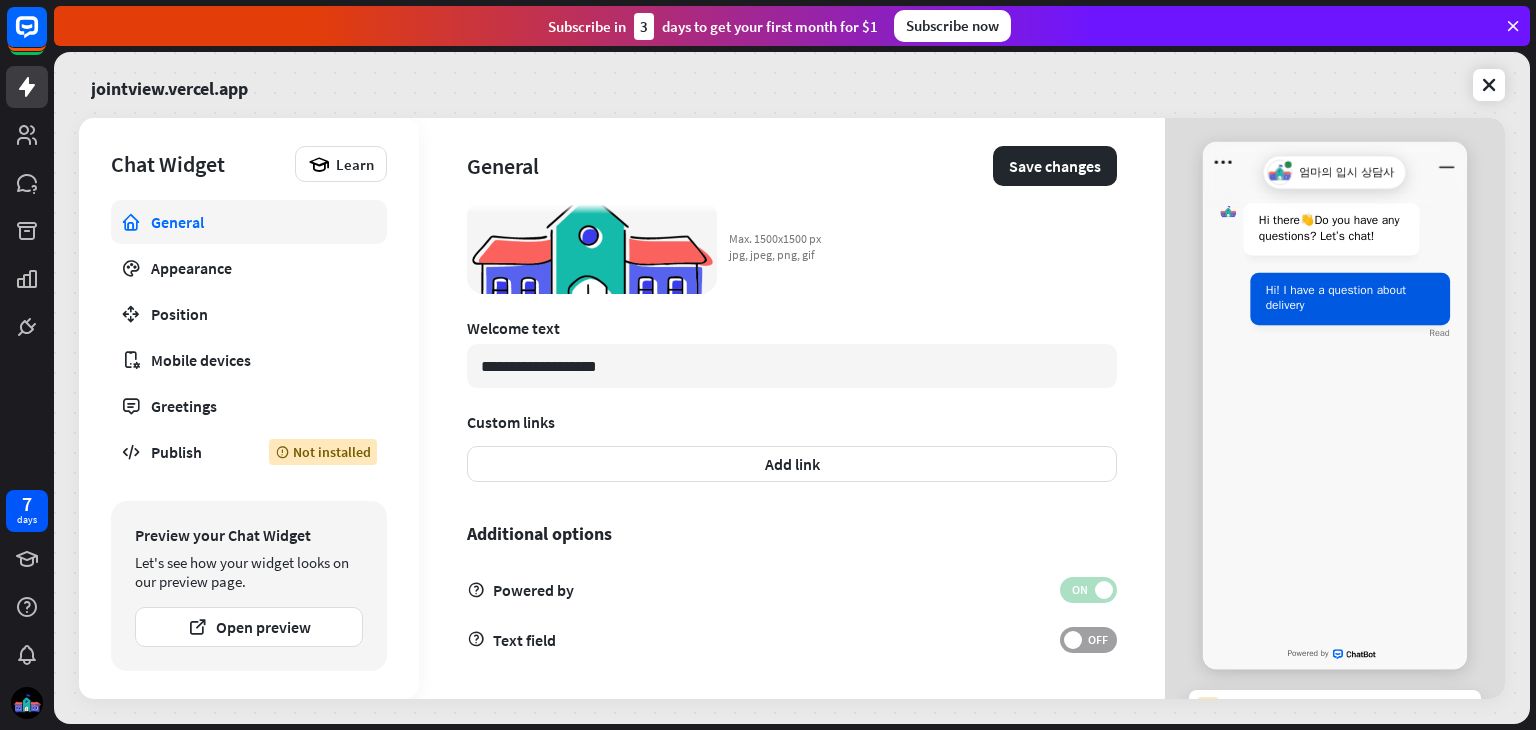 click on "OFF" at bounding box center (1097, 640) 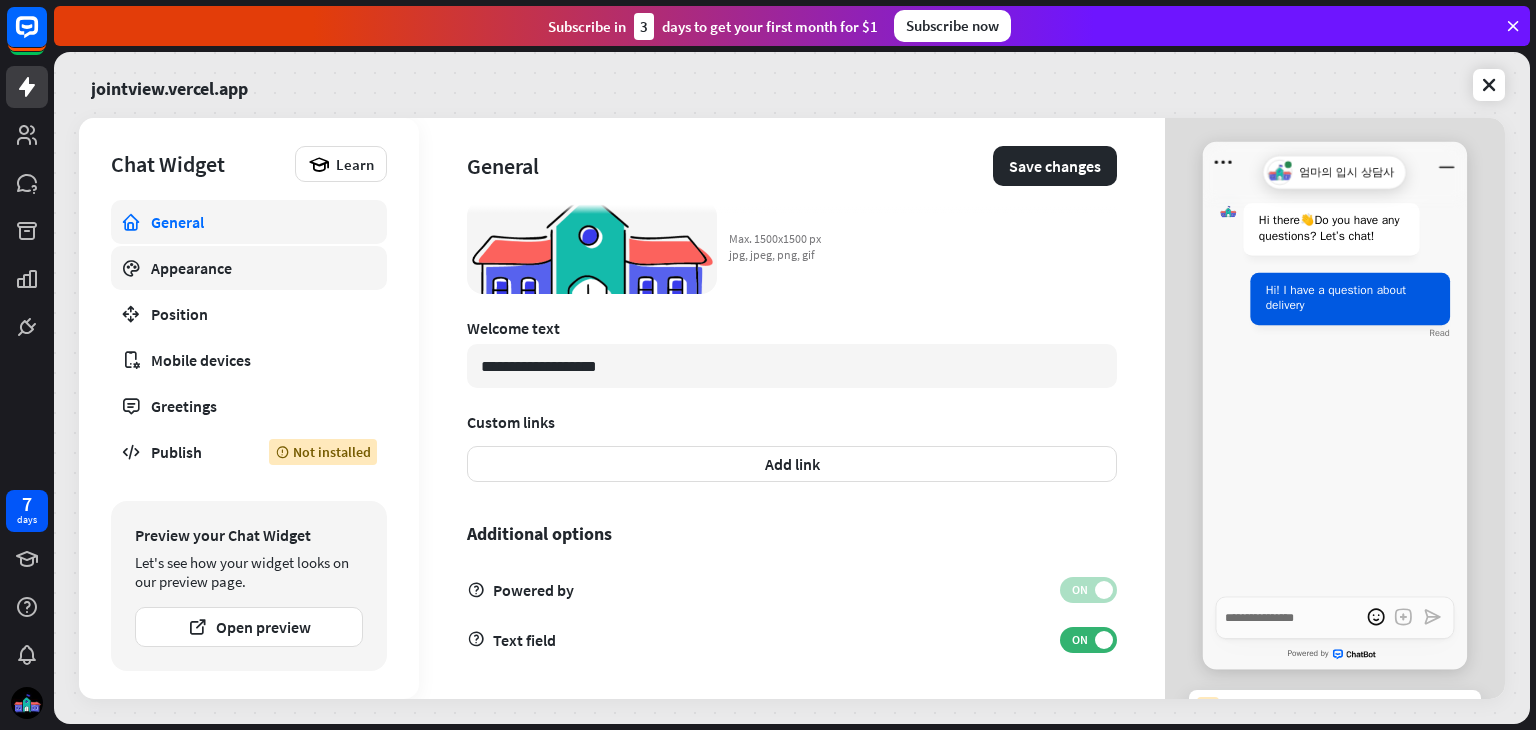 click on "Appearance" at bounding box center [249, 268] 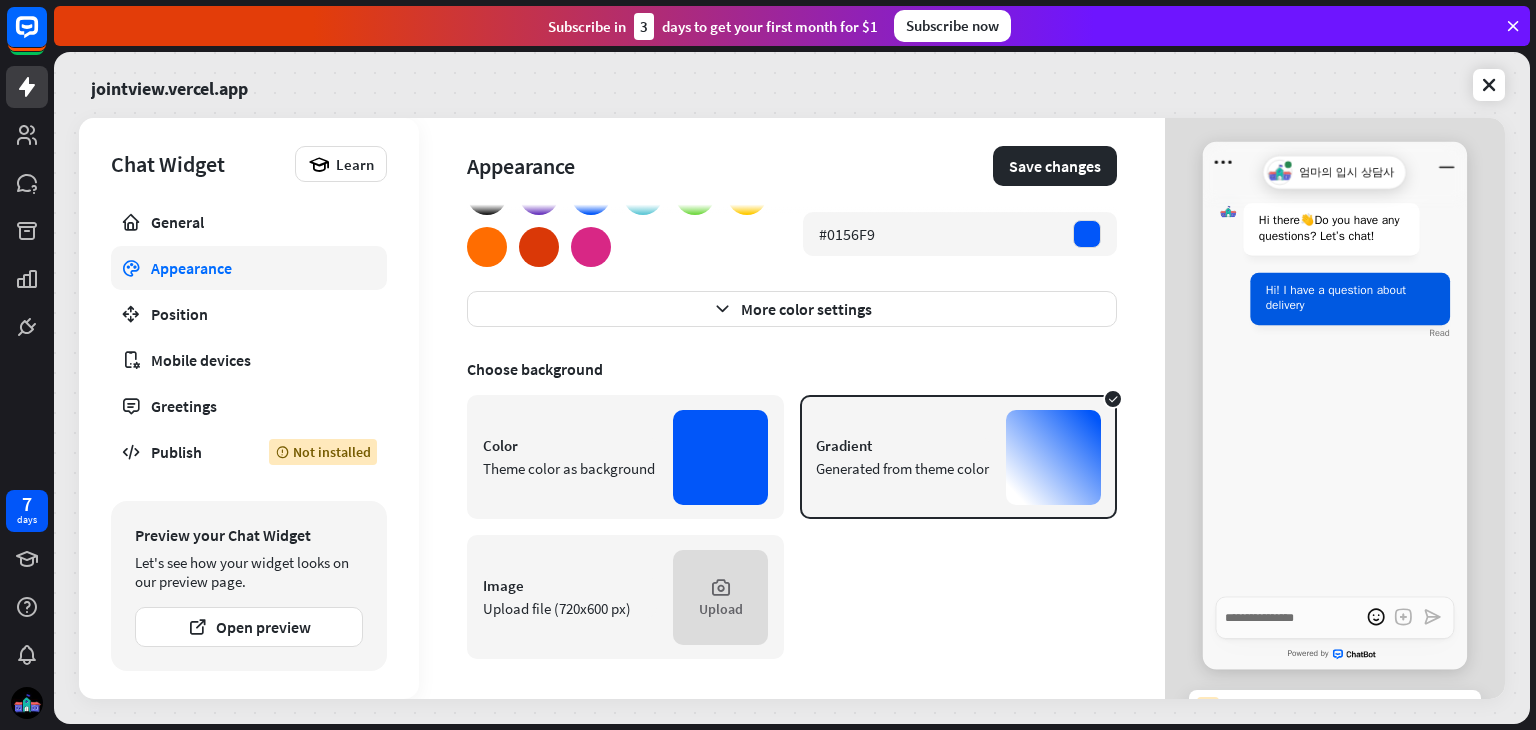 scroll, scrollTop: 0, scrollLeft: 0, axis: both 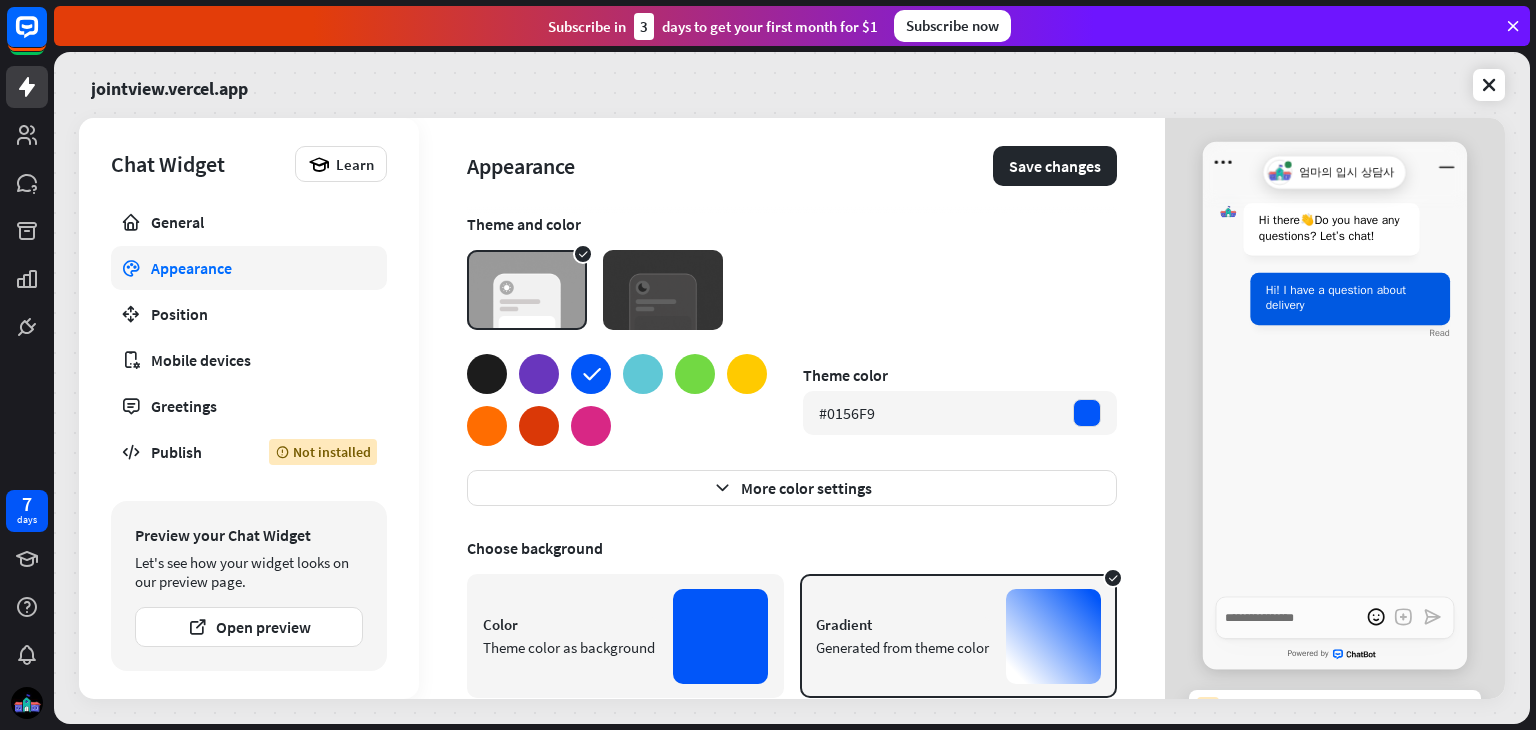 click at bounding box center (539, 374) 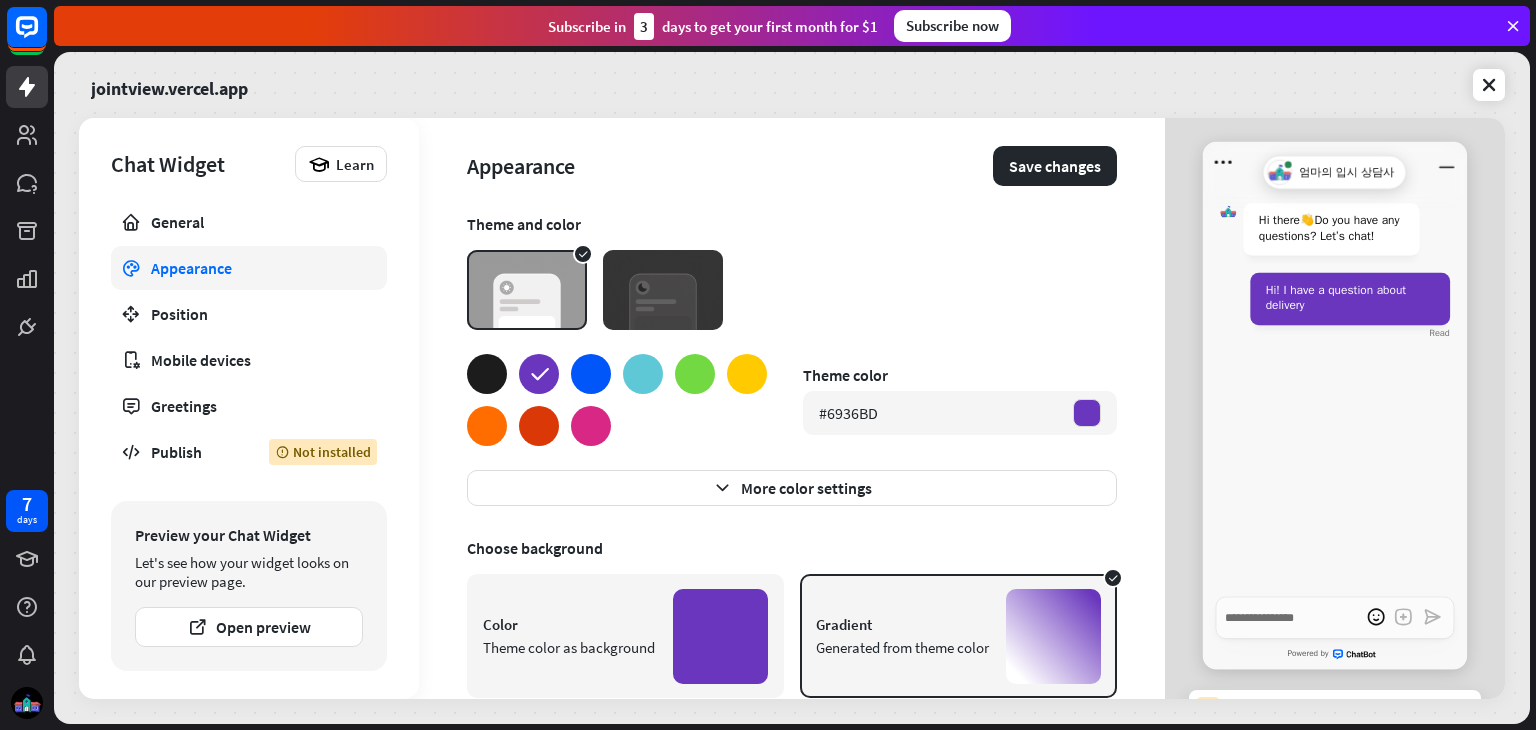 click at bounding box center (591, 374) 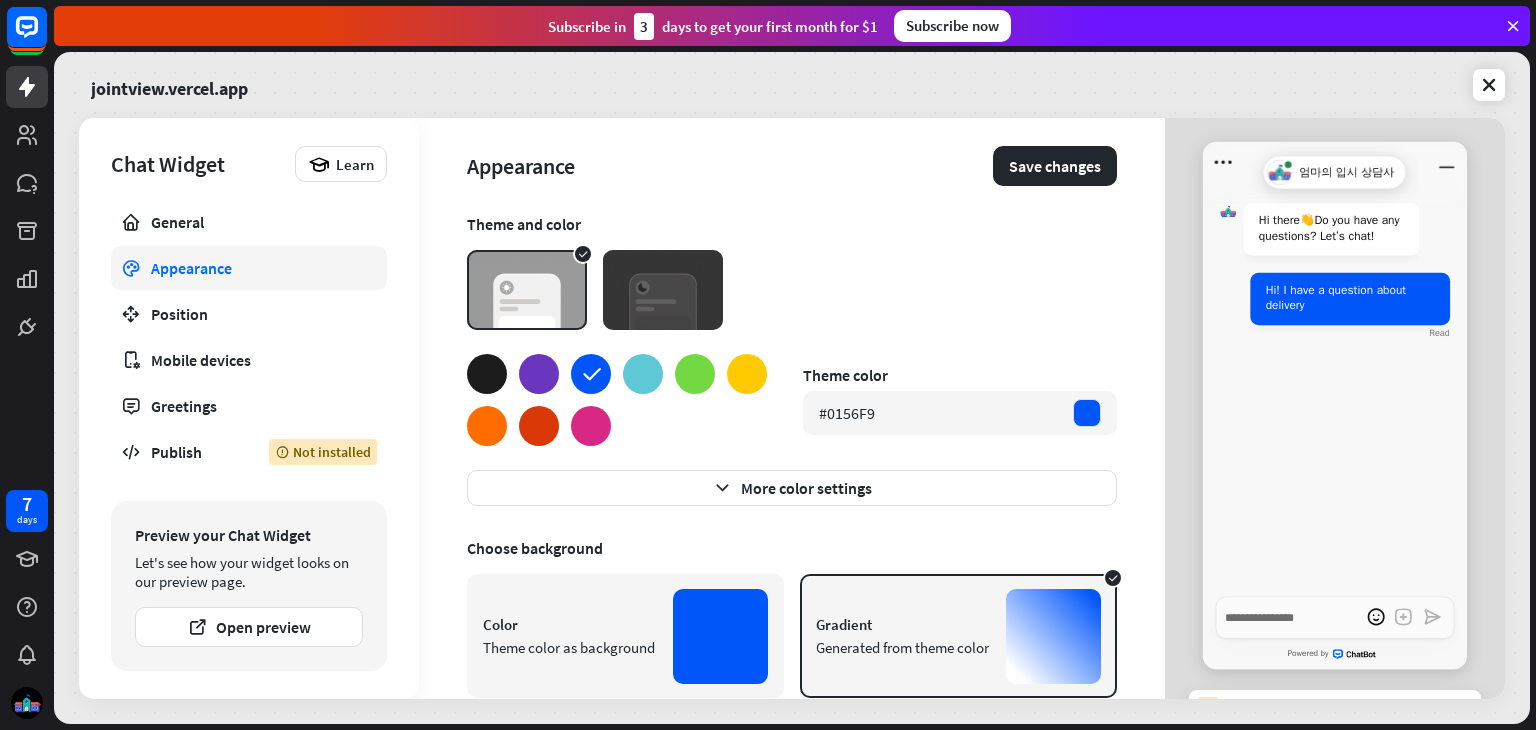 click on "Gradient
Generated from theme color" at bounding box center [958, 636] 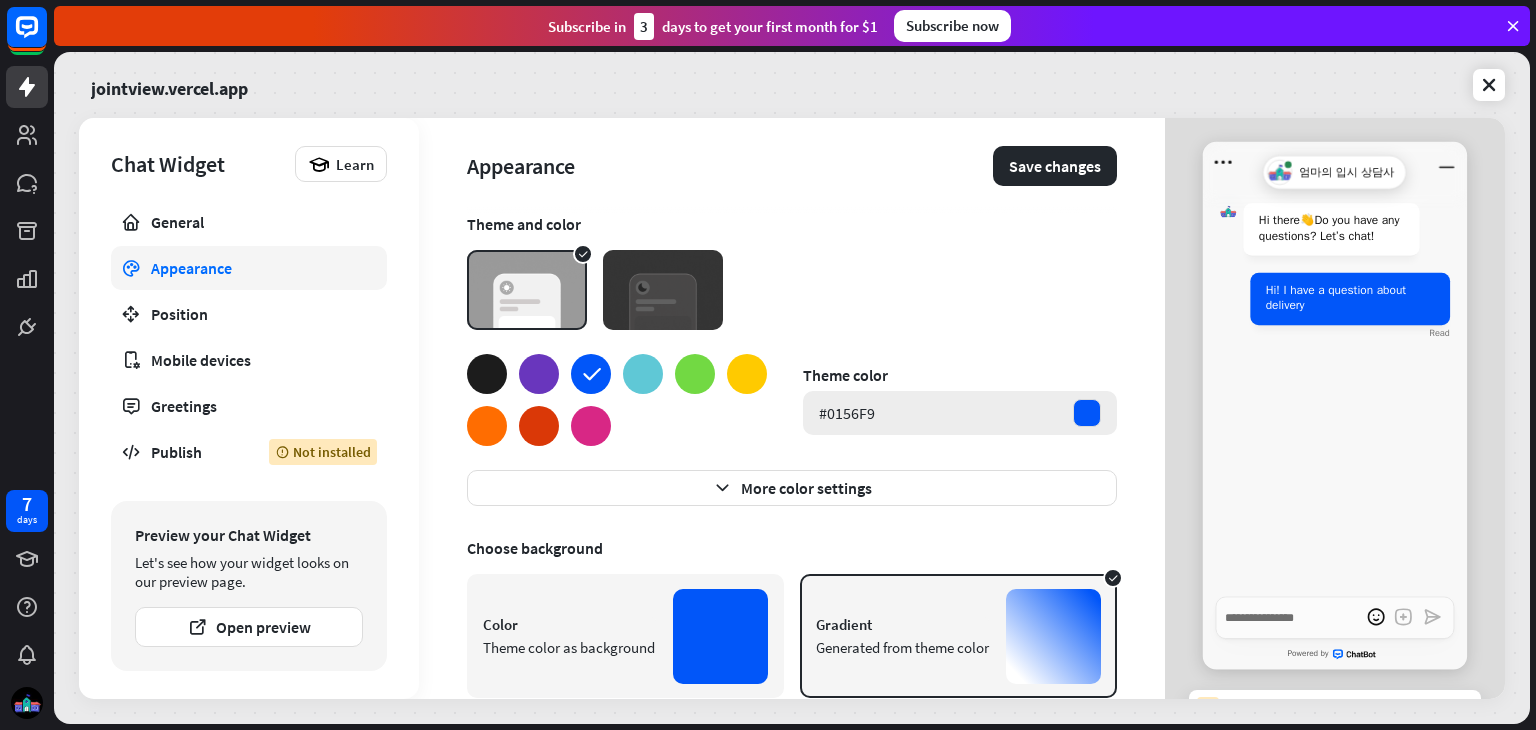 click at bounding box center [1087, 413] 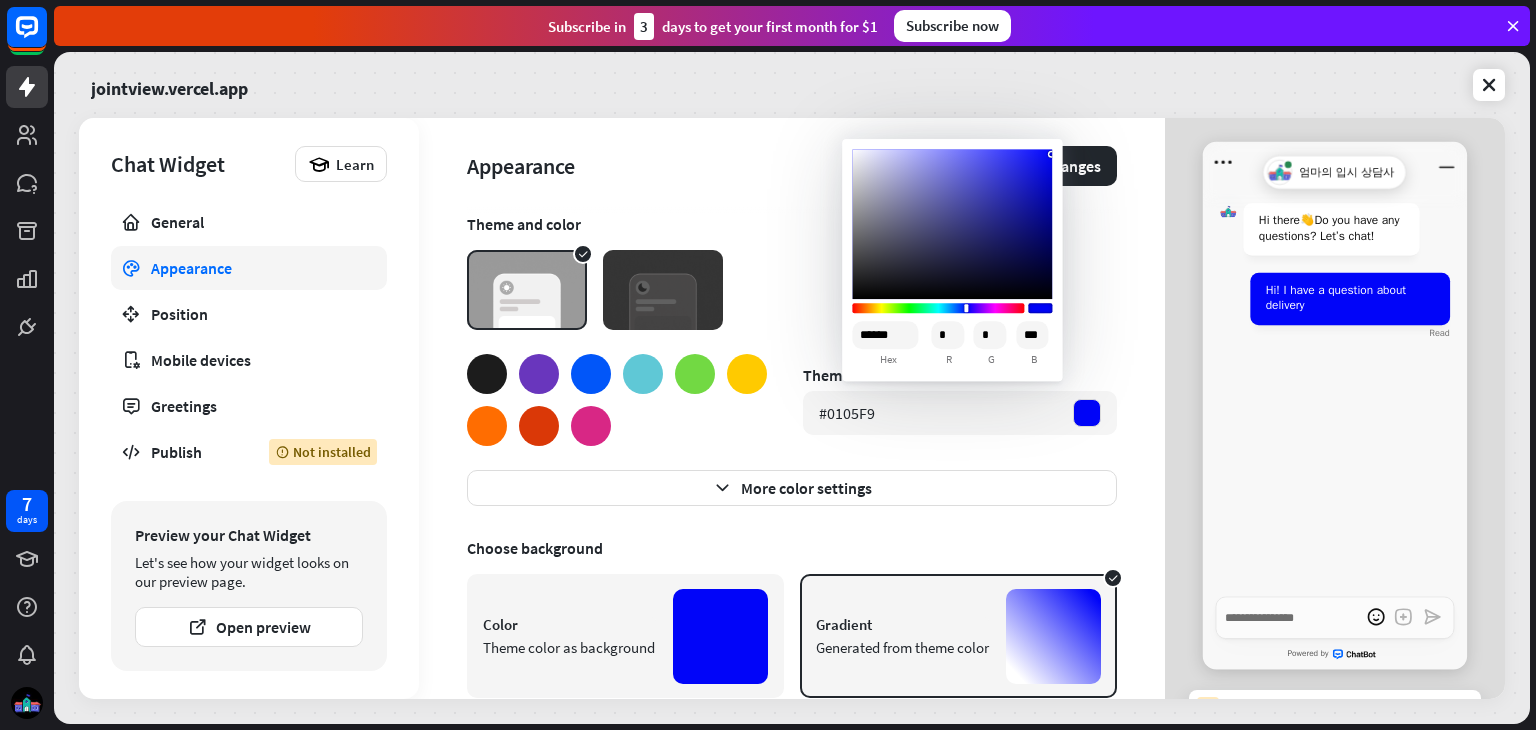 click at bounding box center [938, 308] 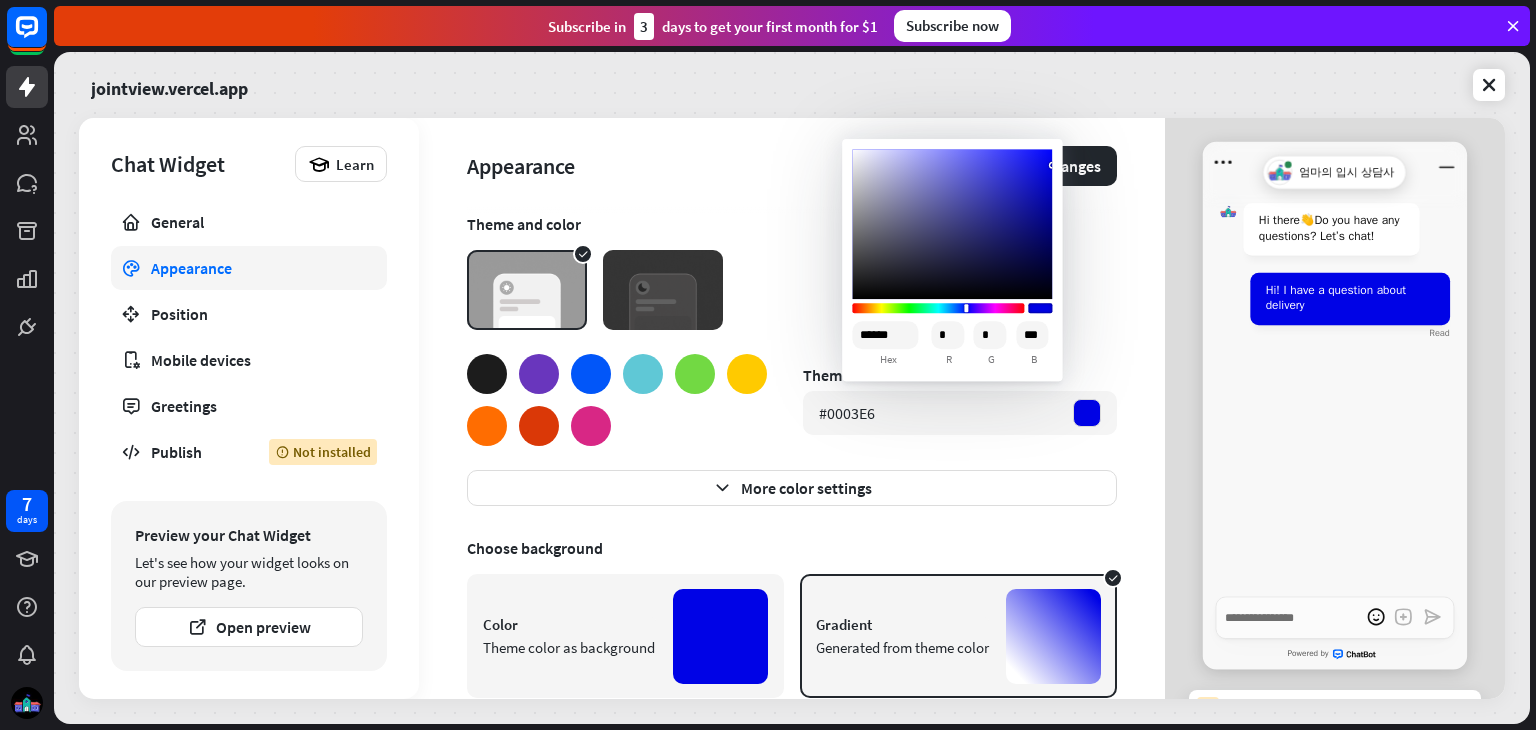 drag, startPoint x: 1004, startPoint y: 185, endPoint x: 1057, endPoint y: 163, distance: 57.384666 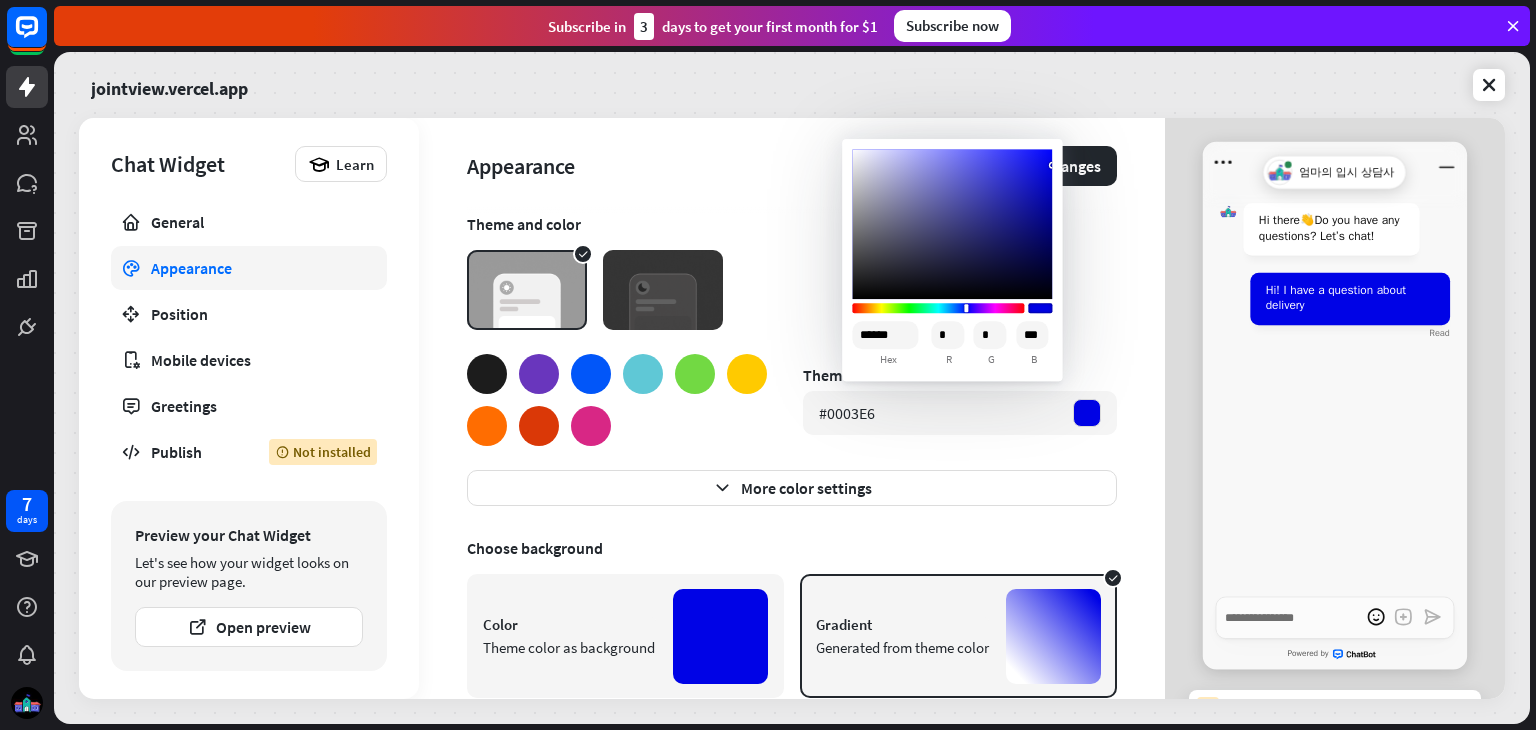 click on "******   hex     *   r     *   g     ***   b" at bounding box center (952, 260) 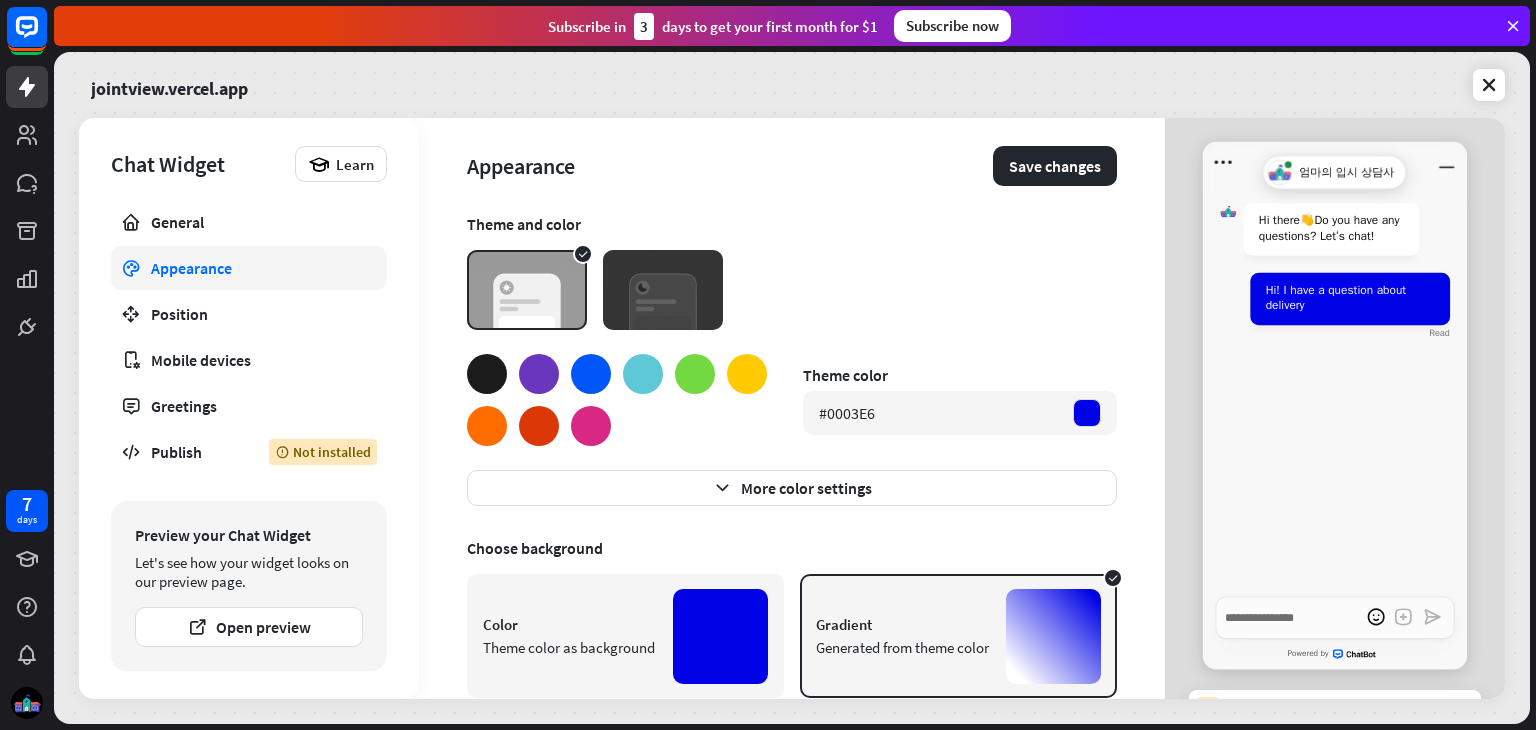 click at bounding box center (663, 290) 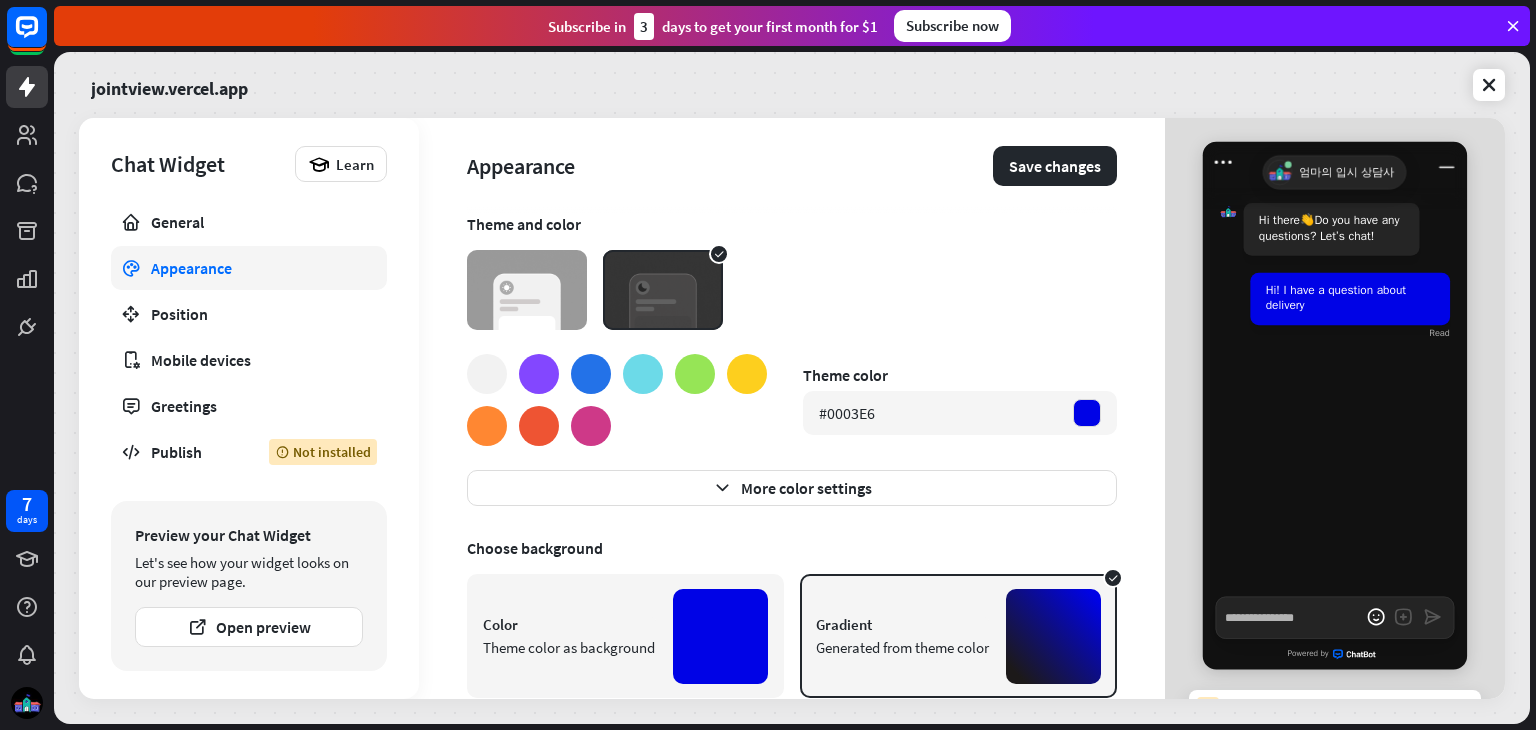 click at bounding box center (527, 290) 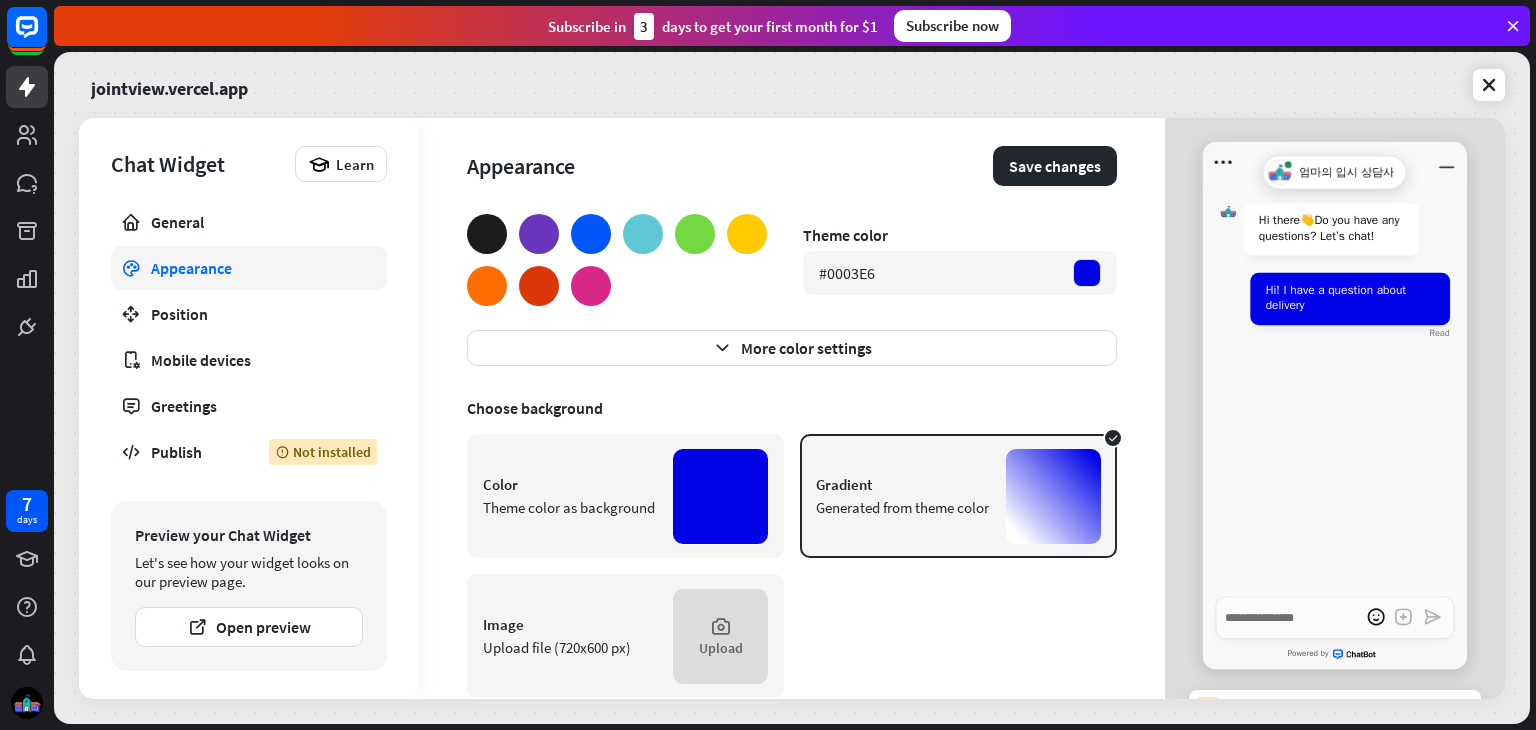 scroll, scrollTop: 179, scrollLeft: 0, axis: vertical 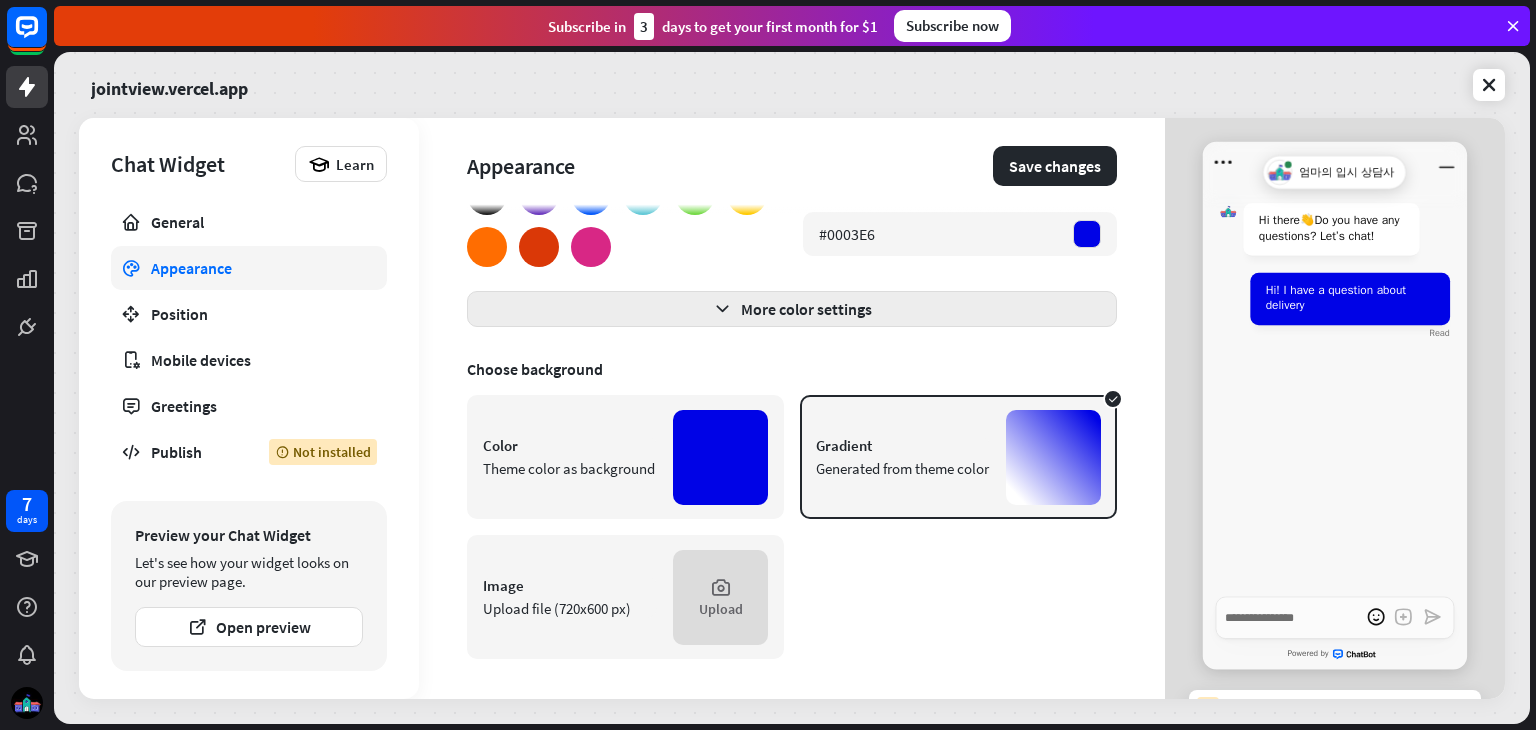 click on "More color settings" at bounding box center [792, 309] 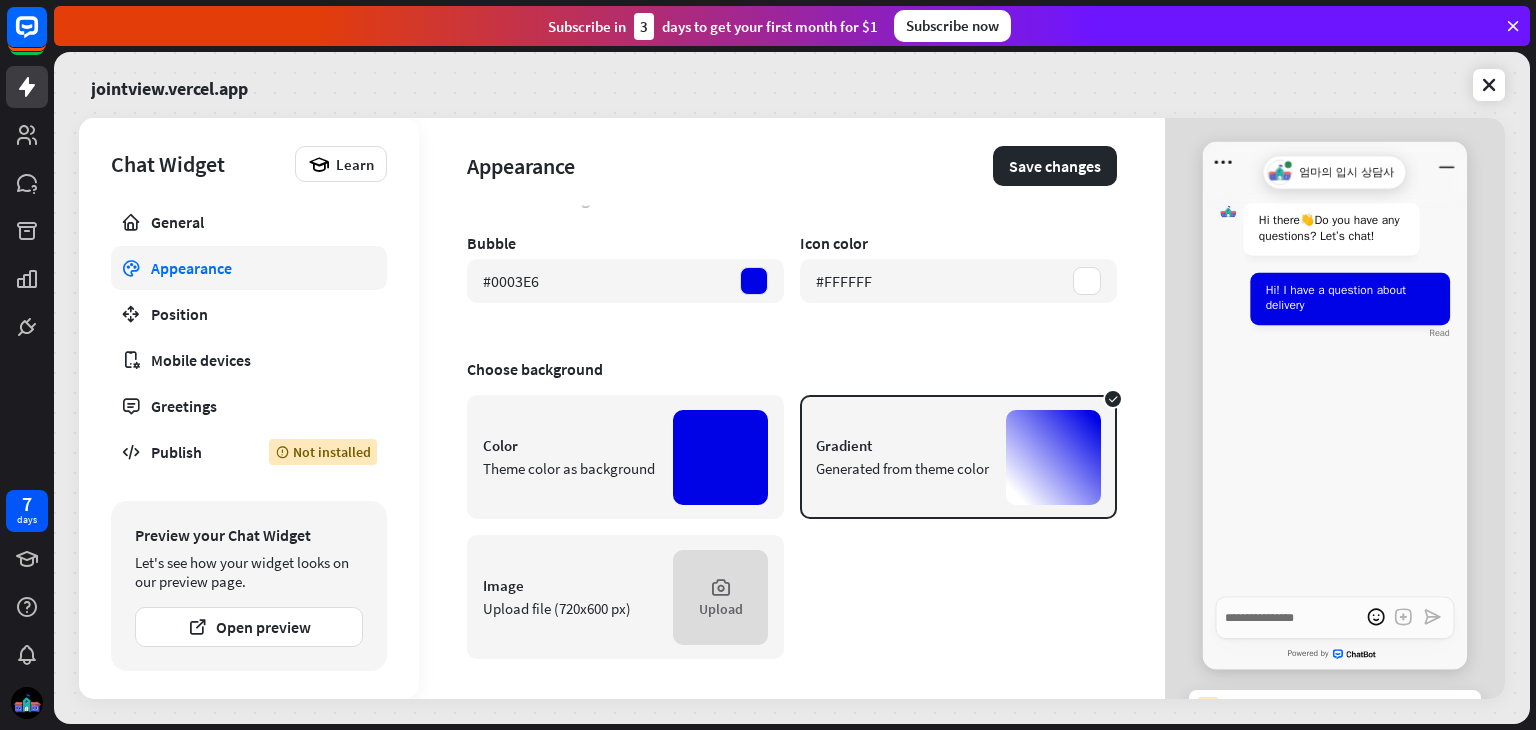scroll, scrollTop: 587, scrollLeft: 0, axis: vertical 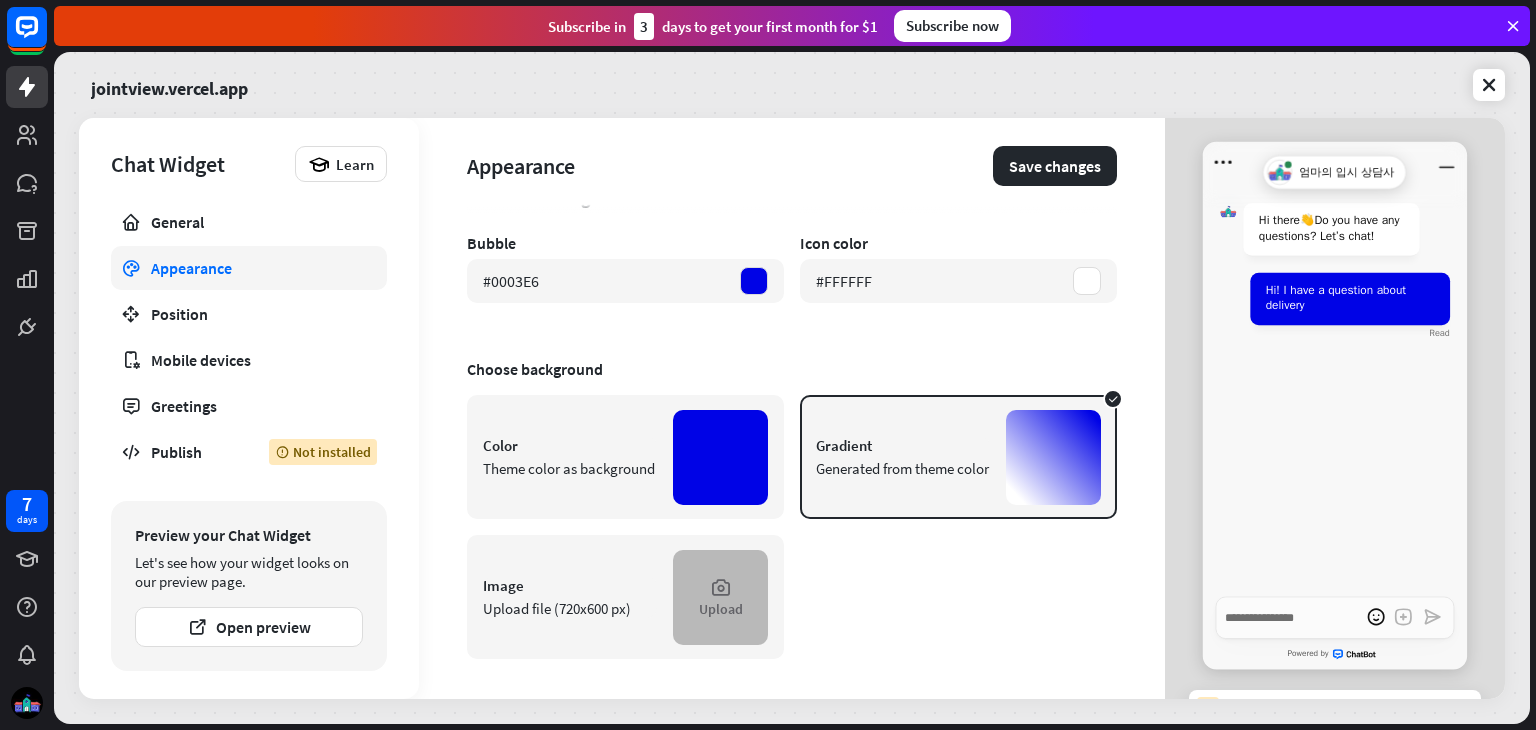 click on "Upload" at bounding box center (720, 597) 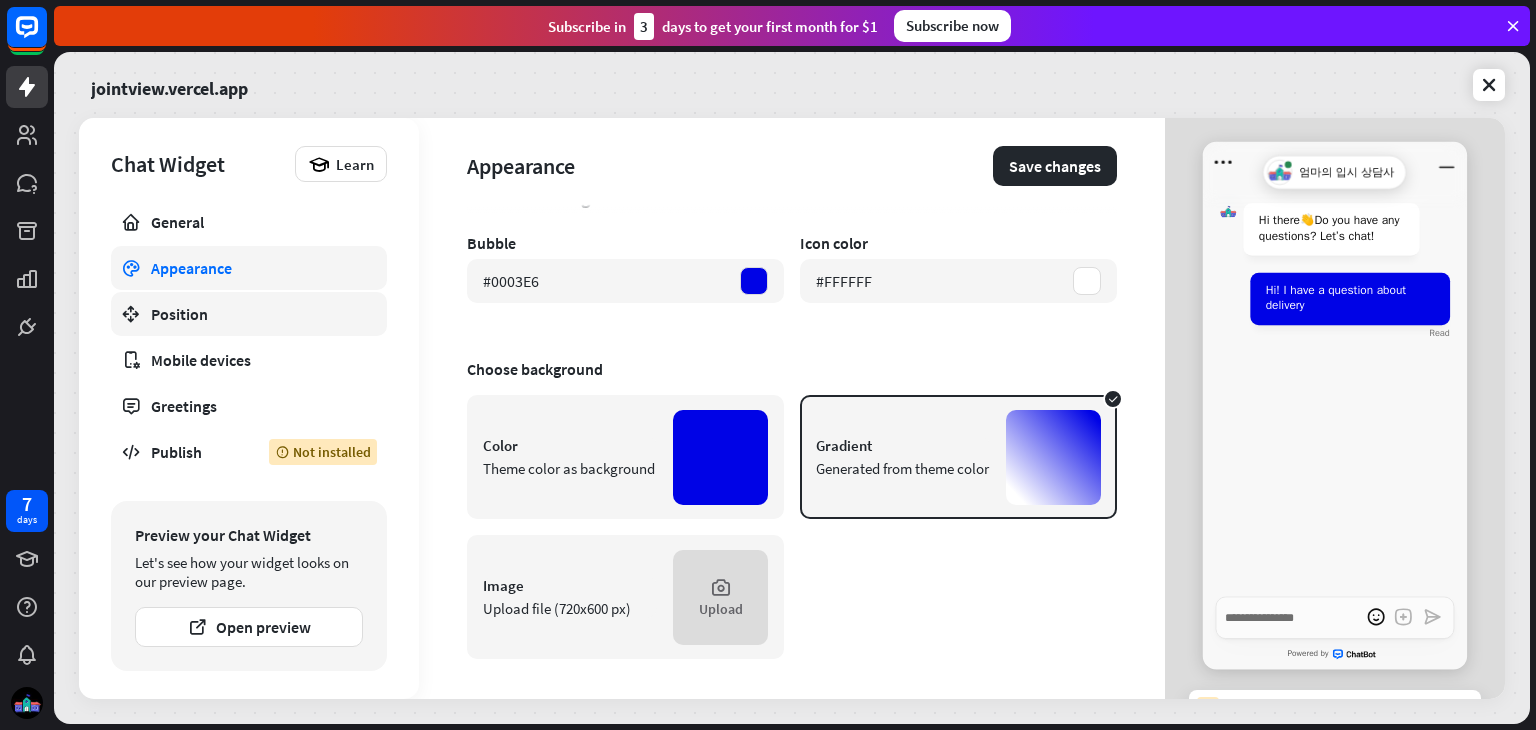 click on "Position" at bounding box center [249, 314] 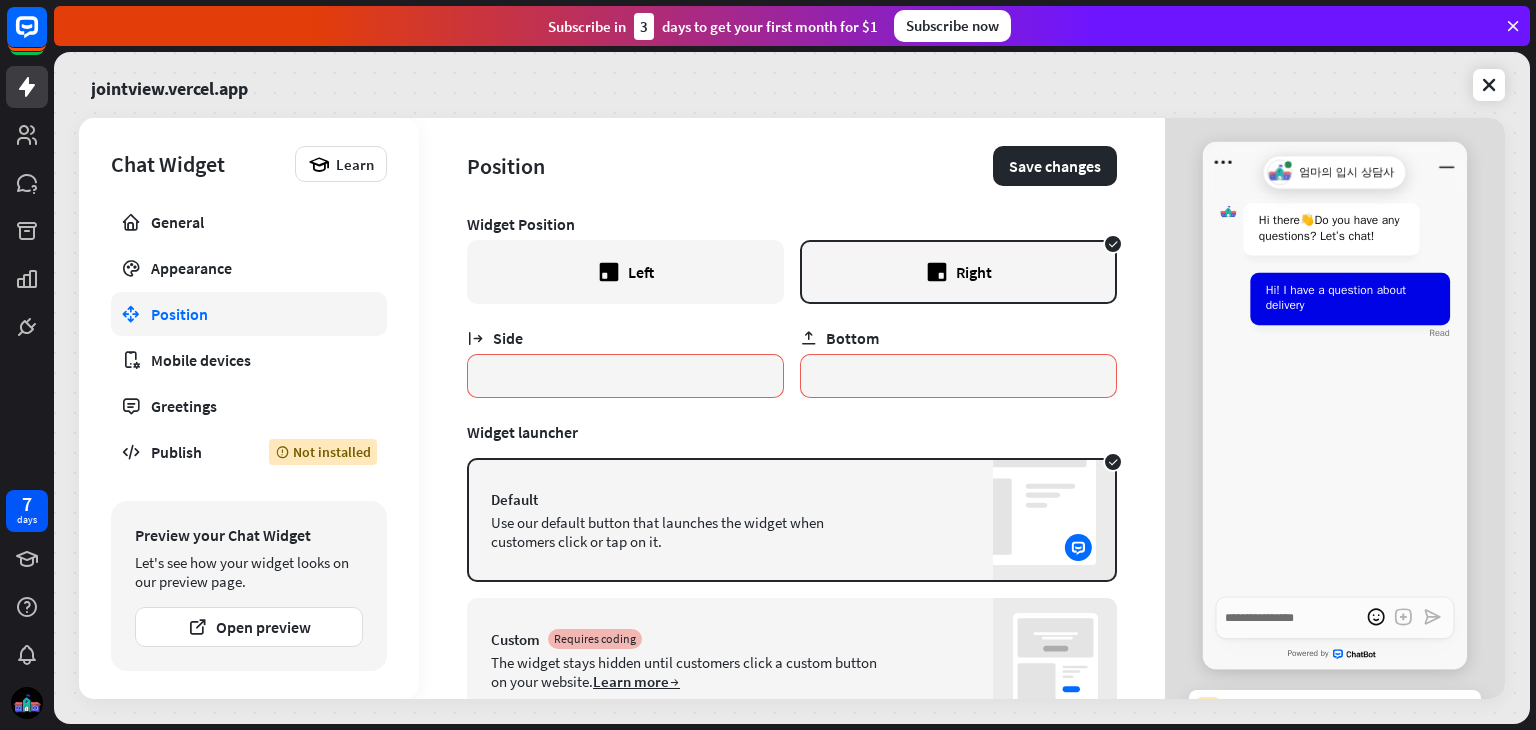 click on "Left" at bounding box center (625, 272) 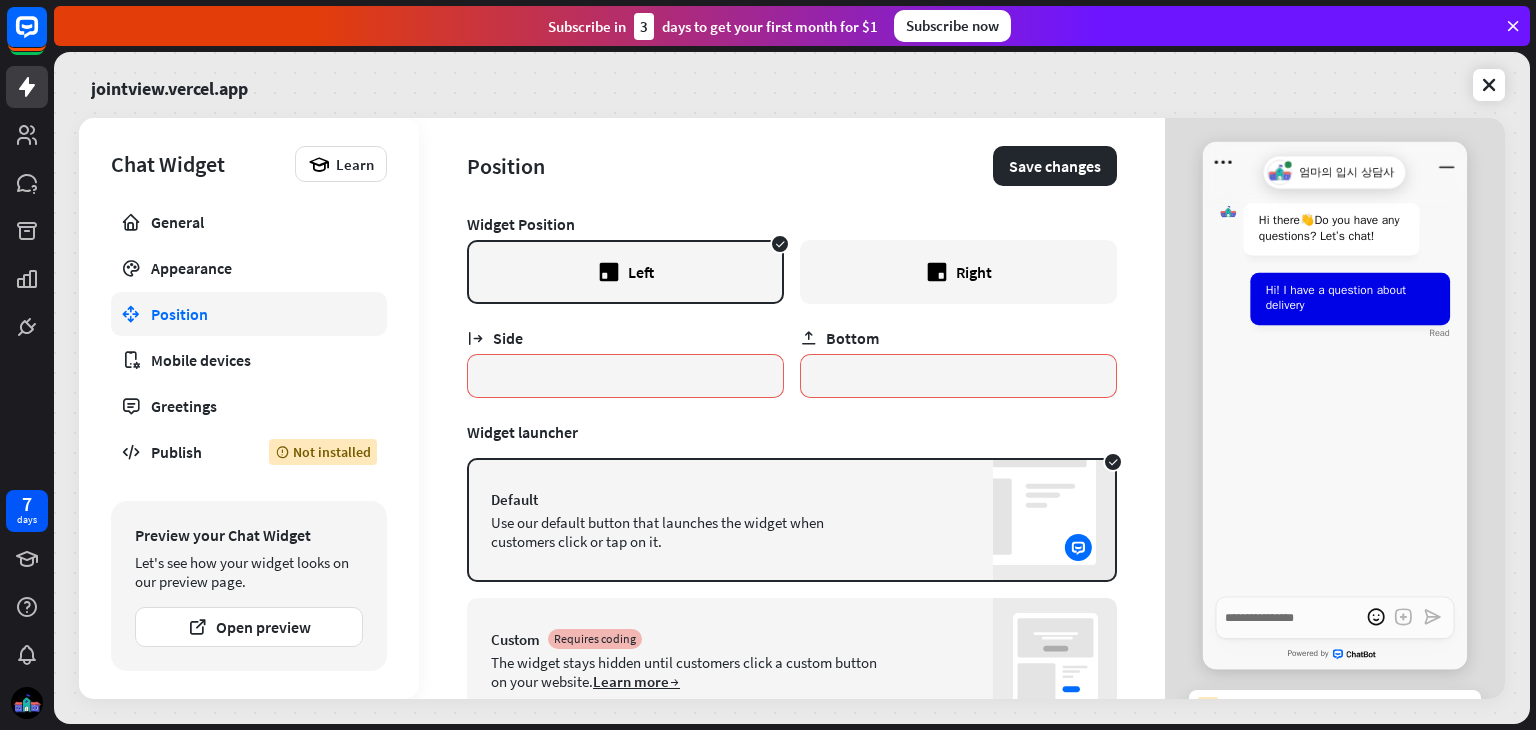 click on "Right" at bounding box center (958, 272) 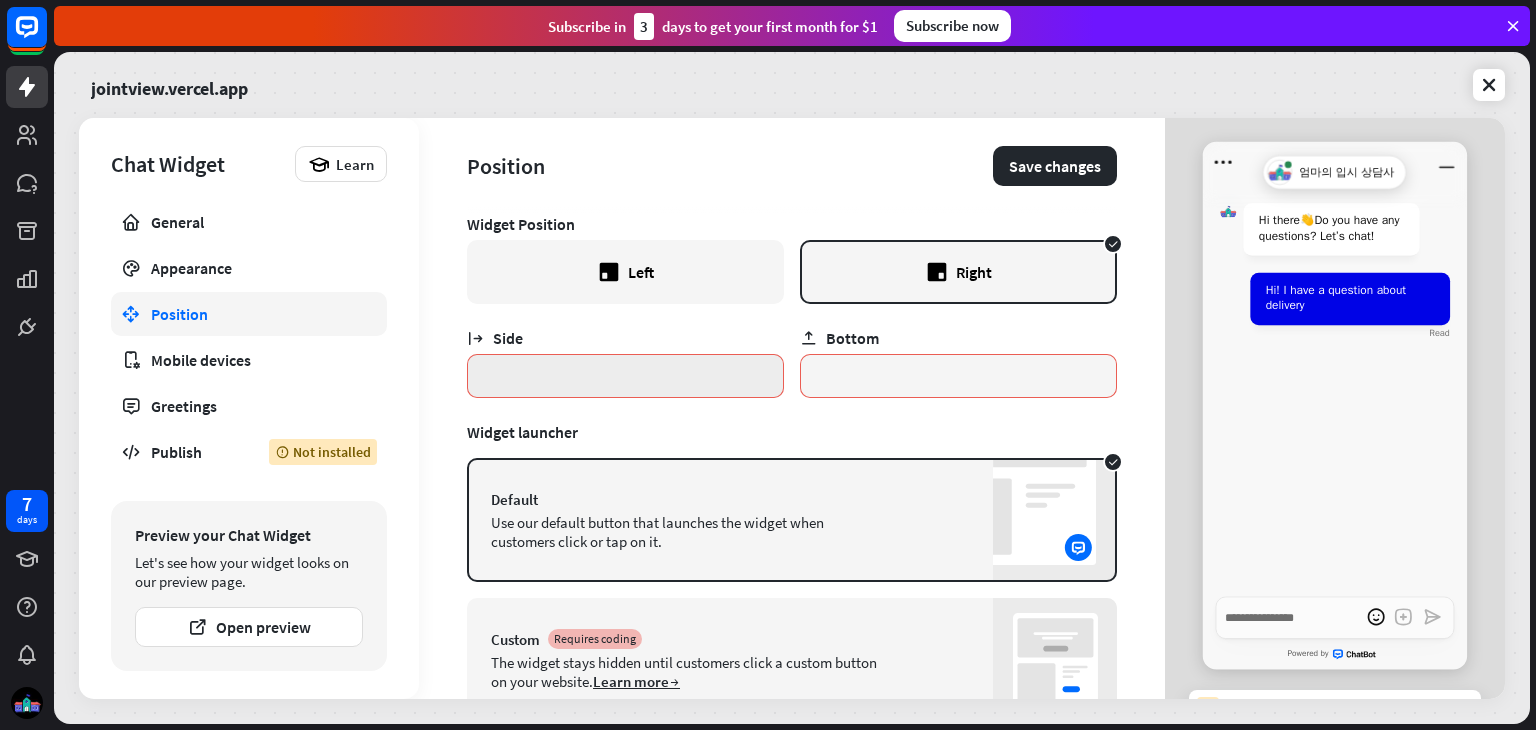 scroll, scrollTop: 79, scrollLeft: 0, axis: vertical 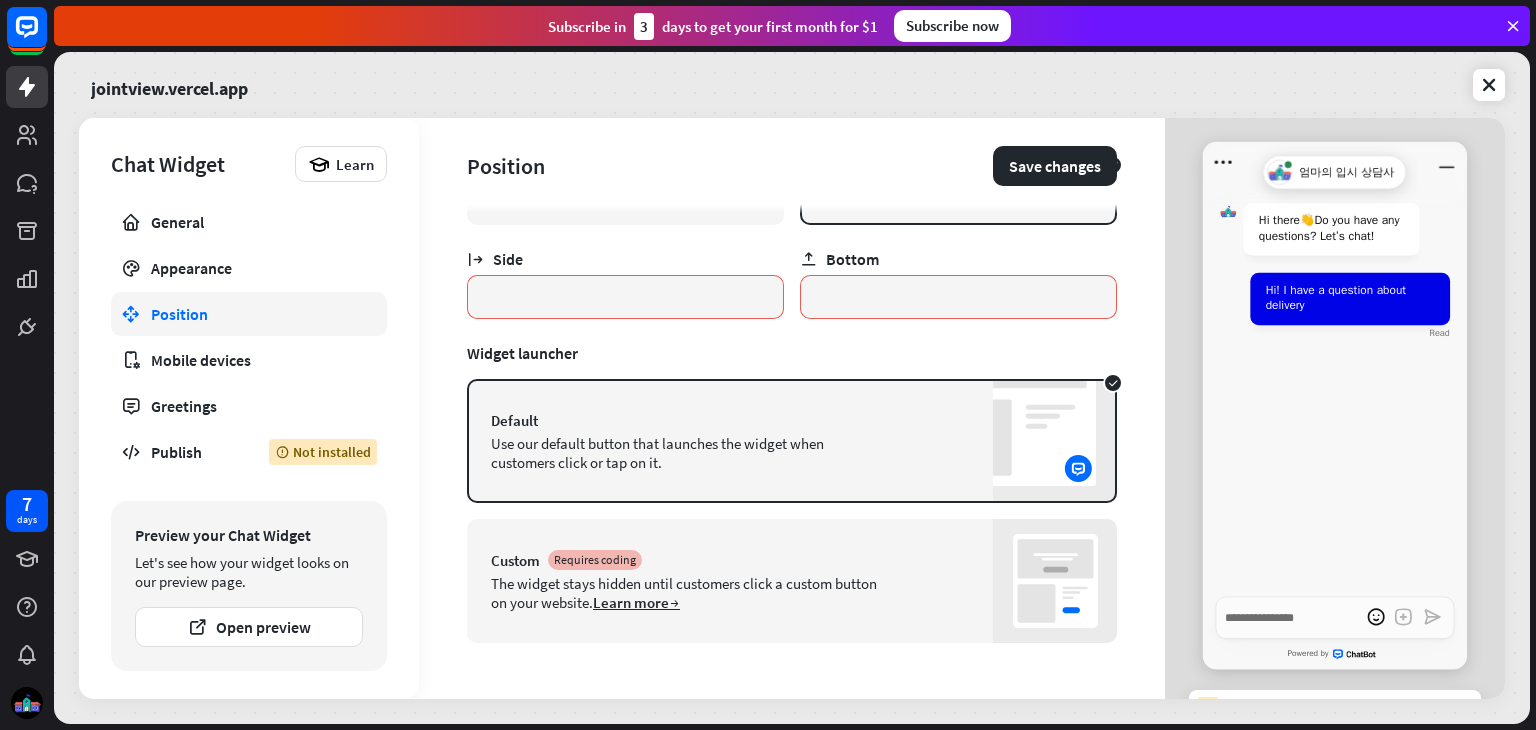 click on "Custom
Requires coding" at bounding box center [792, 560] 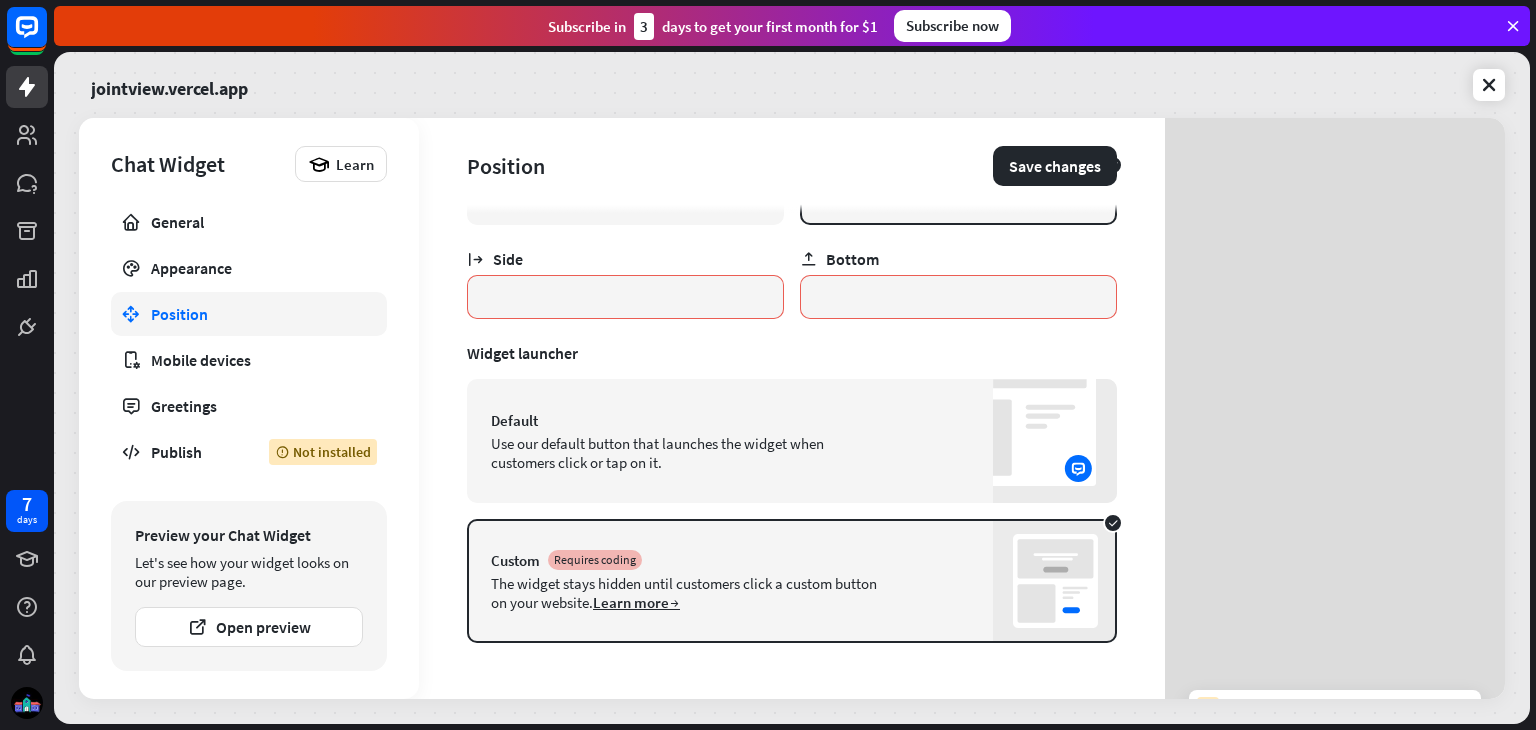 scroll, scrollTop: 39, scrollLeft: 0, axis: vertical 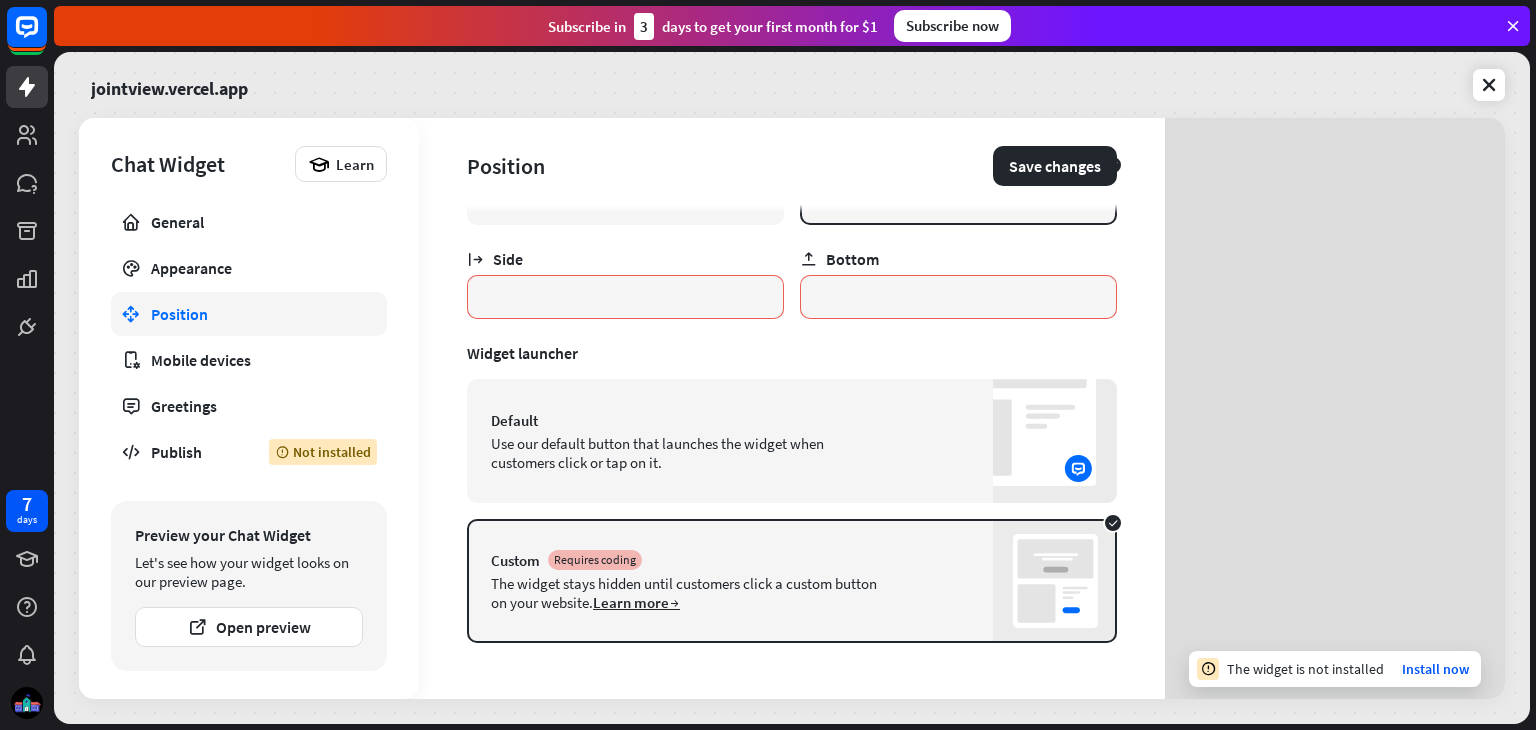 click on "The widget is not installed
Install now" at bounding box center [1335, 669] 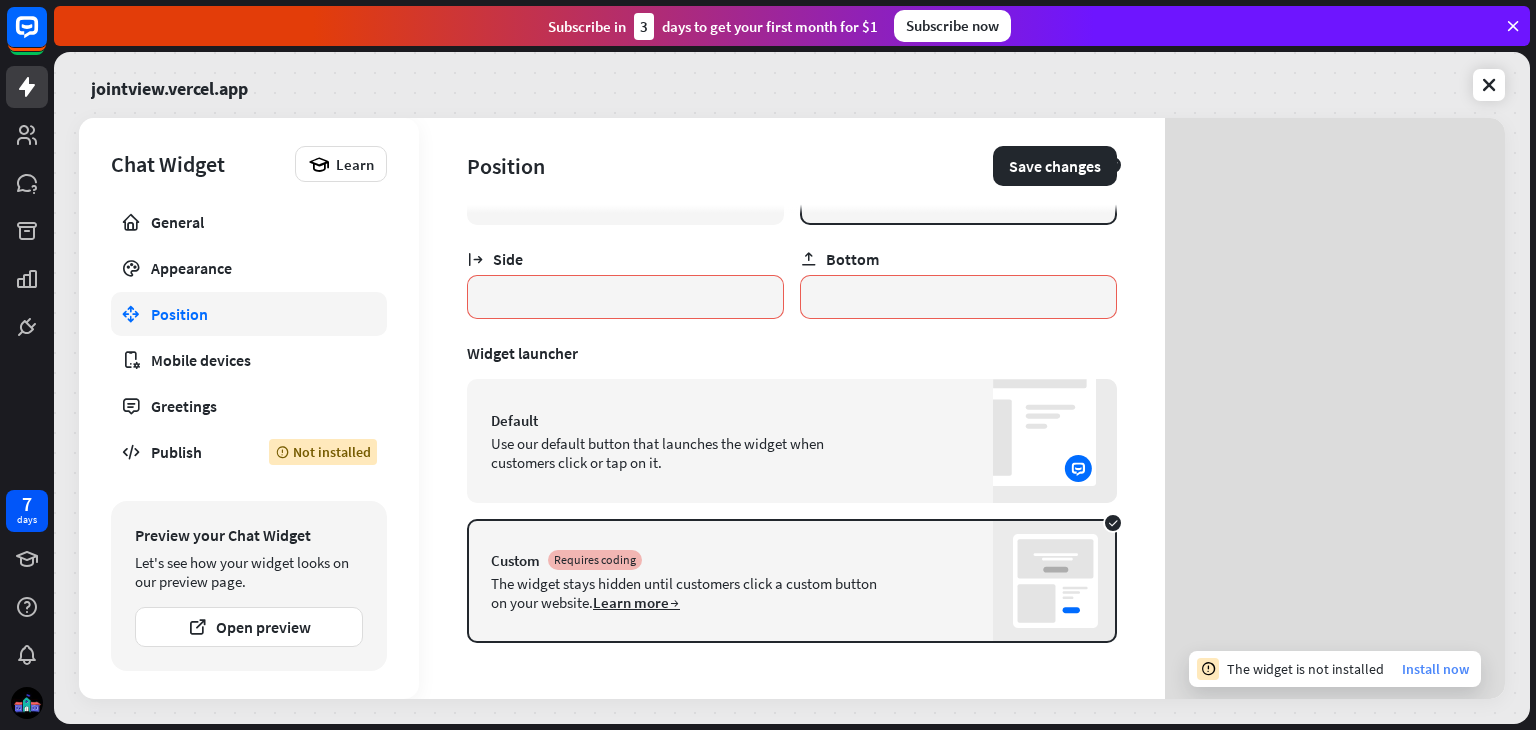 click on "Install now" at bounding box center [1435, 669] 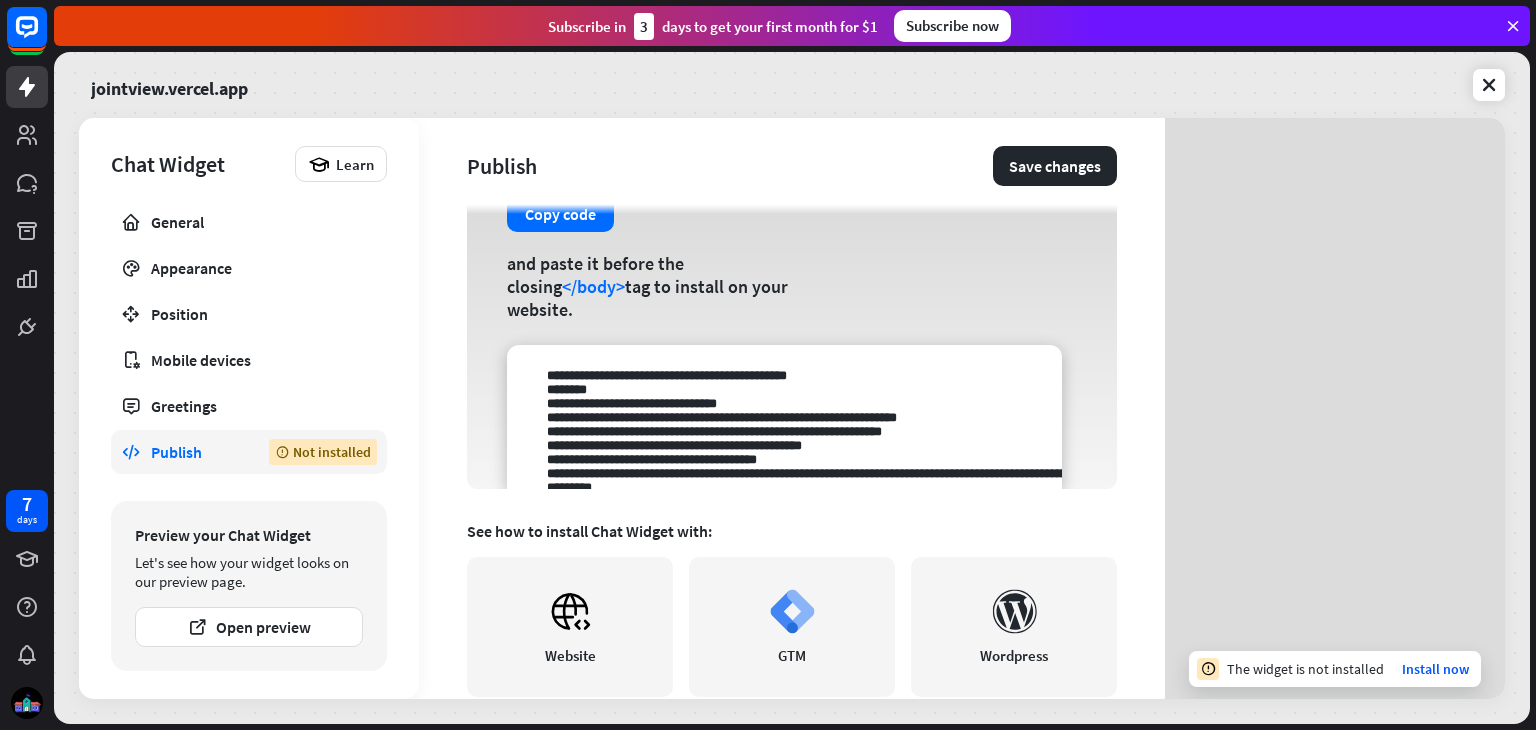 scroll, scrollTop: 62, scrollLeft: 0, axis: vertical 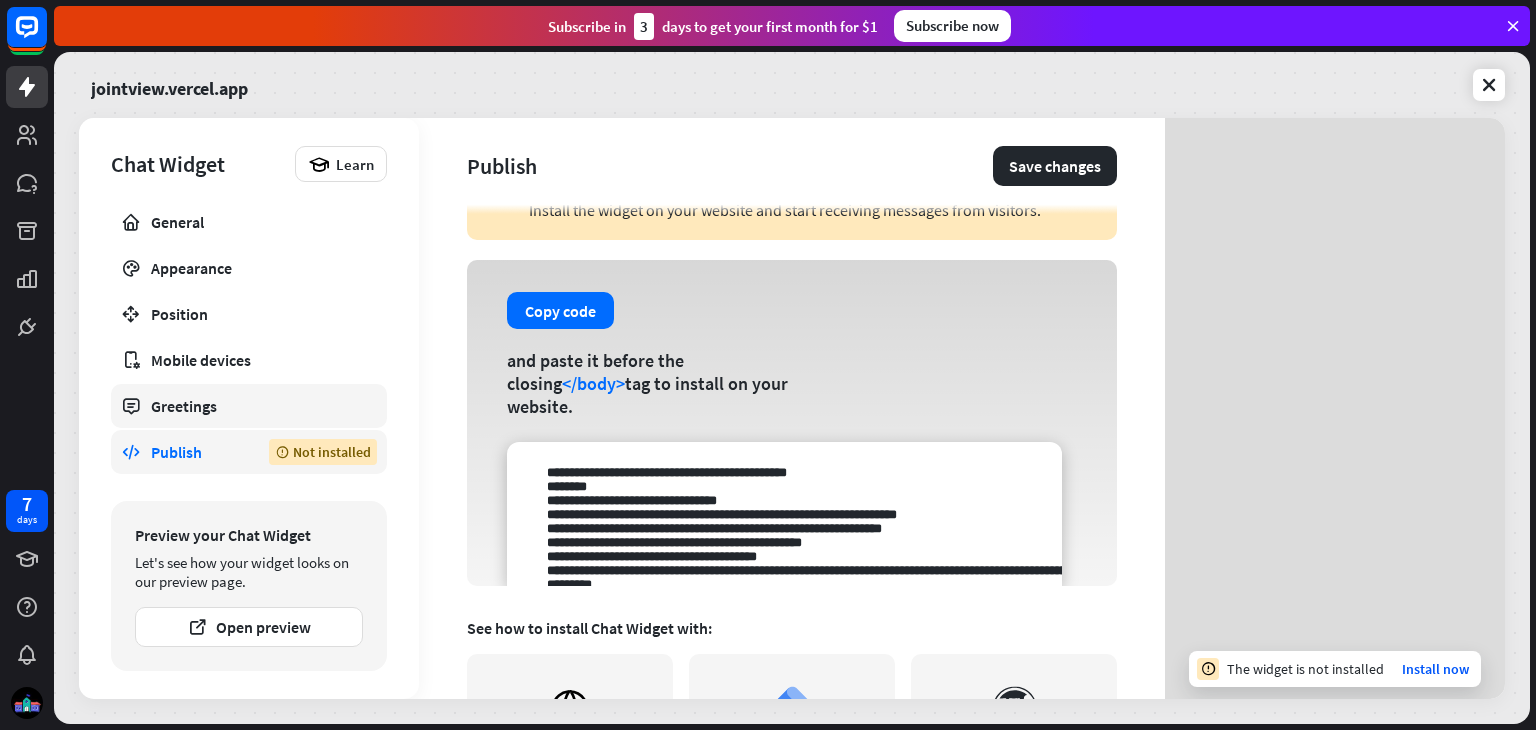 click on "Greetings" at bounding box center (249, 406) 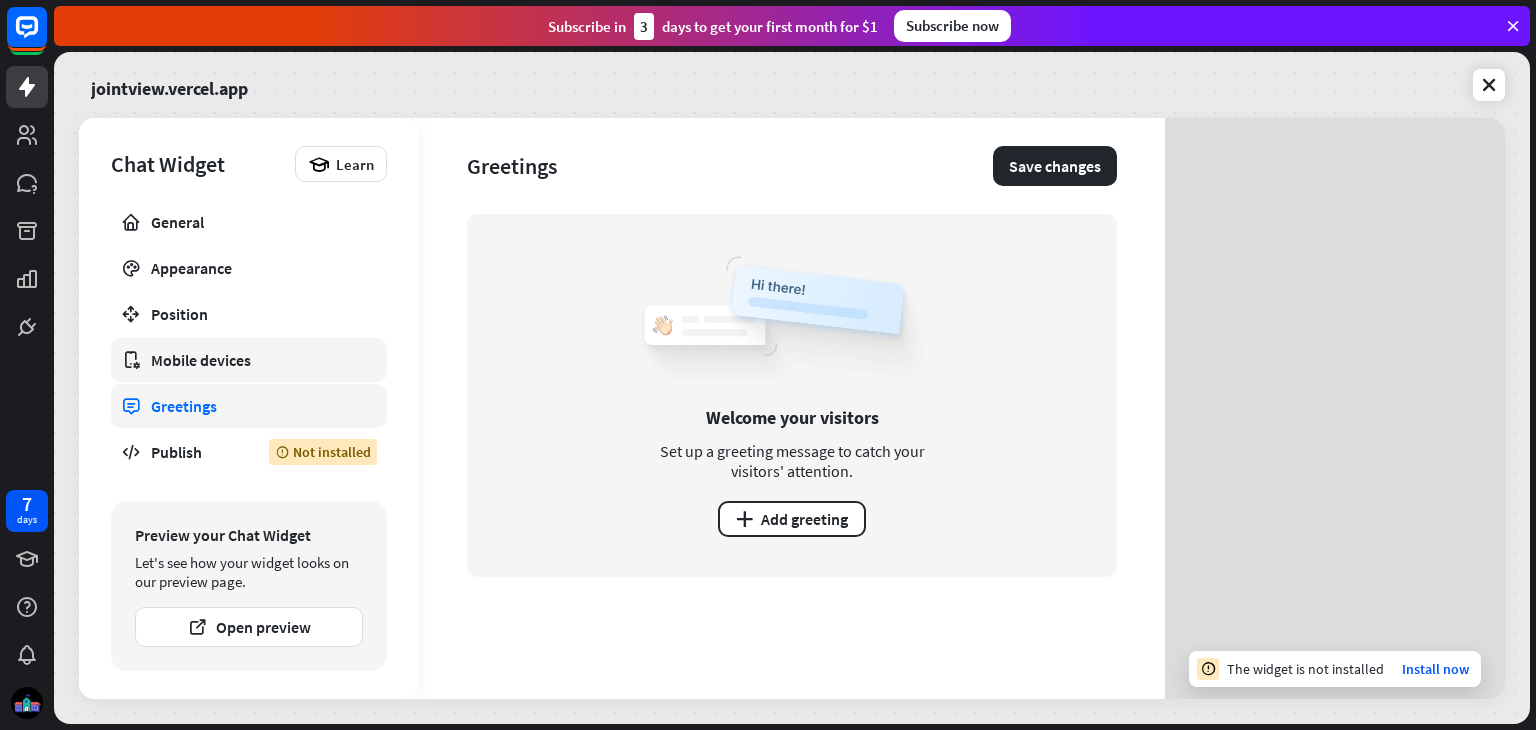 click on "Mobile devices" at bounding box center [249, 360] 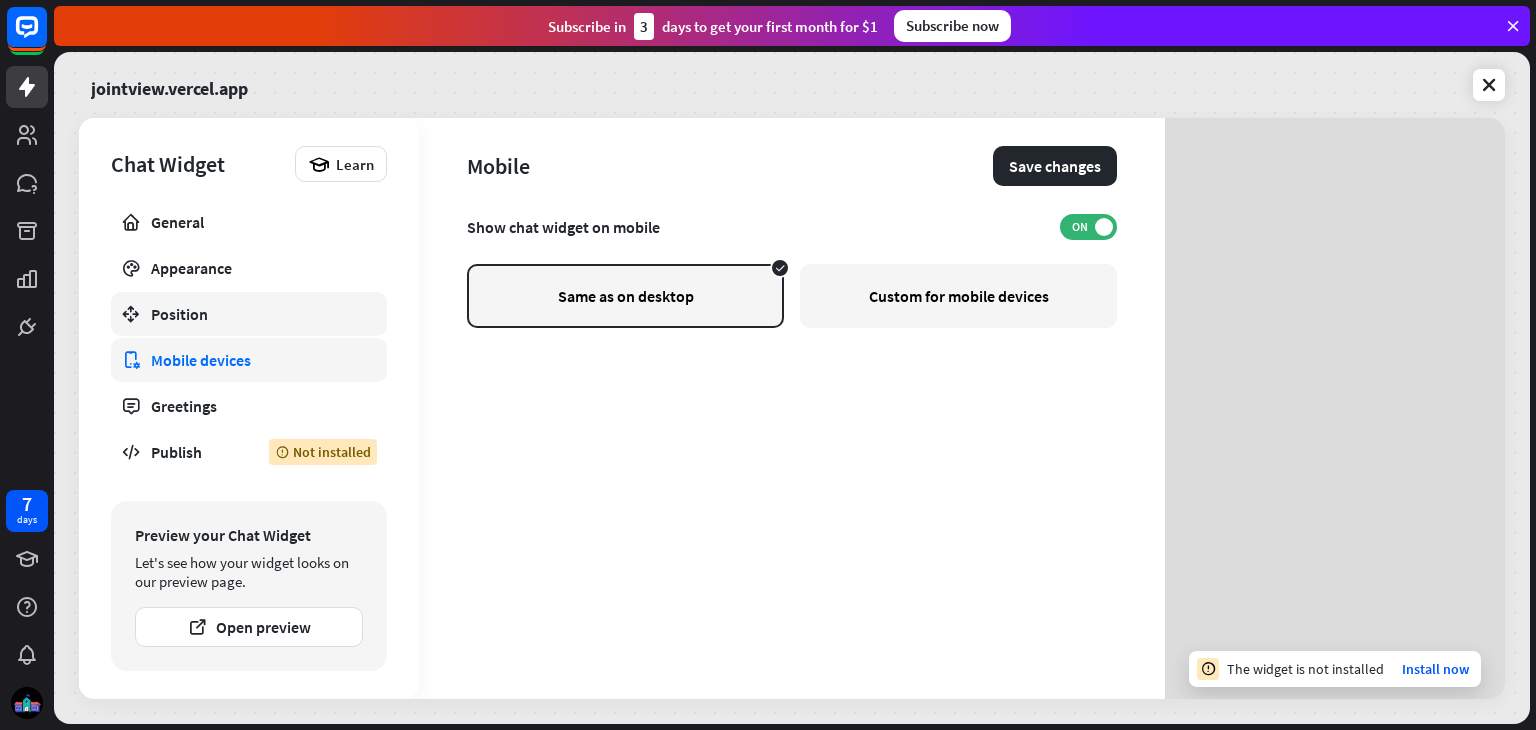 click on "Position" at bounding box center [249, 314] 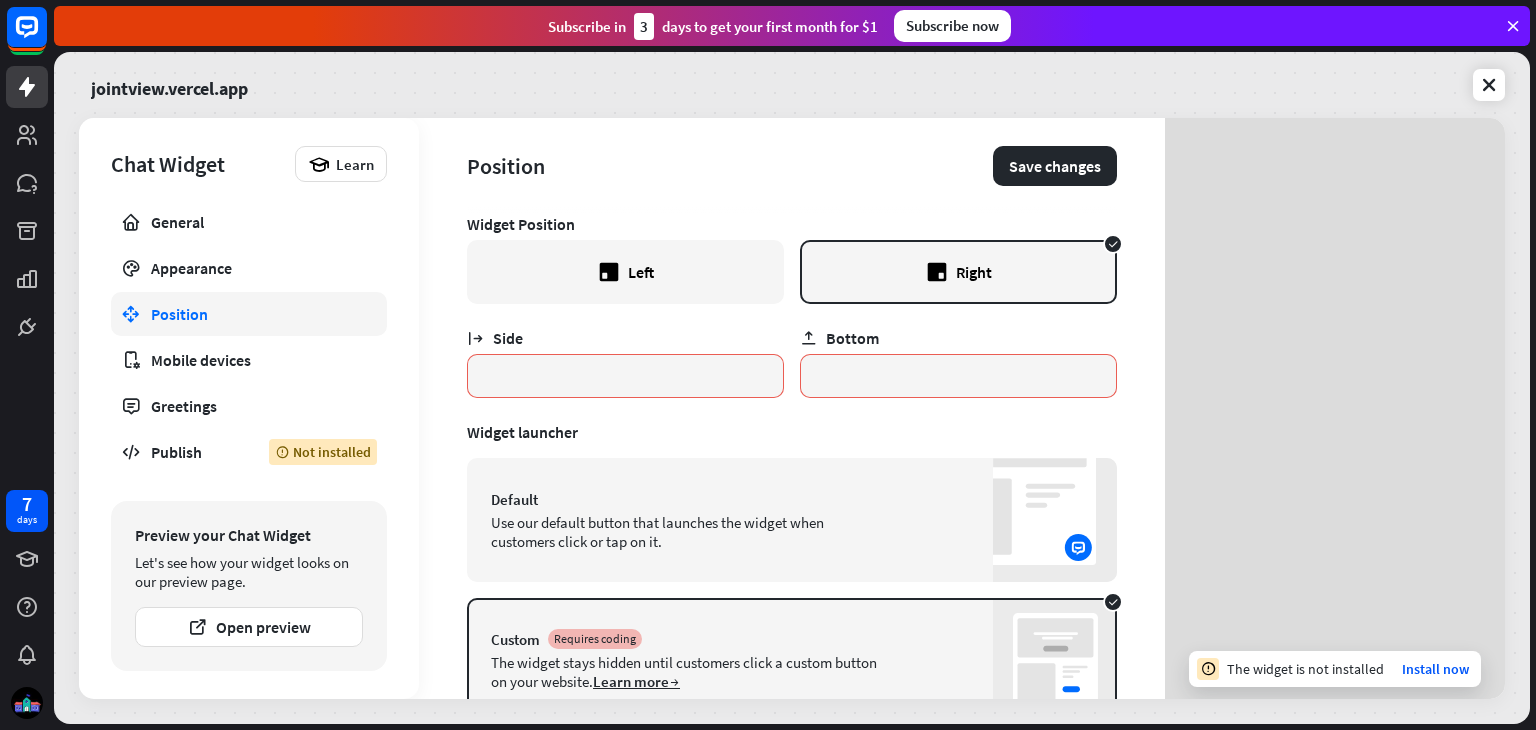 scroll, scrollTop: 79, scrollLeft: 0, axis: vertical 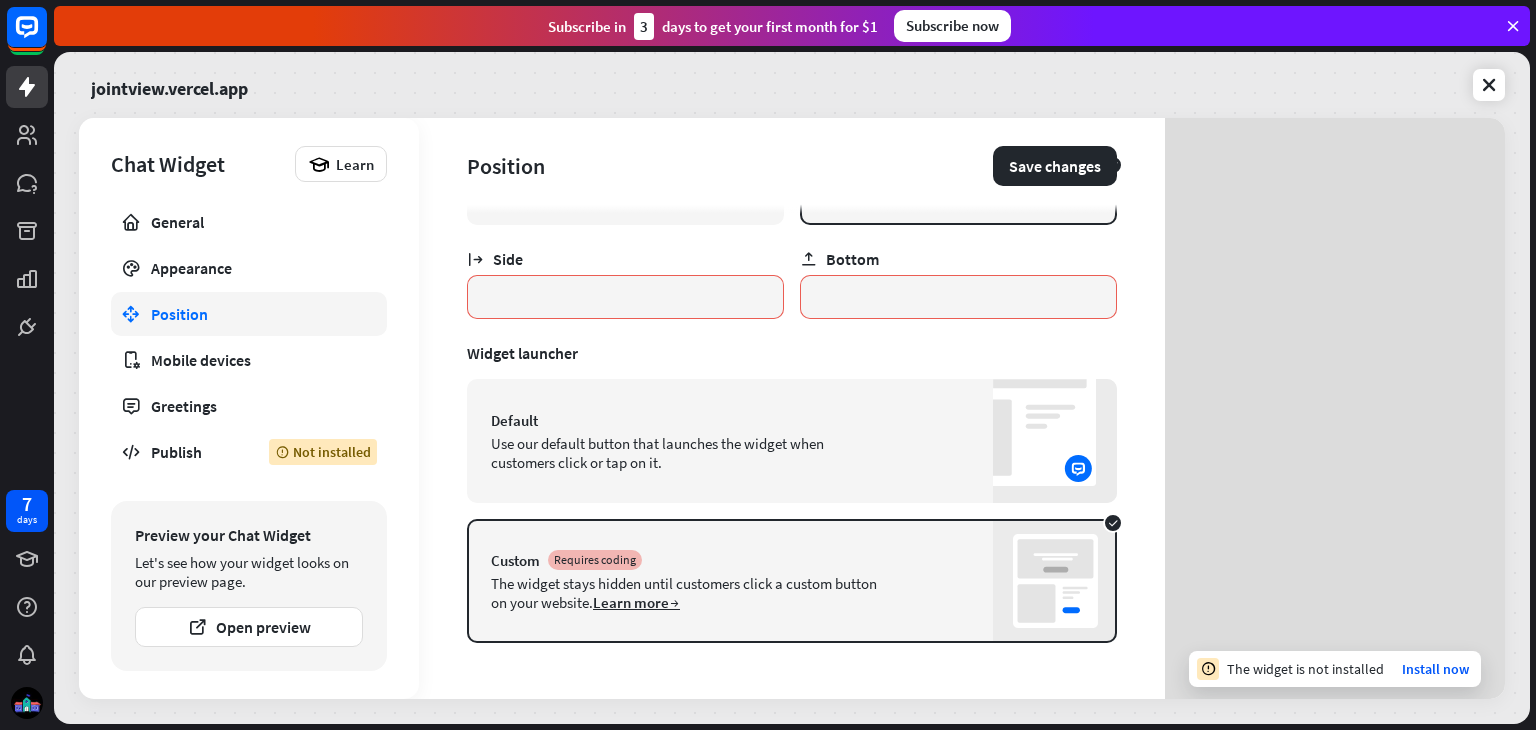 click on "Use our default button that launches the widget when
customers click or tap on it." at bounding box center (686, 453) 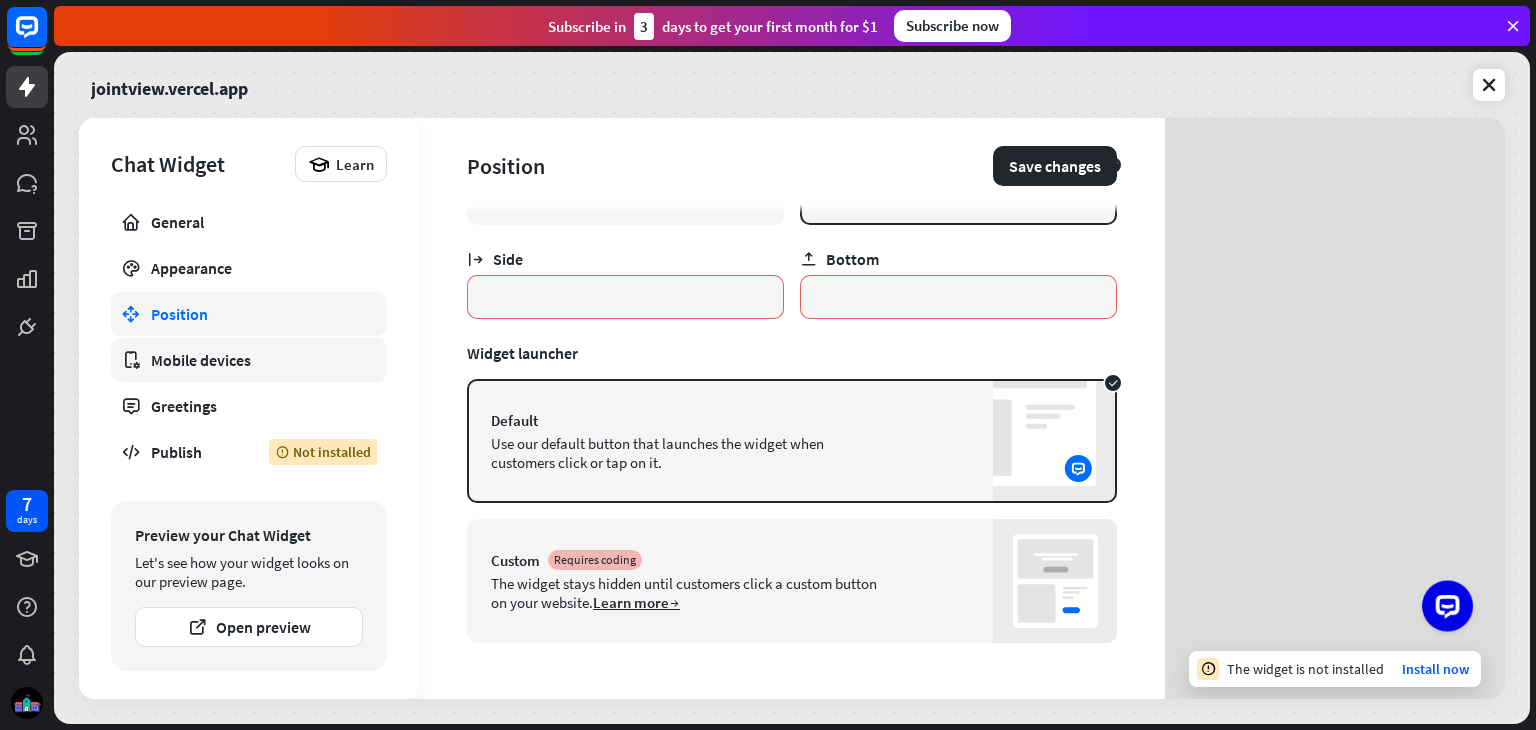 click on "Mobile devices" at bounding box center [249, 360] 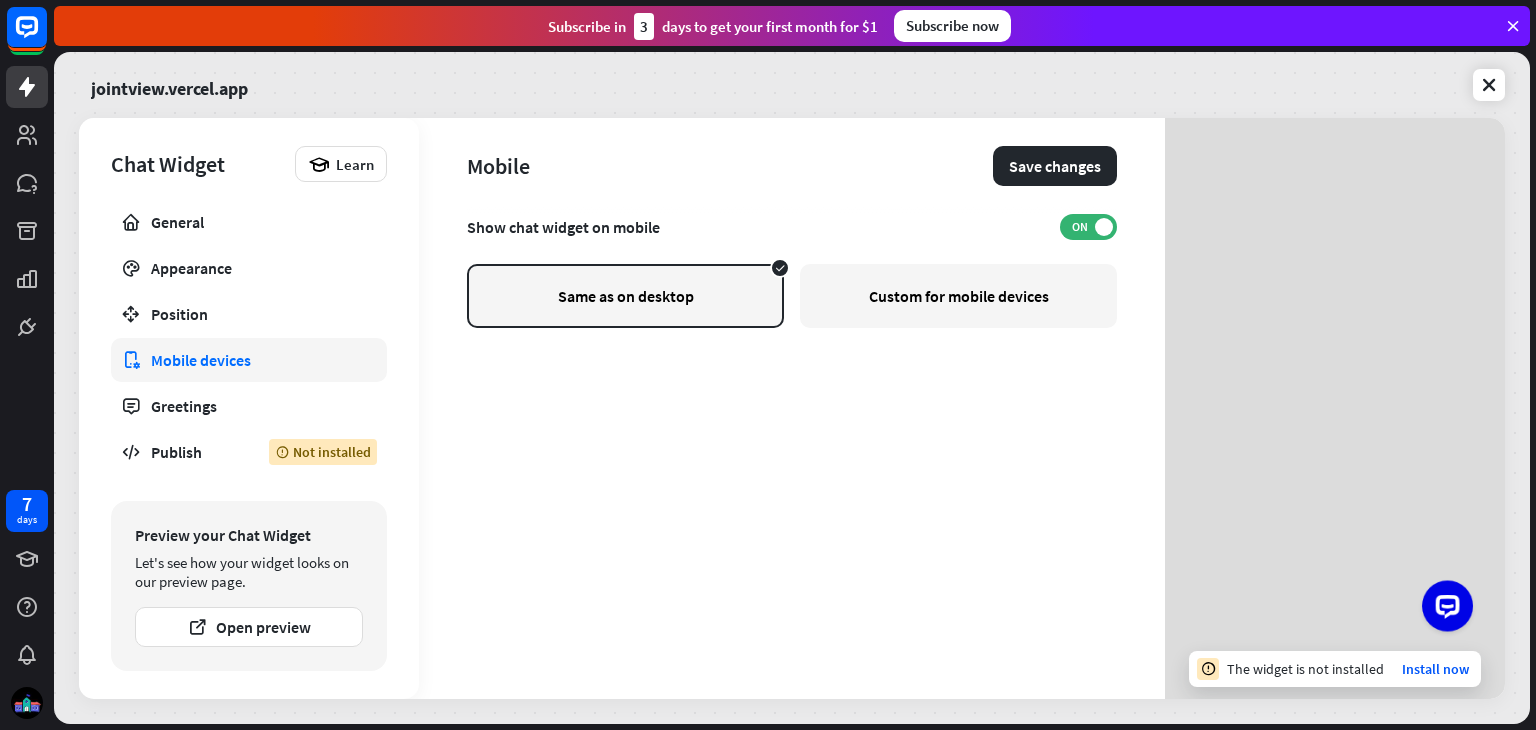 scroll, scrollTop: 0, scrollLeft: 0, axis: both 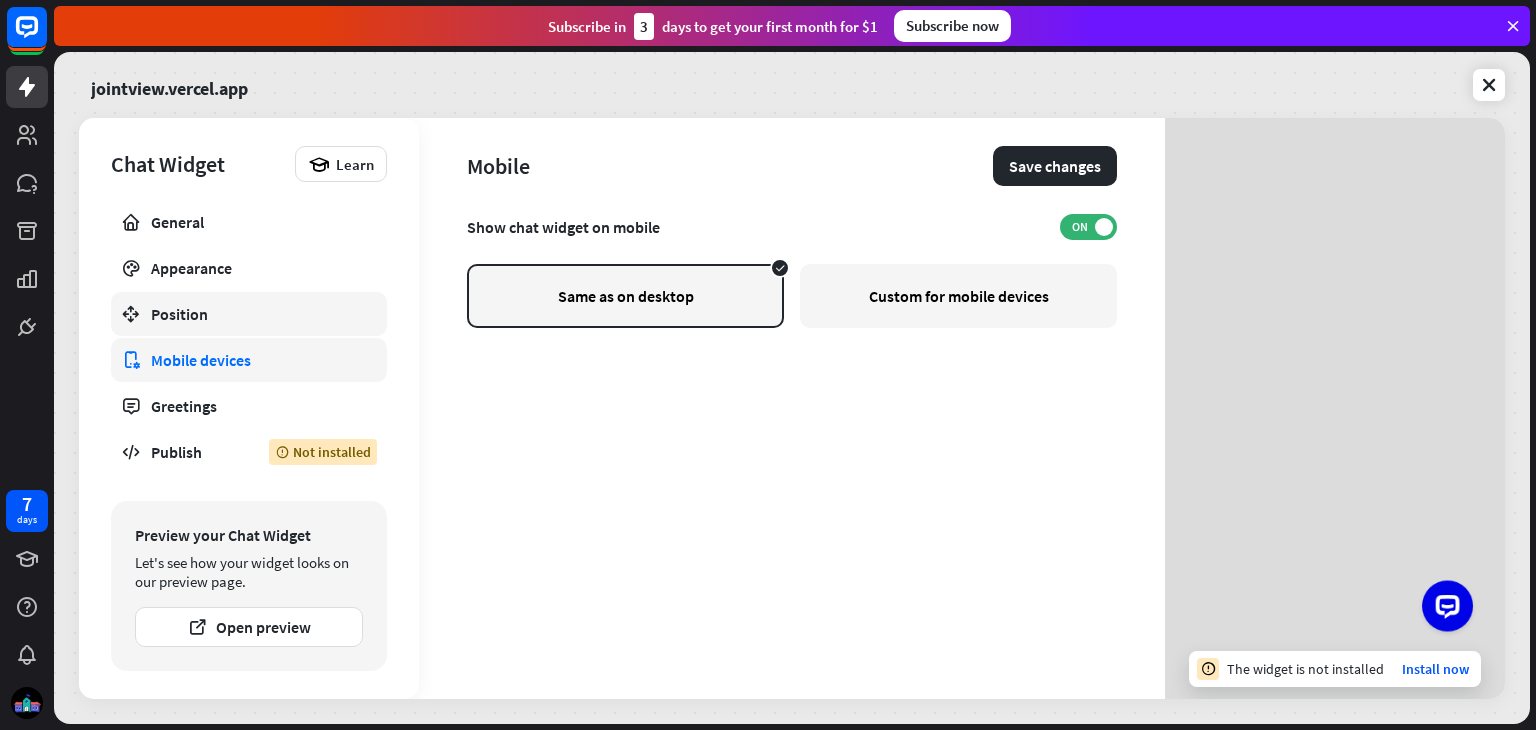 click on "Position" at bounding box center (249, 314) 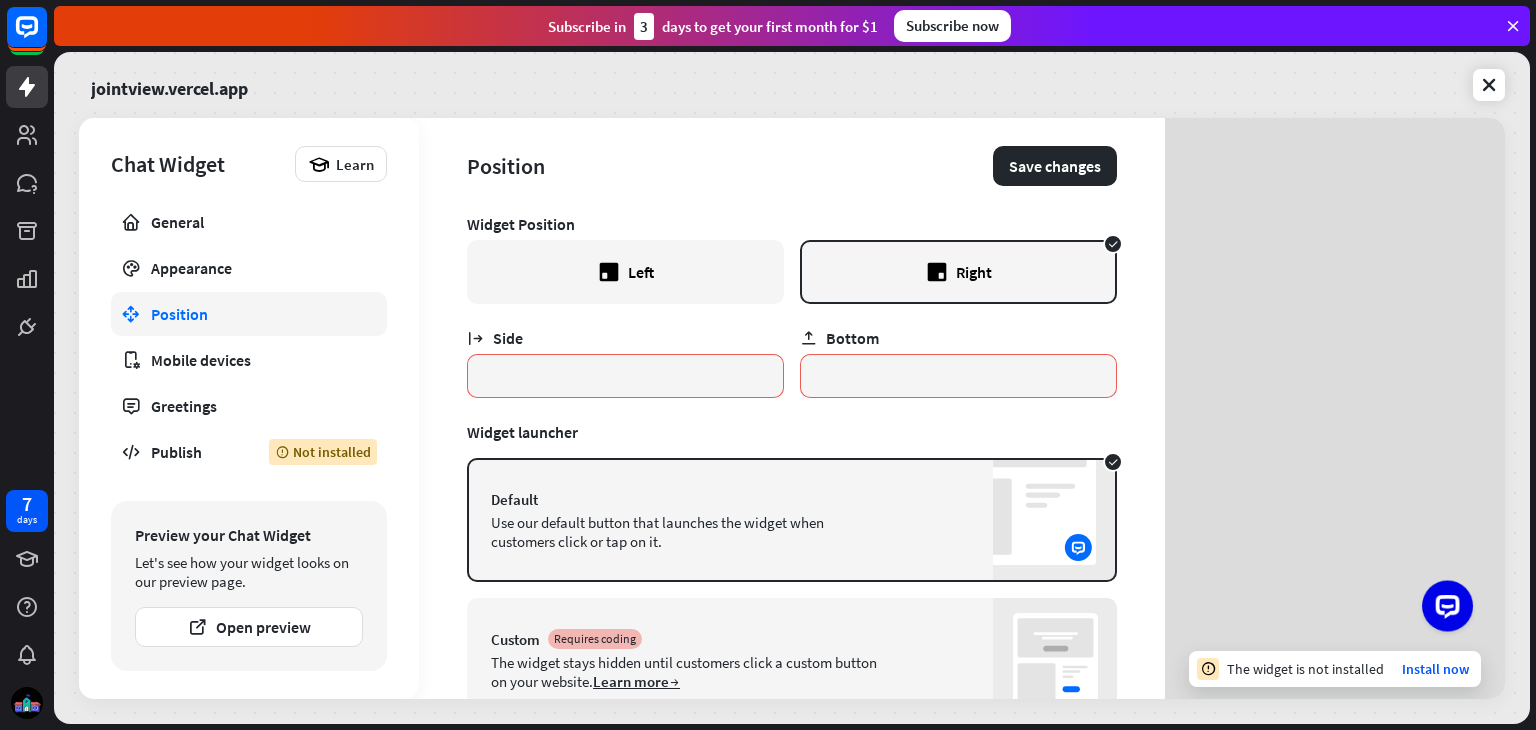 click on "Left" at bounding box center (625, 272) 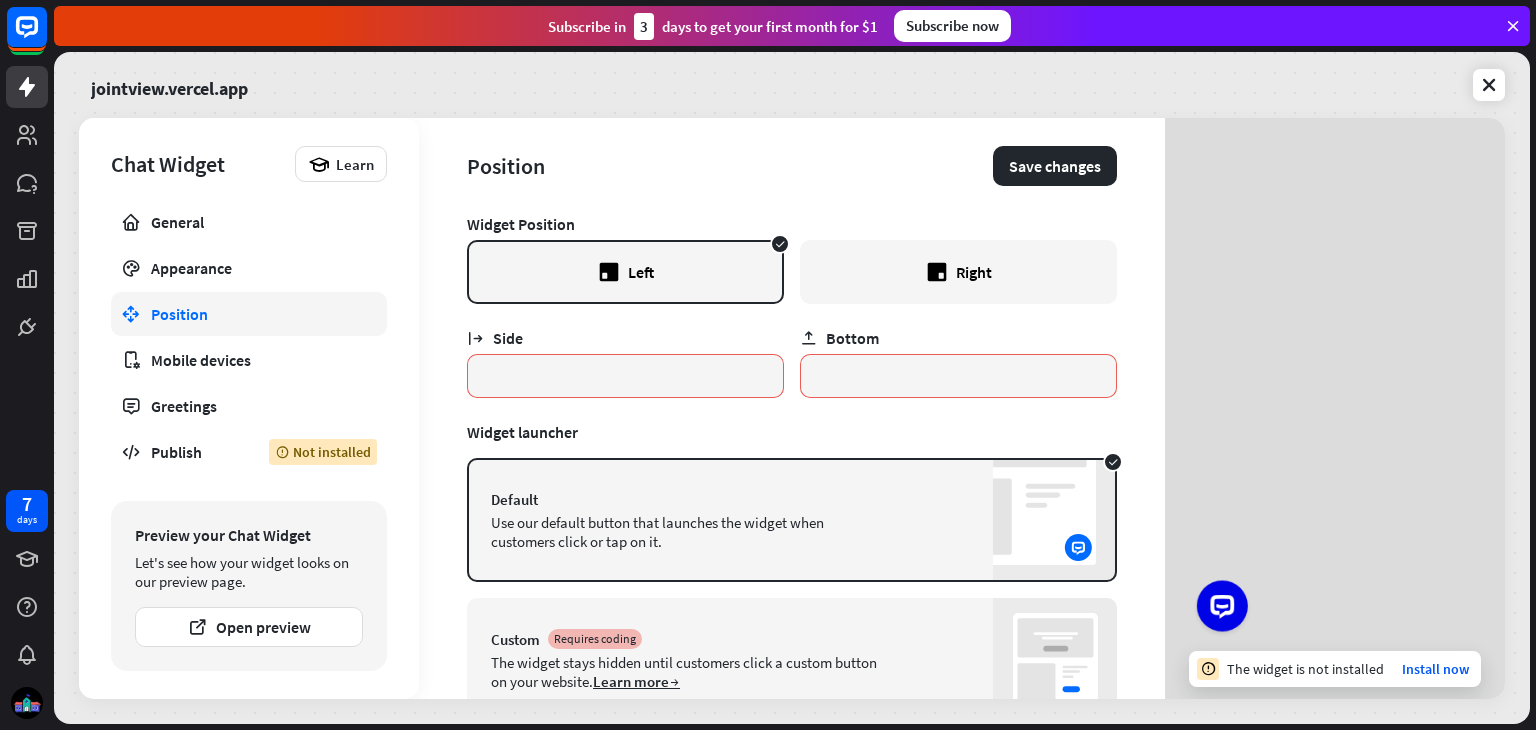 click on "Right" at bounding box center [958, 272] 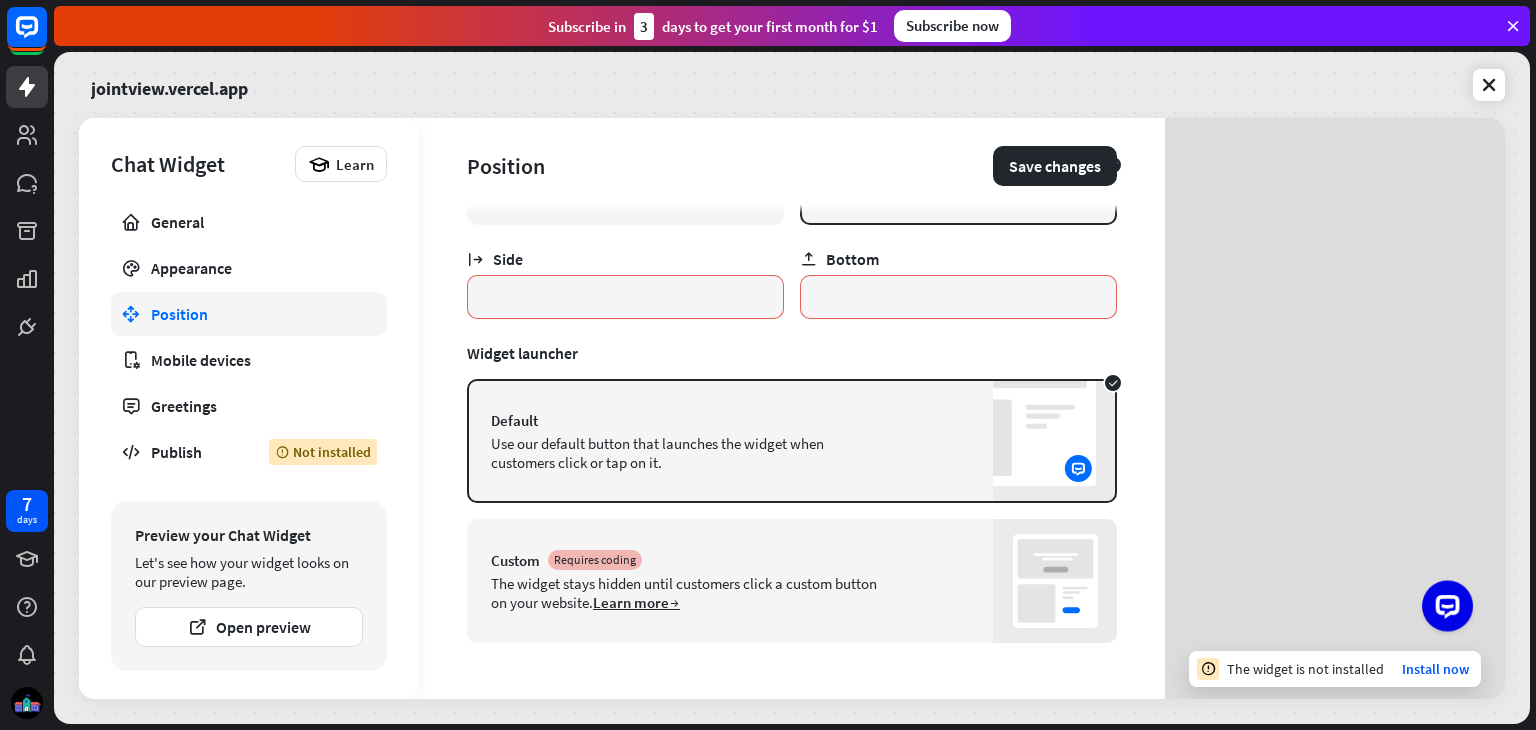 scroll, scrollTop: 66, scrollLeft: 0, axis: vertical 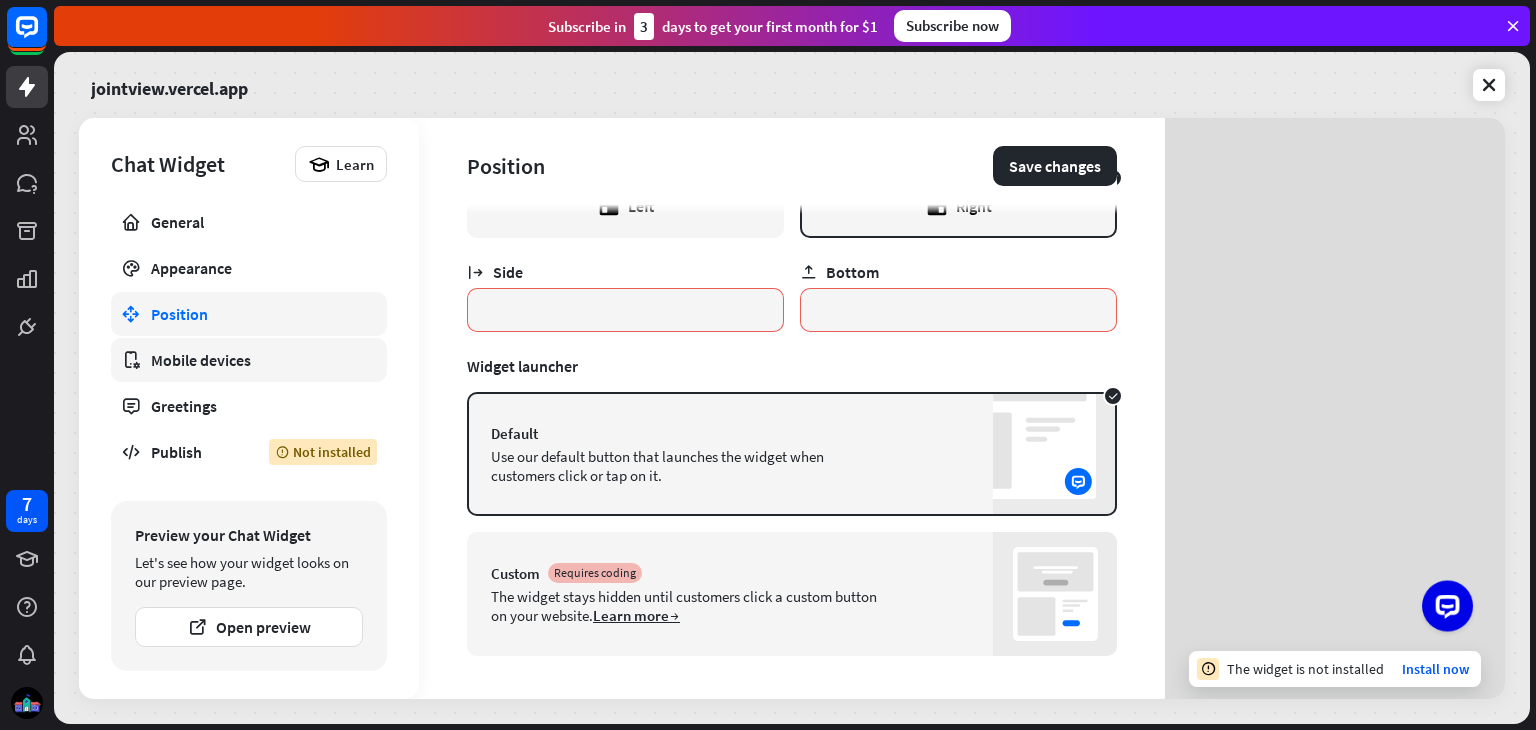 click on "Mobile devices" at bounding box center (249, 360) 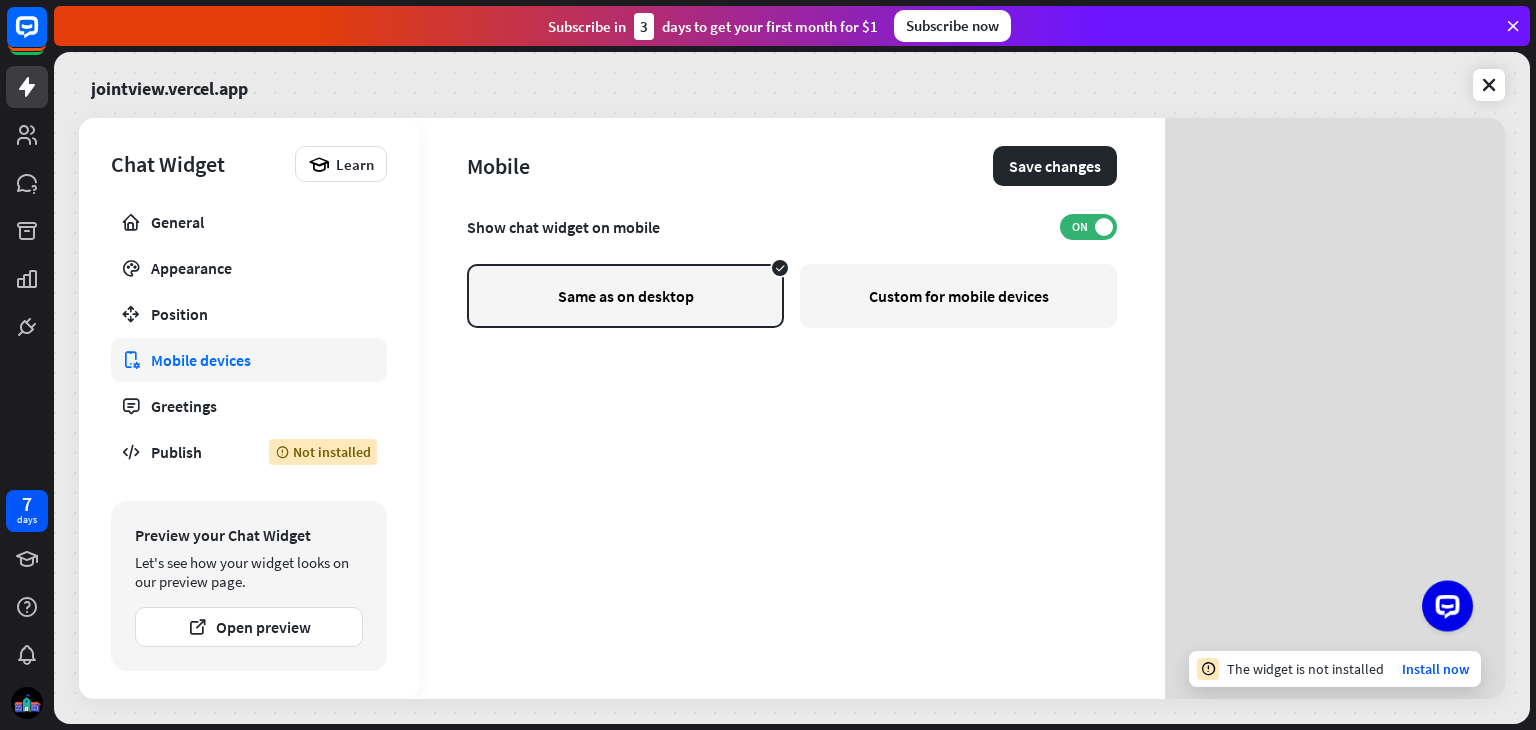 click on "Custom for mobile devices" at bounding box center (958, 296) 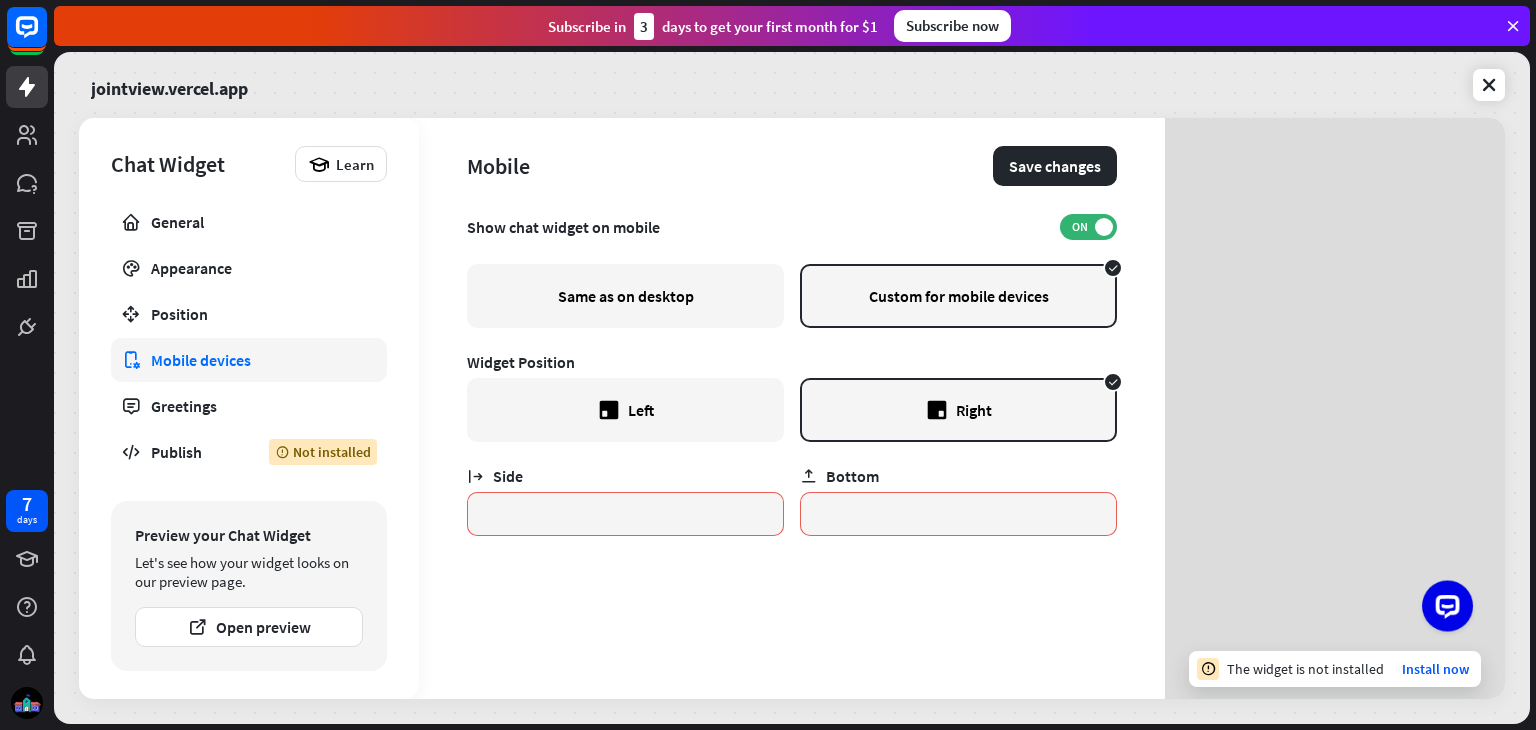 click on "Same as on desktop" at bounding box center [625, 296] 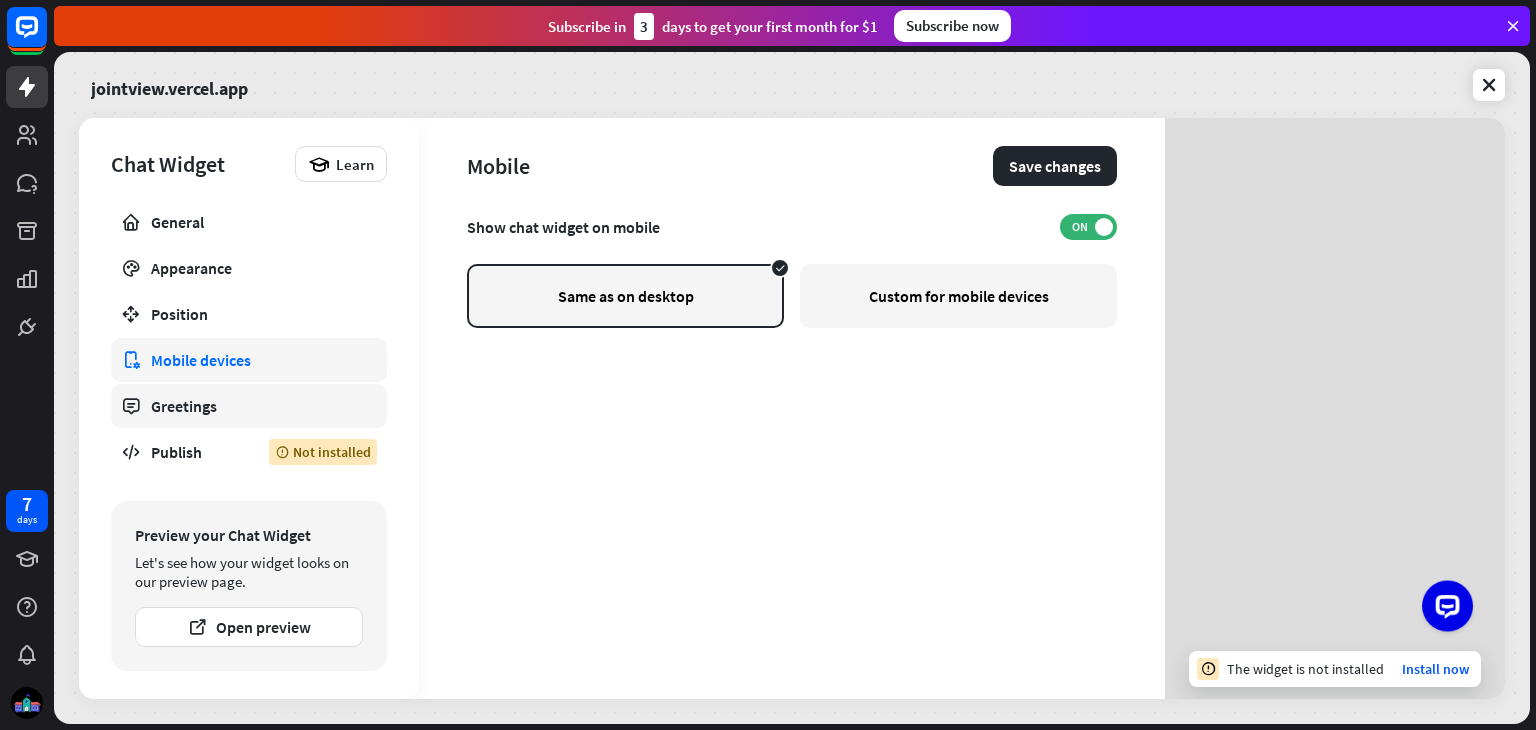 click on "Greetings" at bounding box center (249, 406) 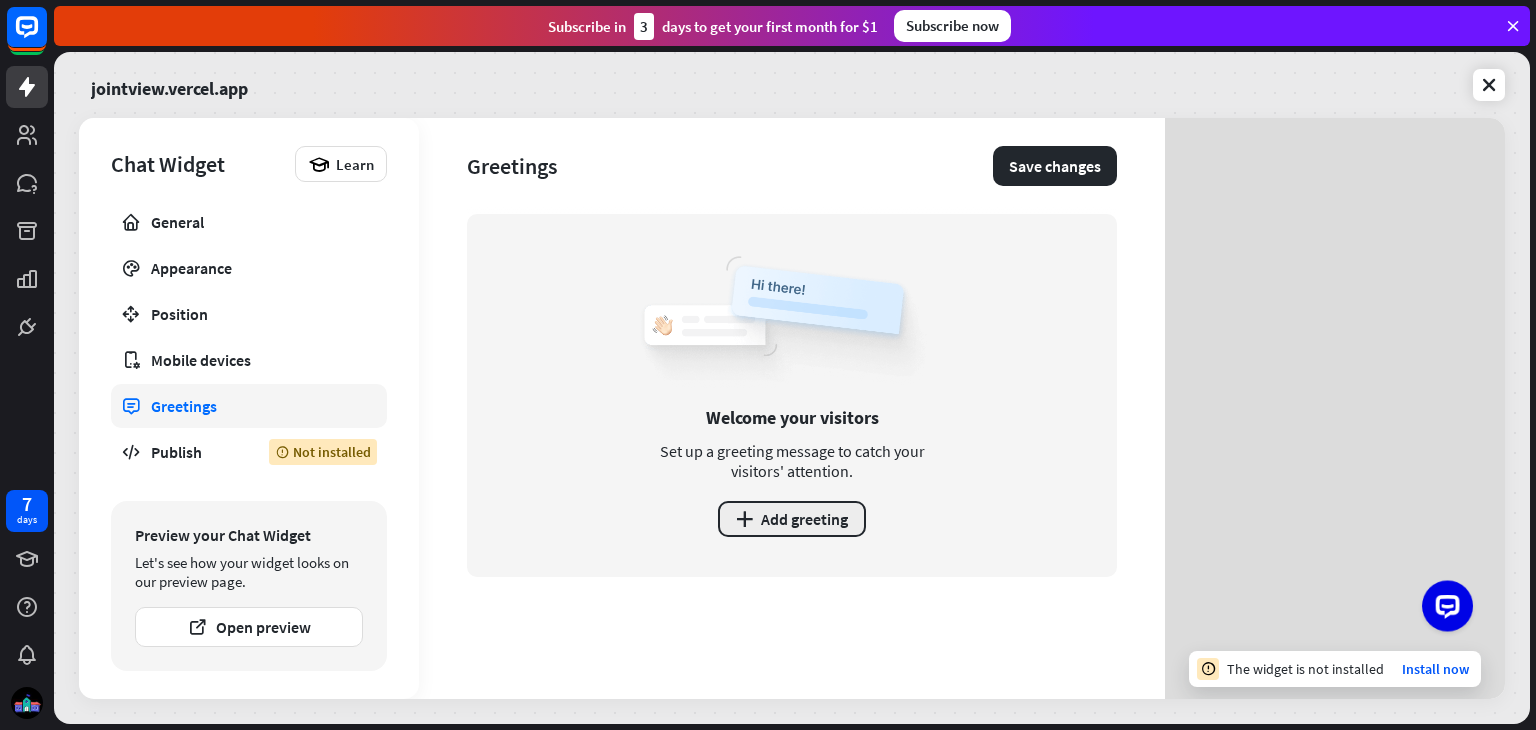 click on "plus
Add greeting" at bounding box center (792, 519) 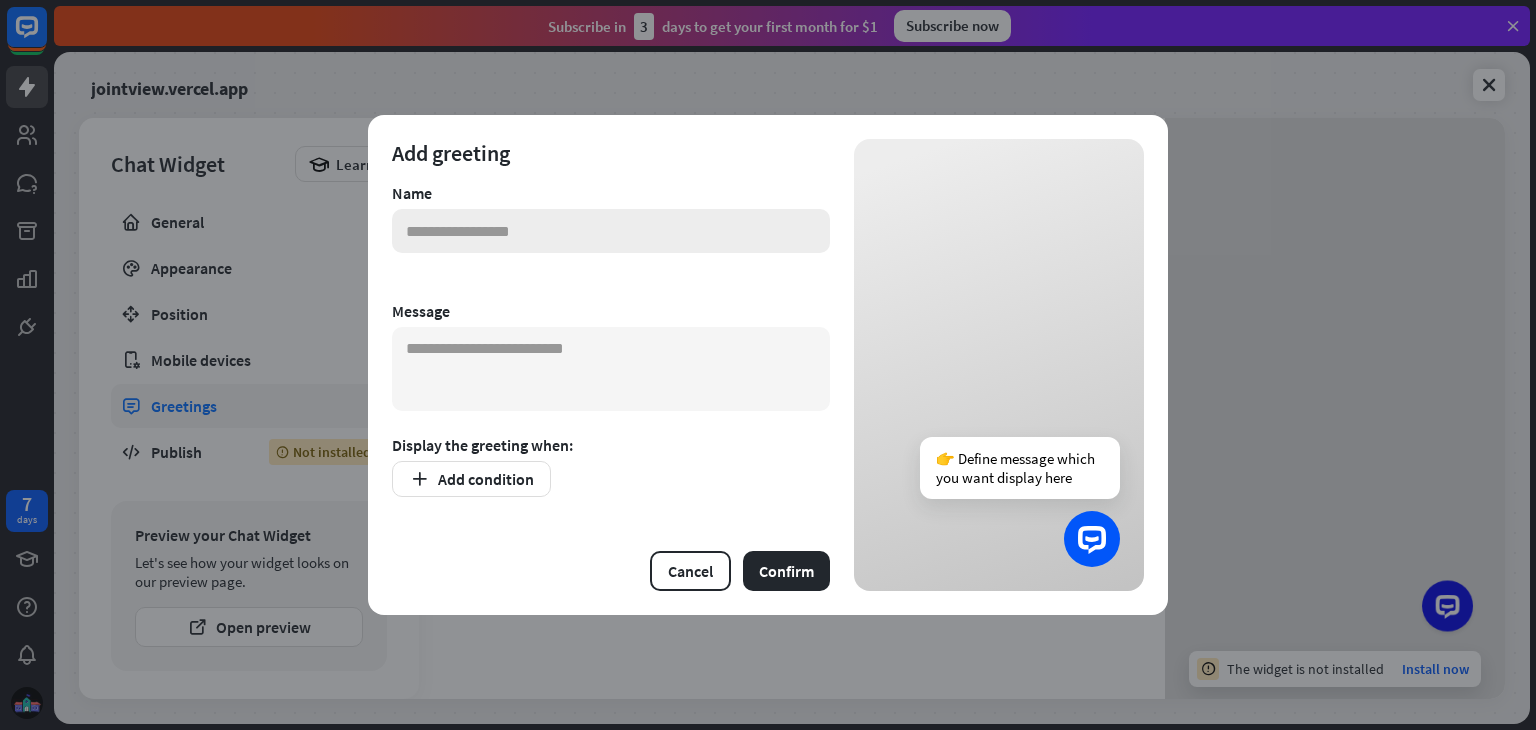 click at bounding box center (611, 231) 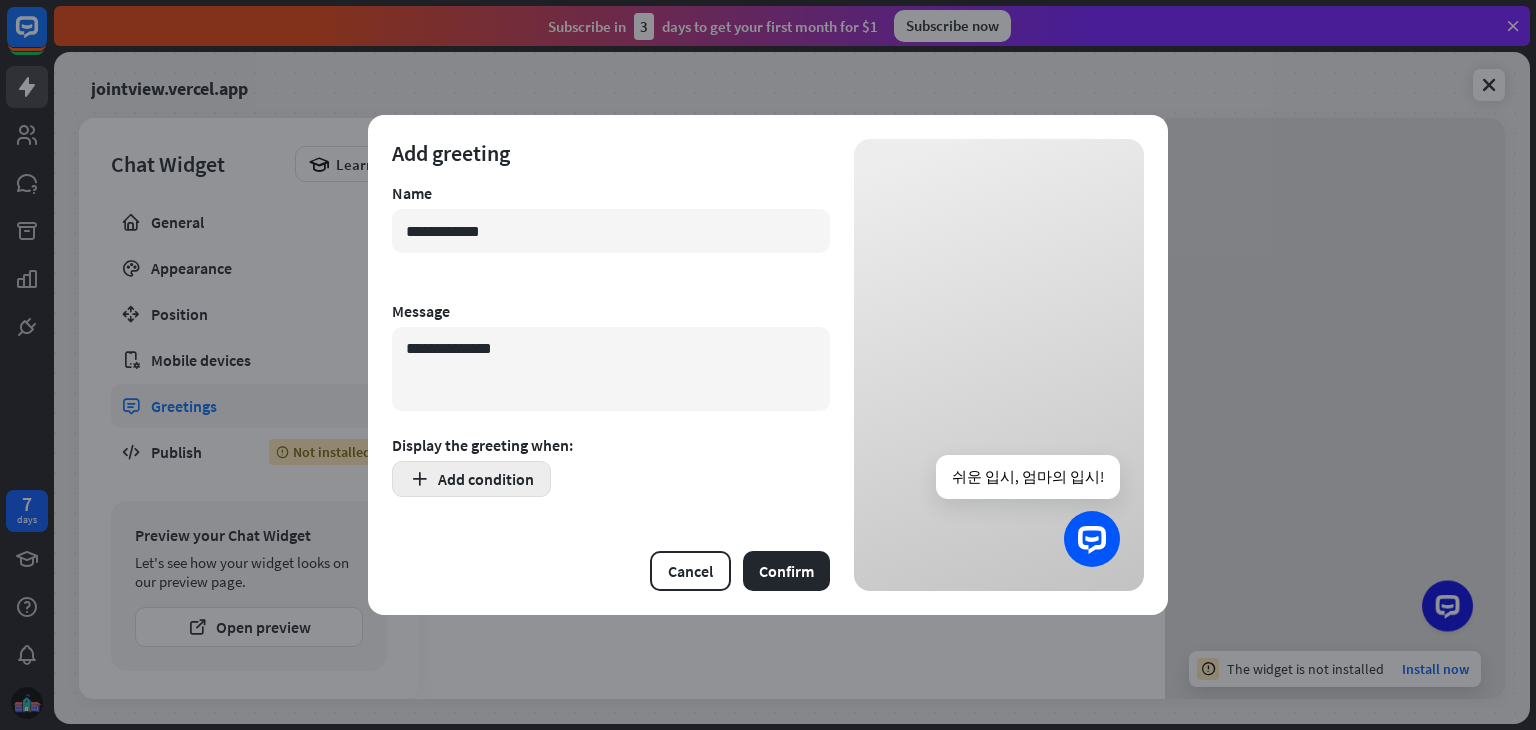 click on "Add condition" at bounding box center [471, 479] 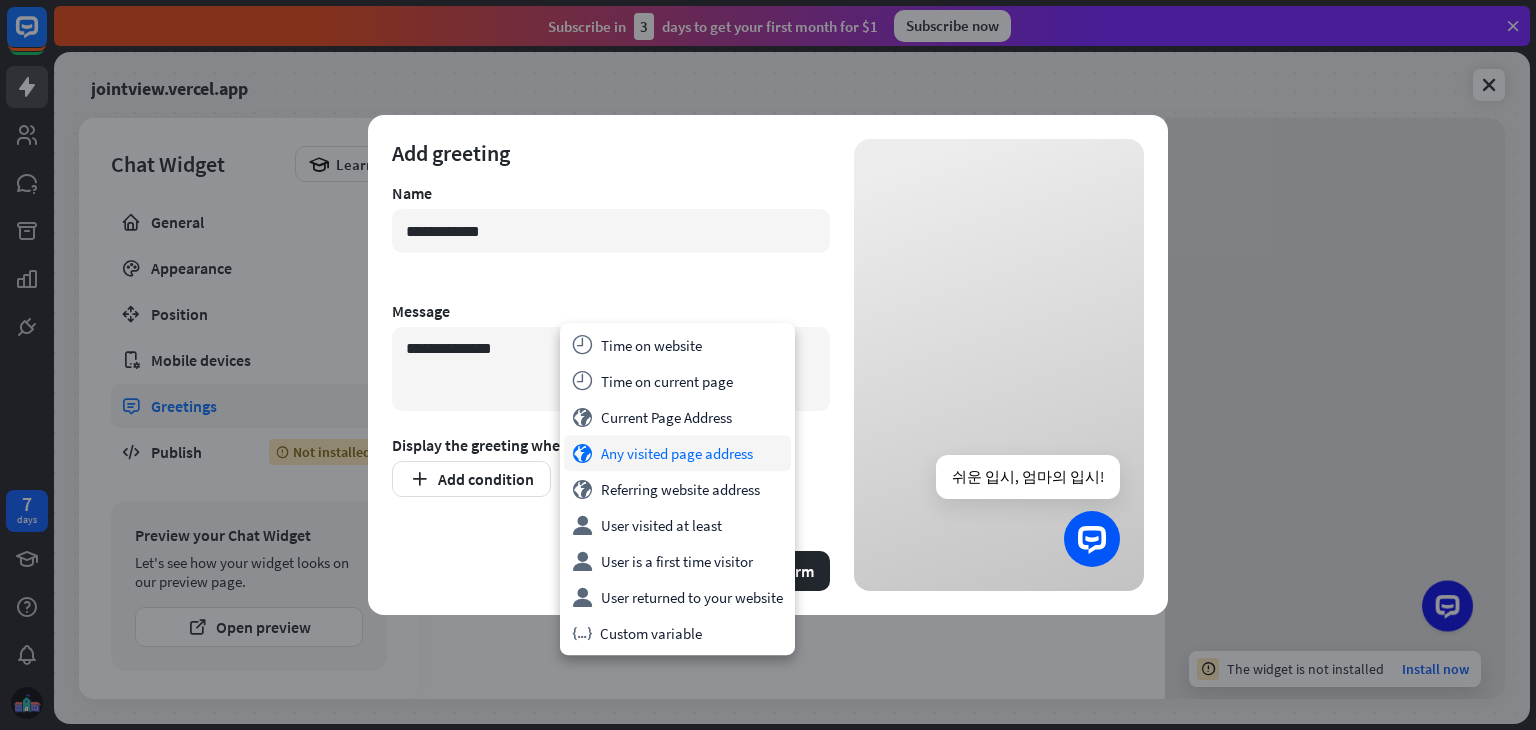 click on "globe
Any visited page address" at bounding box center (677, 453) 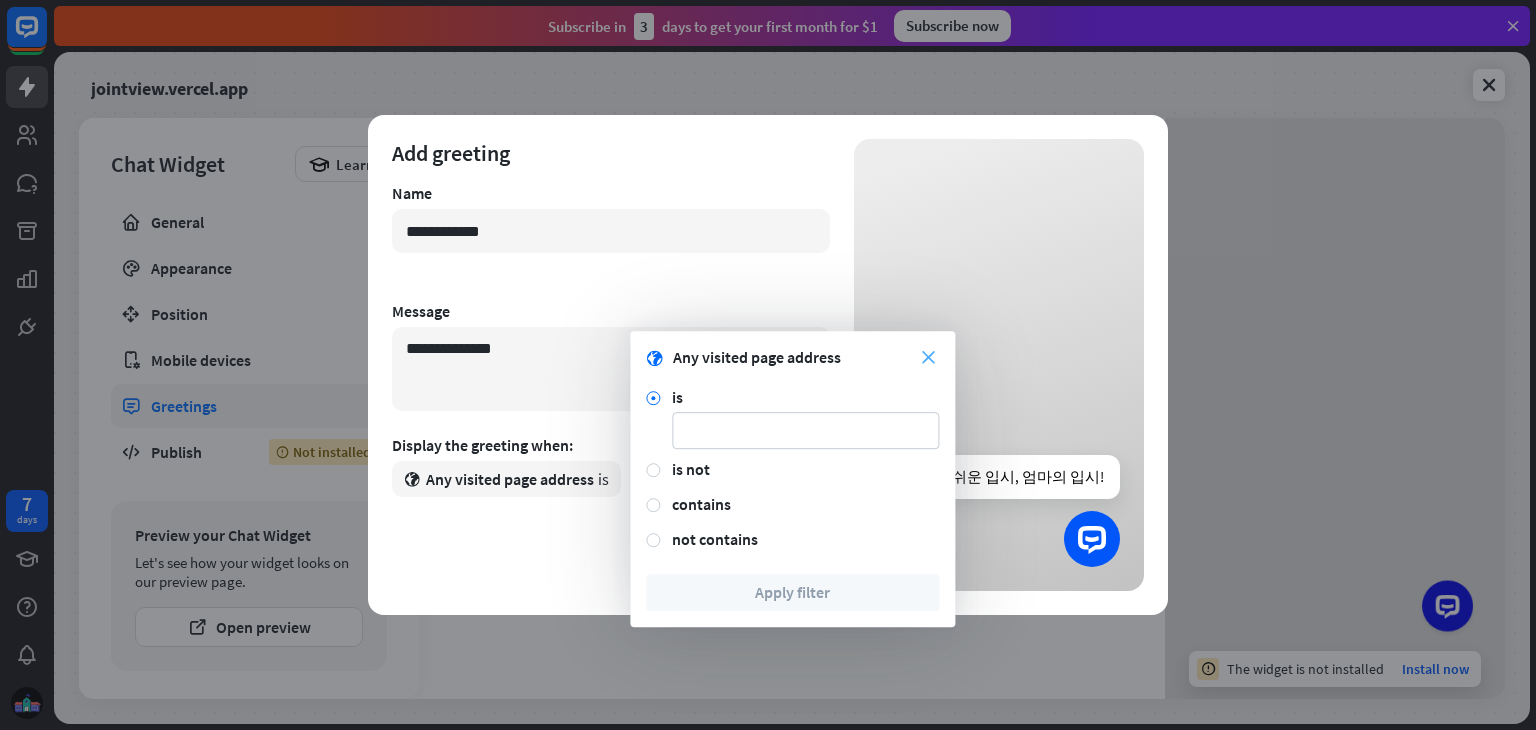 click on "close" at bounding box center [928, 357] 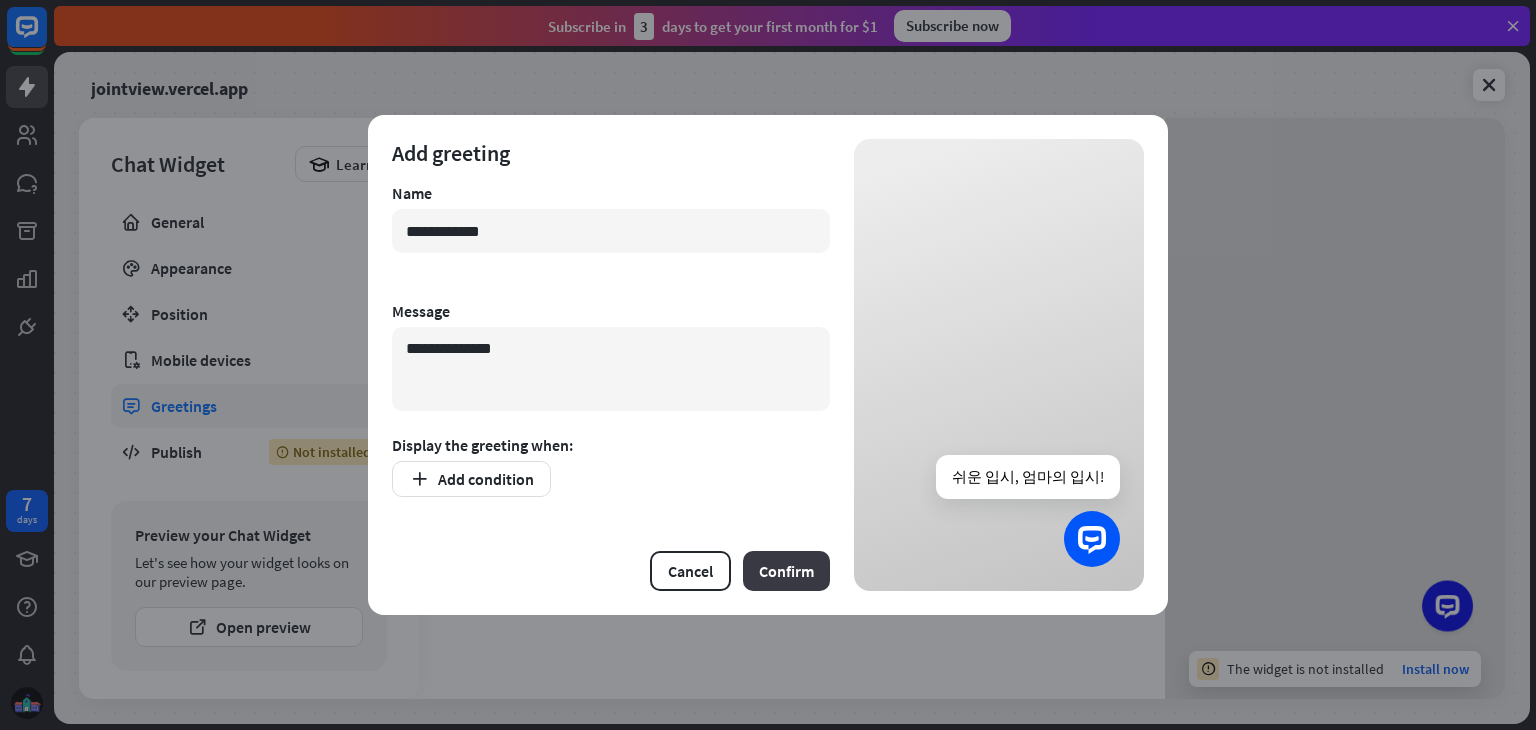 click on "Confirm" at bounding box center [786, 571] 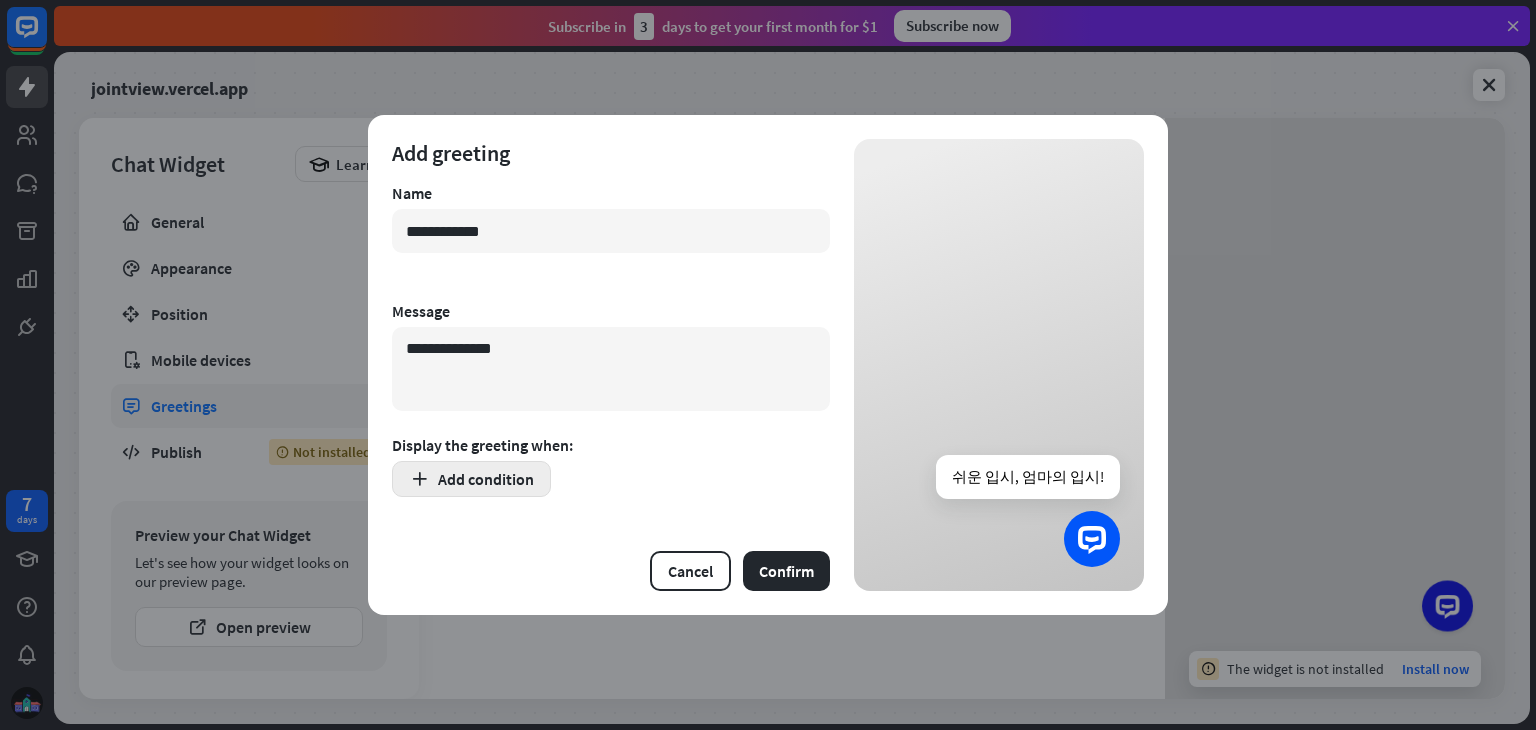 click on "Add condition" at bounding box center (471, 479) 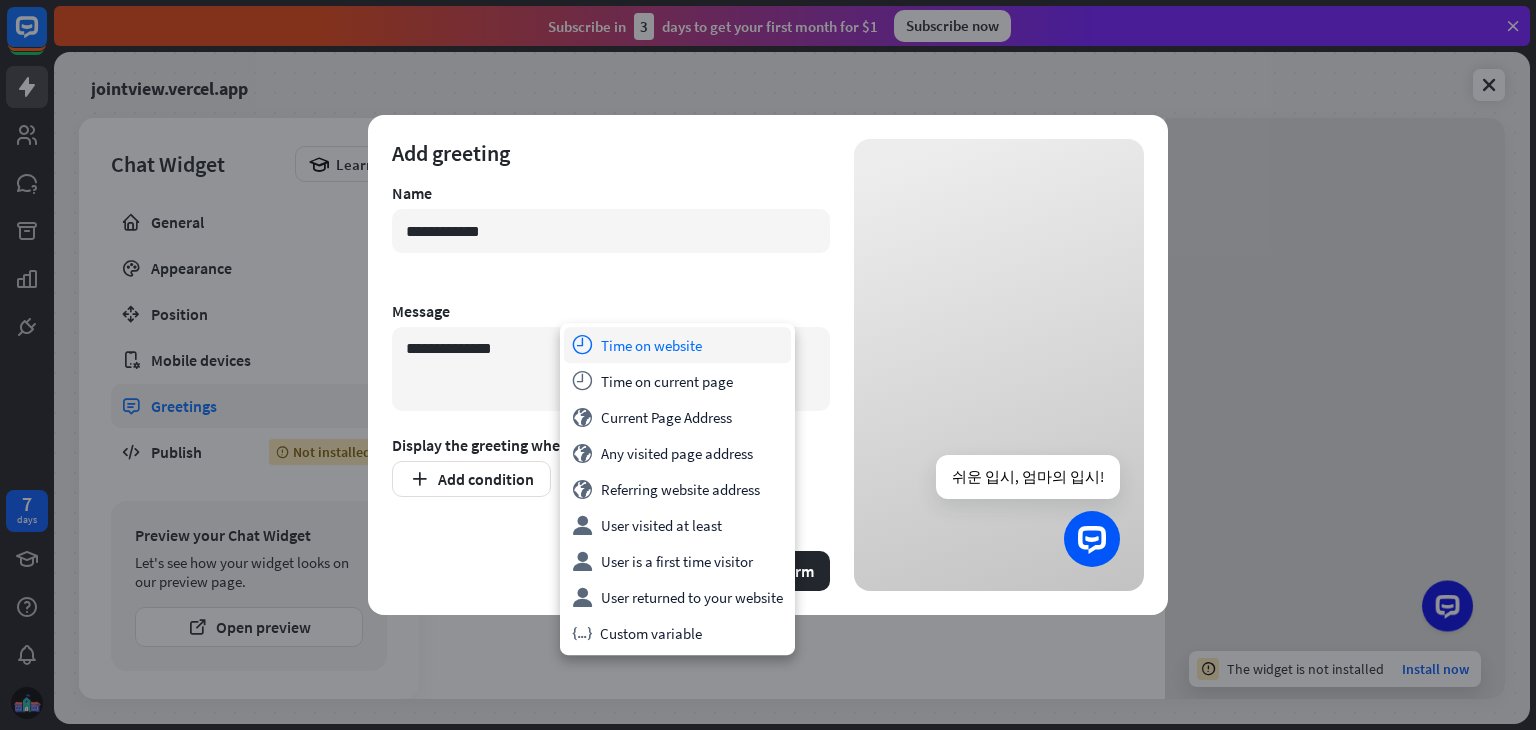 click on "time
Time on website" at bounding box center (677, 345) 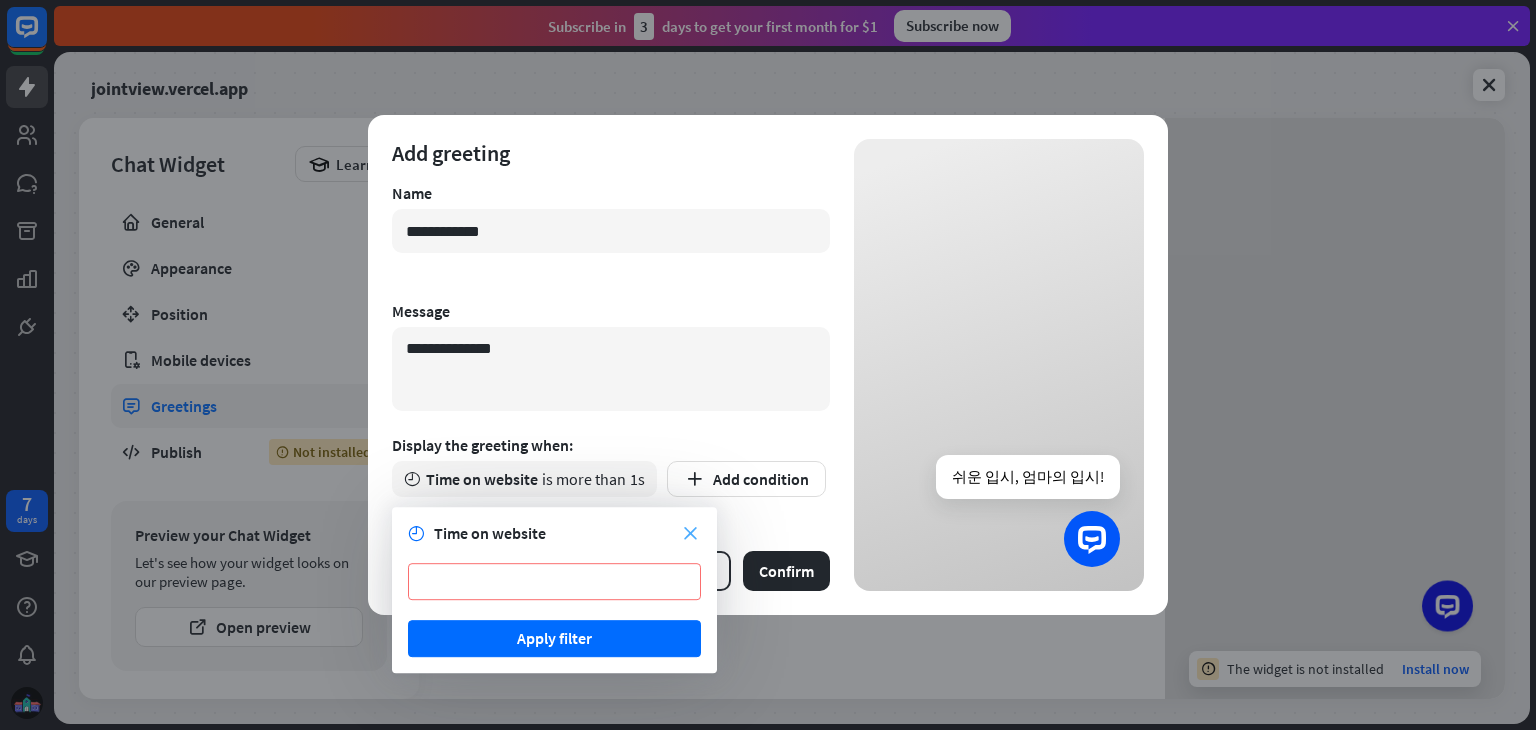 click on "close" at bounding box center (690, 533) 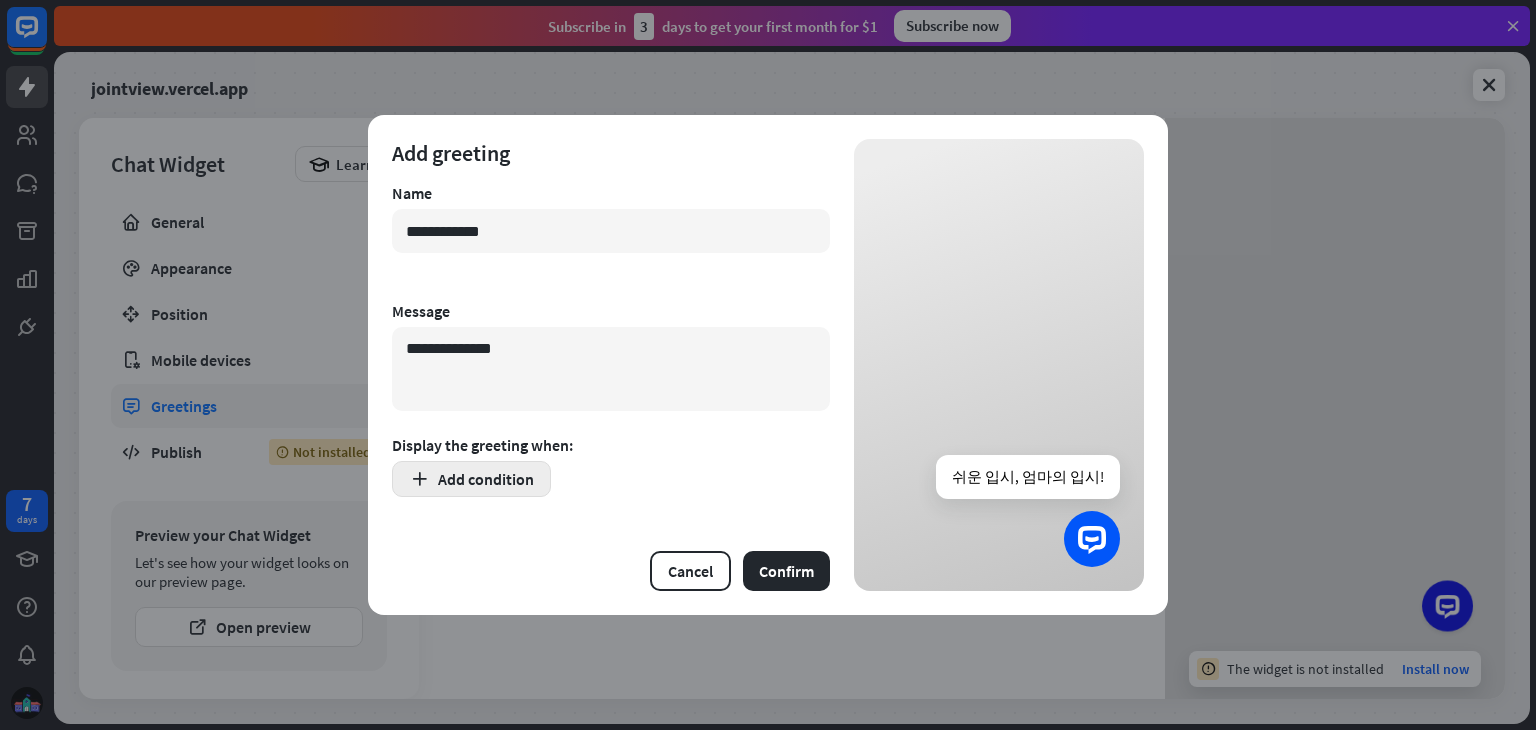 click on "Add condition" at bounding box center [471, 479] 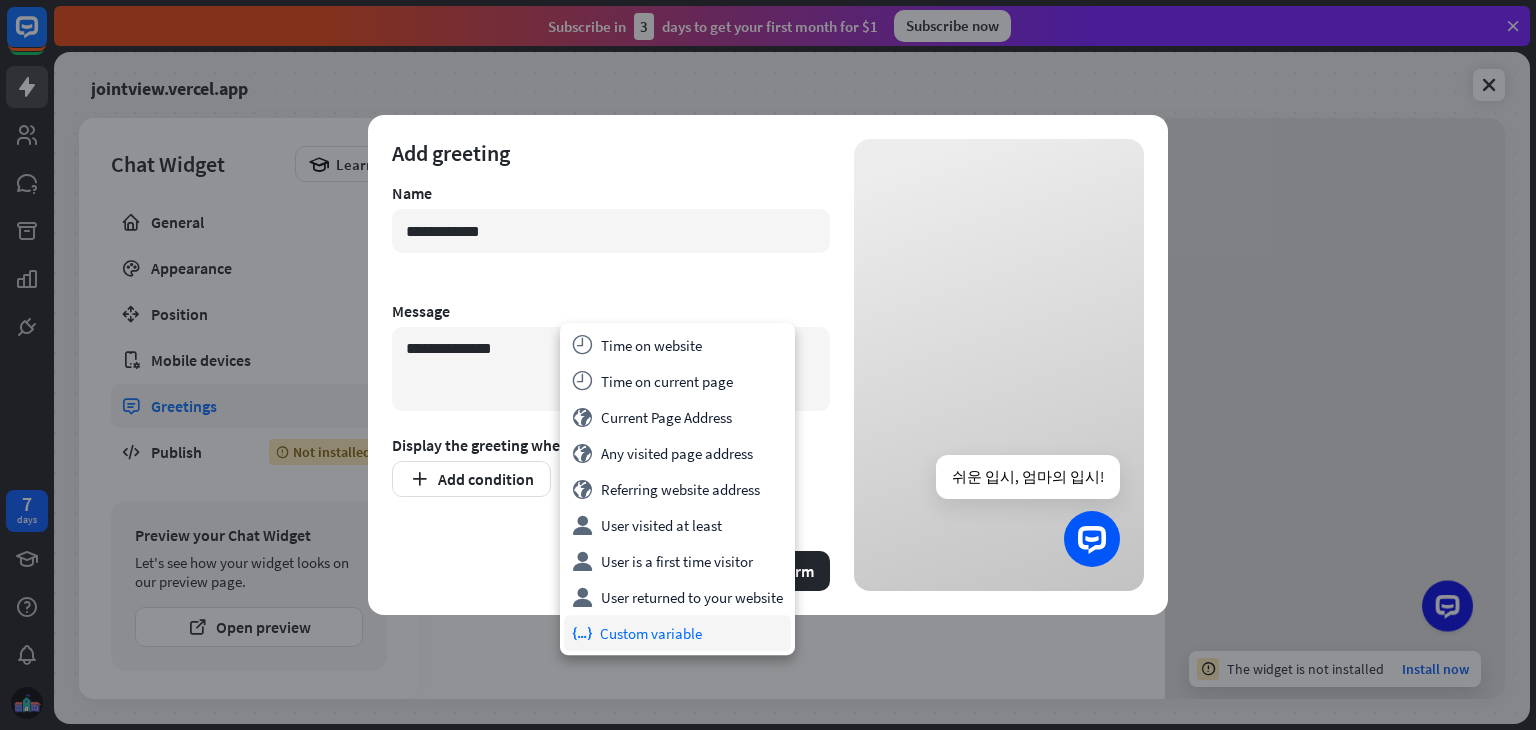 click on "variable
Custom variable" at bounding box center (677, 633) 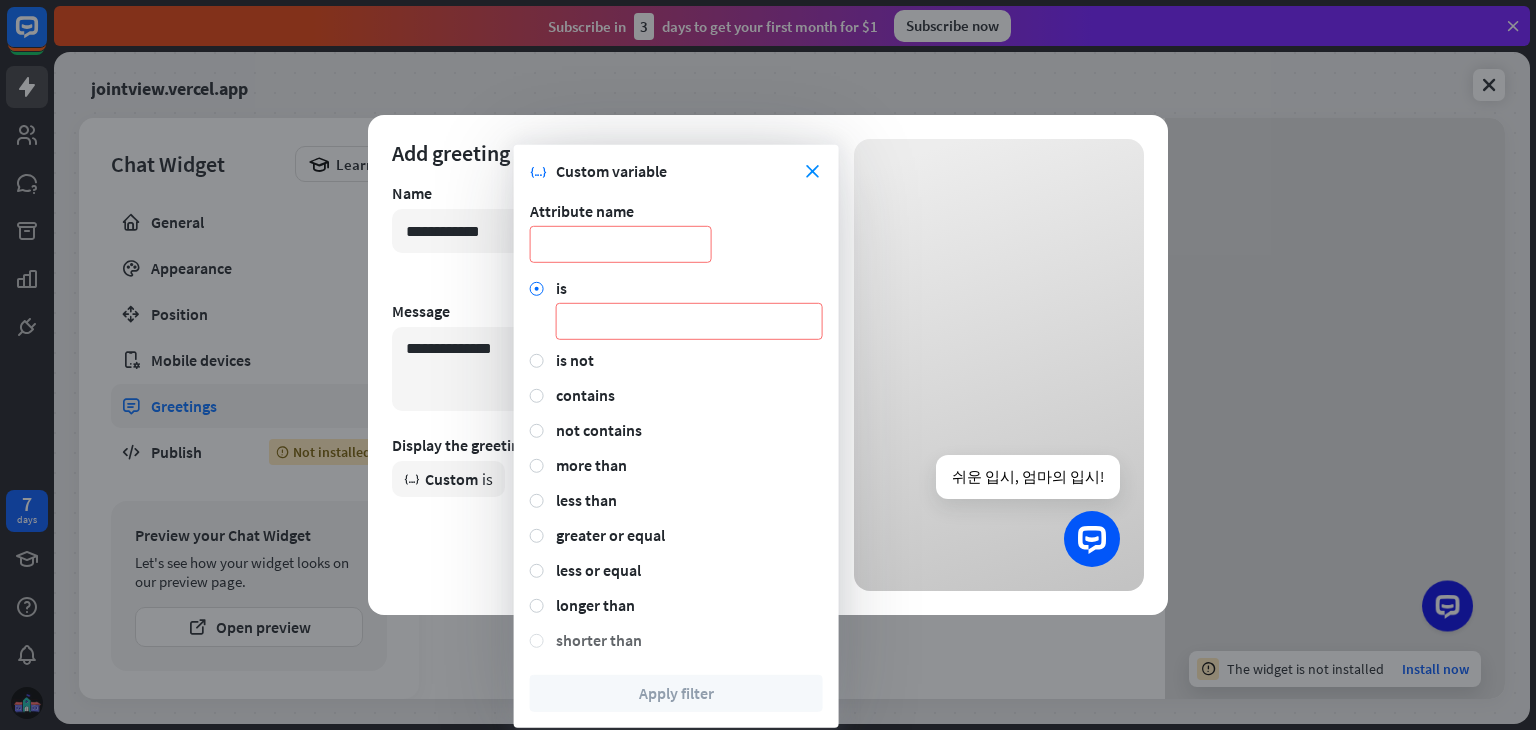 click on "shorter than" at bounding box center [689, 640] 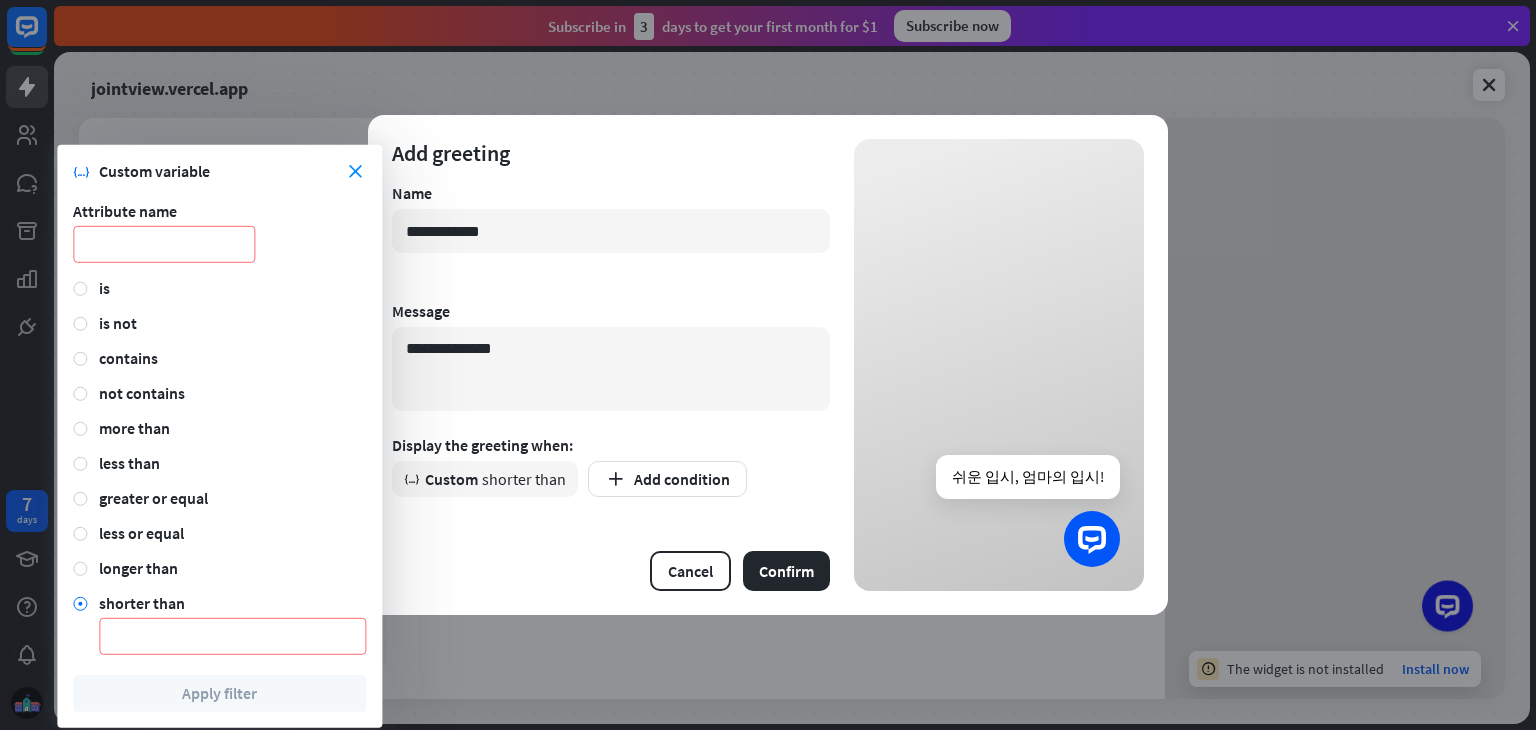 click on "close
variable   Custom variable" at bounding box center [219, 171] 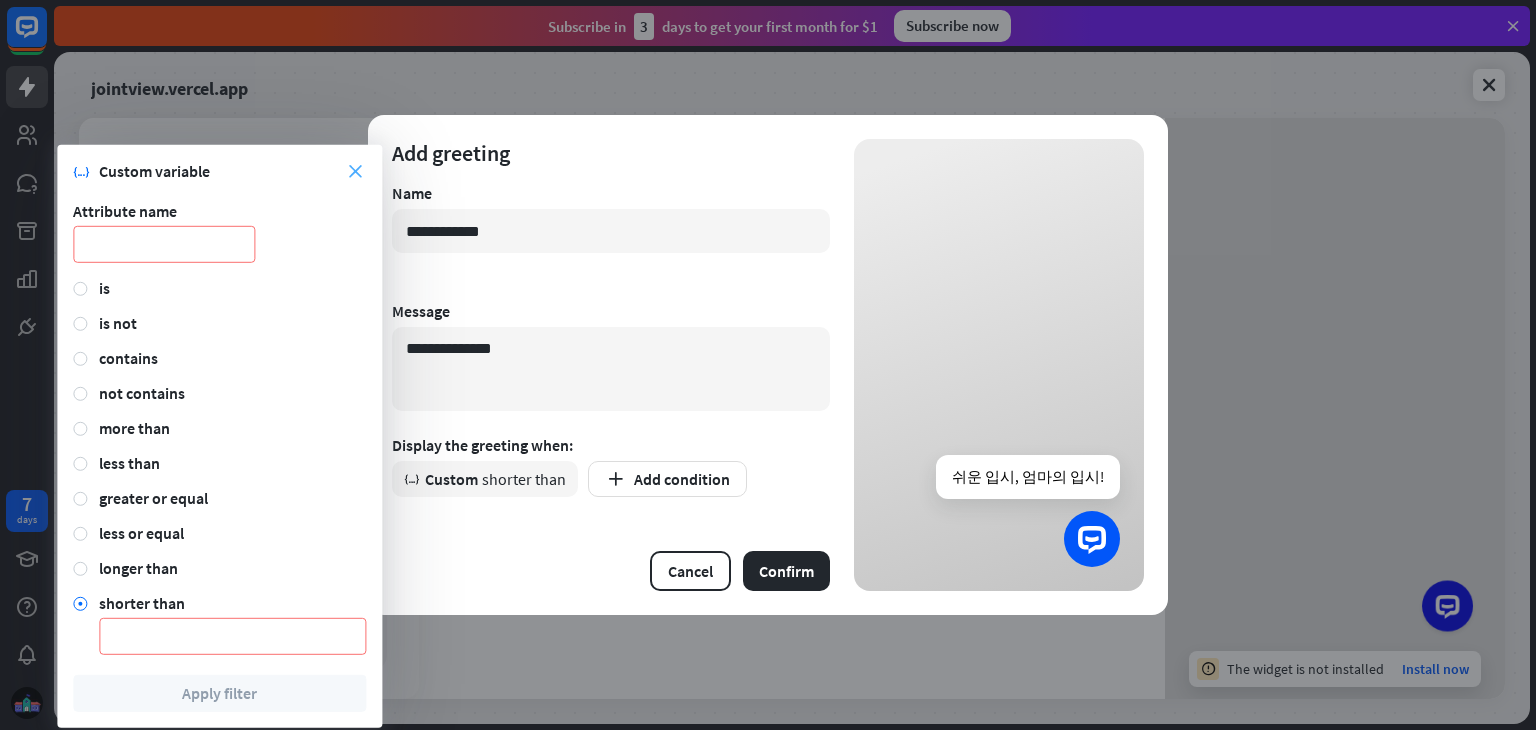 click on "close" at bounding box center (355, 171) 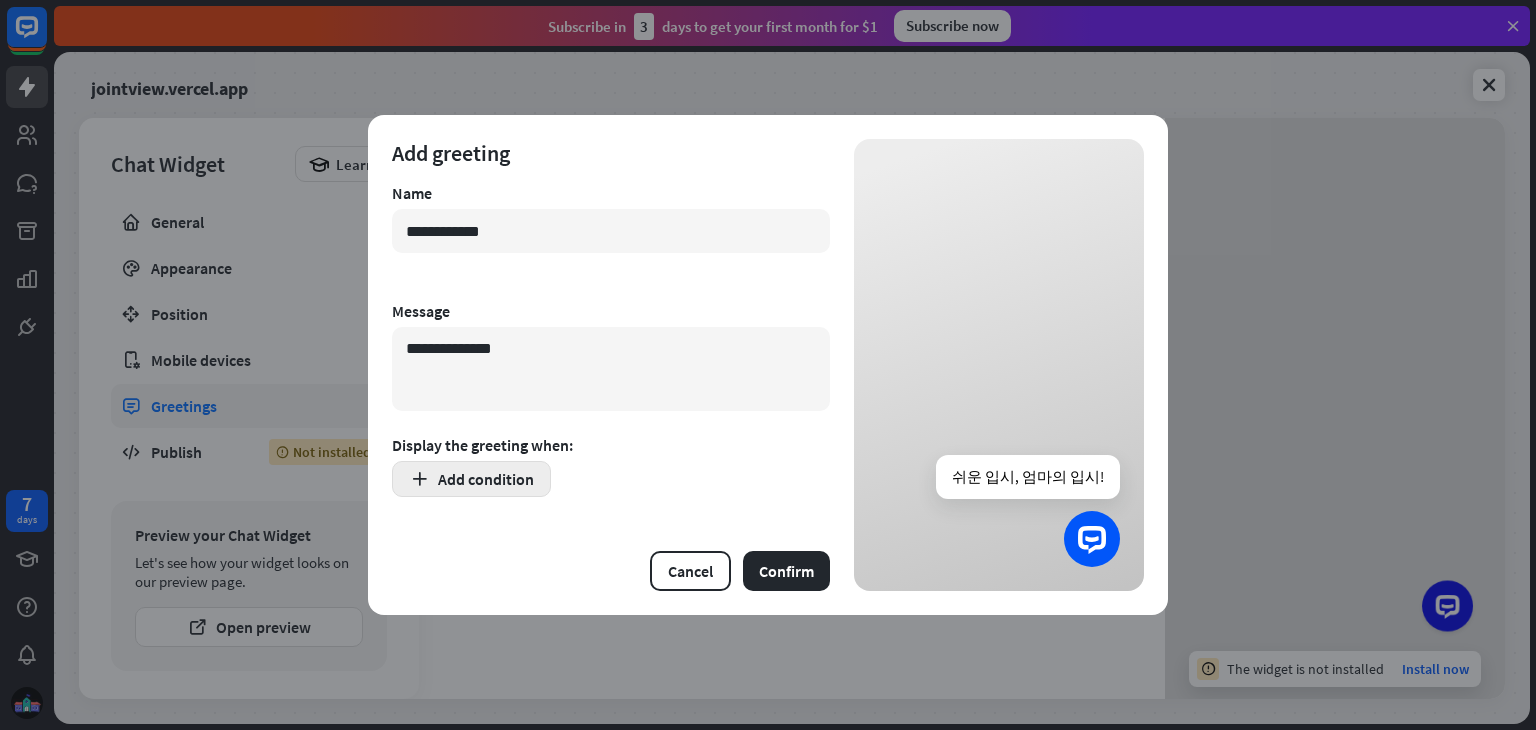 click on "Add condition" at bounding box center (471, 479) 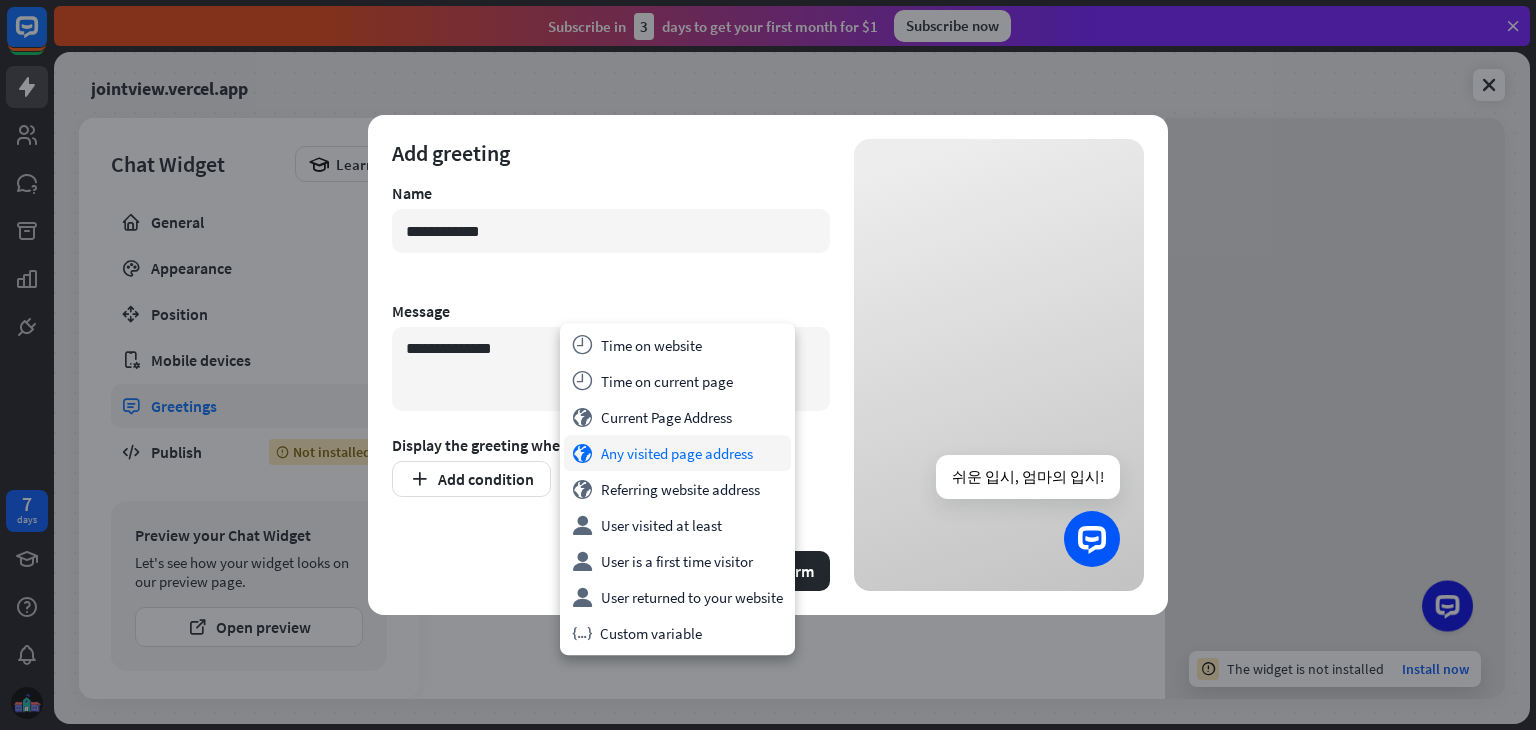 click on "globe
Any visited page address" at bounding box center [677, 453] 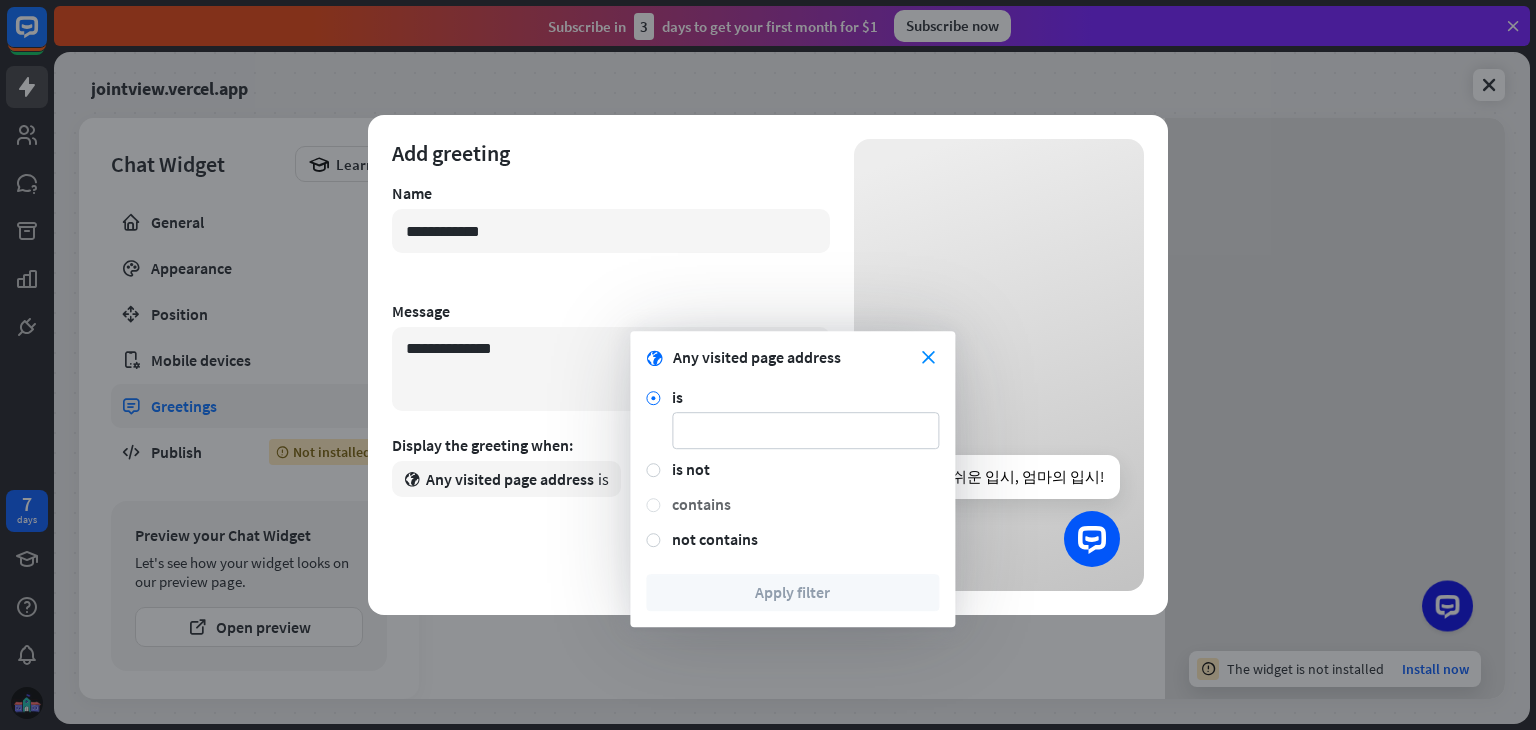 click on "contains" at bounding box center [805, 504] 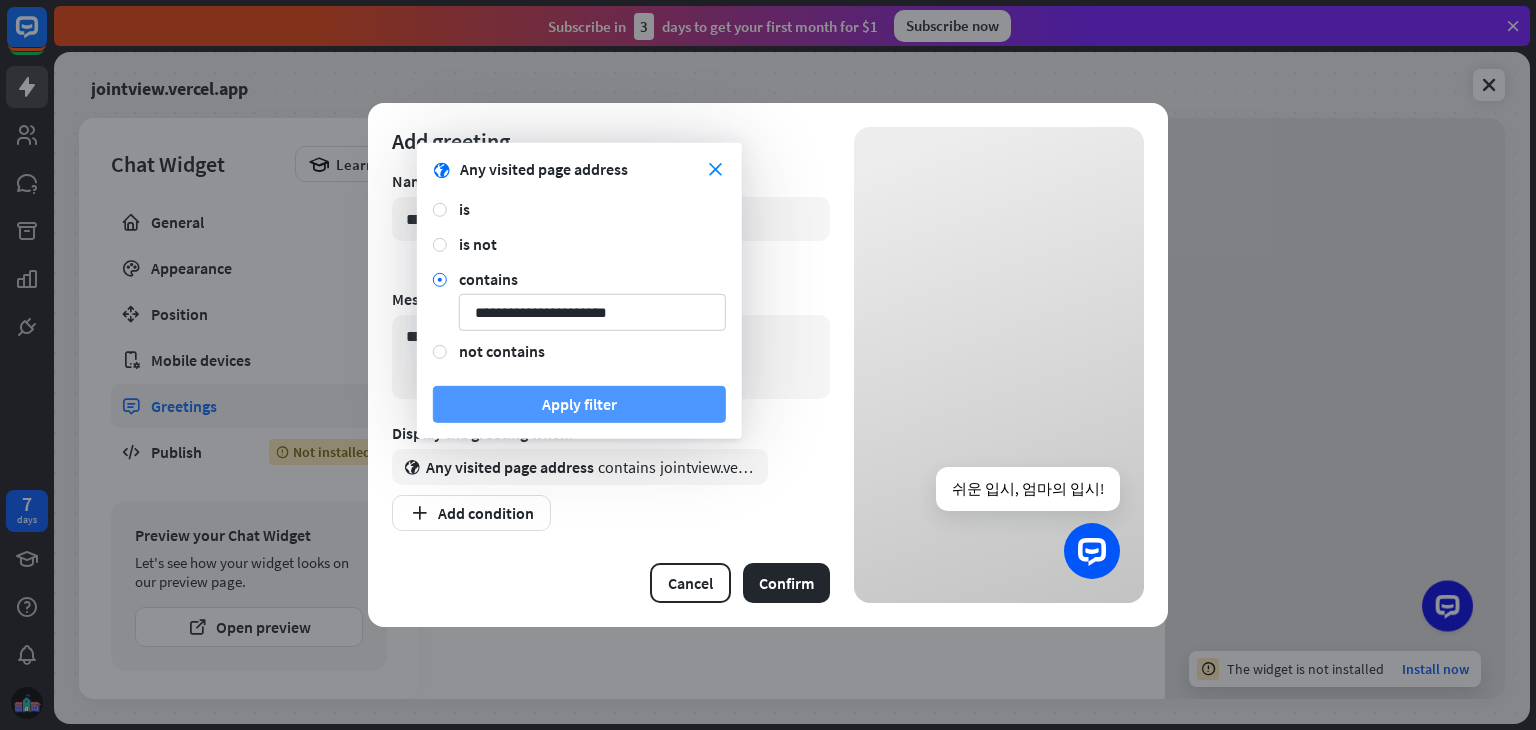 click on "Apply filter" at bounding box center (579, 404) 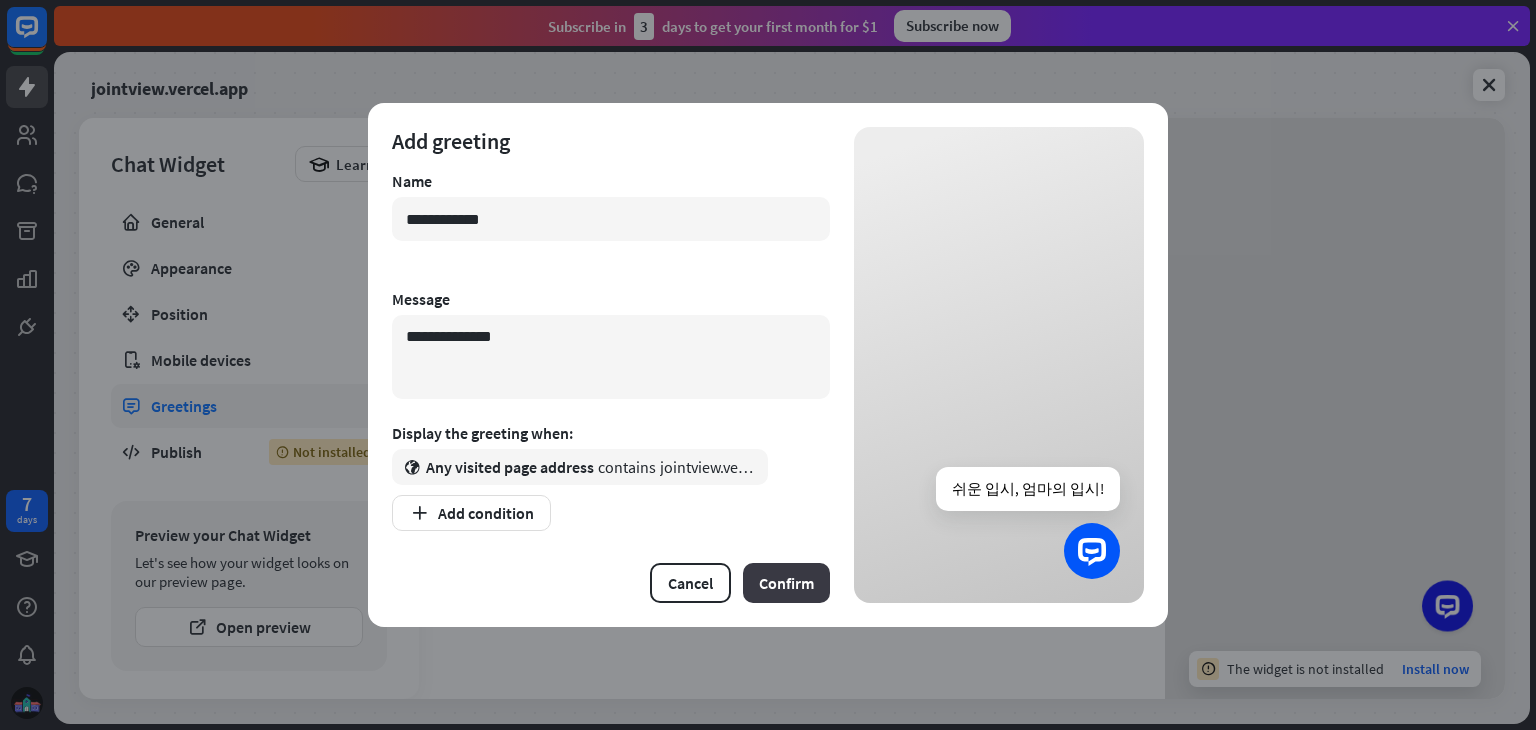click on "Confirm" at bounding box center [786, 583] 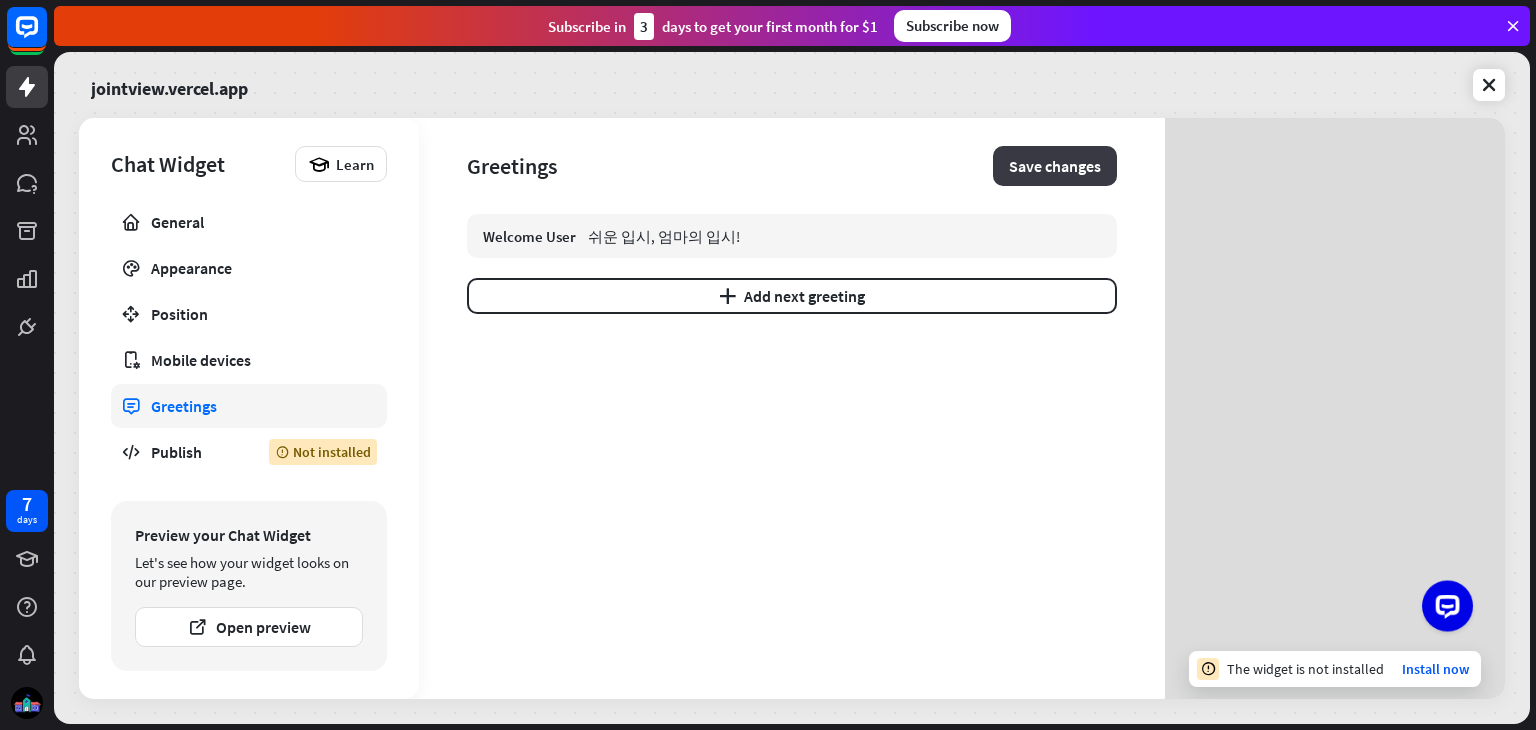 click on "Save changes" at bounding box center (1055, 166) 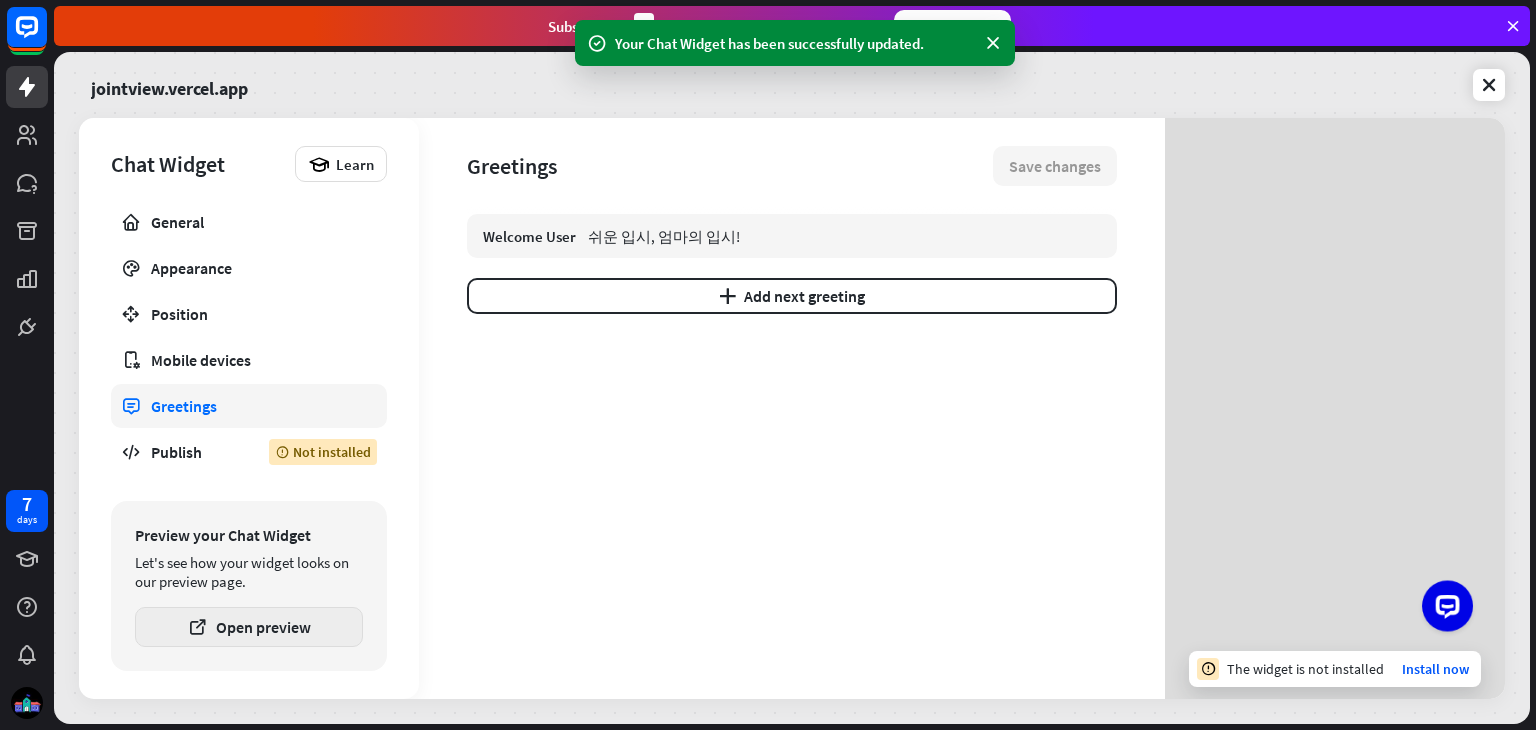 click on "Open preview" at bounding box center (249, 627) 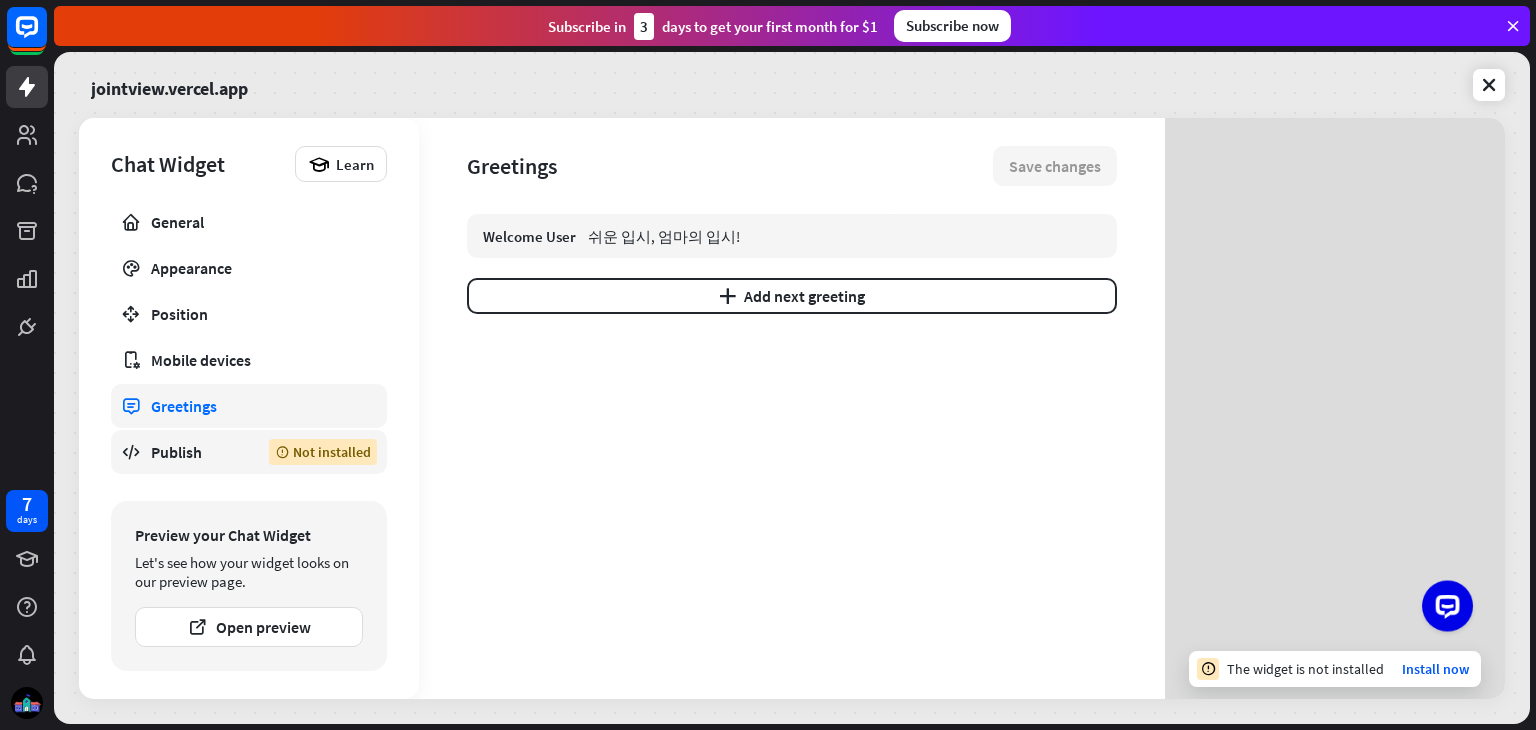 click at bounding box center (282, 452) 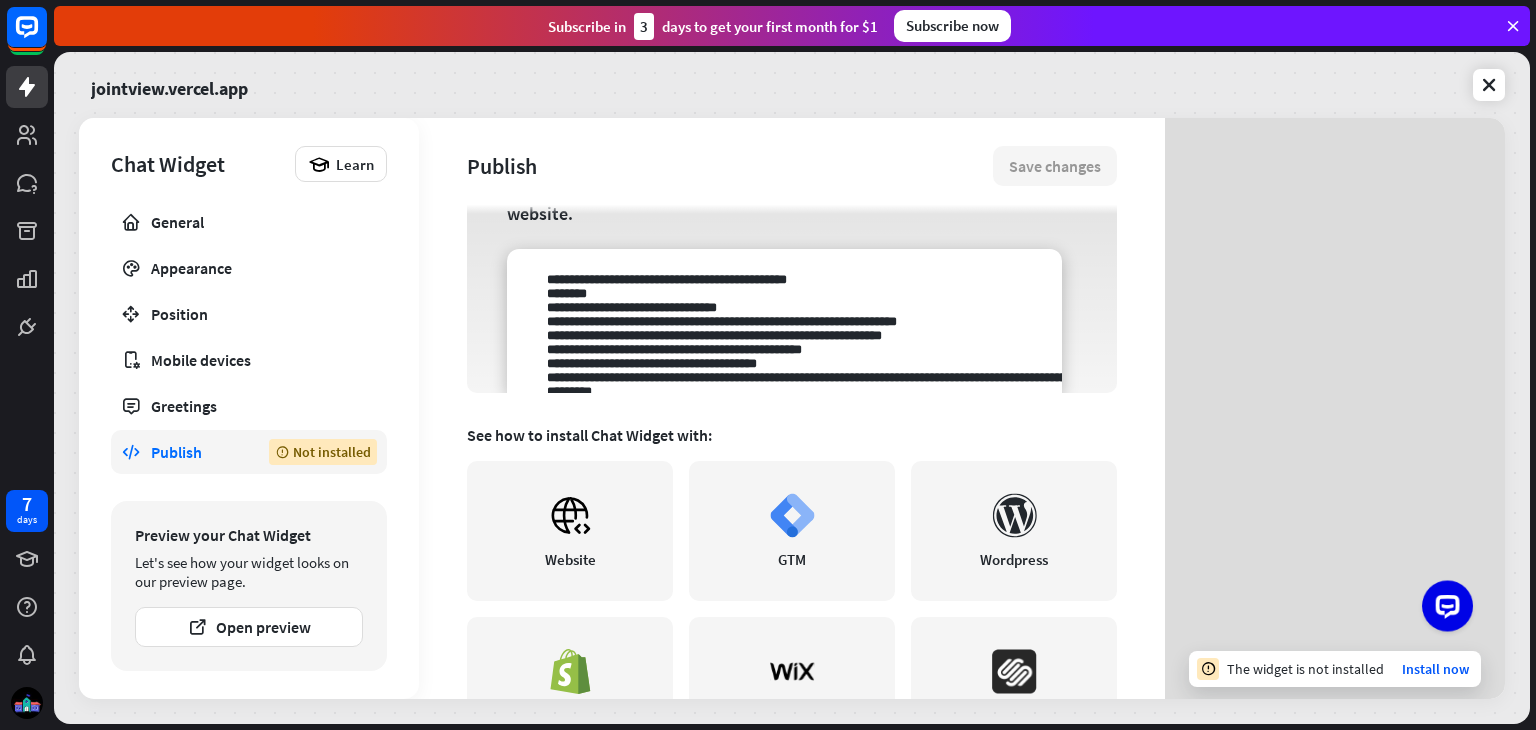 scroll, scrollTop: 254, scrollLeft: 0, axis: vertical 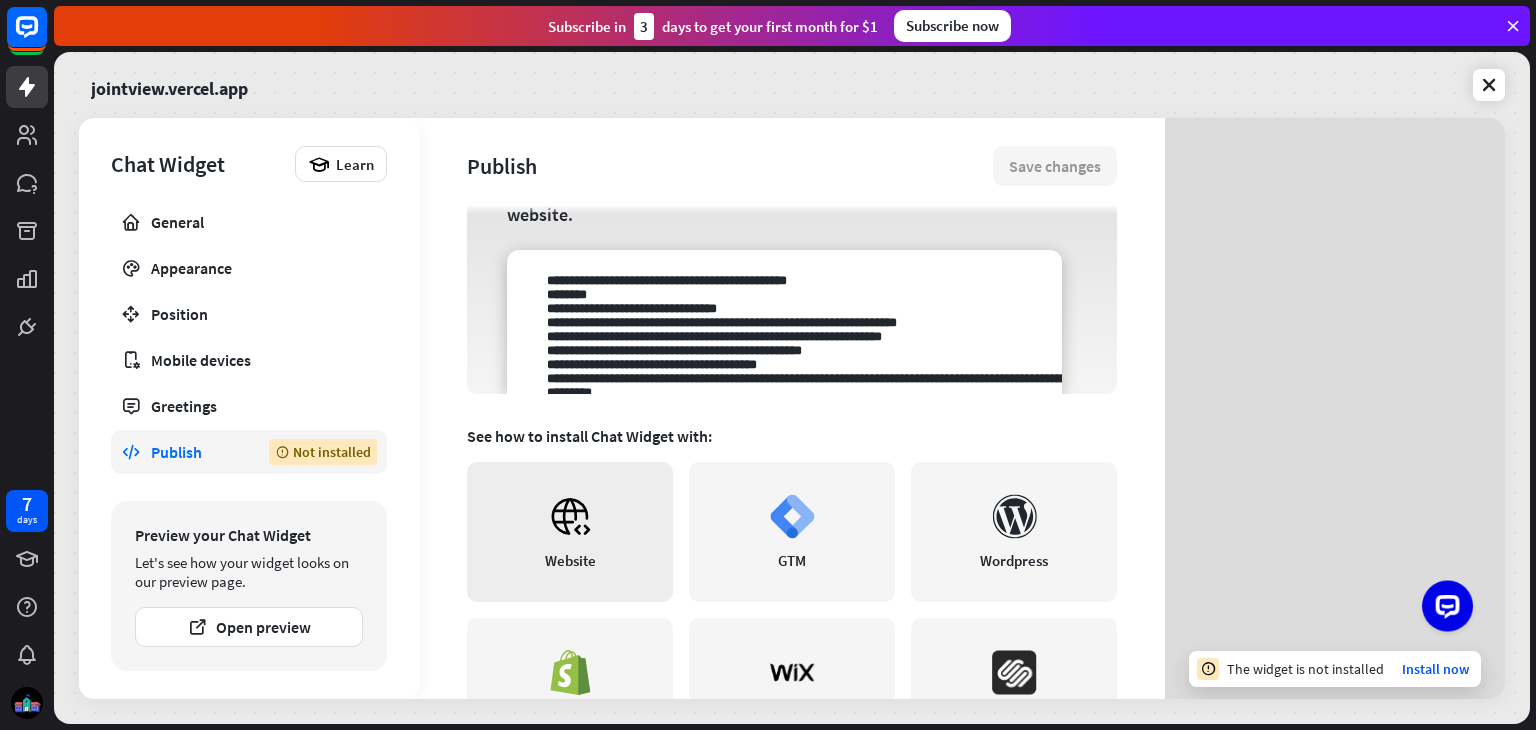 click on "Website" at bounding box center [570, 532] 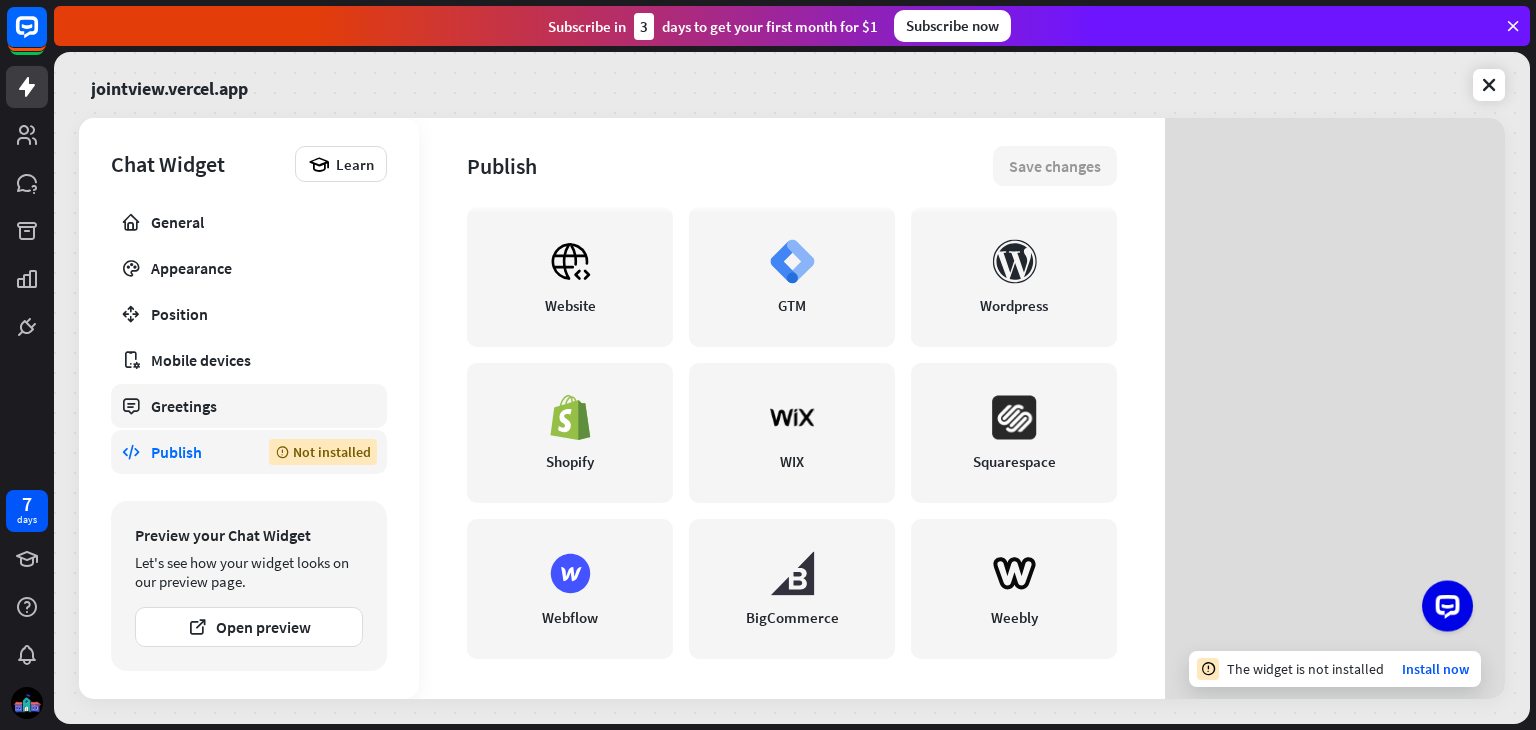 click on "Greetings" at bounding box center [249, 406] 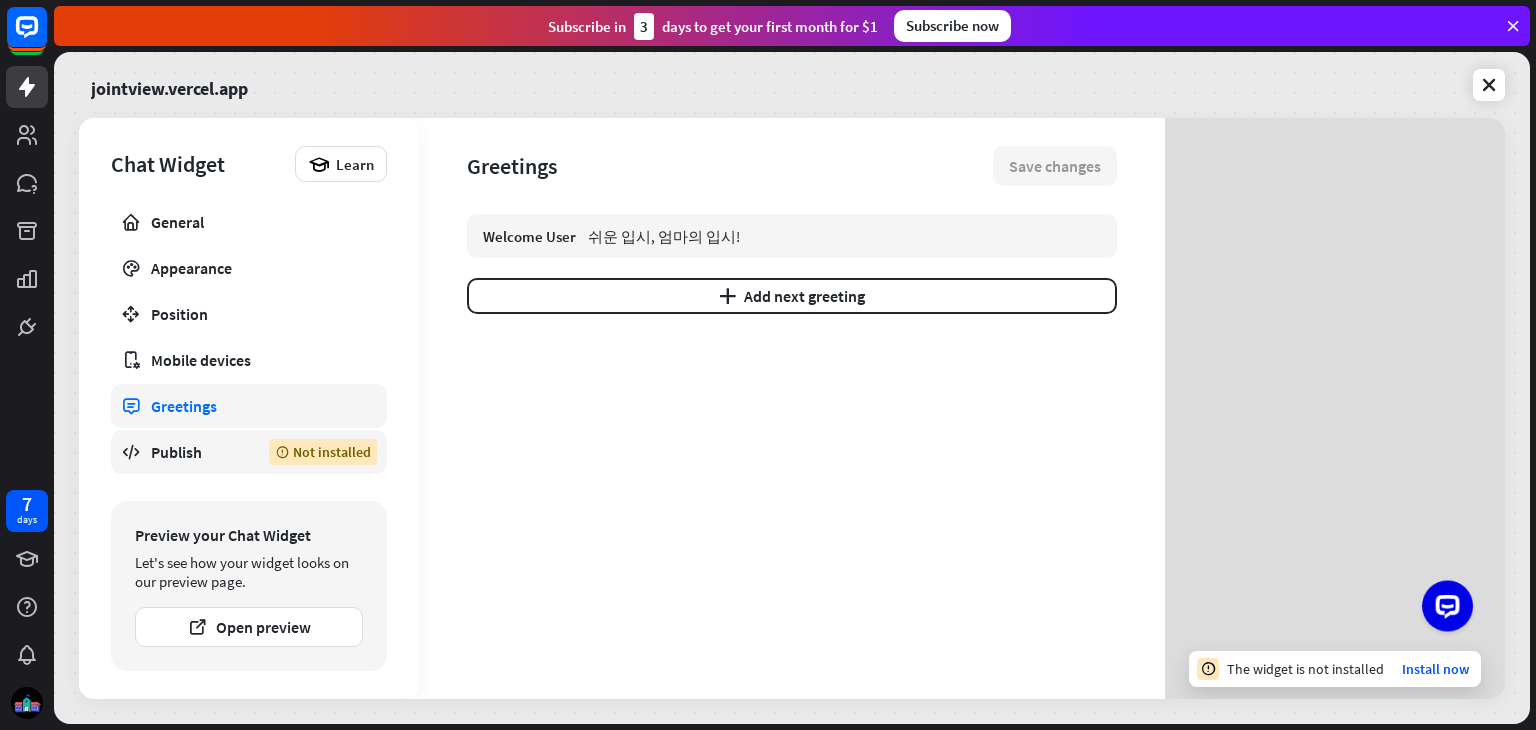 click on "Publish
Not installed" at bounding box center [249, 452] 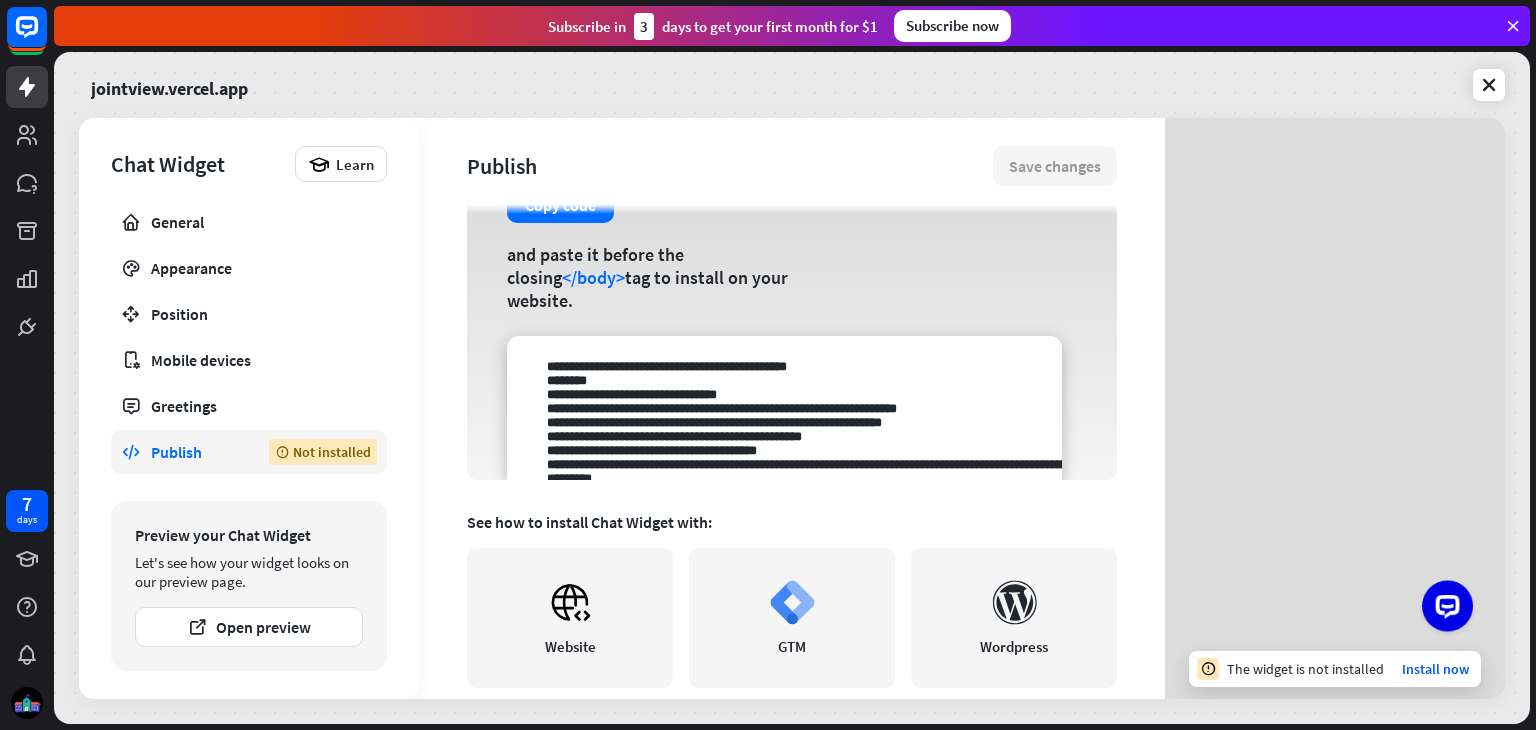 scroll, scrollTop: 168, scrollLeft: 0, axis: vertical 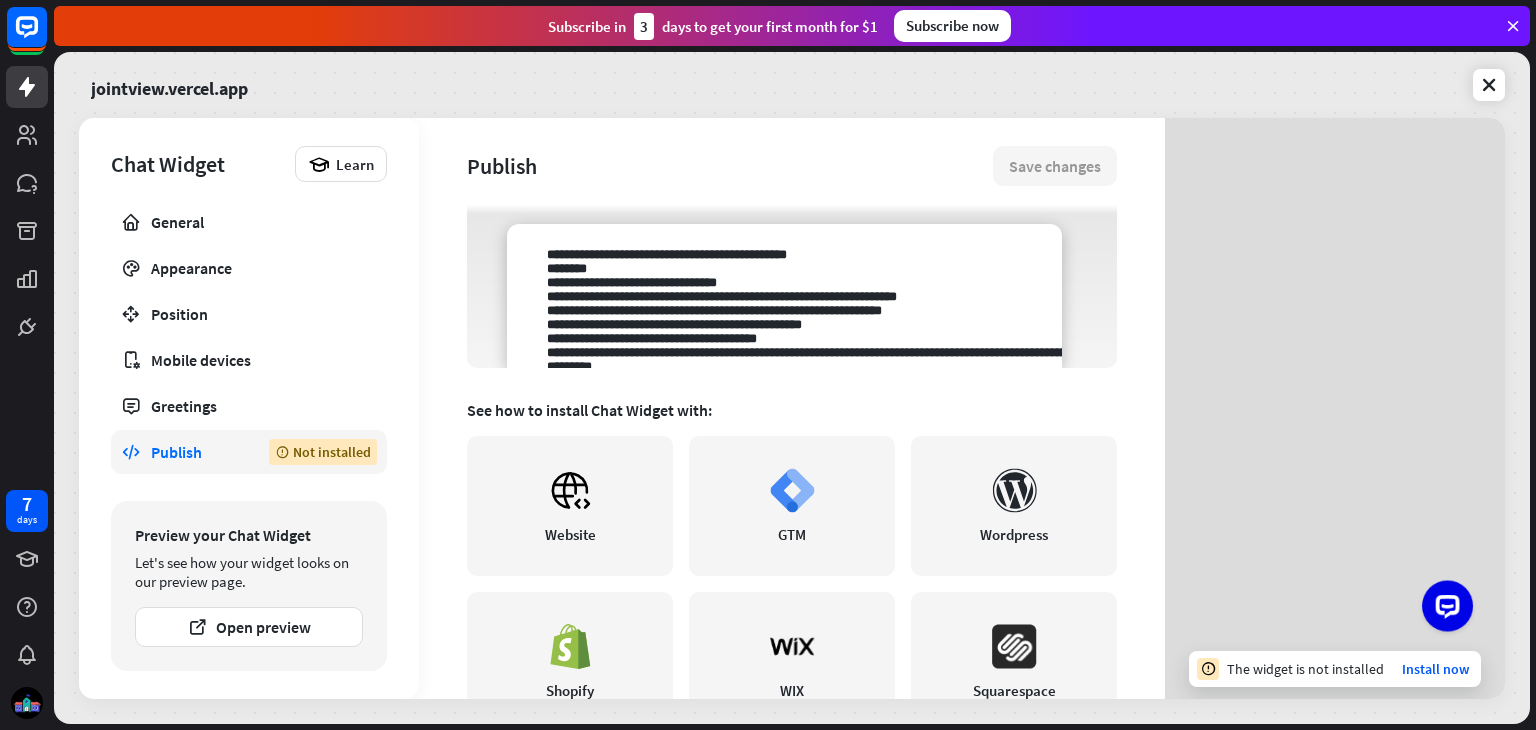 click 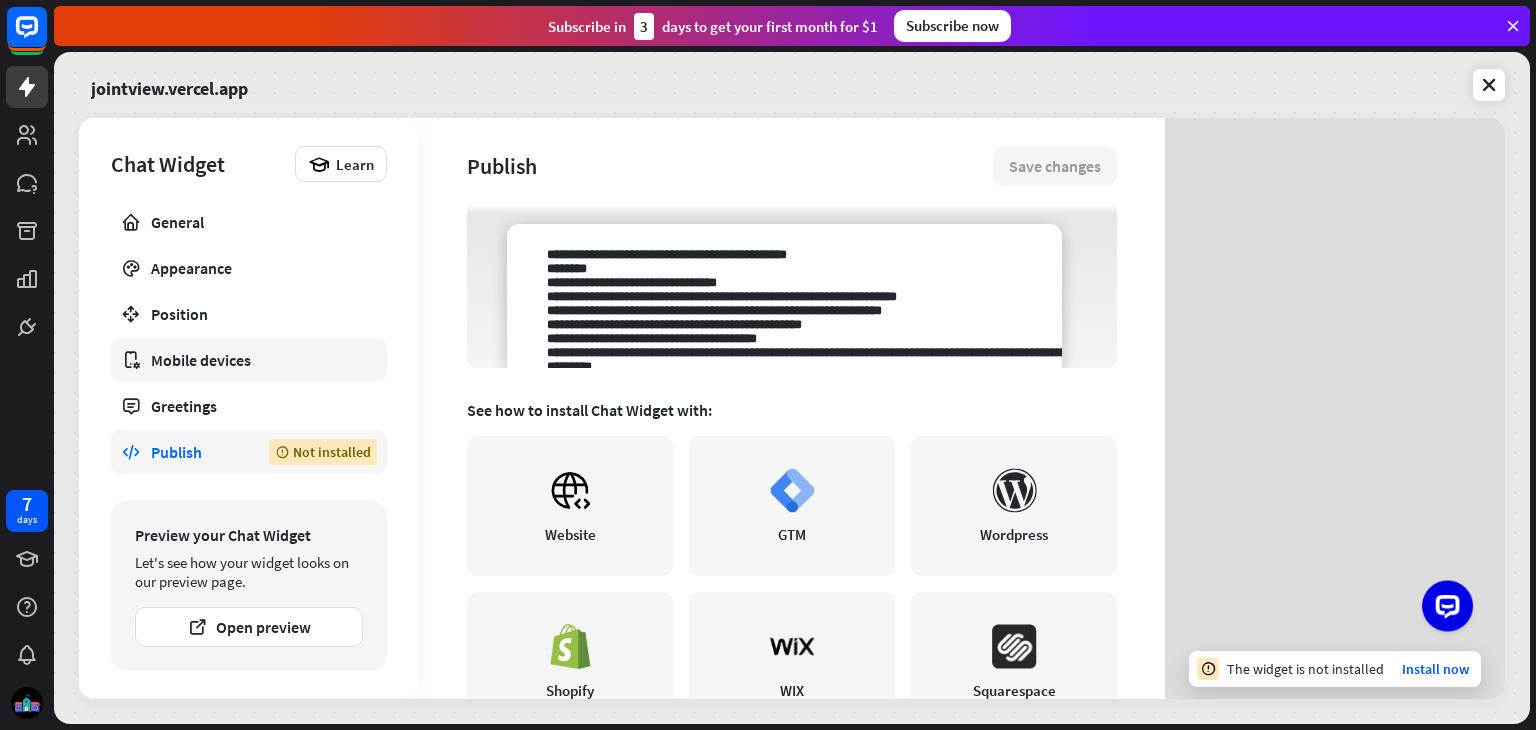 click on "Mobile devices" at bounding box center [249, 360] 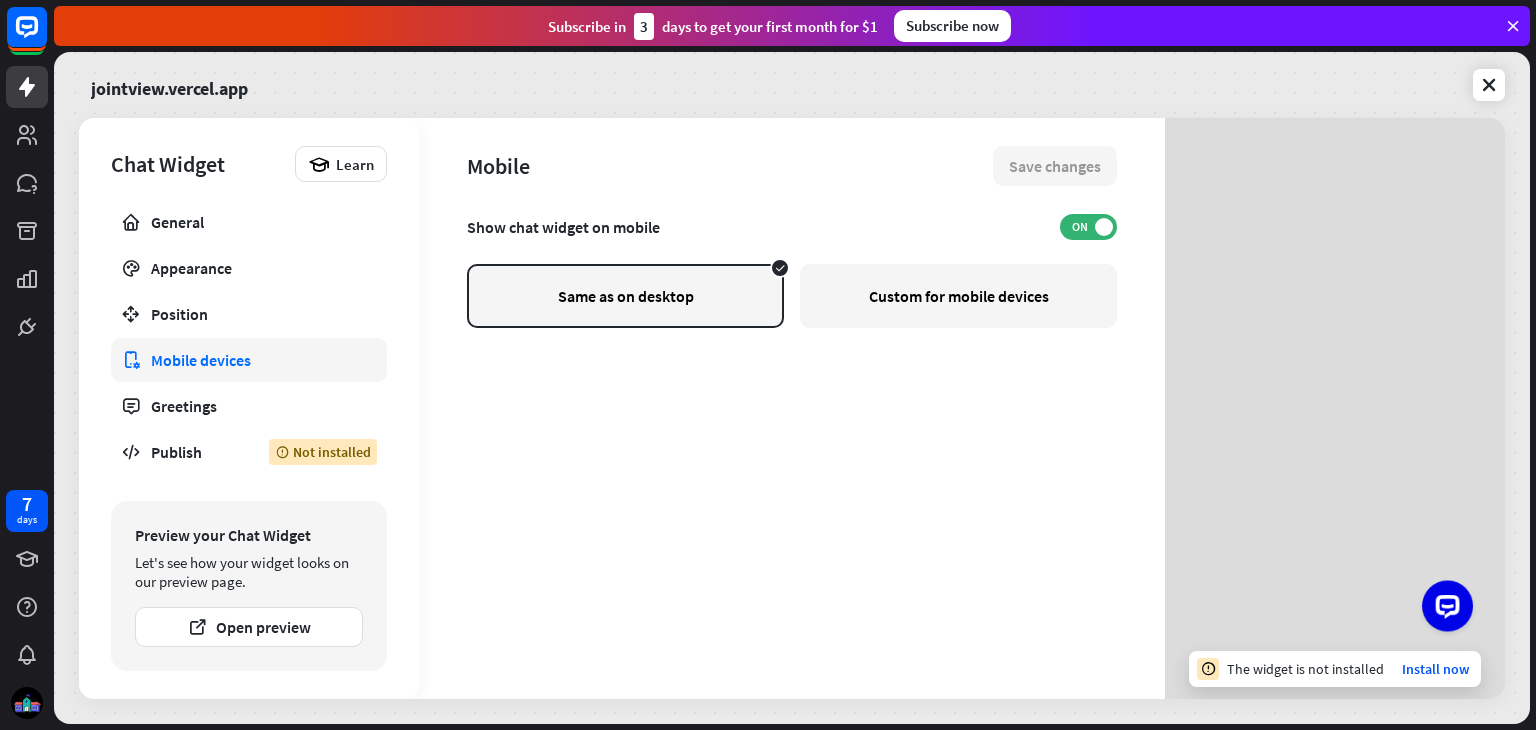 scroll, scrollTop: 0, scrollLeft: 0, axis: both 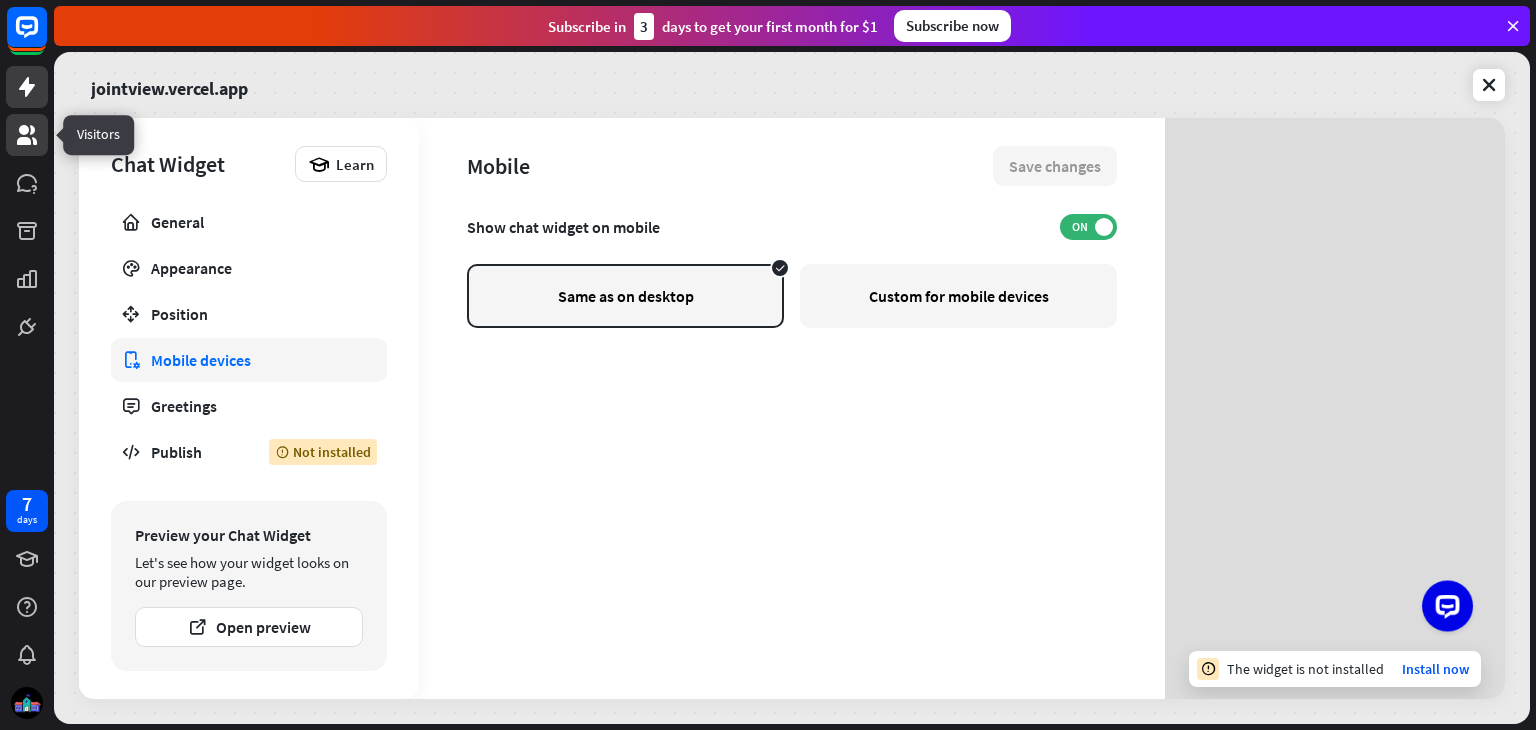 click at bounding box center (27, 135) 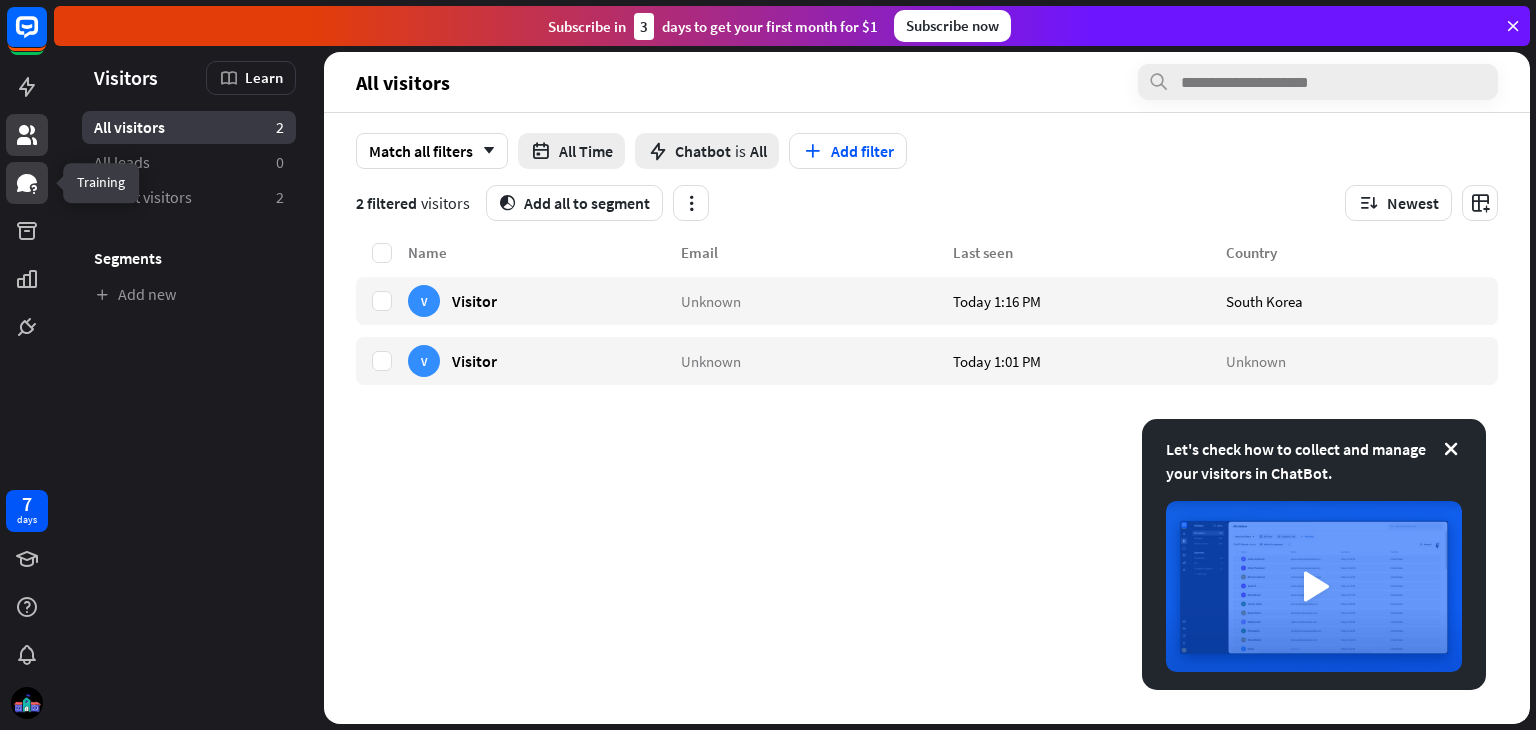 click 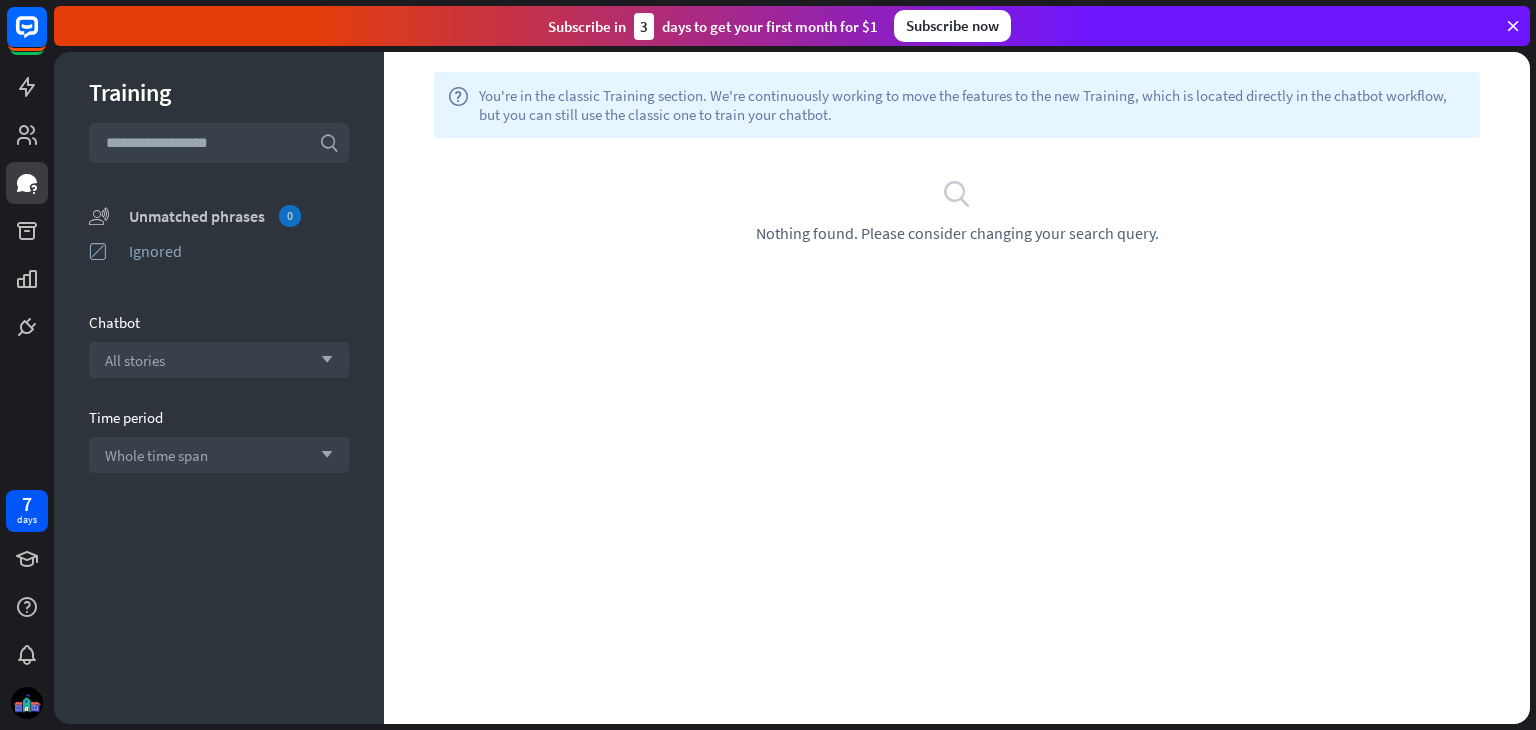 click on "unmatched_phrases
Unmatched phrases
0" at bounding box center [219, 215] 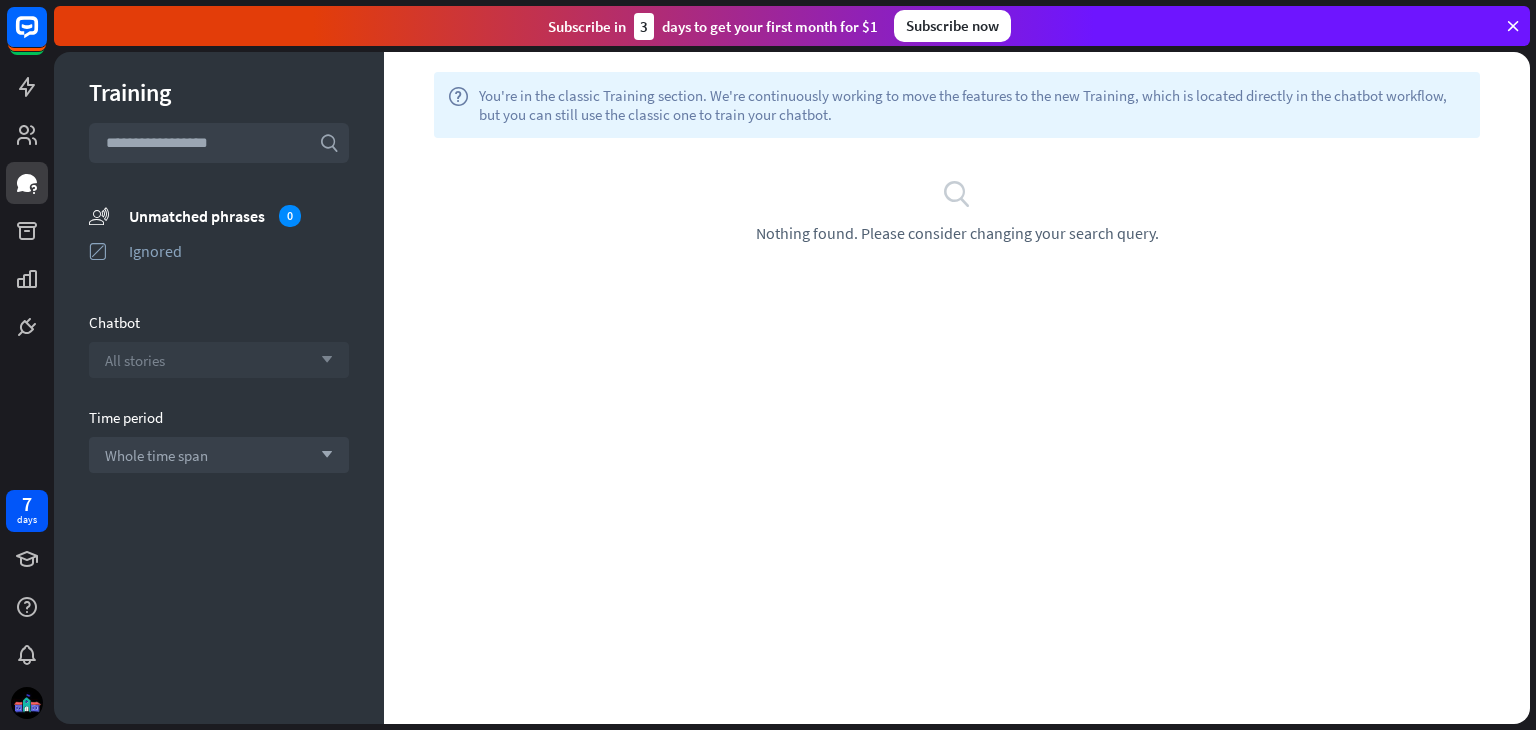 click on "All stories
arrow_down" at bounding box center [219, 360] 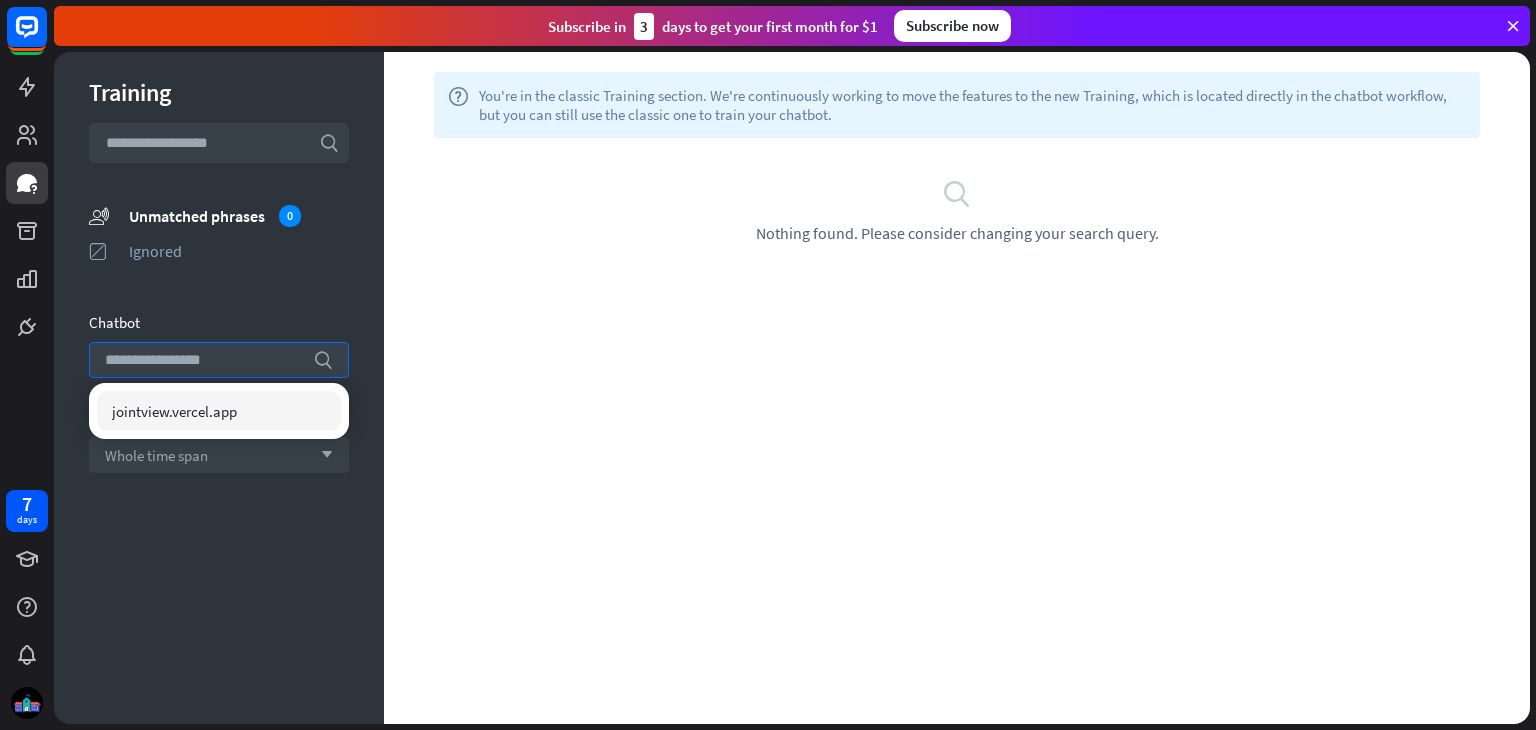 click on "Training
search     unmatched_phrases
Unmatched phrases
0
ignored
Ignored
Chatbot
search
Time period
Whole time span
arrow_down
Show results" at bounding box center [219, 388] 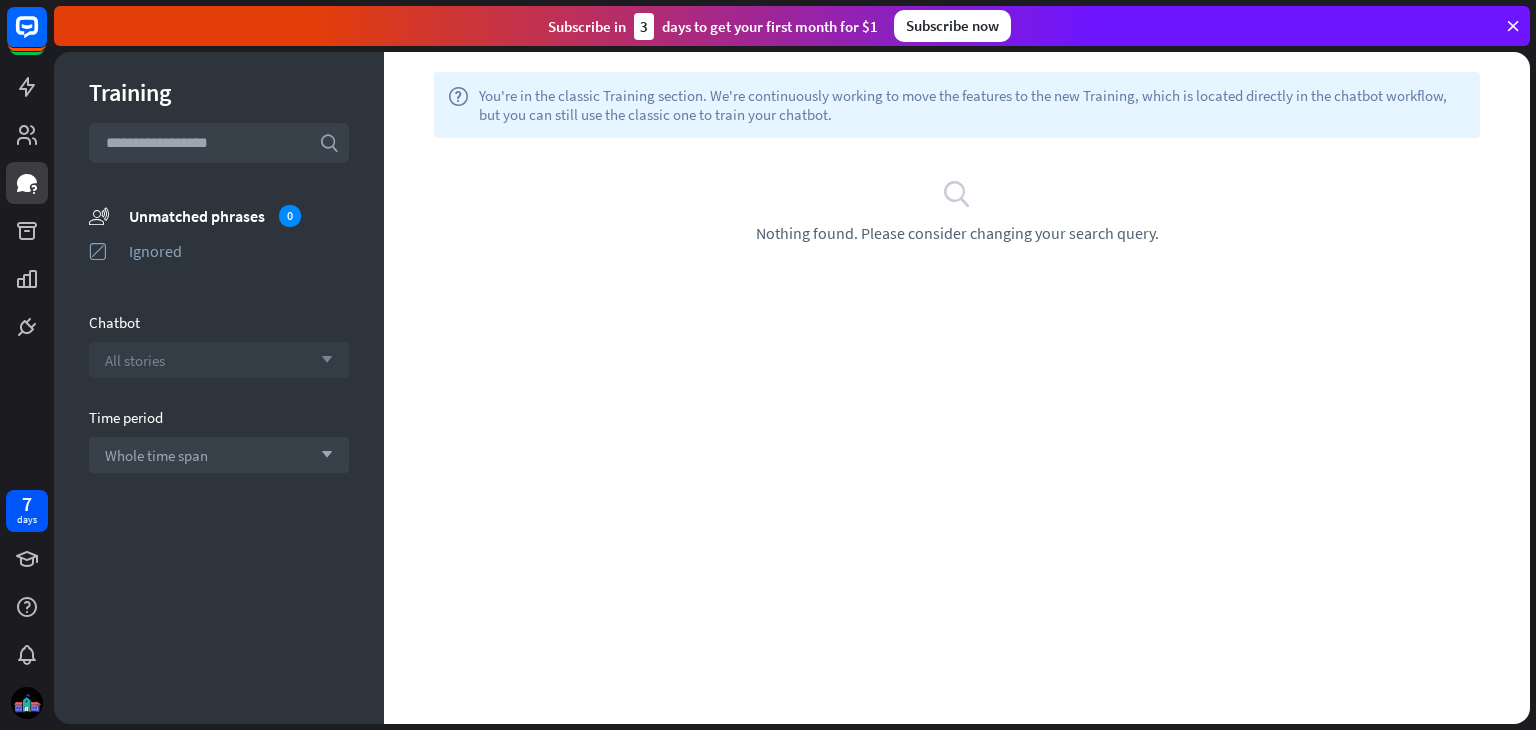 click on "All stories
arrow_down" at bounding box center (219, 360) 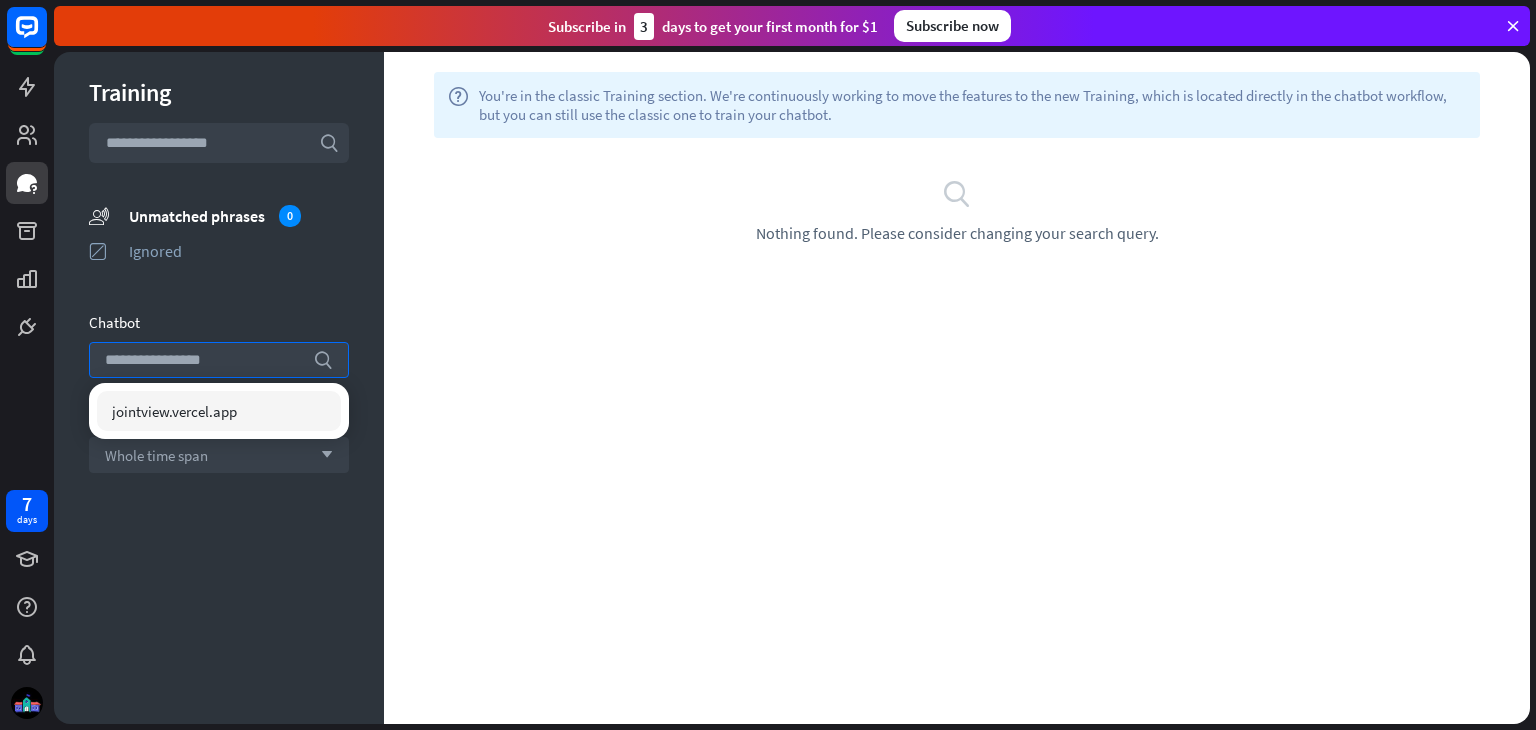 click on "jointview.vercel.app" at bounding box center (219, 411) 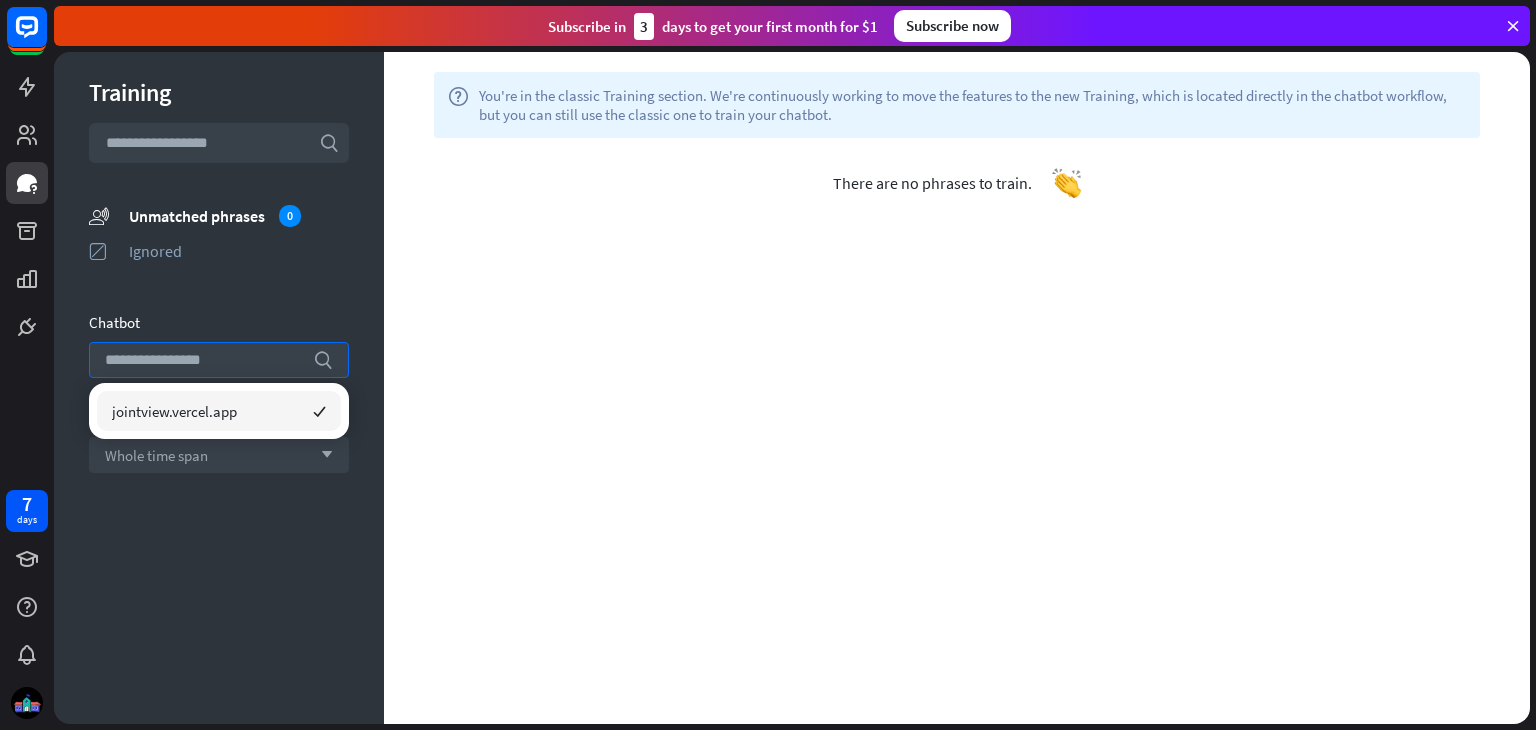 click at bounding box center [219, 143] 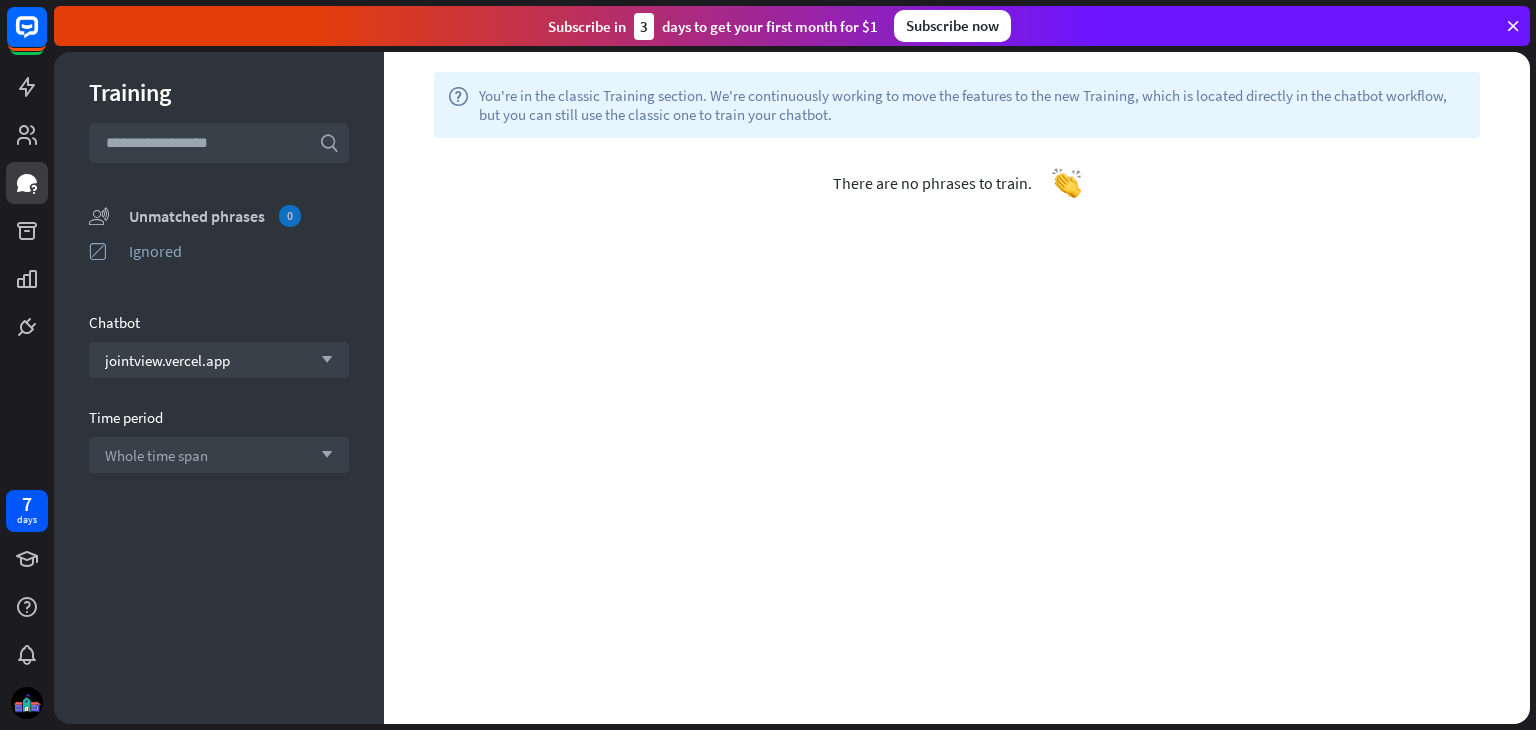 click on "Unmatched phrases
0" at bounding box center (239, 216) 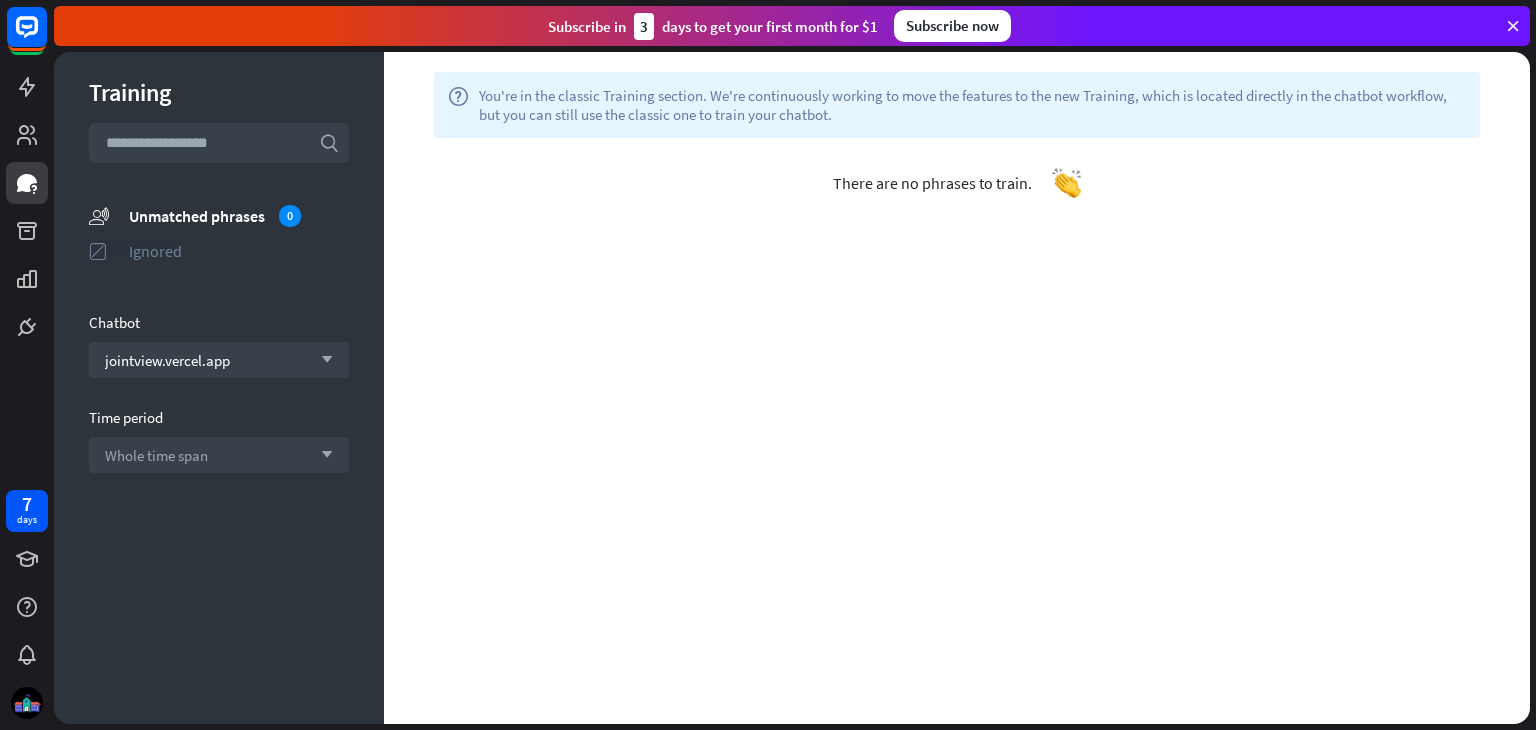 click on "Ignored" at bounding box center (239, 251) 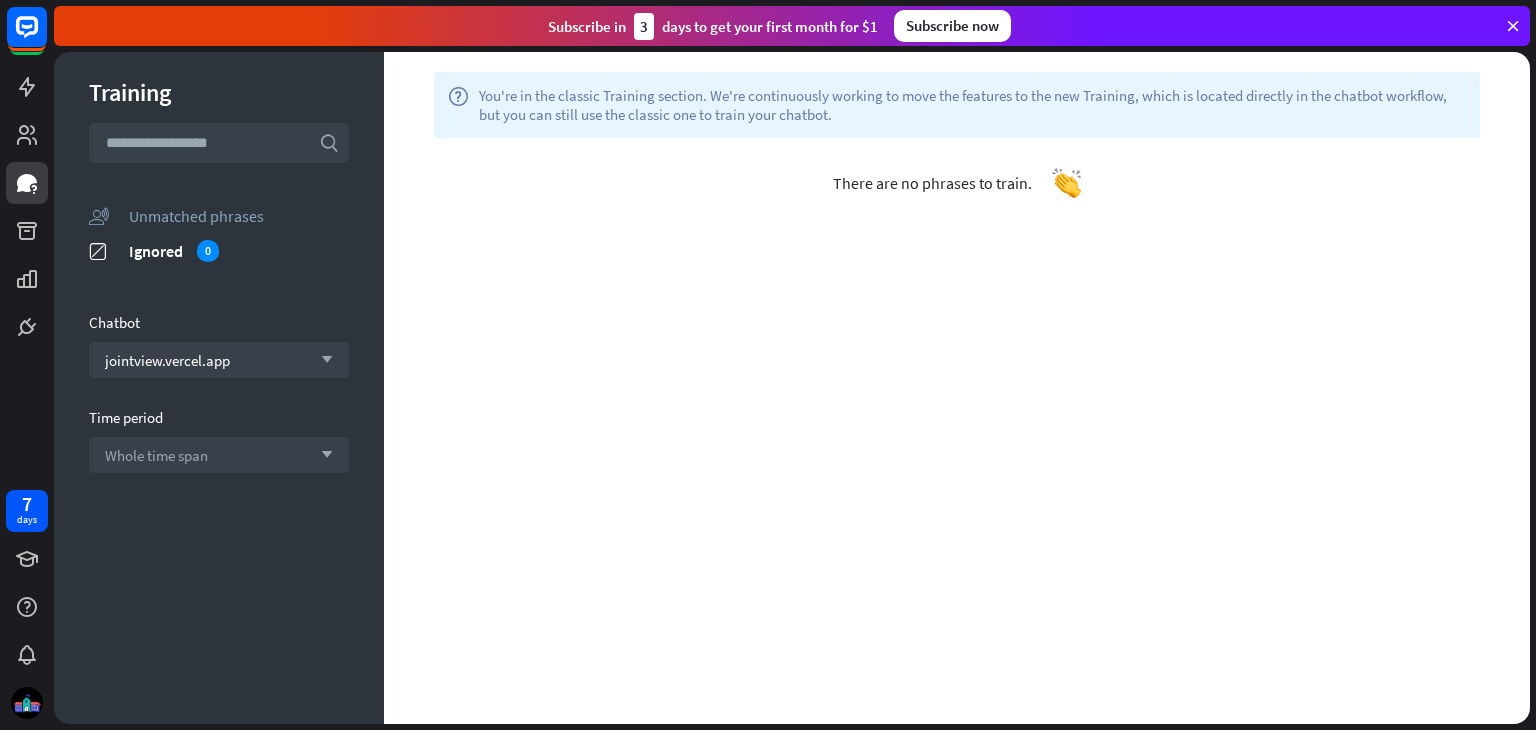 click on "Unmatched phrases" at bounding box center (239, 216) 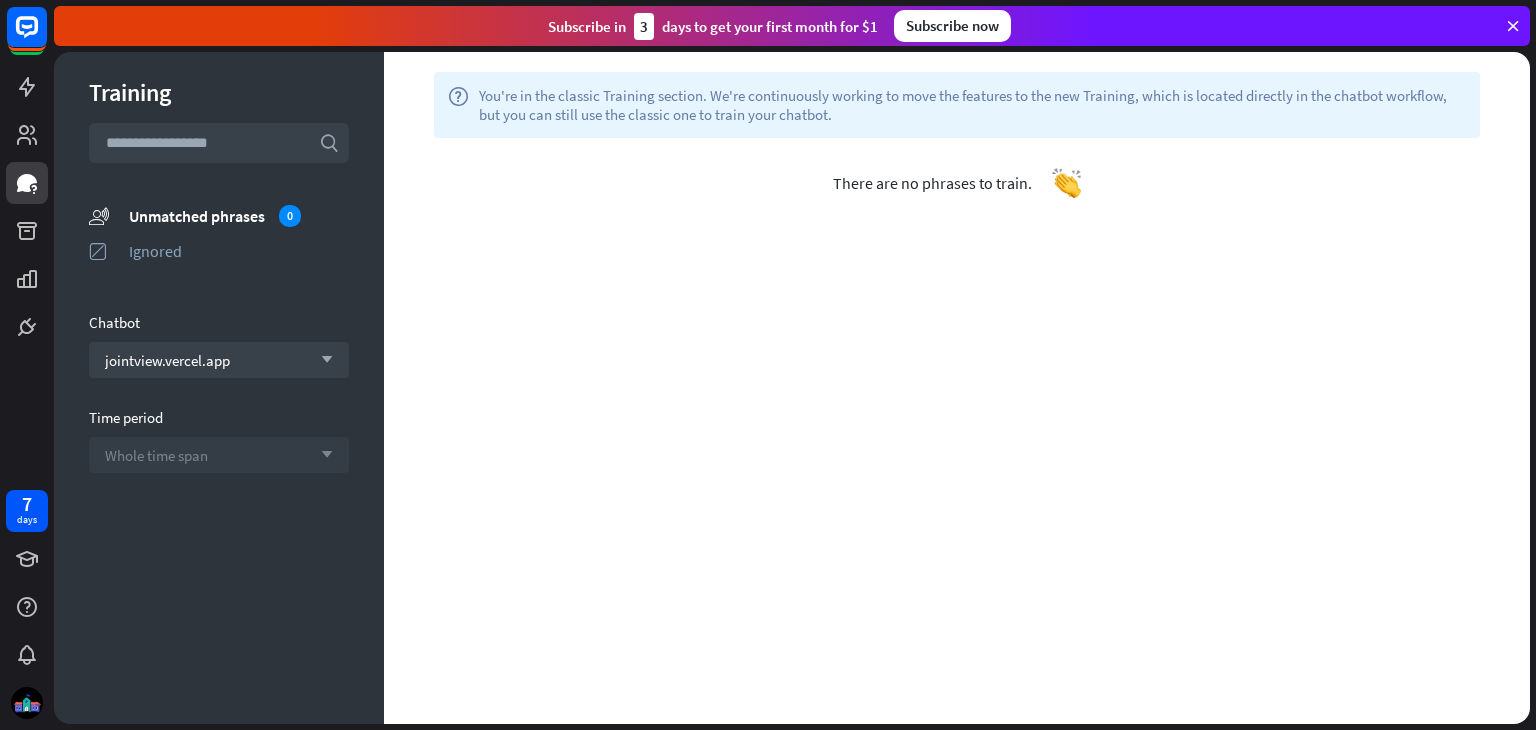 click on "Whole time span
arrow_down" at bounding box center (219, 455) 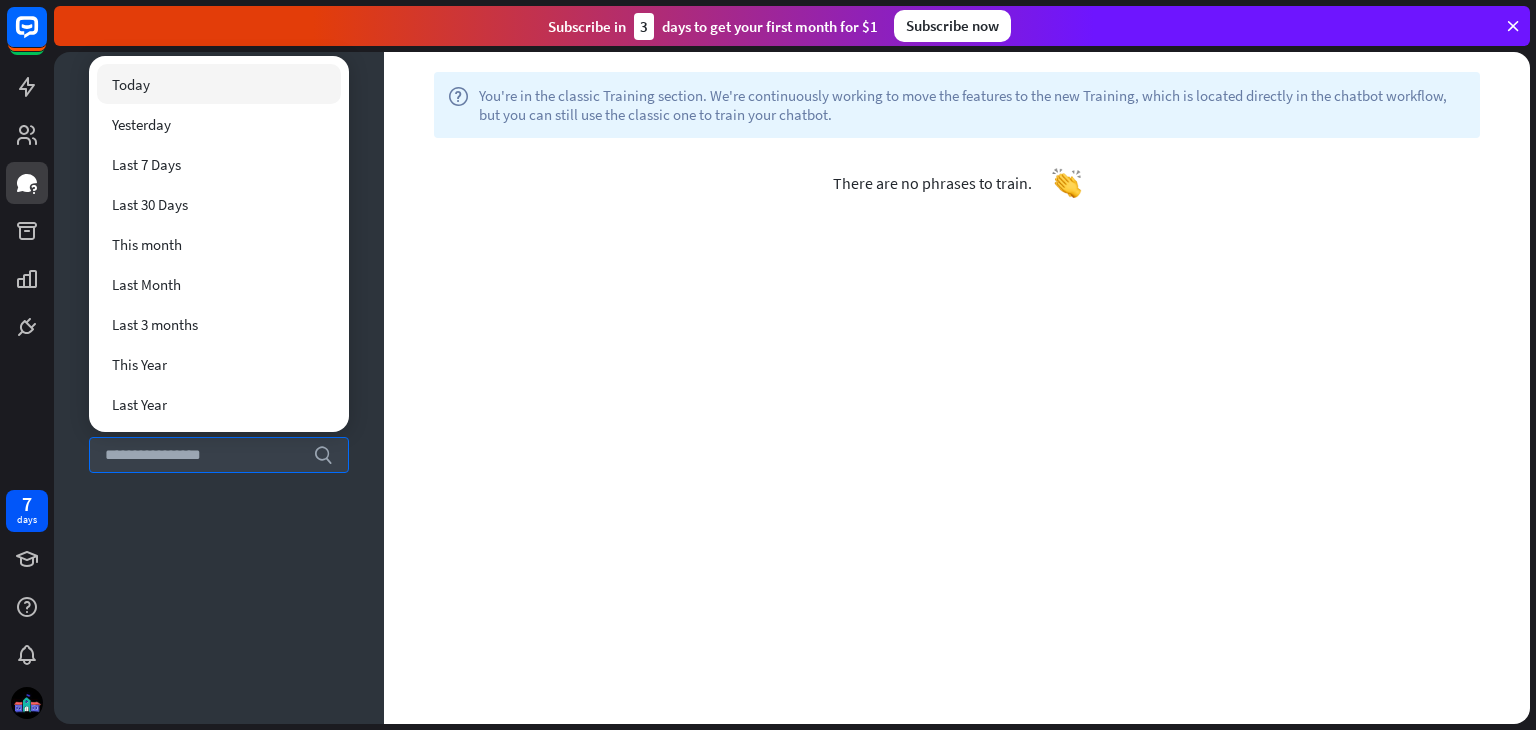 click on "Training
search     unmatched_phrases
Unmatched phrases
0
ignored
Ignored
Chatbot     jointview.vercel.app
arrow_down
Time period
search
Show results" at bounding box center (219, 388) 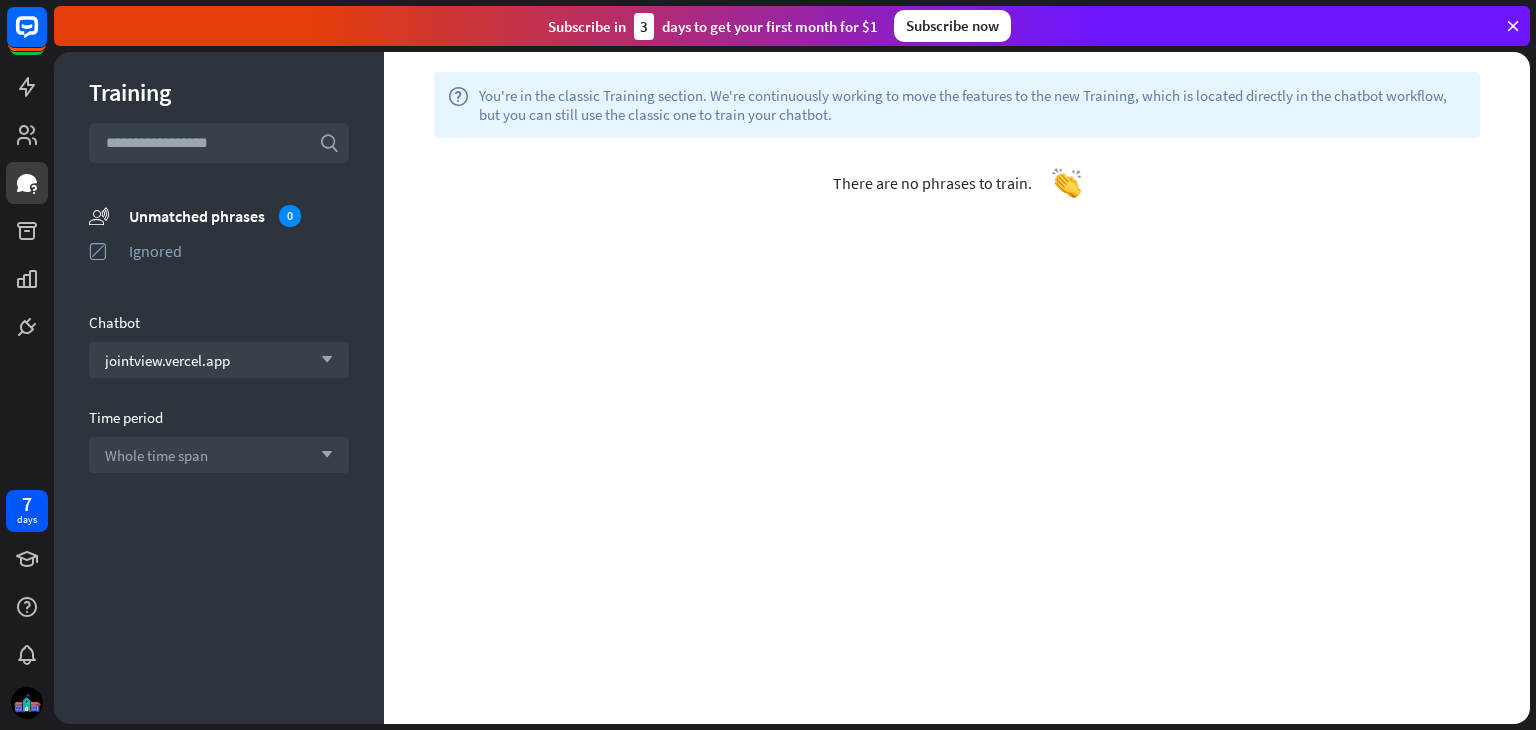 click on "You're in the classic Training section. We're continuously working to
move the features to the new Training, which is located directly in the
chatbot workflow, but you can still use the classic one to train your
chatbot." at bounding box center (972, 105) 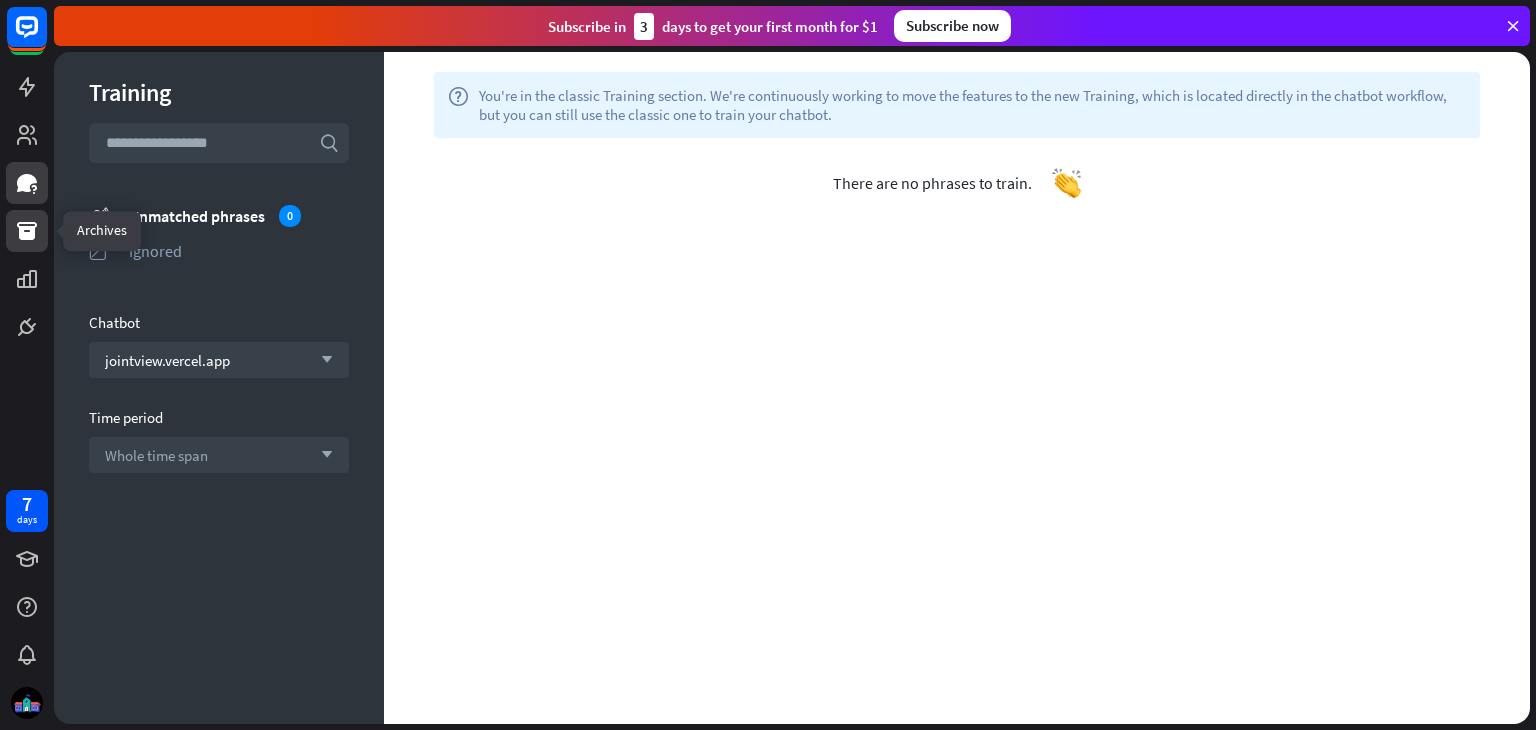 click 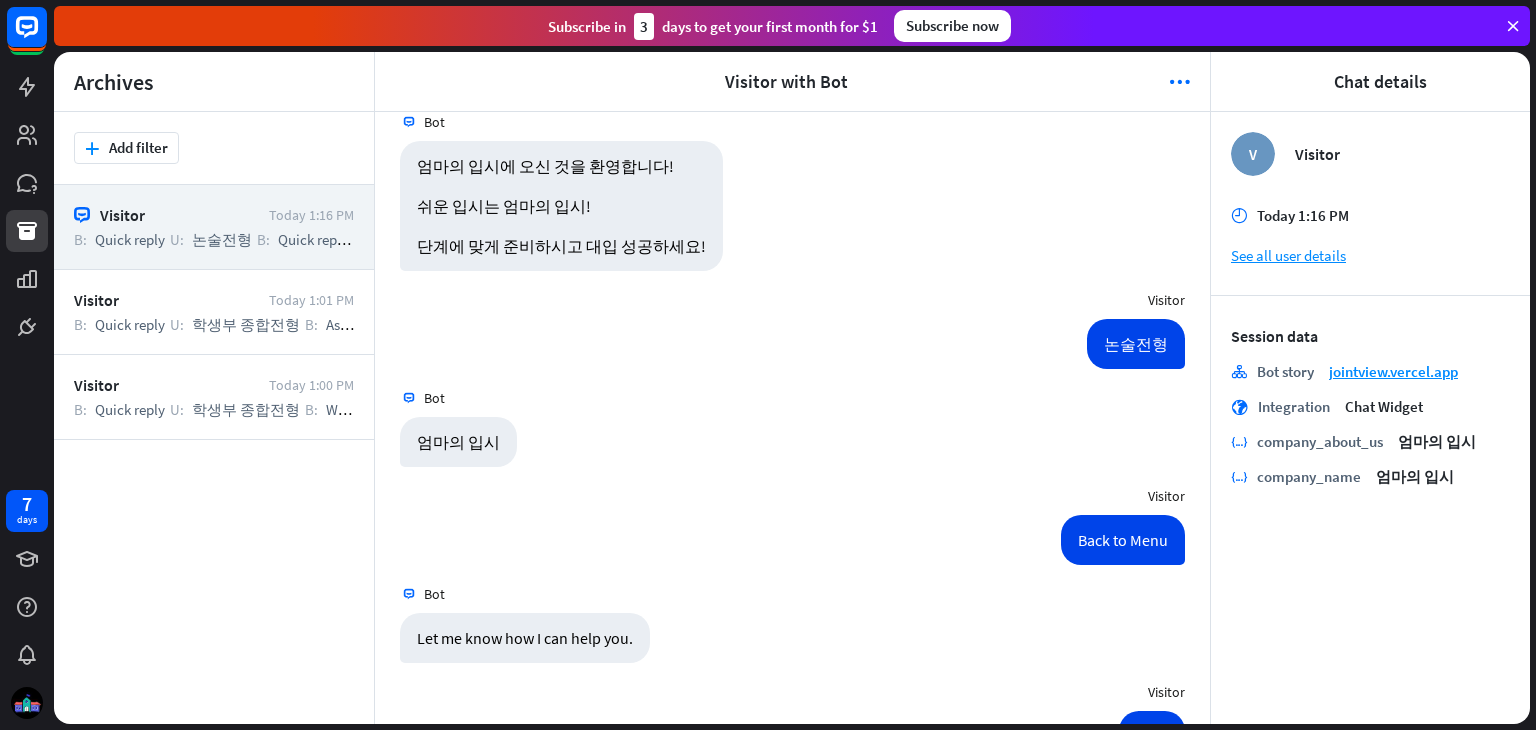 scroll, scrollTop: 414, scrollLeft: 0, axis: vertical 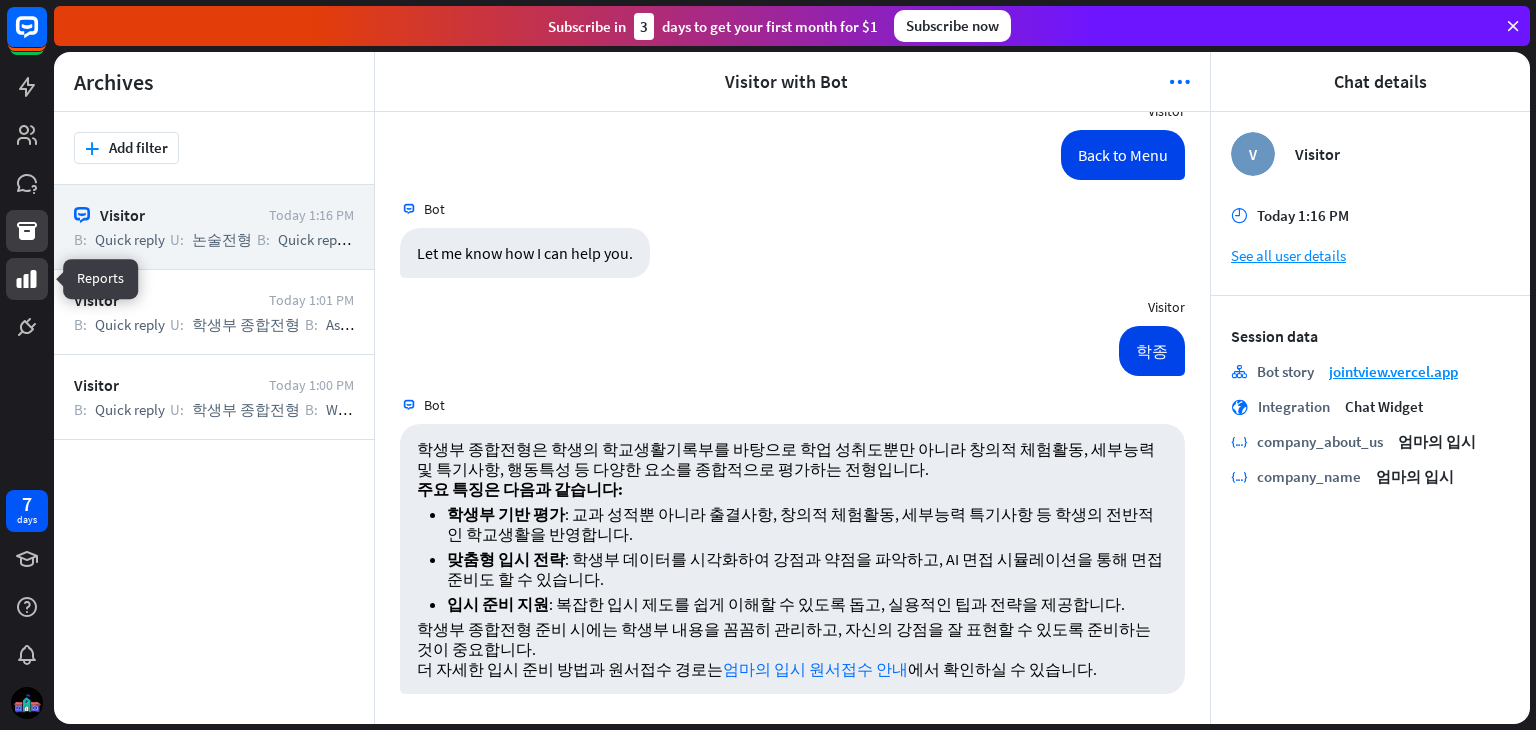 click at bounding box center (27, 279) 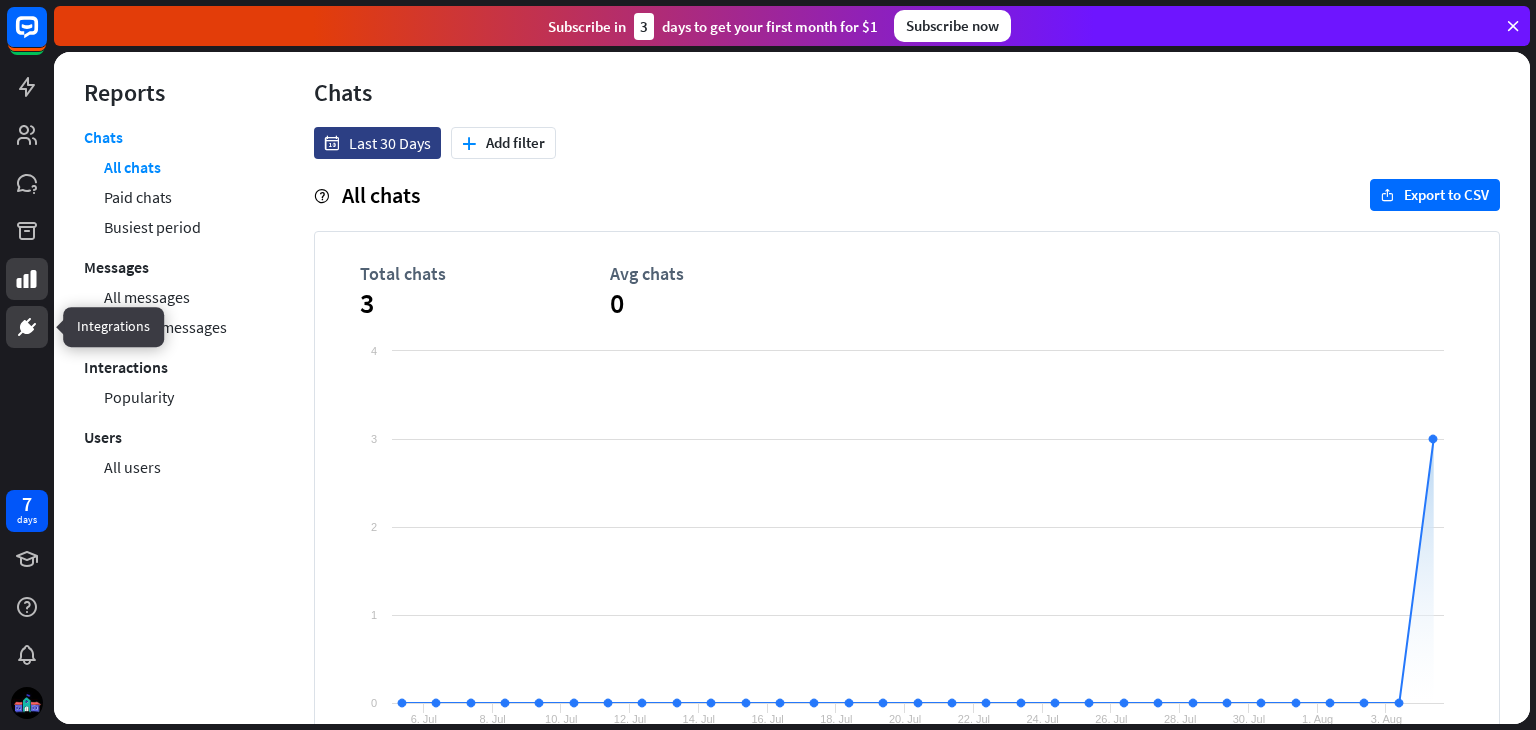 click at bounding box center (27, 327) 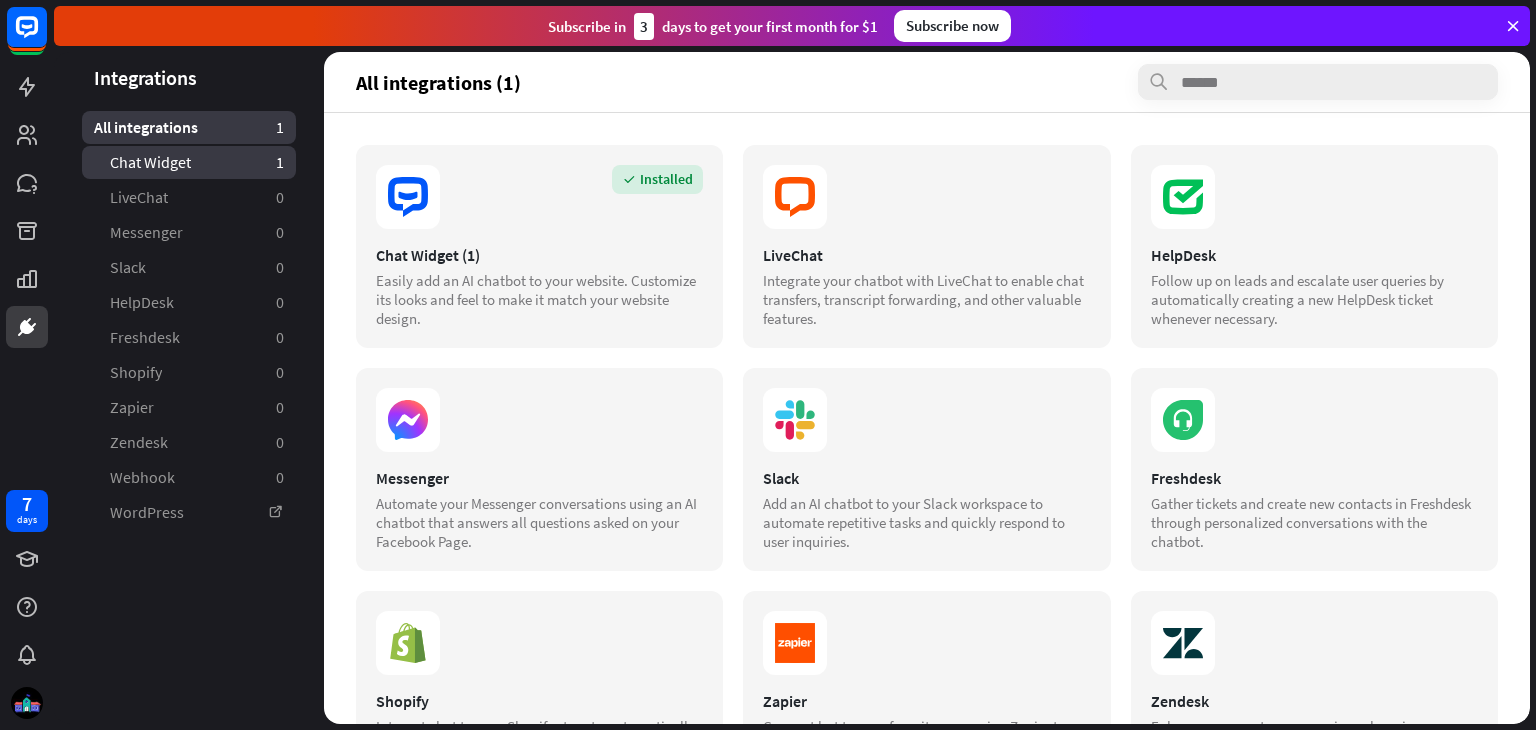 click on "Chat Widget
1" at bounding box center (189, 162) 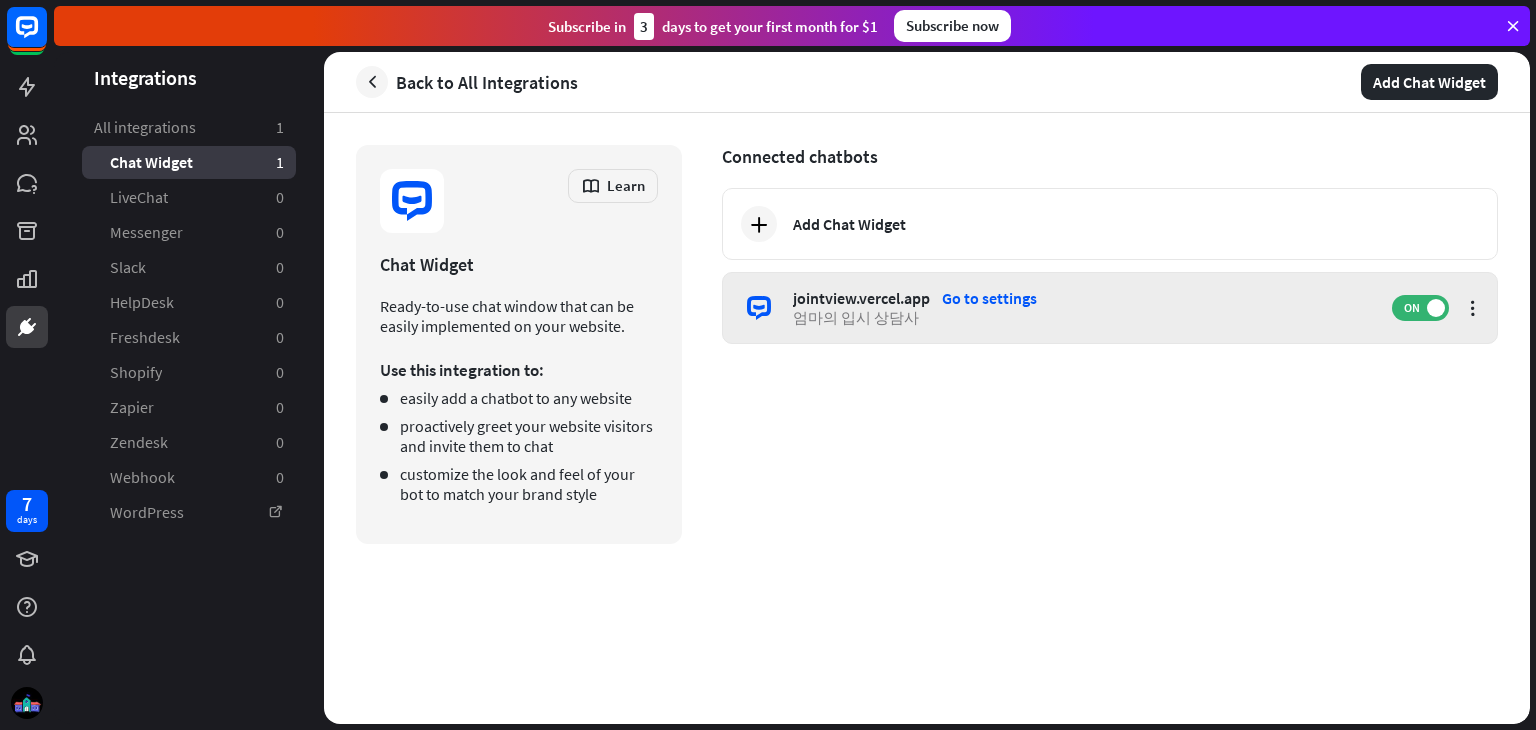 click on "jointview.vercel.app" at bounding box center [861, 298] 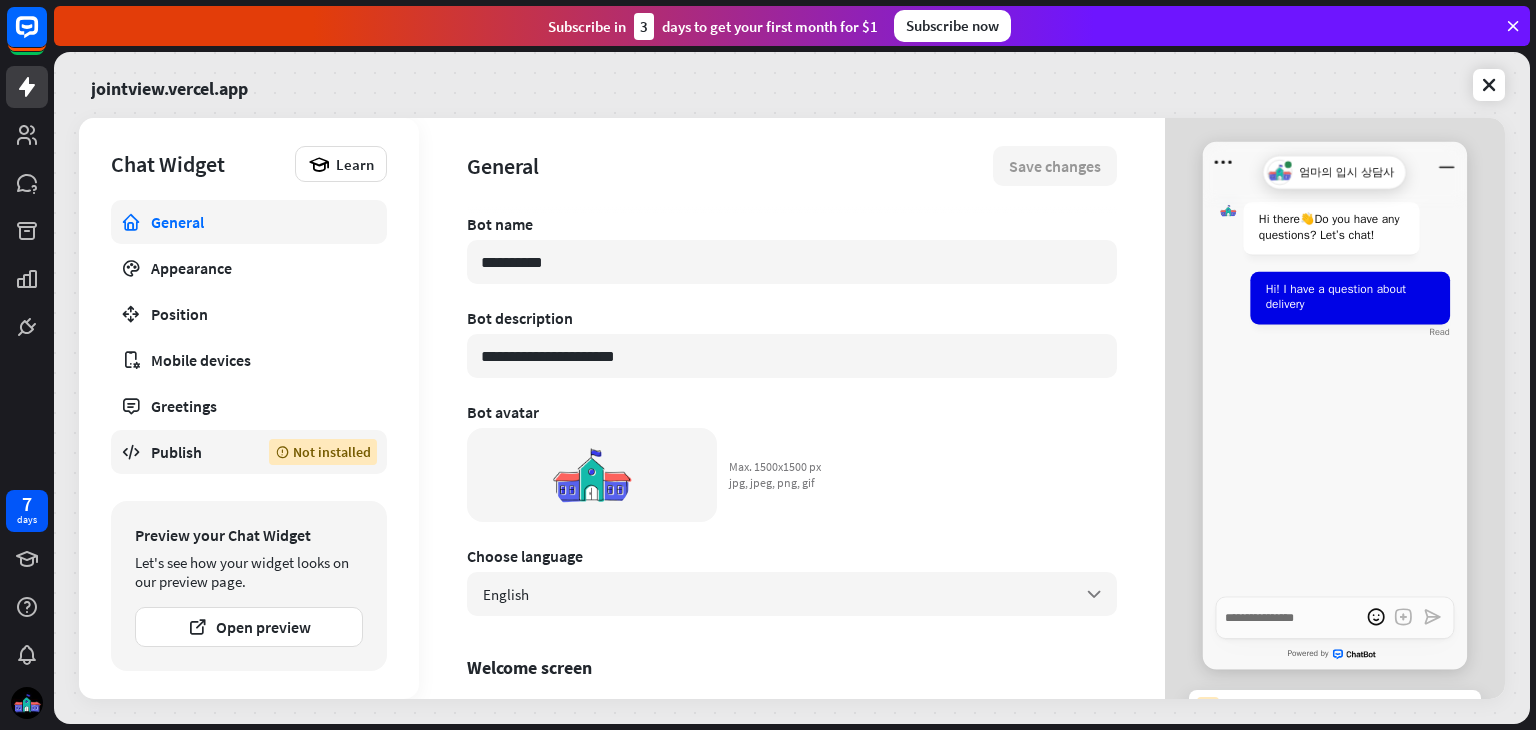 click on "Publish" at bounding box center (195, 452) 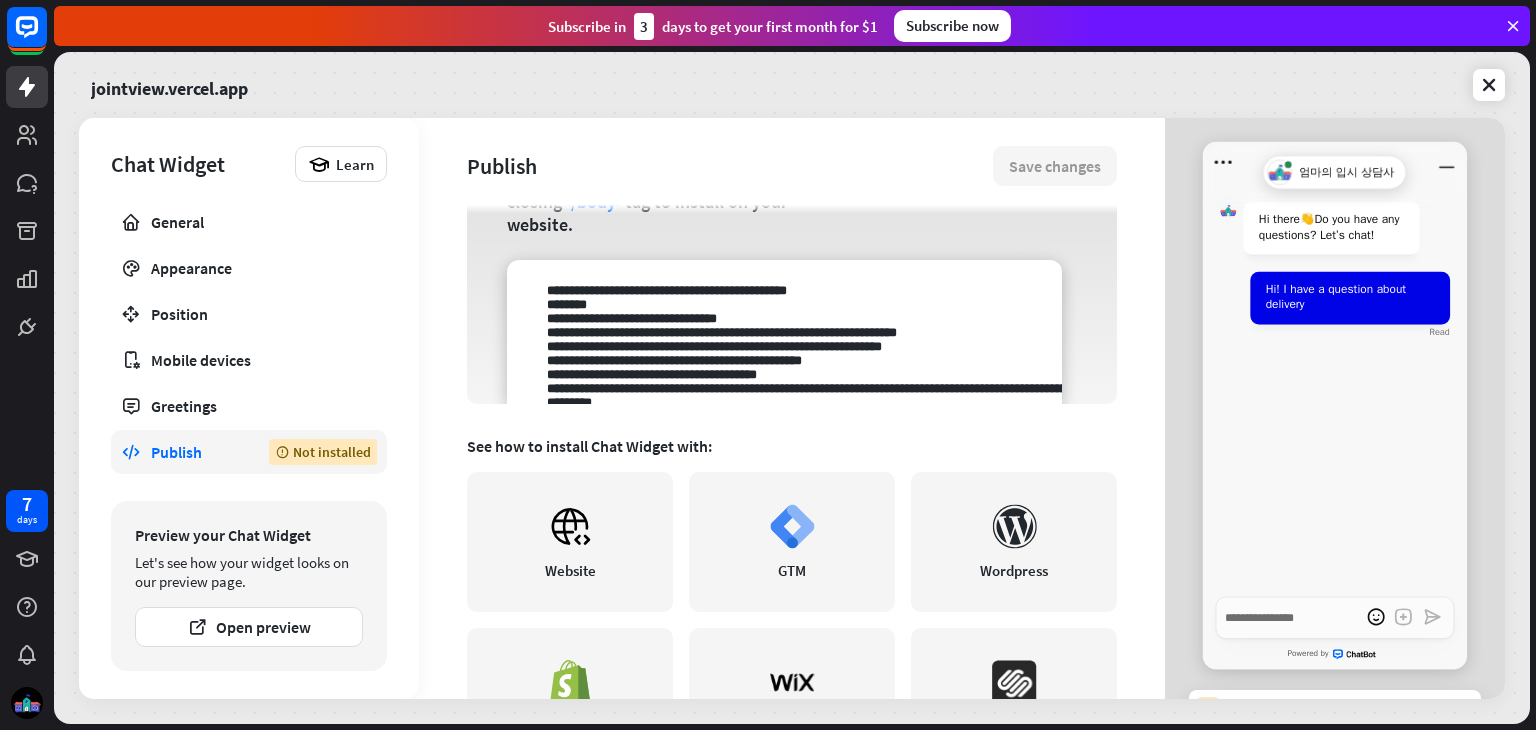 scroll, scrollTop: 72, scrollLeft: 0, axis: vertical 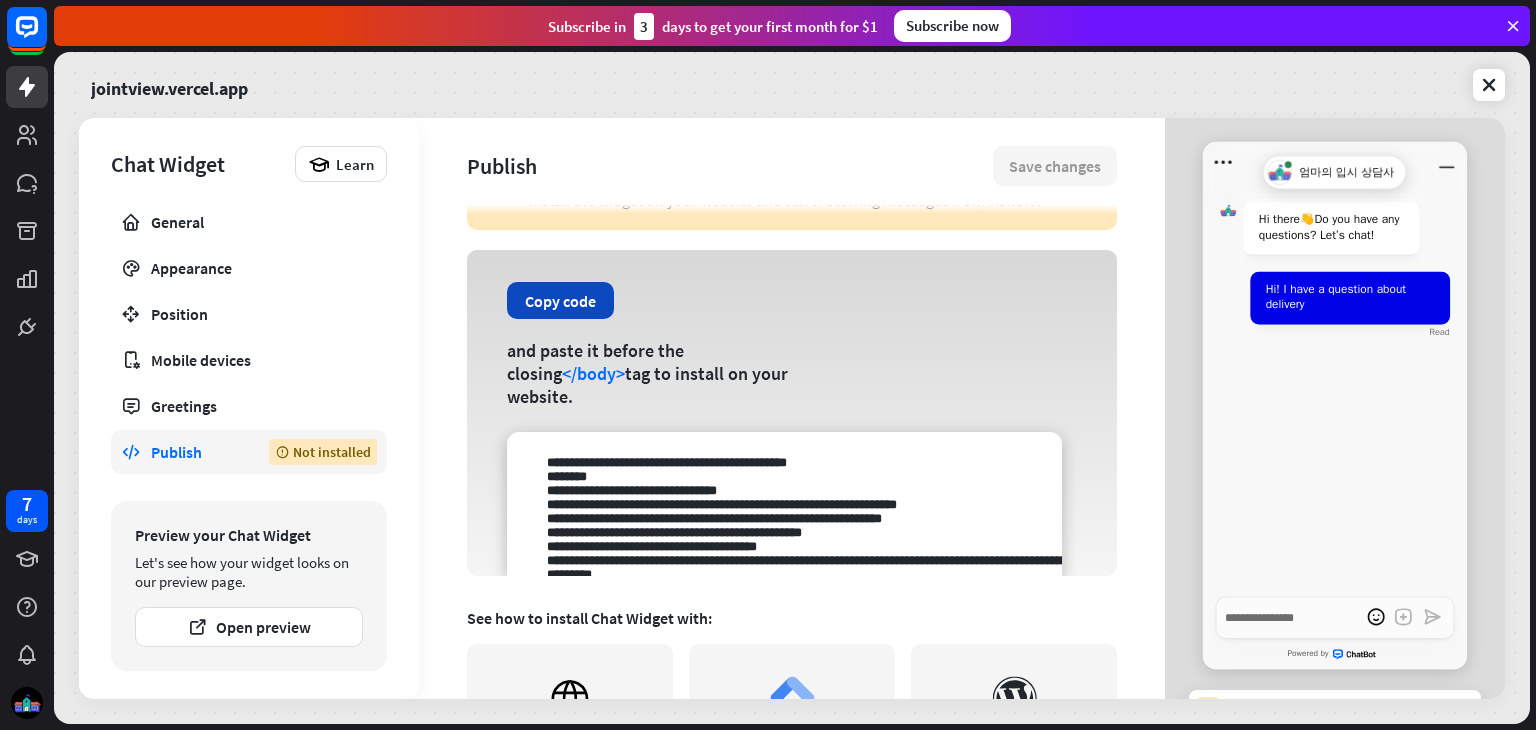 click on "Copy code" at bounding box center (560, 300) 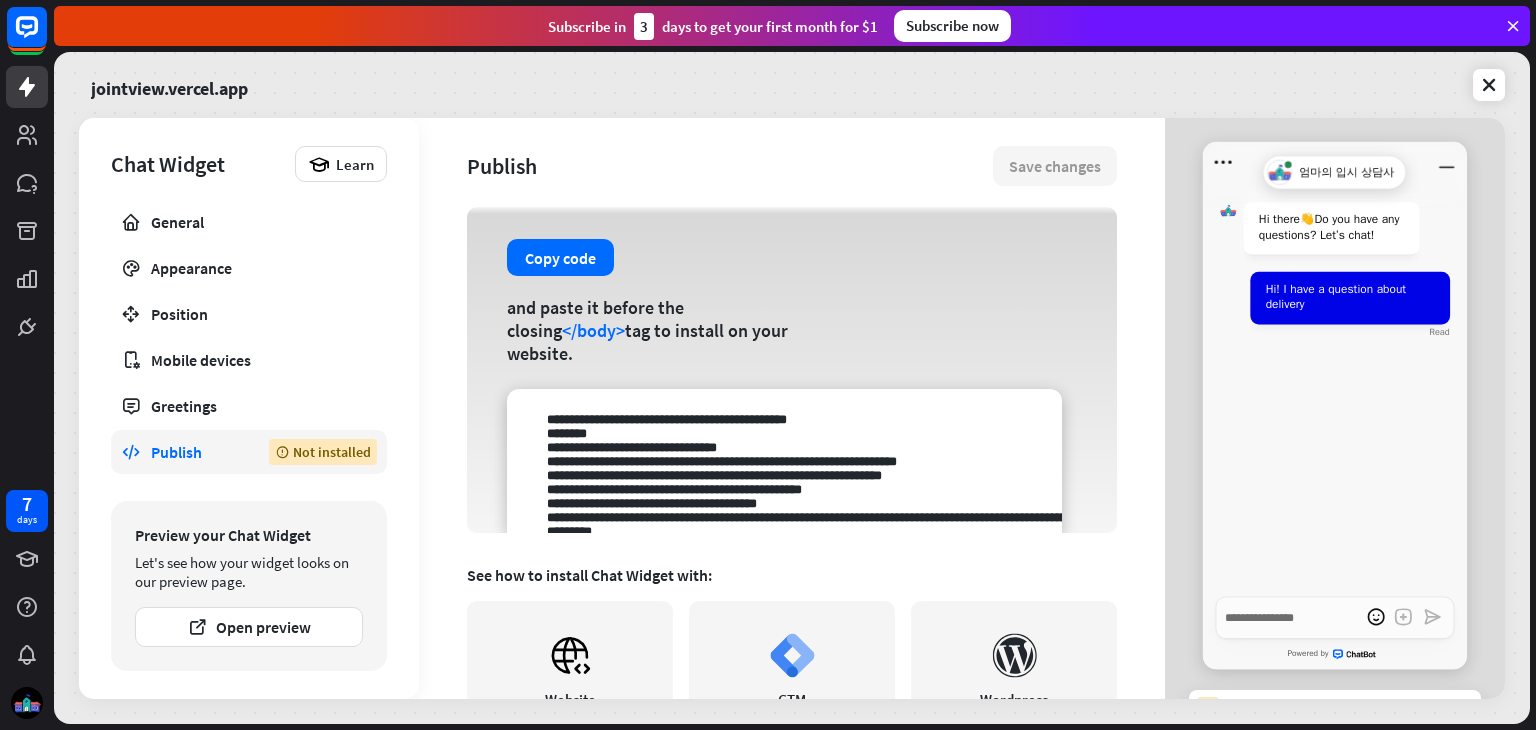 scroll, scrollTop: 112, scrollLeft: 0, axis: vertical 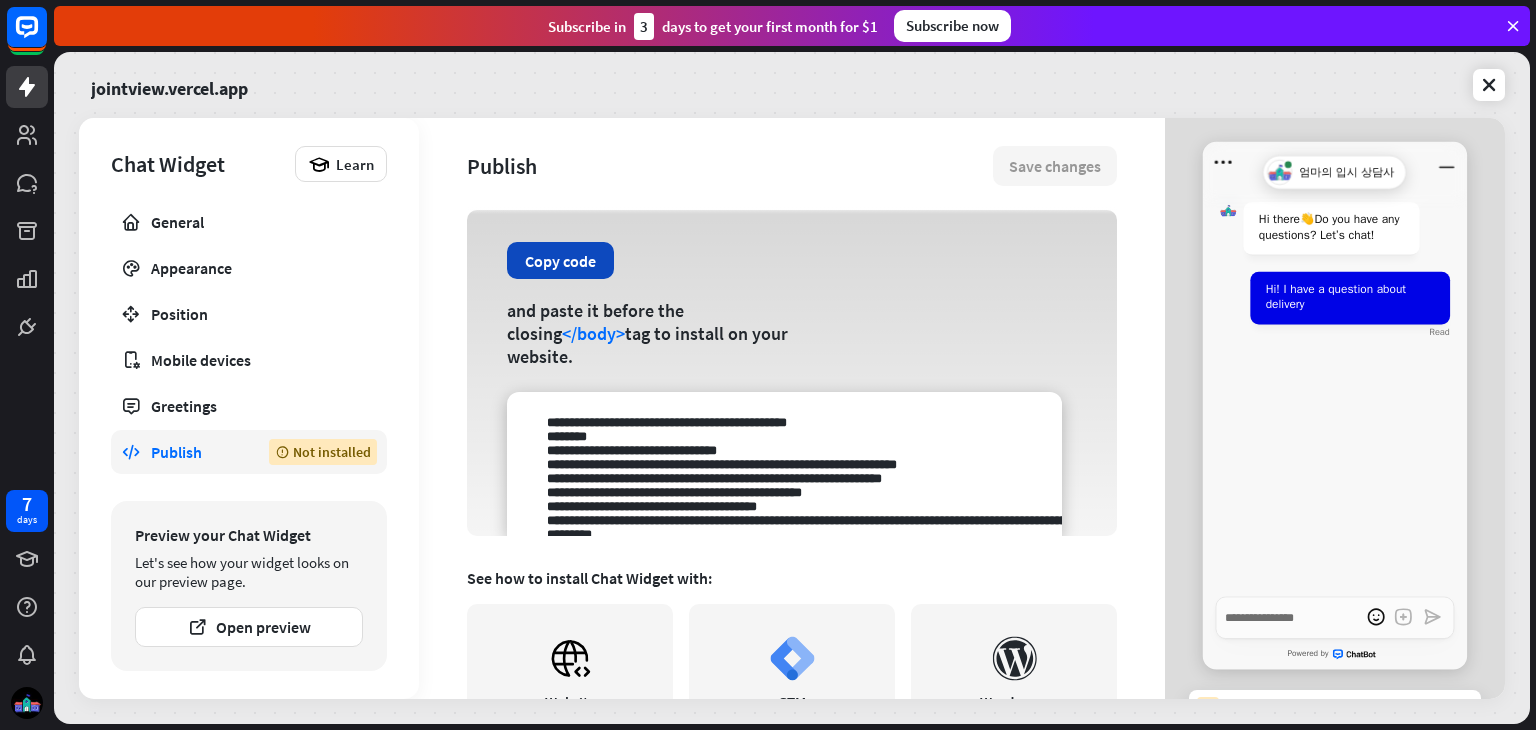 click on "Copy code" at bounding box center [560, 260] 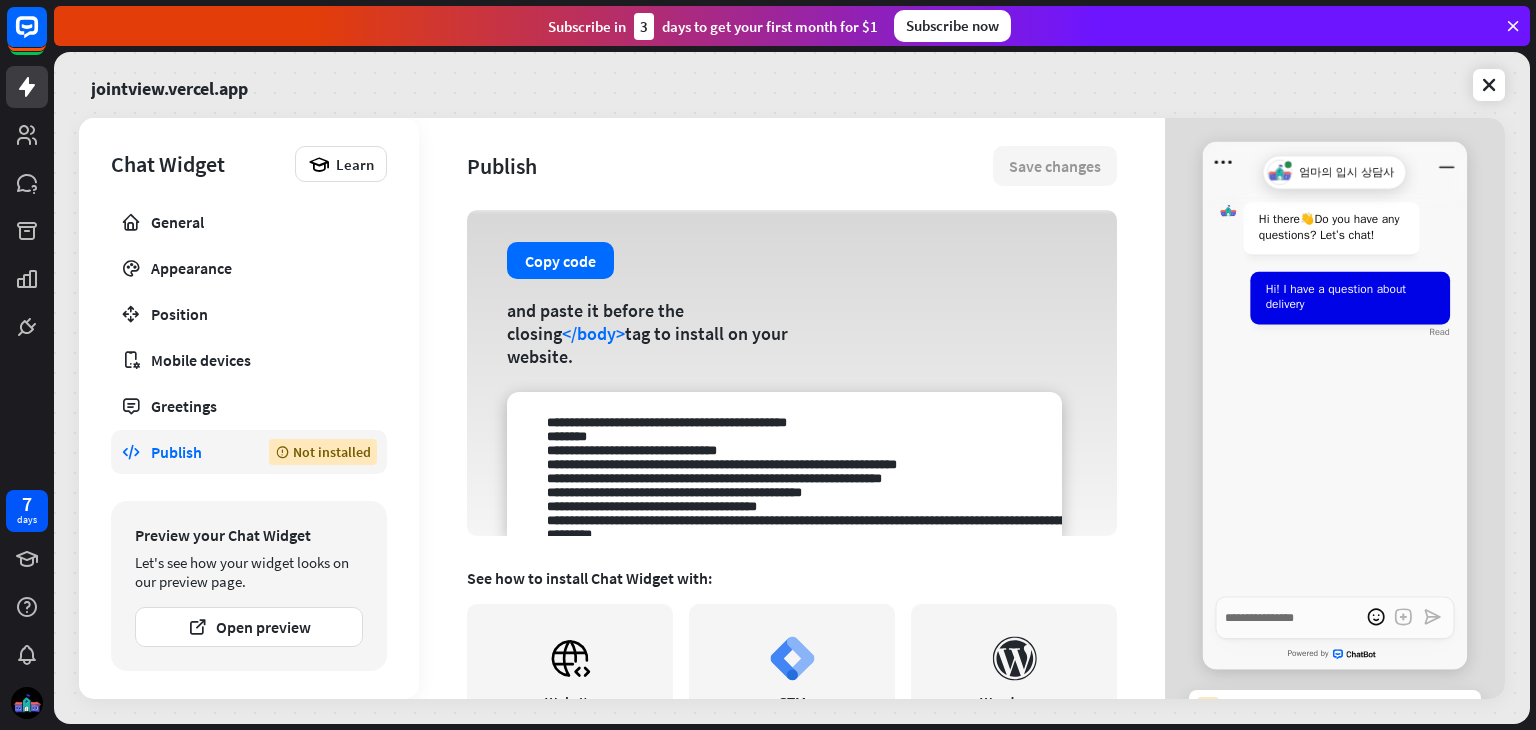 click at bounding box center [855, 85] 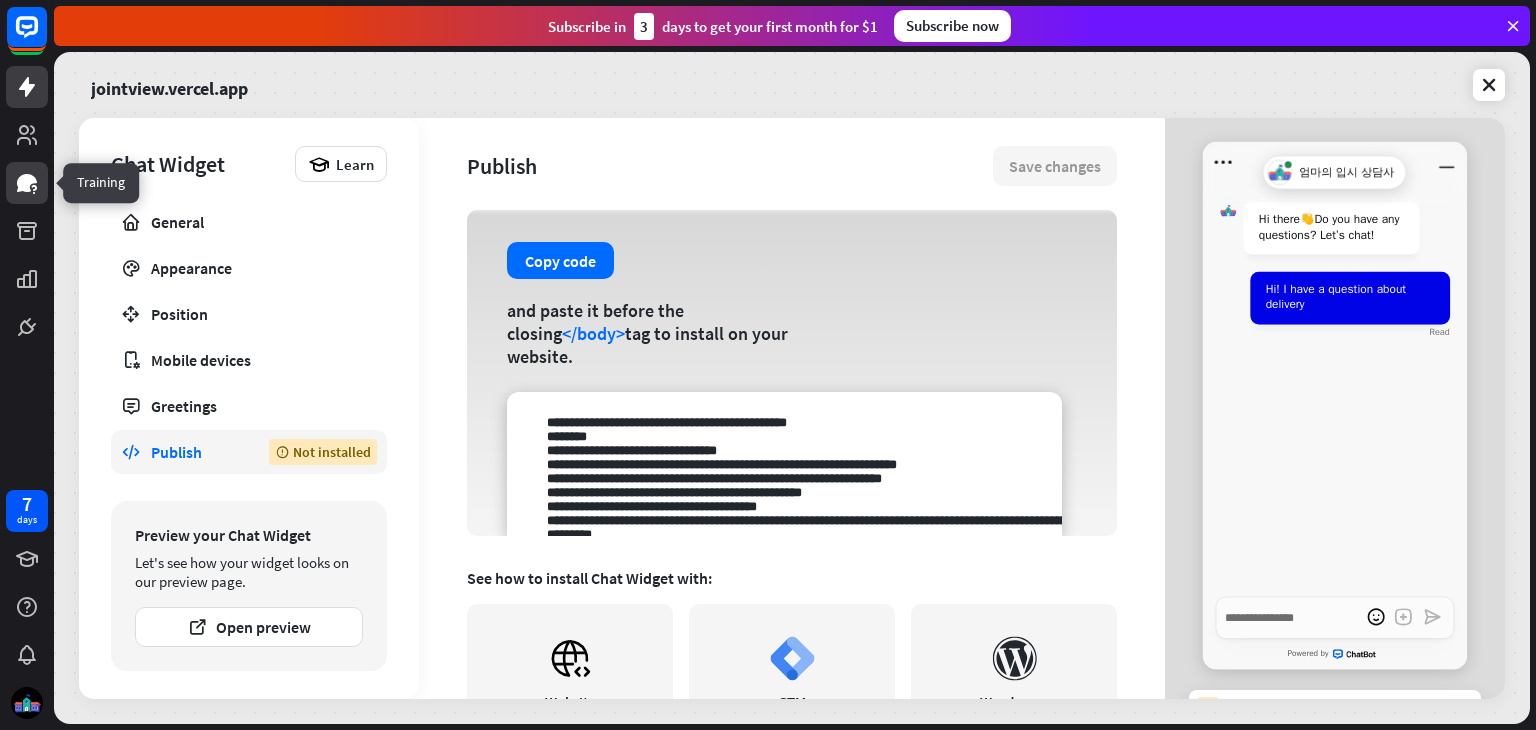 click 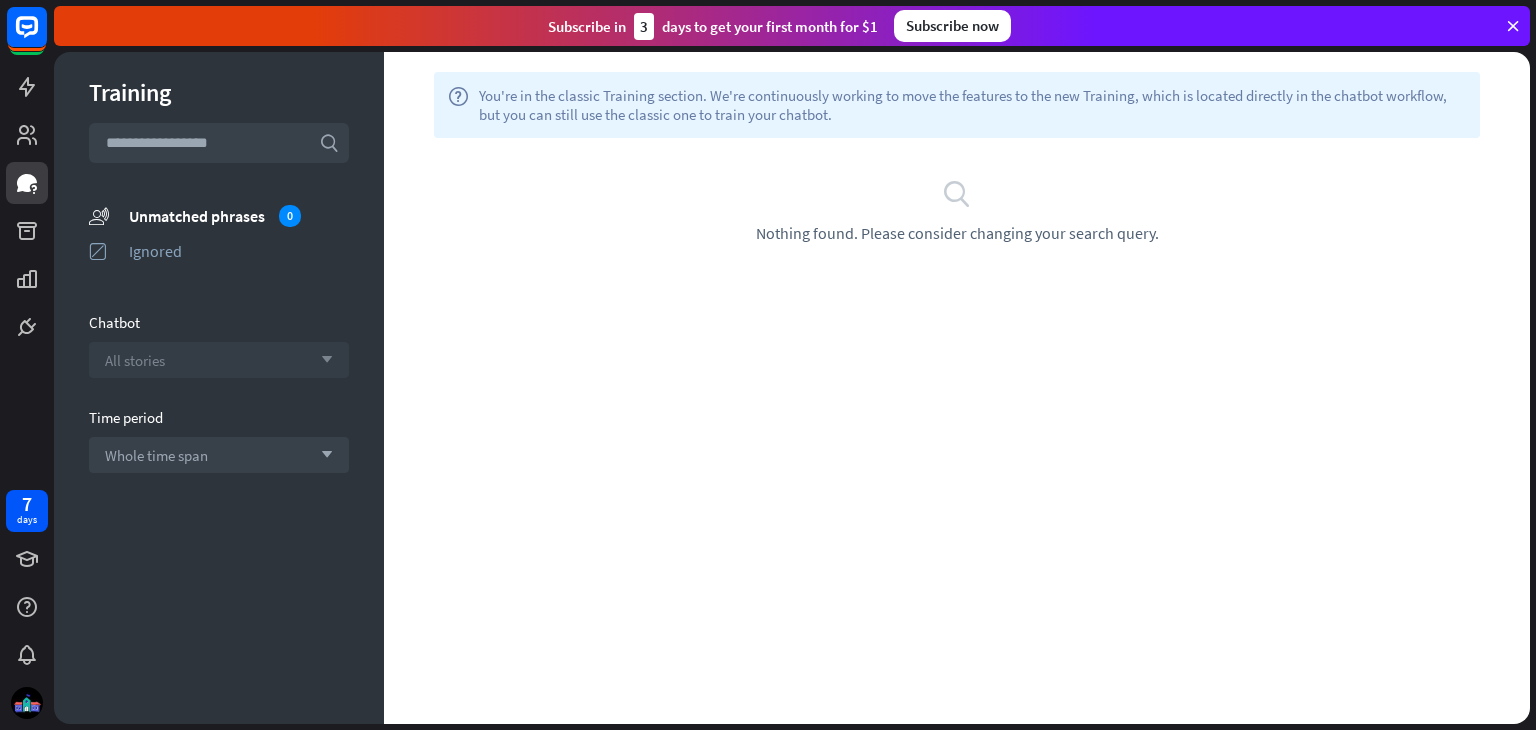 click on "All stories
arrow_down" at bounding box center (219, 360) 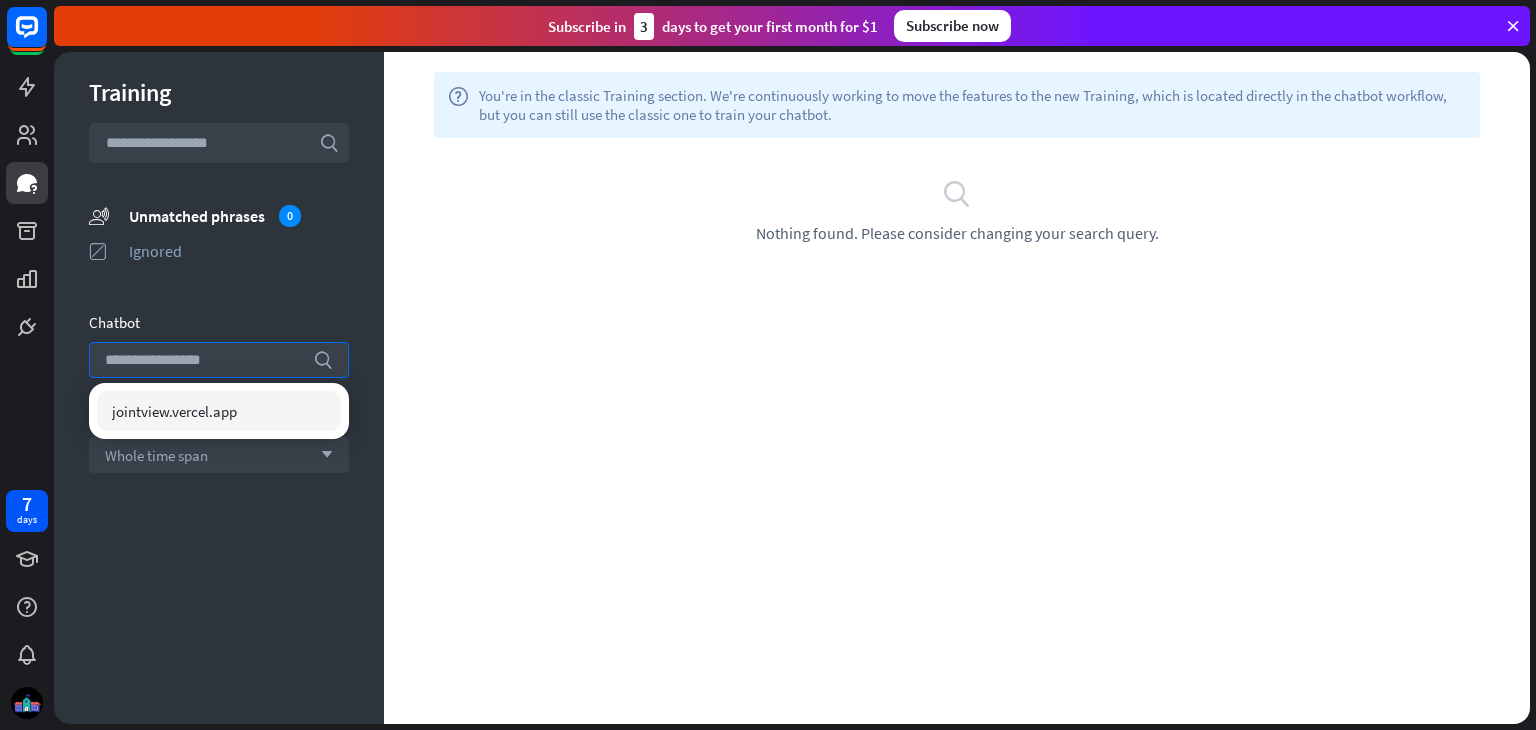 click on "help
You're in the classic Training section. We're continuously working to
move the features to the new Training, which is located directly in the
chatbot workflow, but you can still use the classic one to train your
chatbot.
plus
Filters
search
Nothing found. Please consider changing your search query." at bounding box center [957, 388] 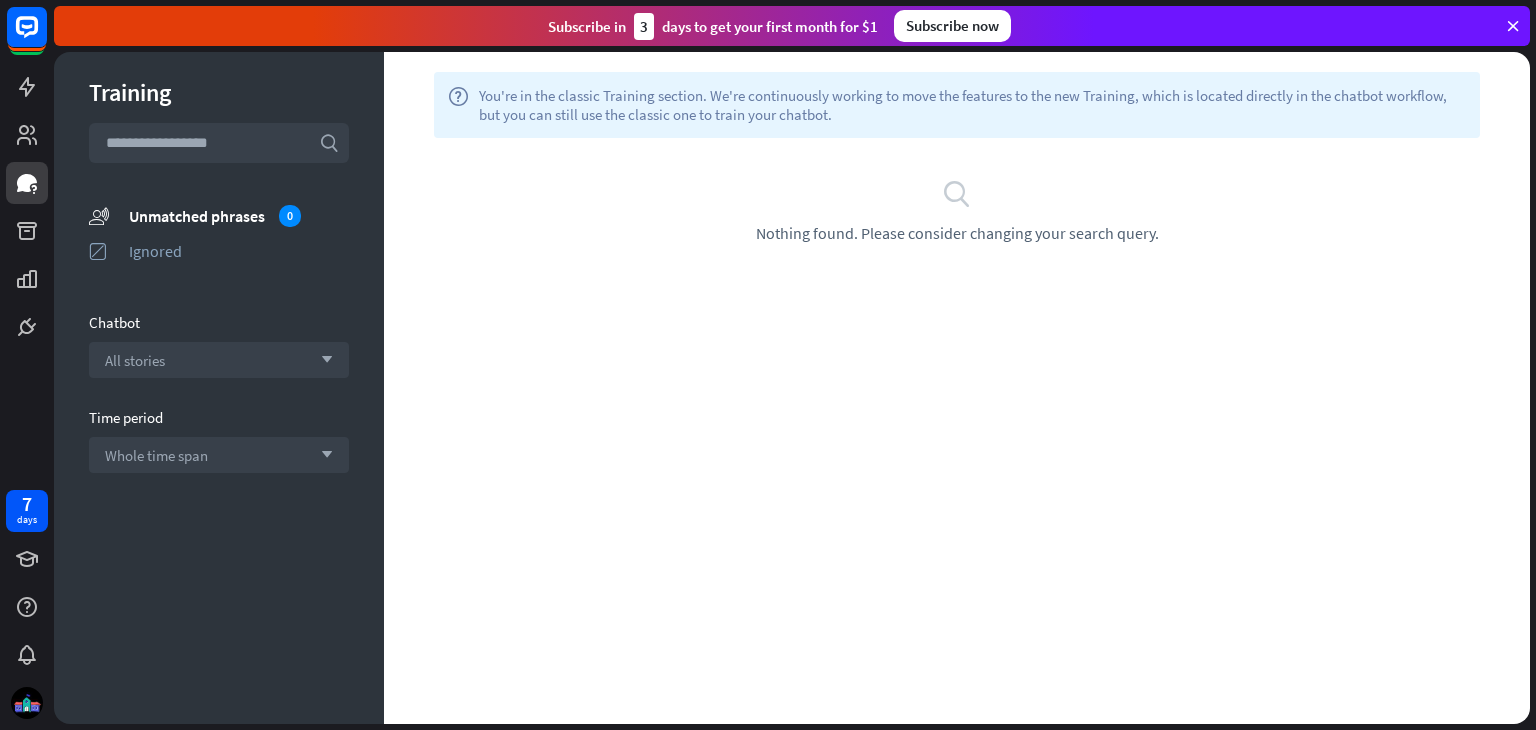 click on "help
You're in the classic Training section. We're continuously working to
move the features to the new Training, which is located directly in the
chatbot workflow, but you can still use the classic one to train your
chatbot.
plus
Filters
search
Nothing found. Please consider changing your search query." at bounding box center [957, 388] 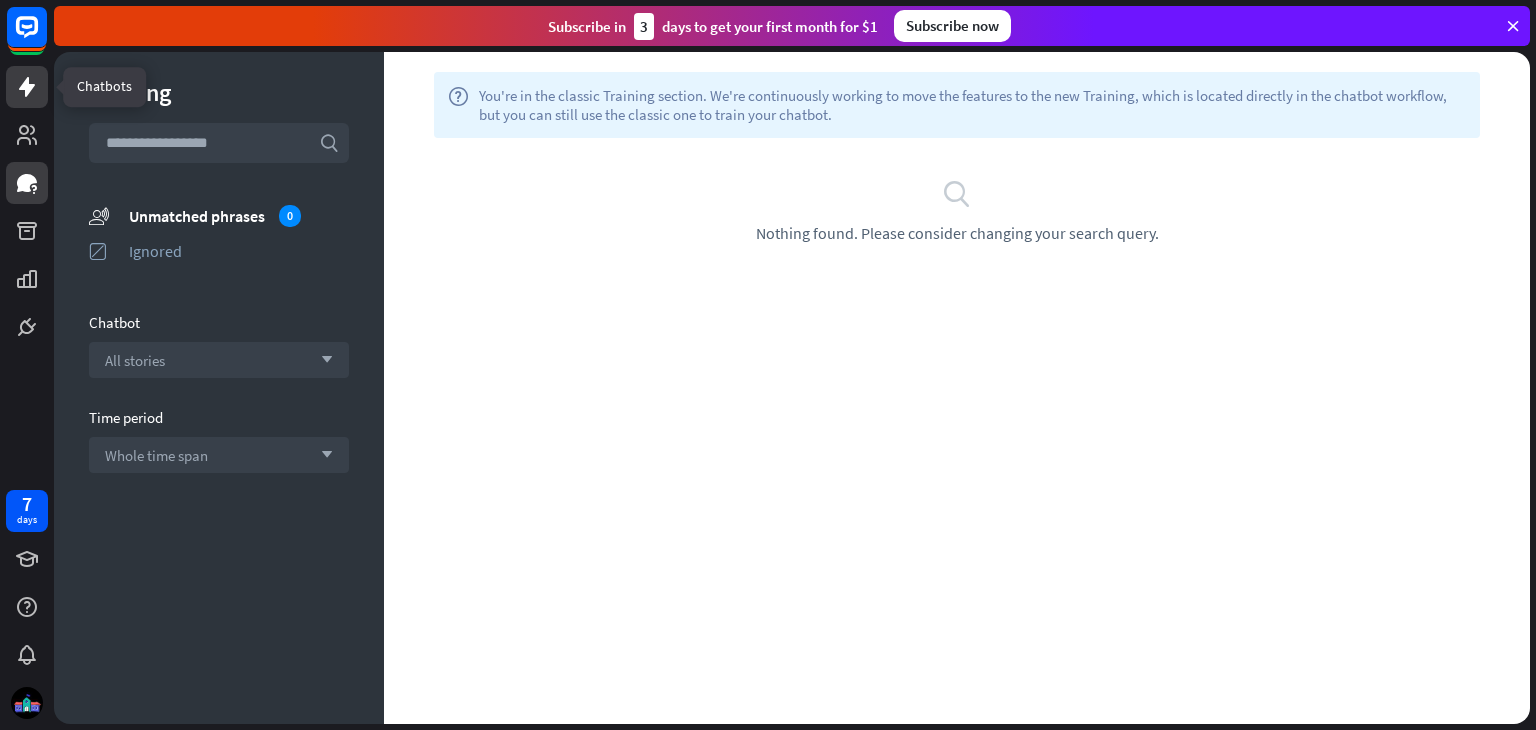 click 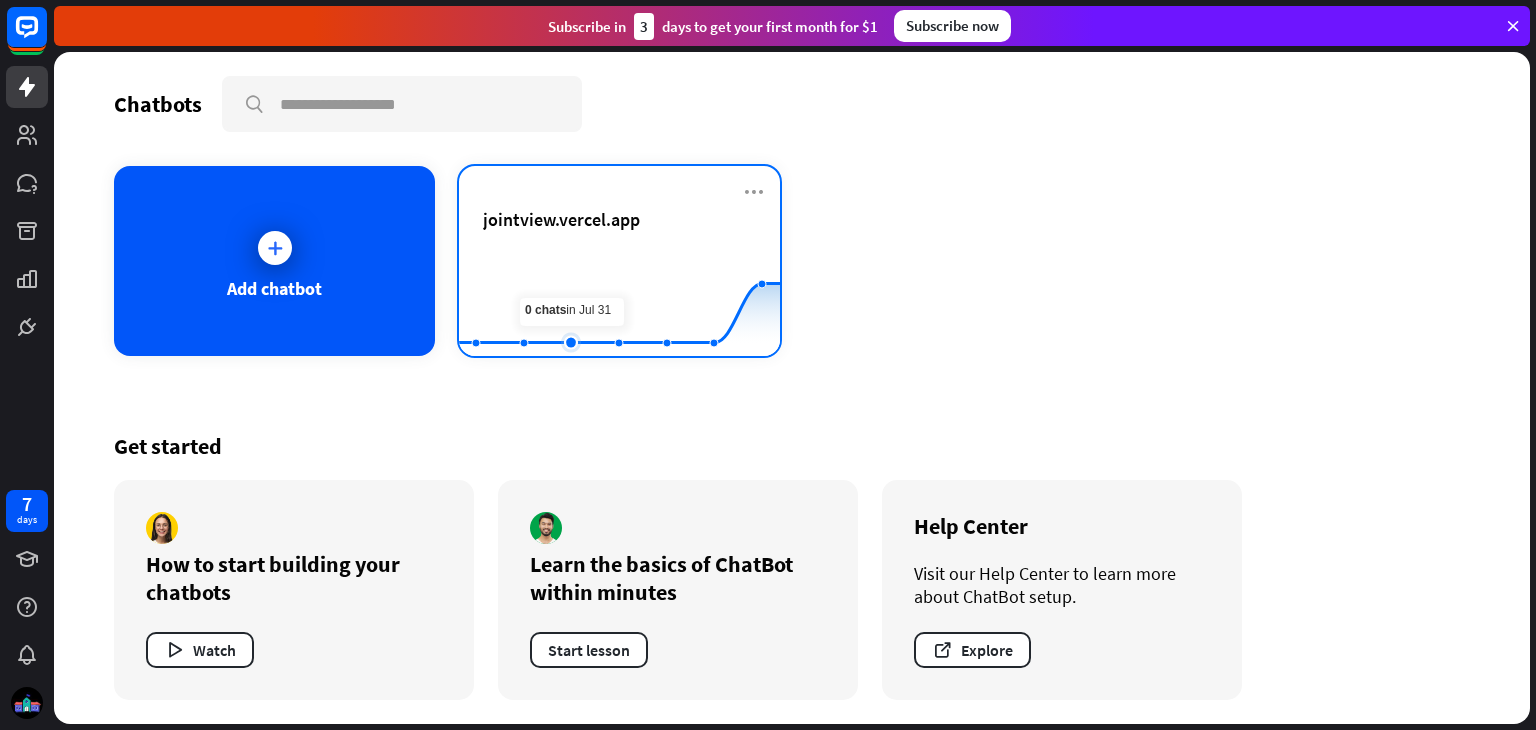 click 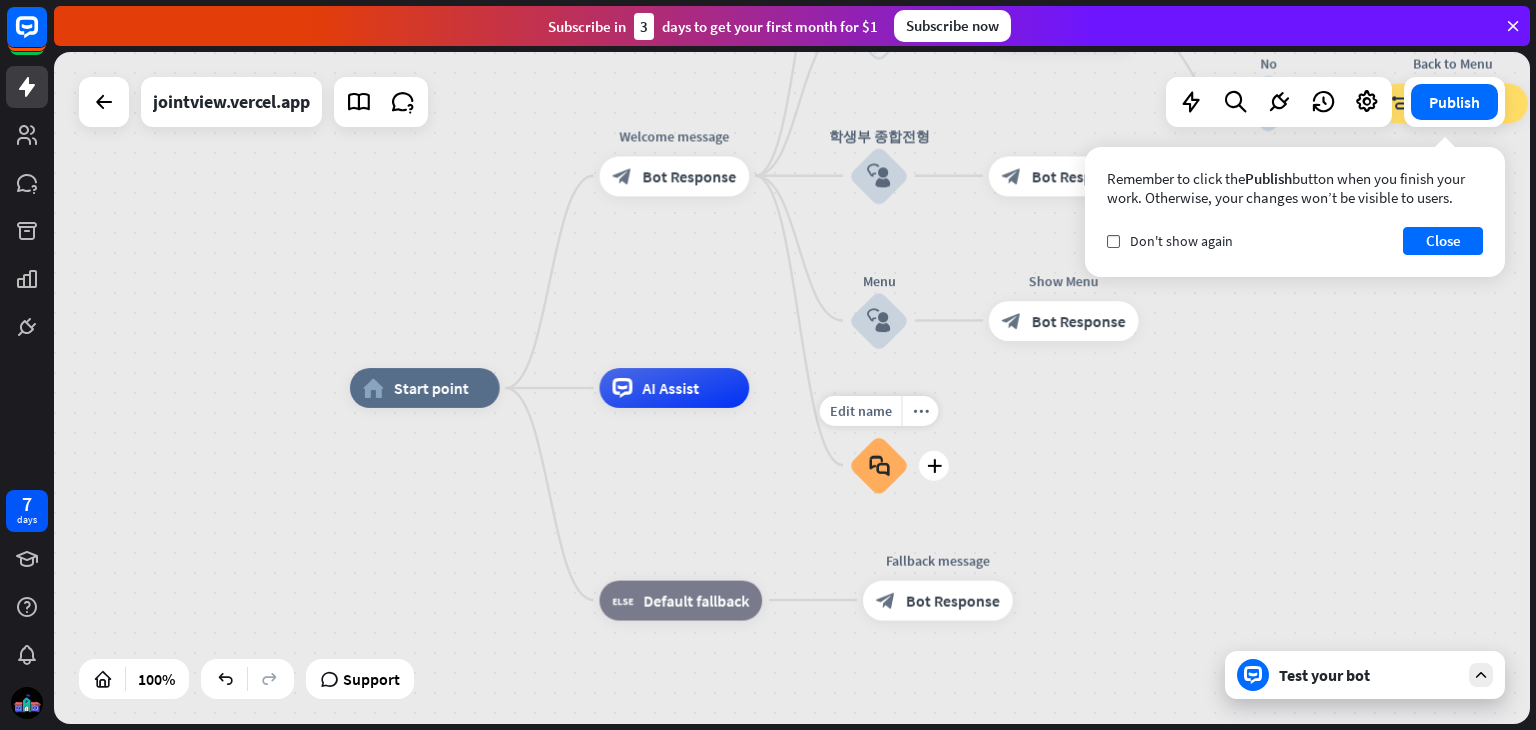 click on "block_faq" at bounding box center (879, 465) 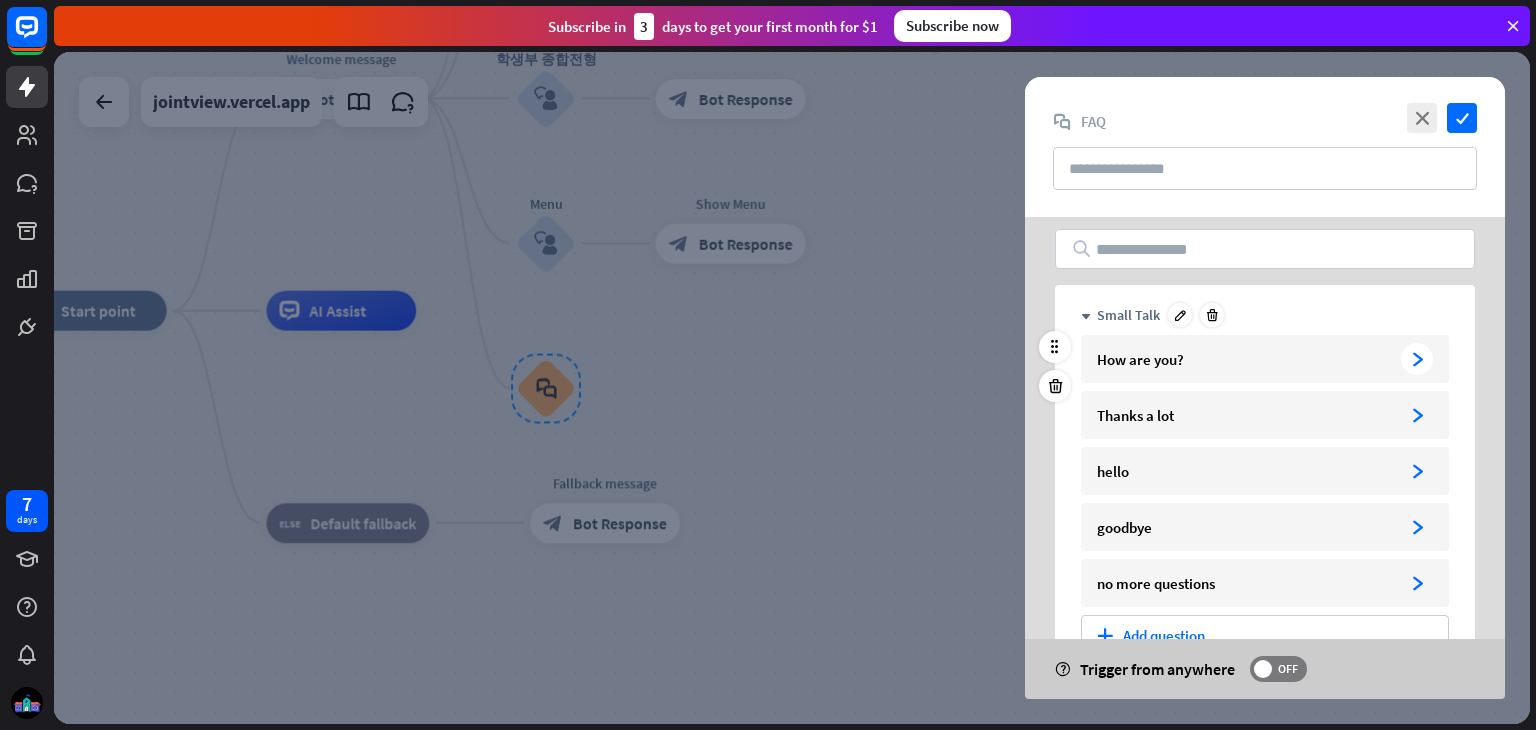 scroll, scrollTop: 0, scrollLeft: 0, axis: both 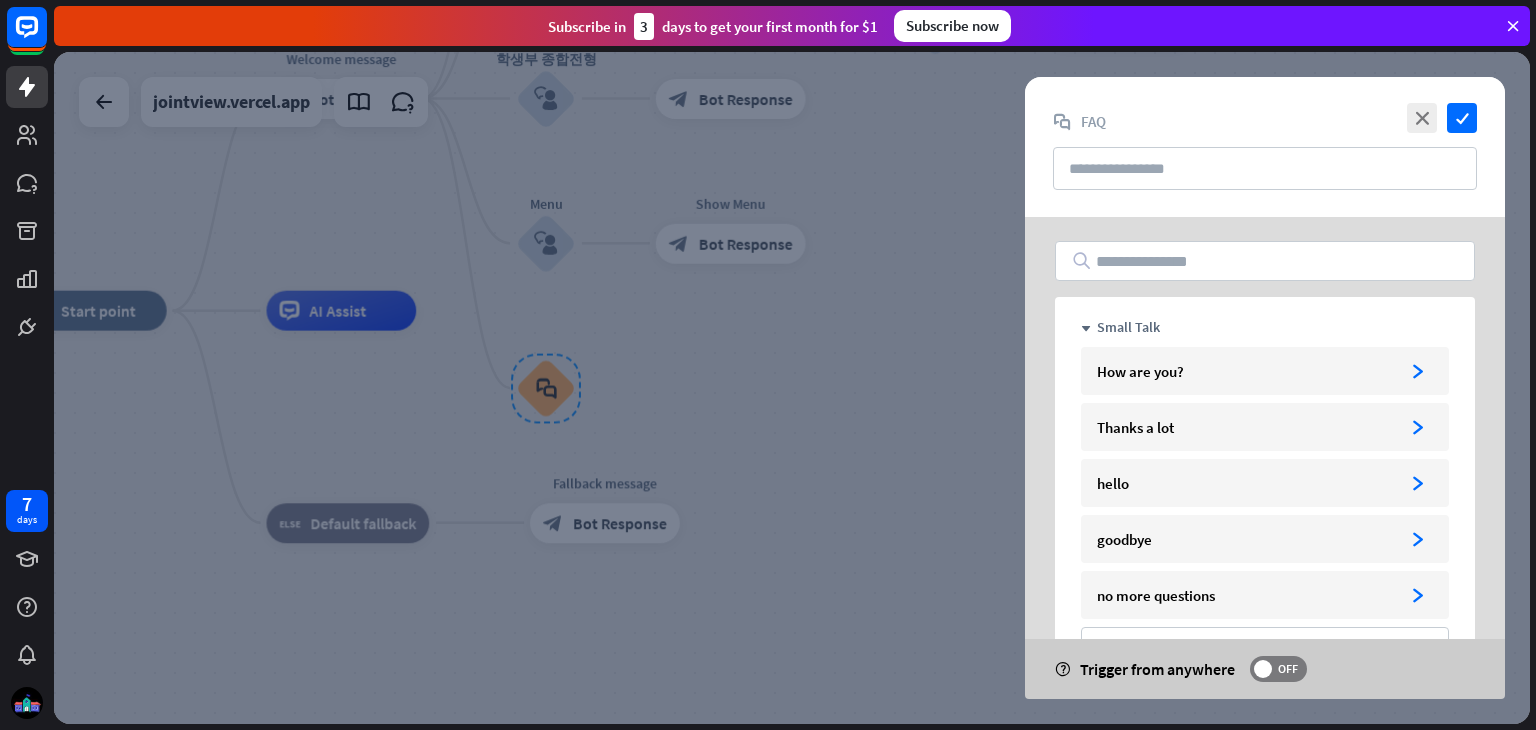 click at bounding box center [792, 388] 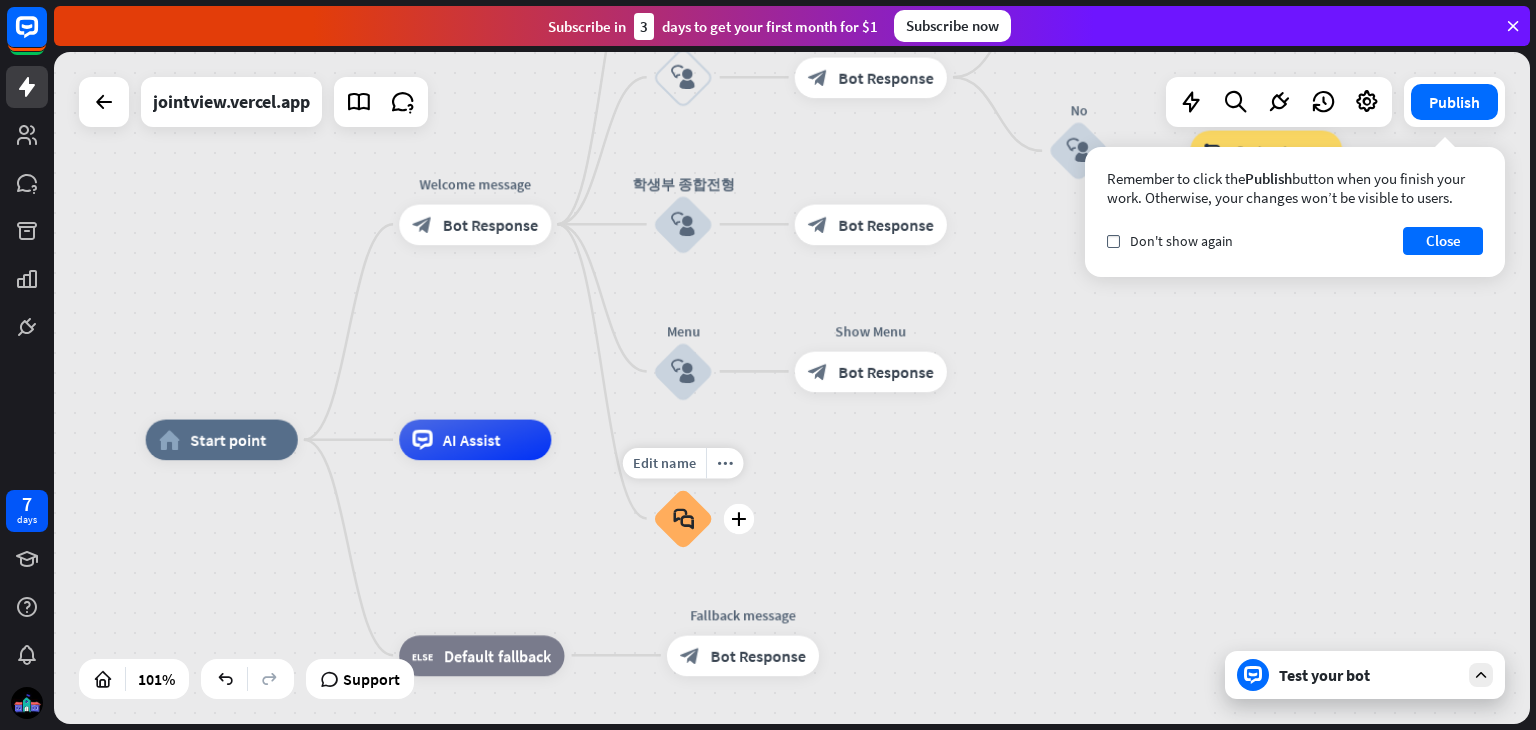 drag, startPoint x: 470, startPoint y: 393, endPoint x: 612, endPoint y: 524, distance: 193.1968 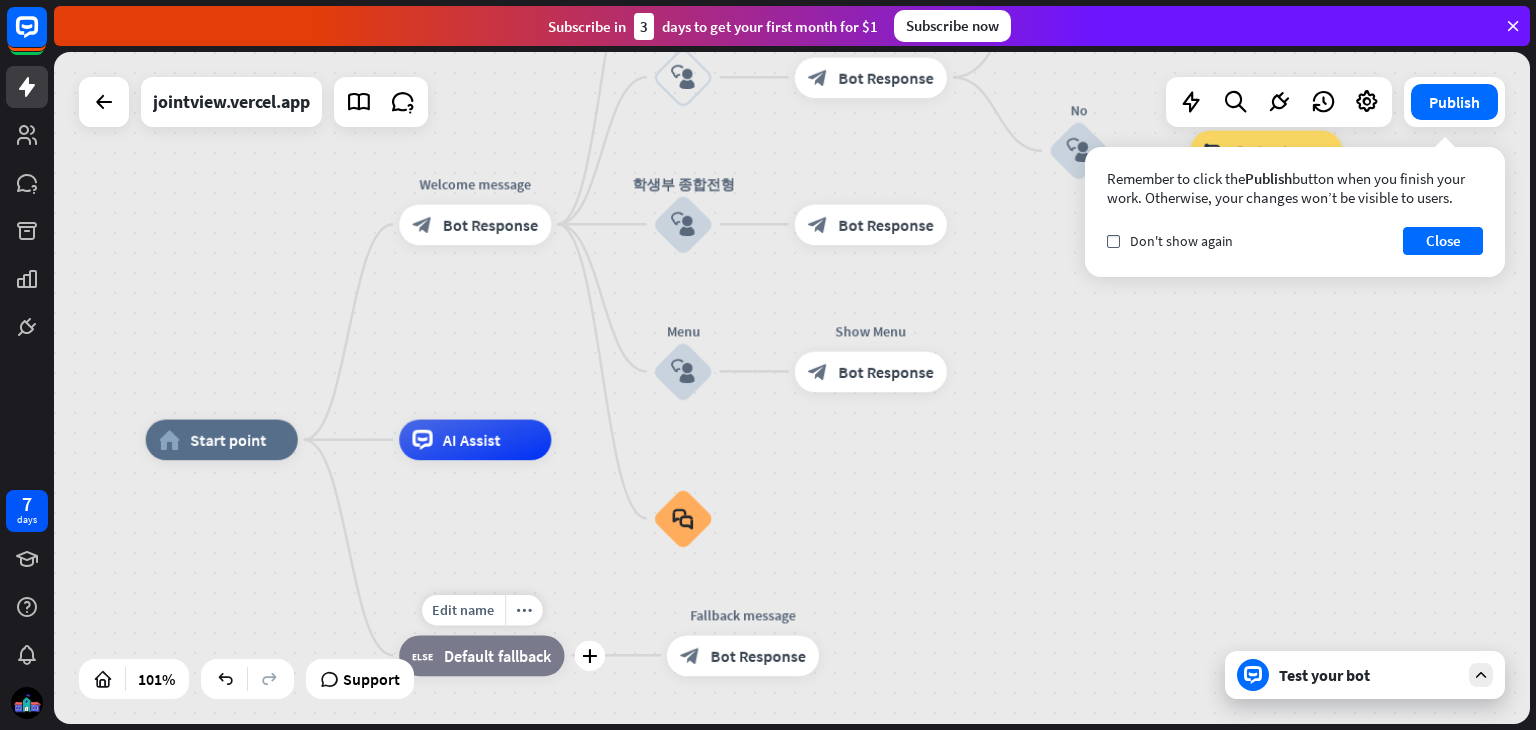 click on "Default fallback" at bounding box center [497, 655] 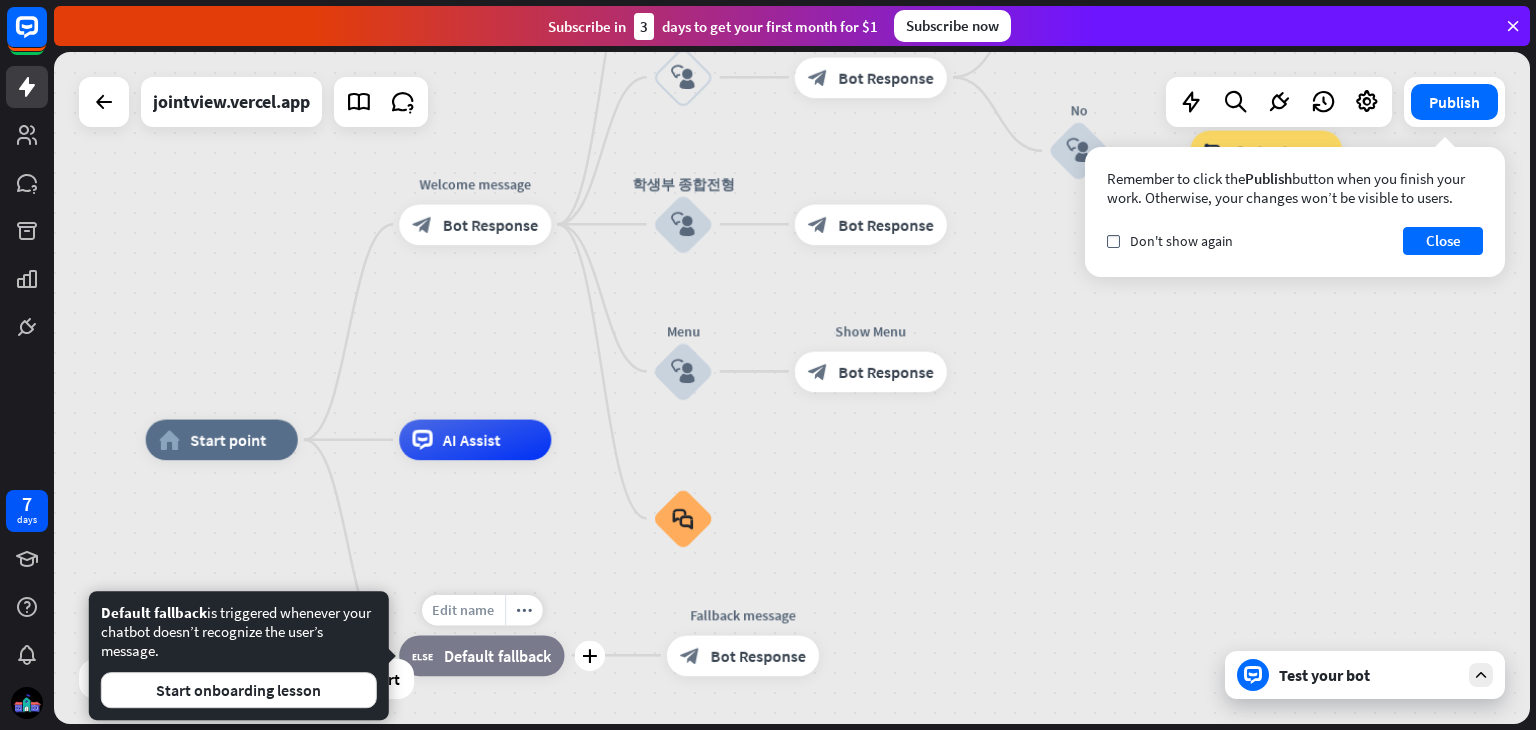 click on "Edit name" at bounding box center [463, 610] 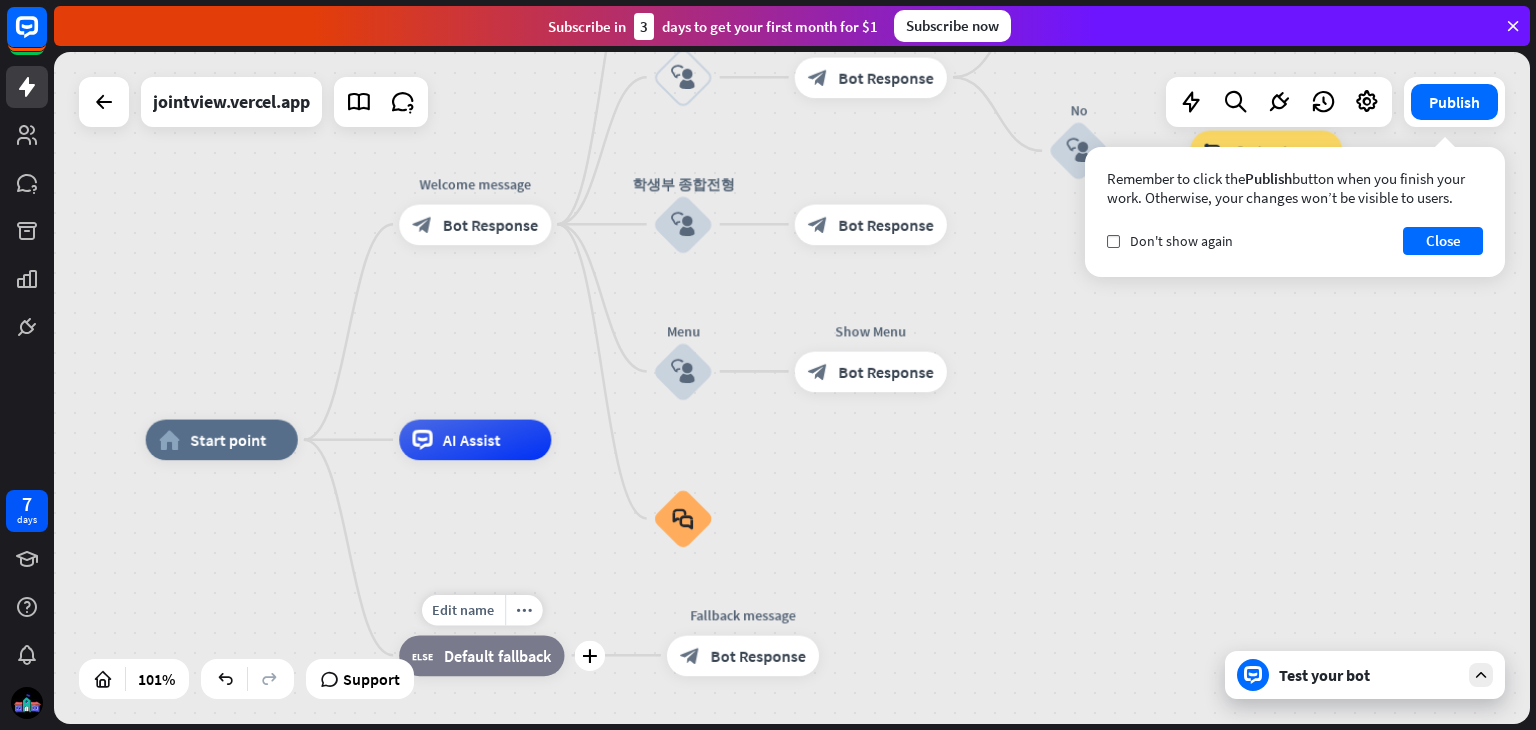 click on "Edit name   more_horiz         plus     block_fallback   Default fallback" at bounding box center [481, 655] 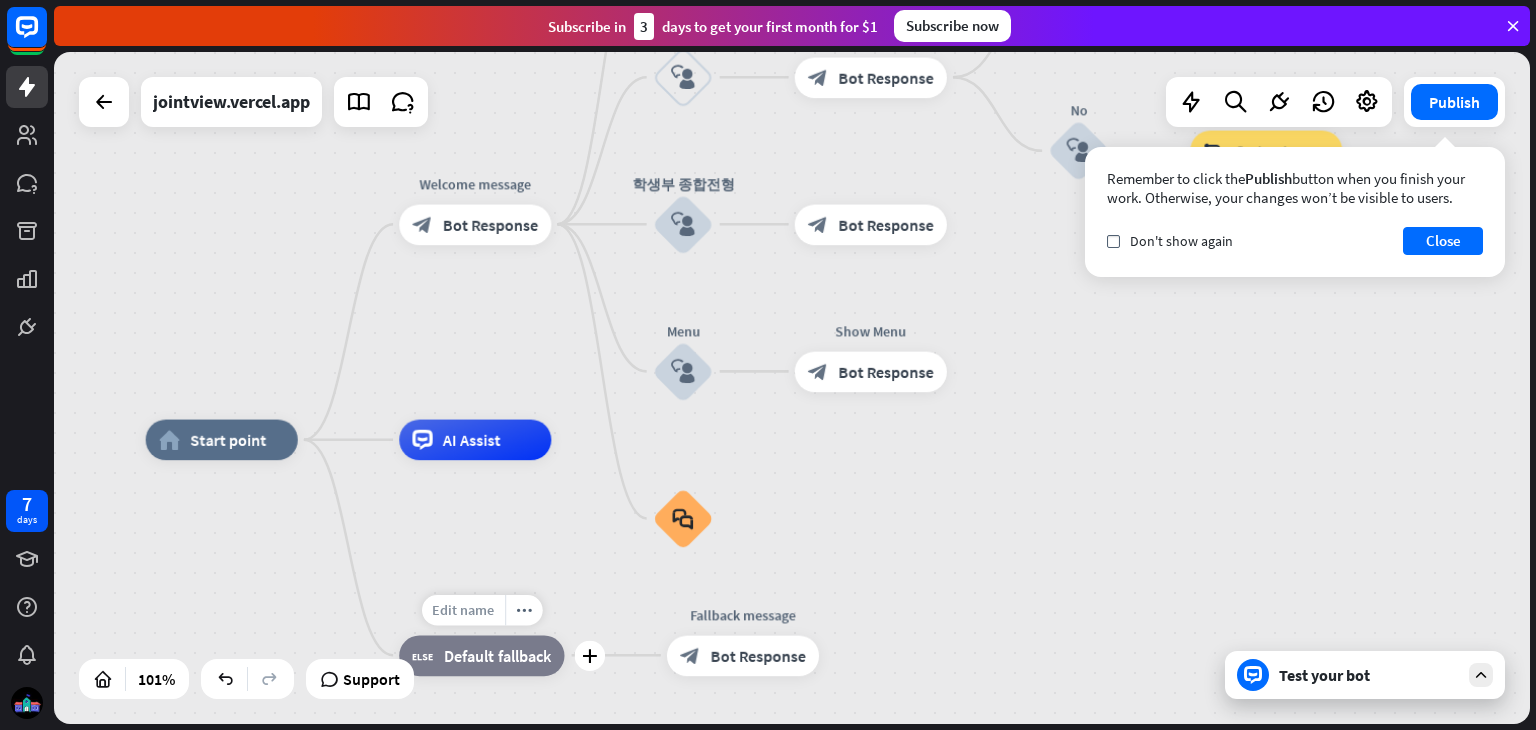 click on "Edit name" at bounding box center [463, 610] 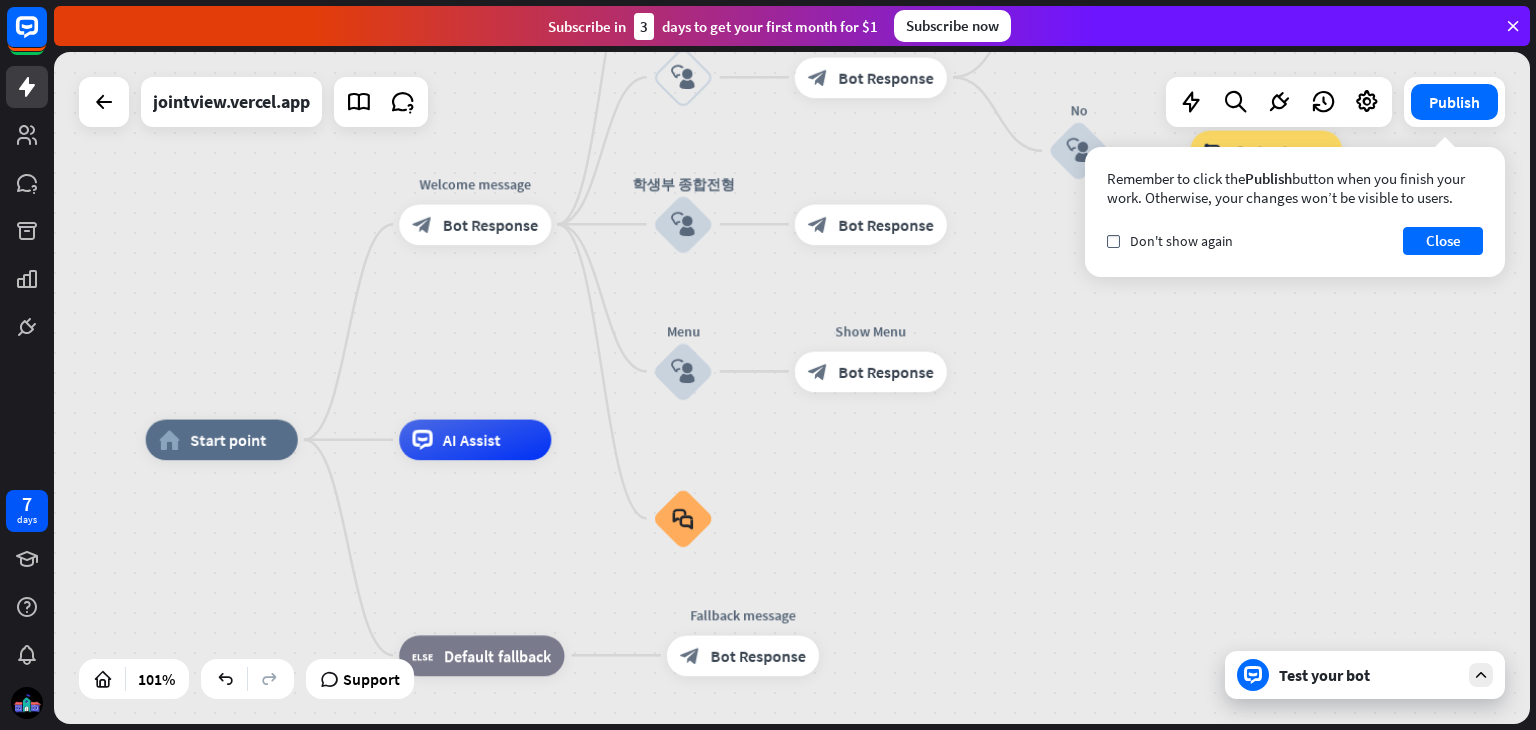 click on "home_2   Start point                 Welcome message   block_bot_response   Bot Response                 About us   block_user_input                 Provide company information   block_bot_response   Bot Response                 Back to Menu   block_user_input                 Was it helpful?   block_bot_response   Bot Response                 Yes   block_user_input                 Thank you!   block_bot_response   Bot Response                 No   block_user_input                 Back to Menu   block_goto   Go to step                 [CATEGORY]   block_user_input                   block_bot_response   Bot Response                 Menu   block_user_input                 Show Menu   block_bot_response   Bot Response                   block_faq                     AI Assist                   block_fallback   Default fallback                 Fallback message   block_bot_response   Bot Response" at bounding box center (894, 781) 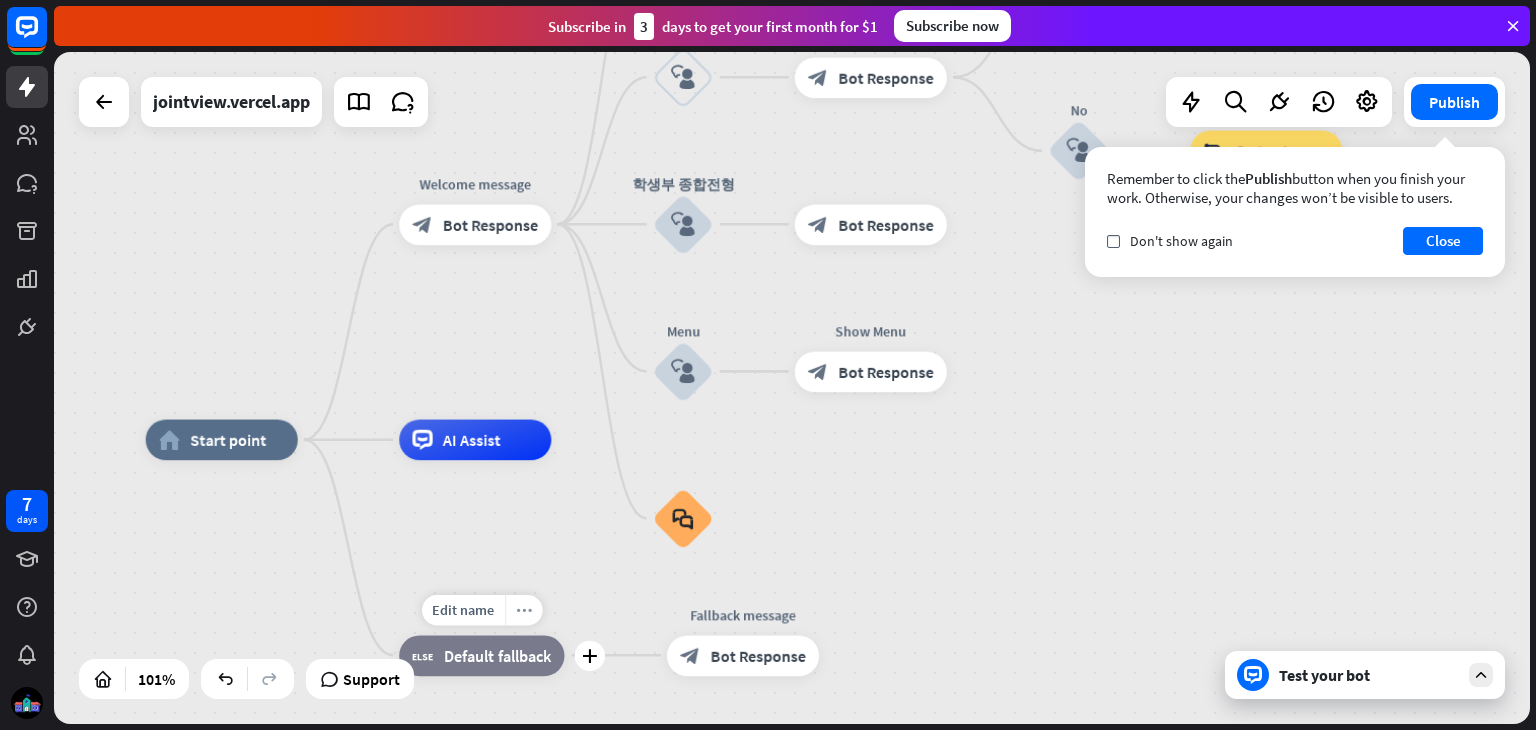 click on "more_horiz" at bounding box center (524, 609) 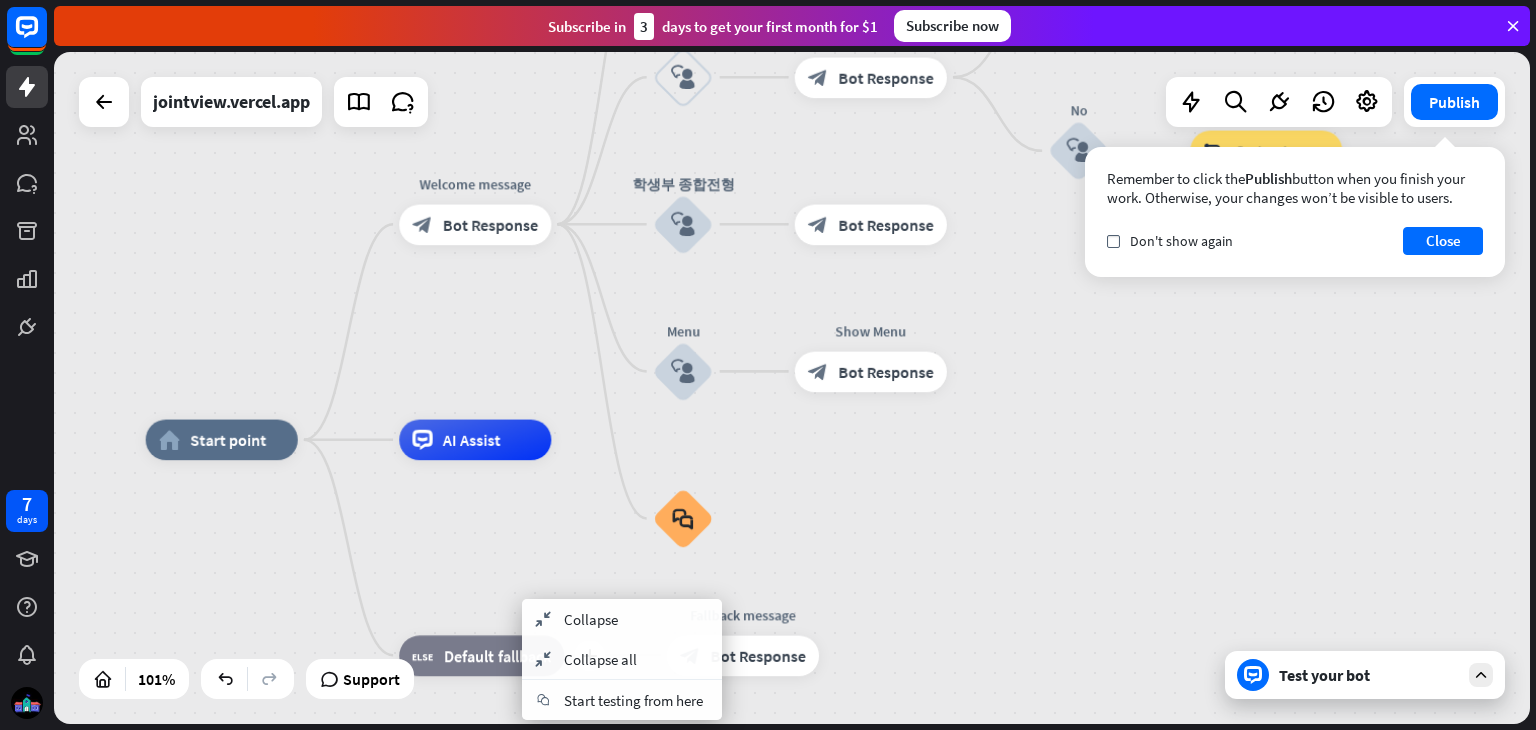 click on "Default fallback" at bounding box center [497, 655] 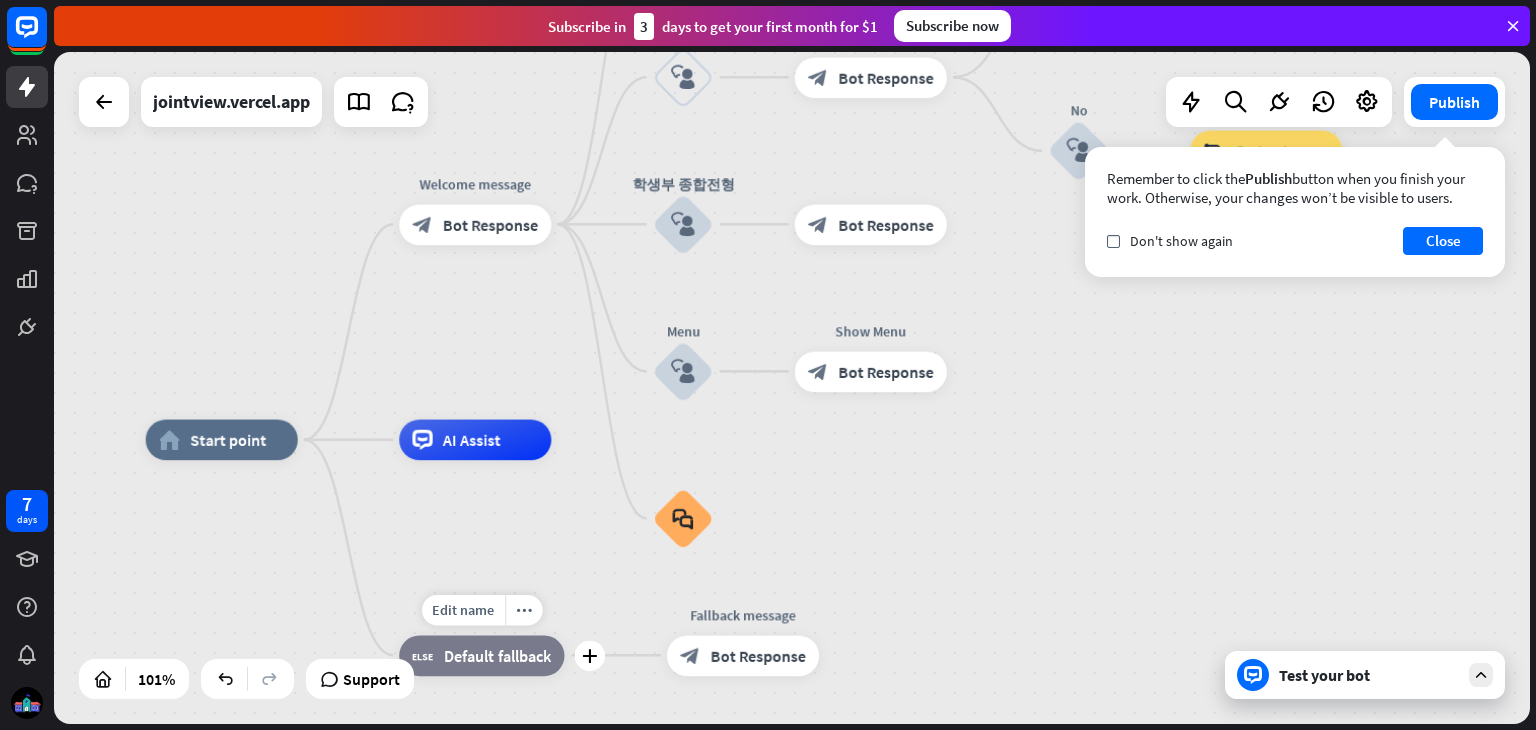 click on "Default fallback" at bounding box center [497, 655] 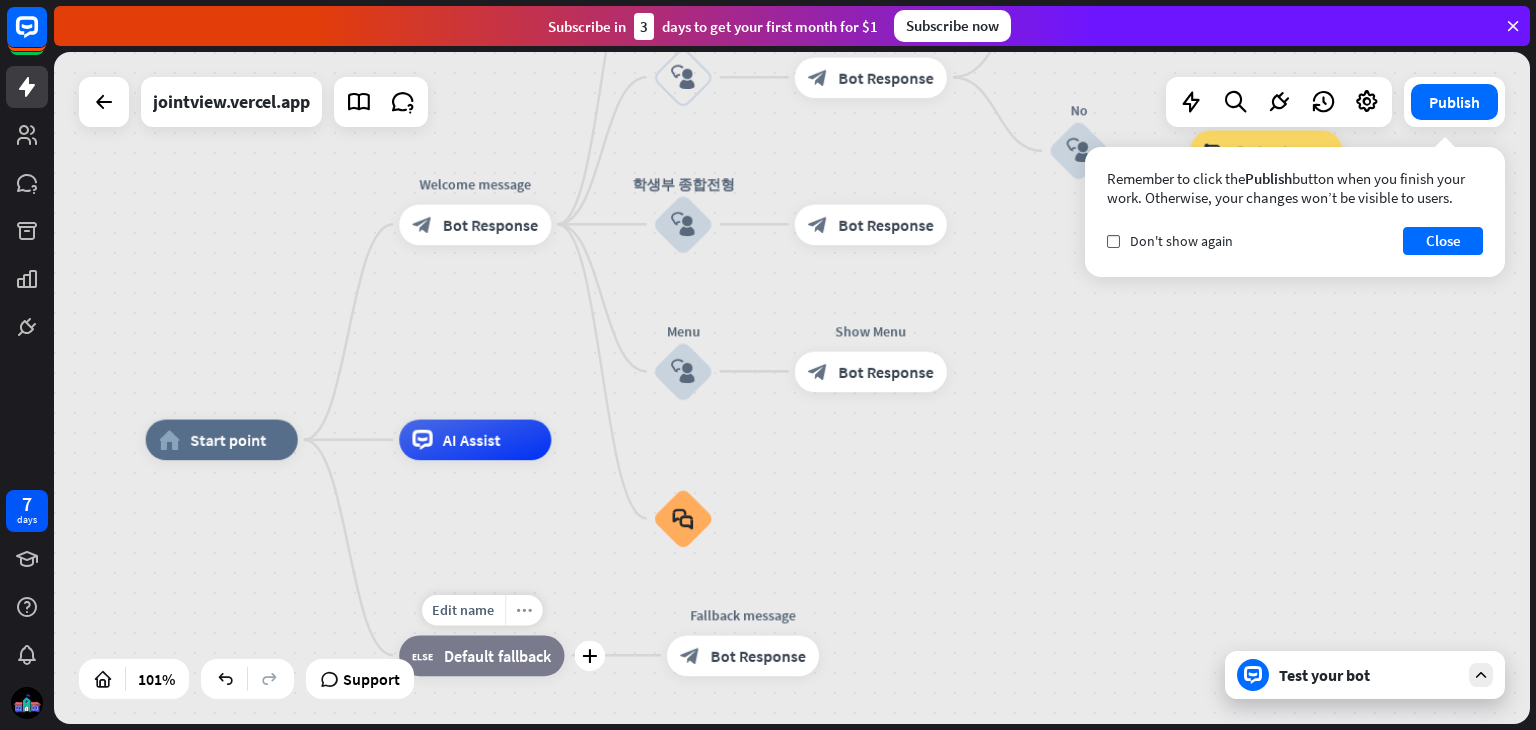 click on "more_horiz" at bounding box center [524, 609] 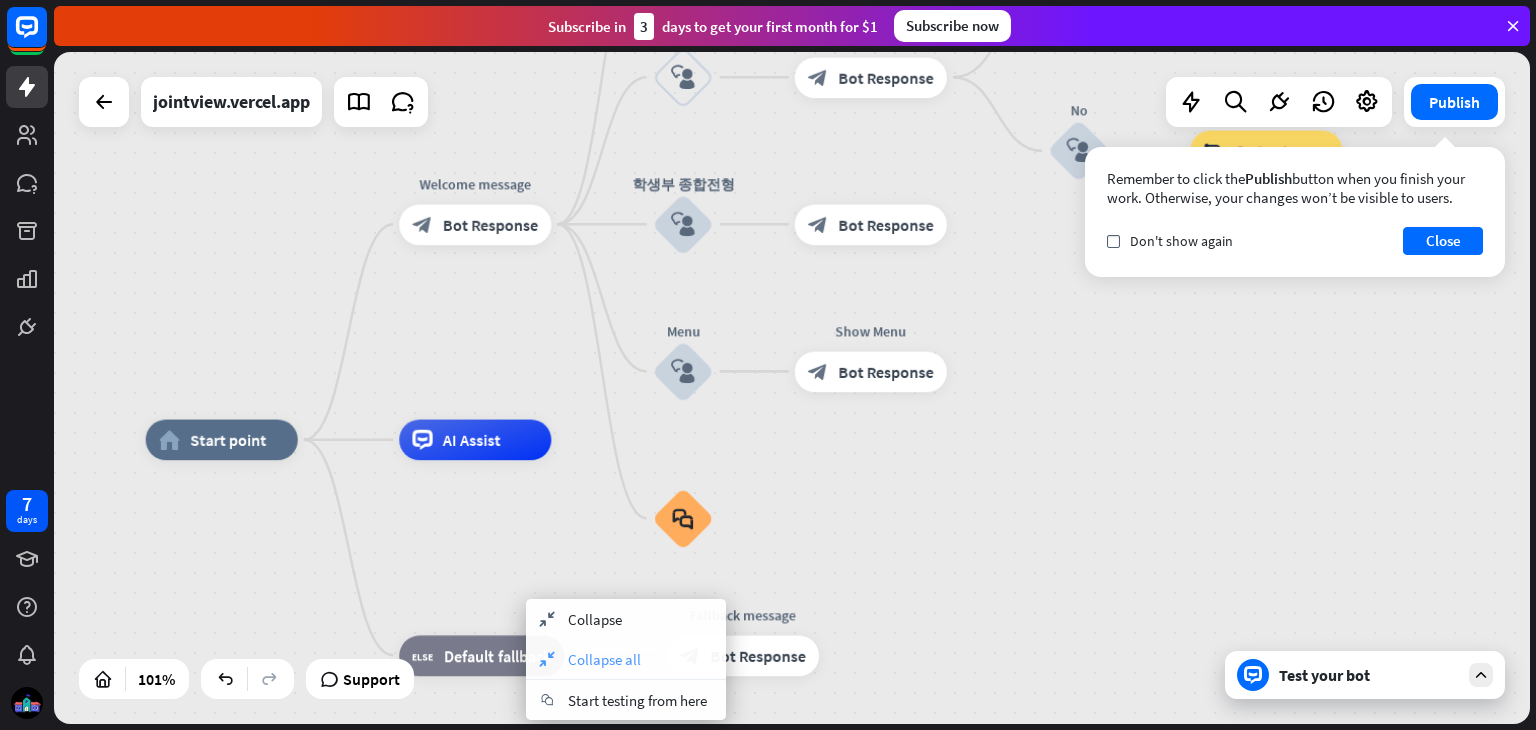 click on "collapse   Collapse all" at bounding box center (626, 659) 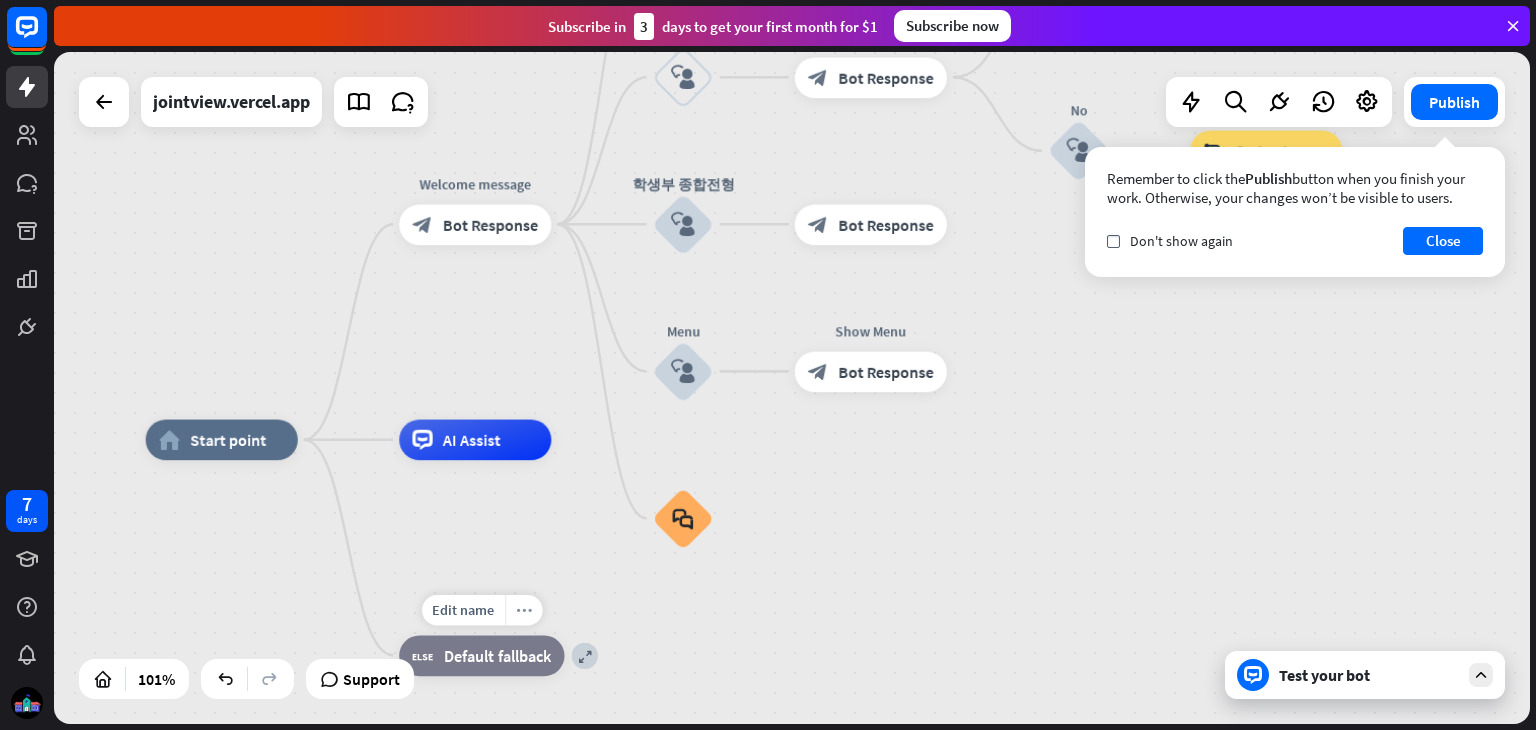 click on "more_horiz" at bounding box center (524, 609) 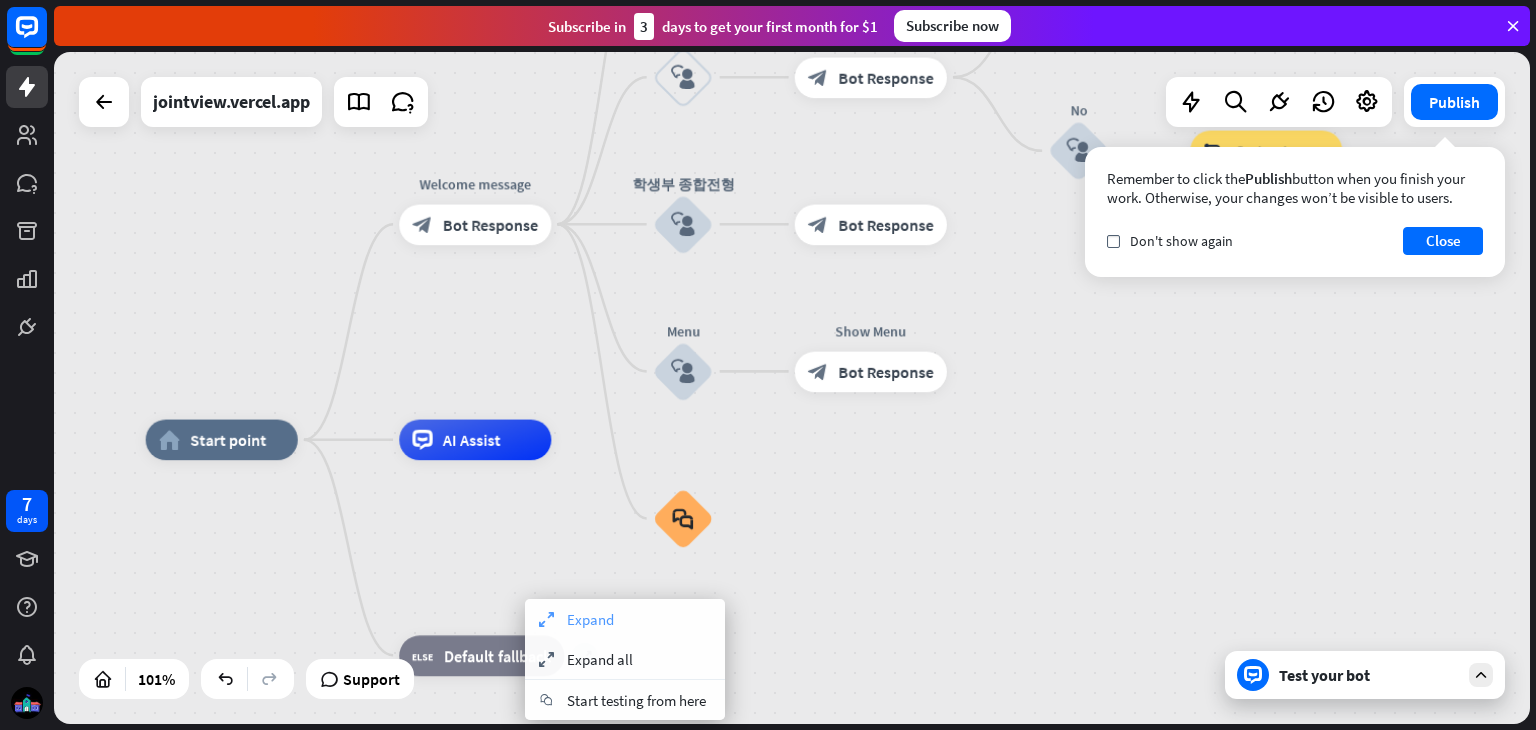click on "expand" at bounding box center (546, 619) 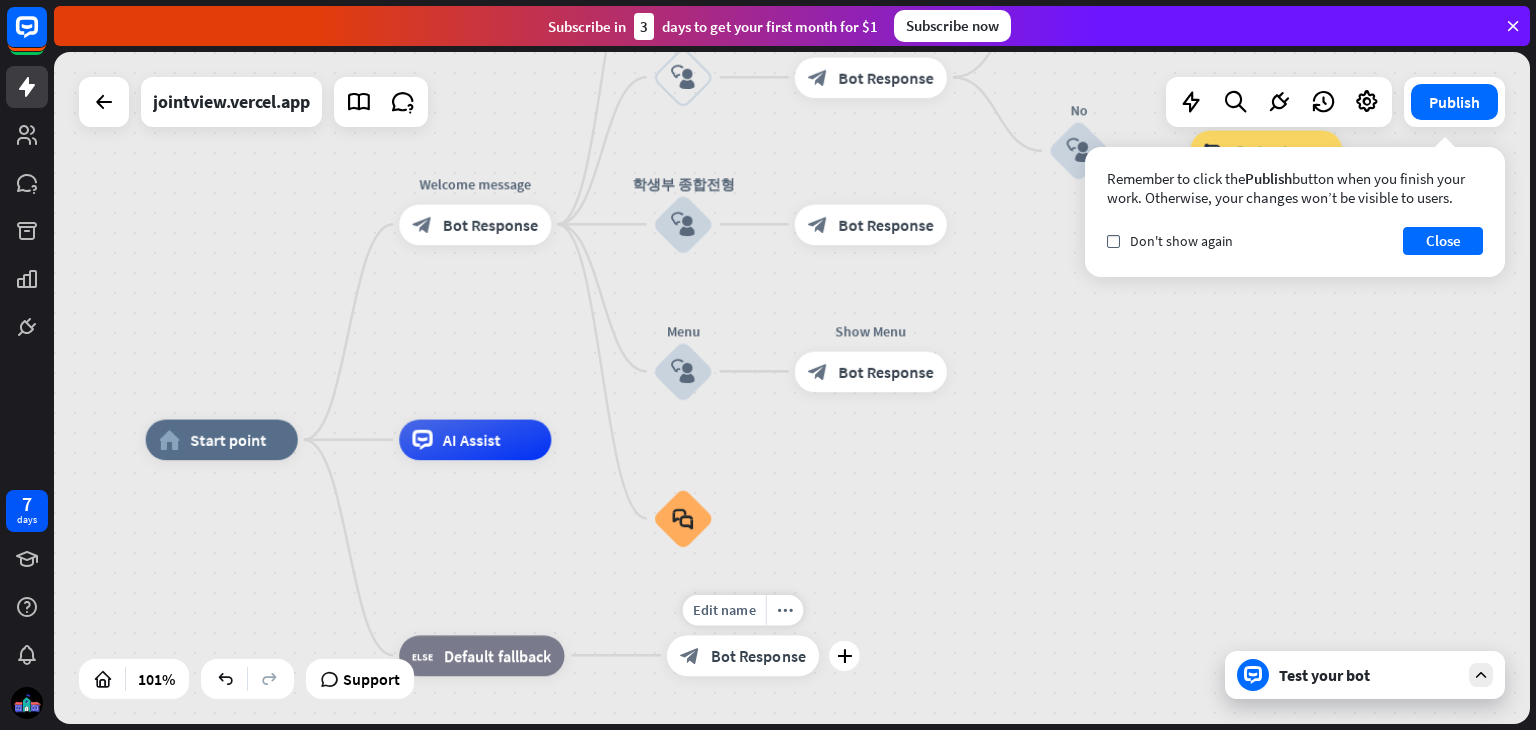 click on "Edit name   more_horiz         plus     block_bot_response   Bot Response" at bounding box center [743, 655] 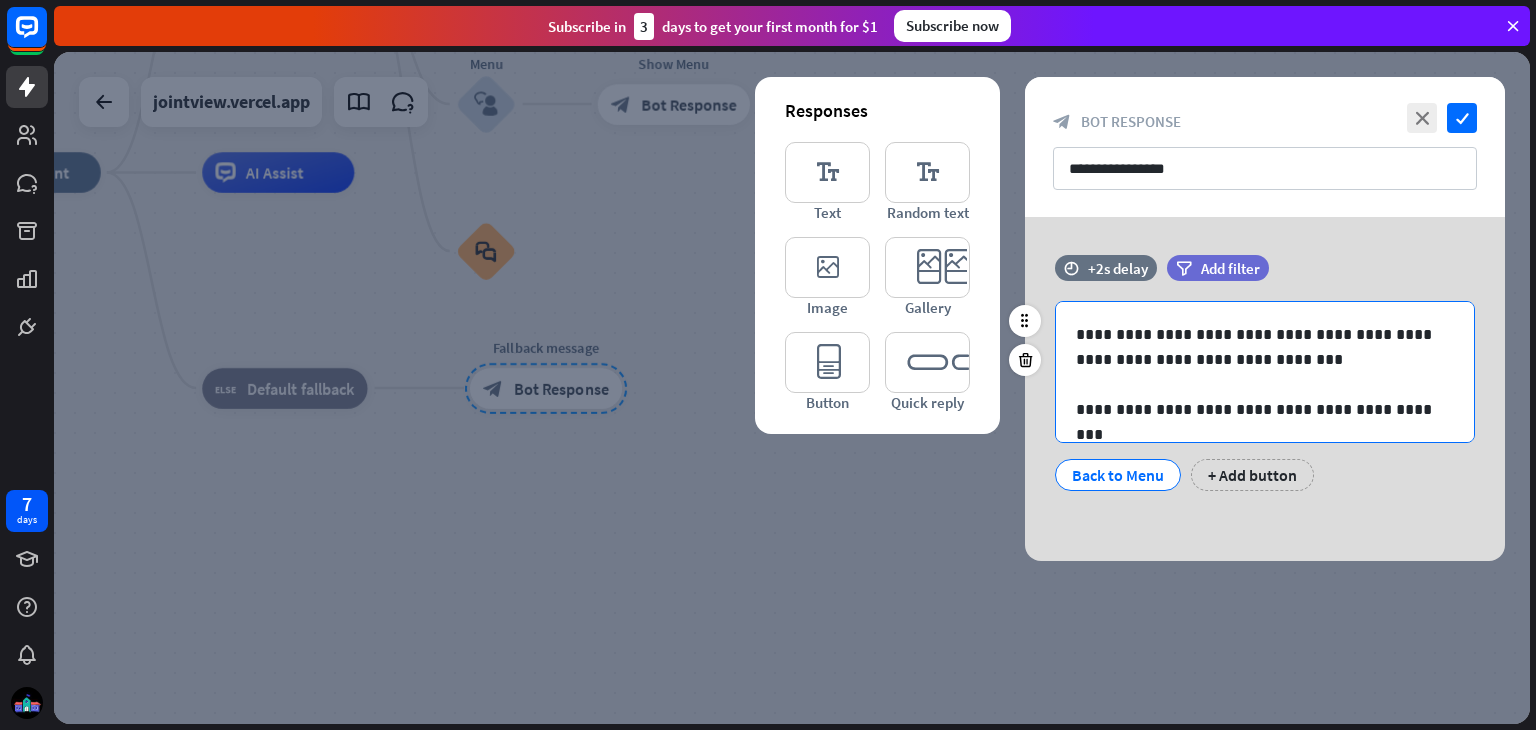 click on "**********" at bounding box center [1265, 409] 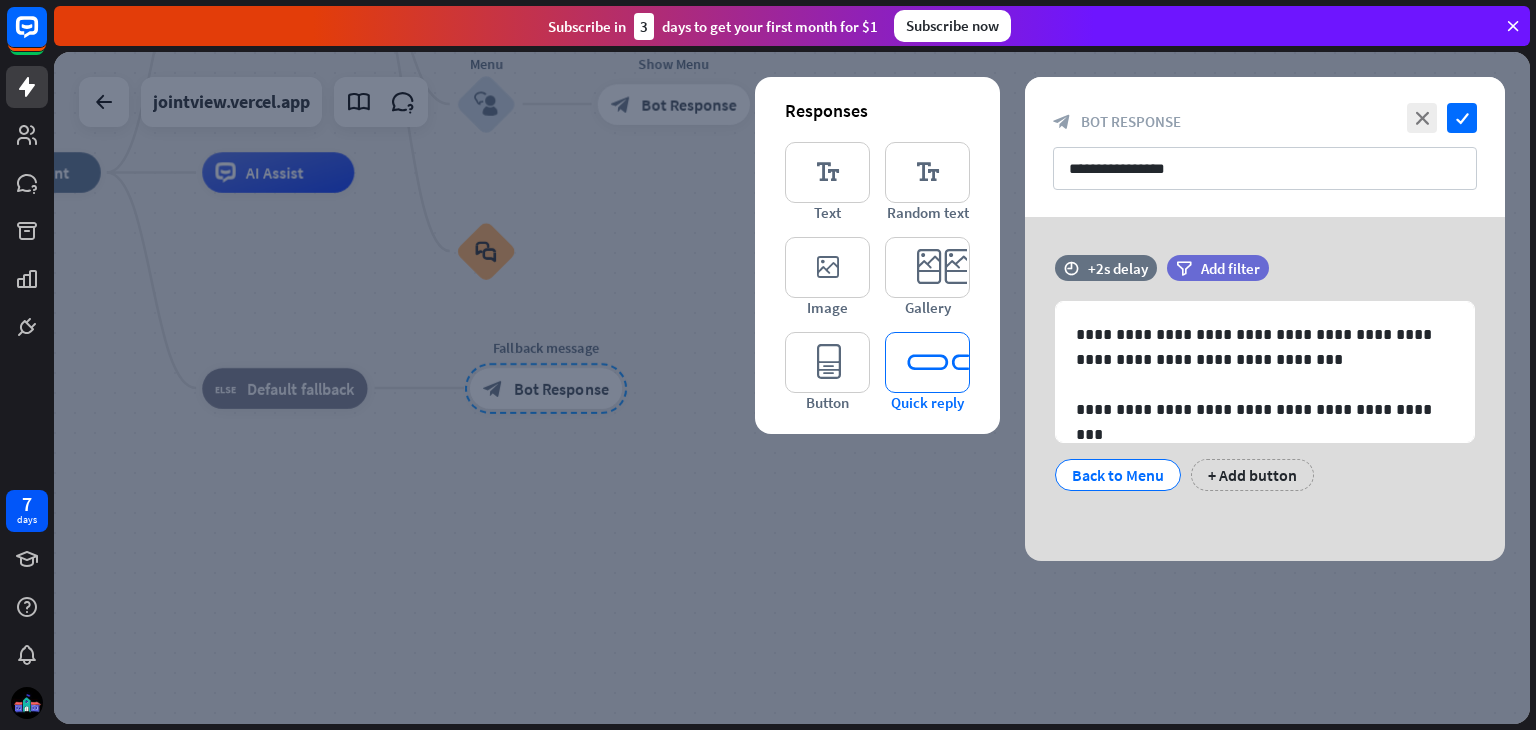 click on "editor_quick_replies" at bounding box center (927, 362) 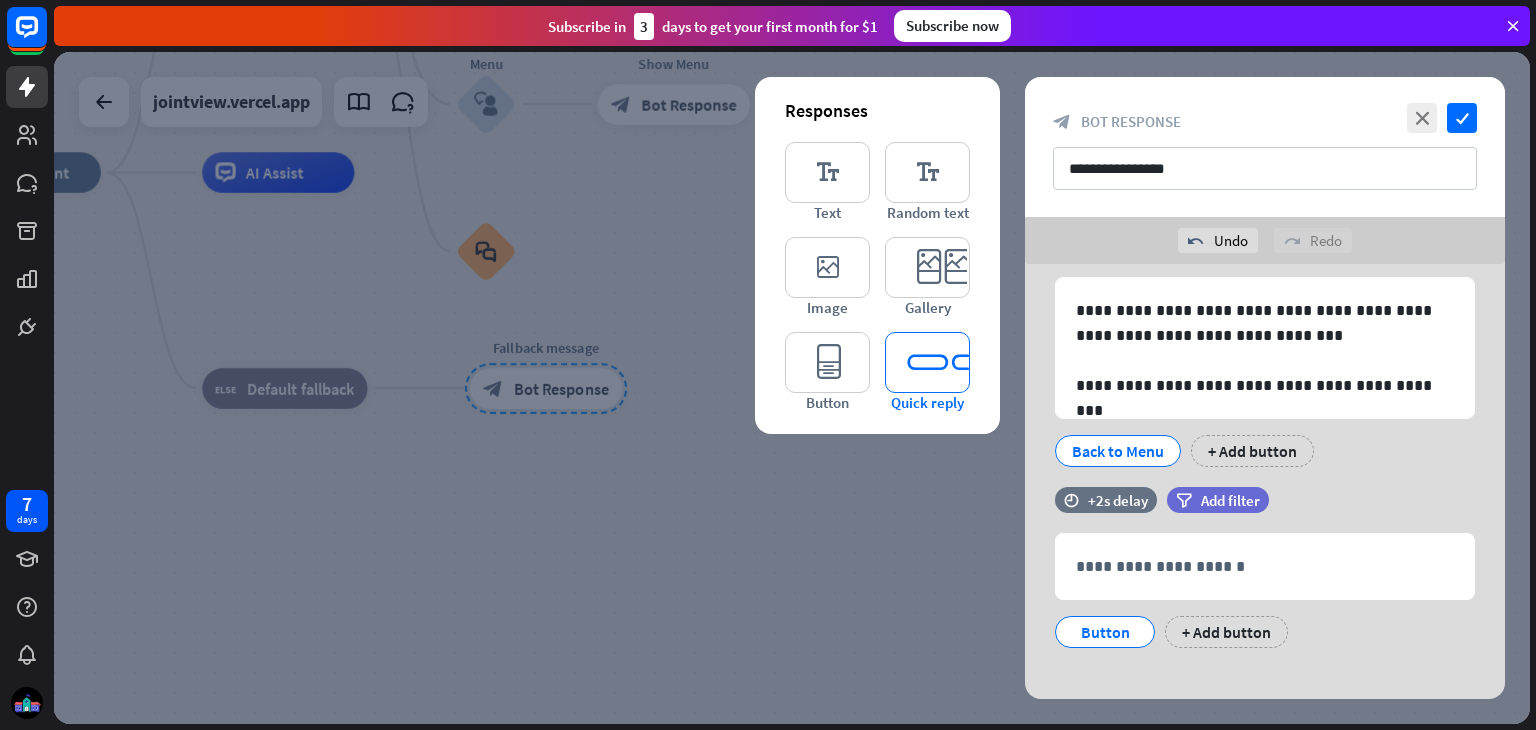 scroll, scrollTop: 88, scrollLeft: 0, axis: vertical 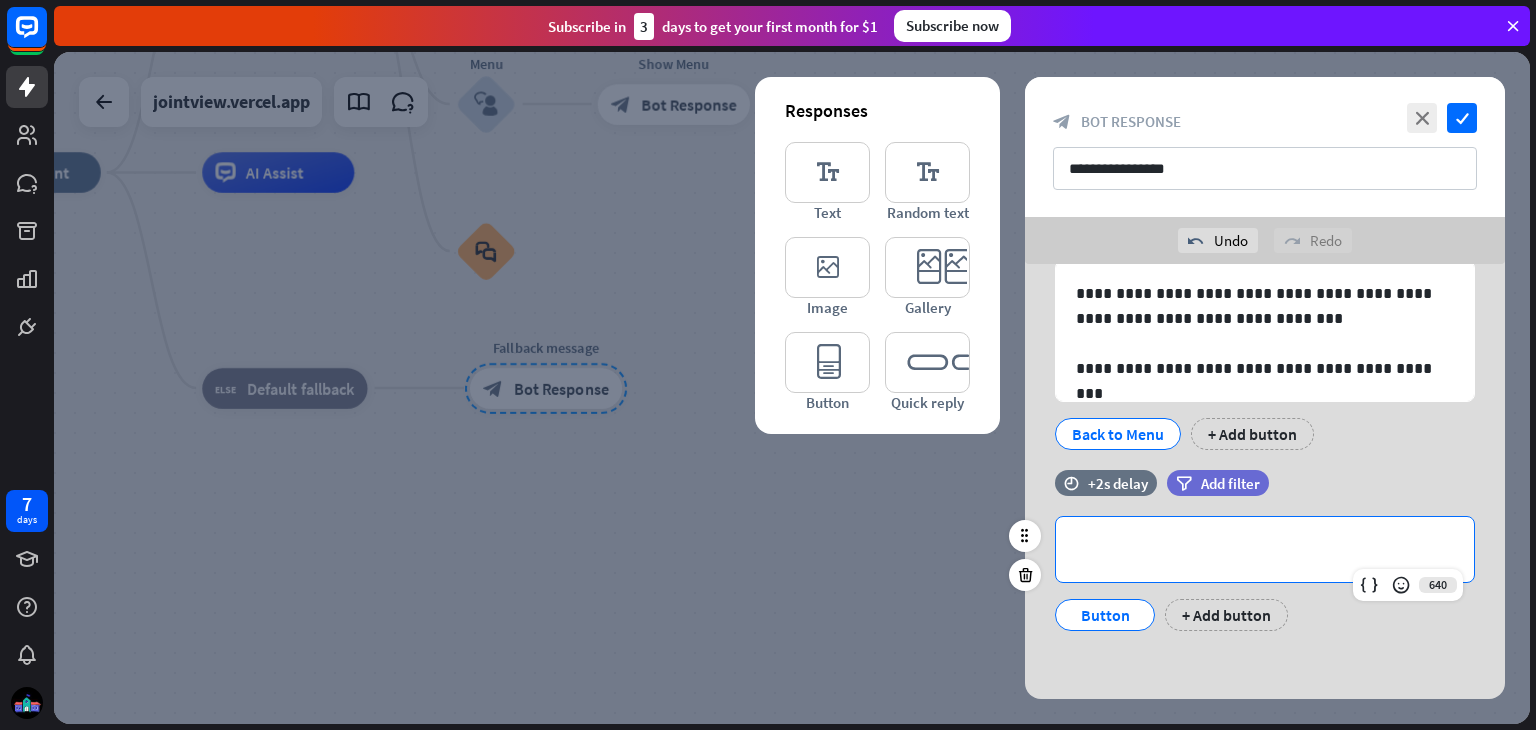 click on "**********" at bounding box center [1265, 549] 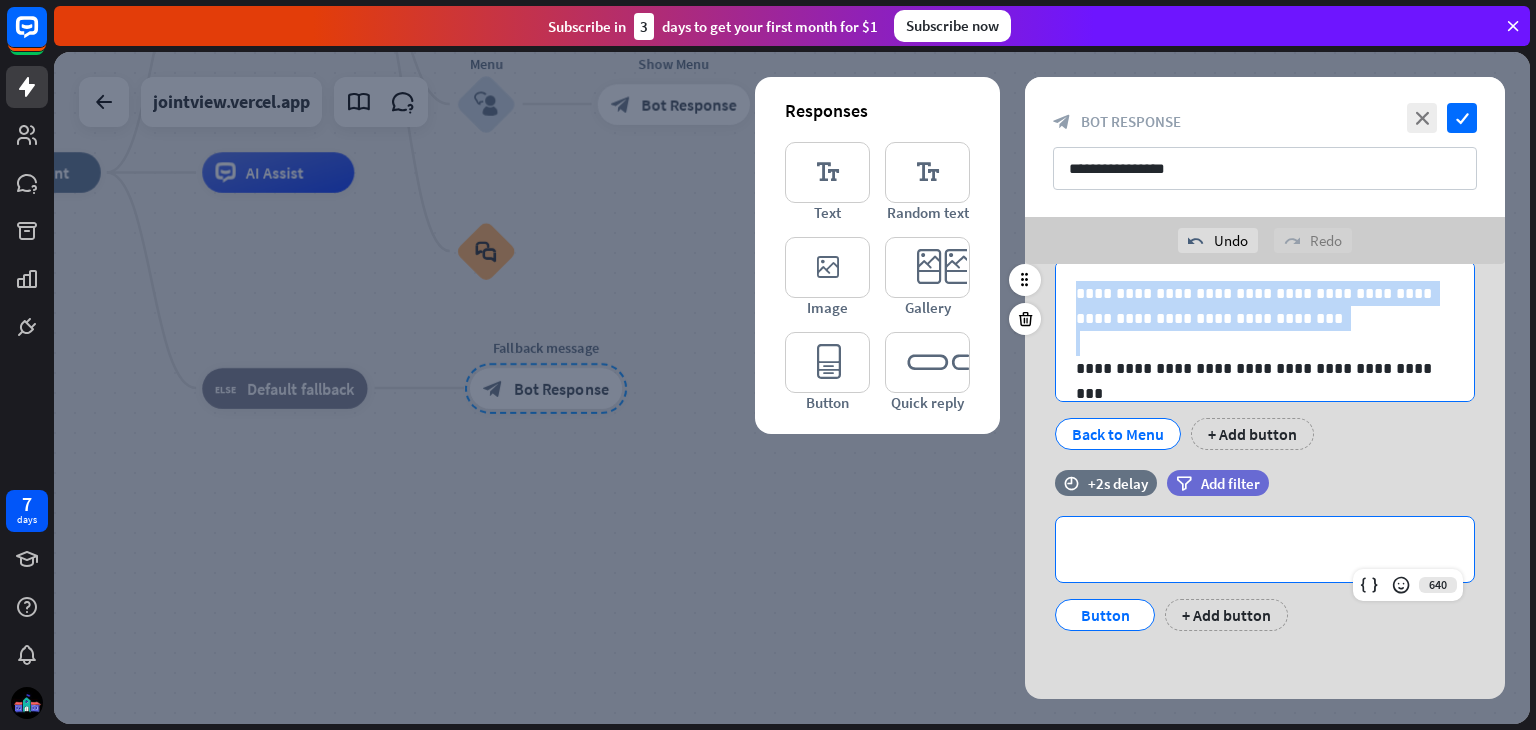 click at bounding box center (1265, 343) 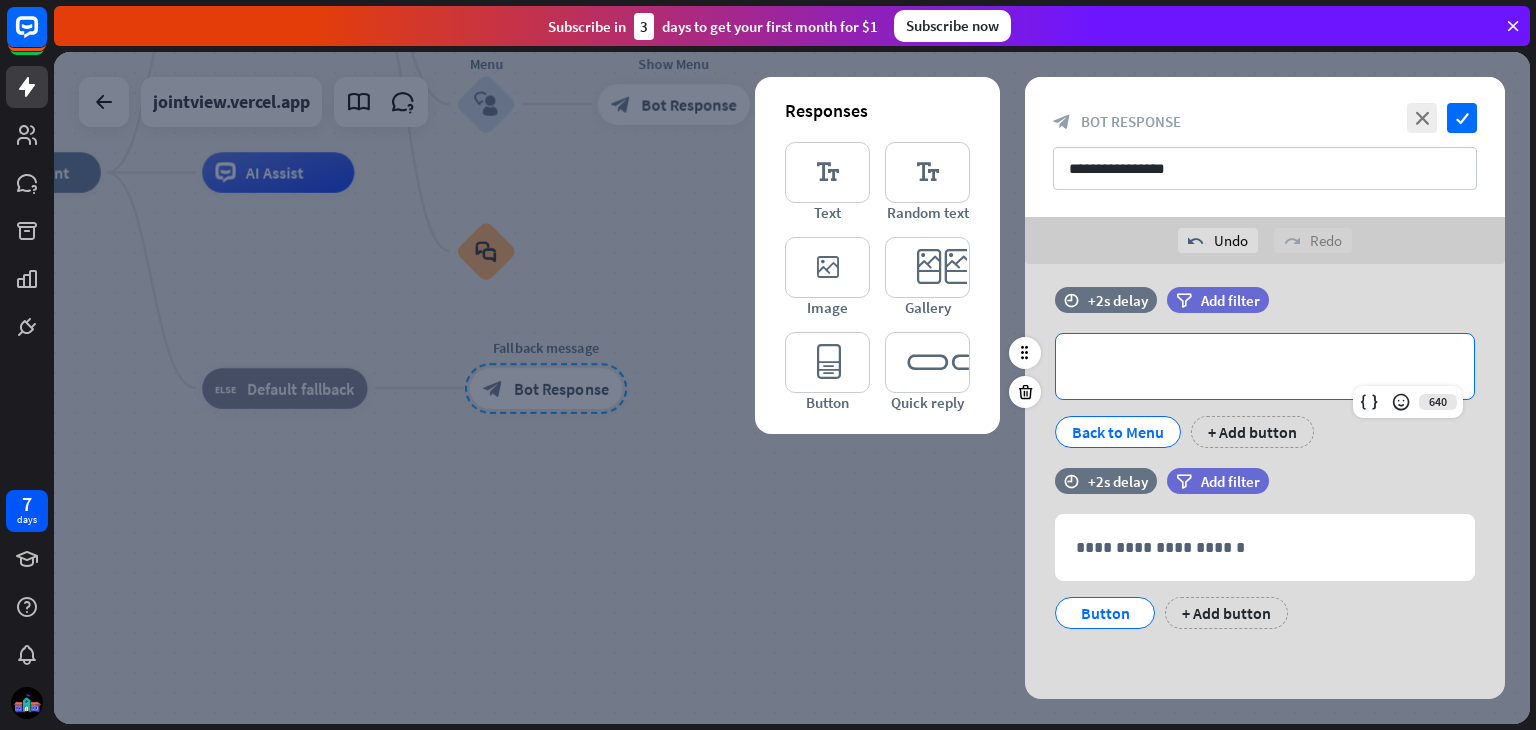 scroll, scrollTop: 0, scrollLeft: 0, axis: both 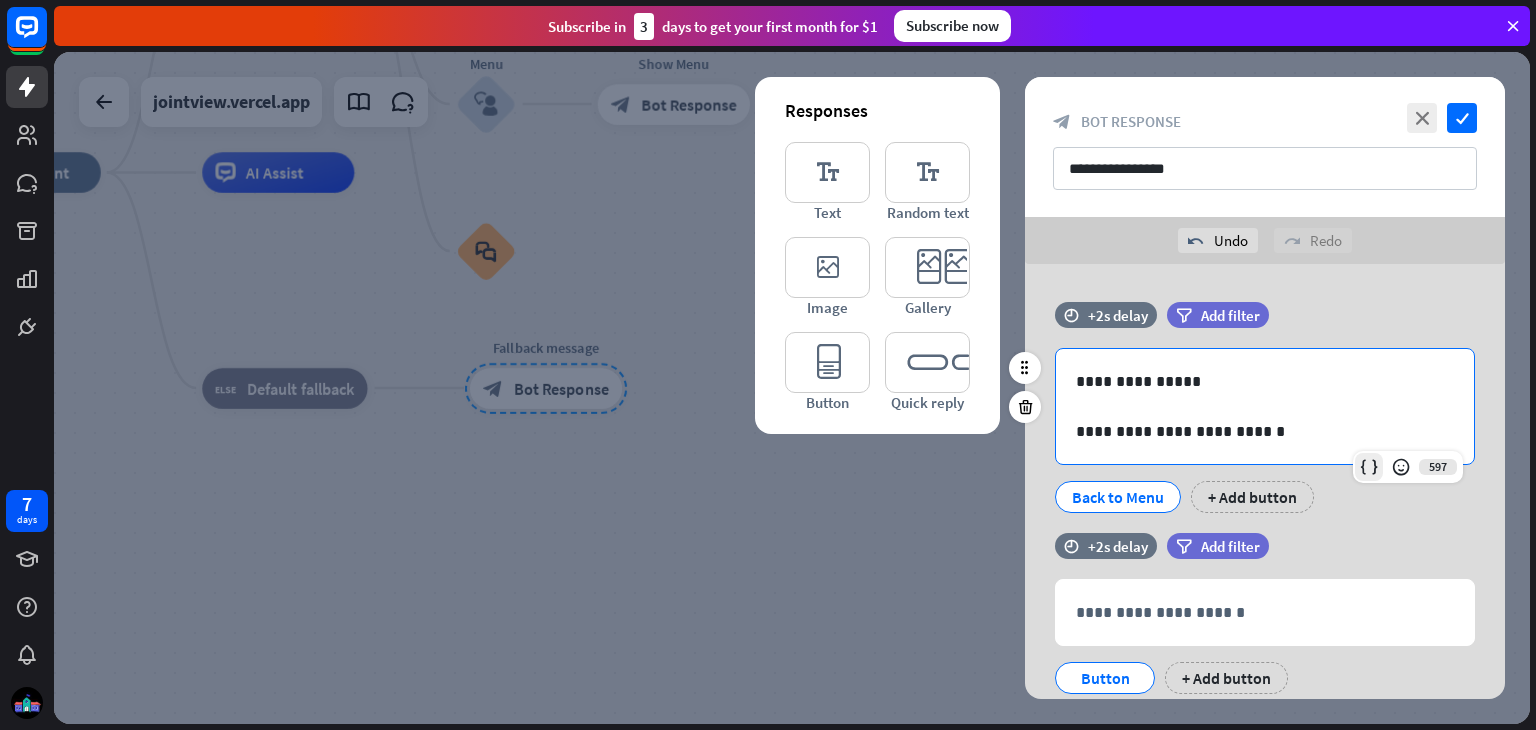 click at bounding box center [1369, 467] 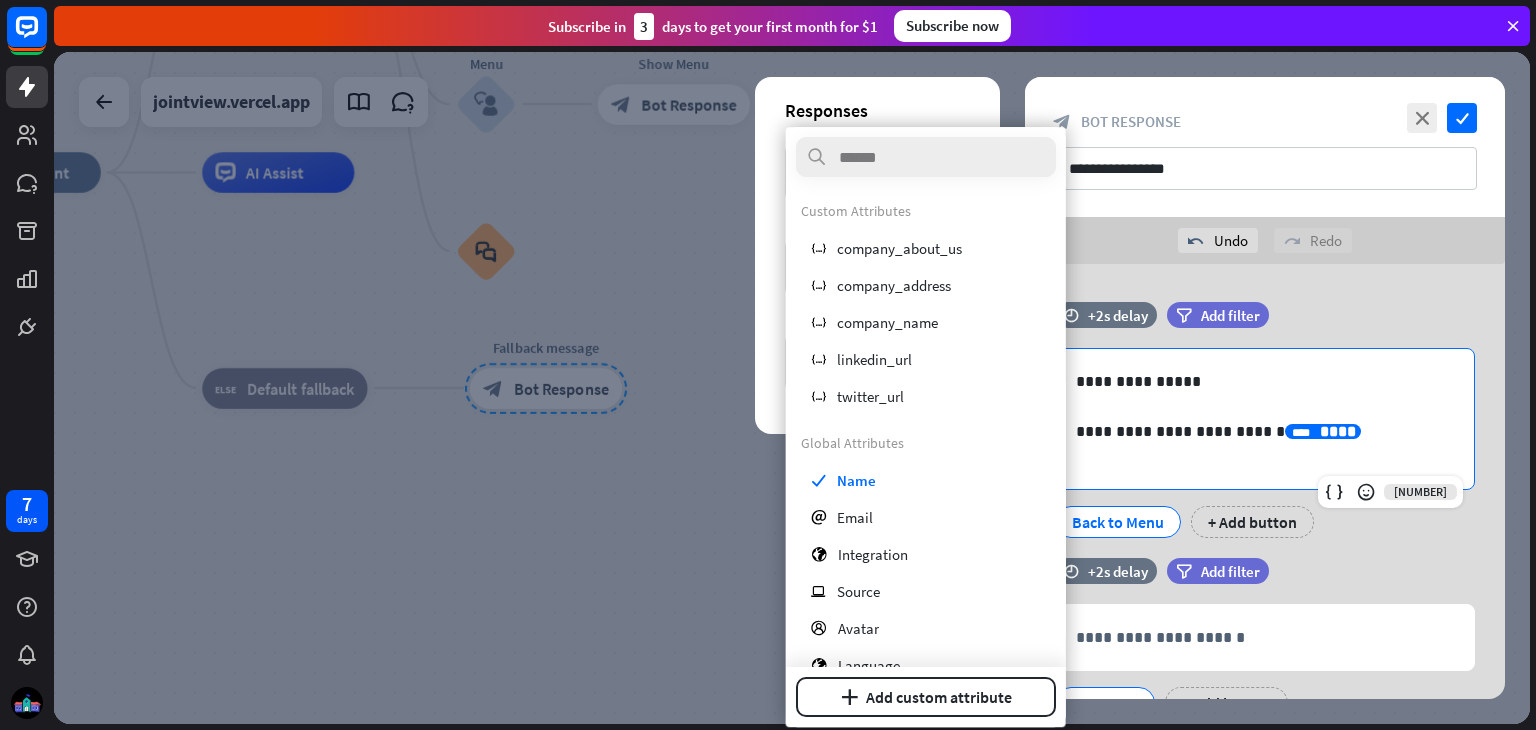 scroll, scrollTop: 199, scrollLeft: 0, axis: vertical 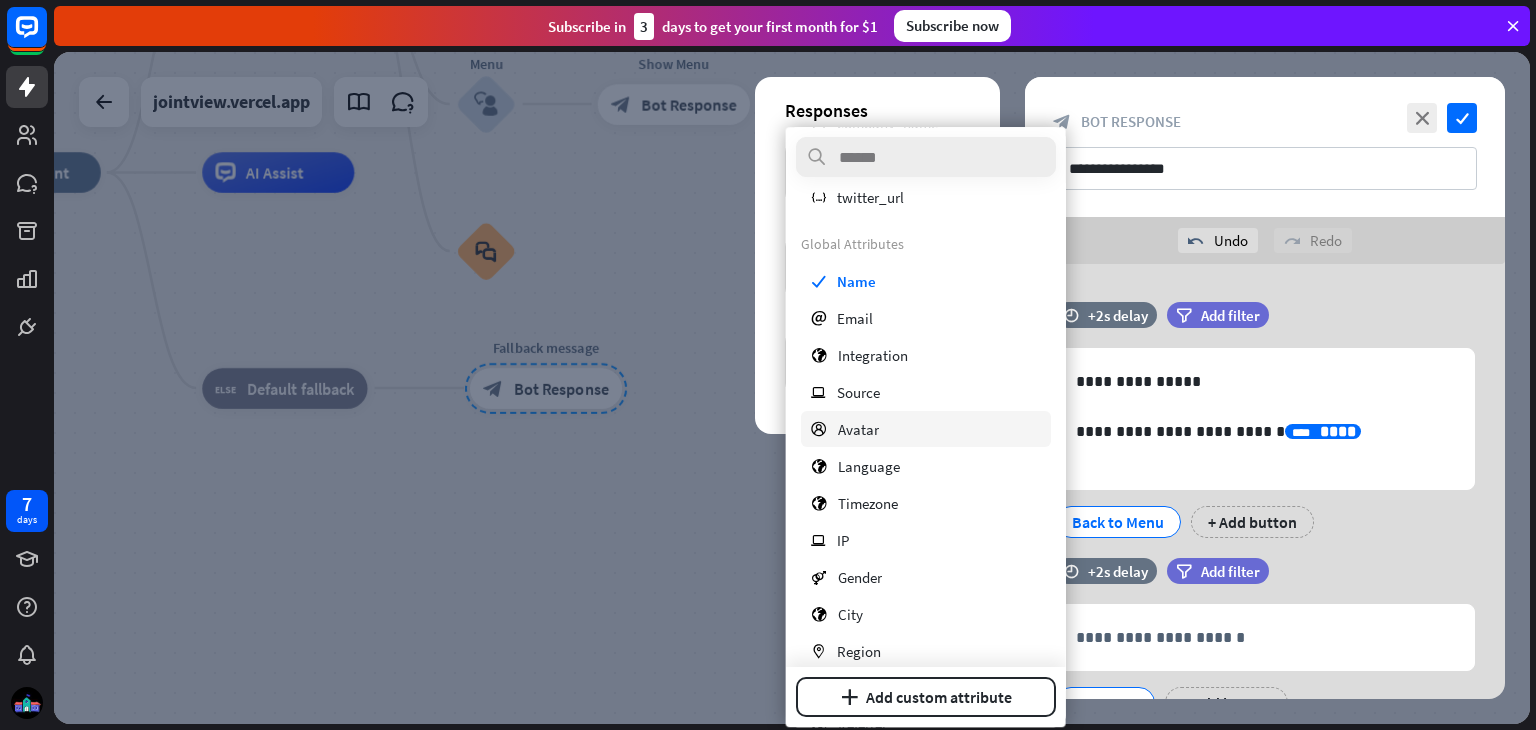 click on "profile
Avatar" at bounding box center (926, 429) 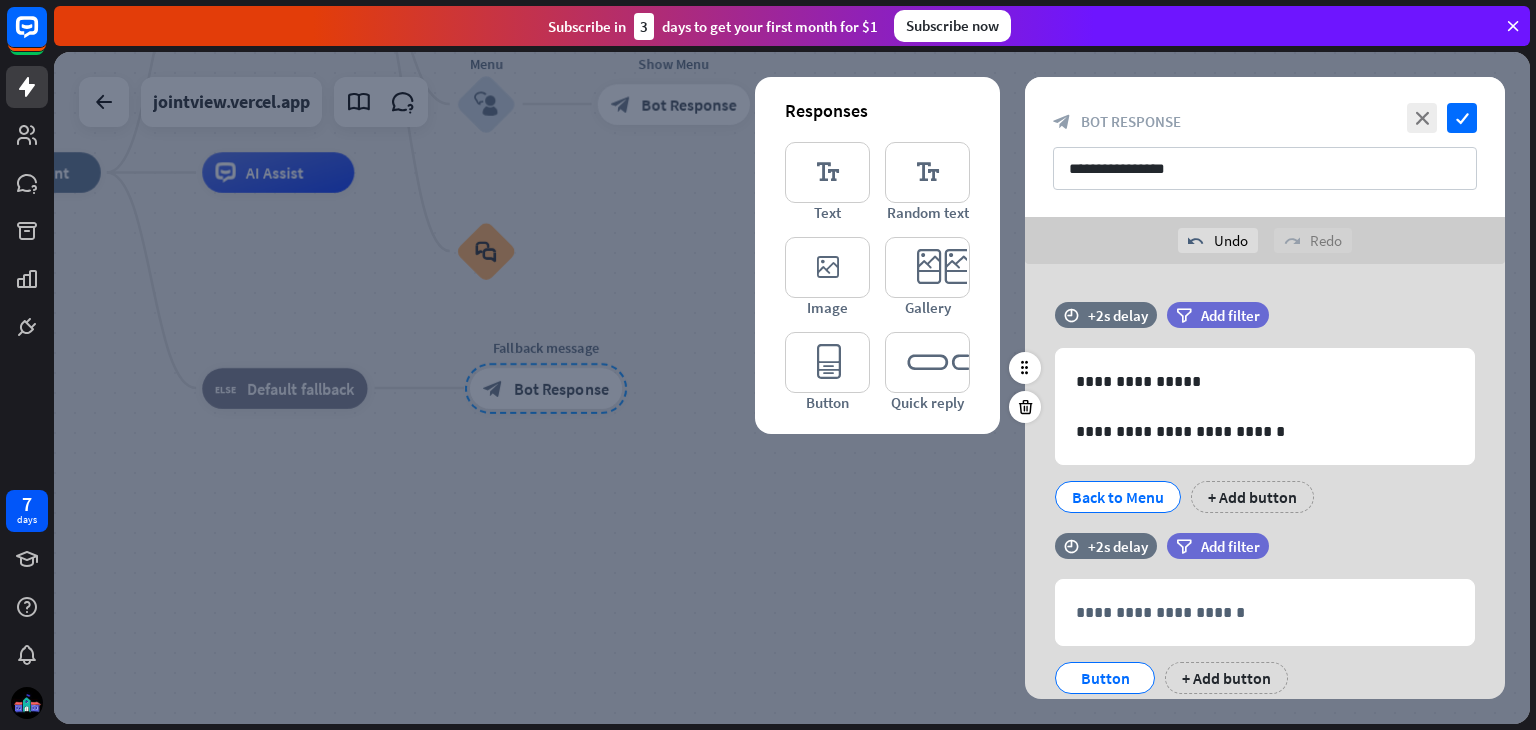 click on "**********" at bounding box center [1265, 417] 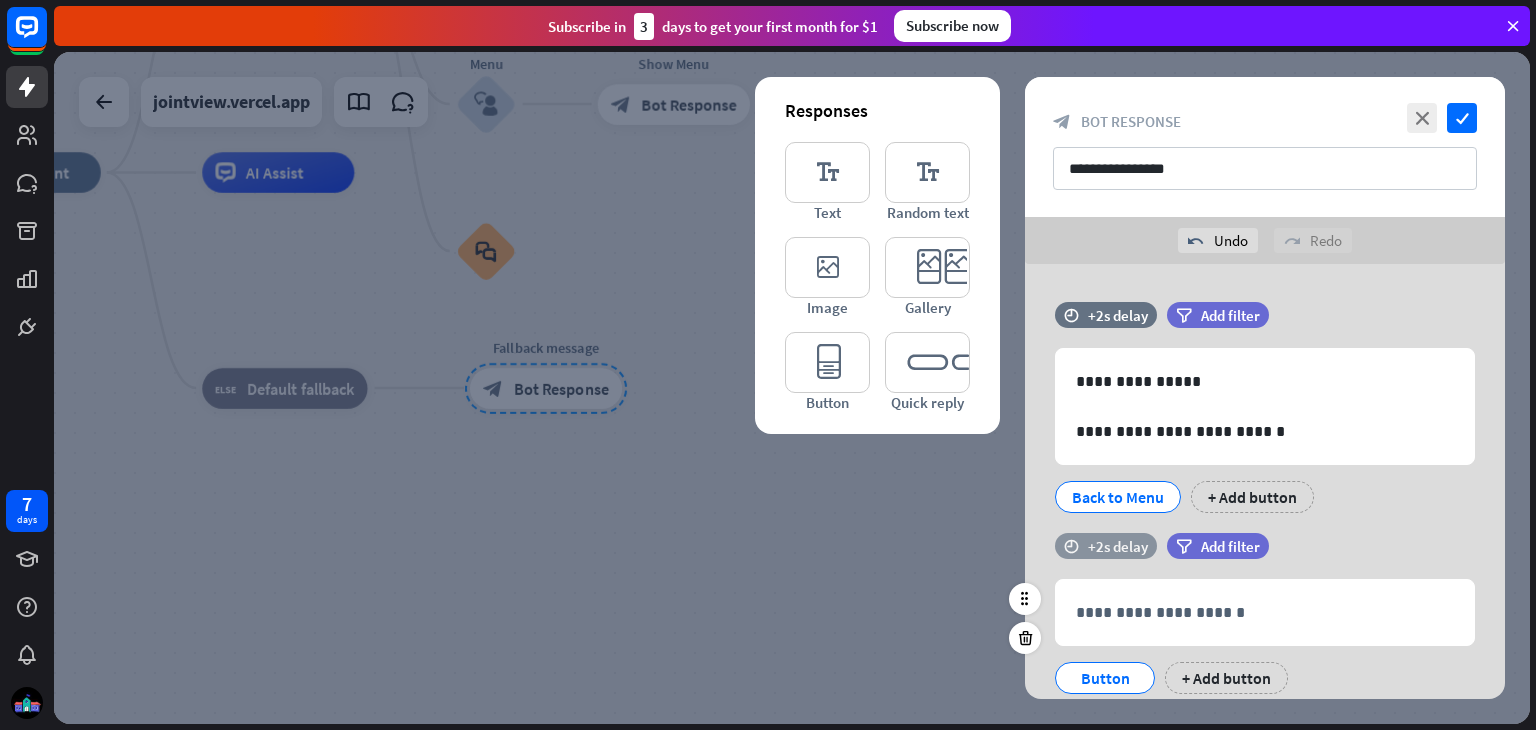 click on "+2s delay" at bounding box center (1118, 546) 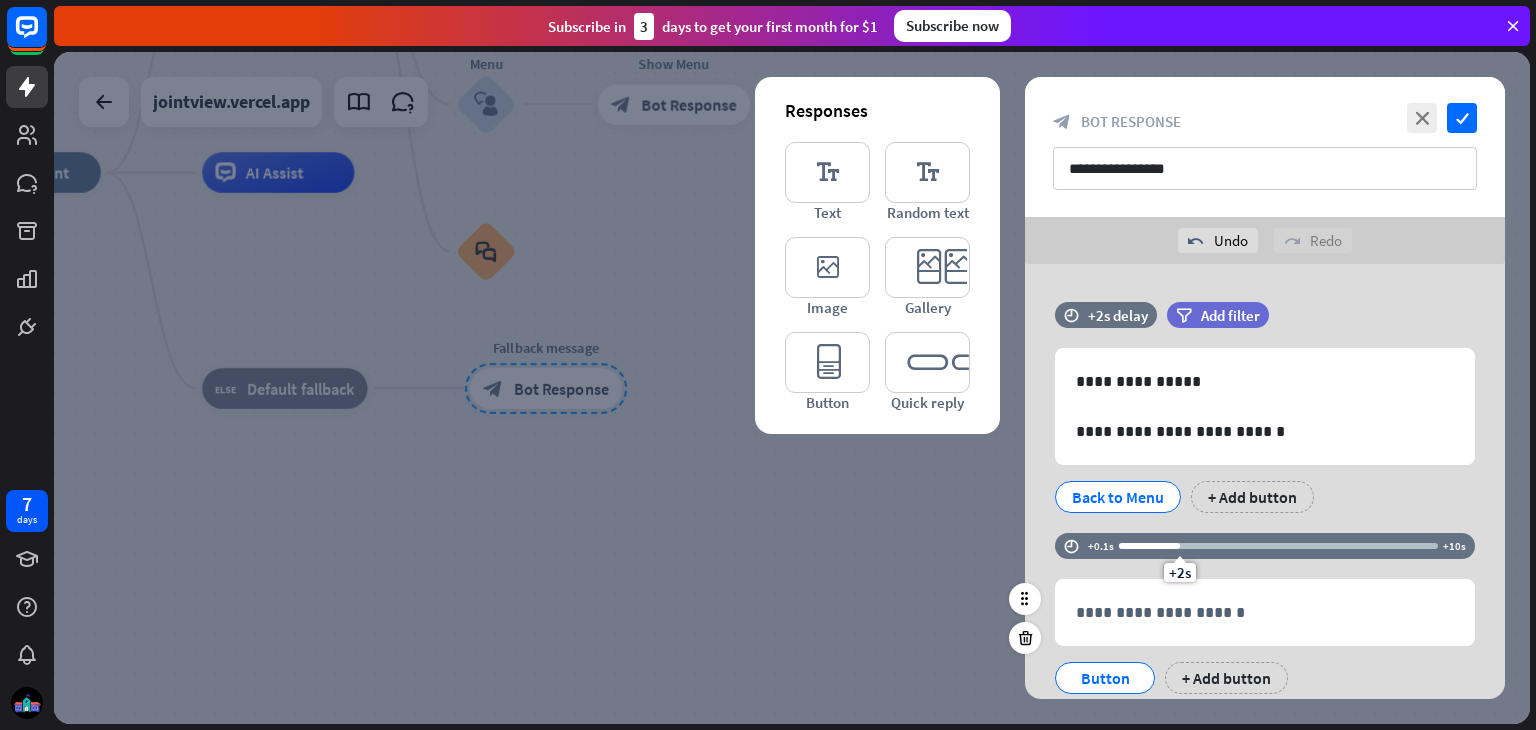 click at bounding box center [1149, 546] 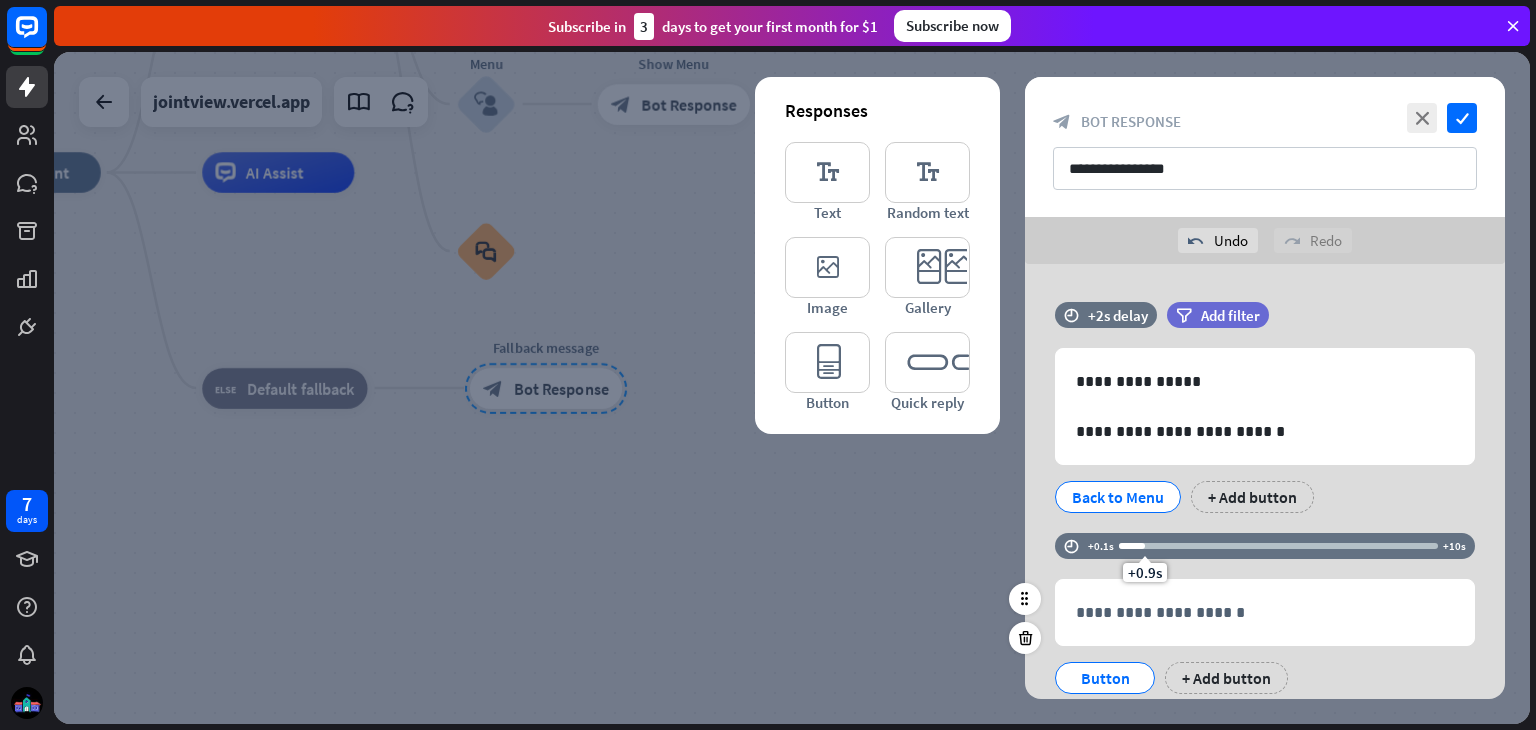 click on "+0.9s" at bounding box center [1145, 546] 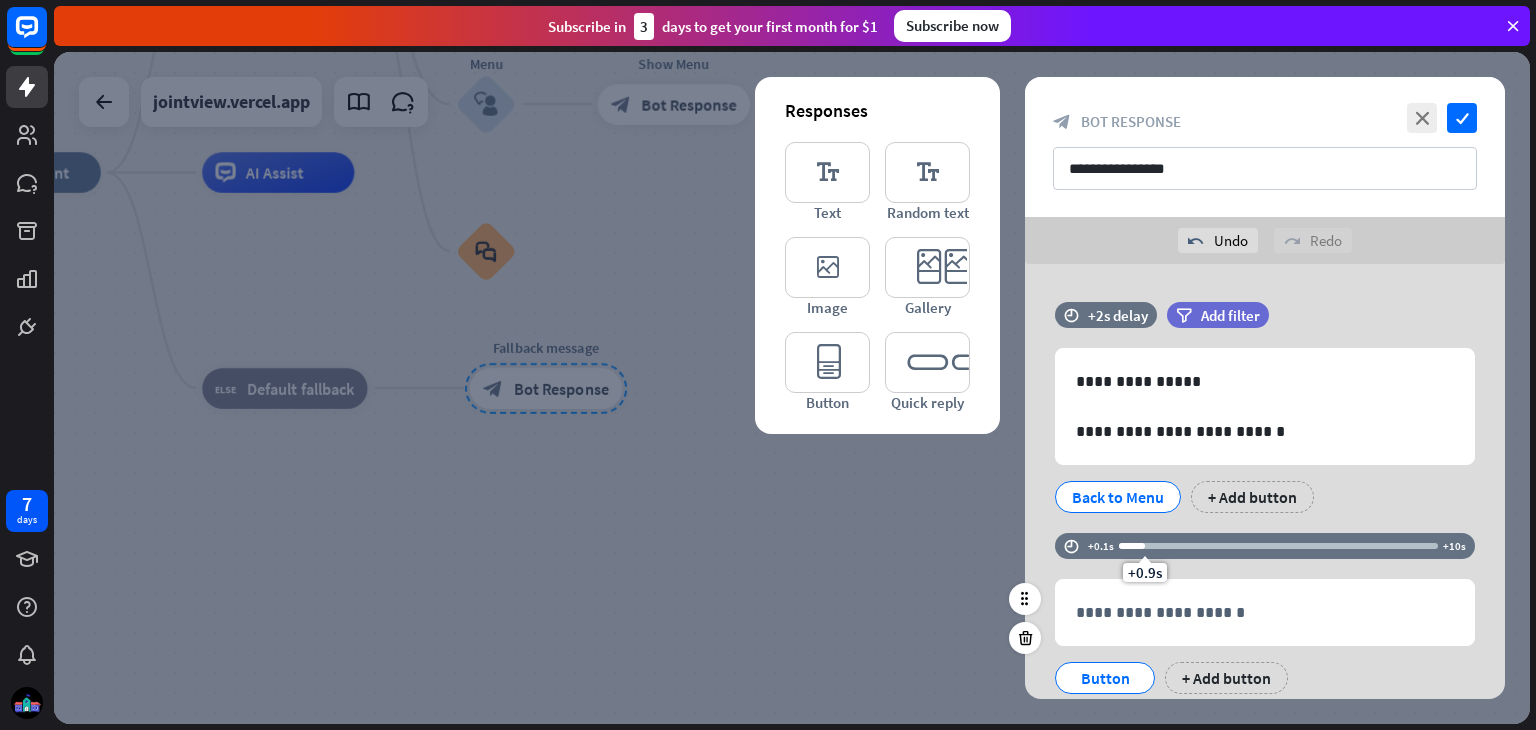 click on "+0.9s" at bounding box center [1145, 546] 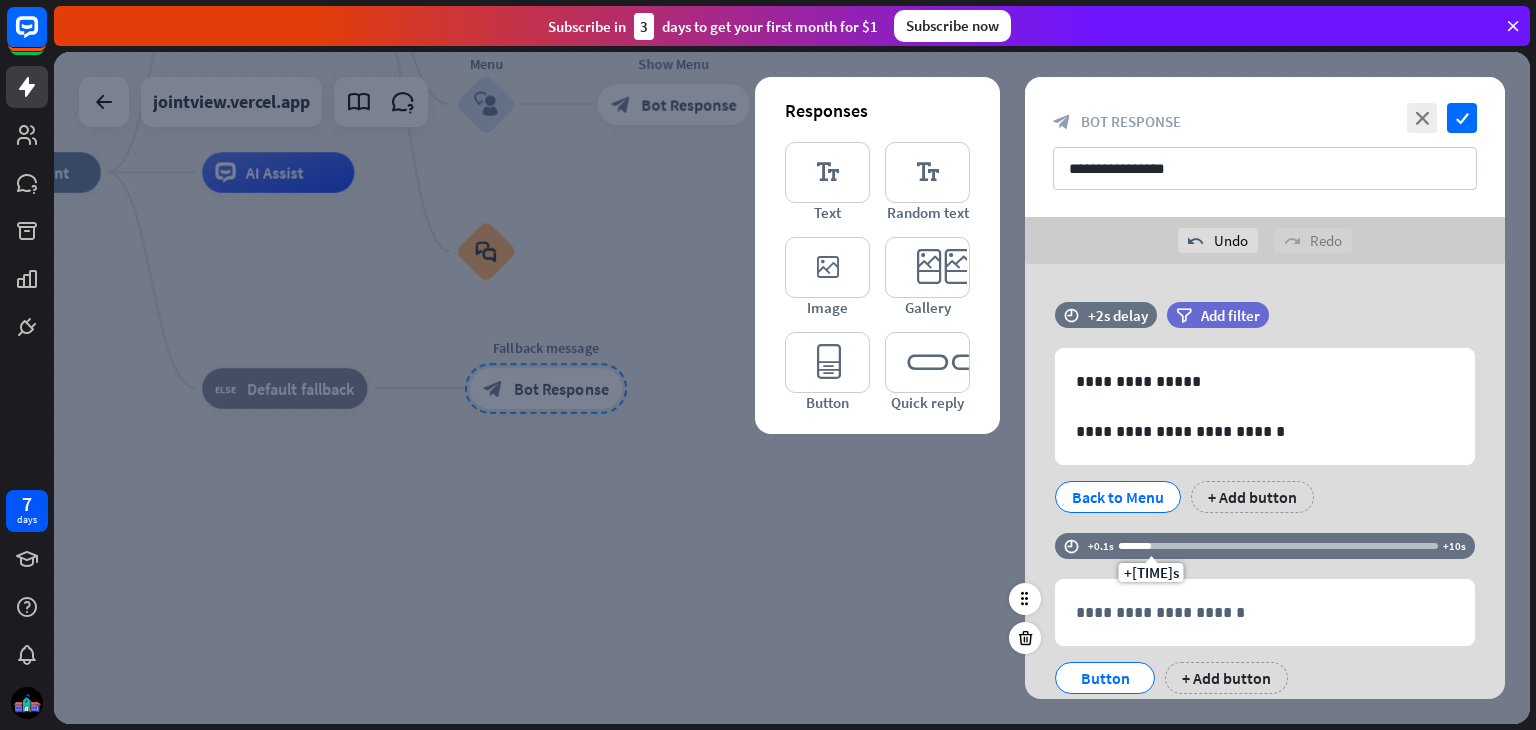 click on "+[TIME]s" at bounding box center (1151, 546) 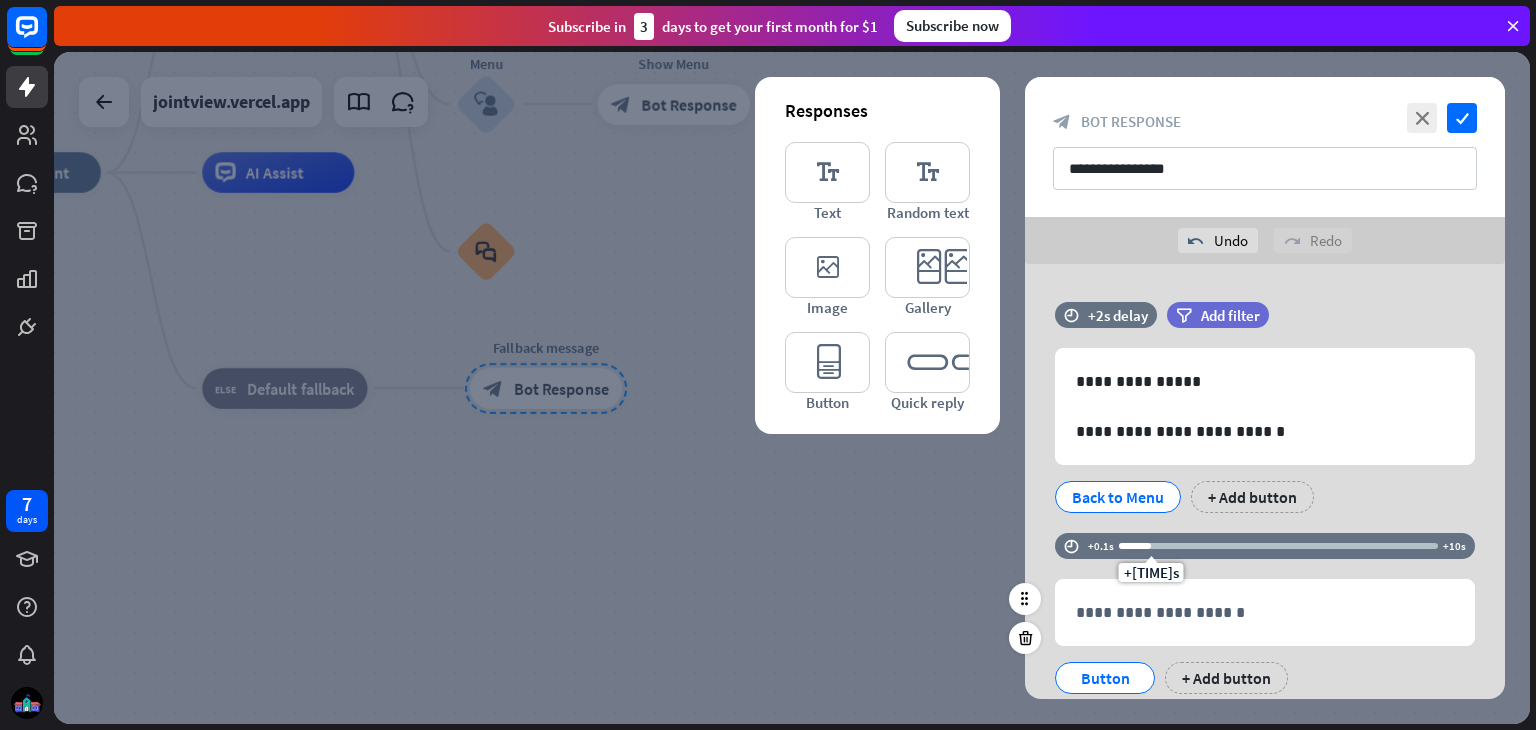click on "+[TIME]s" at bounding box center [1151, 546] 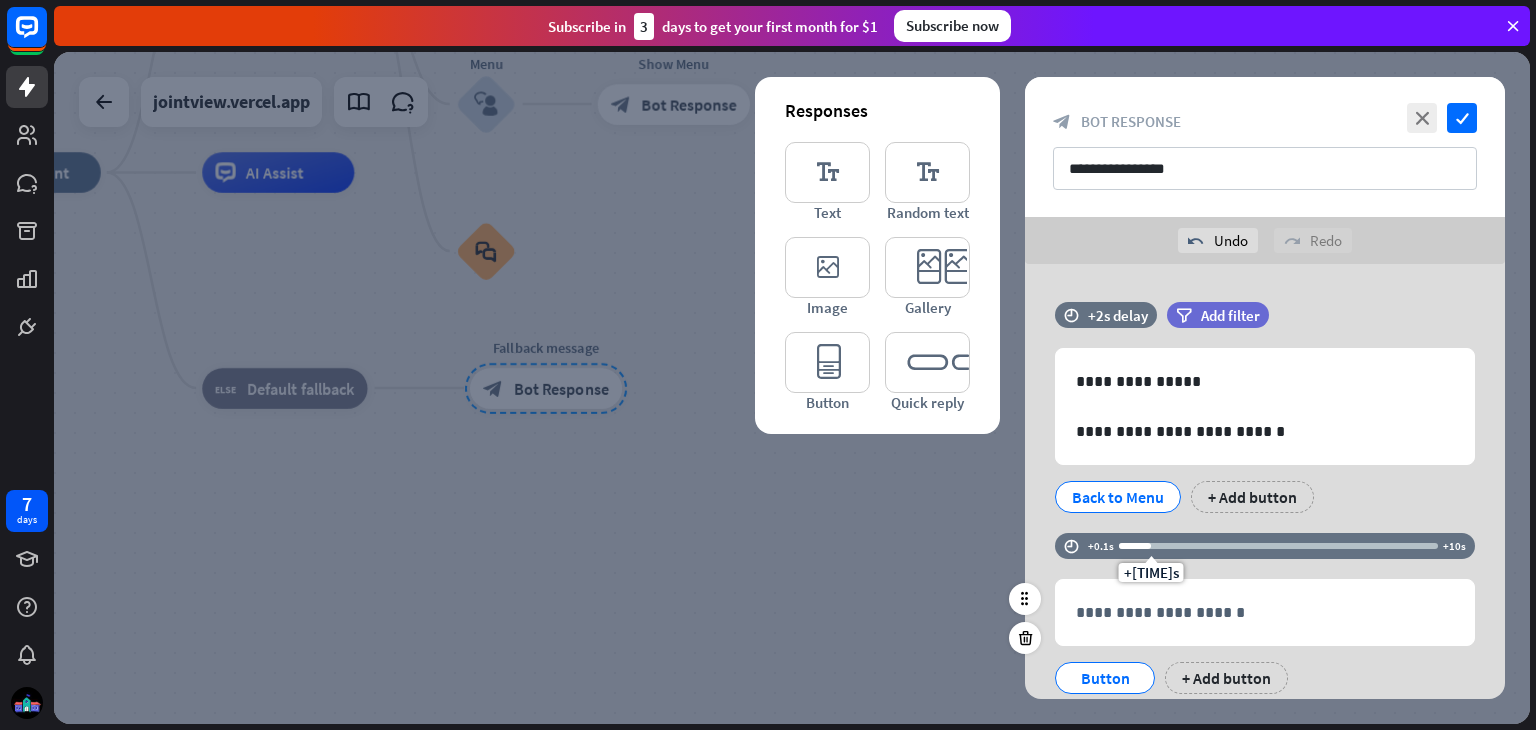 click on "+[TIME]s" at bounding box center (1151, 546) 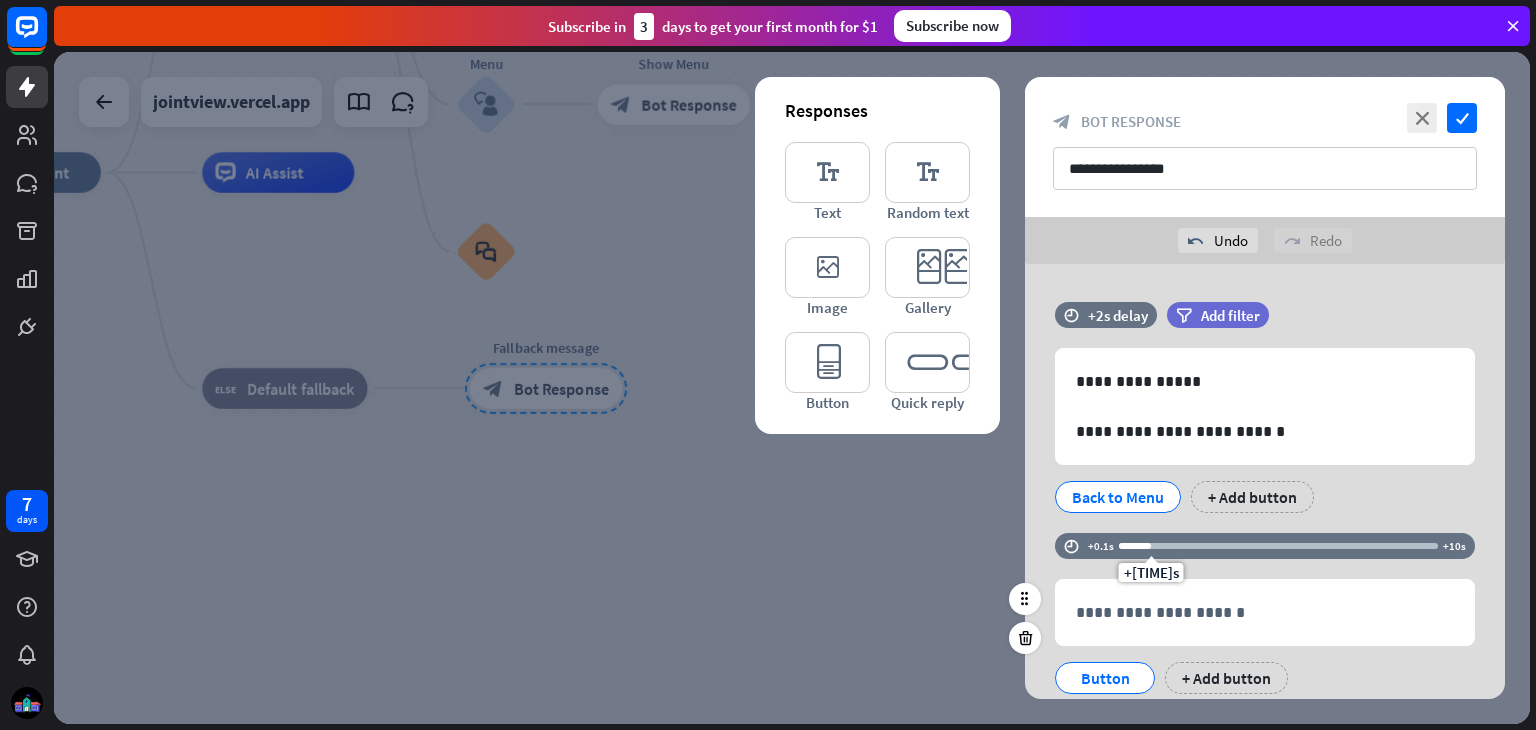 click at bounding box center (1135, 546) 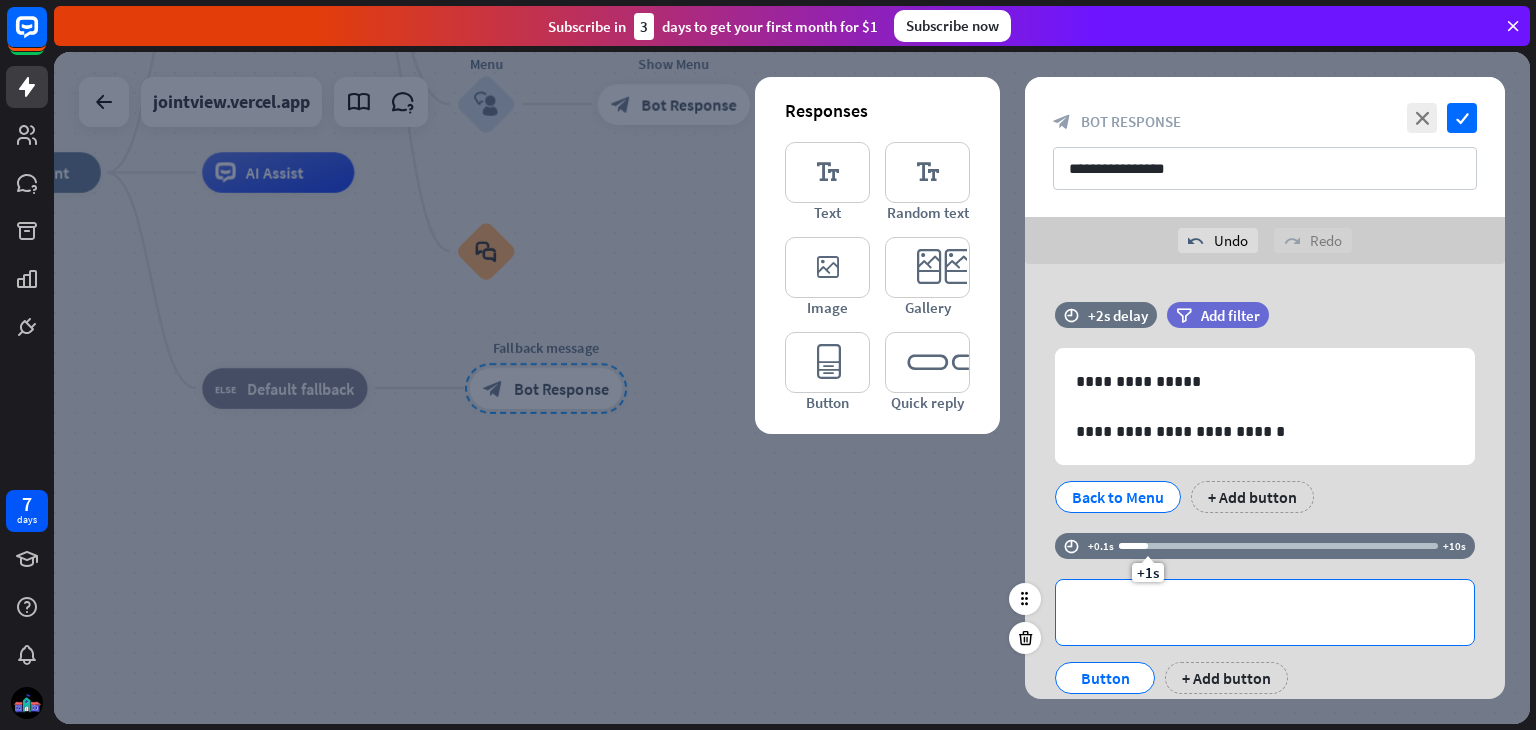 click on "**********" at bounding box center (1265, 612) 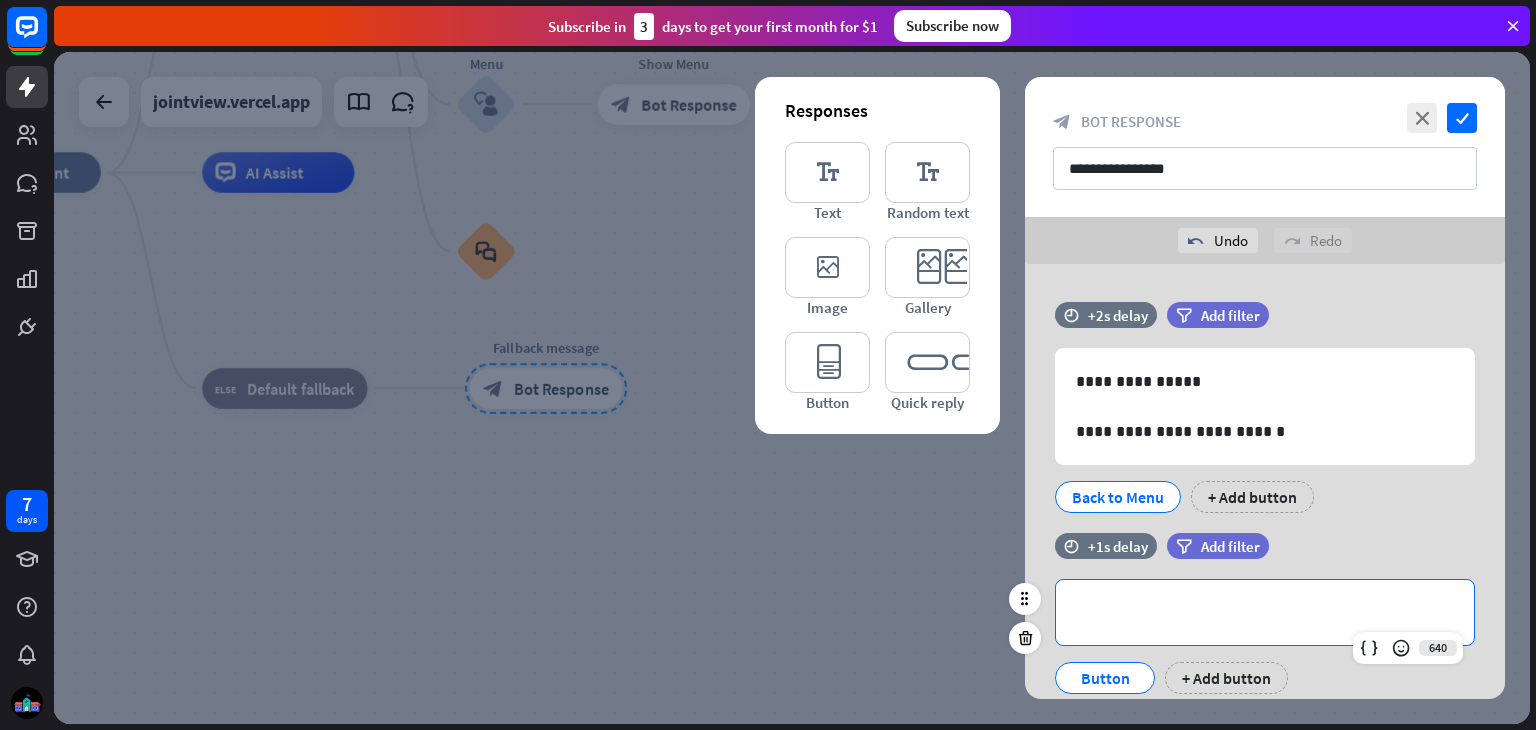 click on "**********" at bounding box center (1265, 612) 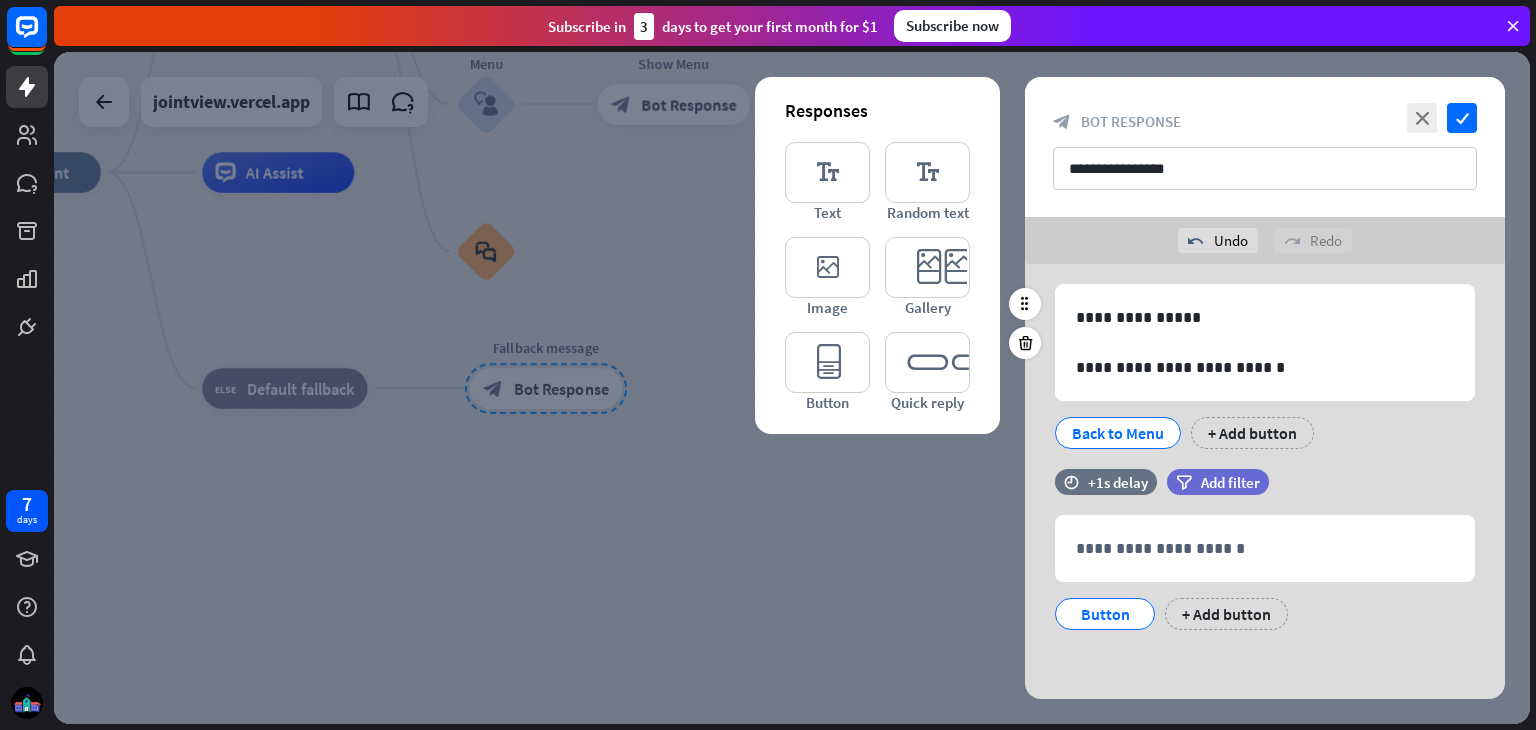 click on "Back to Menu" at bounding box center (1118, 433) 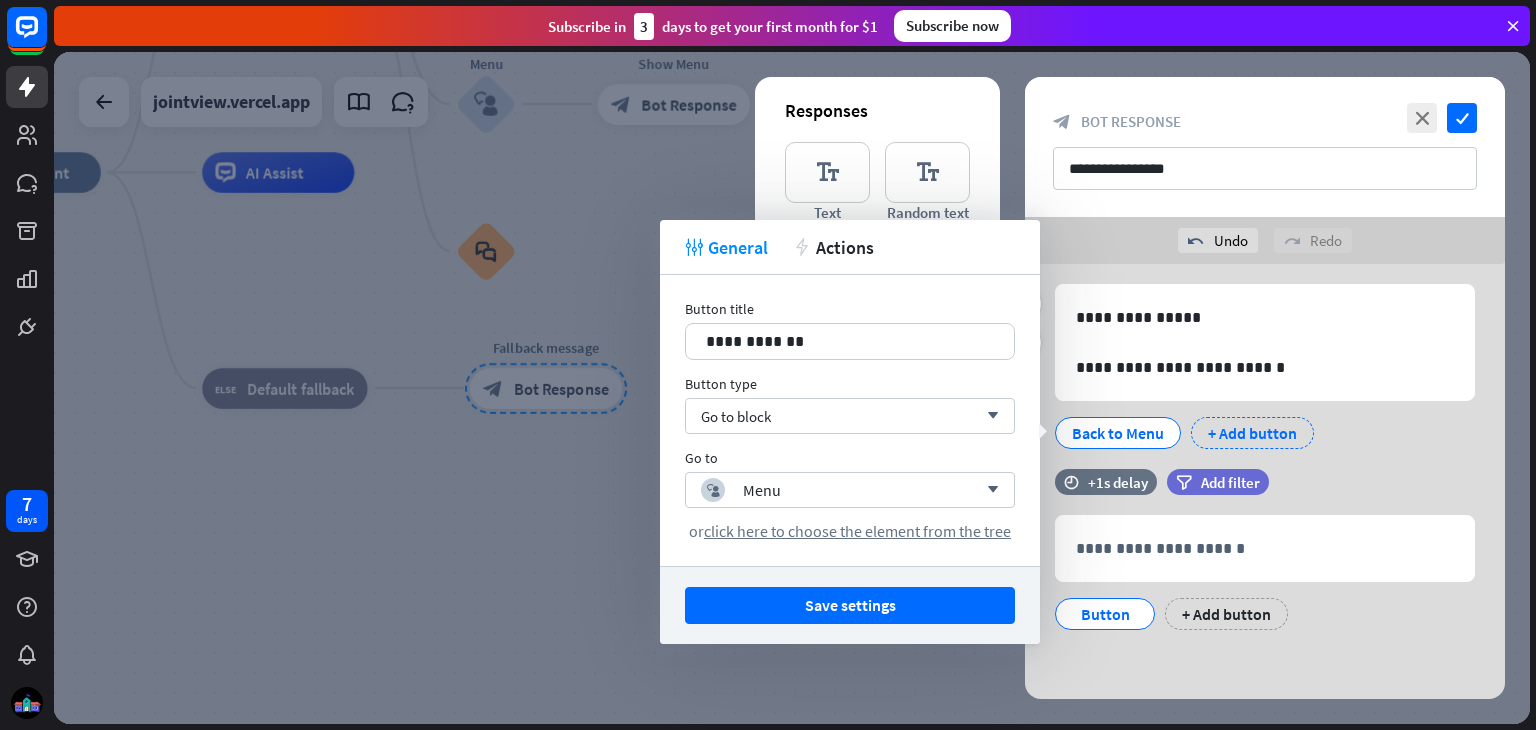 click on "+ Add button" at bounding box center (1252, 433) 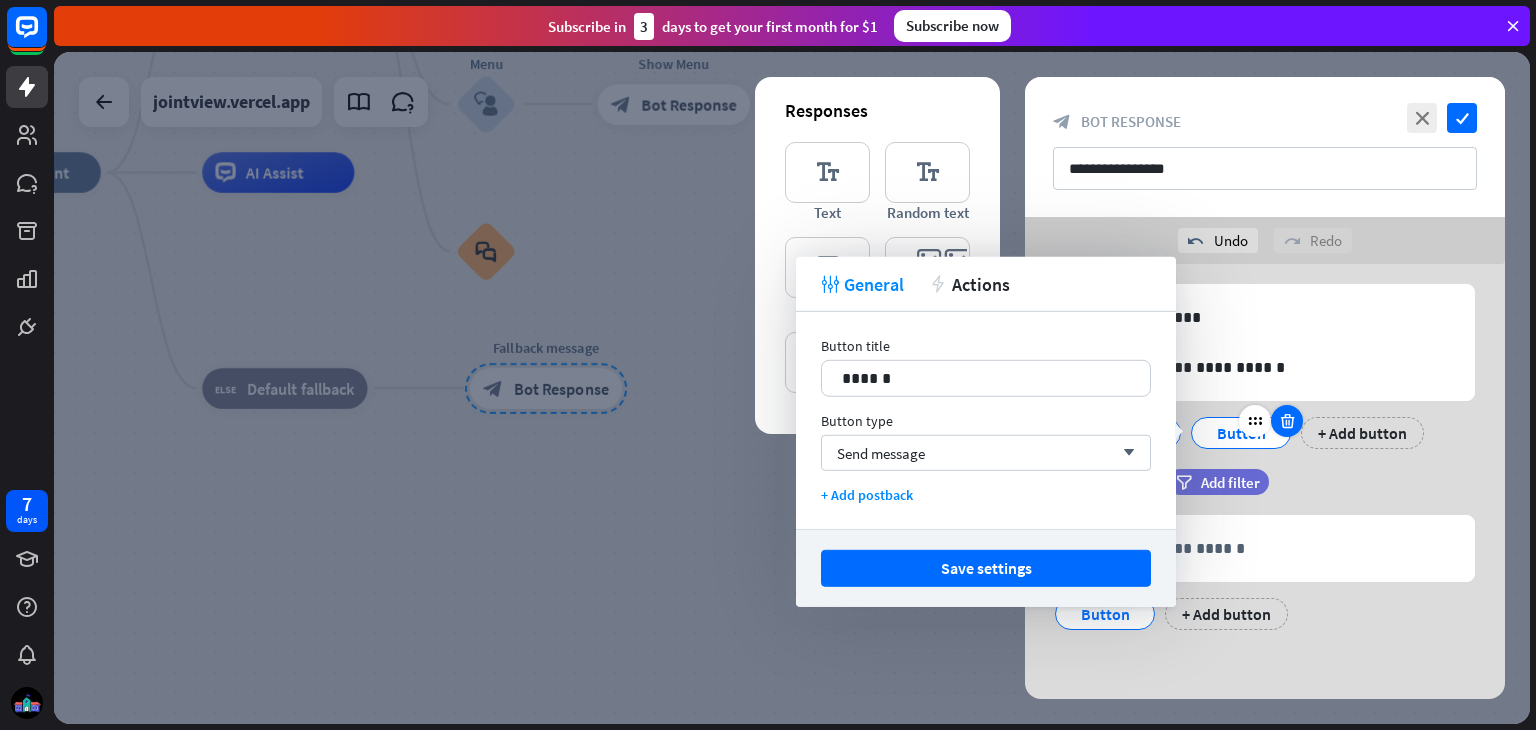 click at bounding box center (1287, 421) 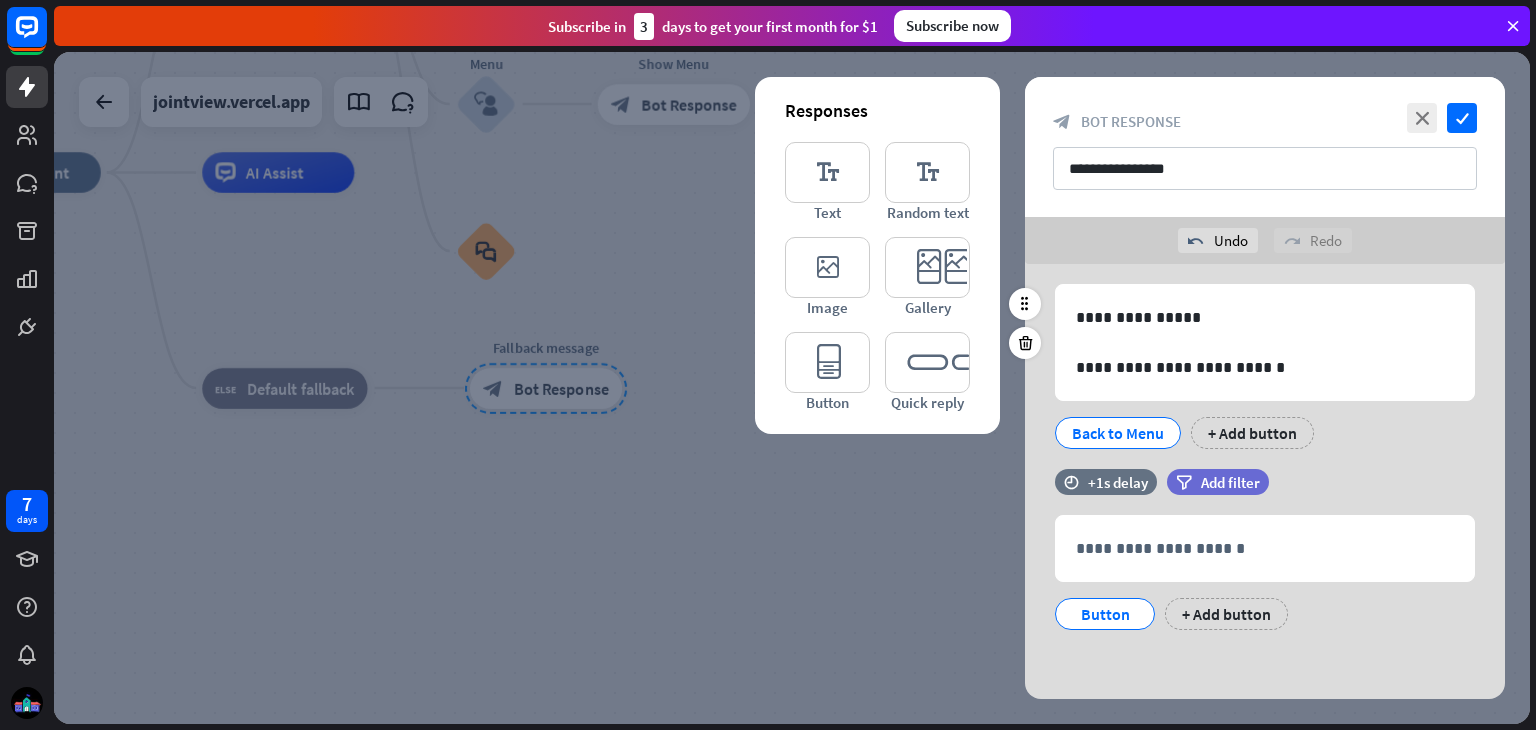 click on "Back to Menu" at bounding box center [1118, 433] 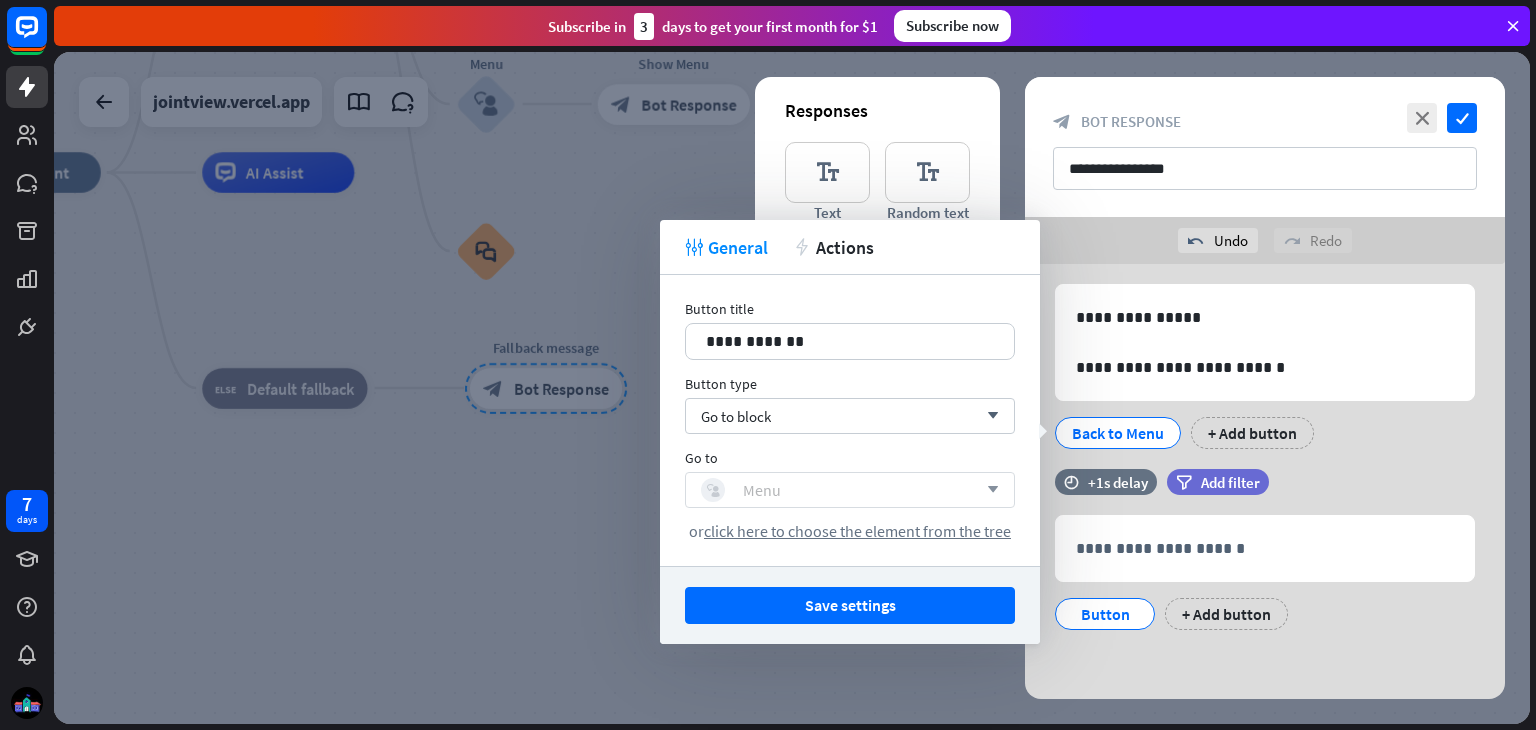 click on "block_user_input
Menu" at bounding box center (839, 490) 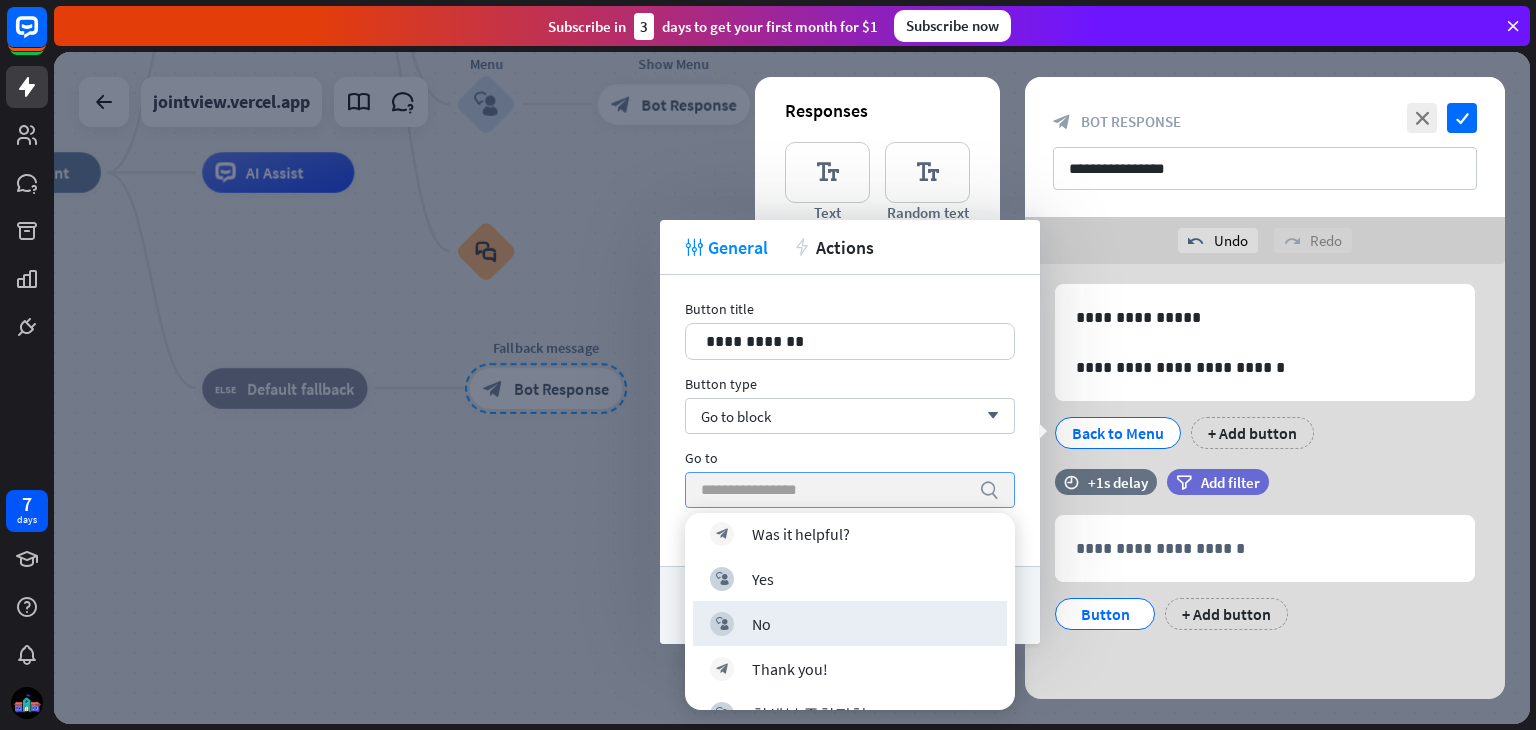 scroll, scrollTop: 583, scrollLeft: 0, axis: vertical 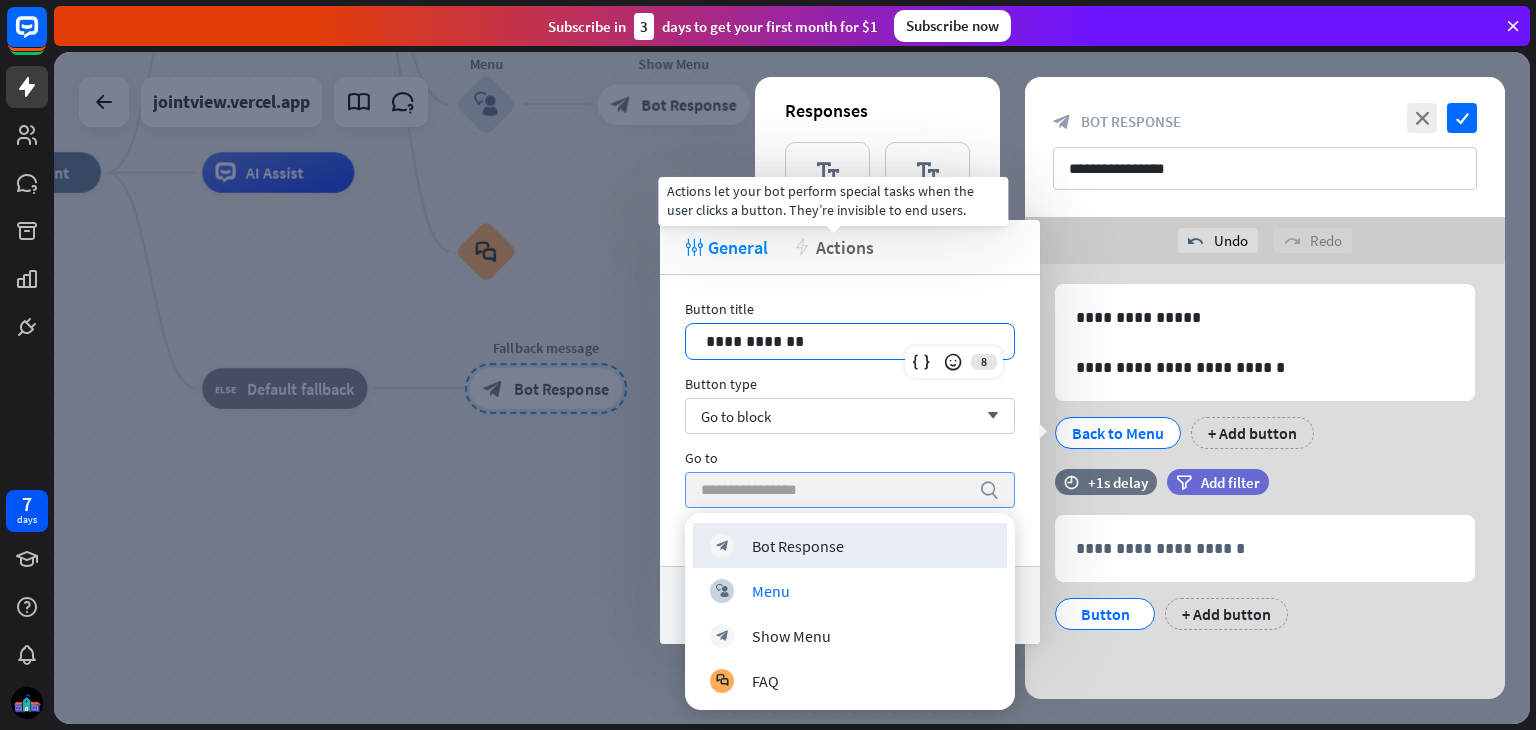 drag, startPoint x: 874, startPoint y: 386, endPoint x: 849, endPoint y: 248, distance: 140.24622 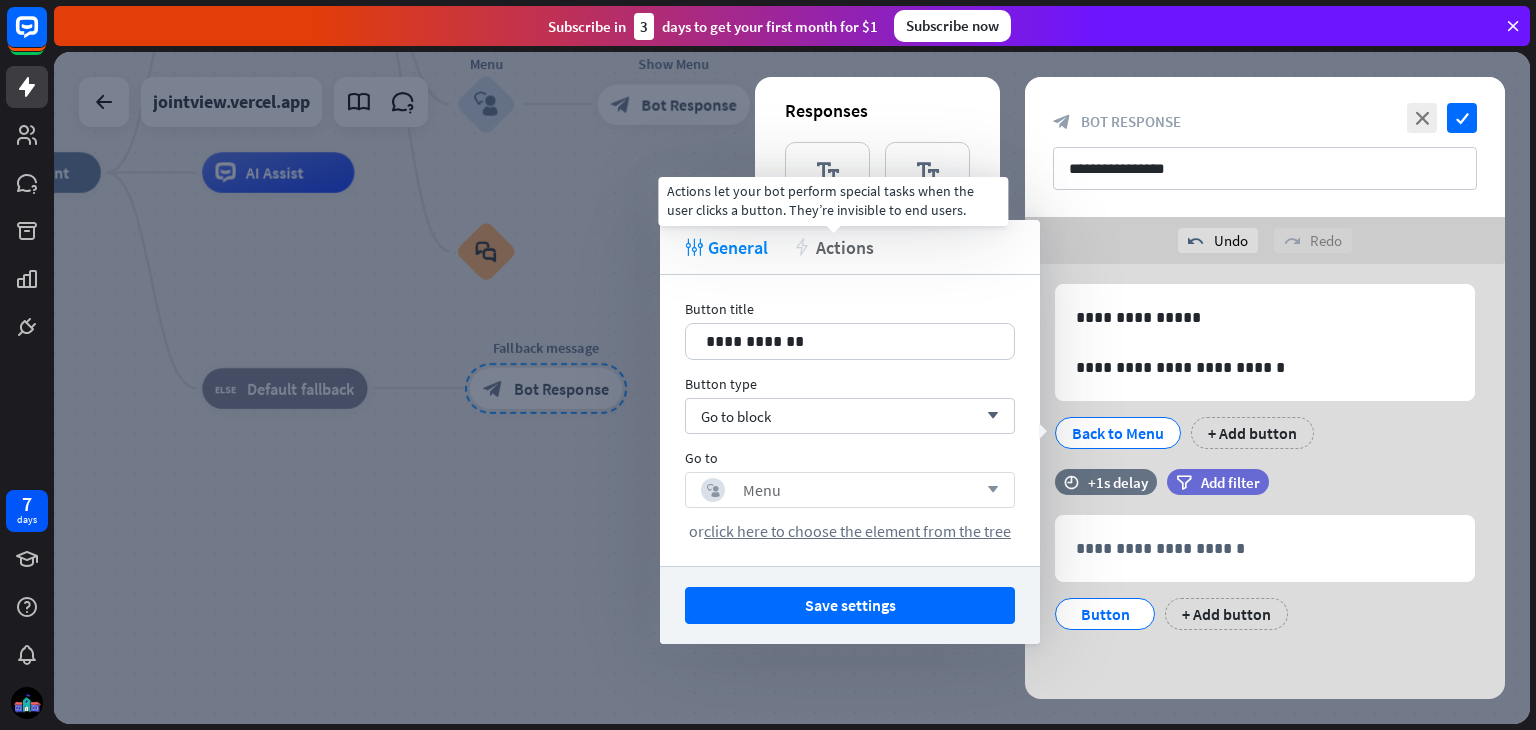 click on "Actions" at bounding box center [845, 247] 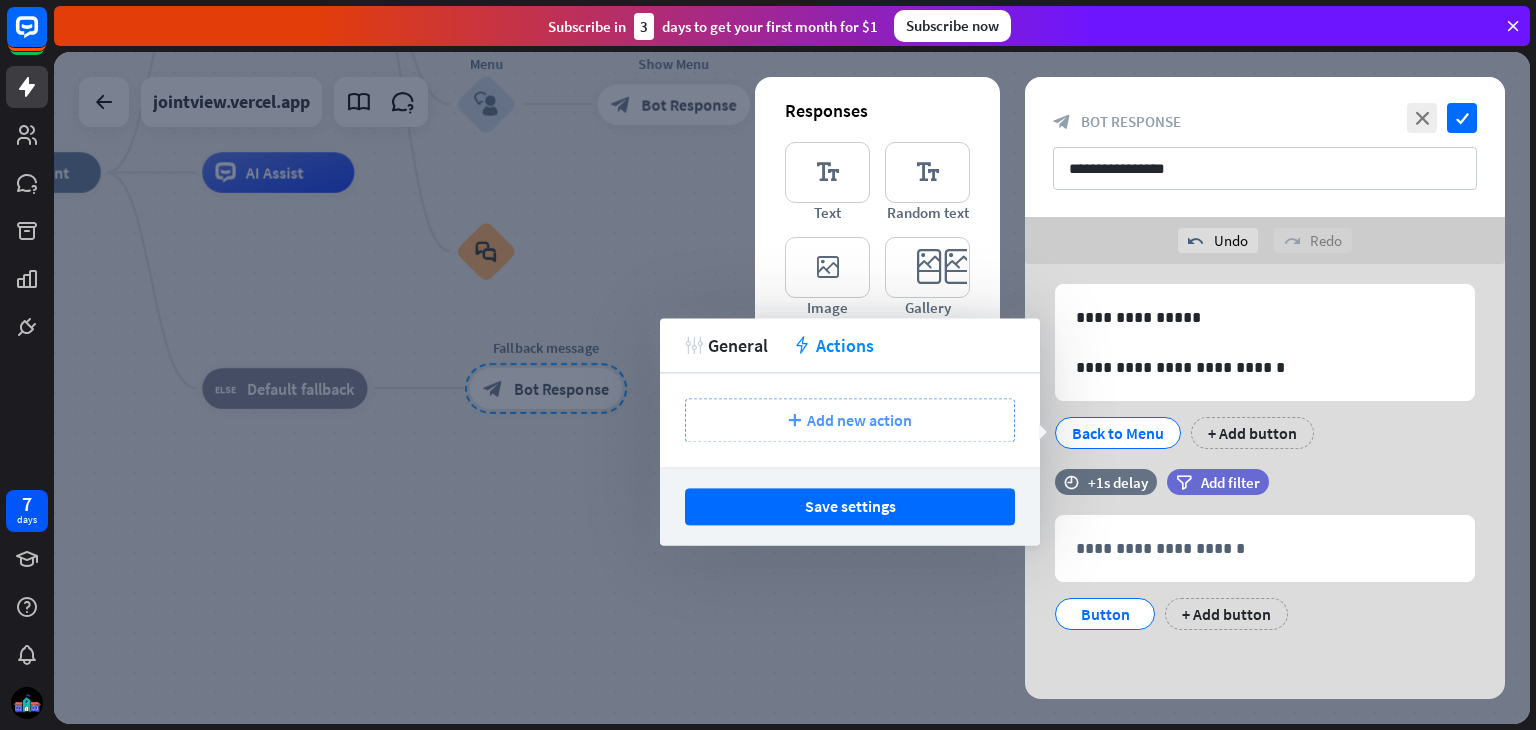 click on "plus
Add new action" at bounding box center (850, 420) 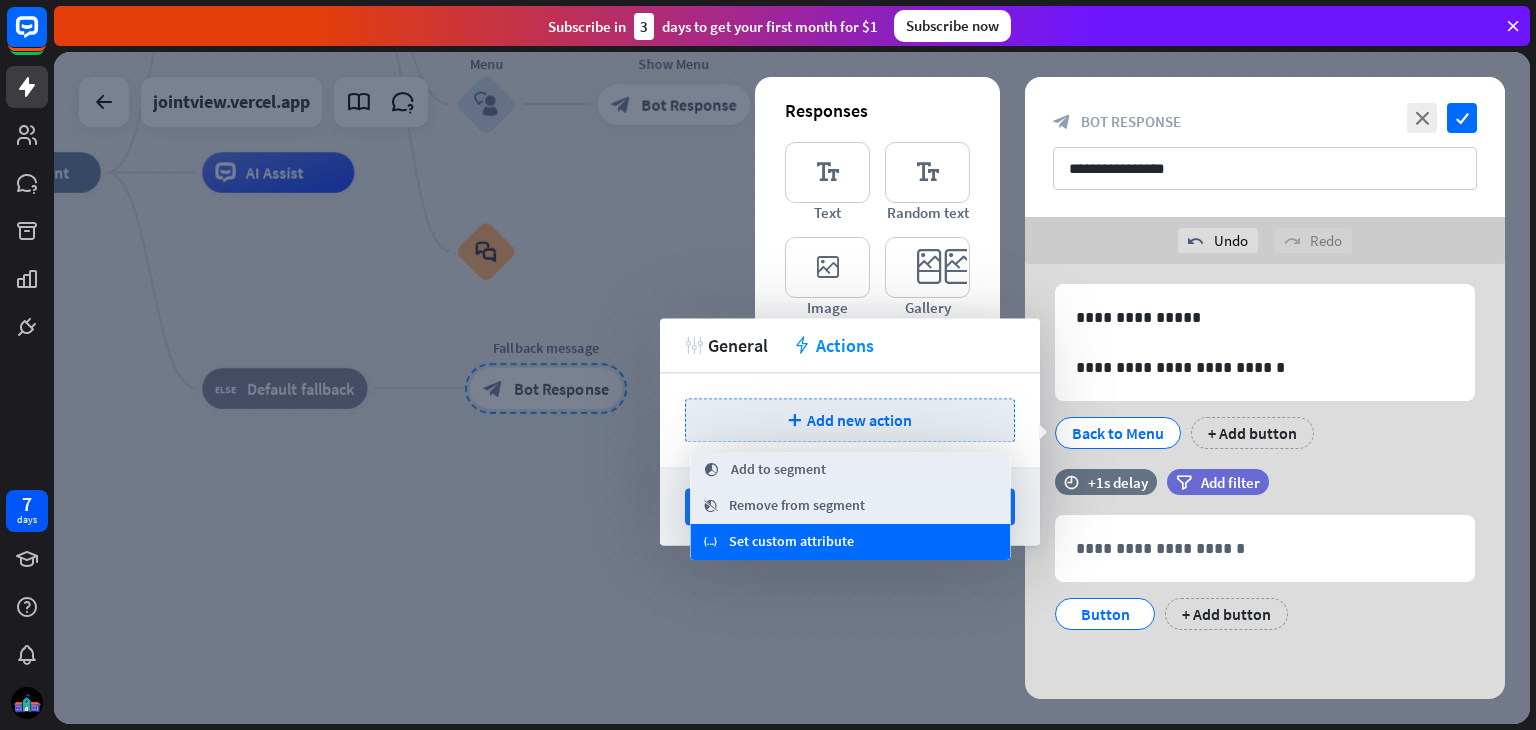 click on "Set custom attribute" at bounding box center [791, 542] 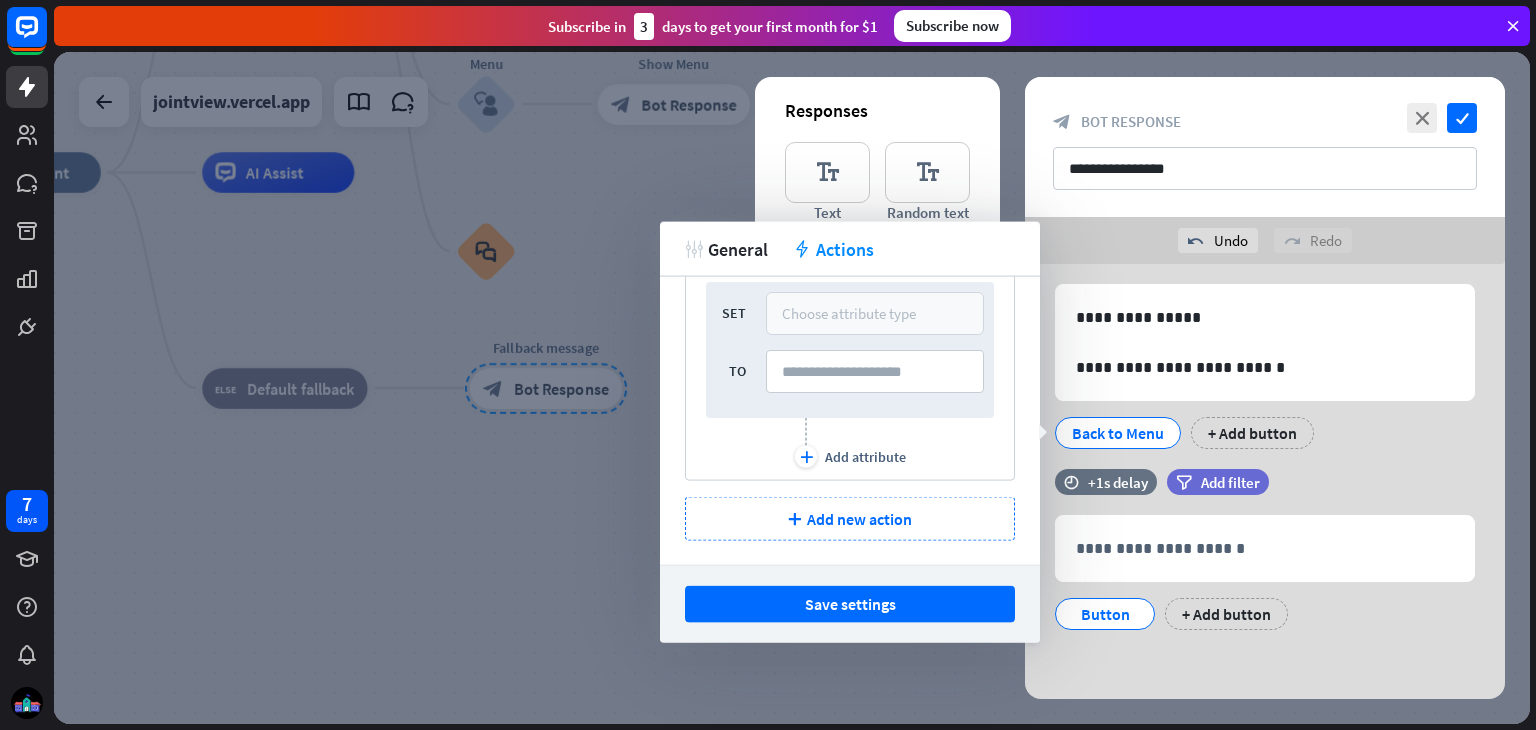 scroll, scrollTop: 0, scrollLeft: 0, axis: both 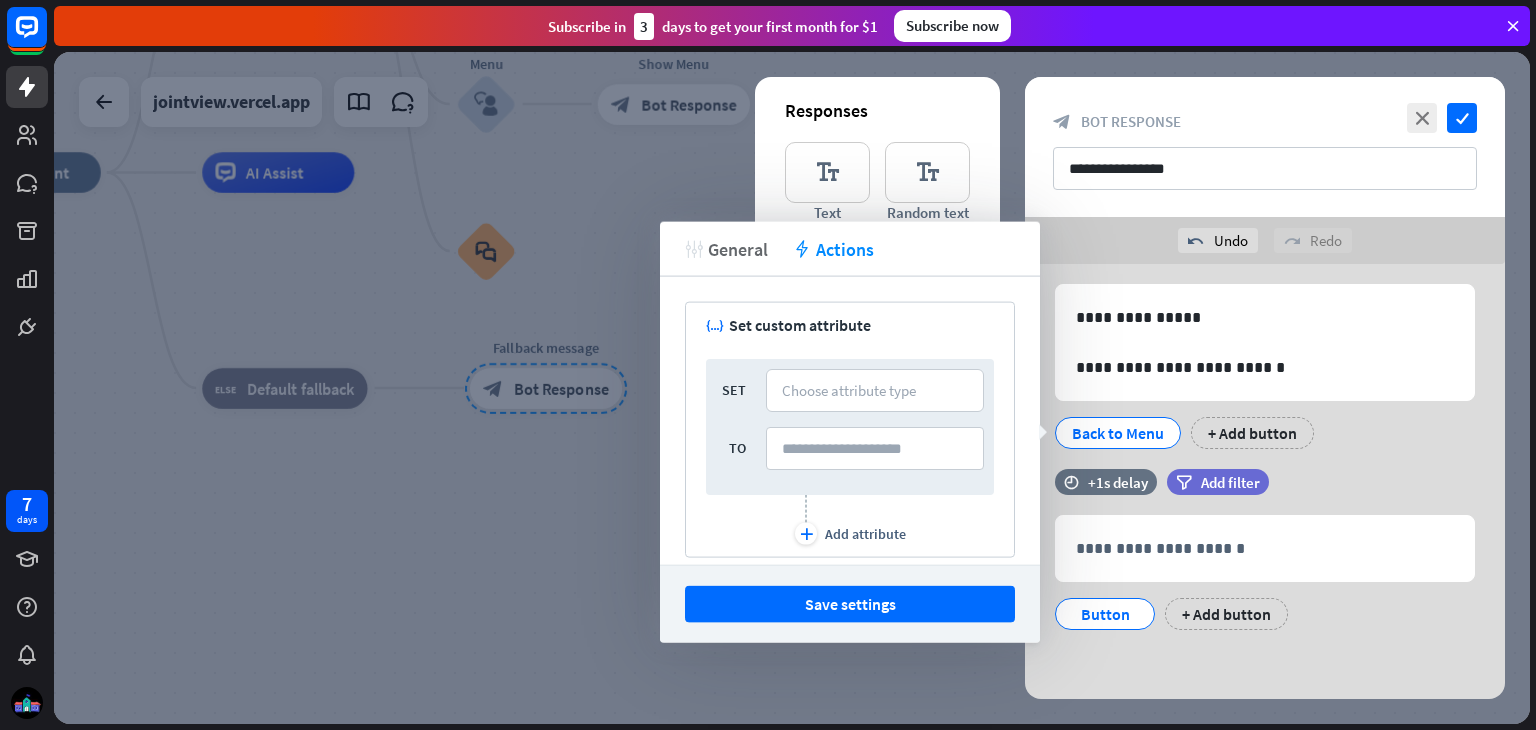click on "General" at bounding box center [738, 248] 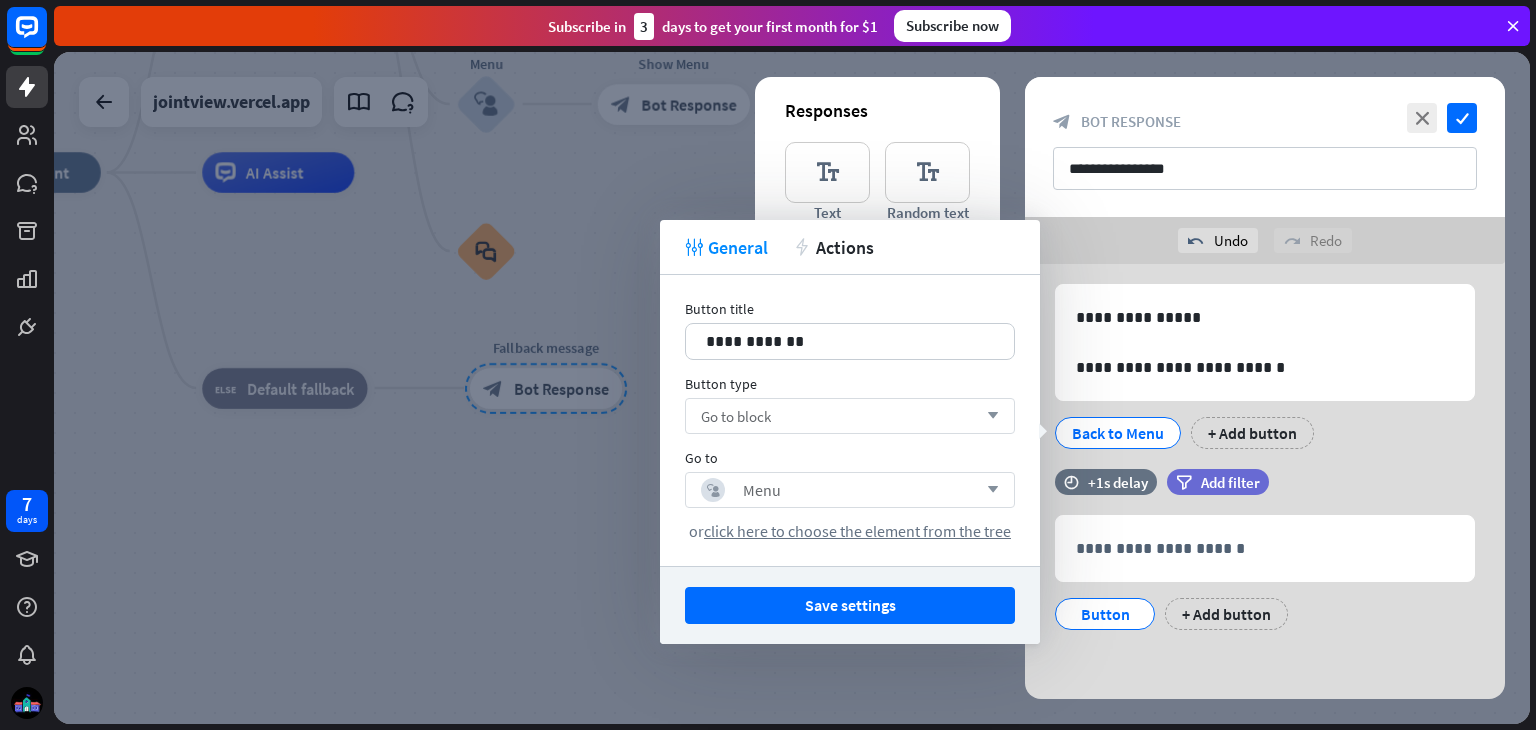 click on "Go to block" at bounding box center (736, 416) 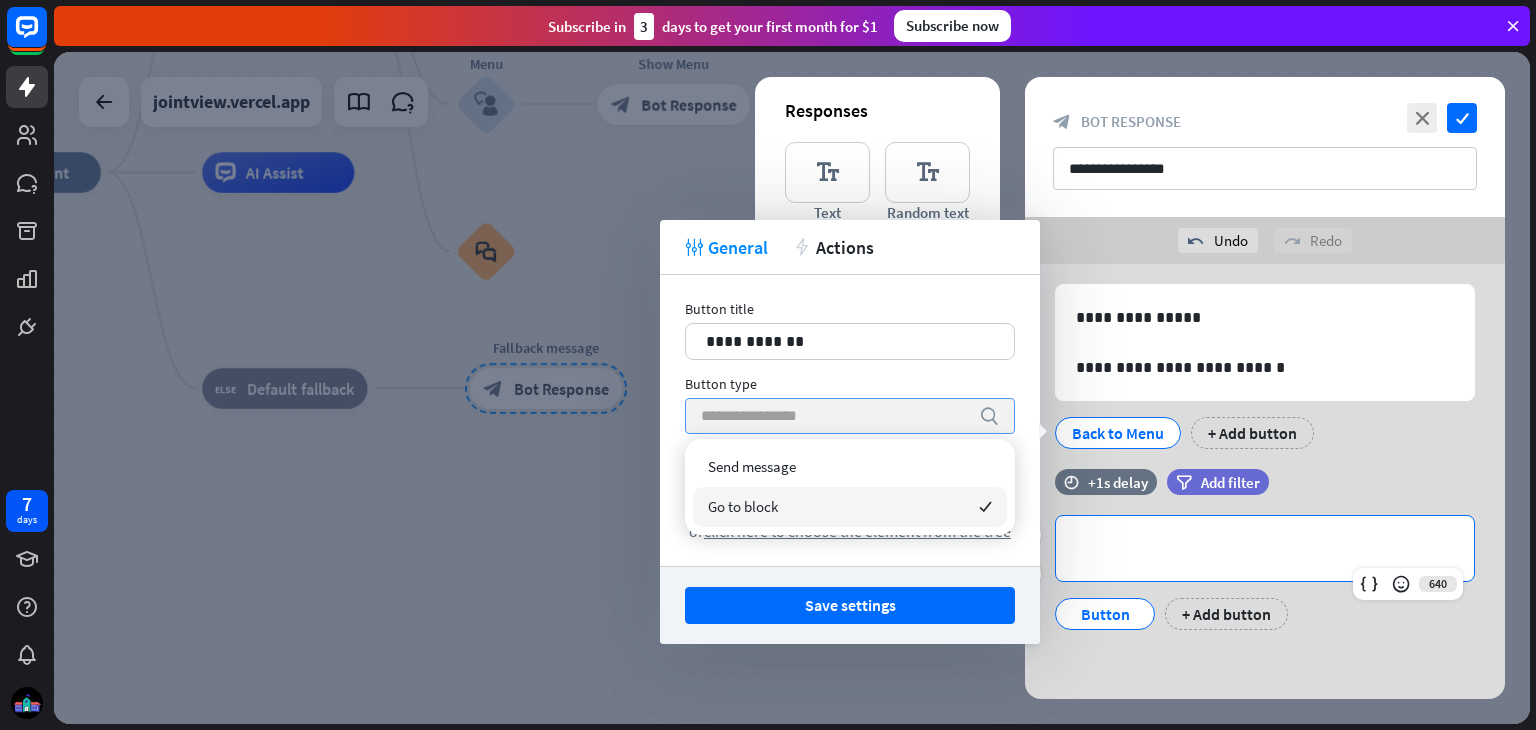 click on "**********" at bounding box center [1265, 548] 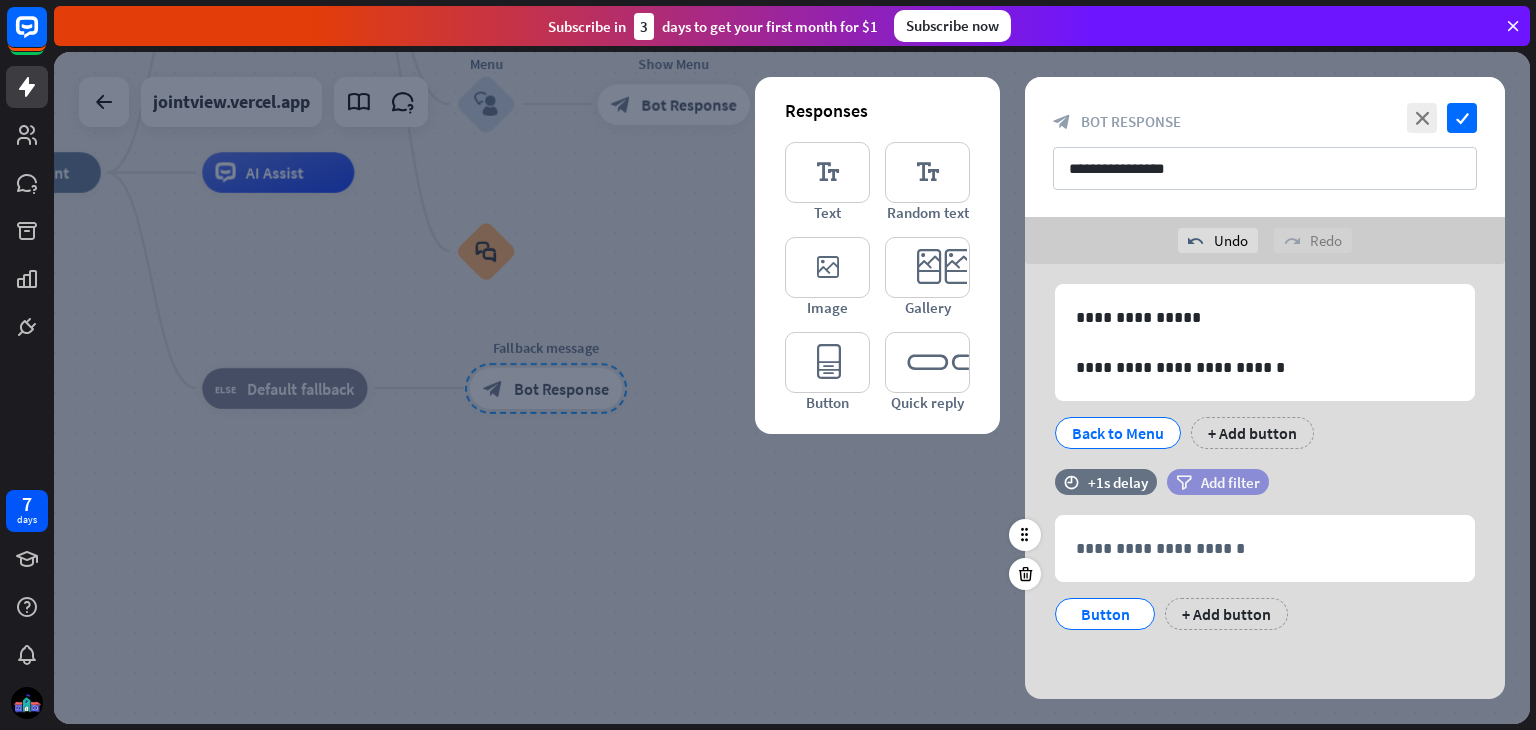 drag, startPoint x: 1196, startPoint y: 513, endPoint x: 1222, endPoint y: 477, distance: 44.407207 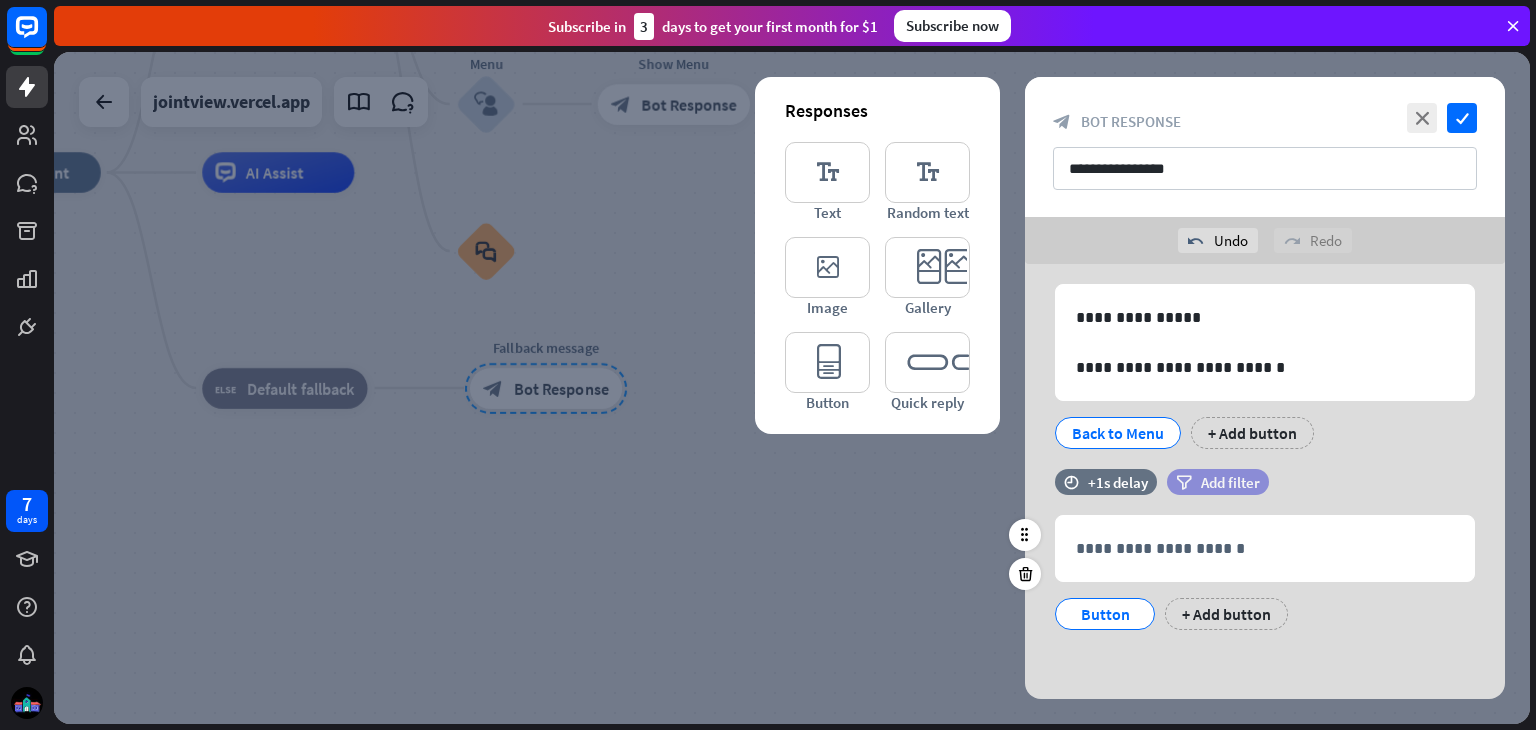 click on "**********" at bounding box center (1265, 559) 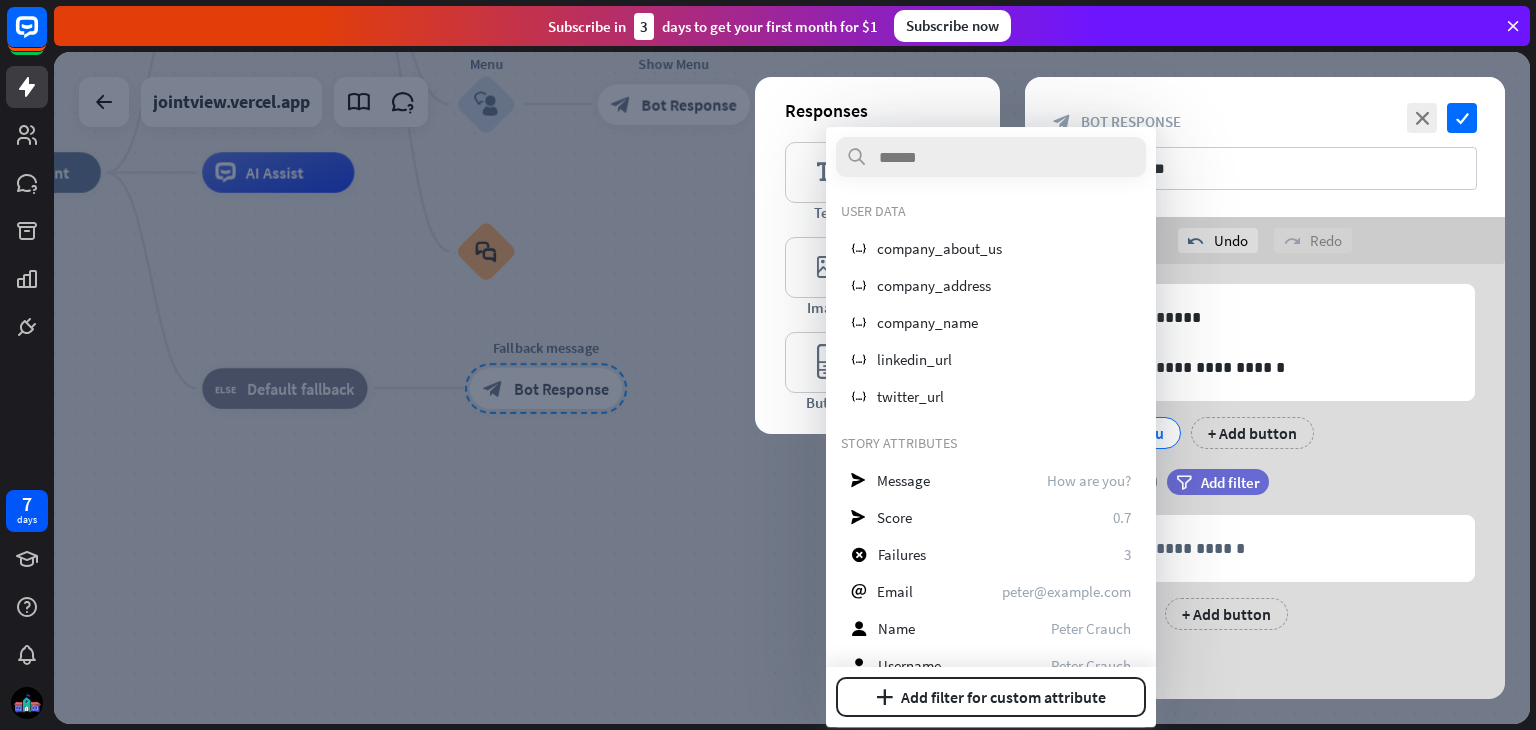 click on "**********" at bounding box center [1265, 353] 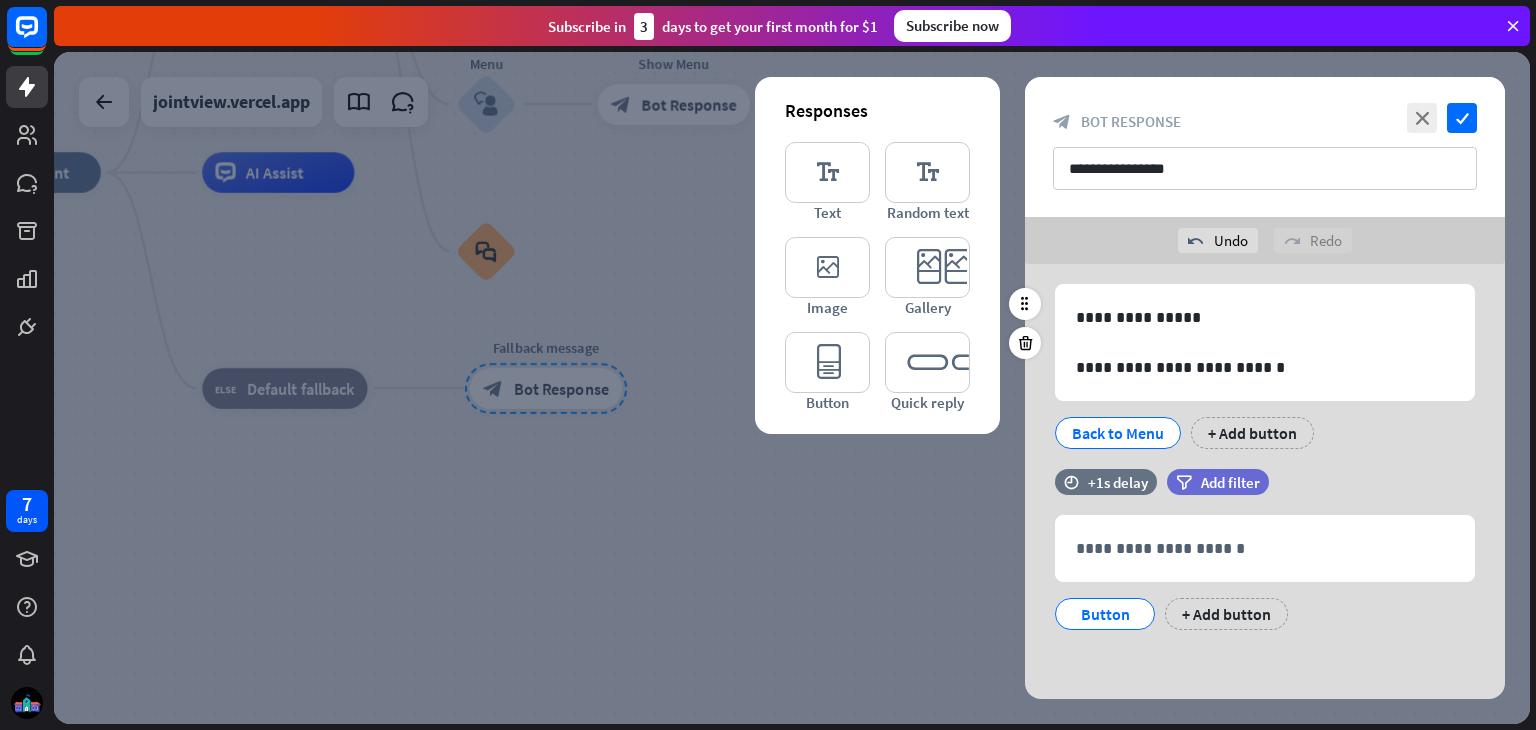 scroll, scrollTop: 15, scrollLeft: 0, axis: vertical 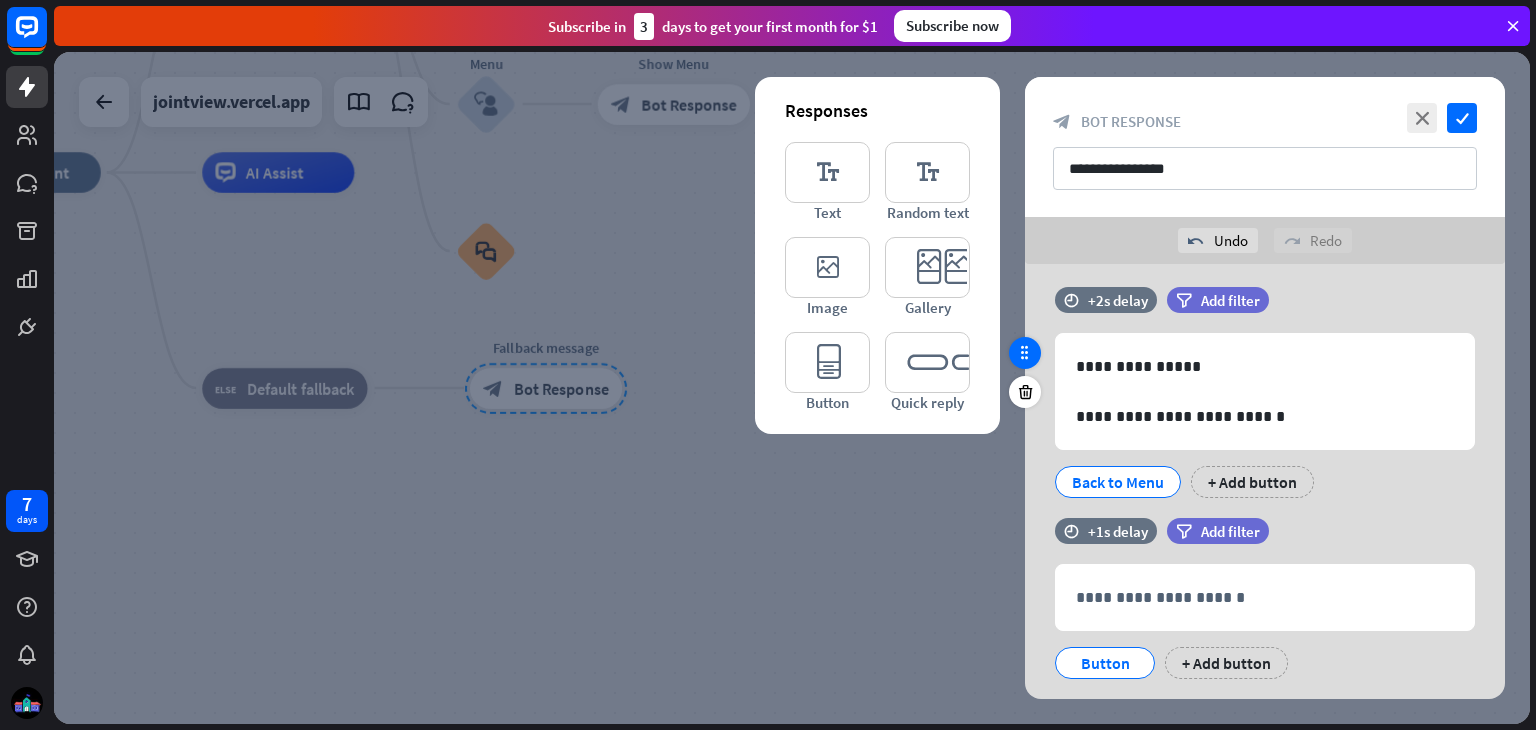click at bounding box center [1025, 353] 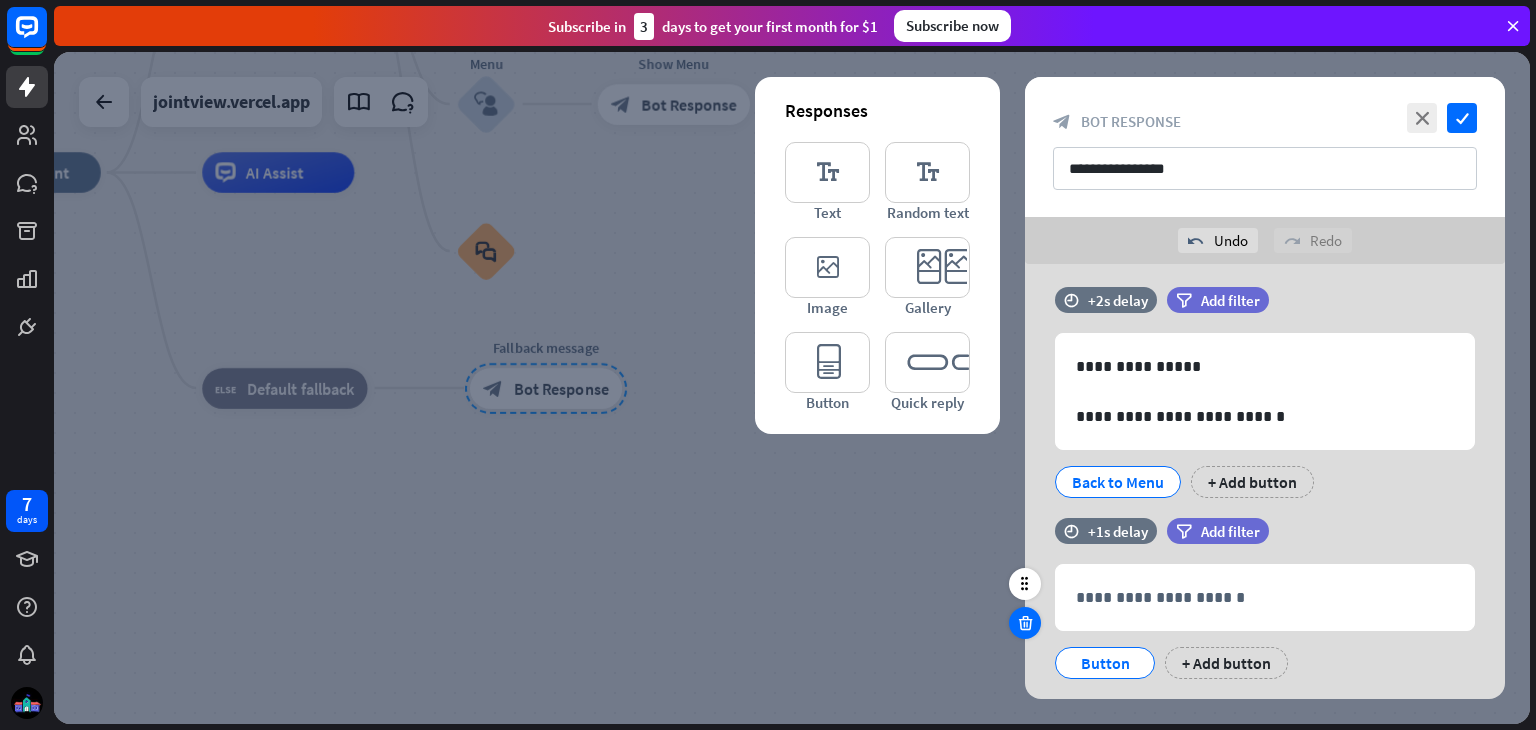 click at bounding box center [1025, 623] 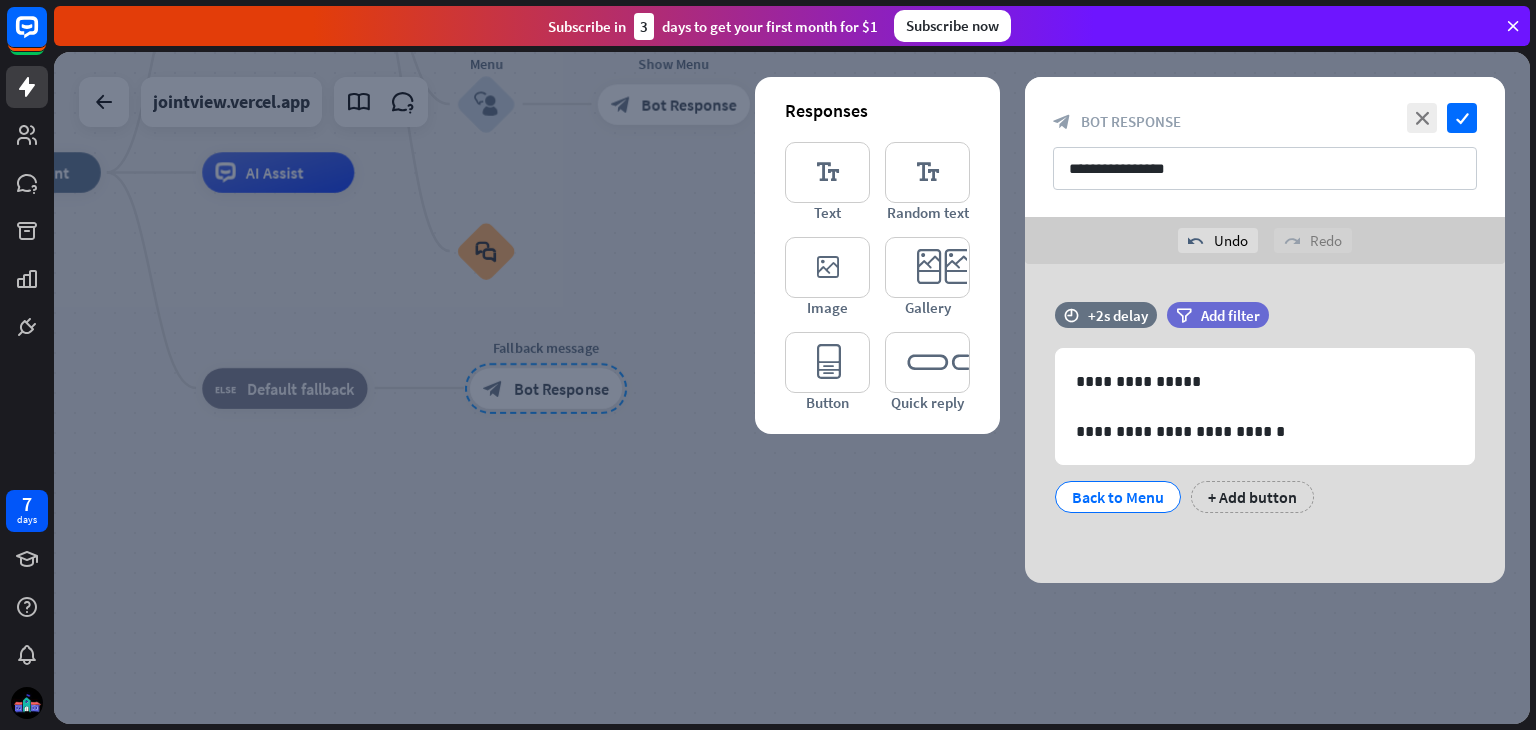 scroll, scrollTop: 0, scrollLeft: 0, axis: both 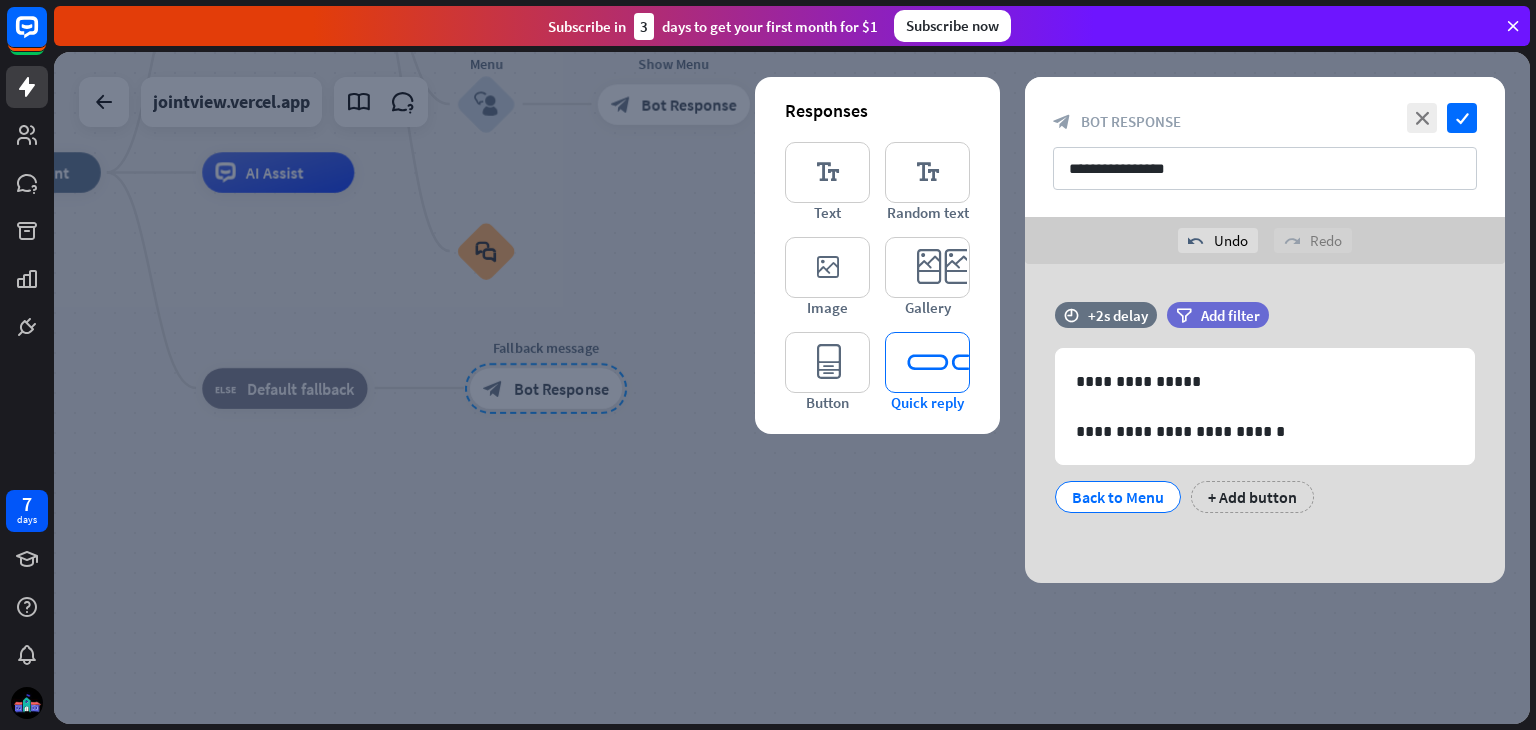 click on "editor_quick_replies" at bounding box center [927, 362] 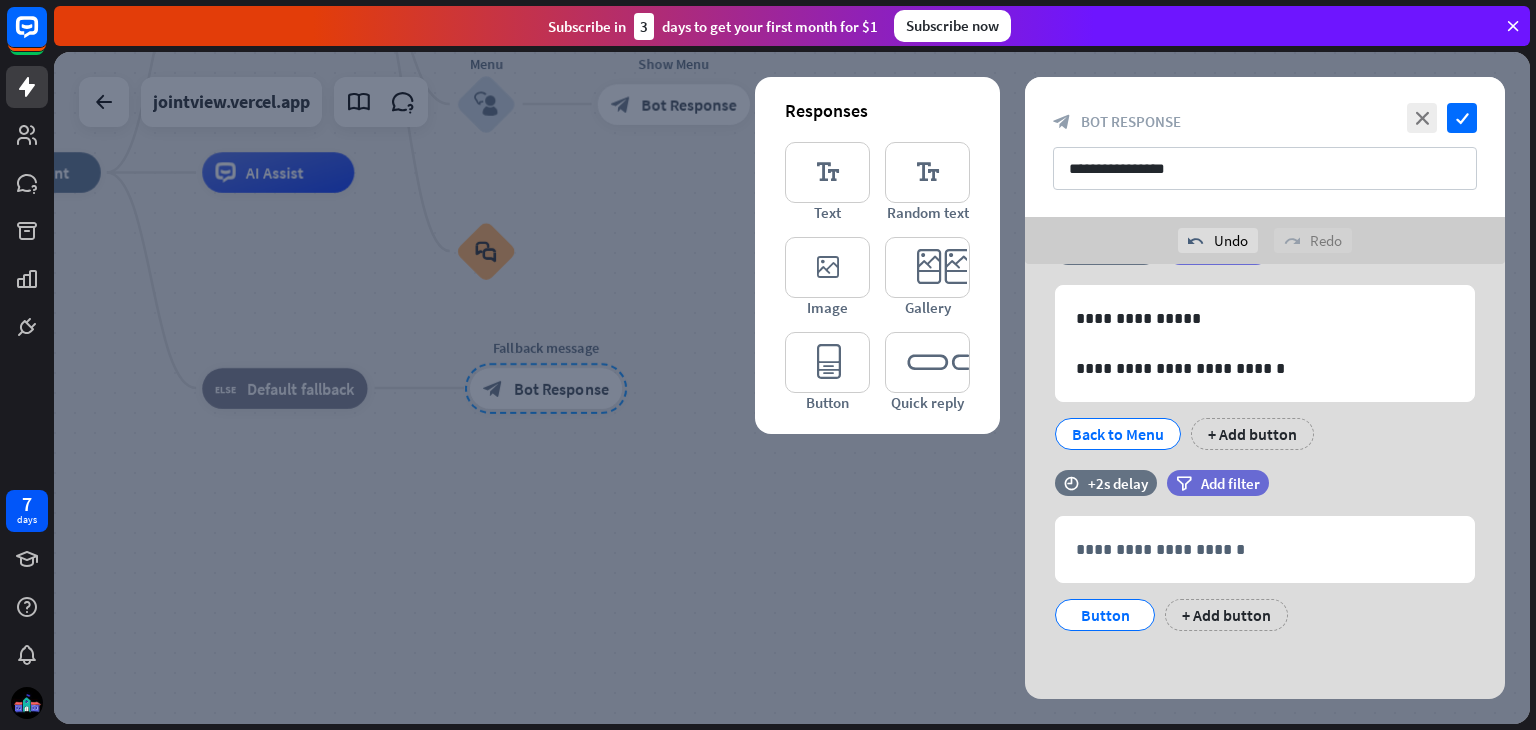 scroll, scrollTop: 64, scrollLeft: 0, axis: vertical 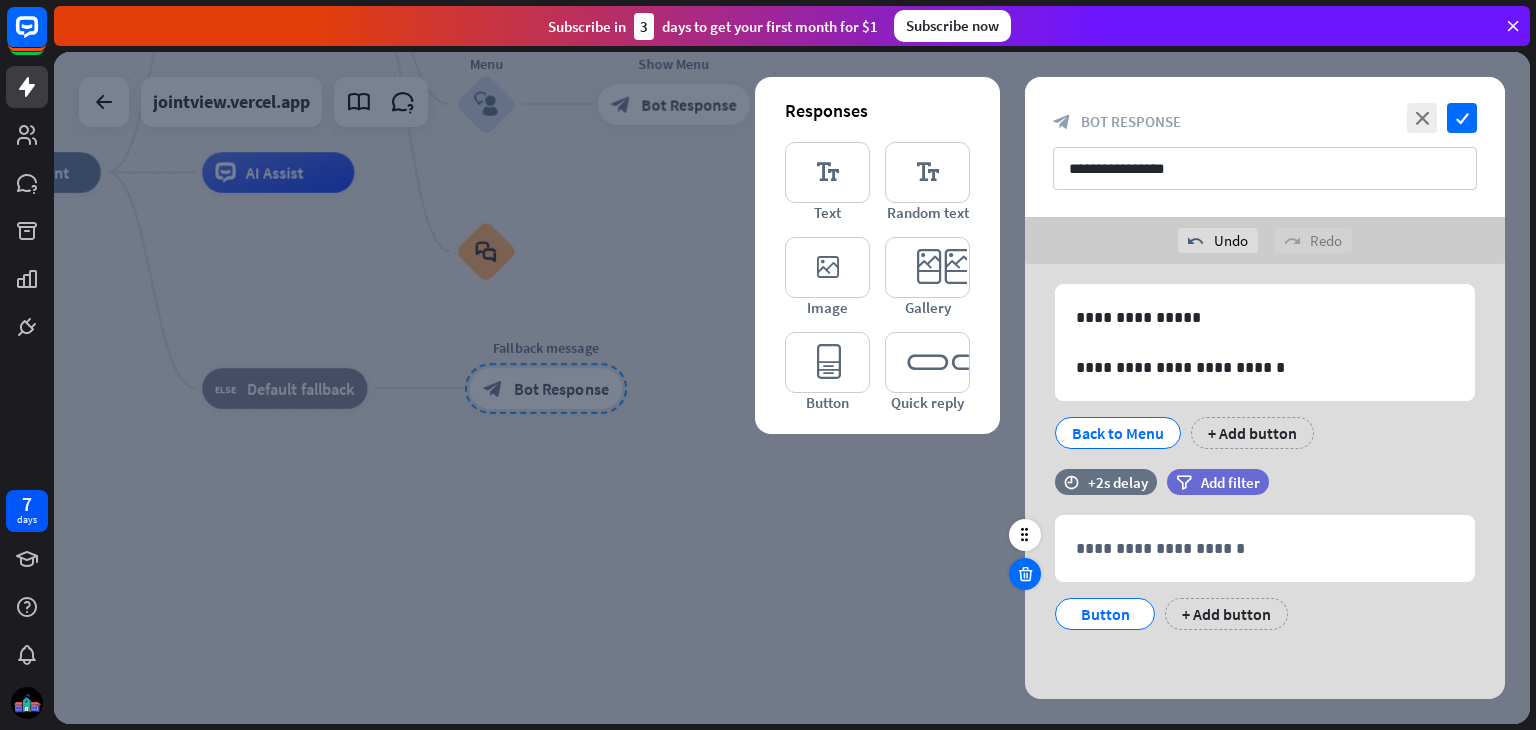 click at bounding box center (1025, 574) 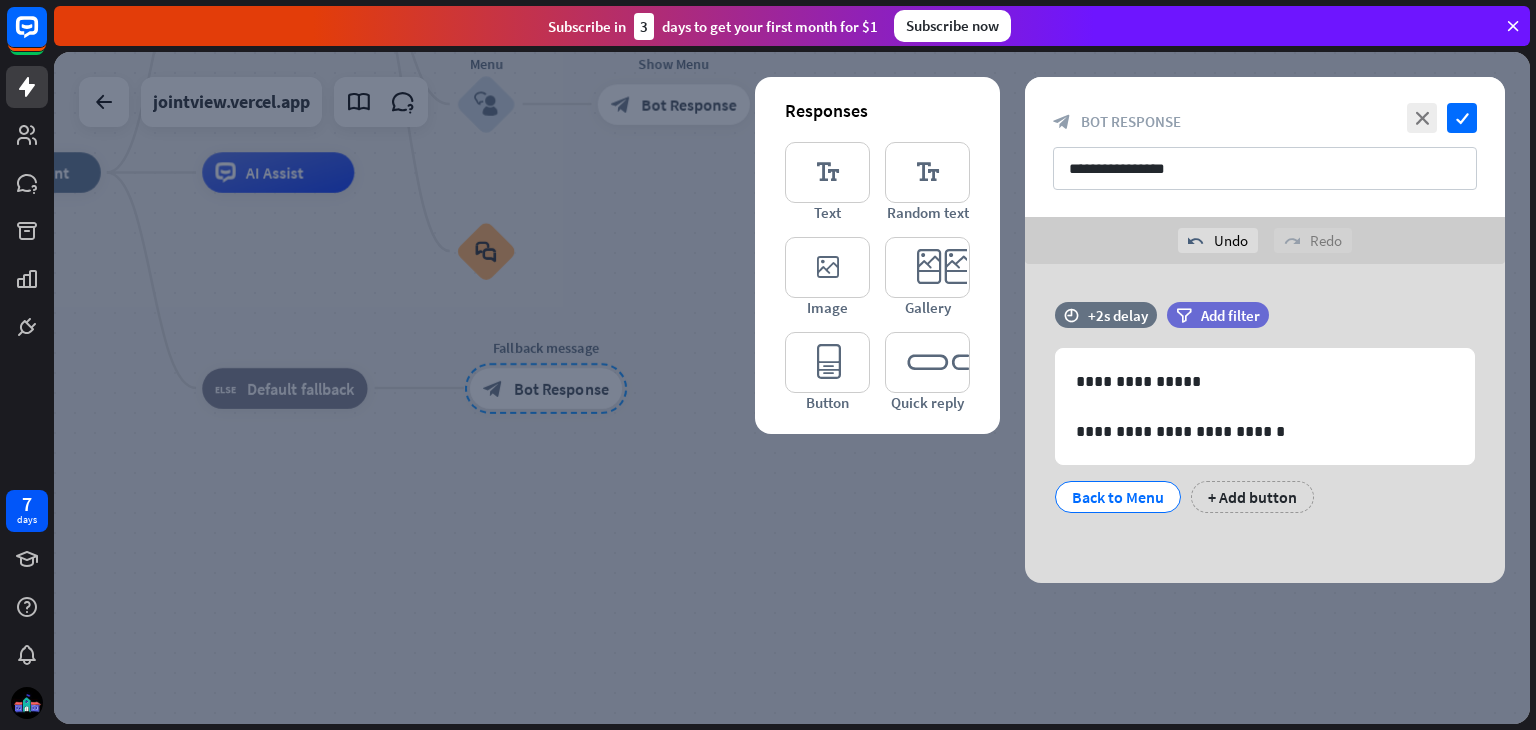 scroll, scrollTop: 0, scrollLeft: 0, axis: both 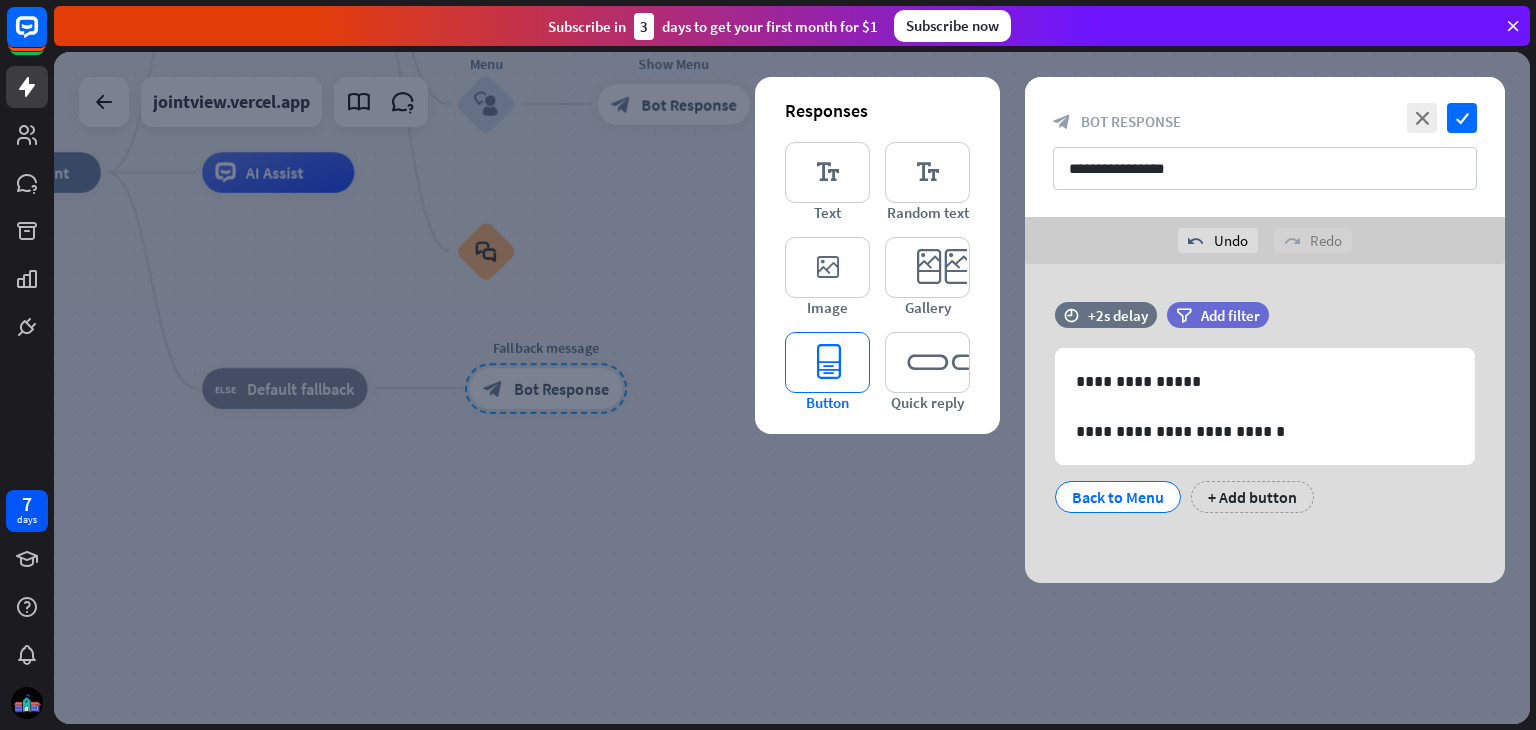 click on "editor_button" at bounding box center [827, 362] 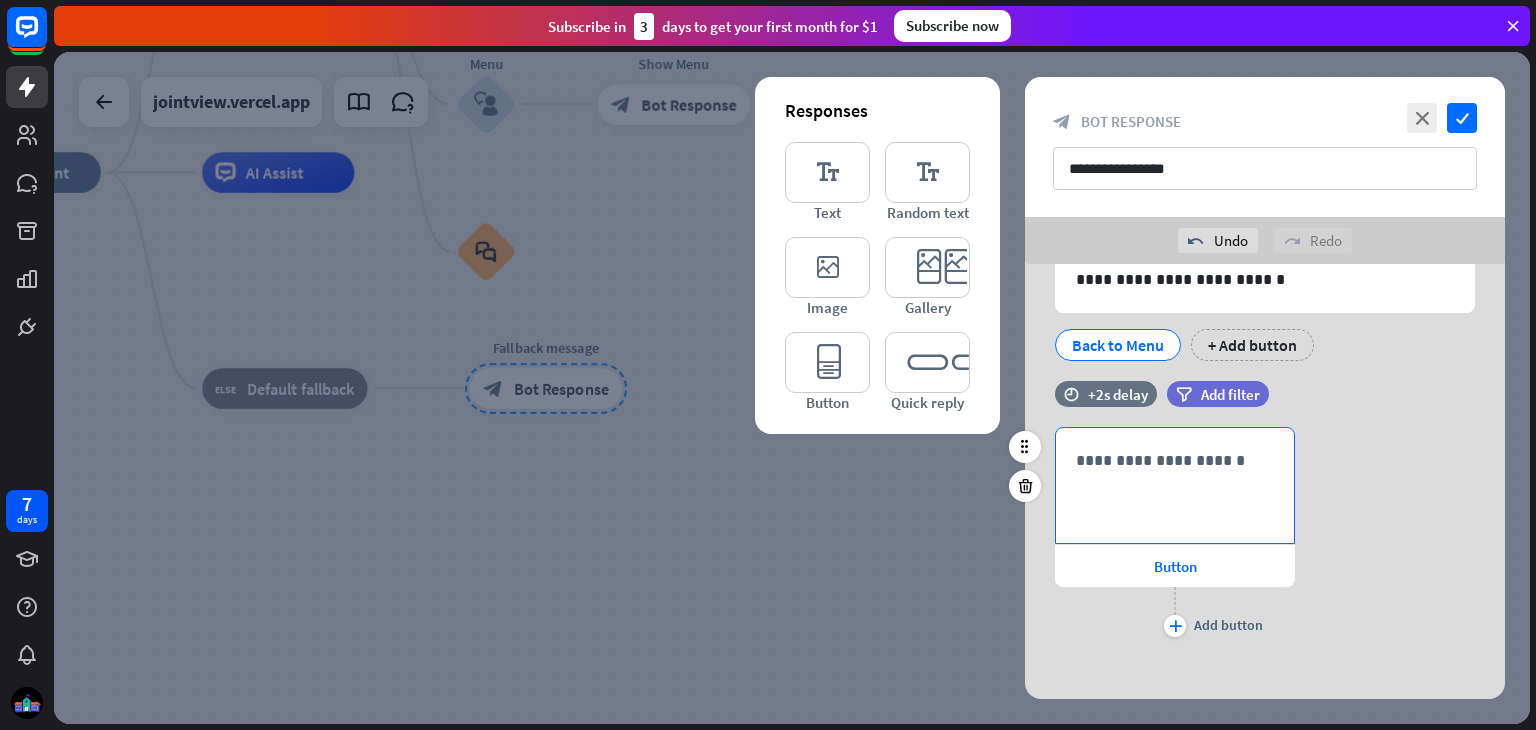 scroll, scrollTop: 154, scrollLeft: 0, axis: vertical 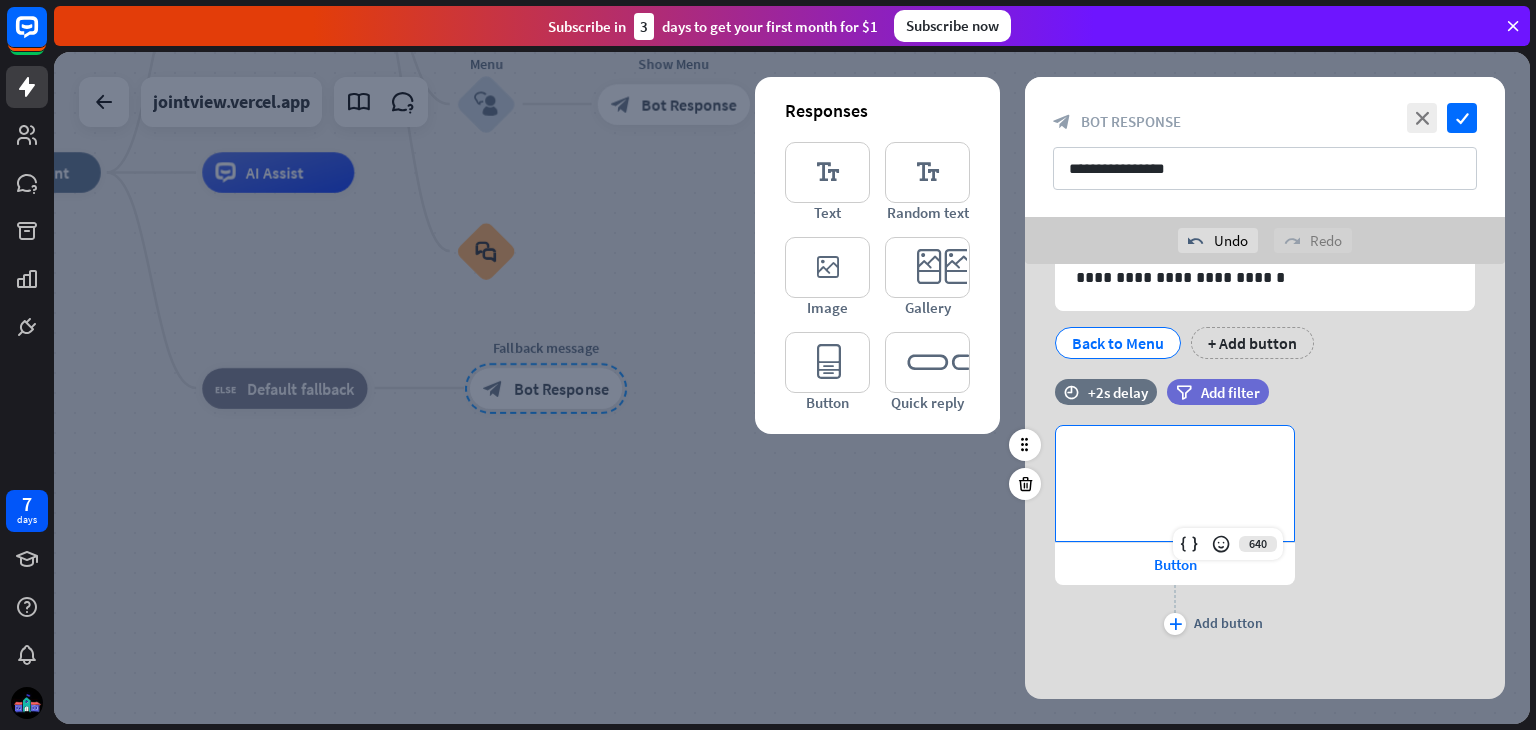 click on "**********" at bounding box center [1175, 483] 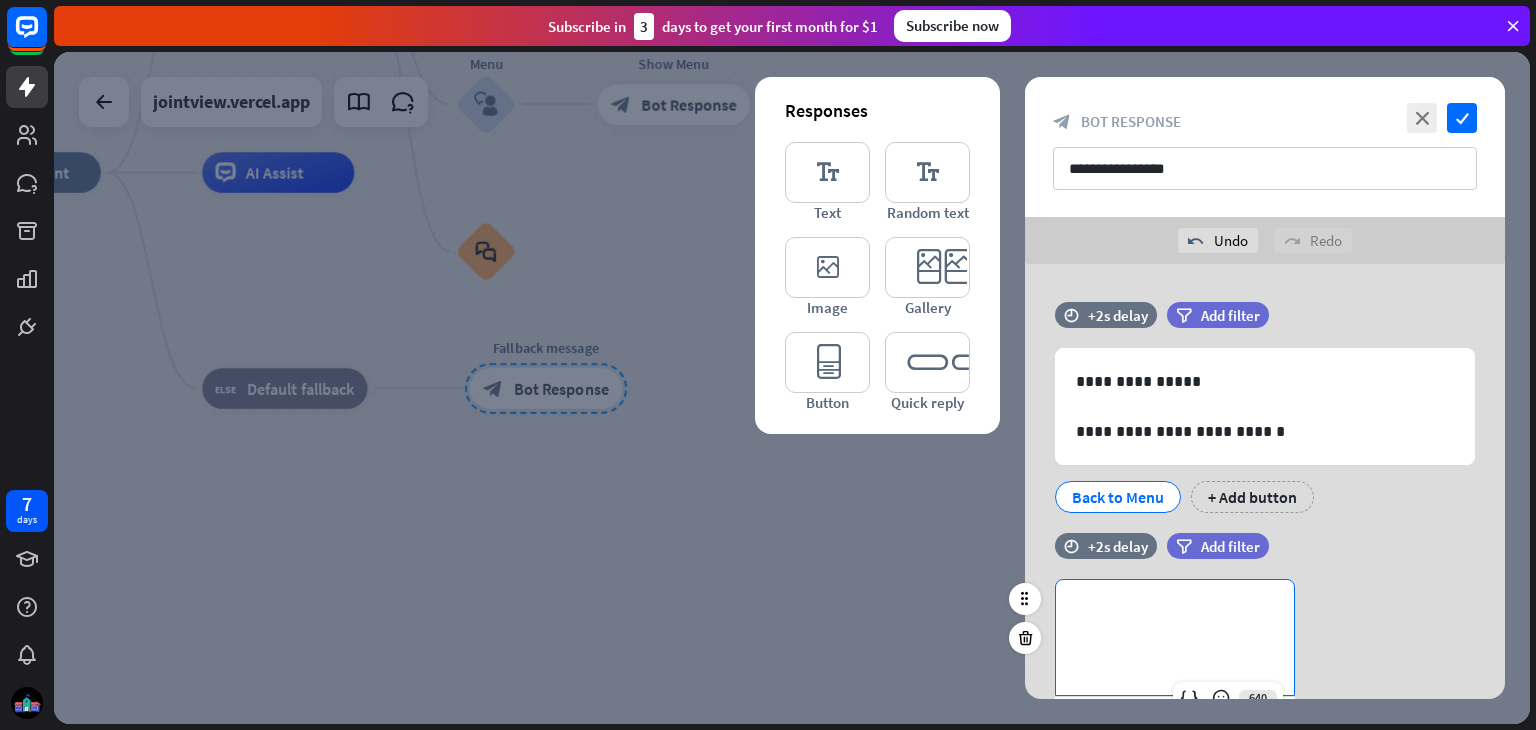 scroll, scrollTop: 164, scrollLeft: 0, axis: vertical 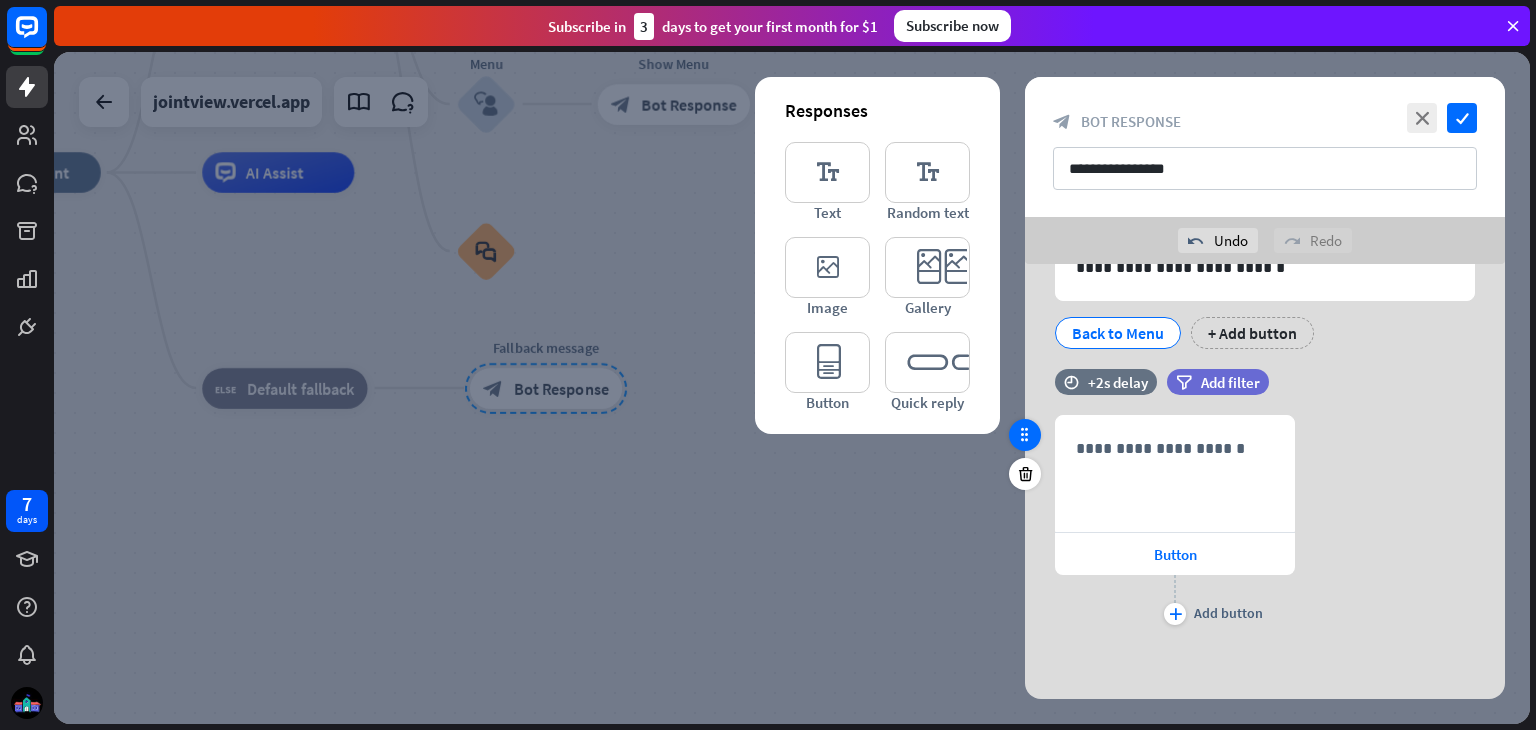 click at bounding box center (1025, 435) 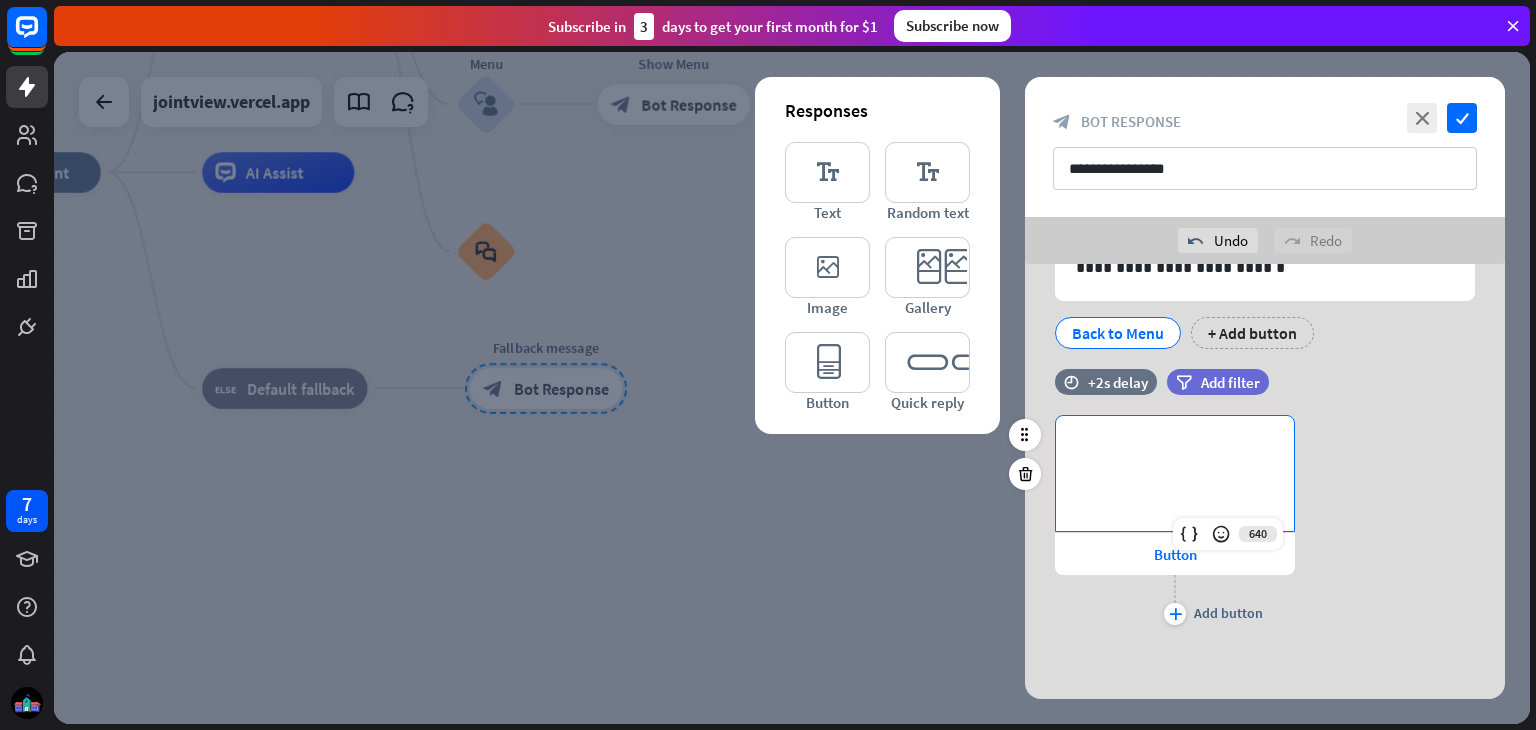 click on "**********" at bounding box center [1175, 473] 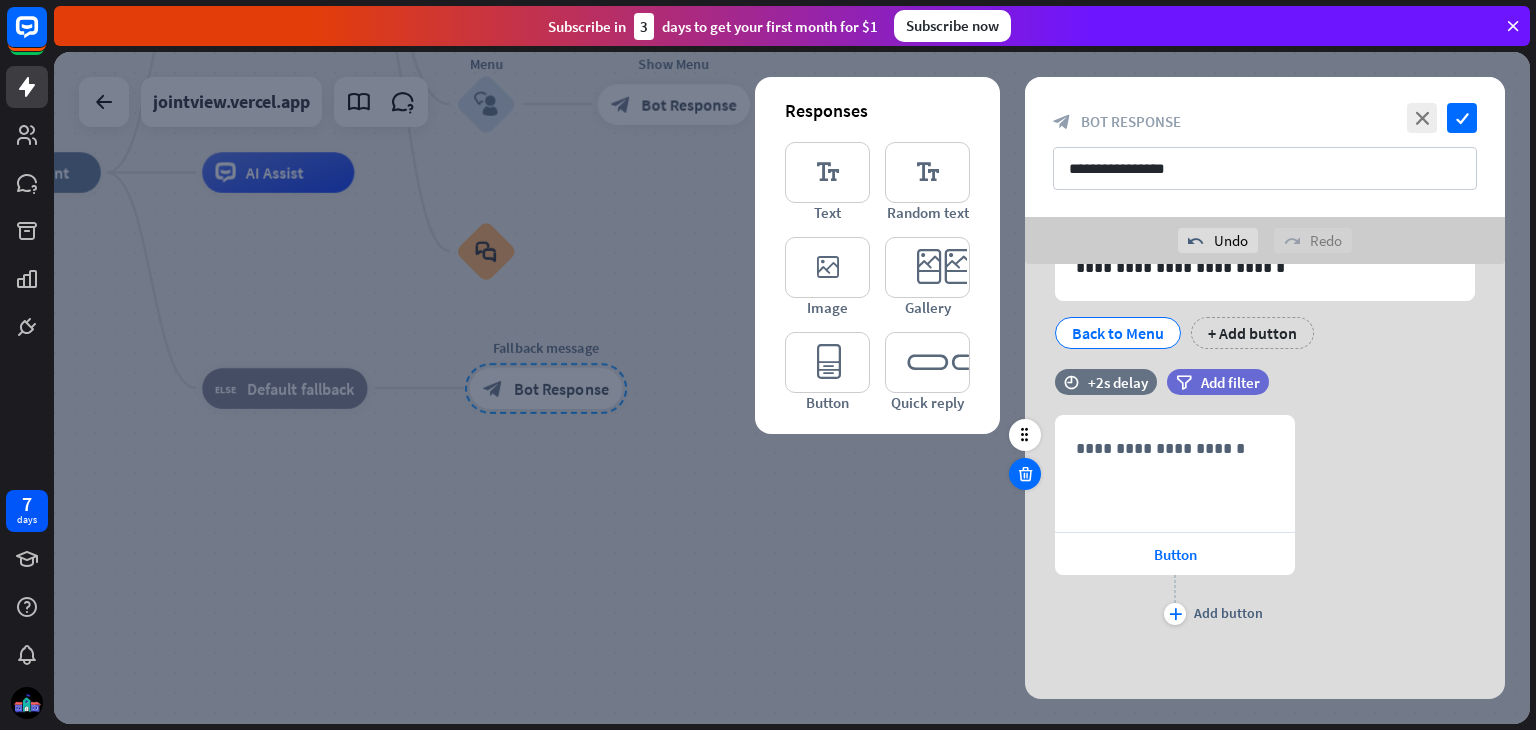 click at bounding box center (1025, 474) 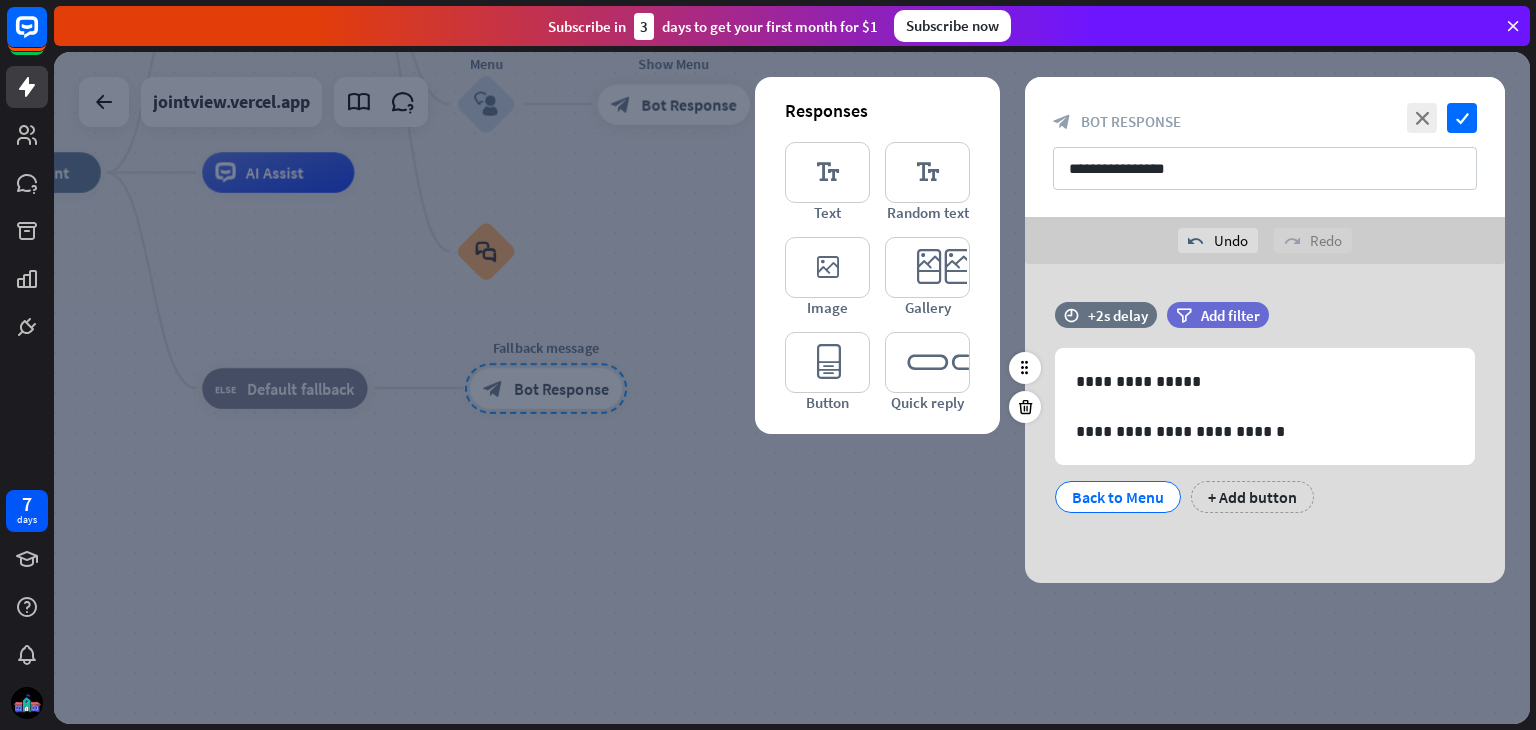 click on "Back to Menu" at bounding box center (1118, 497) 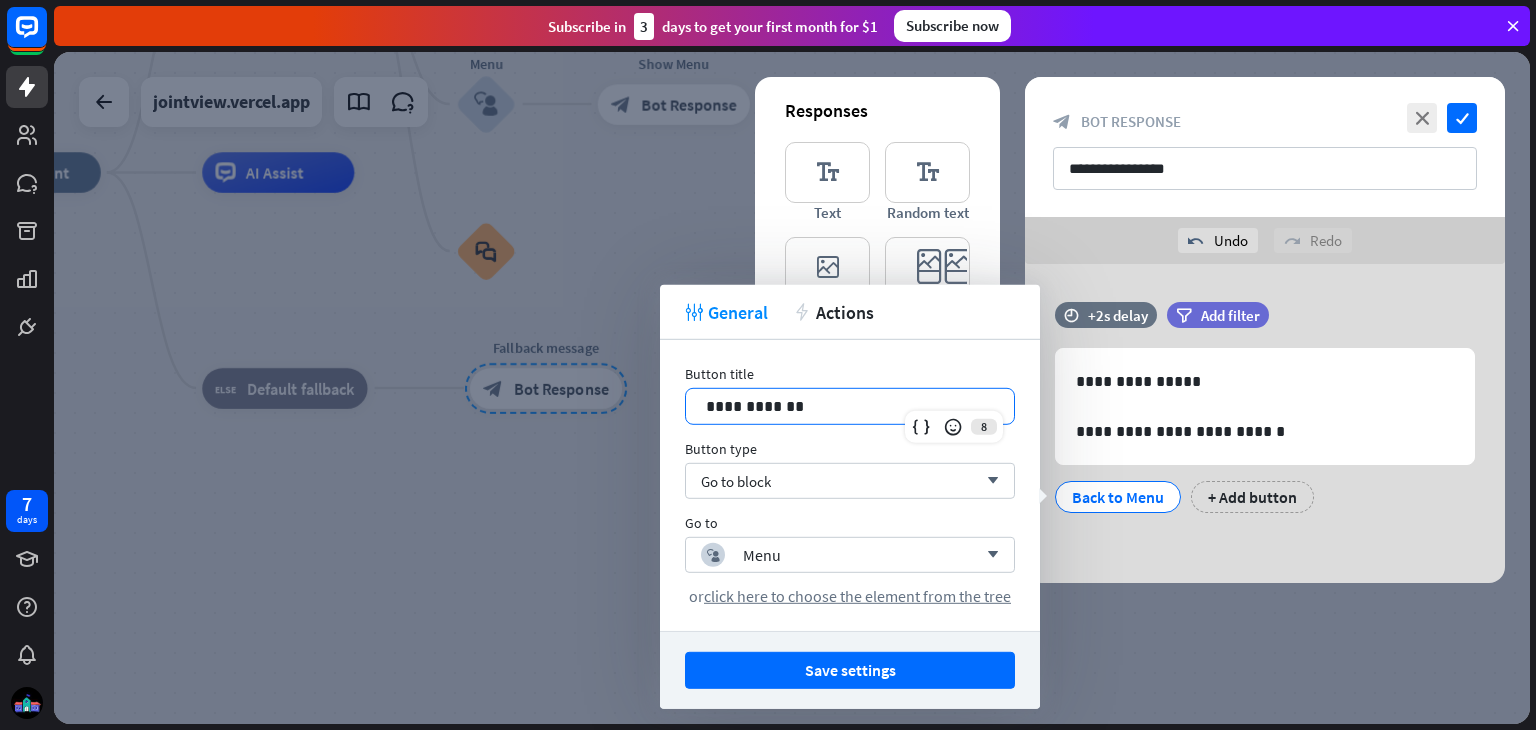 click on "**********" at bounding box center [850, 406] 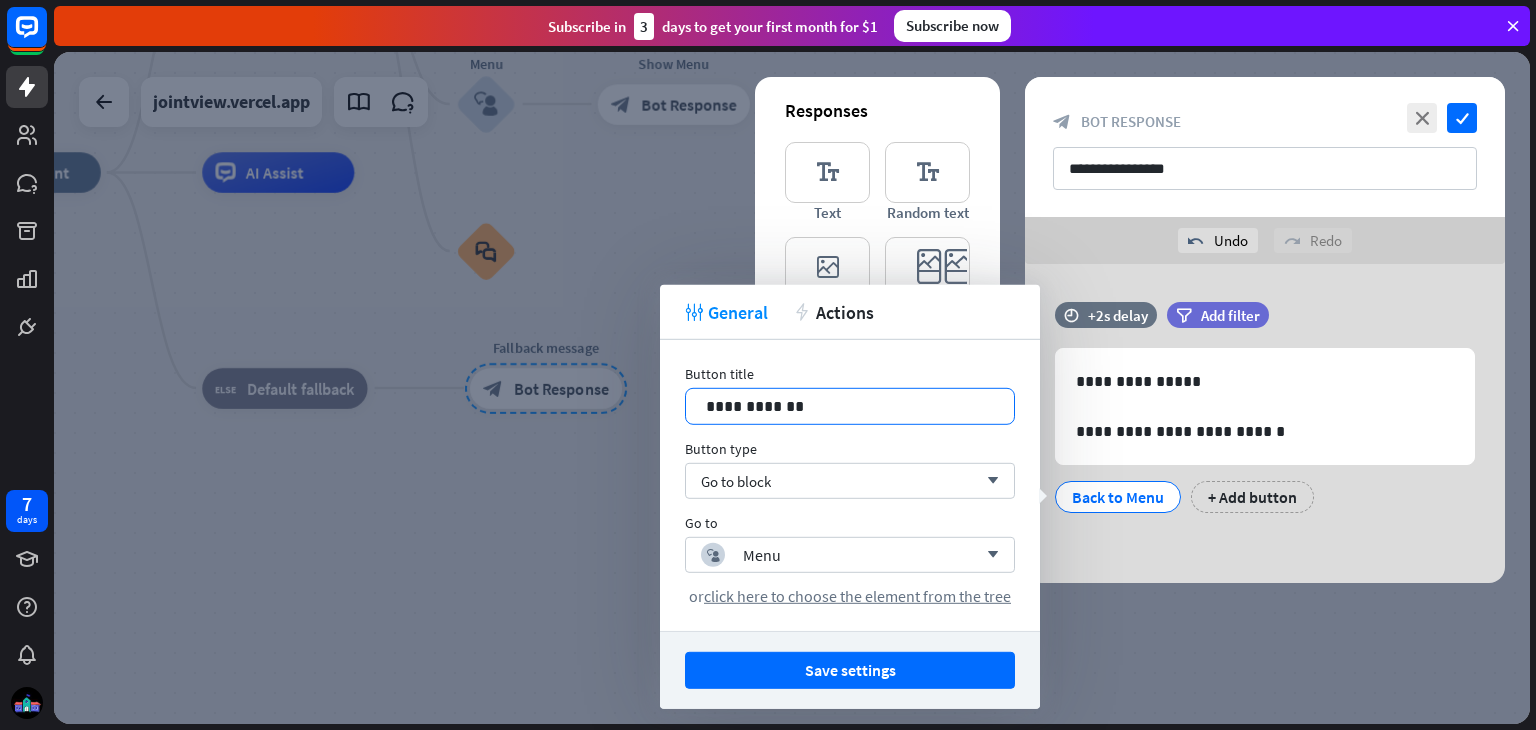 click on "**********" at bounding box center [850, 406] 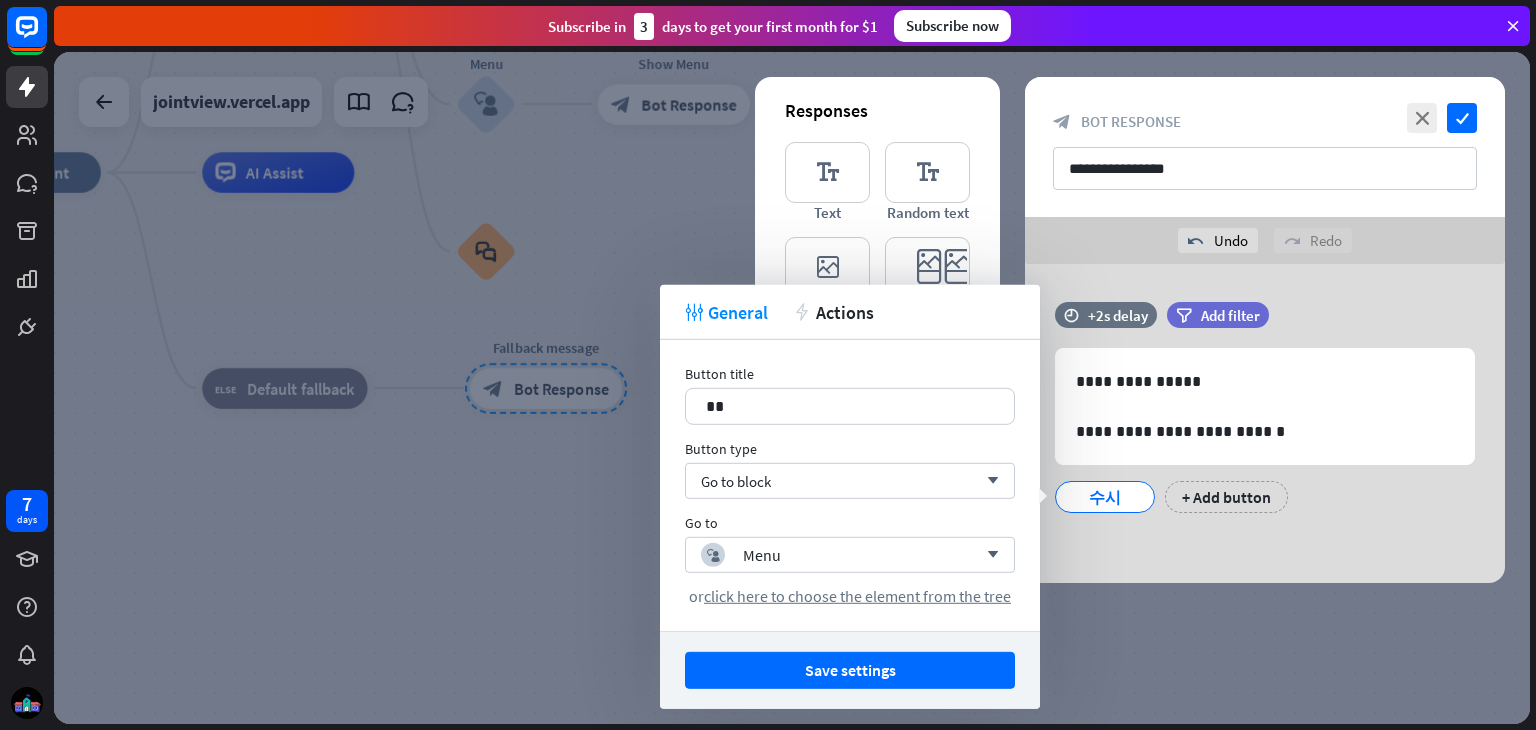 click on "Button title             18   **   Button type     Go to block
arrow_down
Go to     block_user_input
Menu
arrow_down
or
click here to choose the element from the tree" at bounding box center (850, 485) 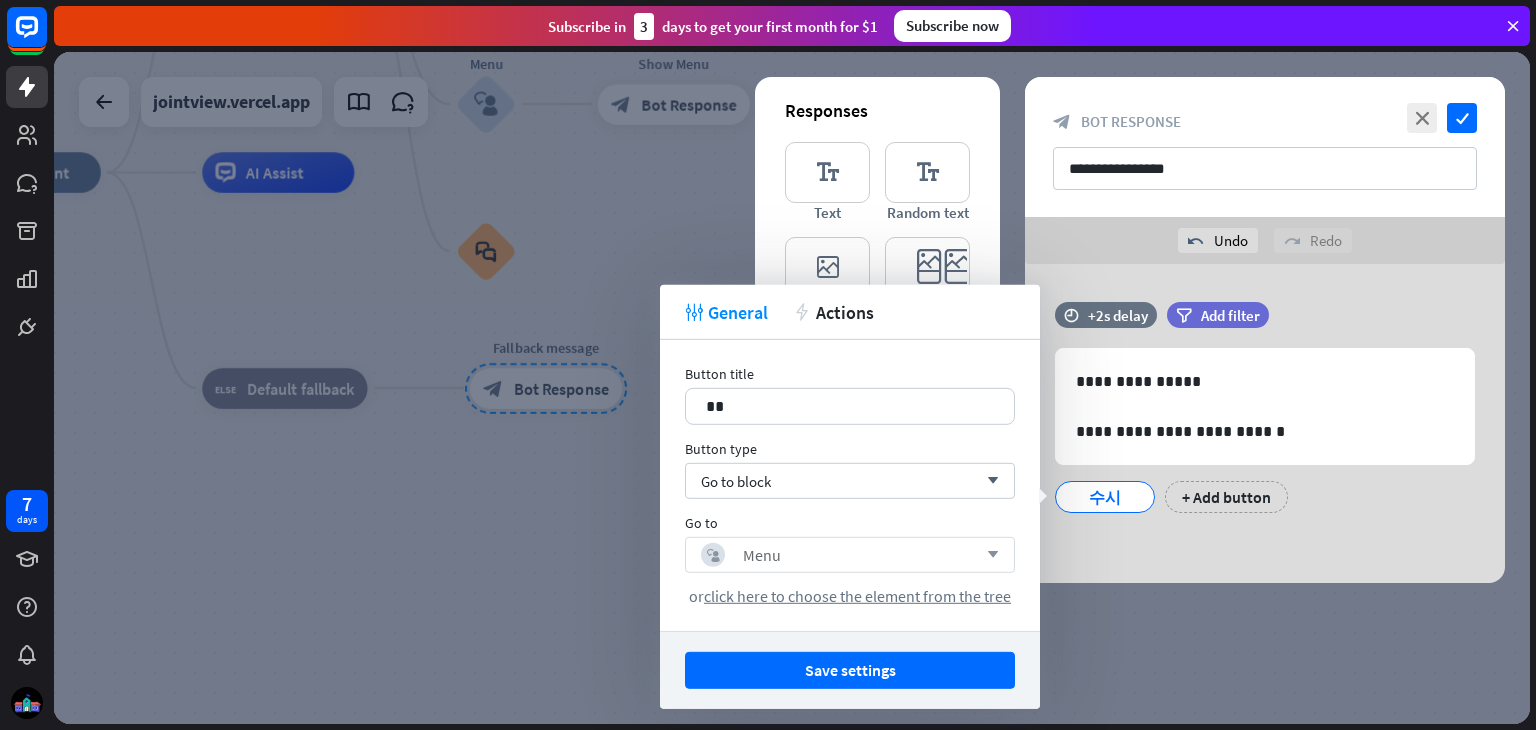 click on "block_user_input
Menu
arrow_down" at bounding box center (850, 555) 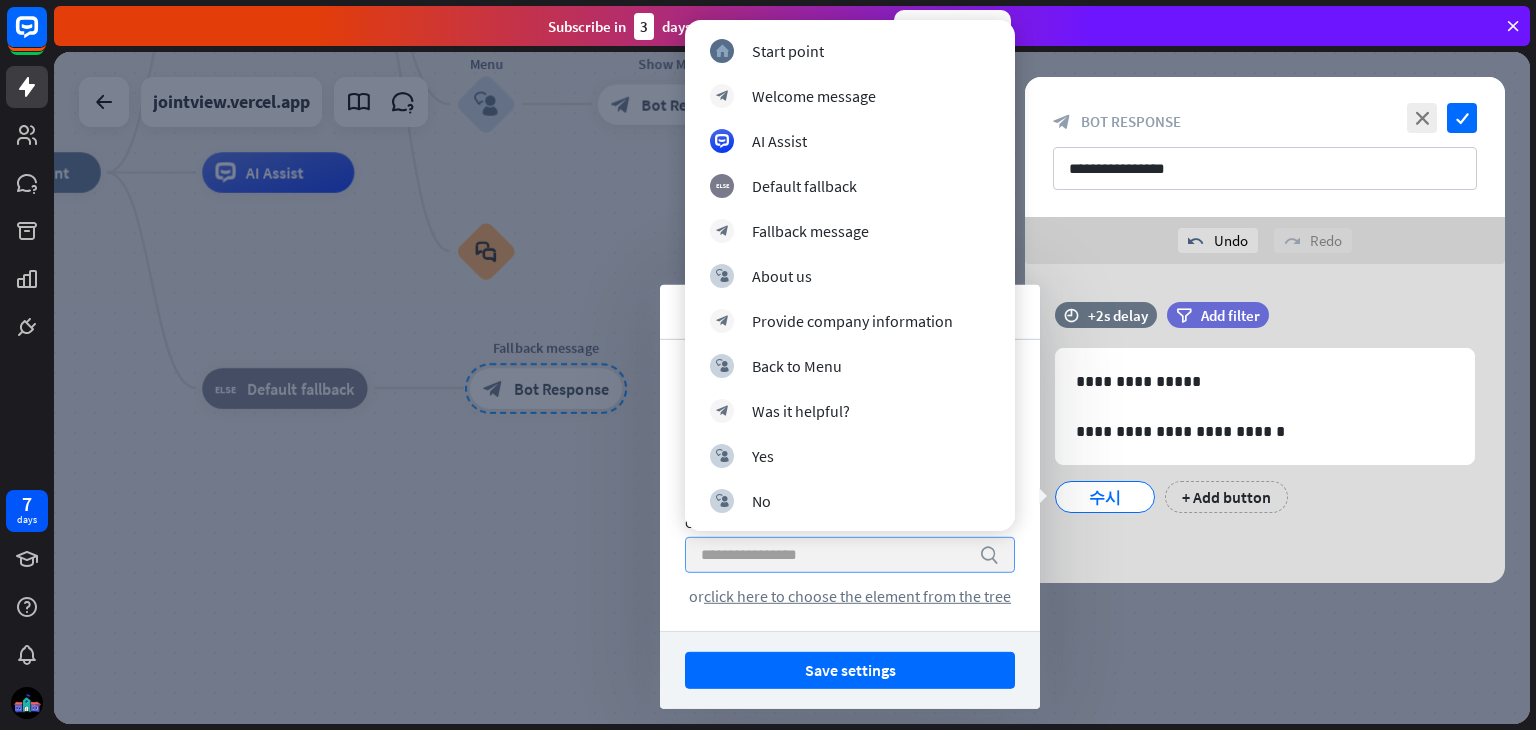click at bounding box center (835, 555) 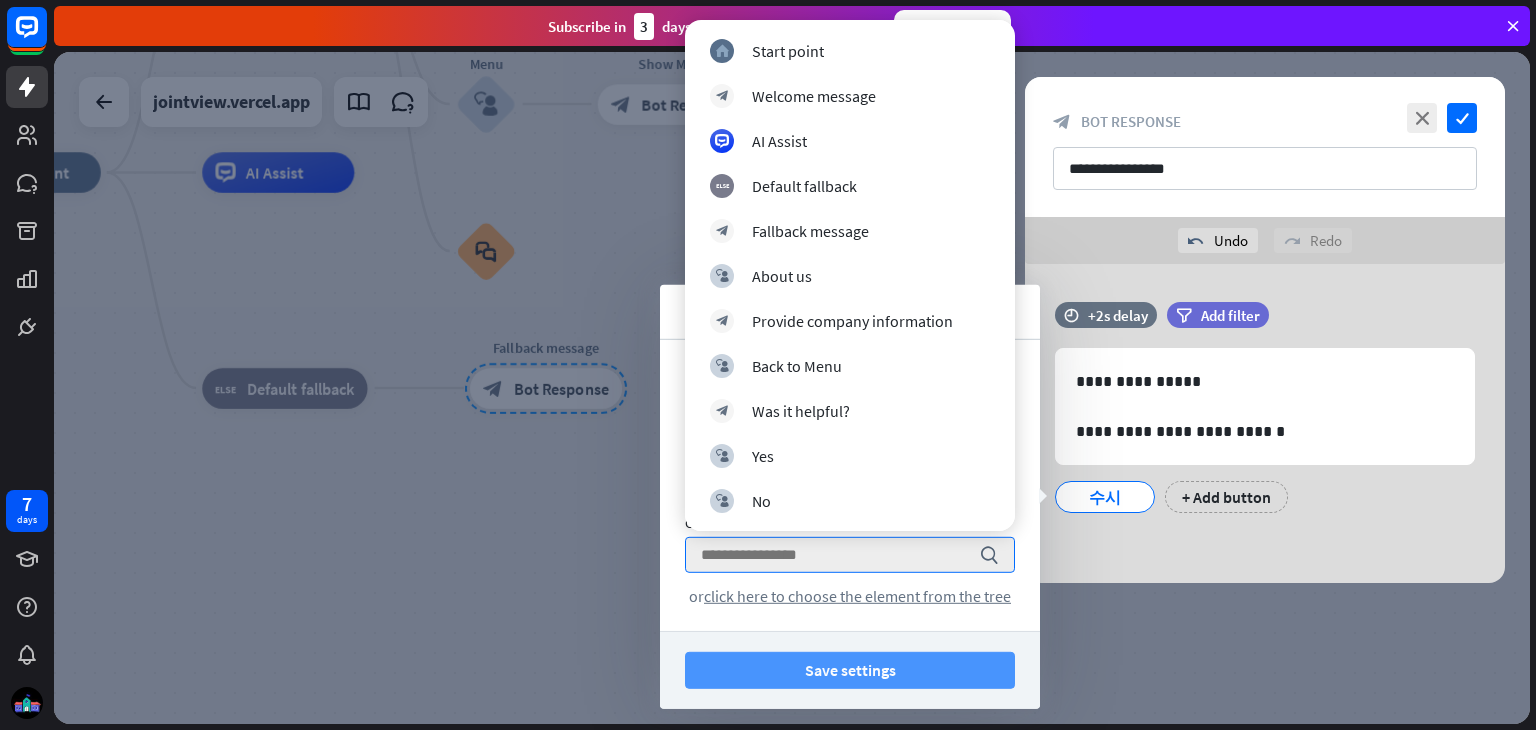click on "Save settings" at bounding box center [850, 670] 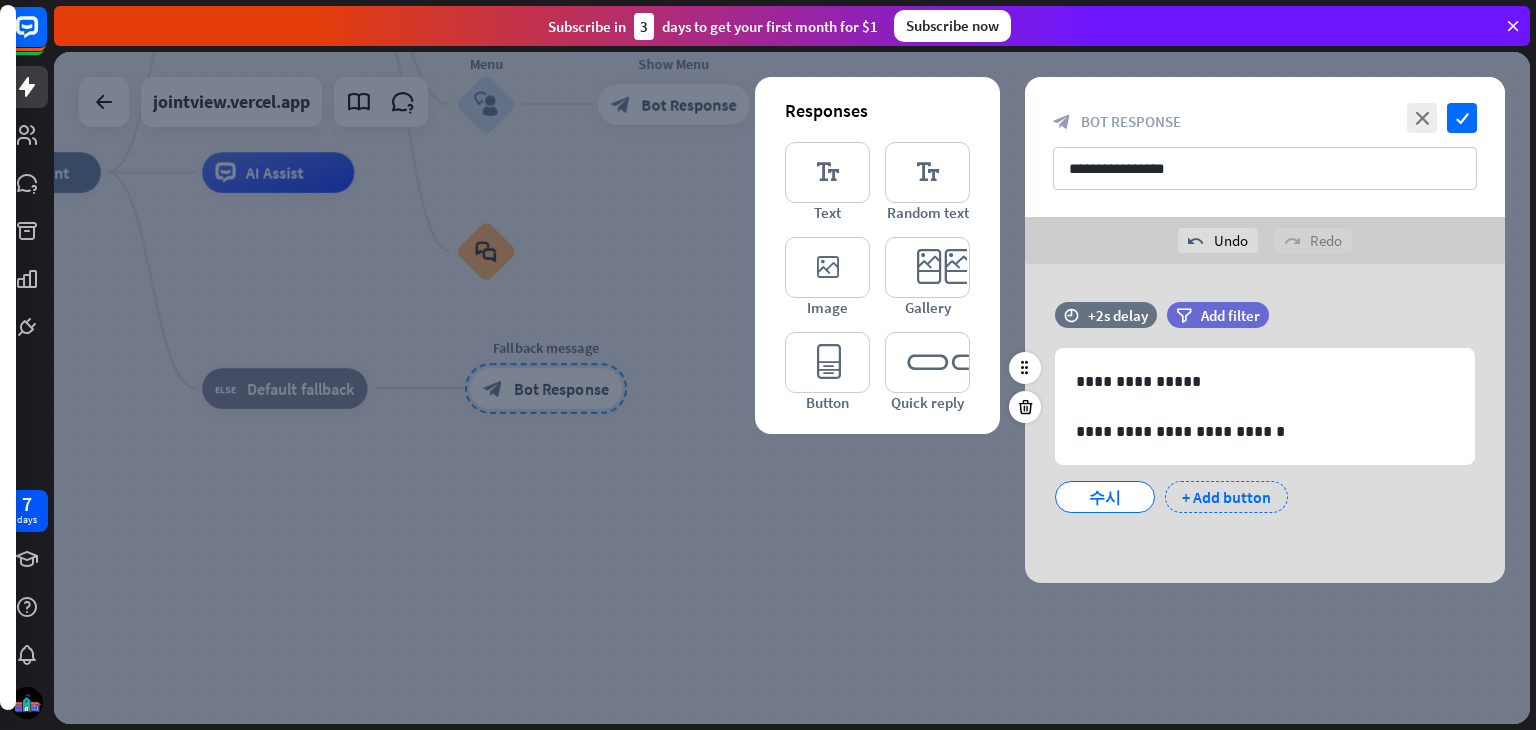 click on "+ Add button" at bounding box center [1226, 497] 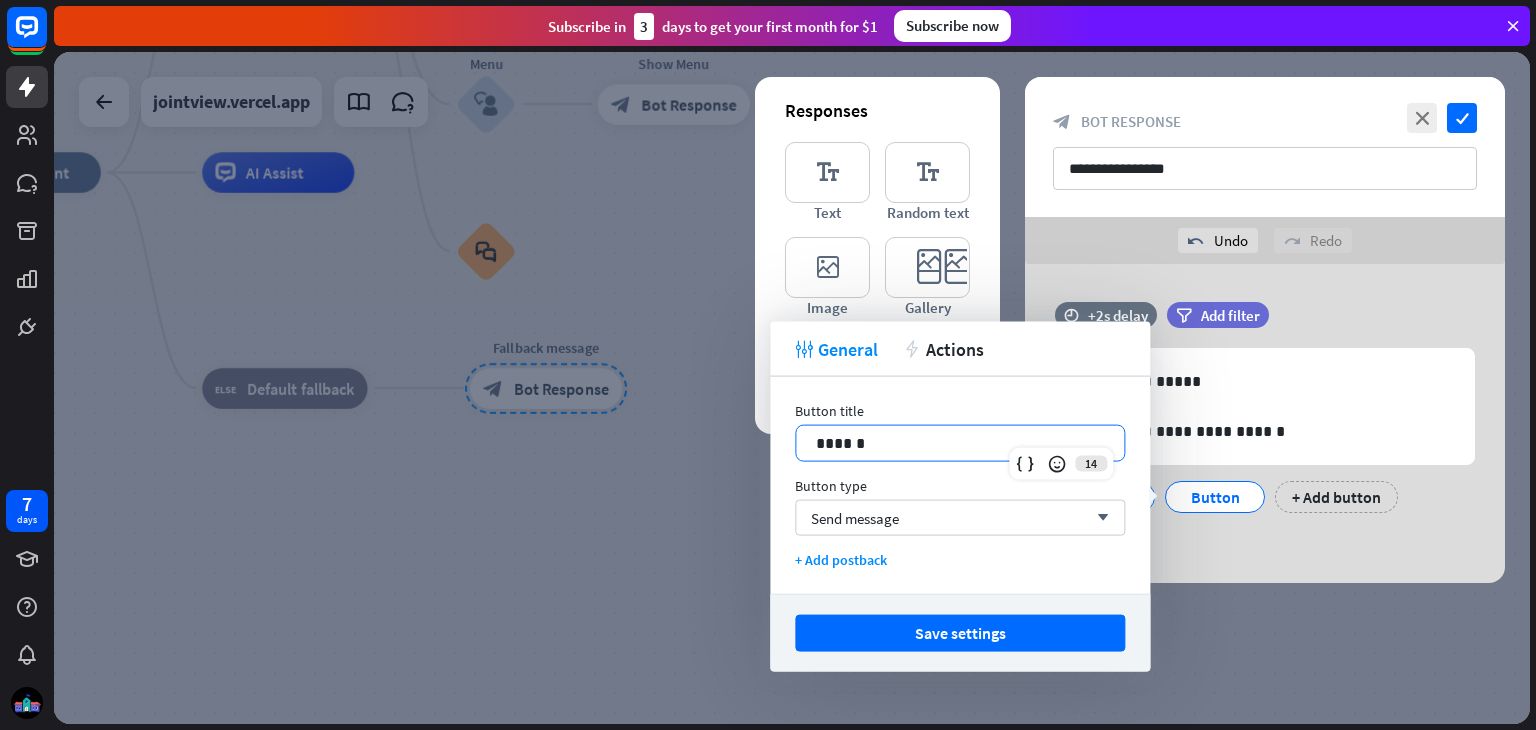 click on "******" at bounding box center [960, 443] 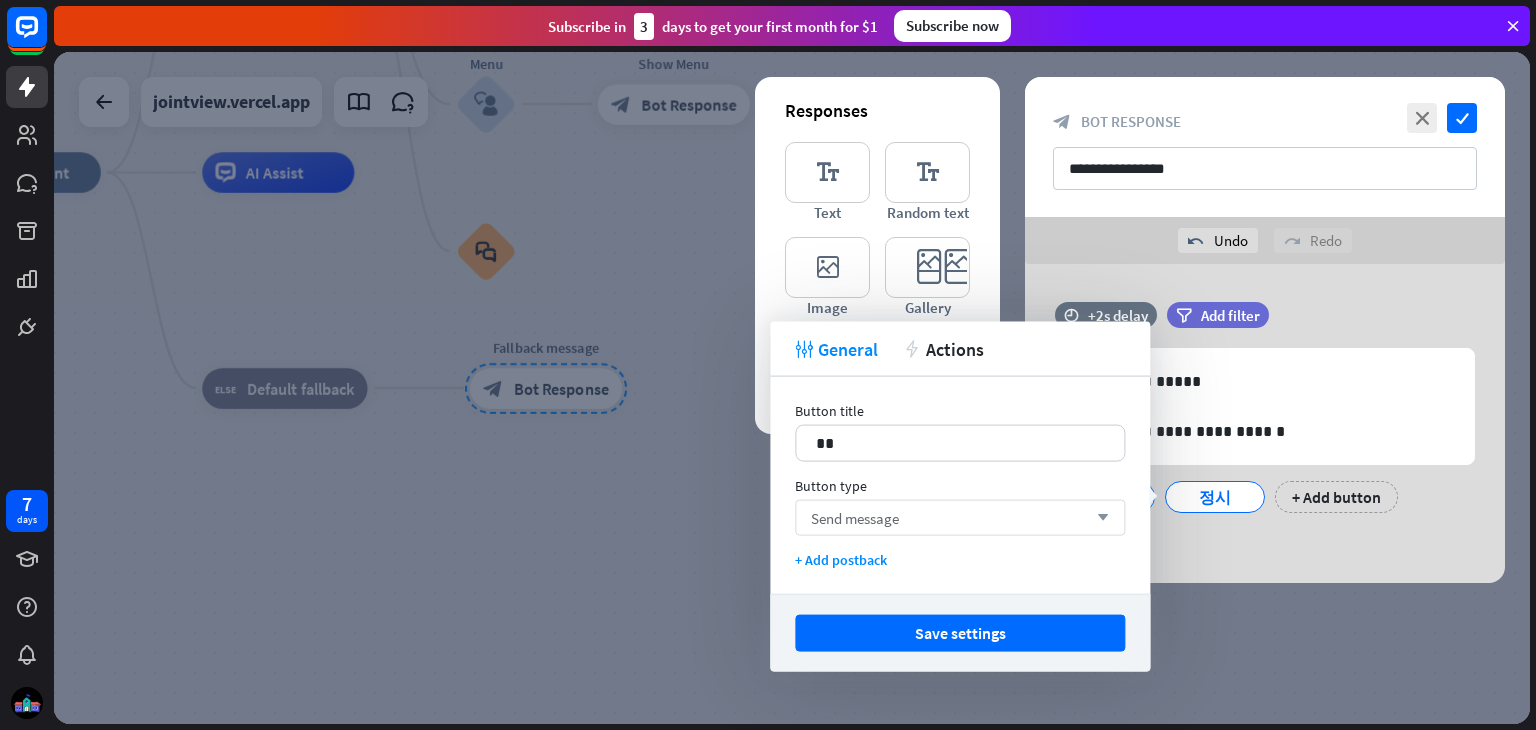 click on "Send message
arrow_down" at bounding box center (960, 518) 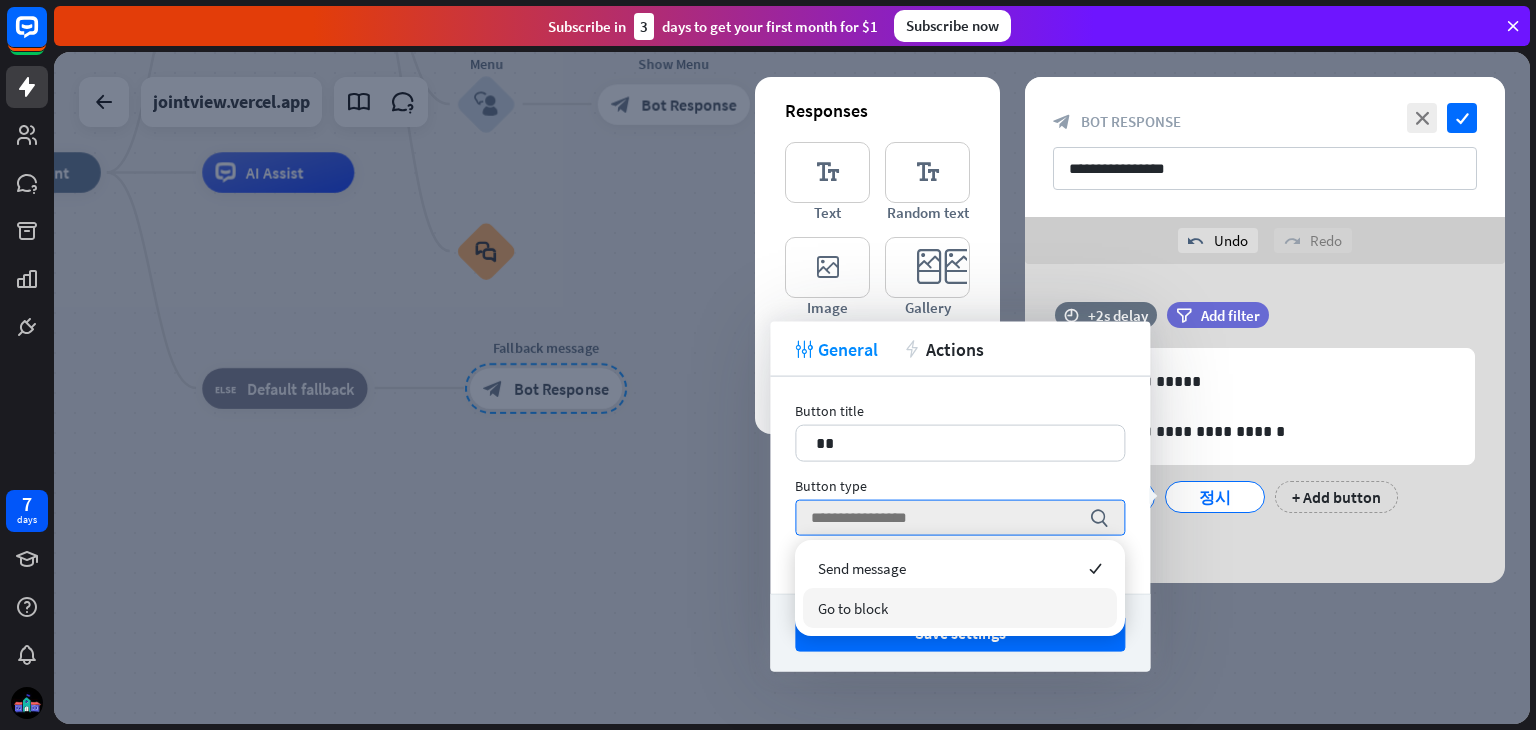 click on "Go to block" at bounding box center (960, 608) 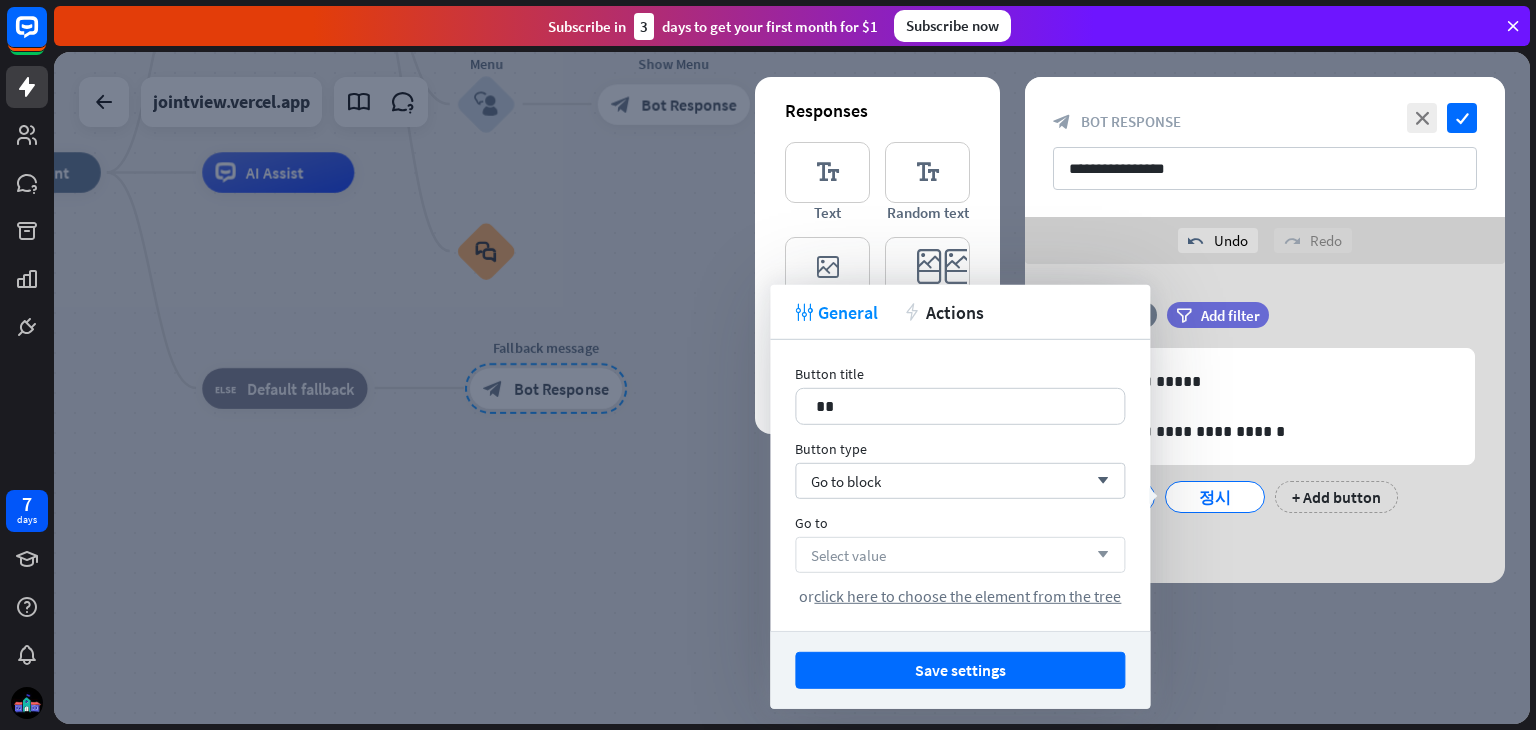 click on "Select value
arrow_down" at bounding box center [960, 555] 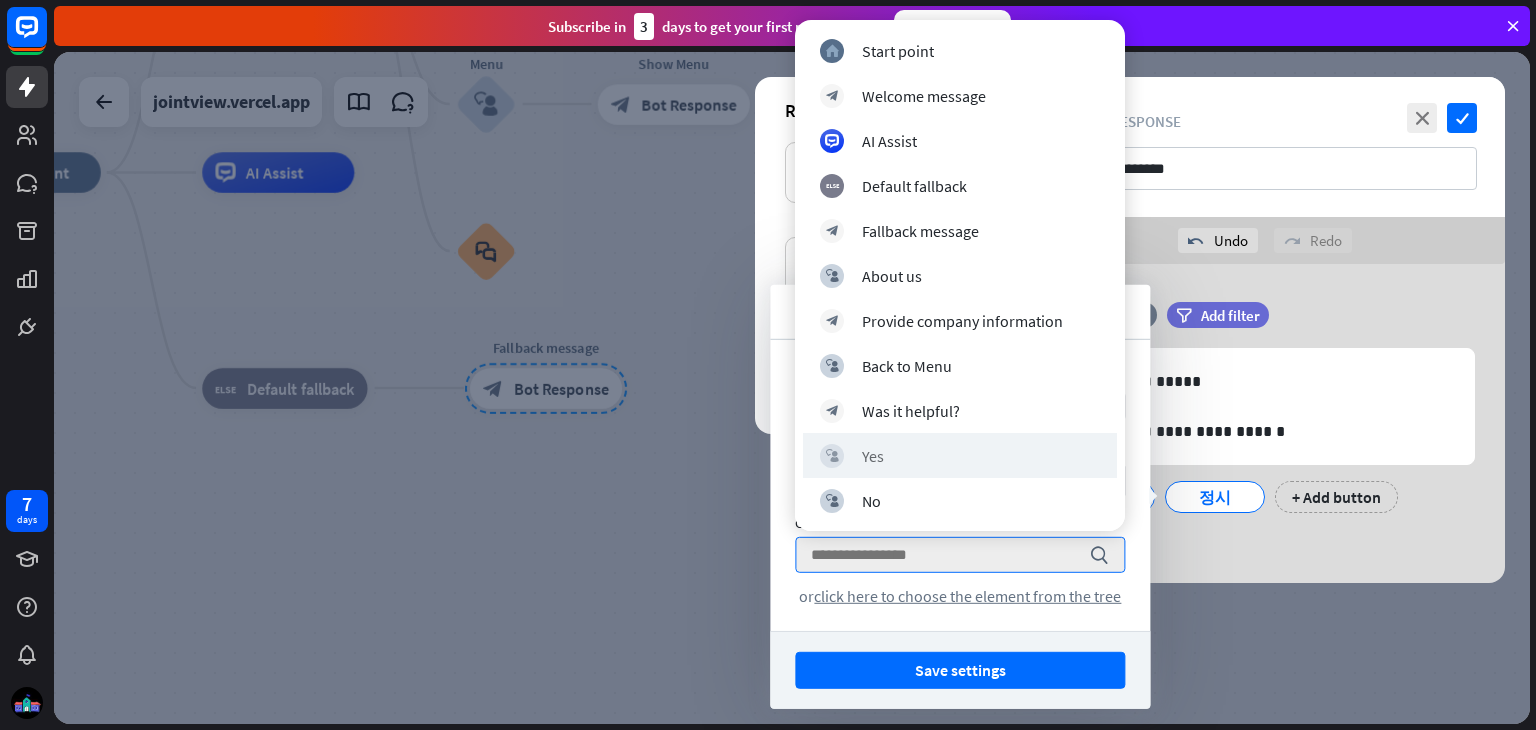 scroll, scrollTop: 269, scrollLeft: 0, axis: vertical 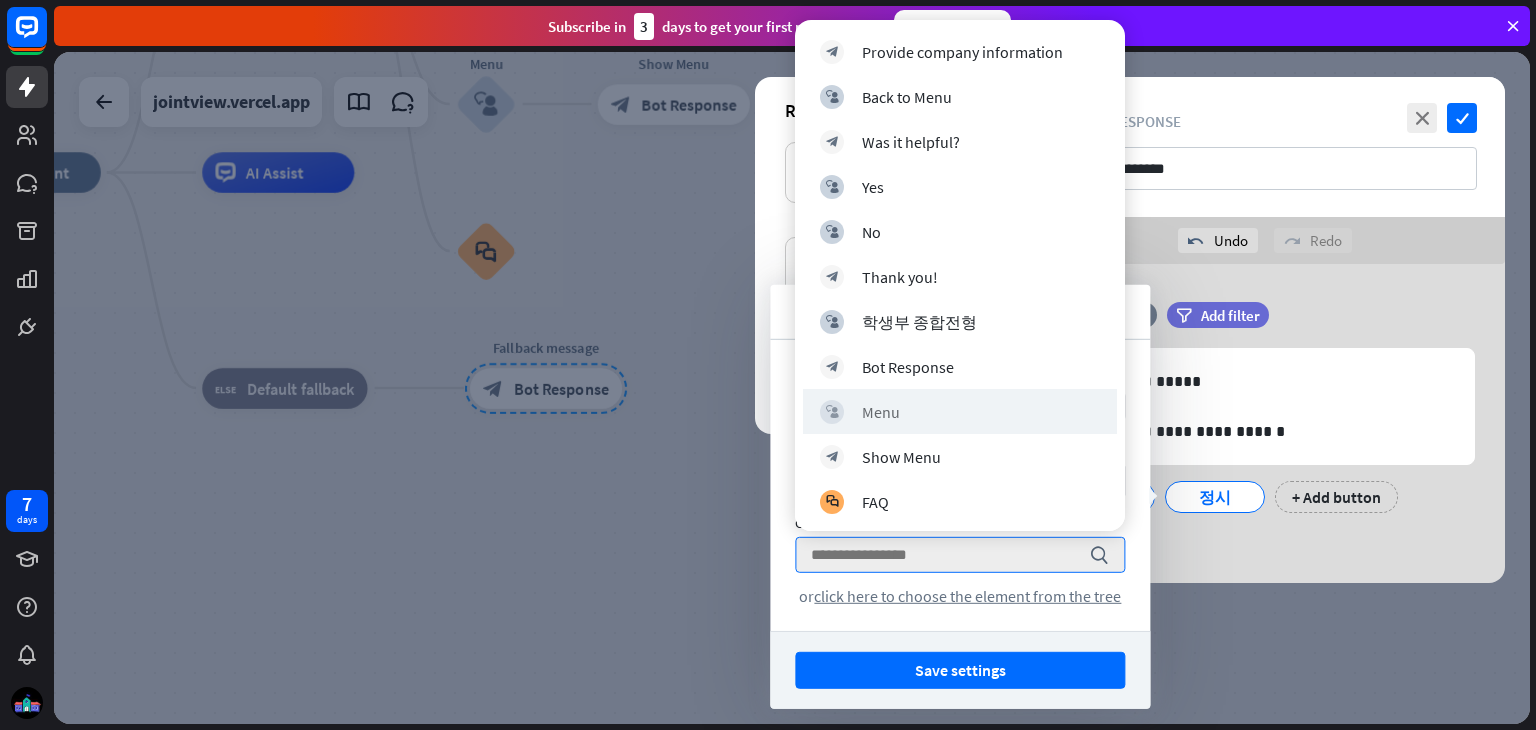 click on "block_user_input
Menu" at bounding box center [960, 411] 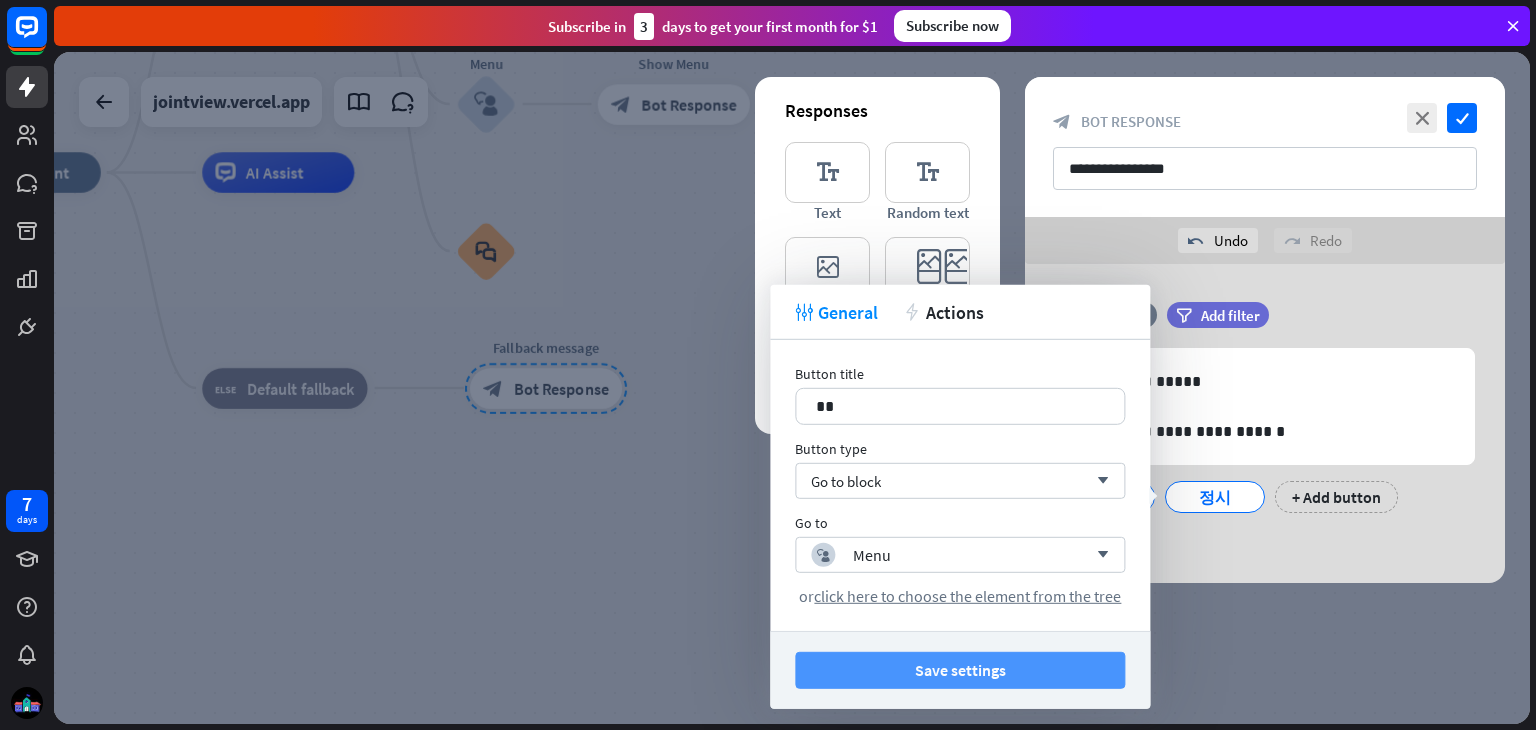 click on "Save settings" at bounding box center (960, 670) 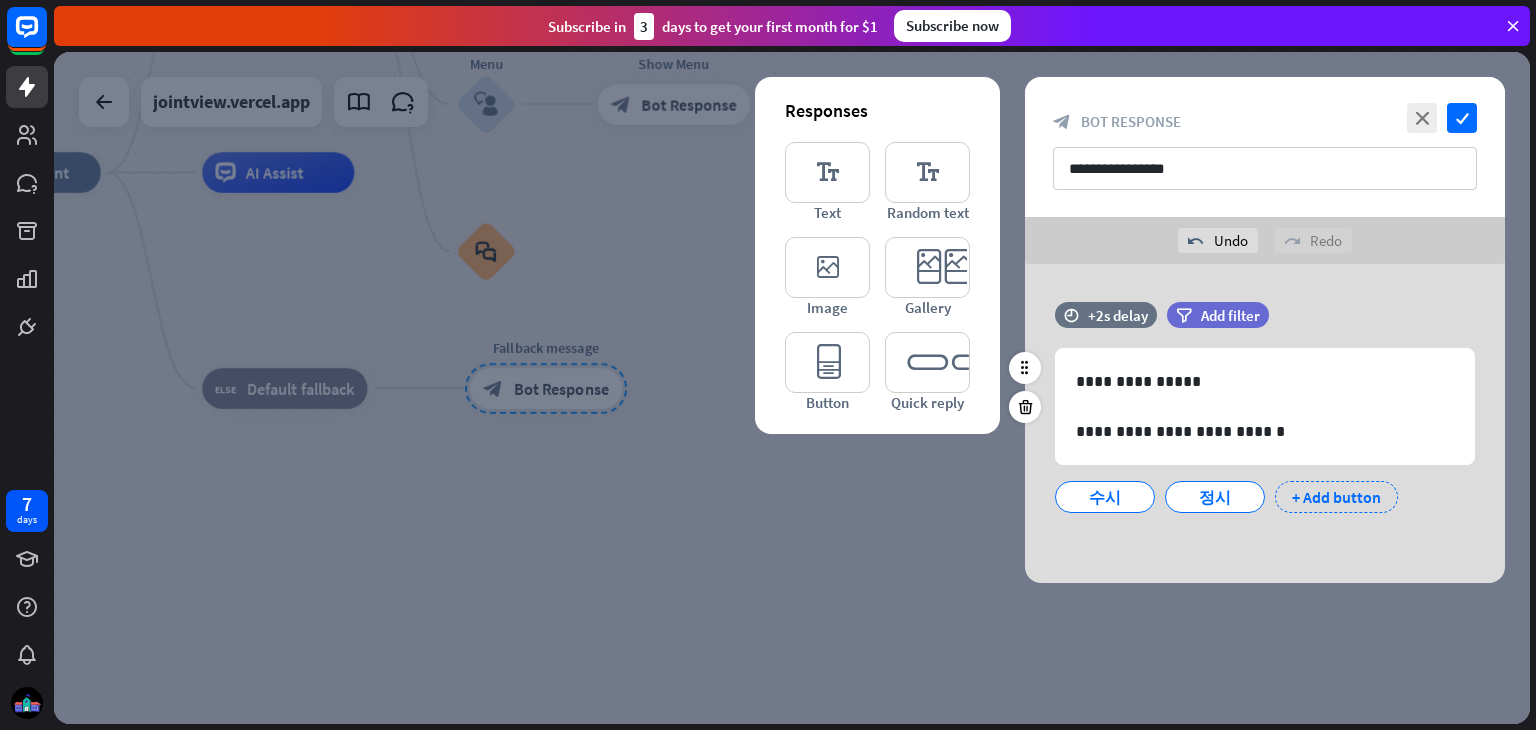 click on "+ Add button" at bounding box center [1336, 497] 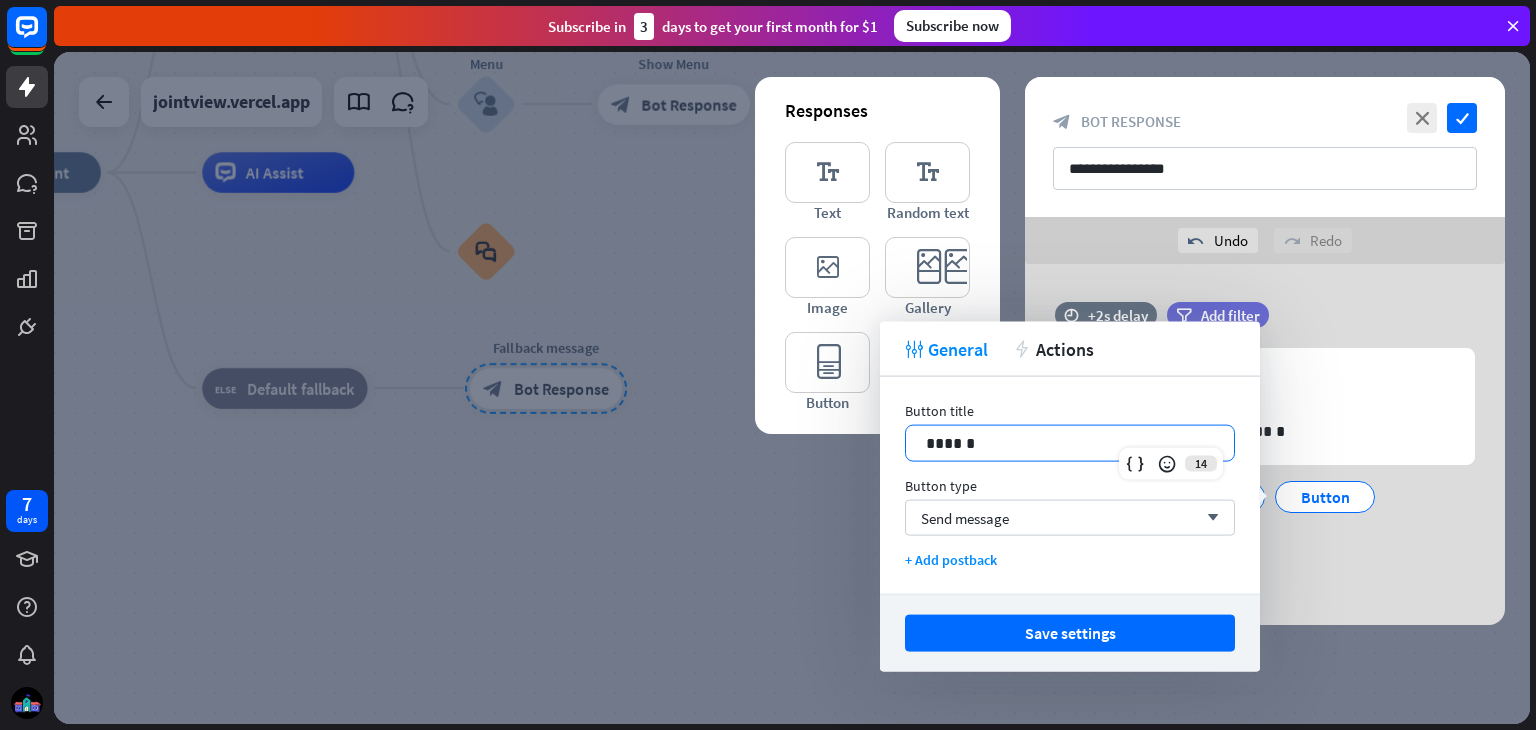 click on "******" at bounding box center (1070, 443) 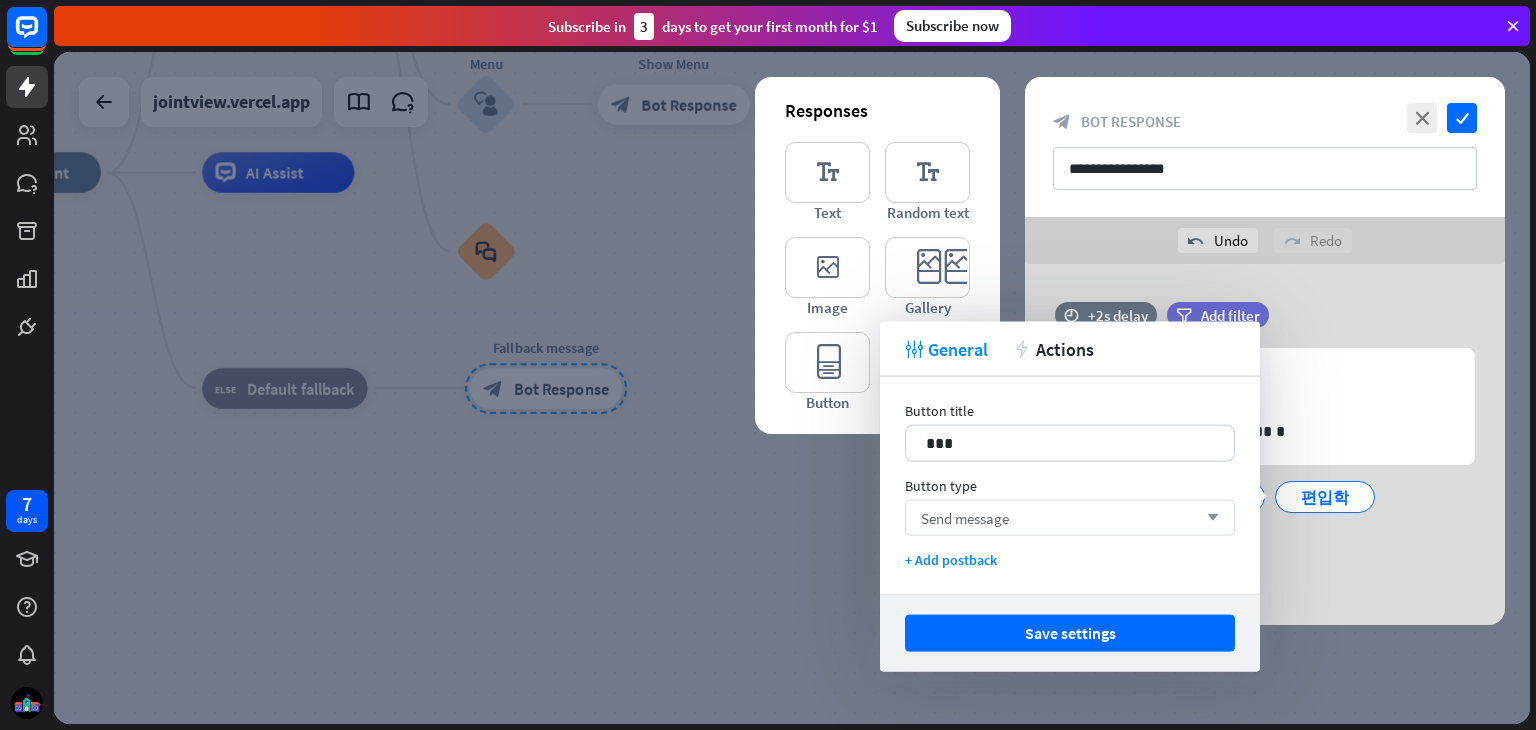 click on "Send message
arrow_down" at bounding box center (1070, 518) 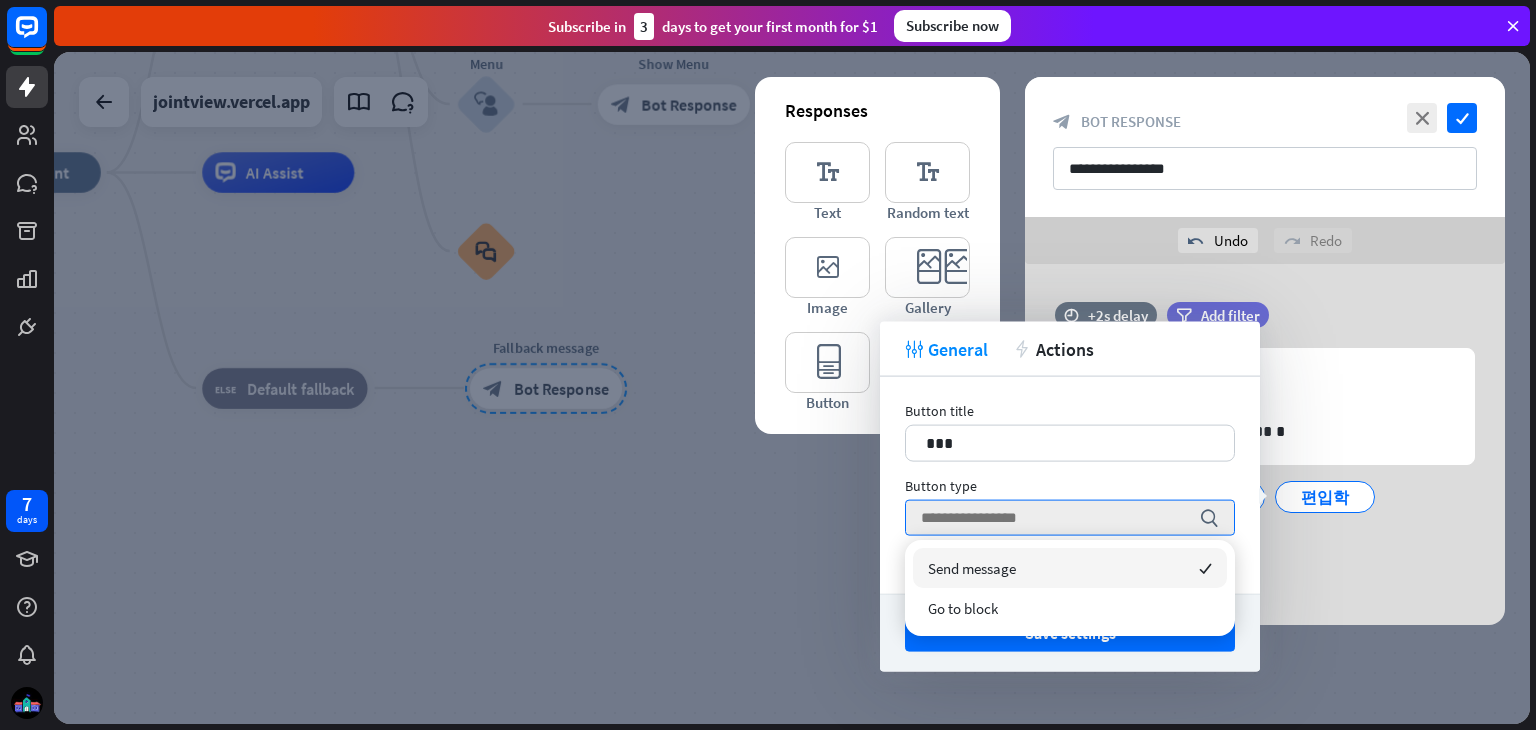 click on "Send message
checked" at bounding box center [1070, 568] 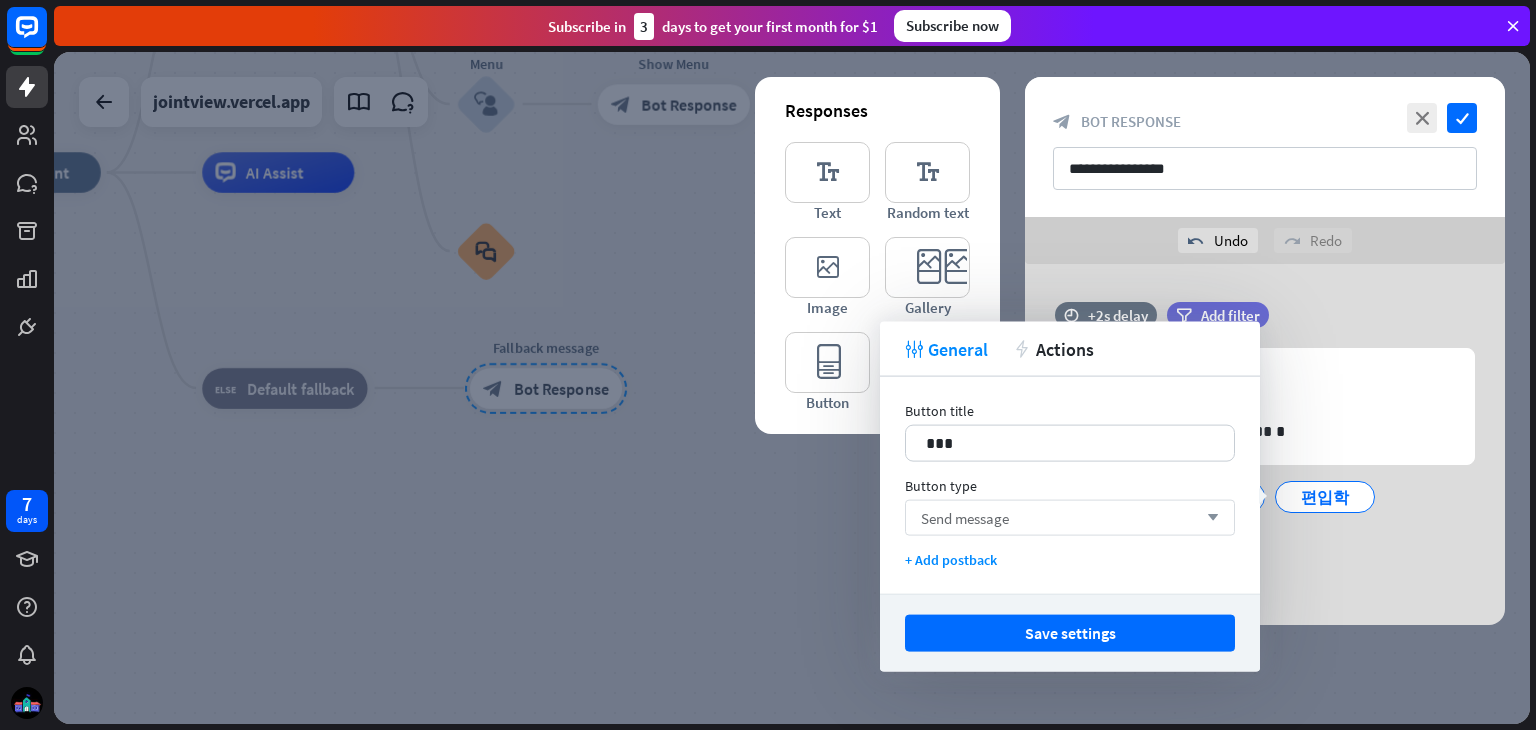 click on "Send message
arrow_down" at bounding box center [1070, 518] 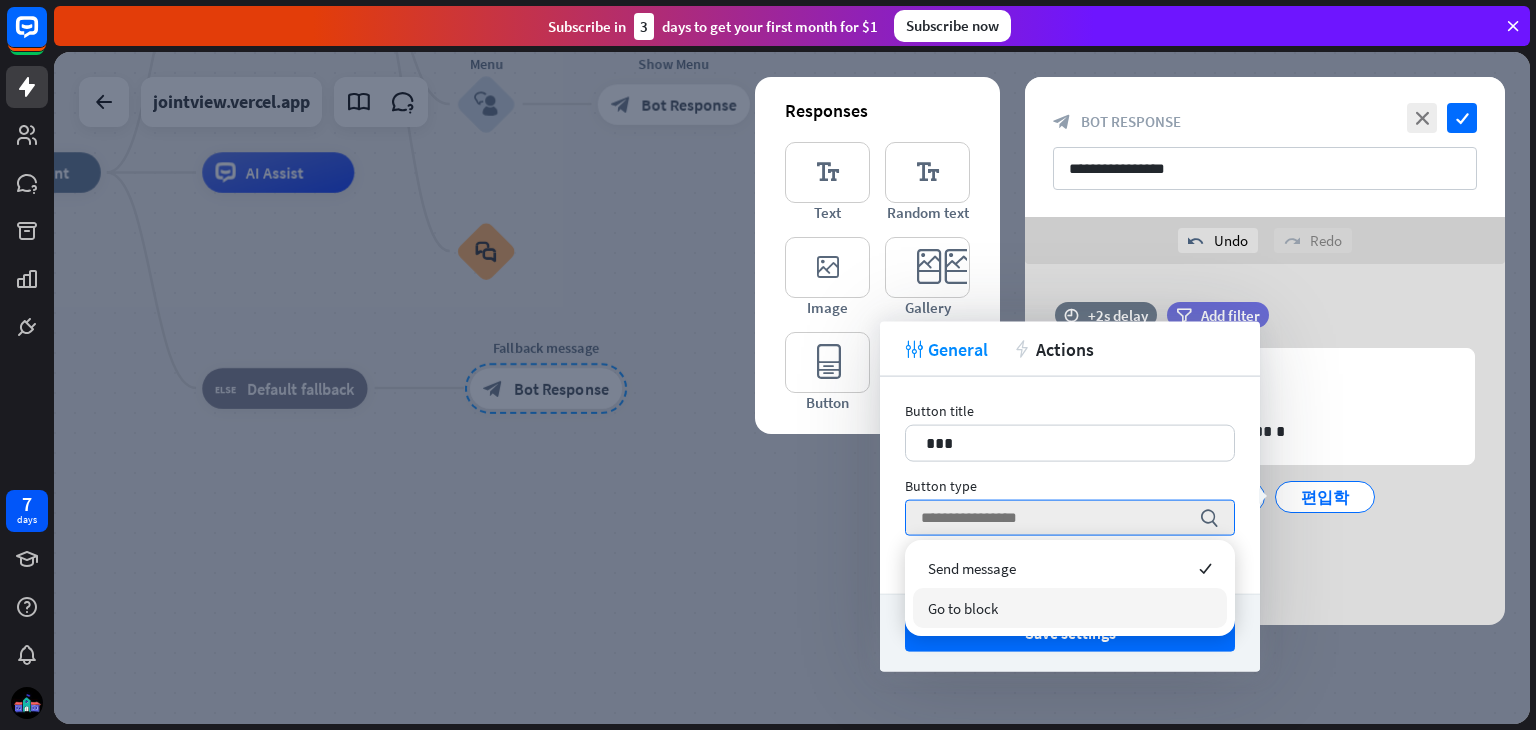 click on "Go to block" at bounding box center (1070, 608) 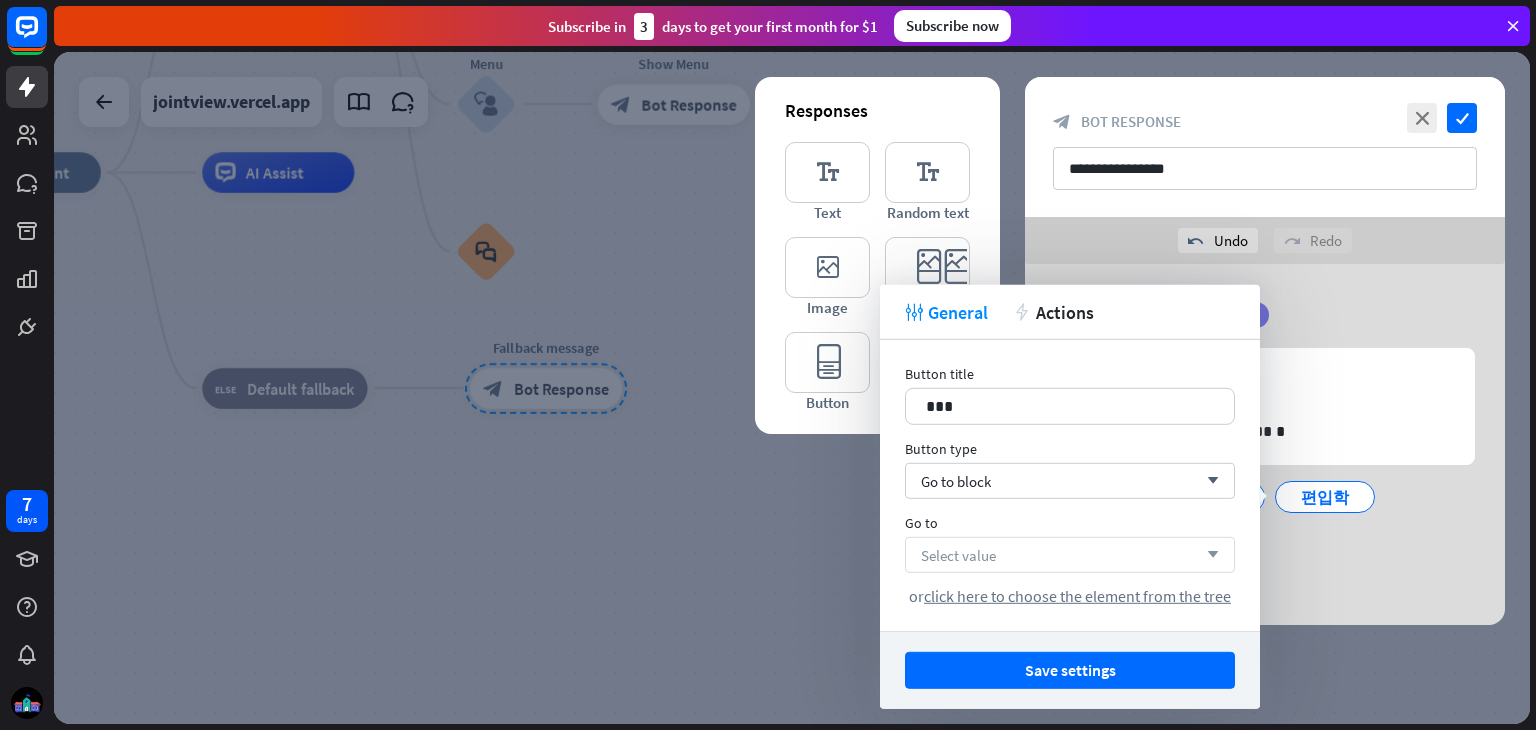 click on "Select value
arrow_down" at bounding box center (1070, 555) 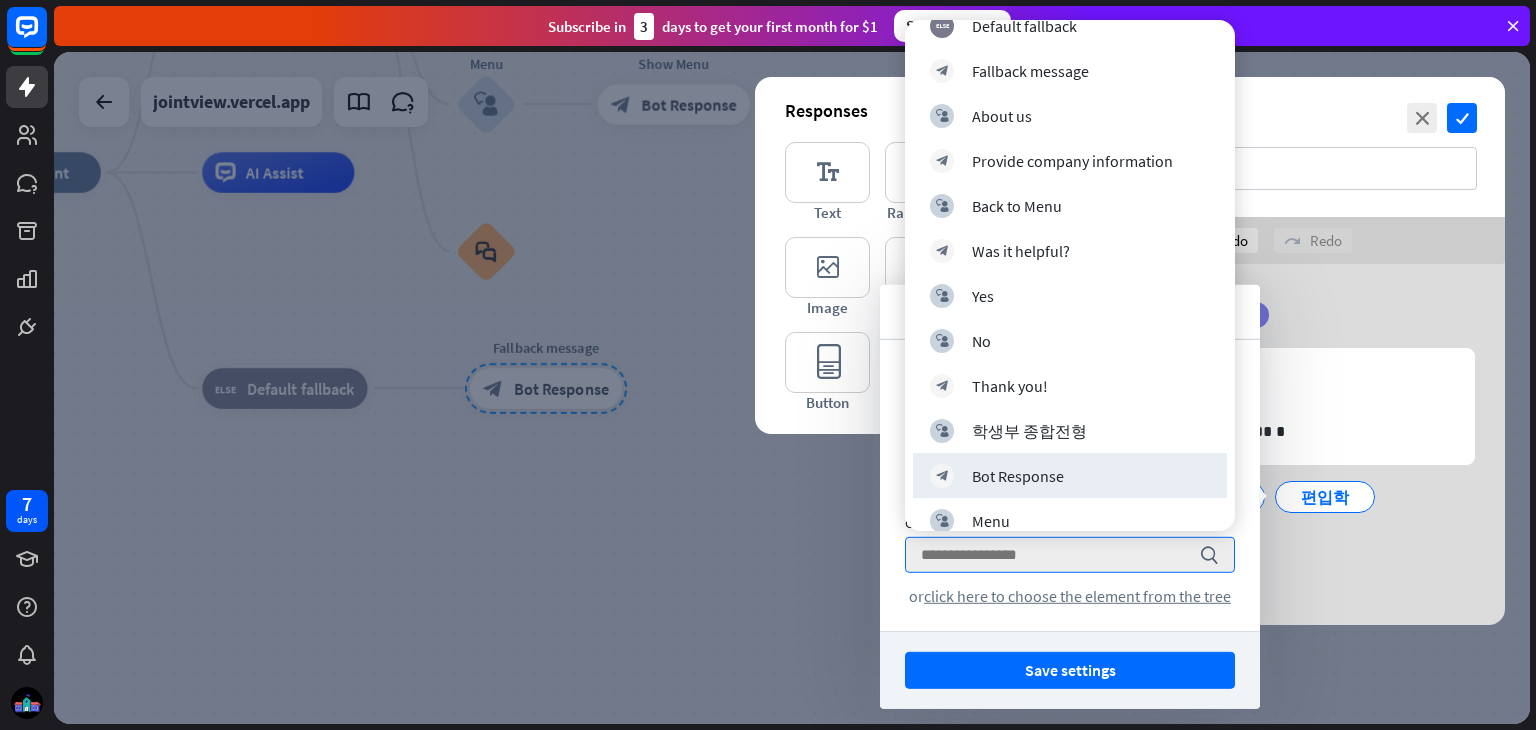 scroll, scrollTop: 160, scrollLeft: 0, axis: vertical 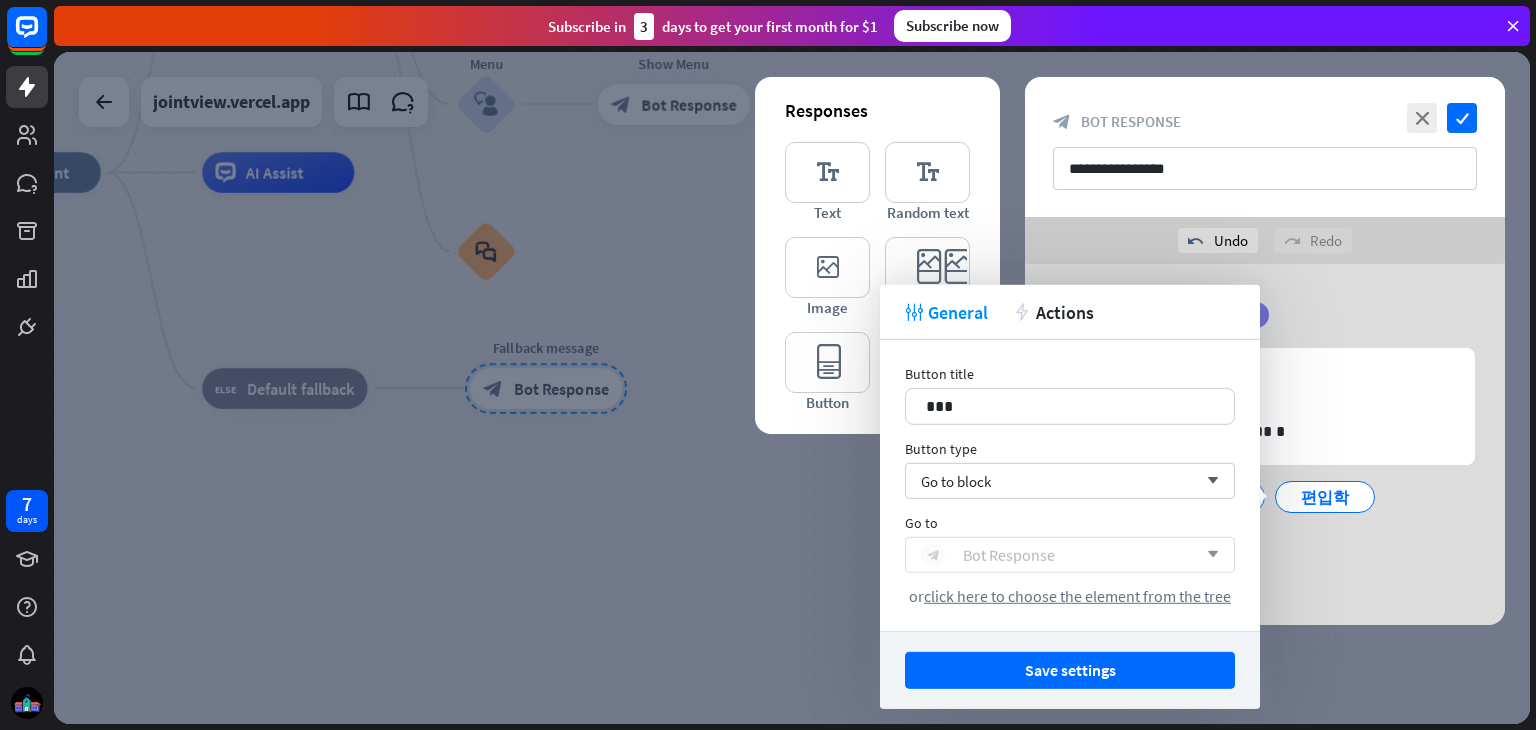 click on "Bot Response" at bounding box center (1009, 555) 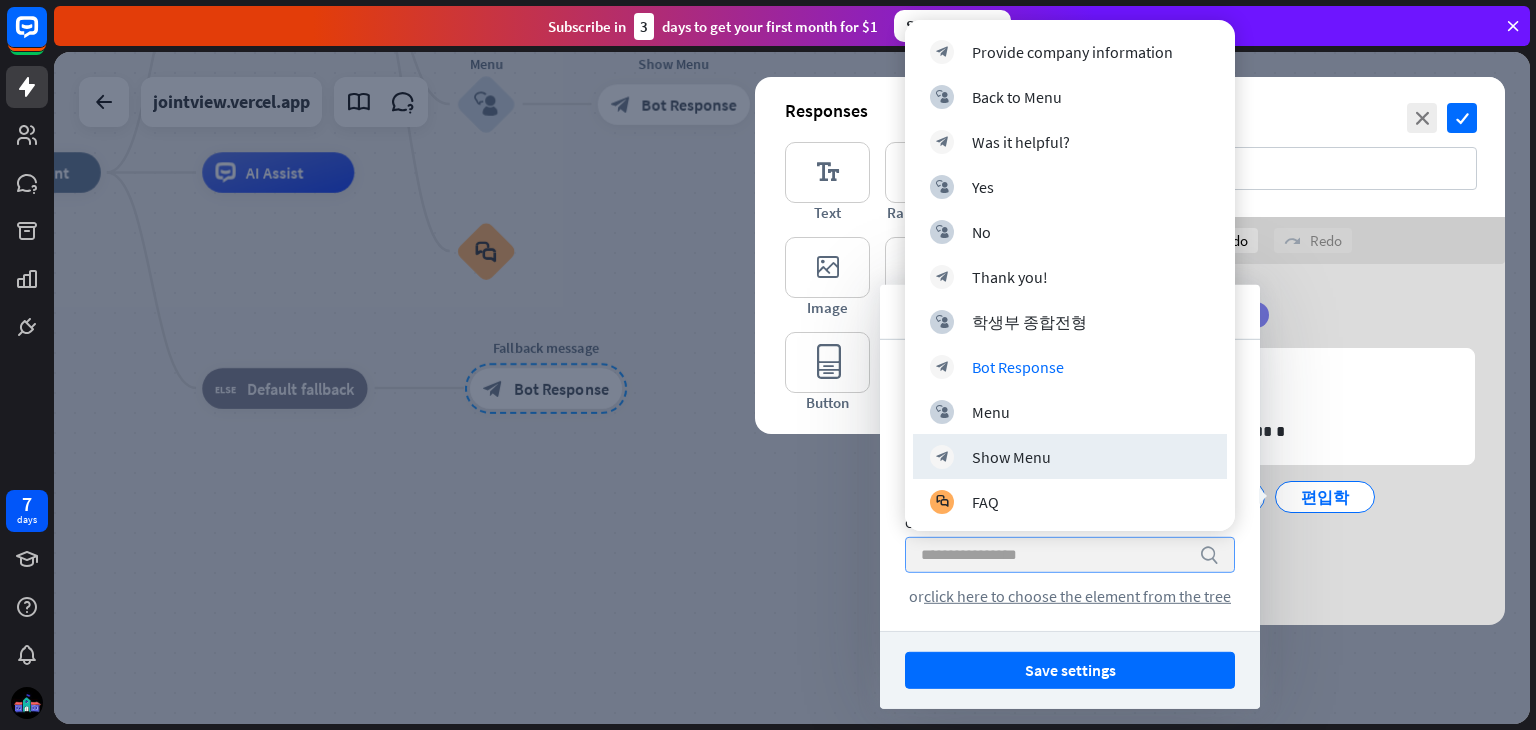 scroll, scrollTop: 268, scrollLeft: 0, axis: vertical 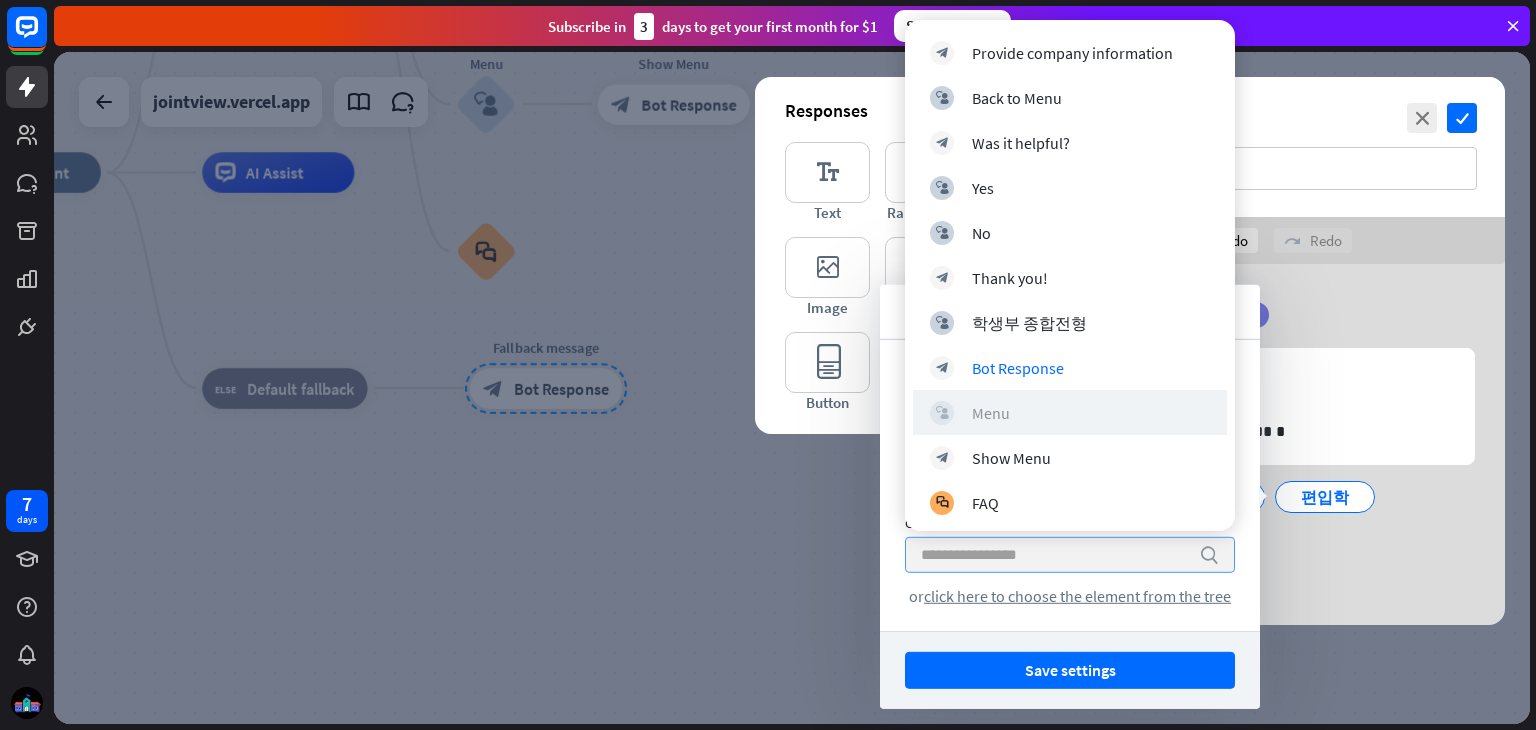 click on "block_user_input
Menu" at bounding box center (1070, 413) 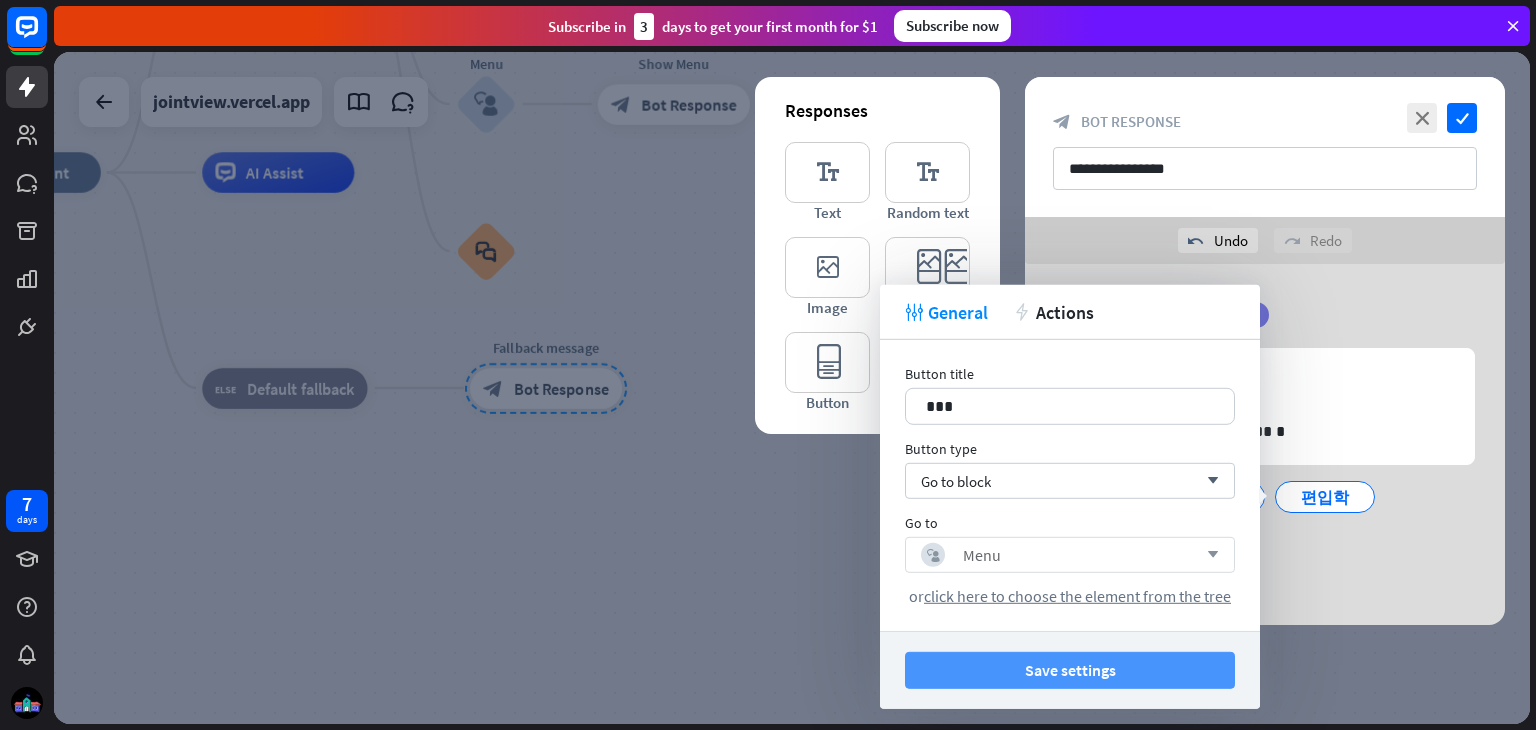 drag, startPoint x: 1029, startPoint y: 693, endPoint x: 1076, endPoint y: 662, distance: 56.302753 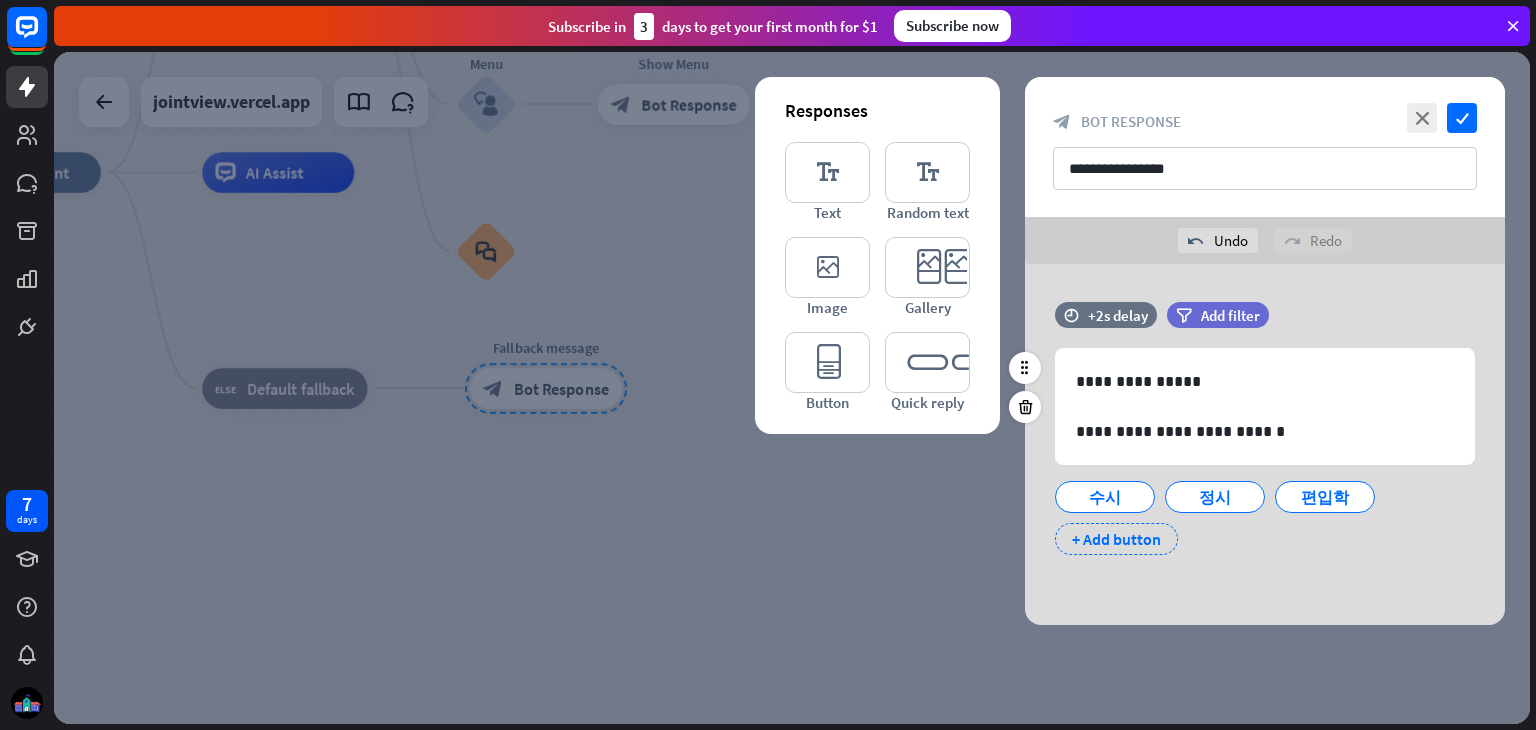 click on "+ Add button" at bounding box center (1116, 539) 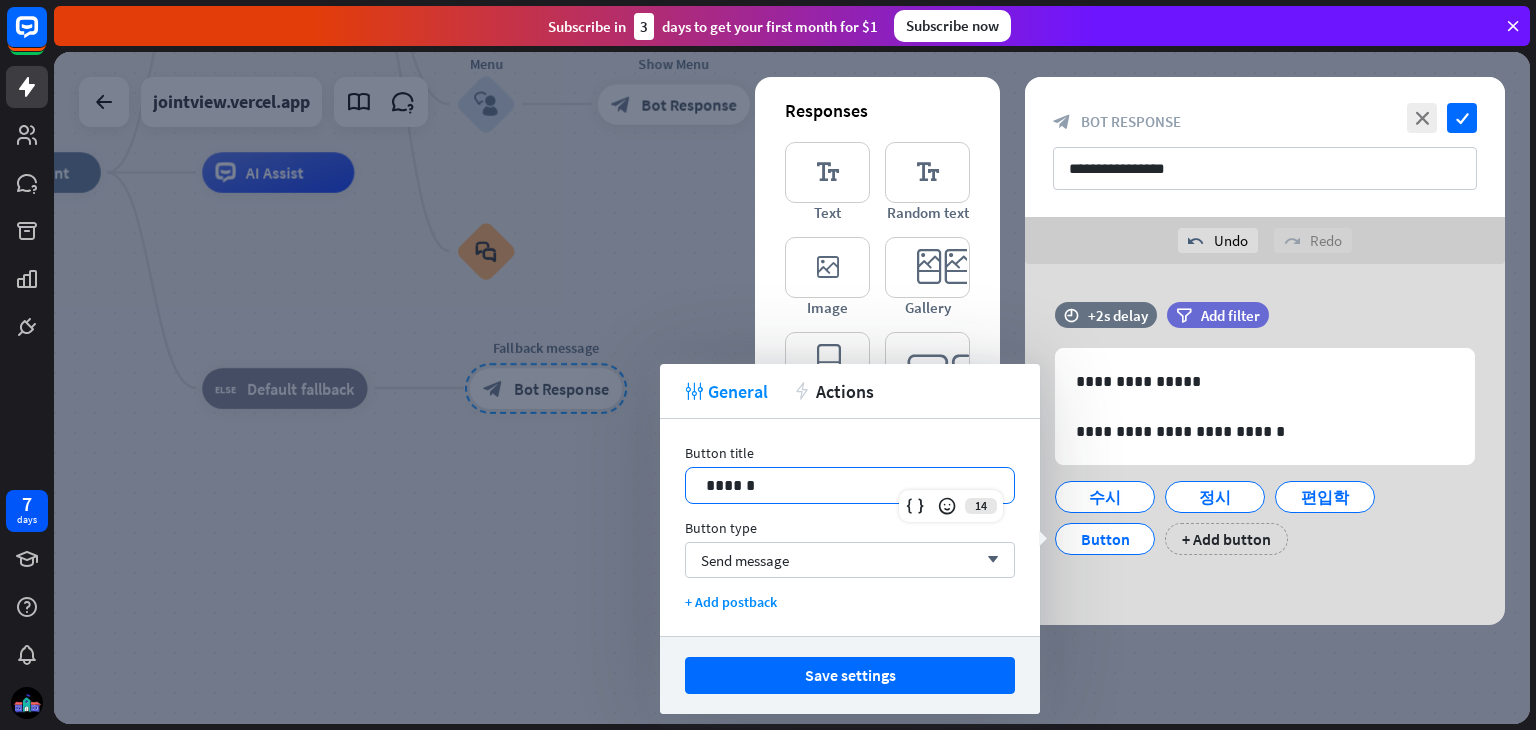 click on "******" at bounding box center (850, 485) 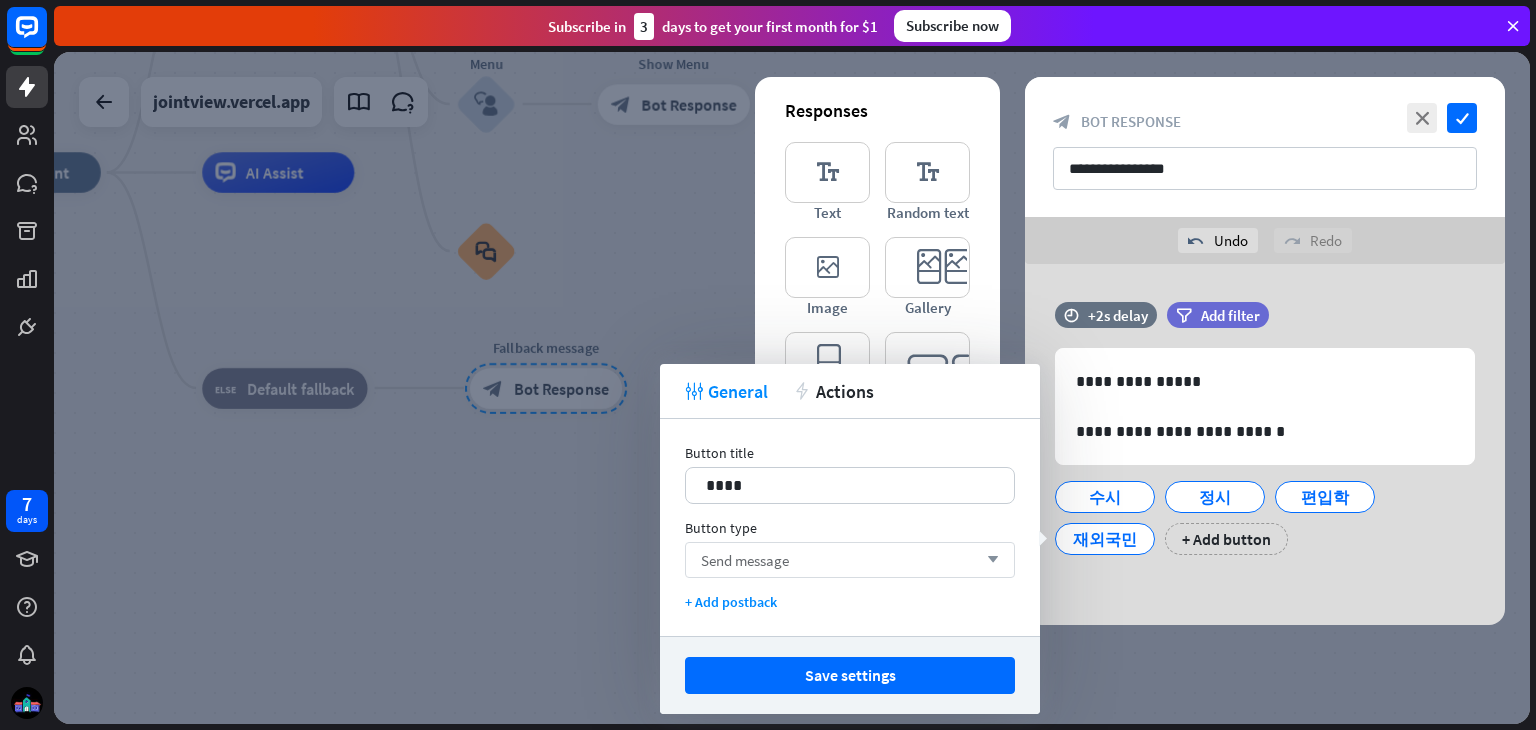 click on "Send message" at bounding box center [745, 560] 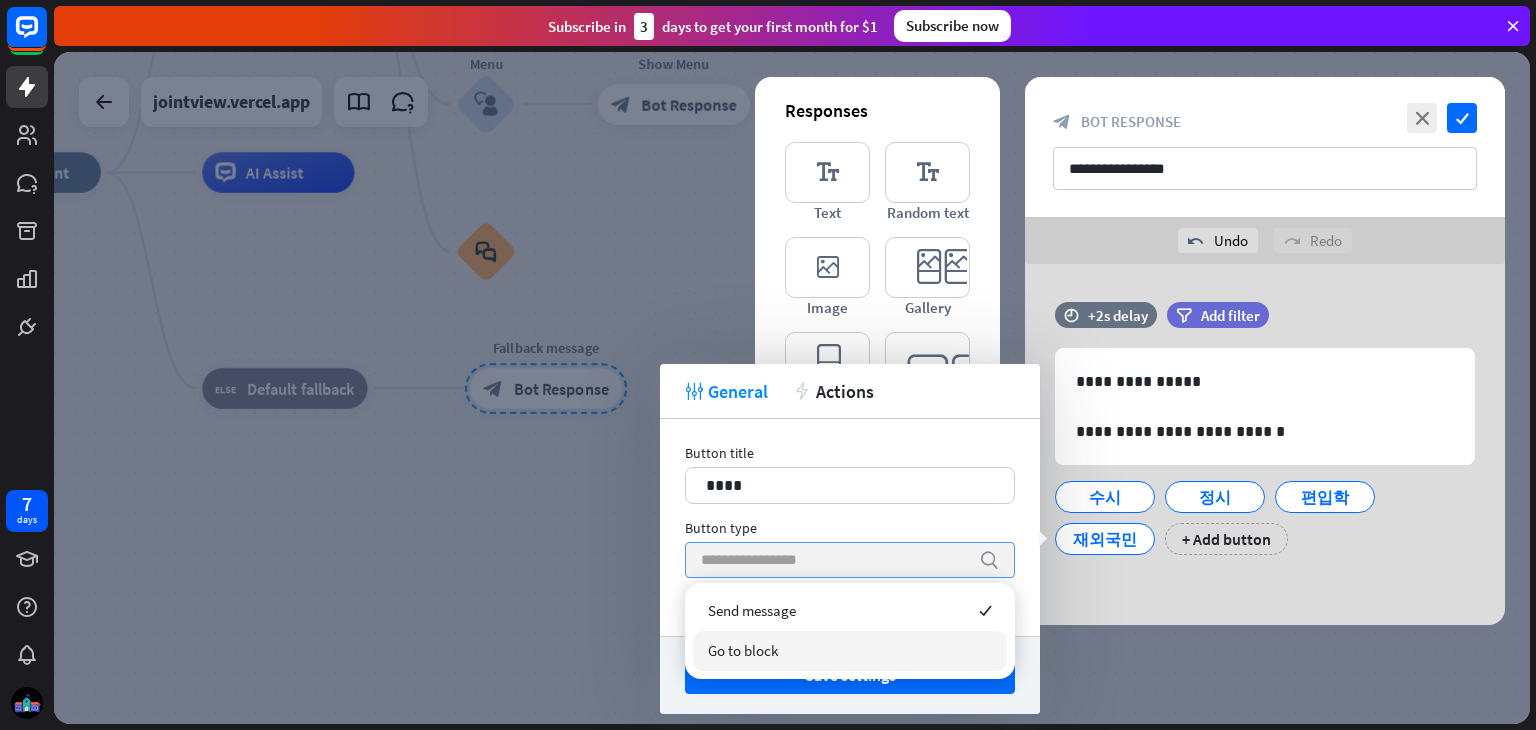 click on "Go to block" at bounding box center [850, 651] 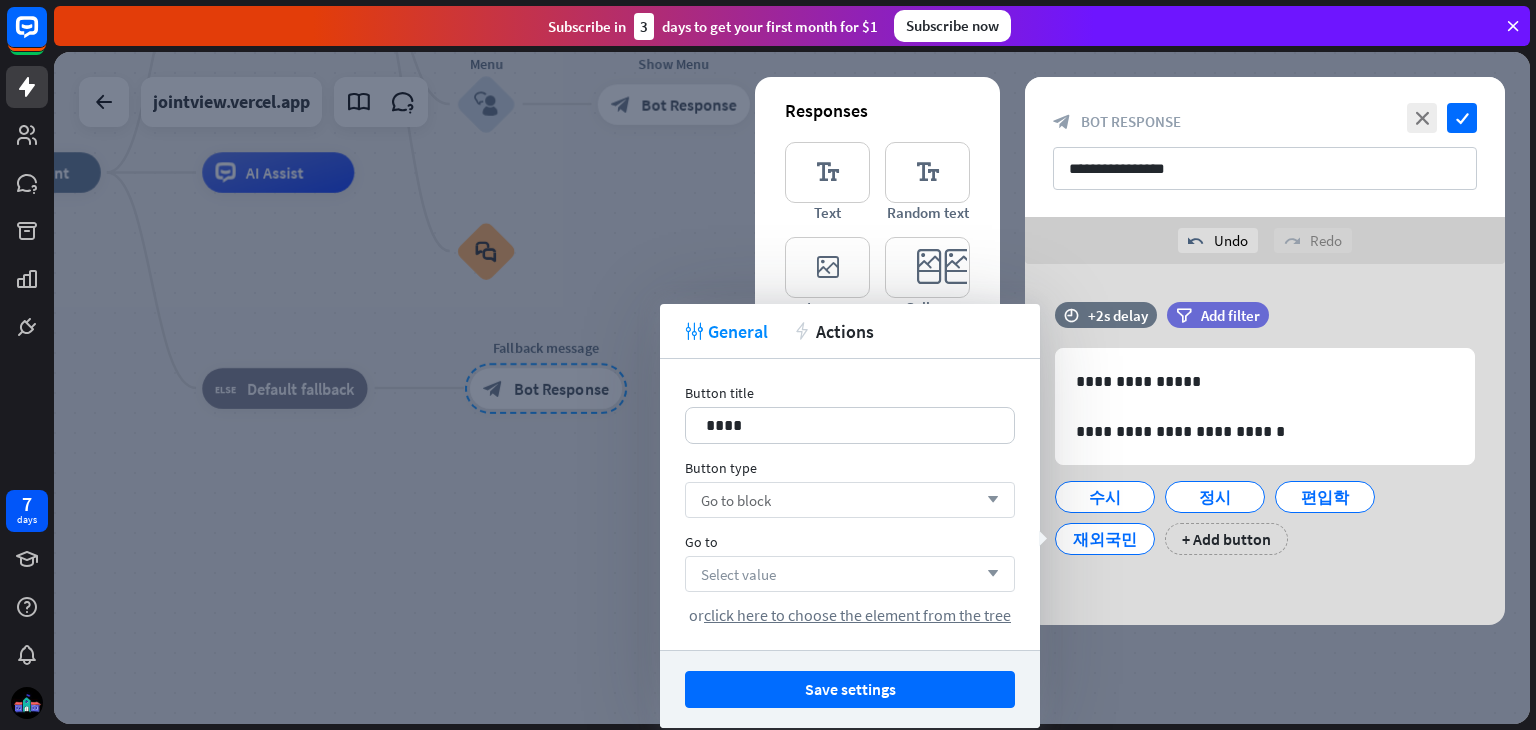 click on "Select value
arrow_down" at bounding box center (850, 574) 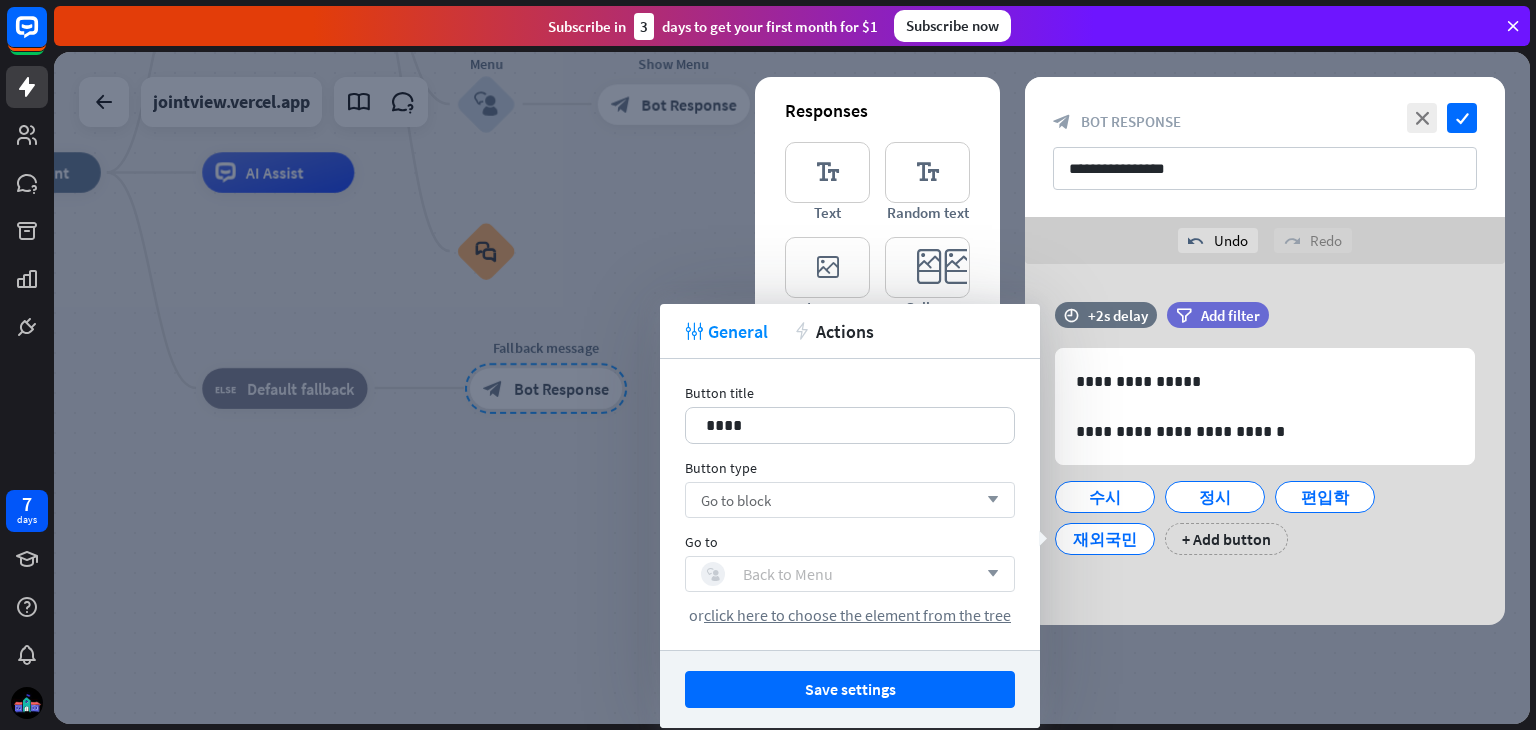 click on "Back to Menu" at bounding box center (788, 574) 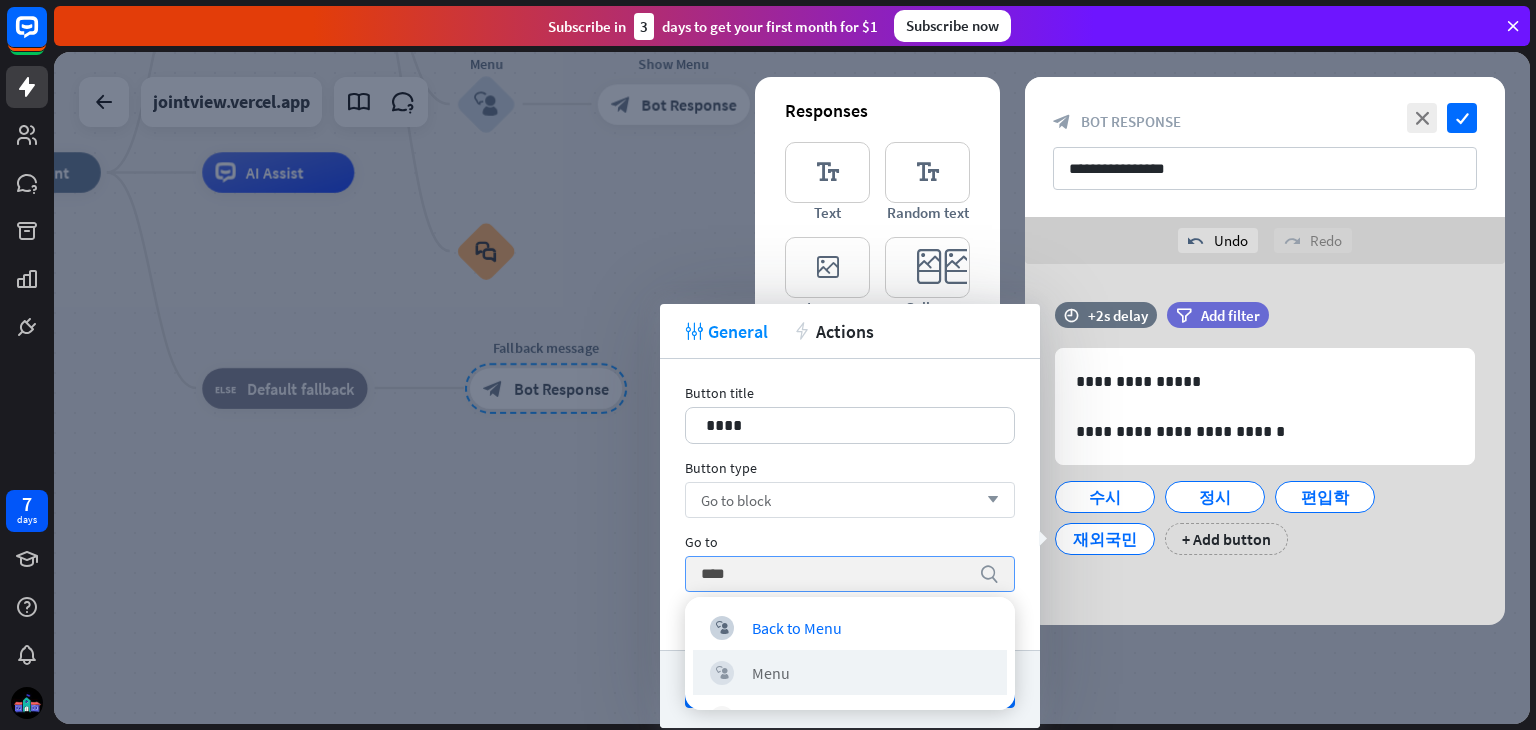 click on "block_user_input
Menu" at bounding box center (850, 672) 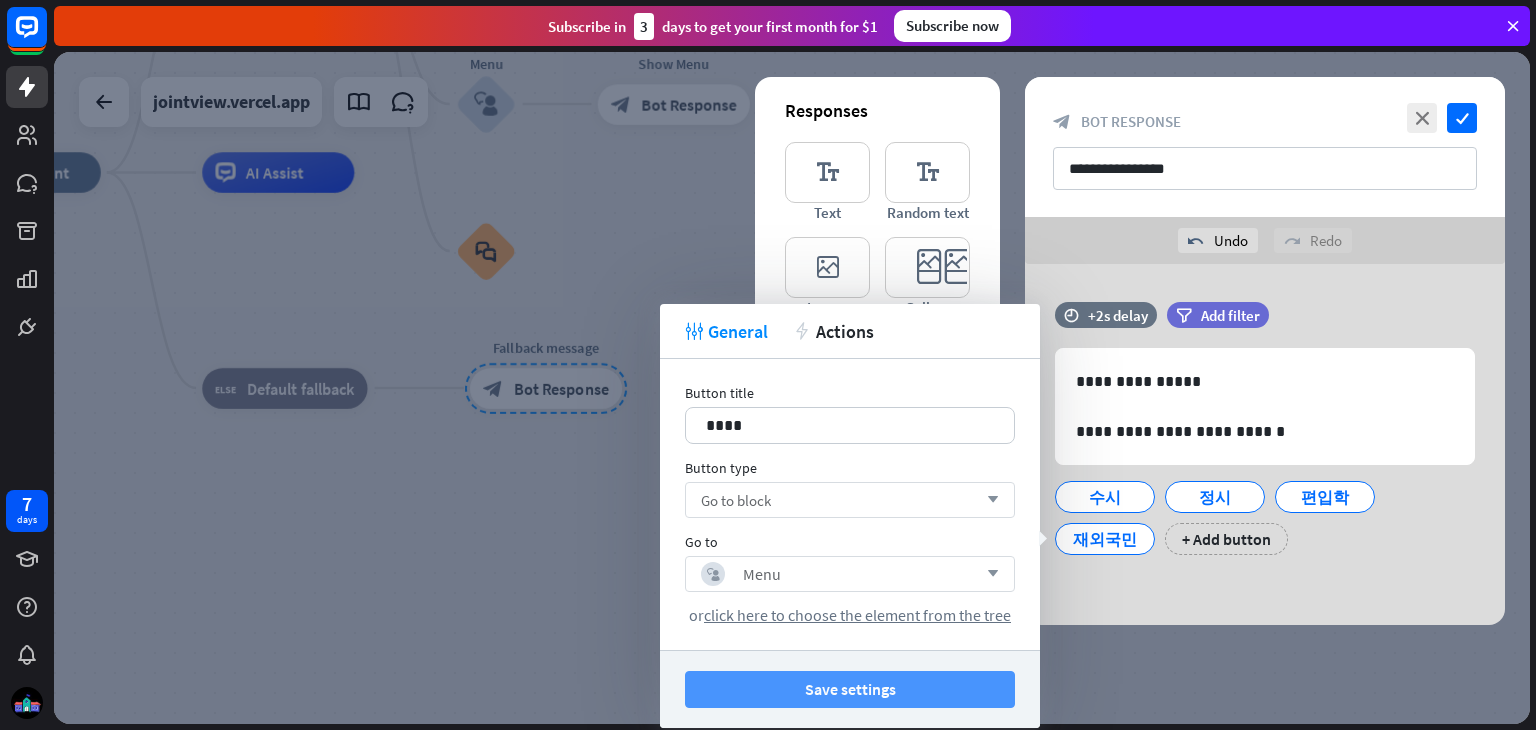 click on "Save settings" at bounding box center [850, 689] 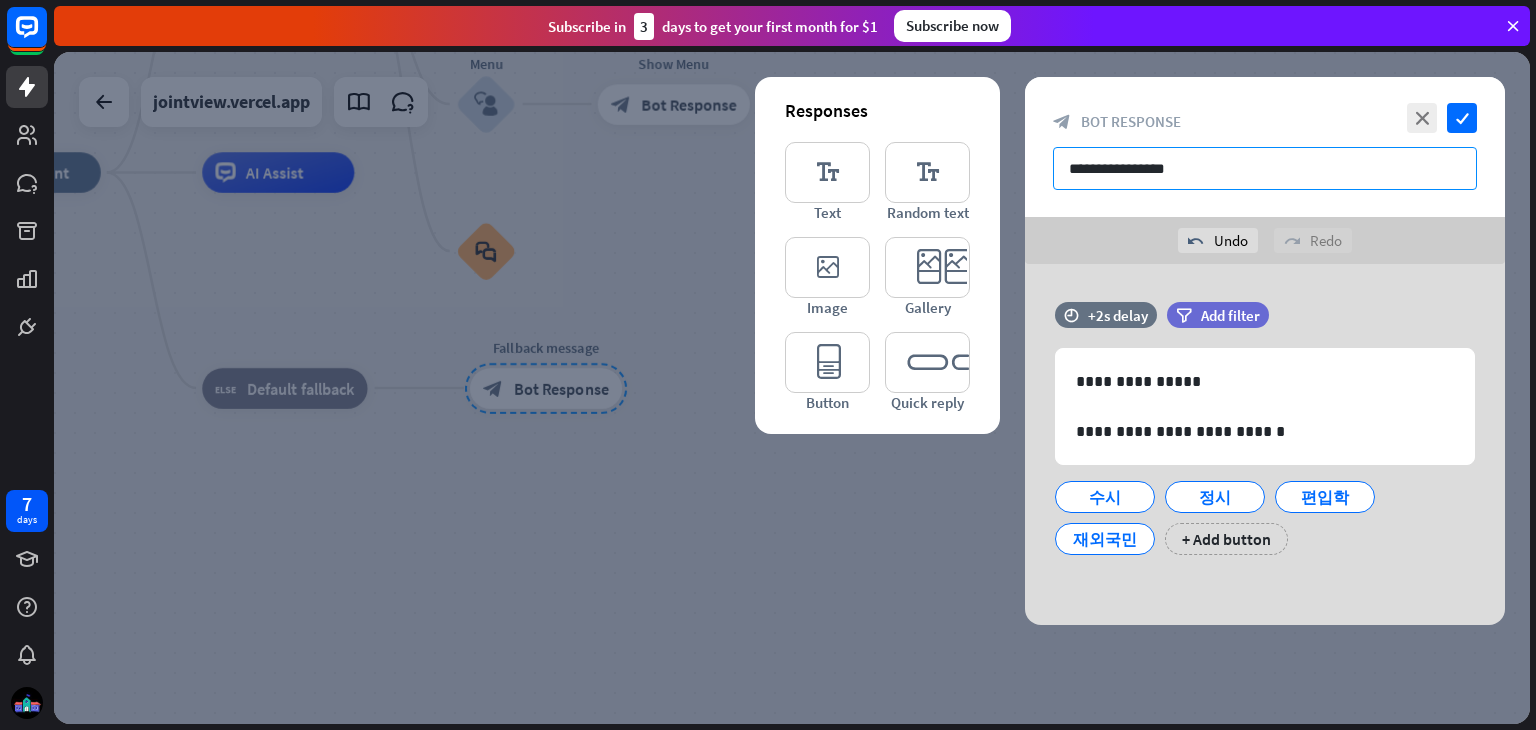 click on "**********" at bounding box center [1265, 168] 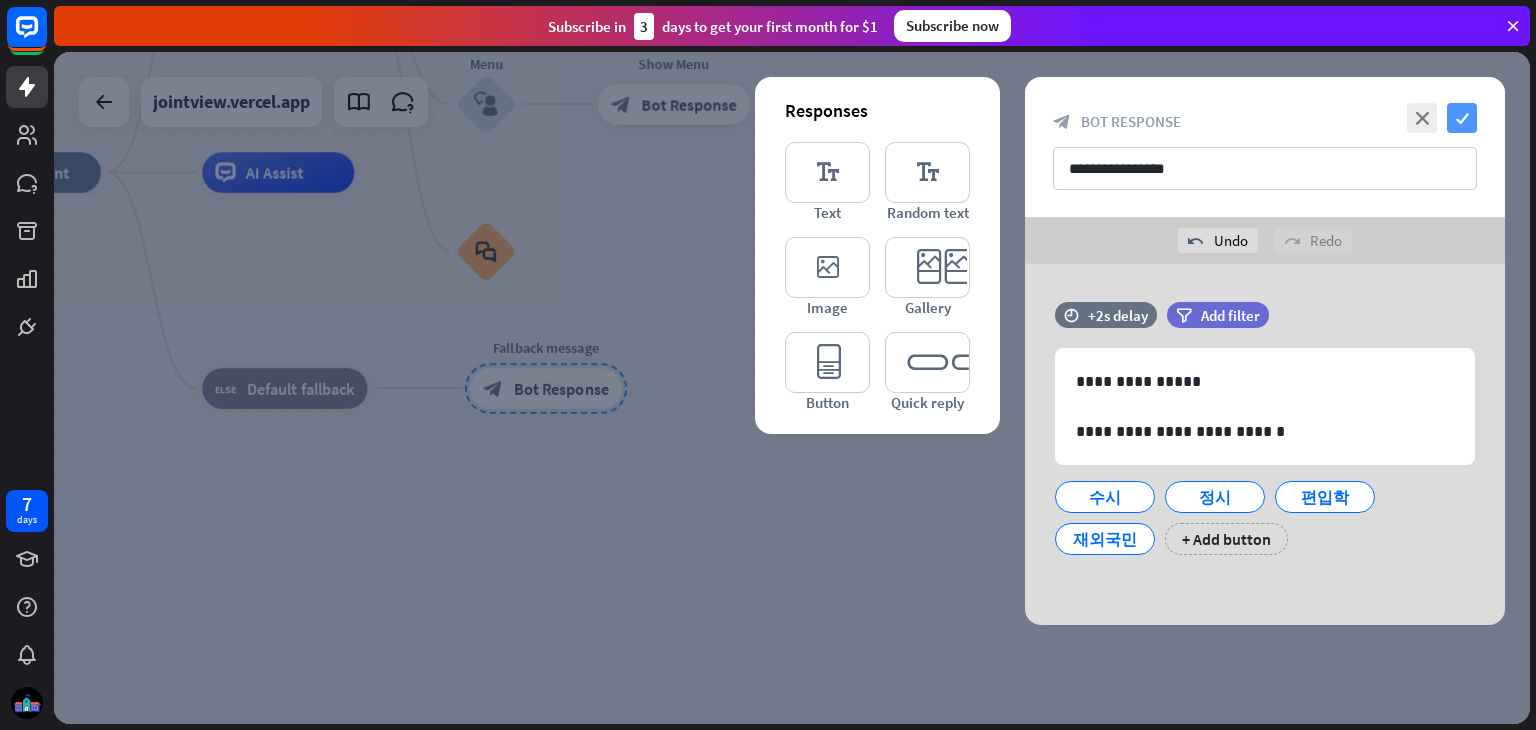 click on "check" at bounding box center (1462, 118) 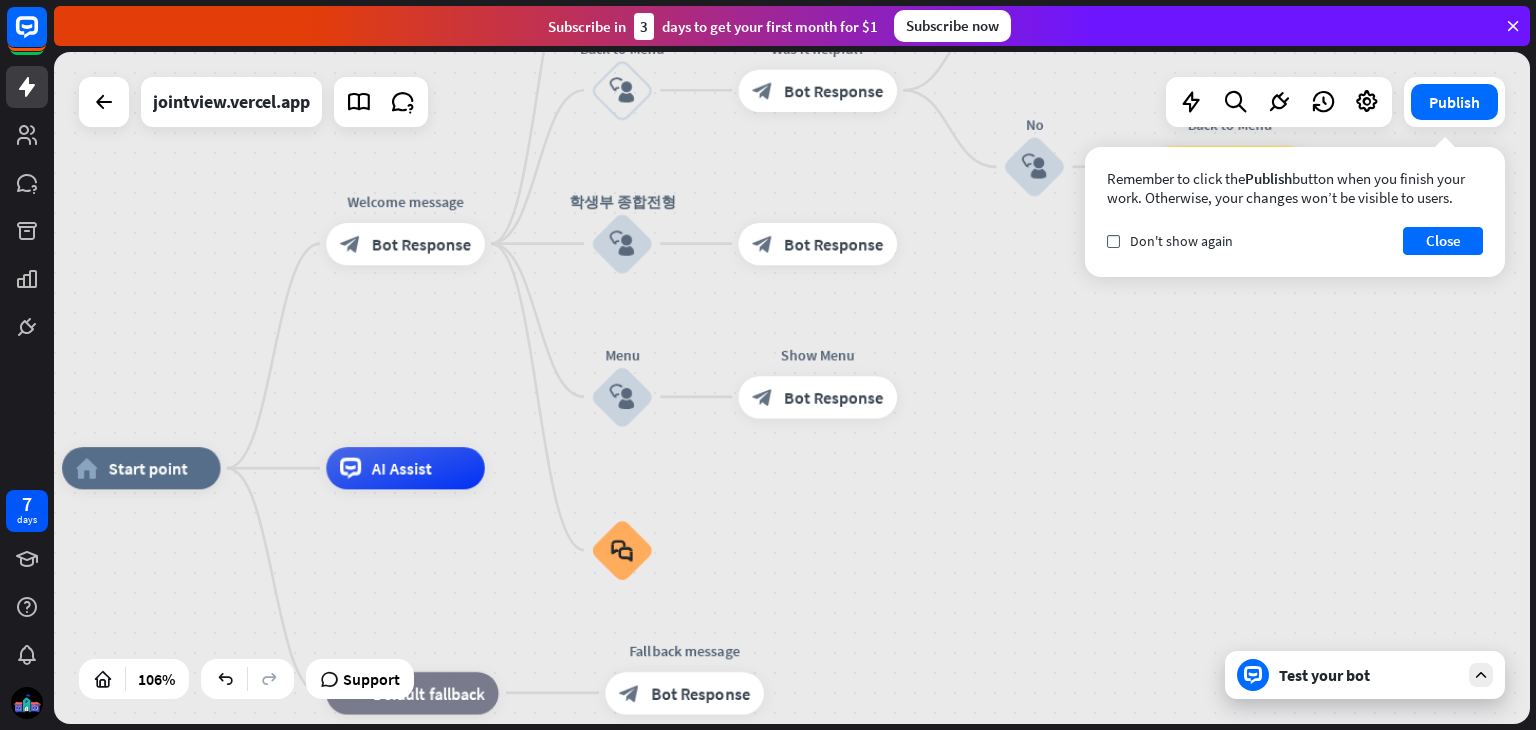 drag, startPoint x: 794, startPoint y: 385, endPoint x: 942, endPoint y: 691, distance: 339.91174 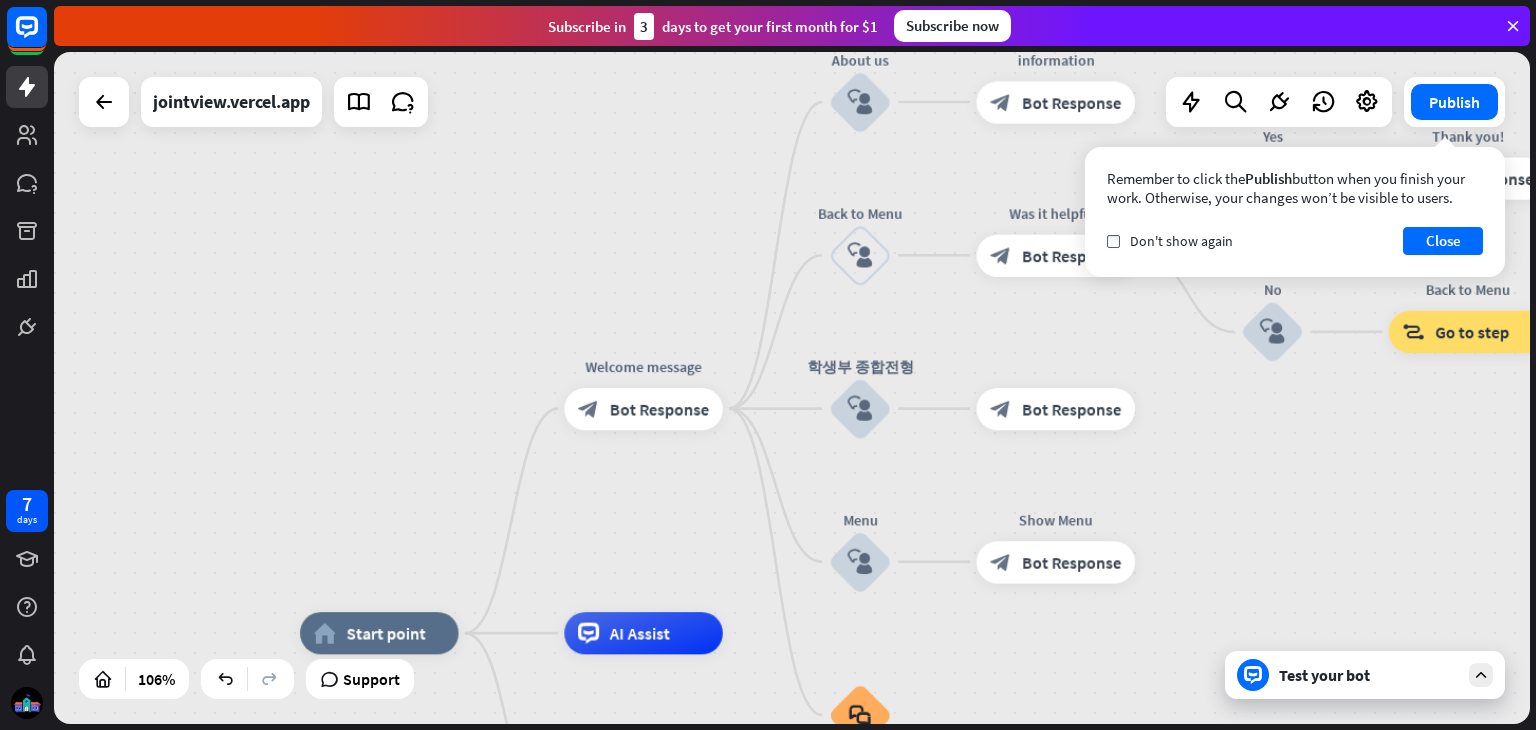 drag, startPoint x: 992, startPoint y: 344, endPoint x: 1236, endPoint y: 508, distance: 293.9932 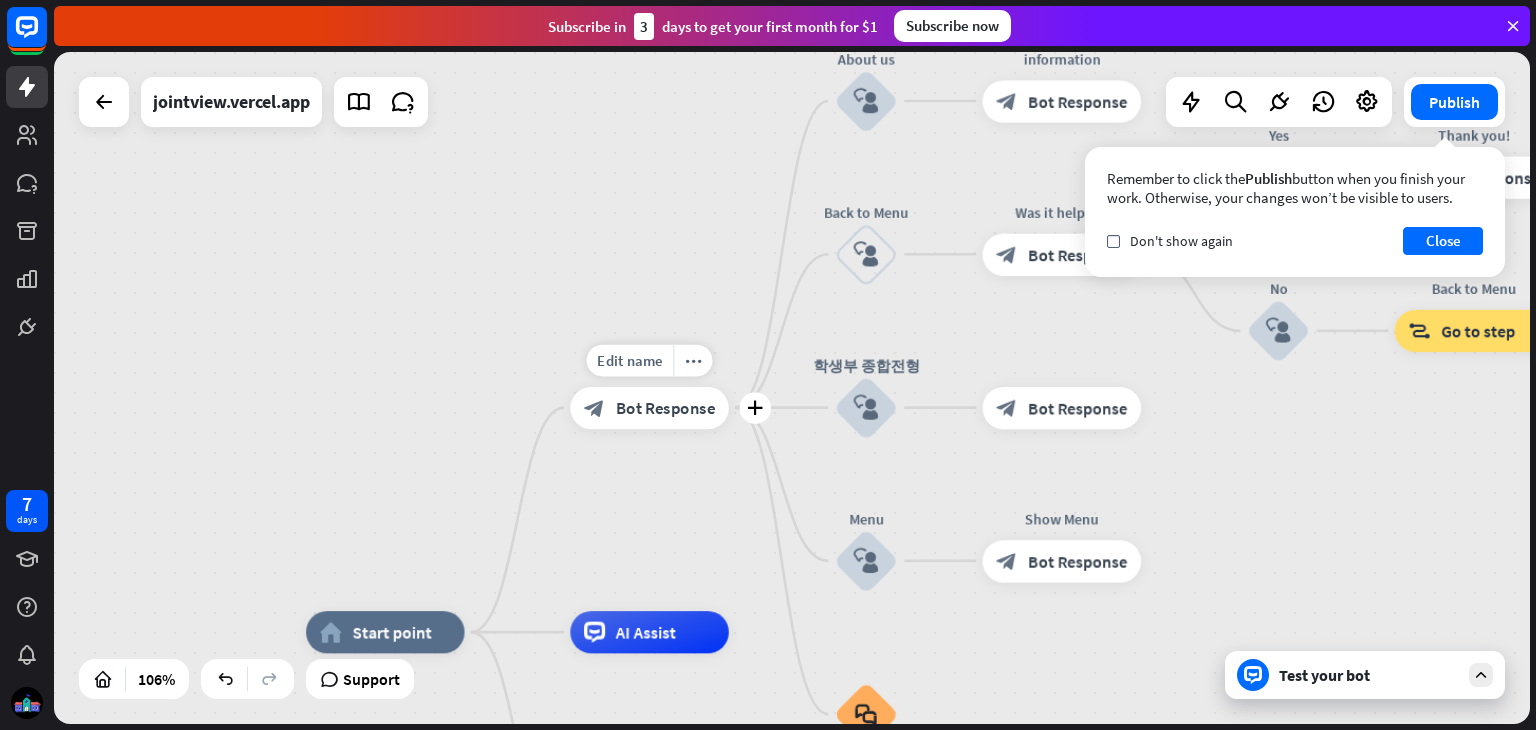 click on "Edit name   more_horiz         plus     block_bot_response   Bot Response" at bounding box center (649, 407) 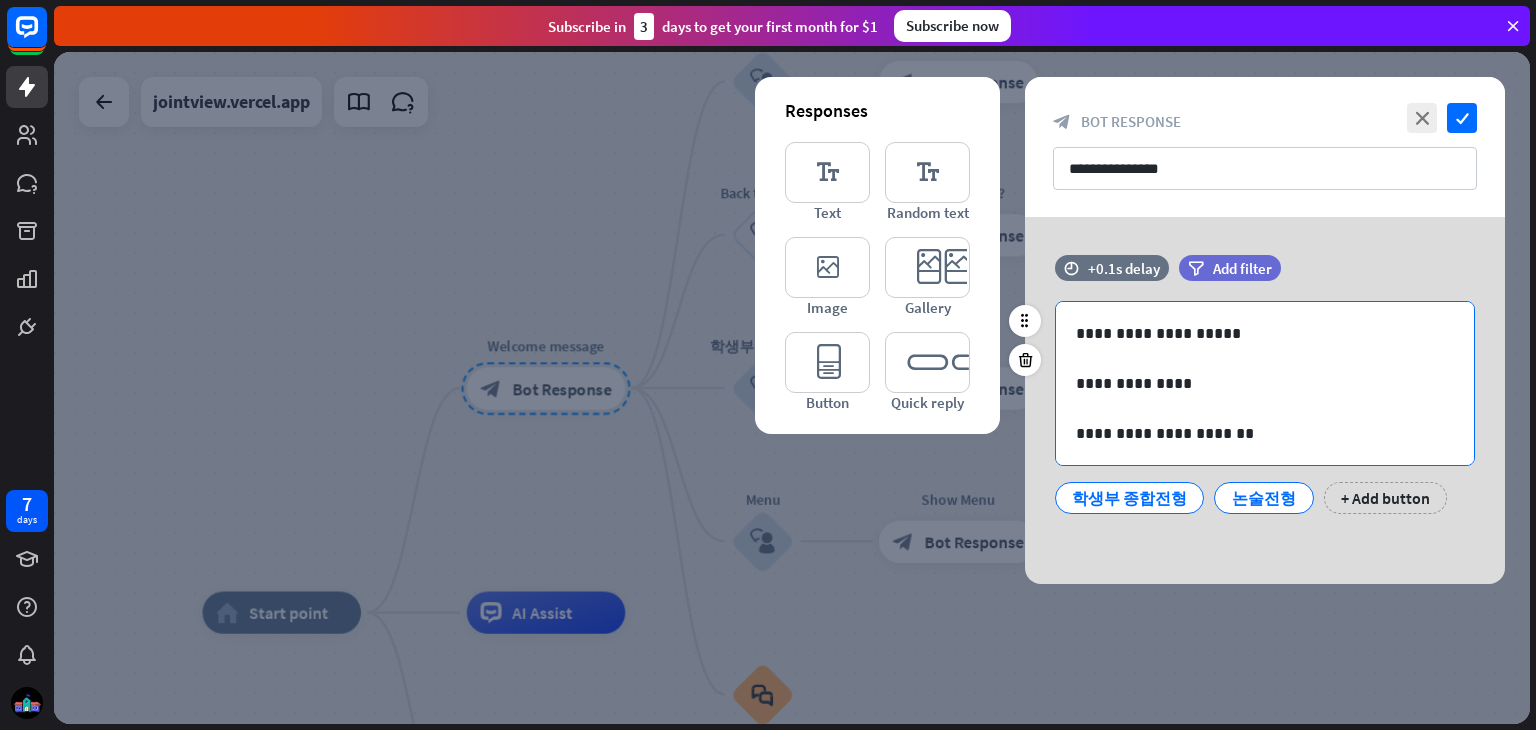 scroll, scrollTop: 1, scrollLeft: 0, axis: vertical 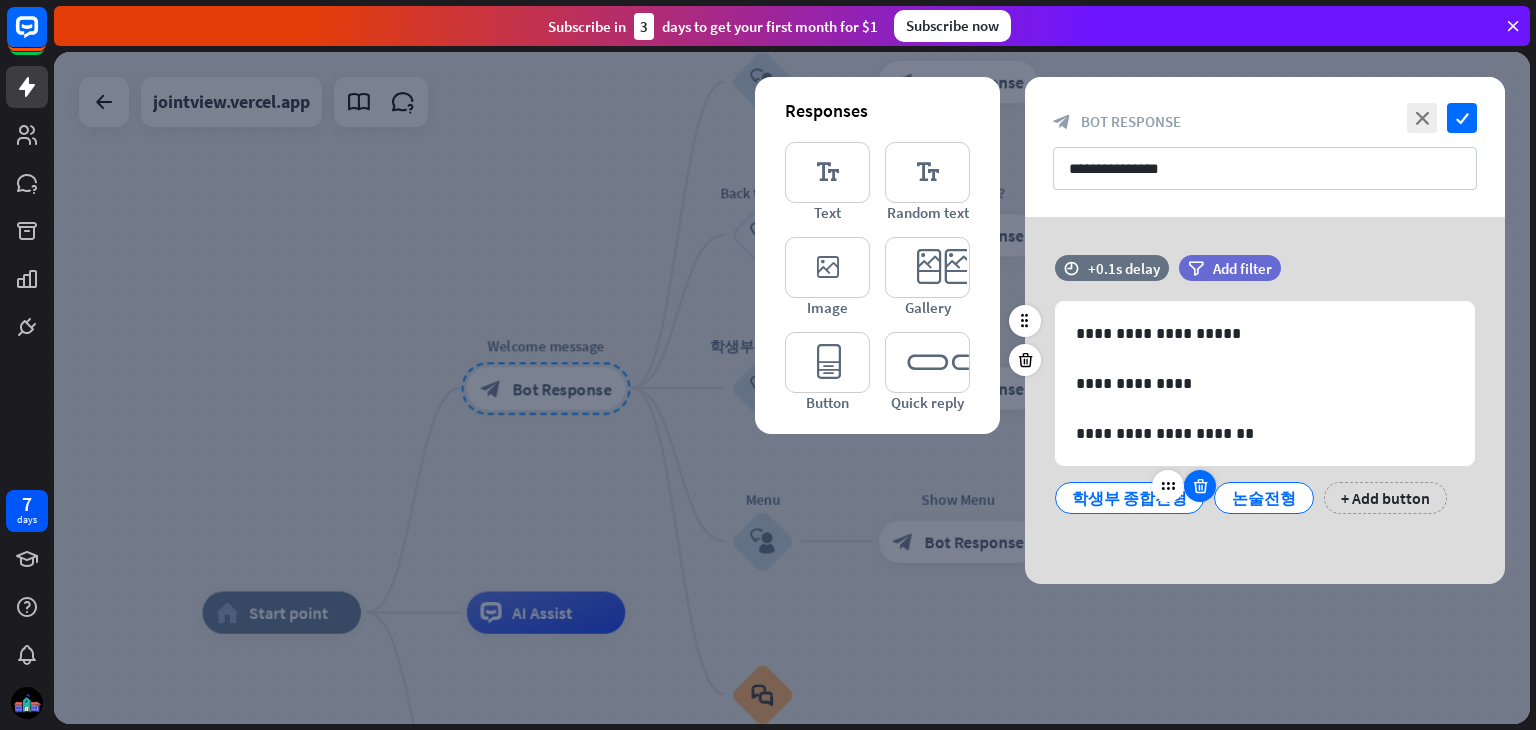 click at bounding box center [1200, 486] 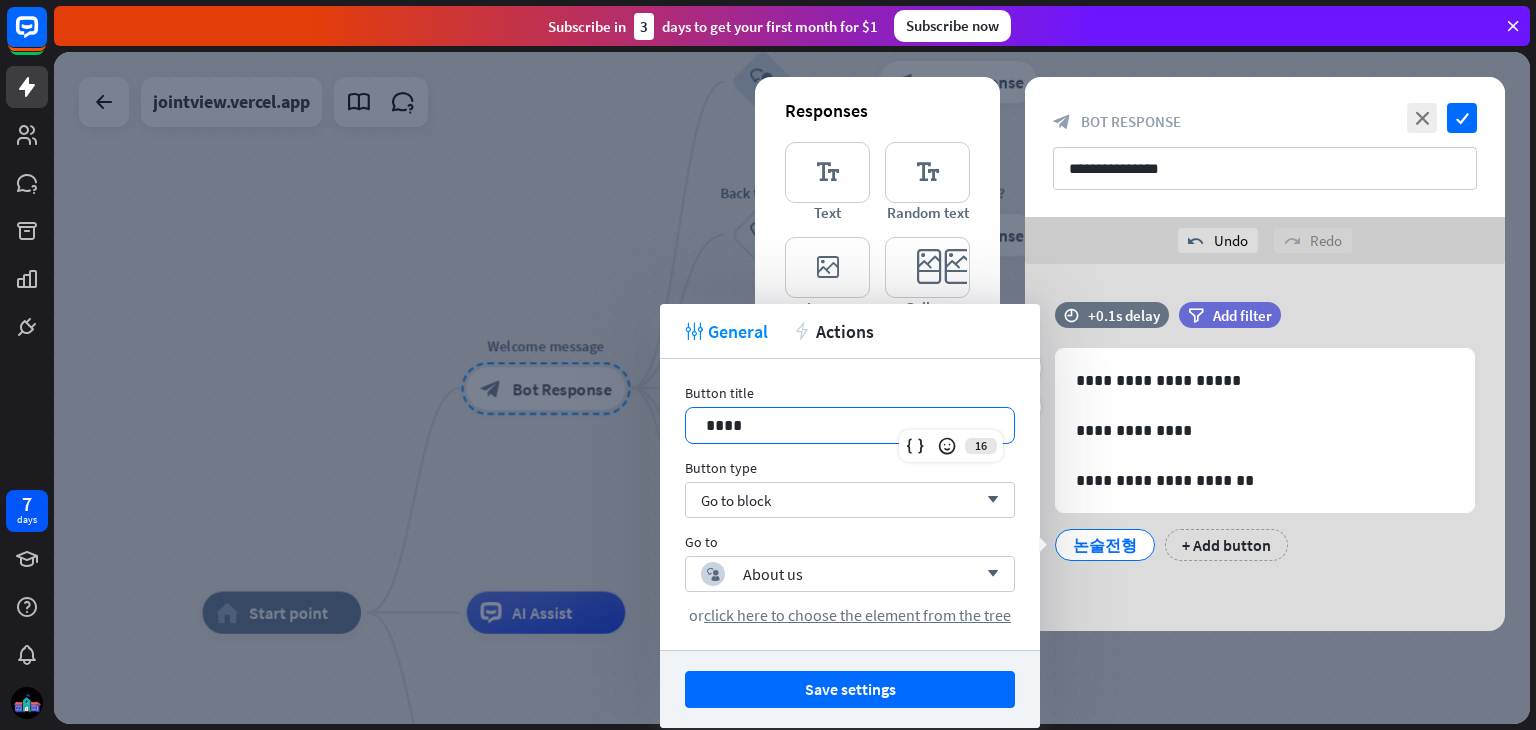click on "****" at bounding box center [850, 425] 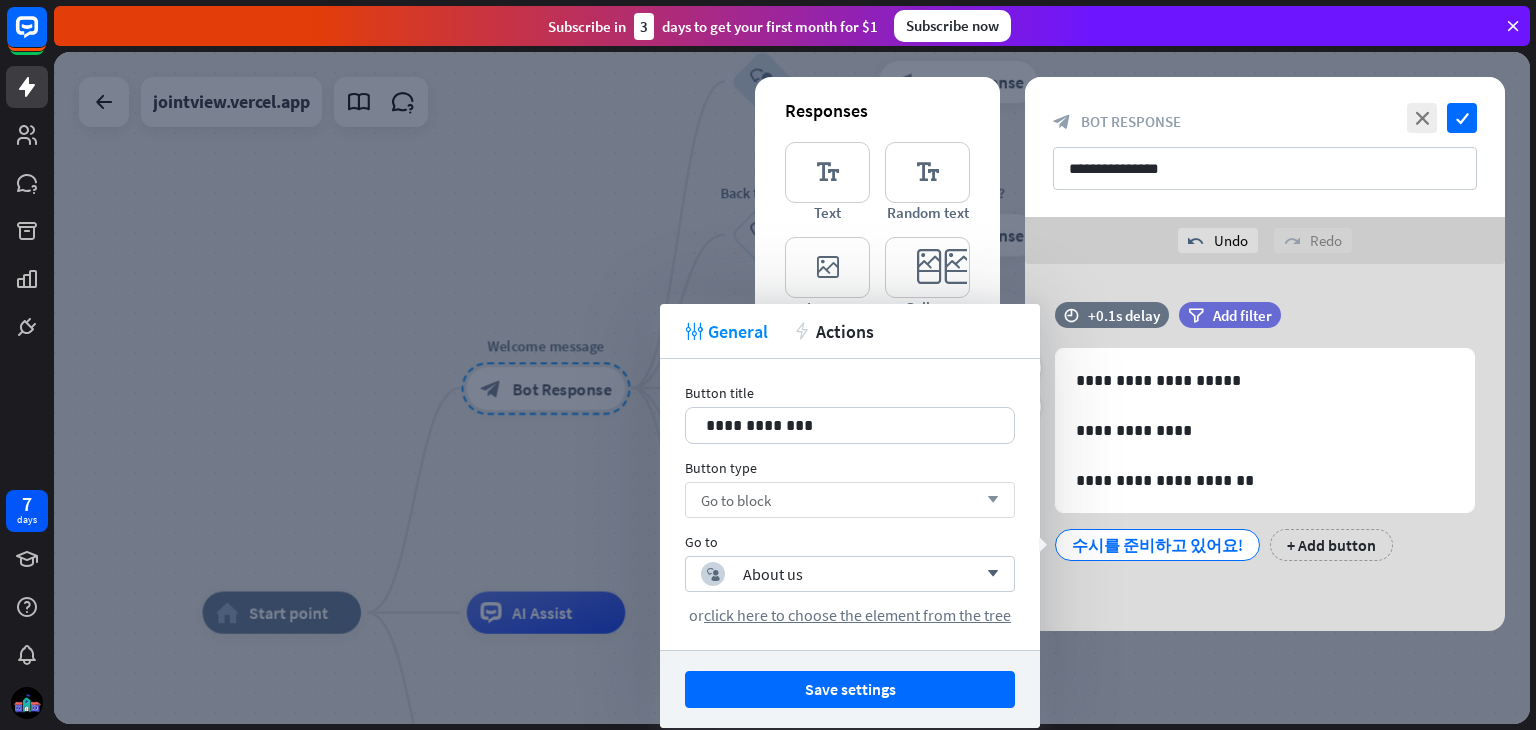 click on "Go to block
arrow_down" at bounding box center (850, 500) 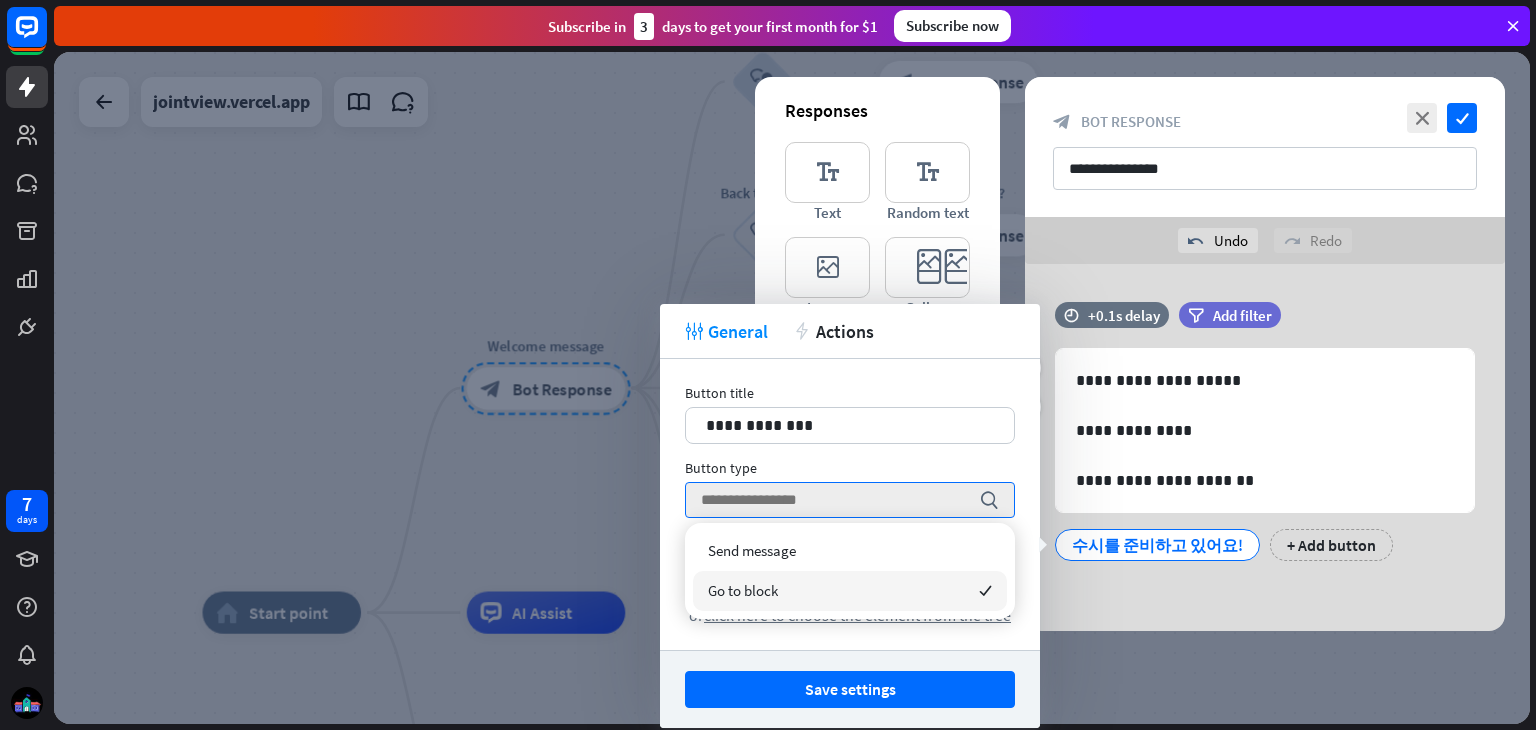 click on "Go to block
checked" at bounding box center [850, 591] 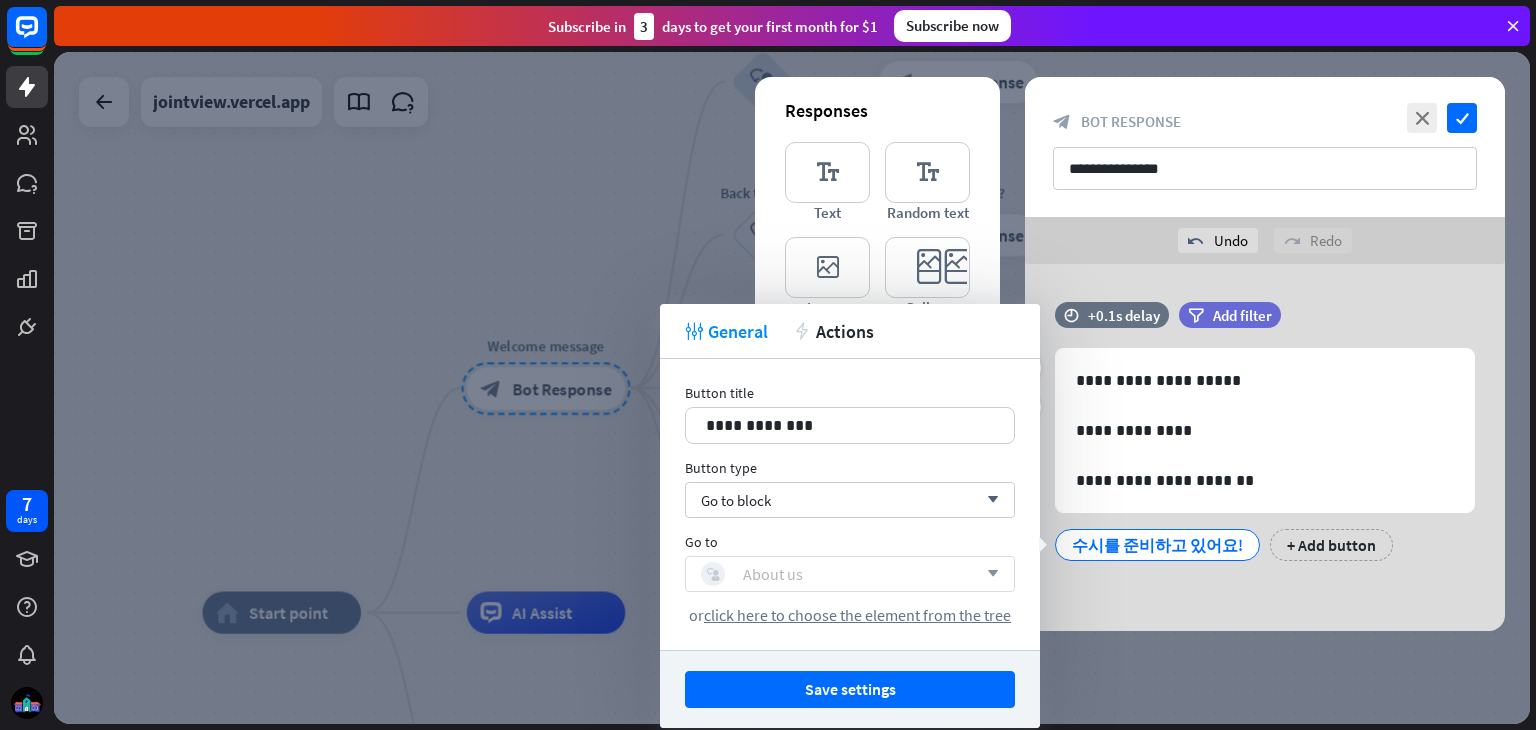 click on "About us" at bounding box center [773, 574] 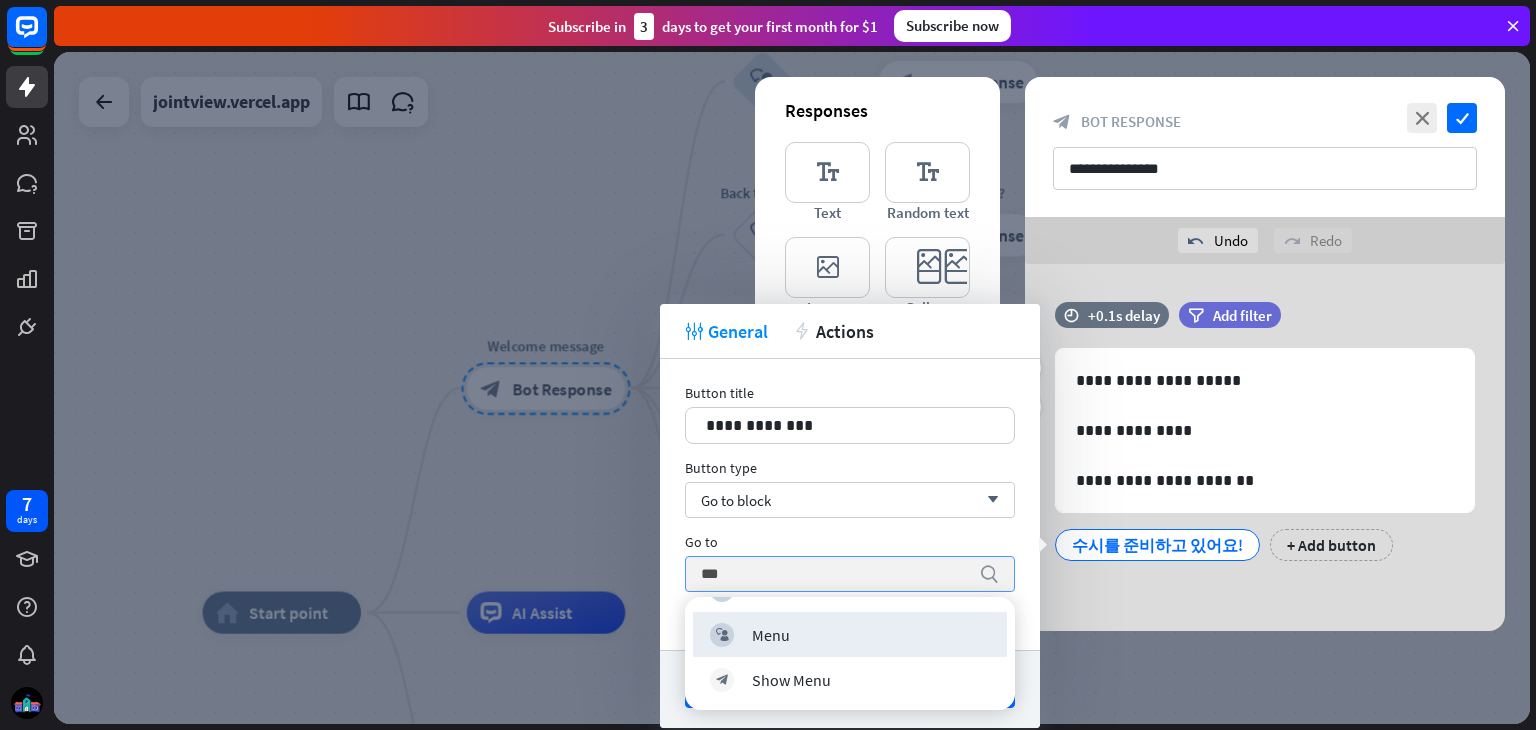 scroll, scrollTop: 37, scrollLeft: 0, axis: vertical 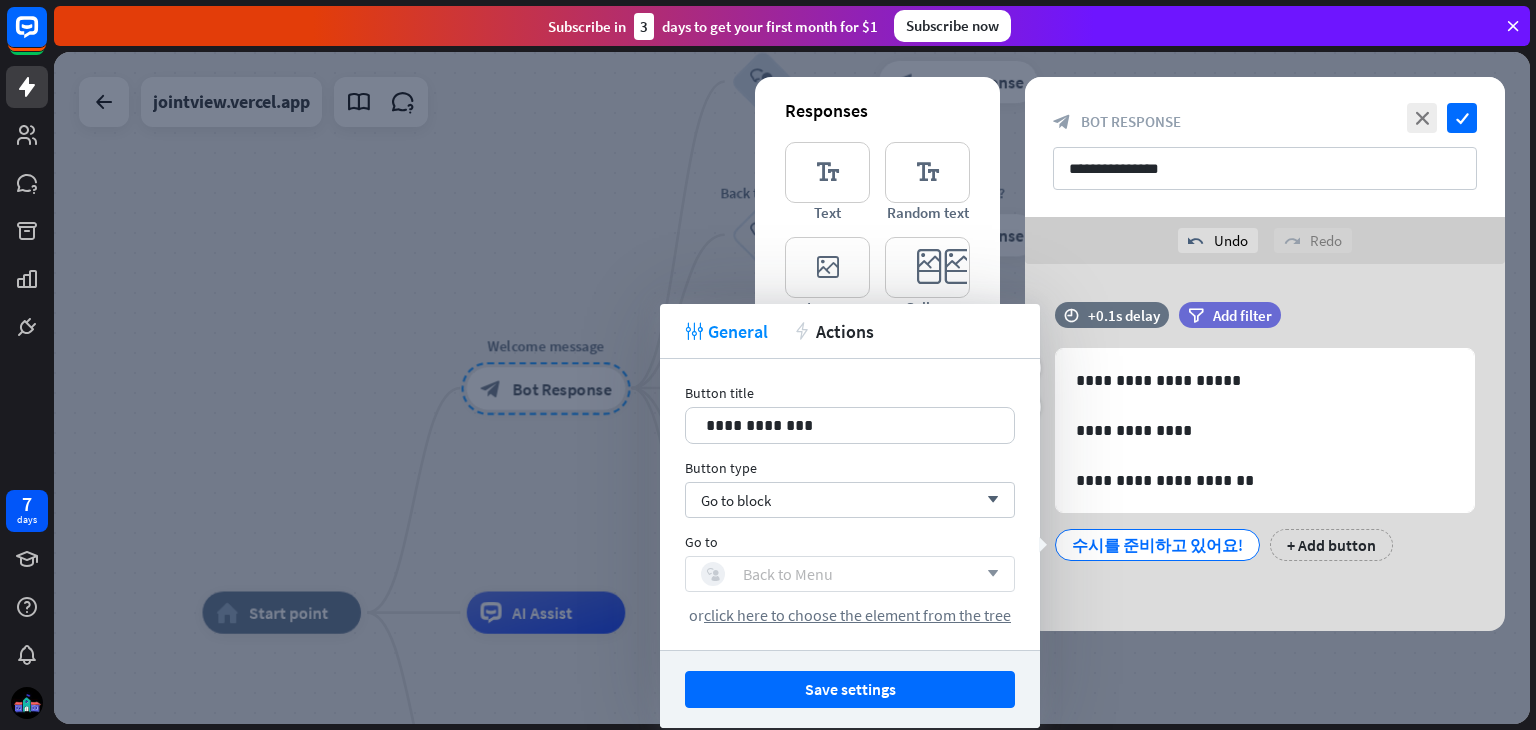 click on "Back to Menu" at bounding box center (788, 574) 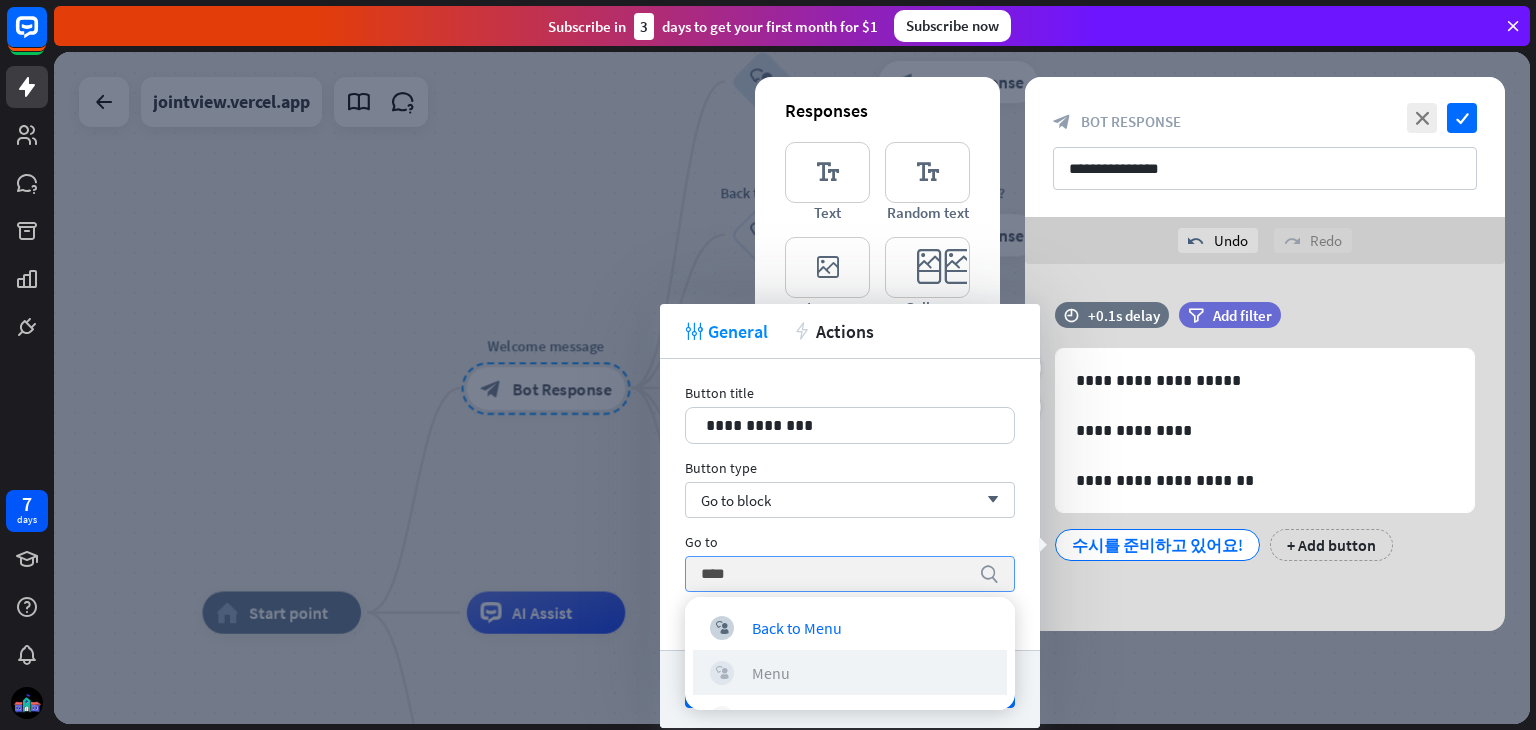 click on "Menu" at bounding box center [771, 672] 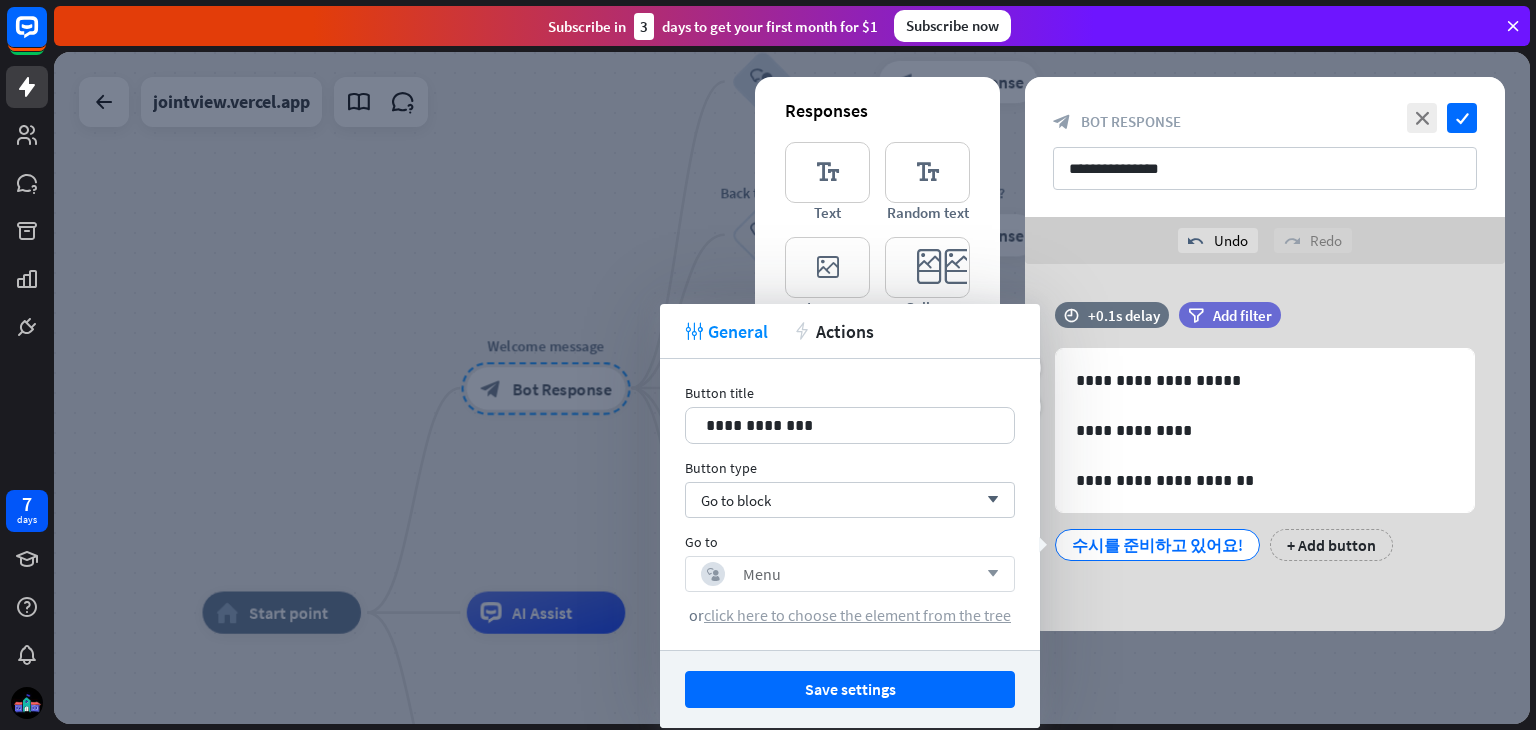 click on "click here to choose the element from the tree" at bounding box center [857, 615] 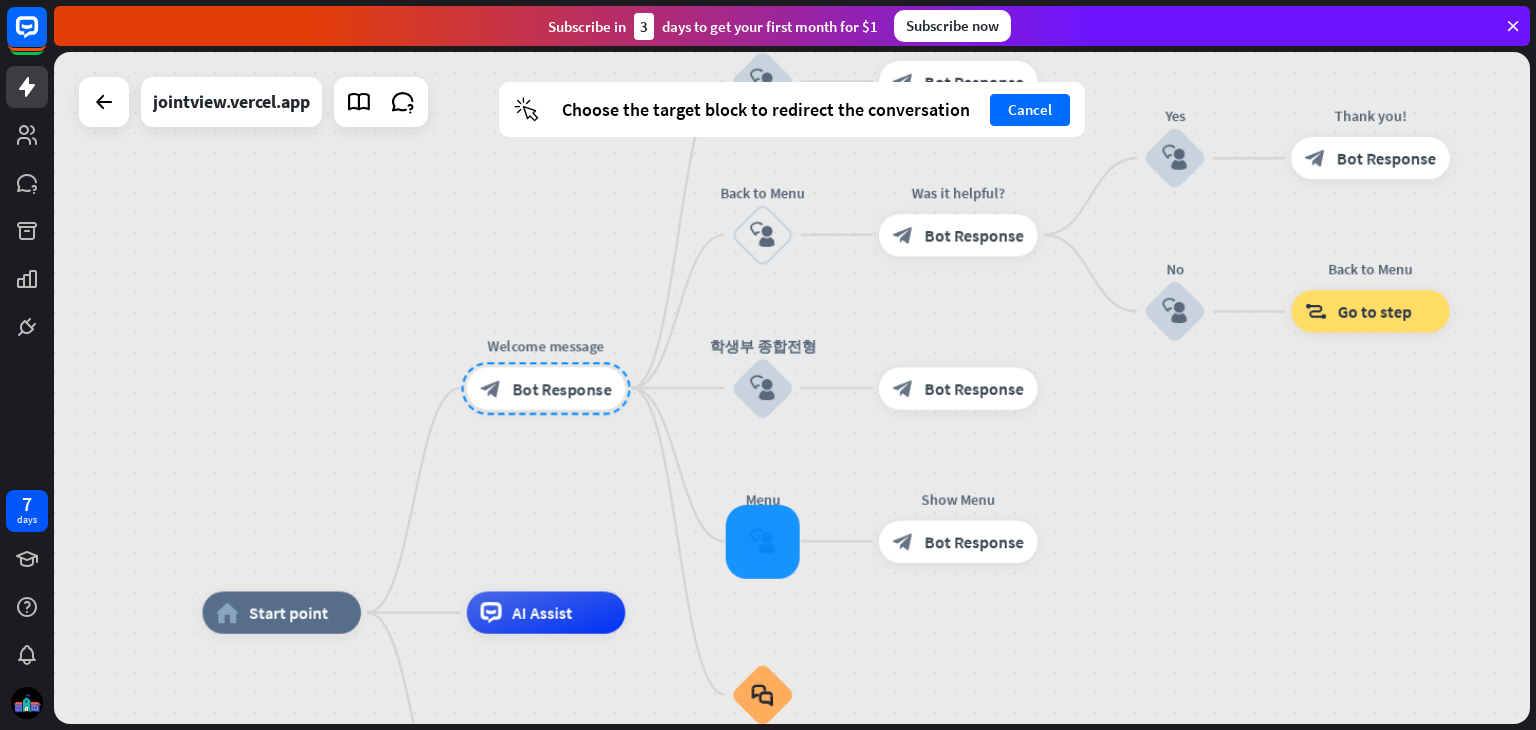 click at bounding box center [763, 541] 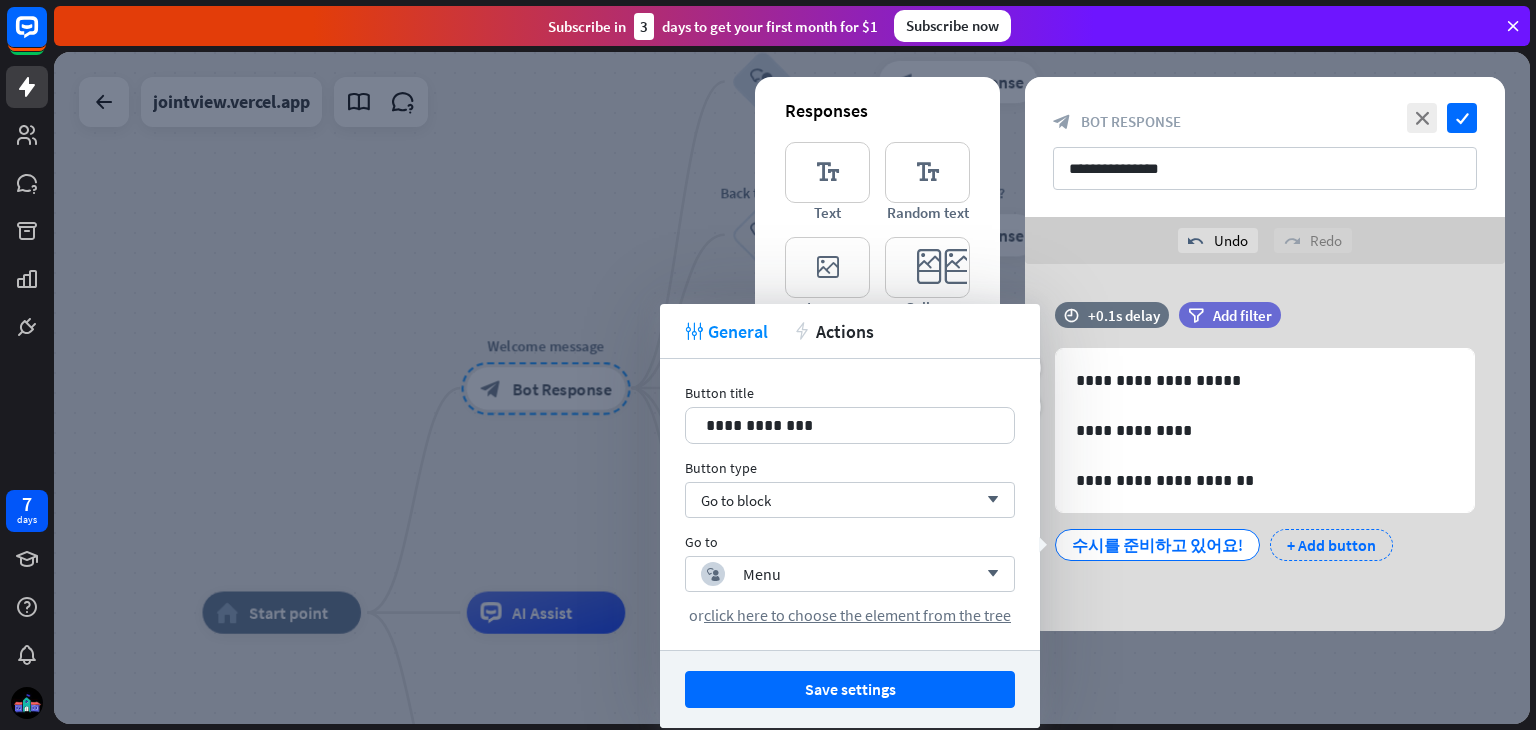 click on "+ Add button" at bounding box center (1331, 545) 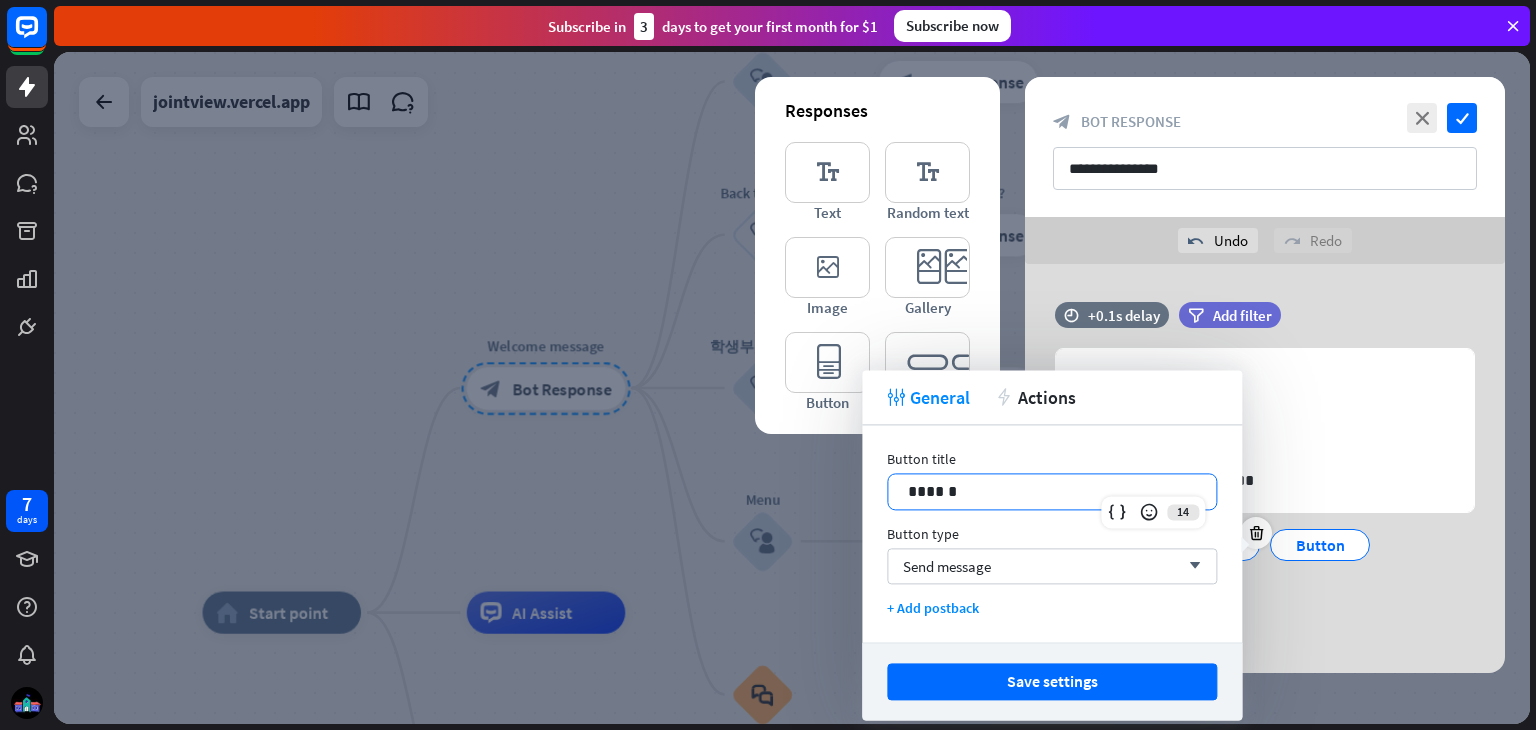 click on "******" at bounding box center (1052, 491) 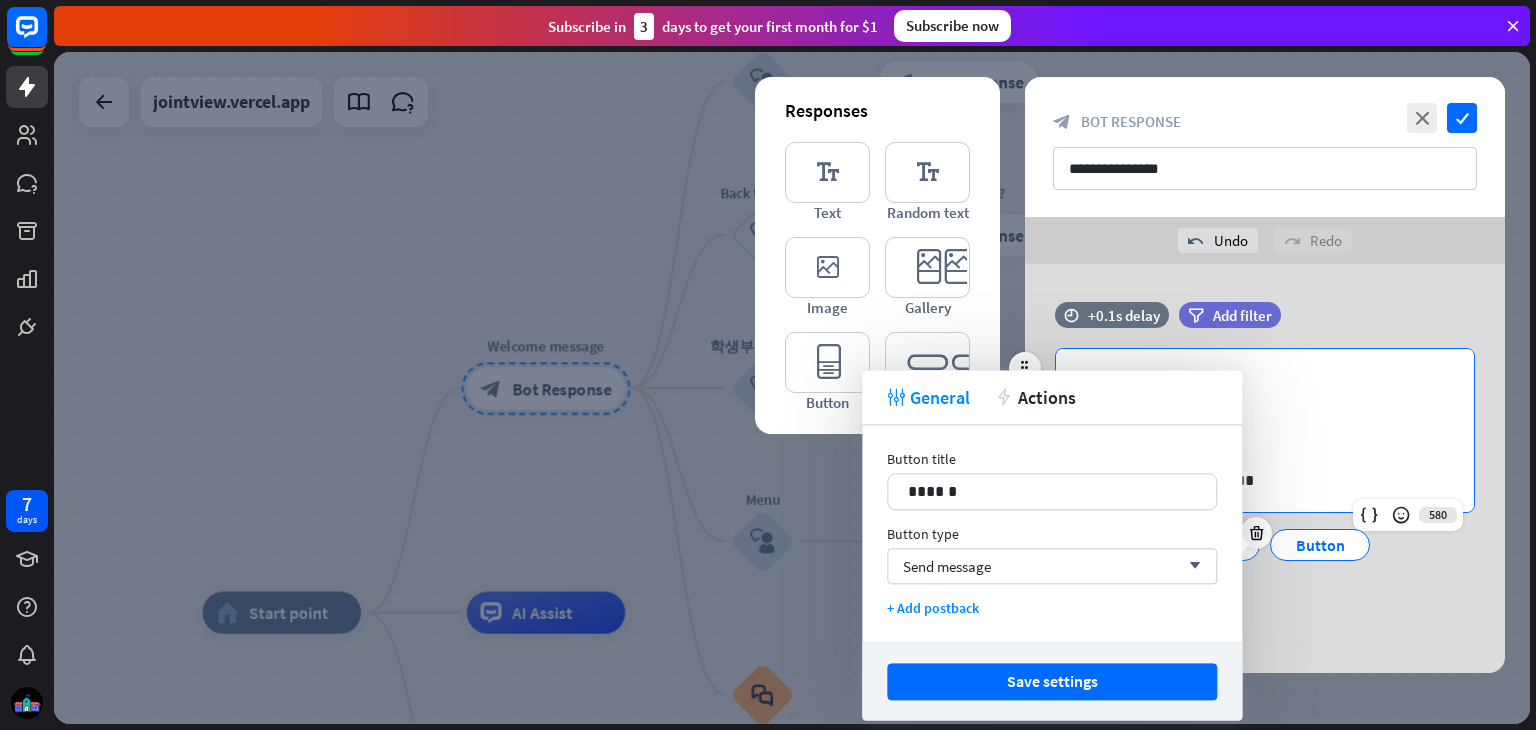 click on "**********" at bounding box center (1257, 480) 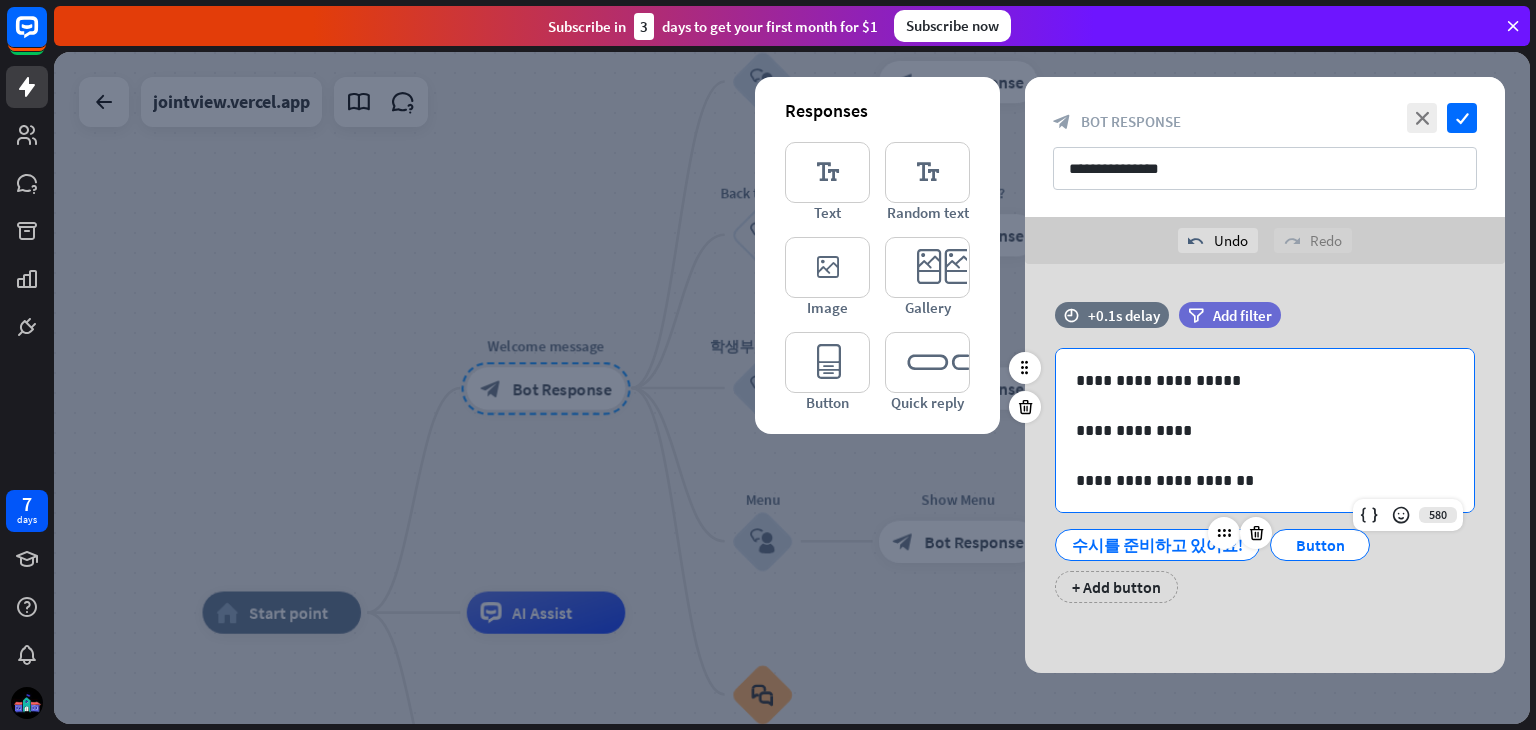 click on "**********" at bounding box center [1257, 480] 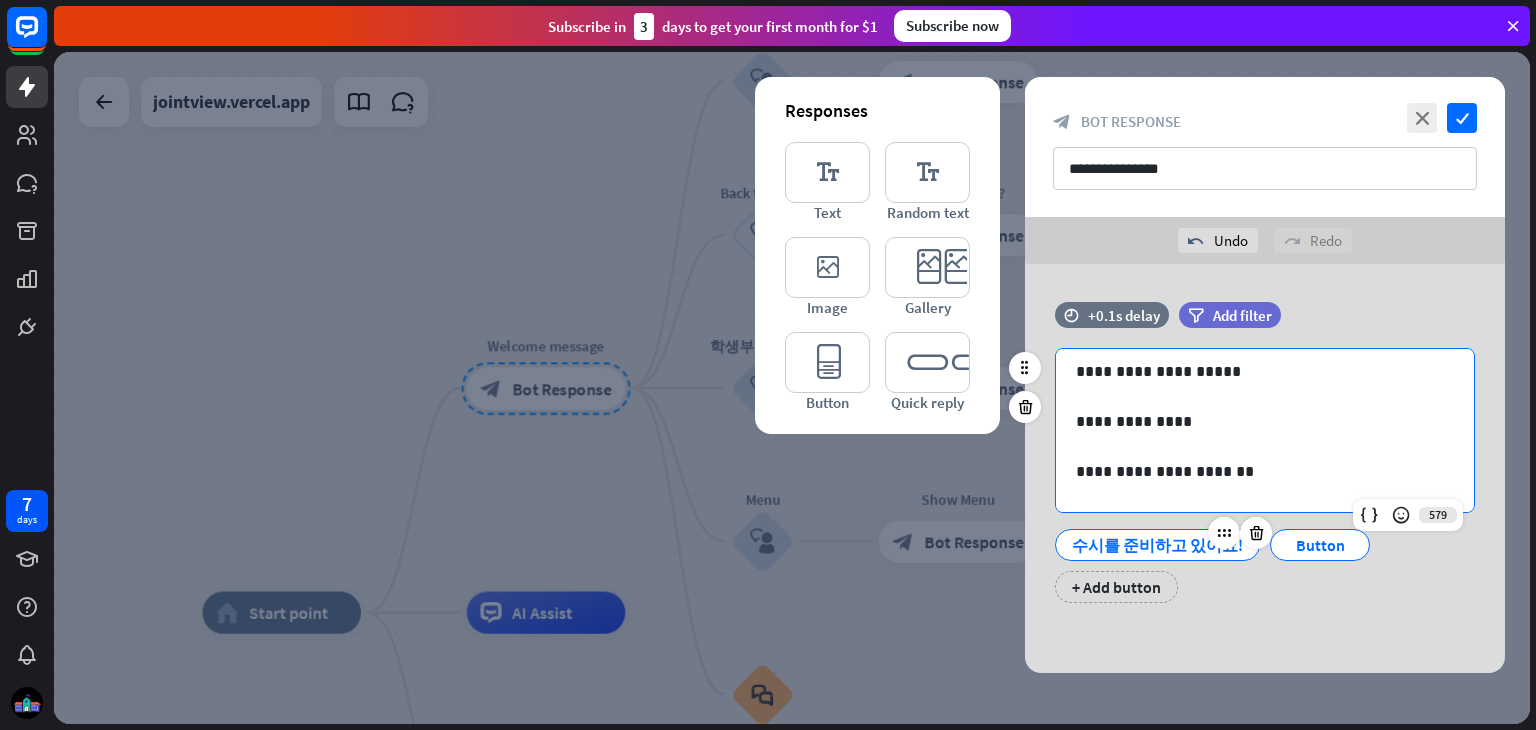 scroll, scrollTop: 35, scrollLeft: 0, axis: vertical 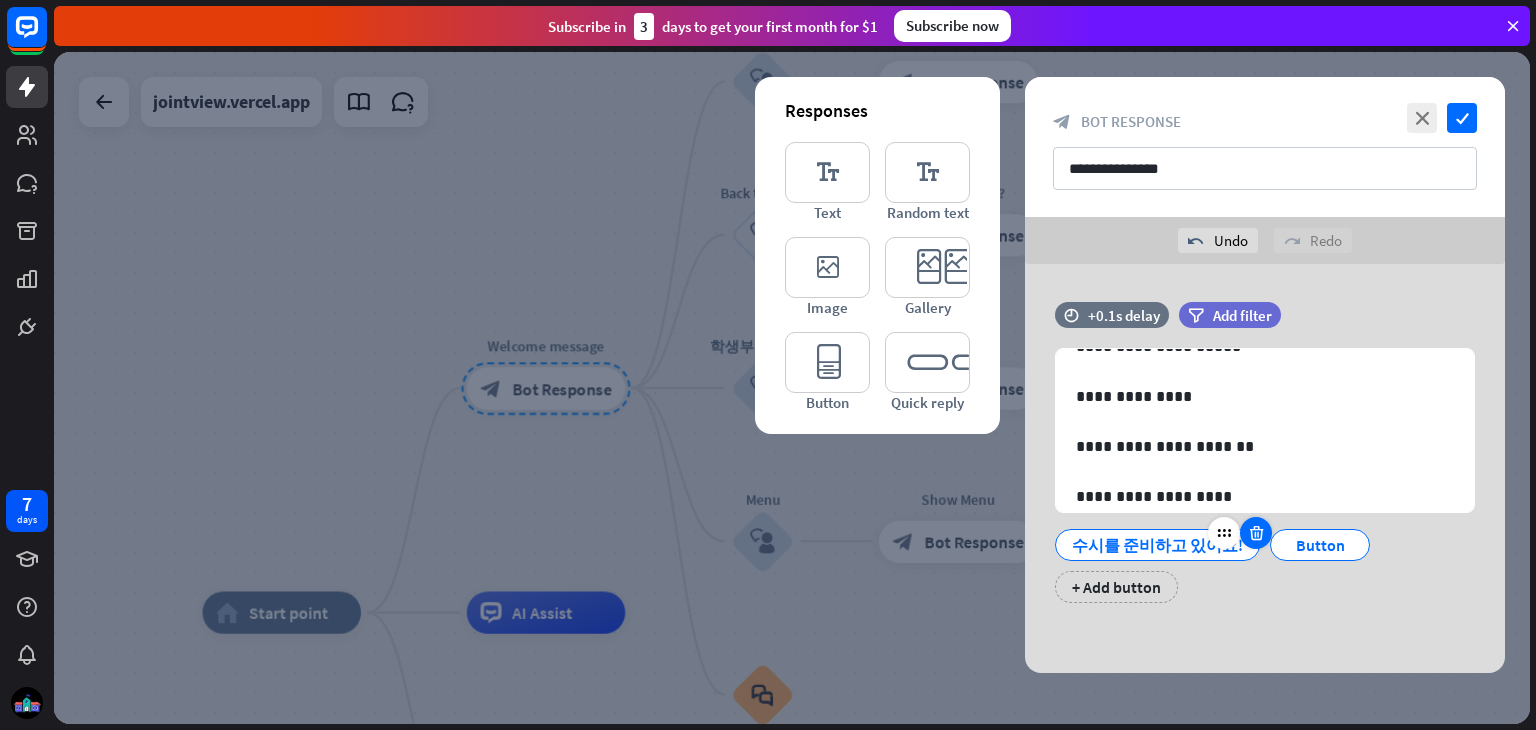 click at bounding box center [1256, 533] 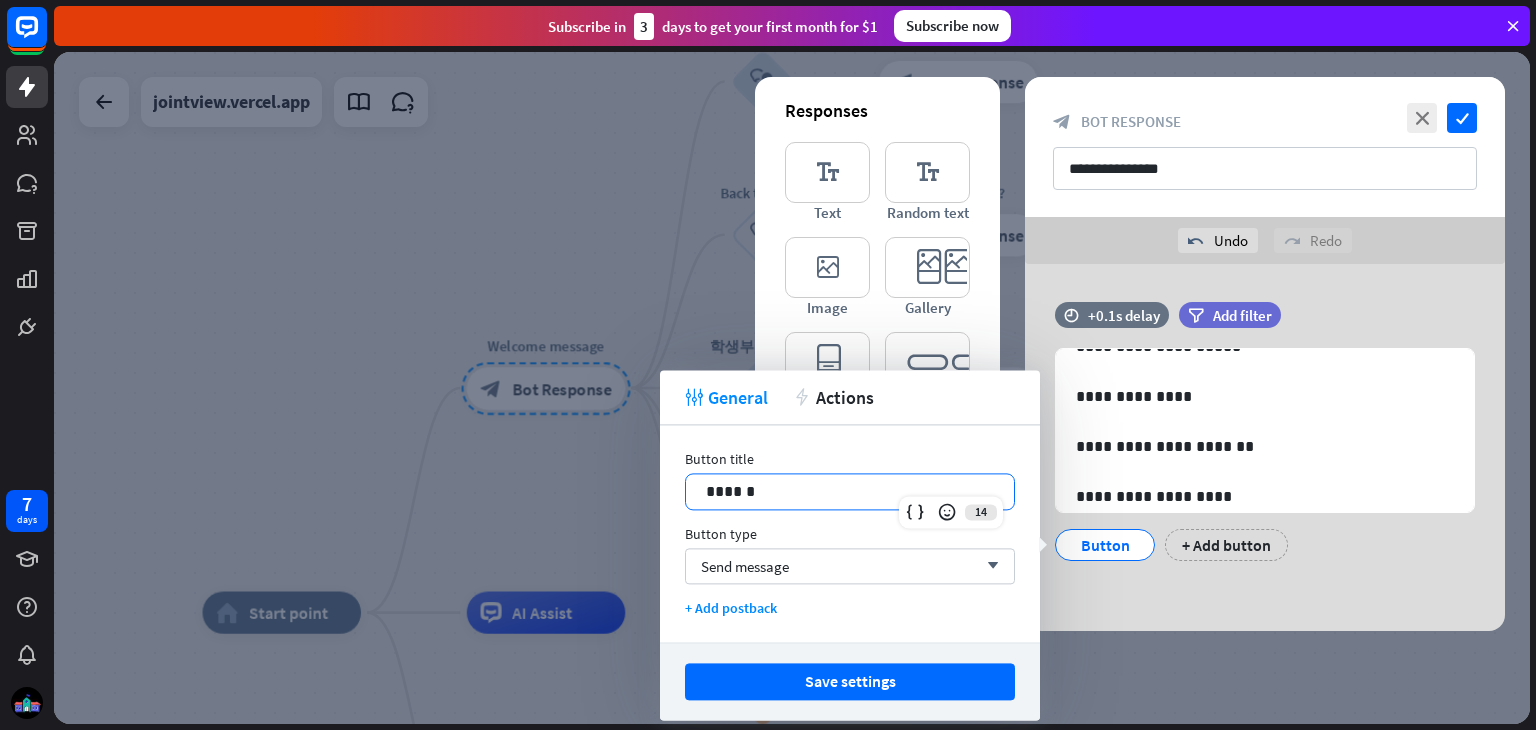 click on "14   ******" at bounding box center [850, 491] 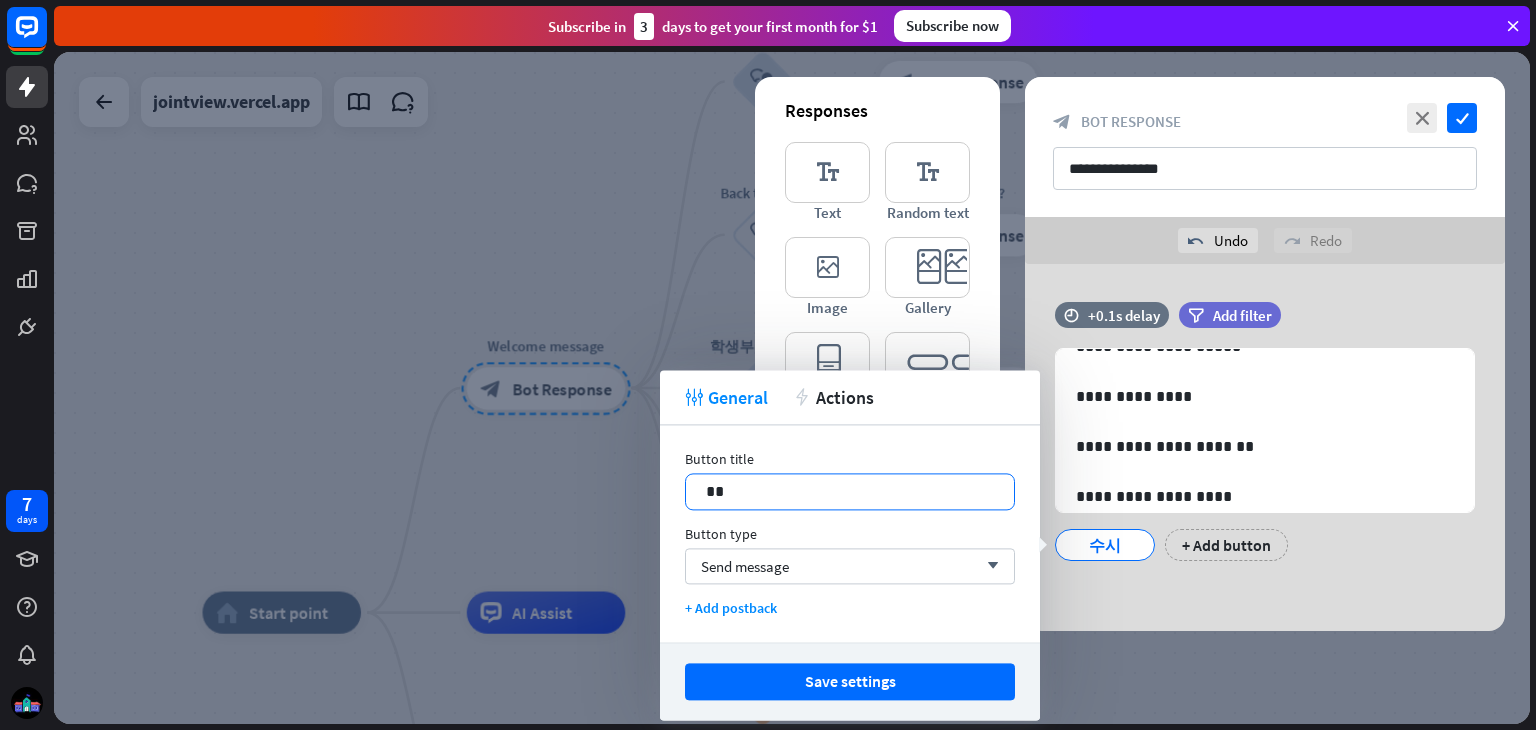 click on "Save settings" at bounding box center (850, 681) 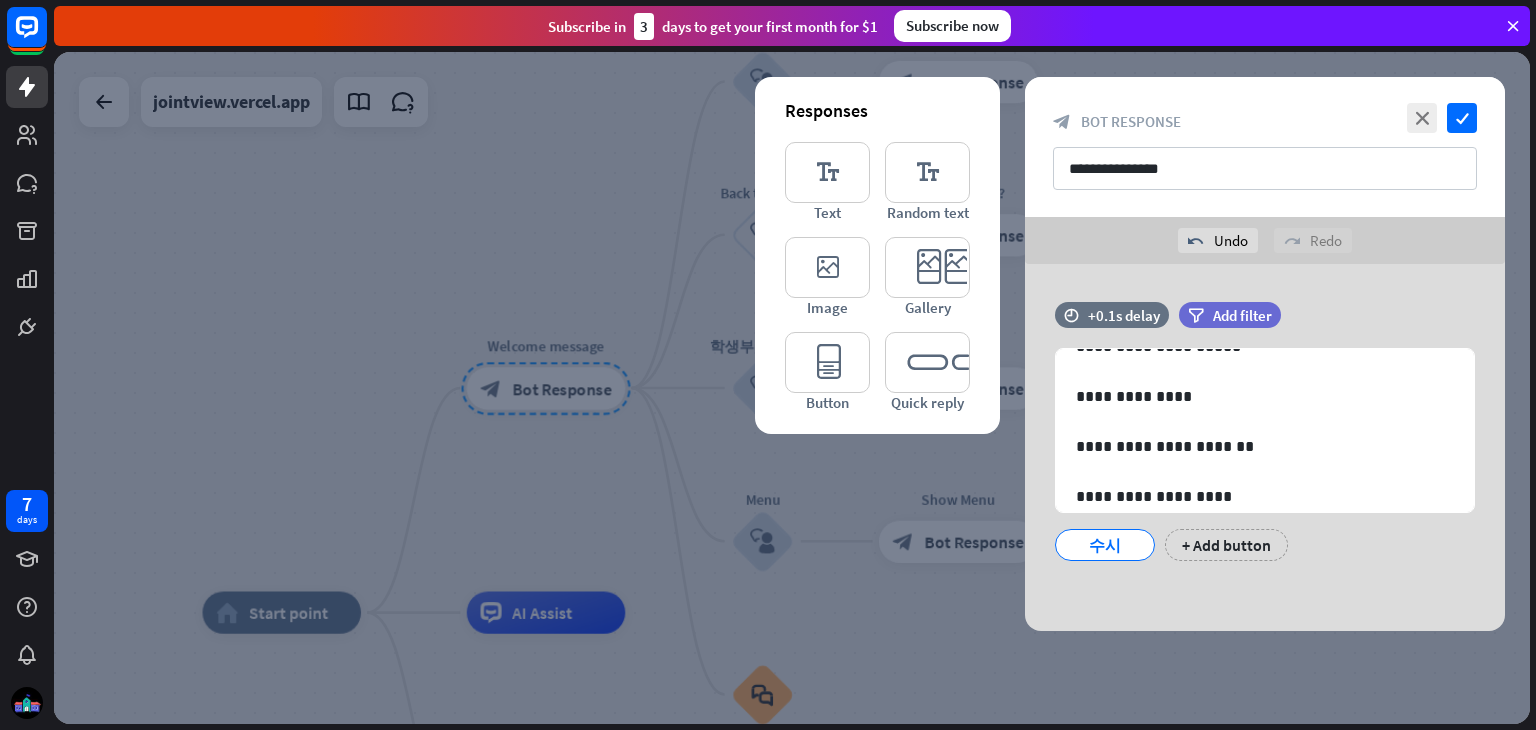 click on "수시" at bounding box center (1105, 545) 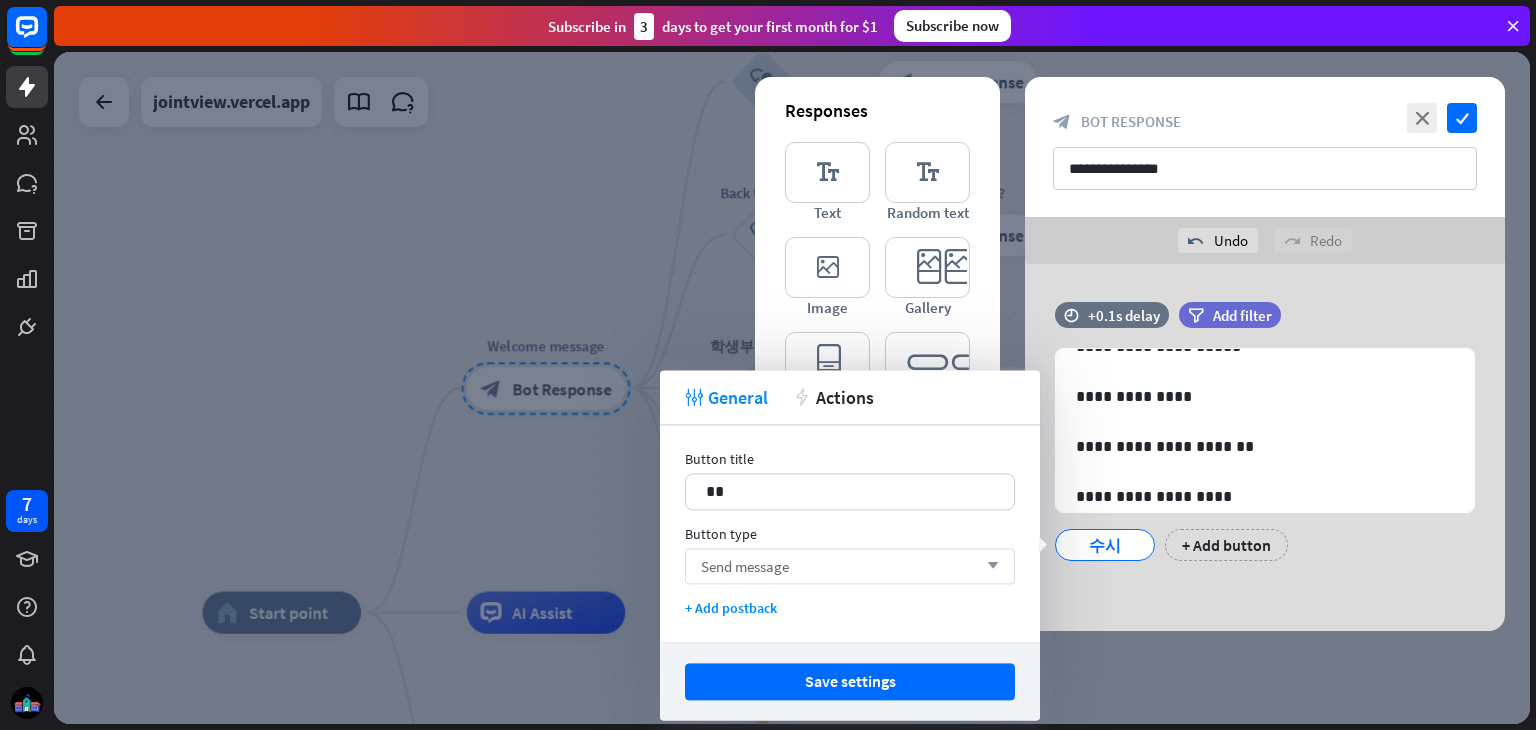 click on "Send message
arrow_down" at bounding box center [850, 566] 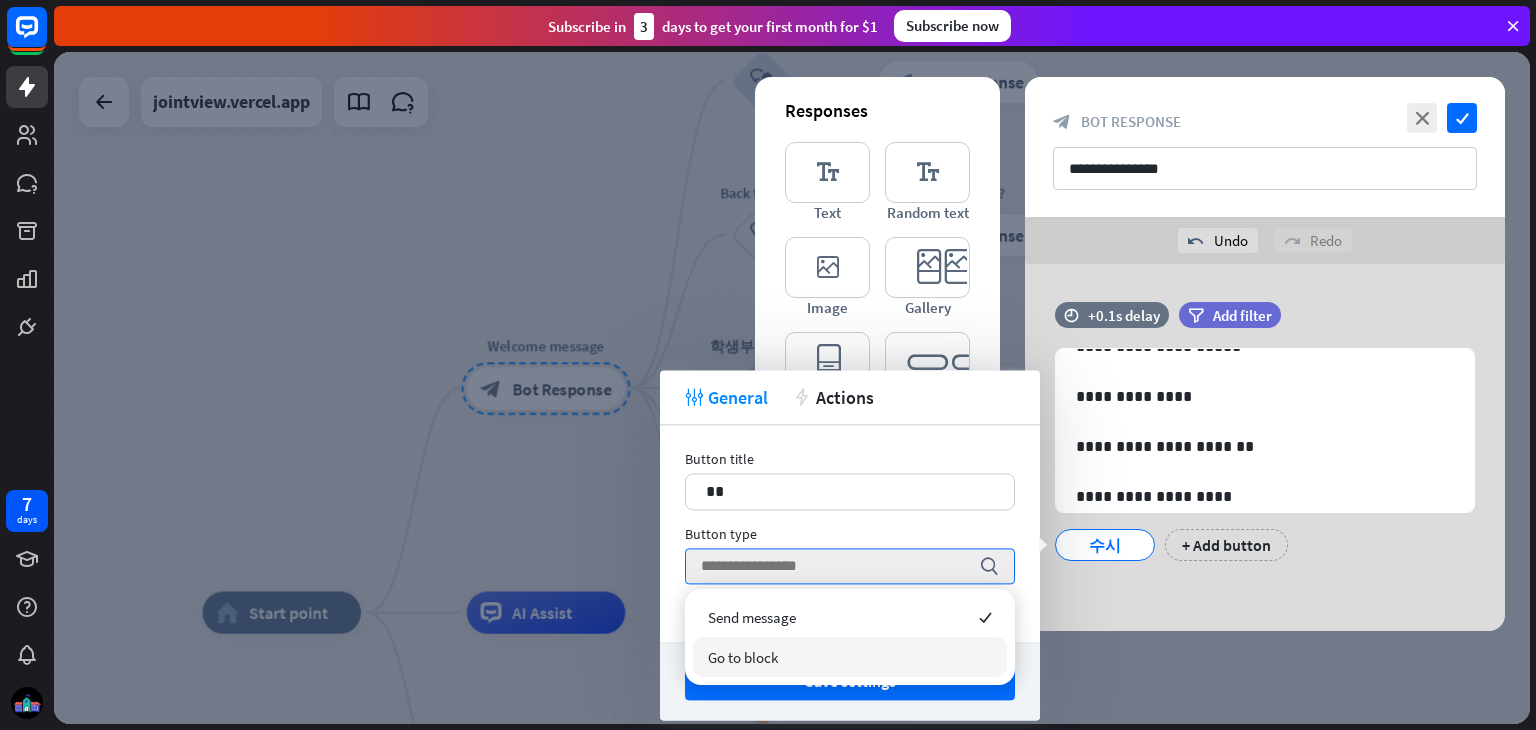click on "Go to block" at bounding box center [850, 657] 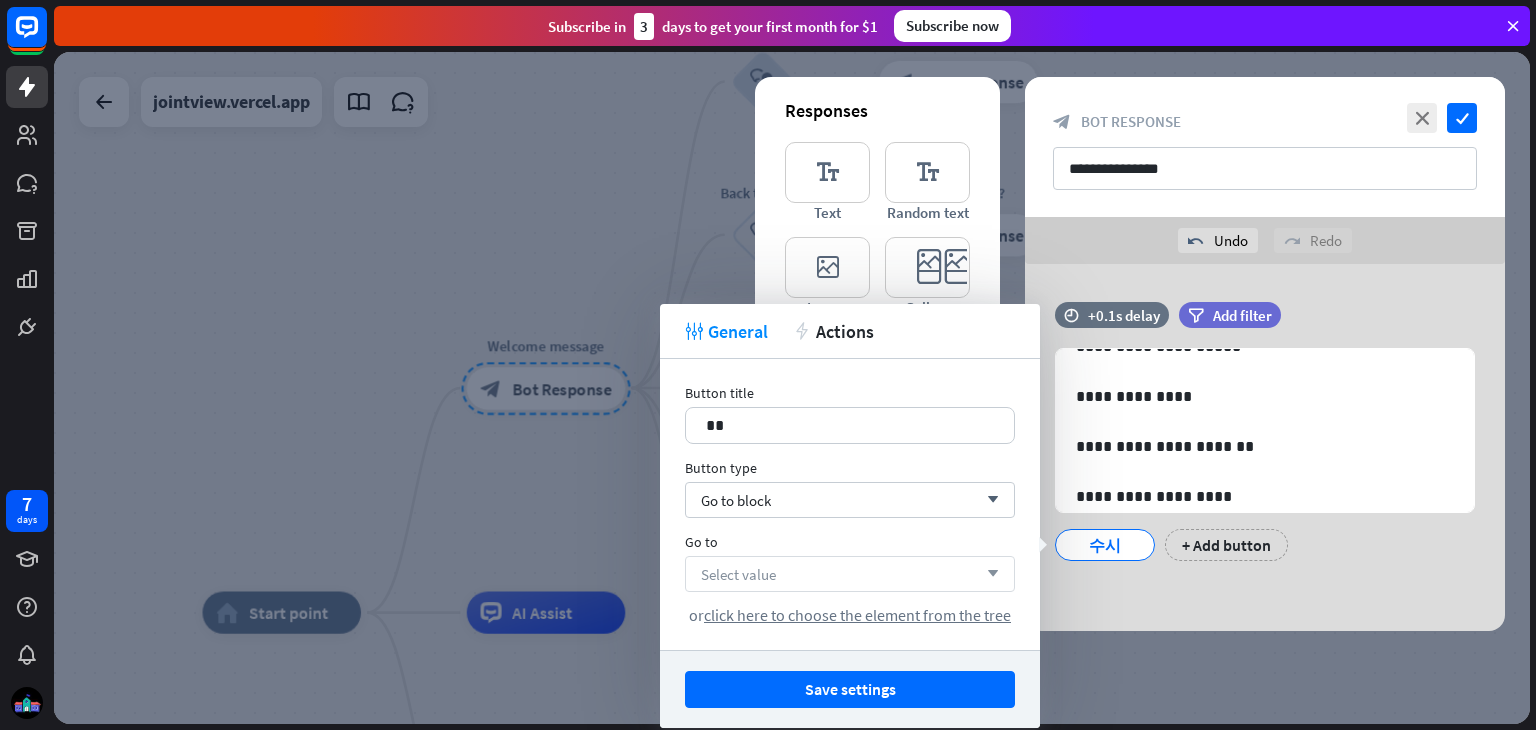 click on "Select value" at bounding box center (738, 574) 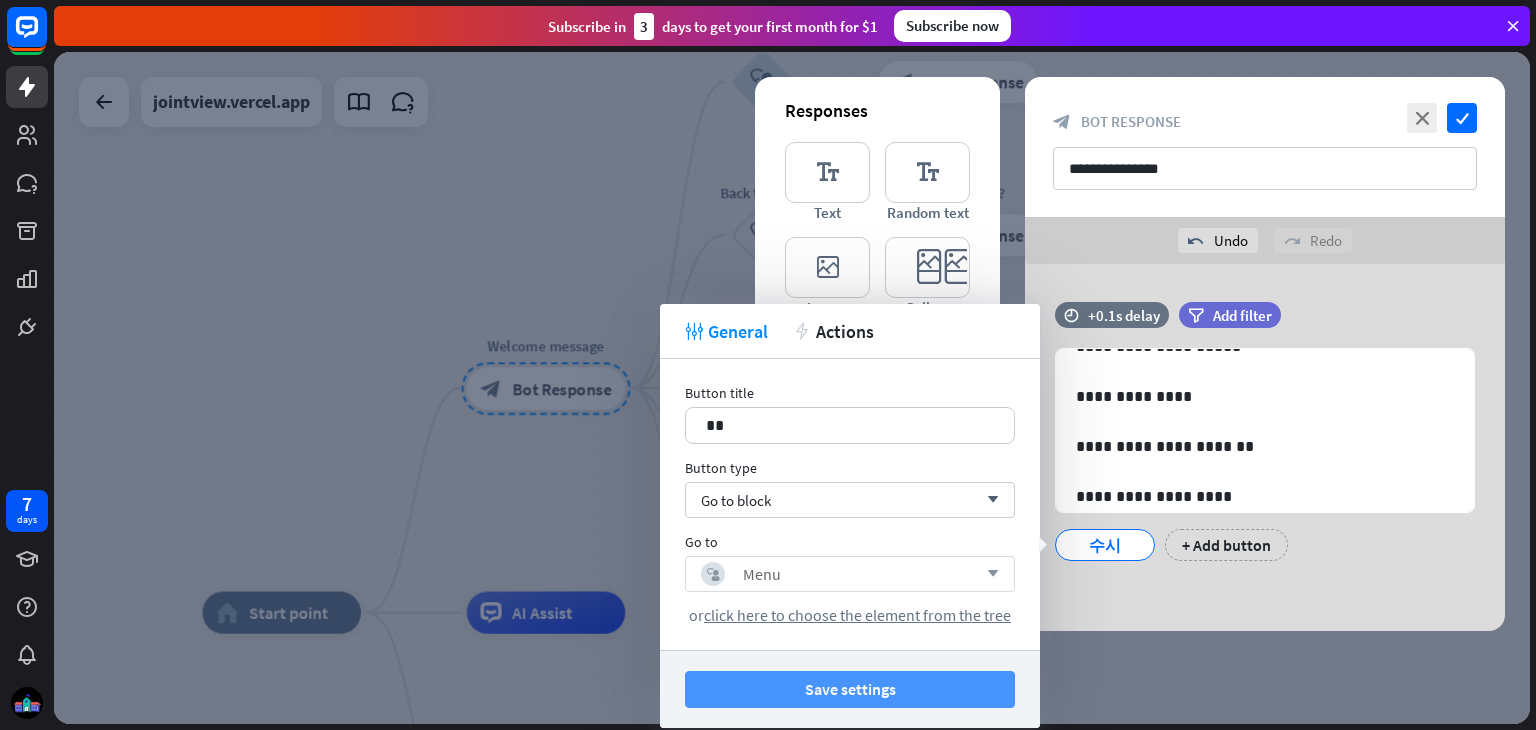 click on "Save settings" at bounding box center (850, 689) 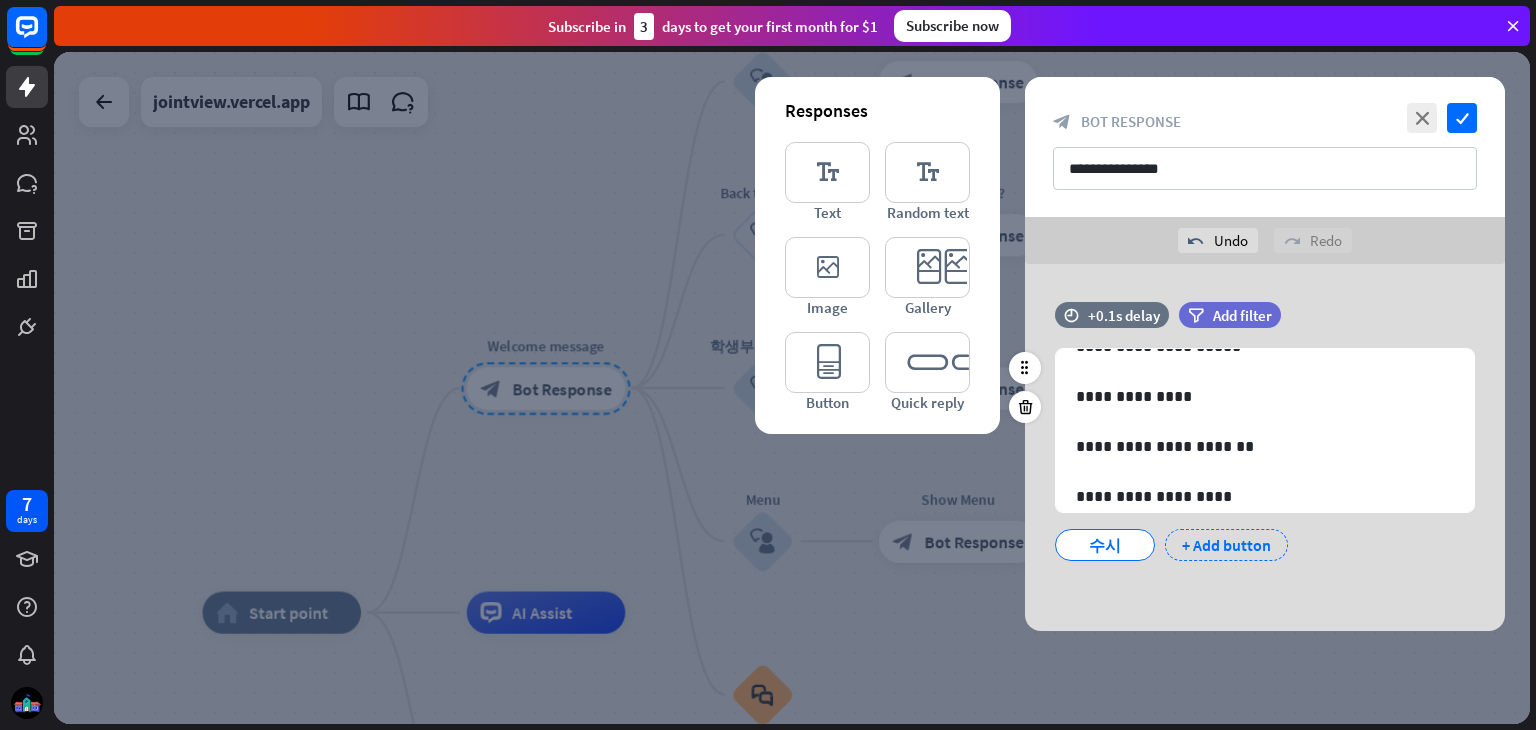 click on "+ Add button" at bounding box center (1226, 545) 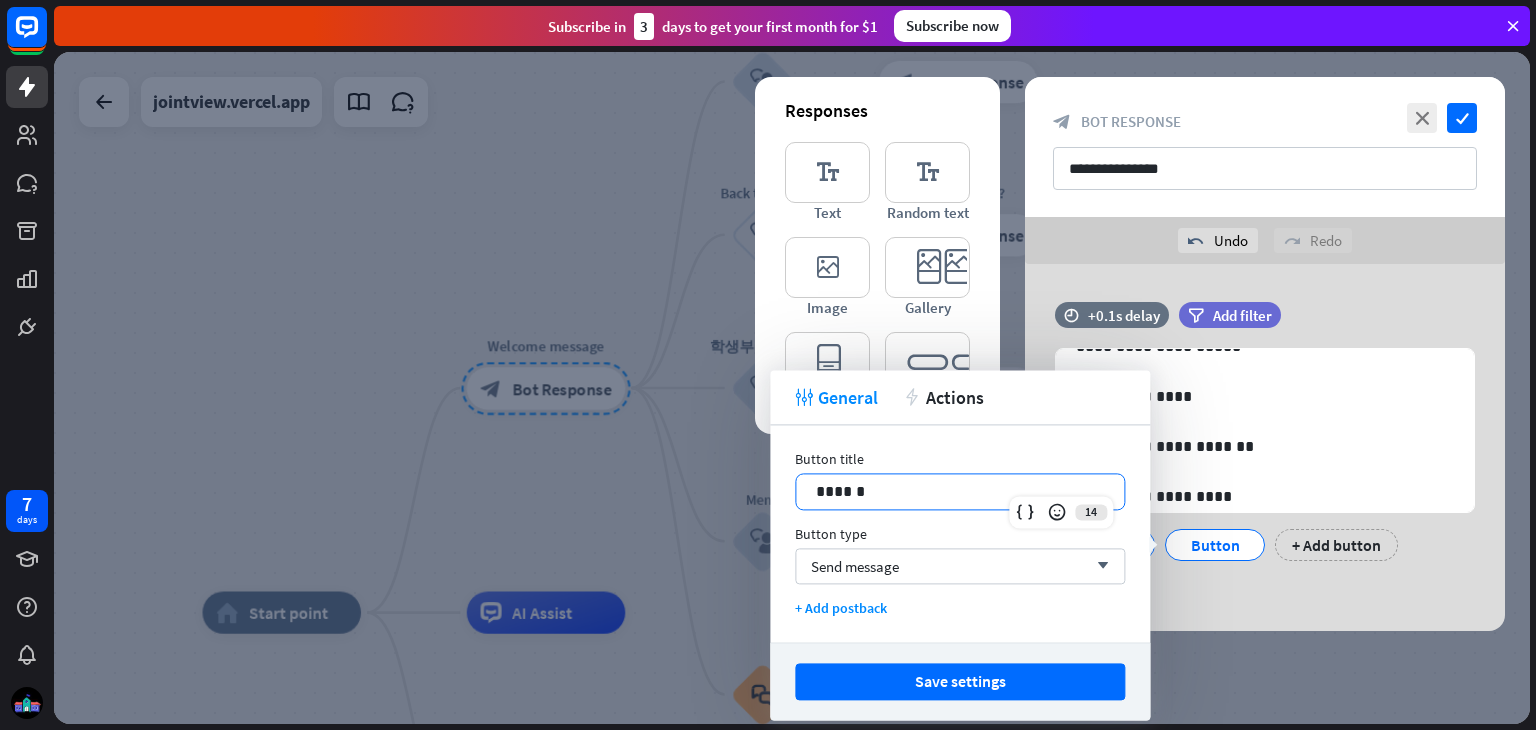 click on "******" at bounding box center [960, 491] 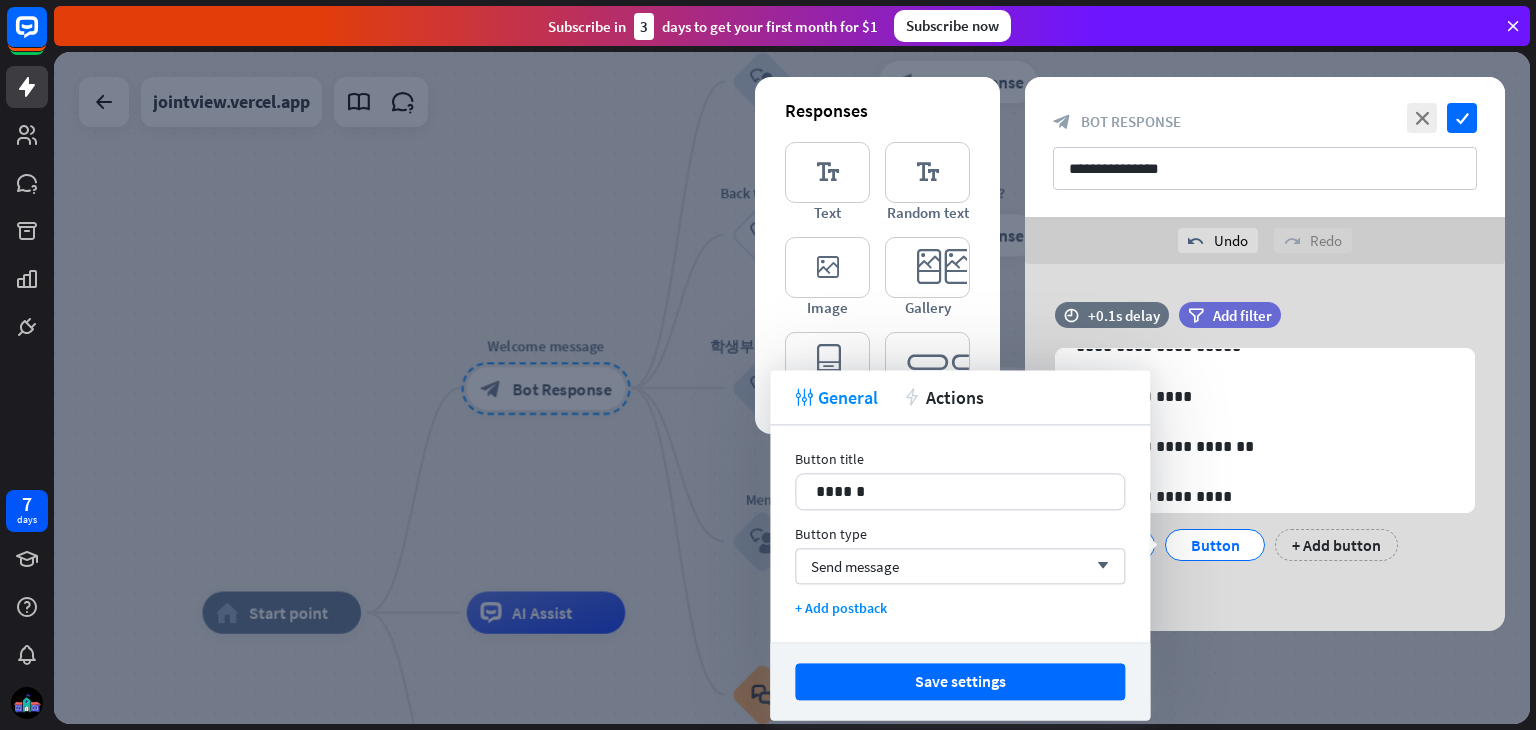 click at bounding box center [792, 388] 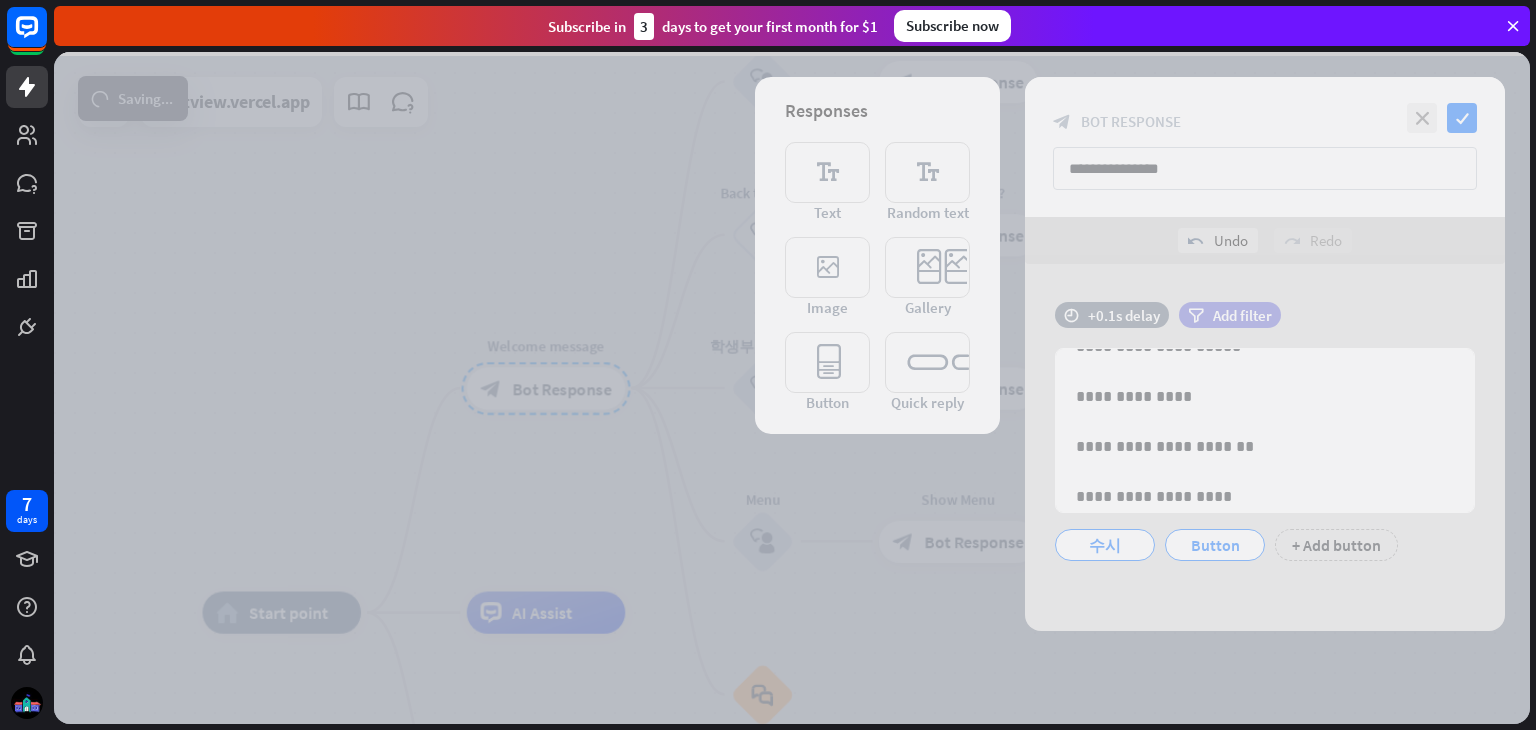 click at bounding box center [792, 388] 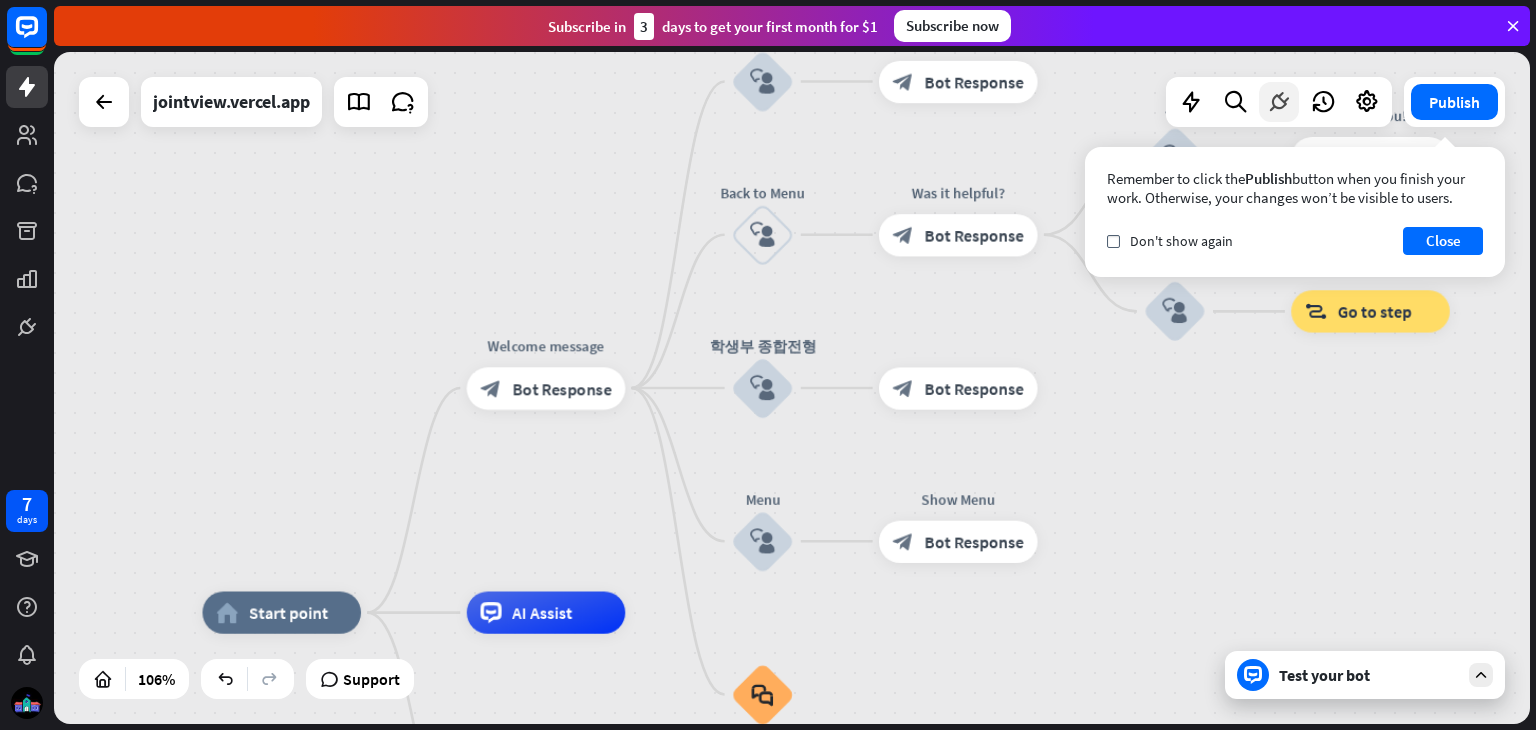 click at bounding box center (1279, 102) 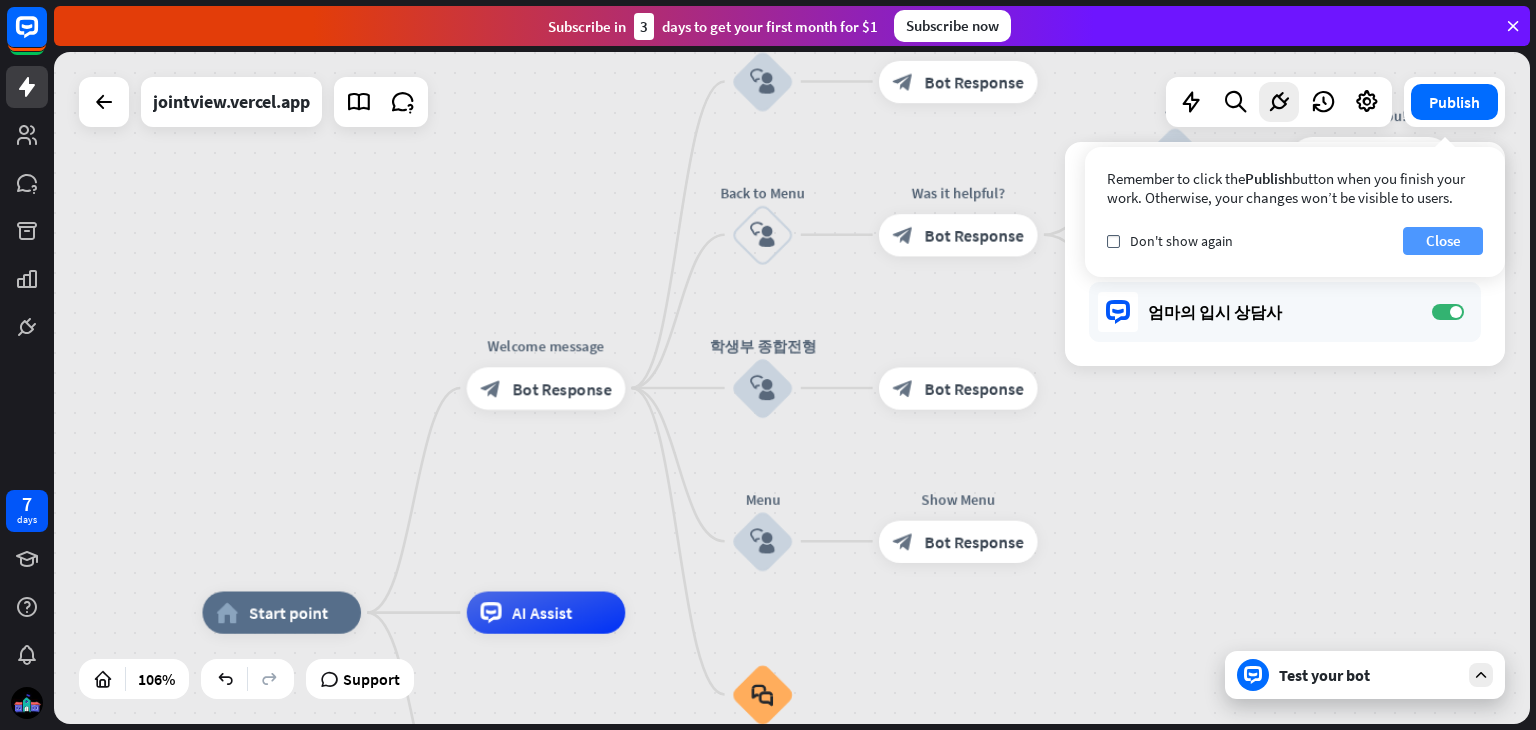 click on "Close" at bounding box center [1443, 241] 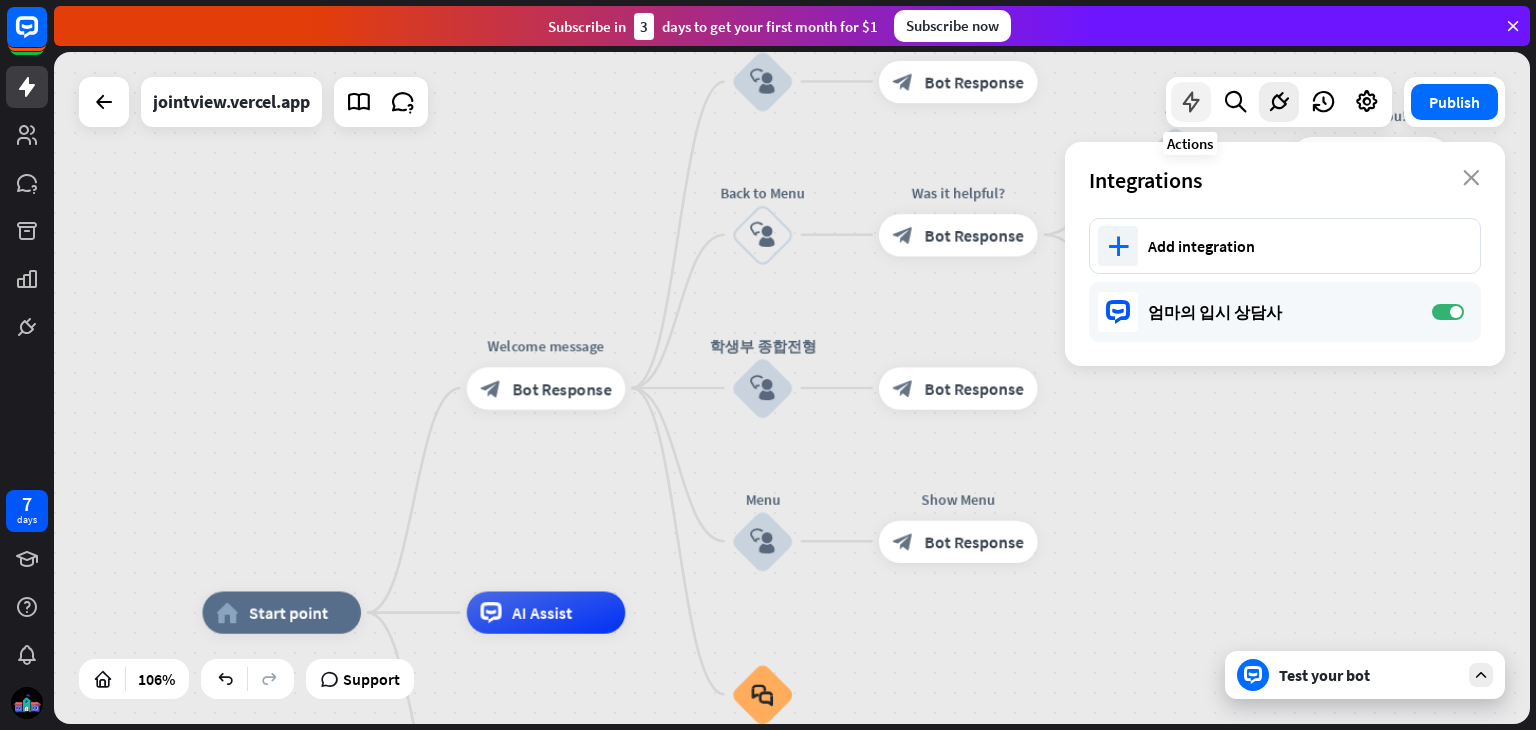 click at bounding box center (1191, 102) 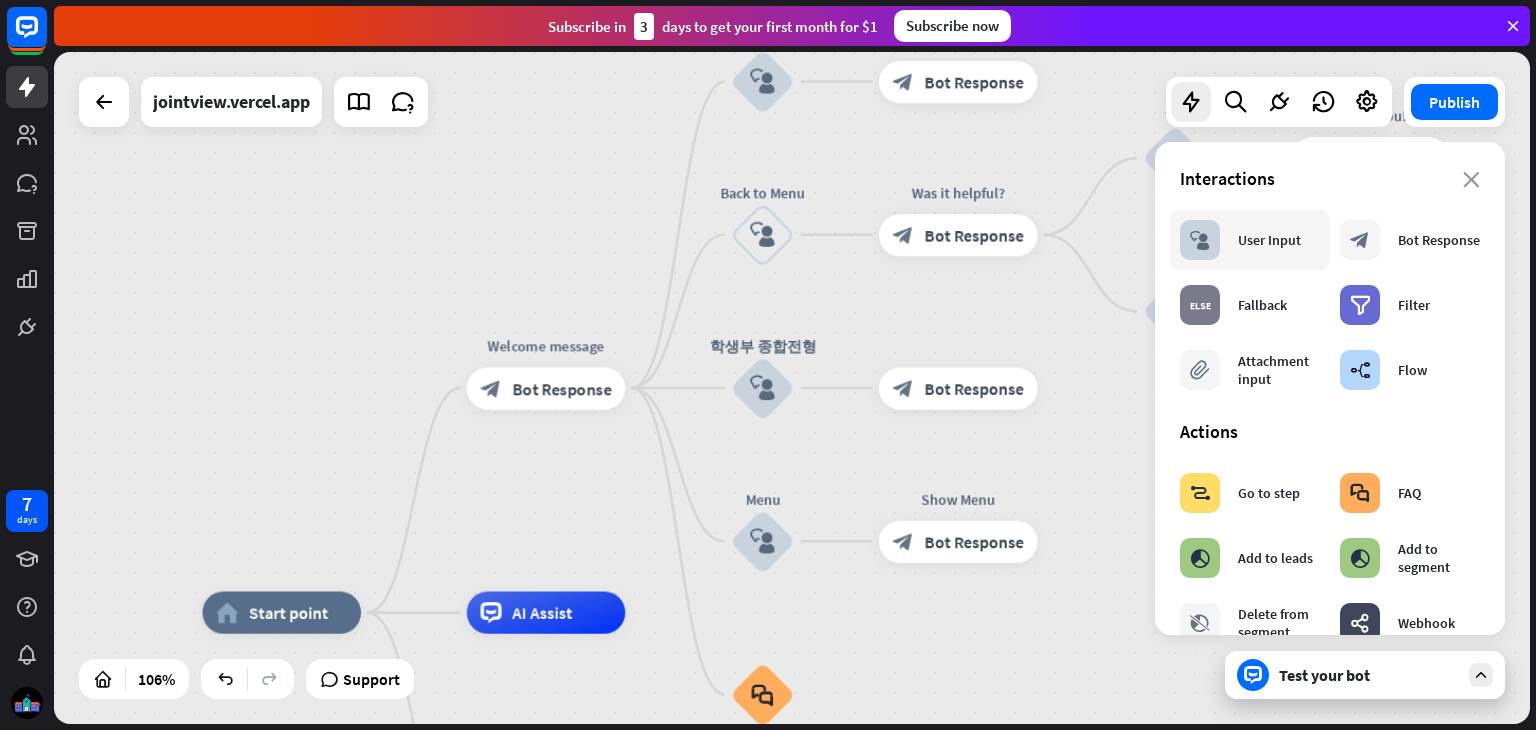 click on "block_user_input   User Input" at bounding box center (1240, 240) 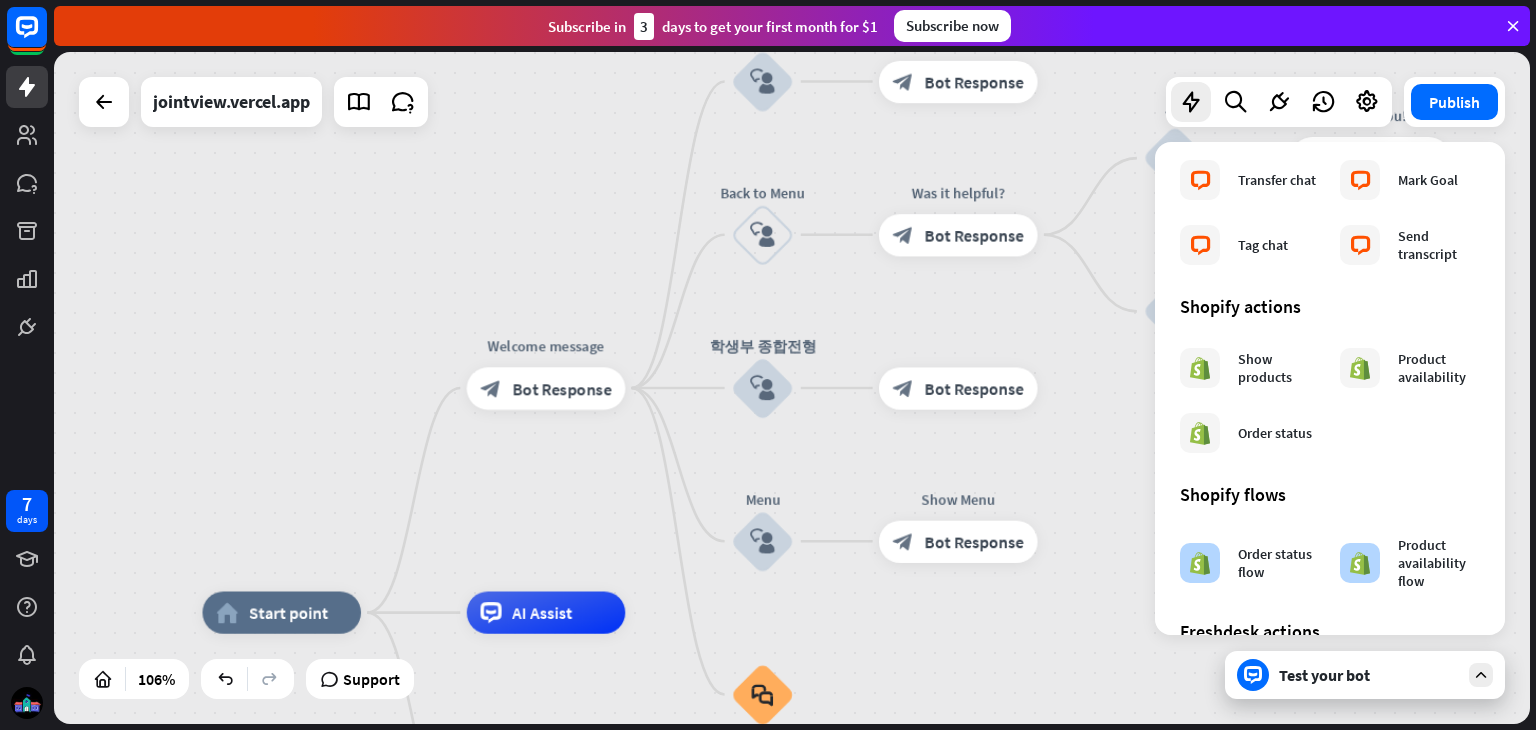 scroll, scrollTop: 0, scrollLeft: 0, axis: both 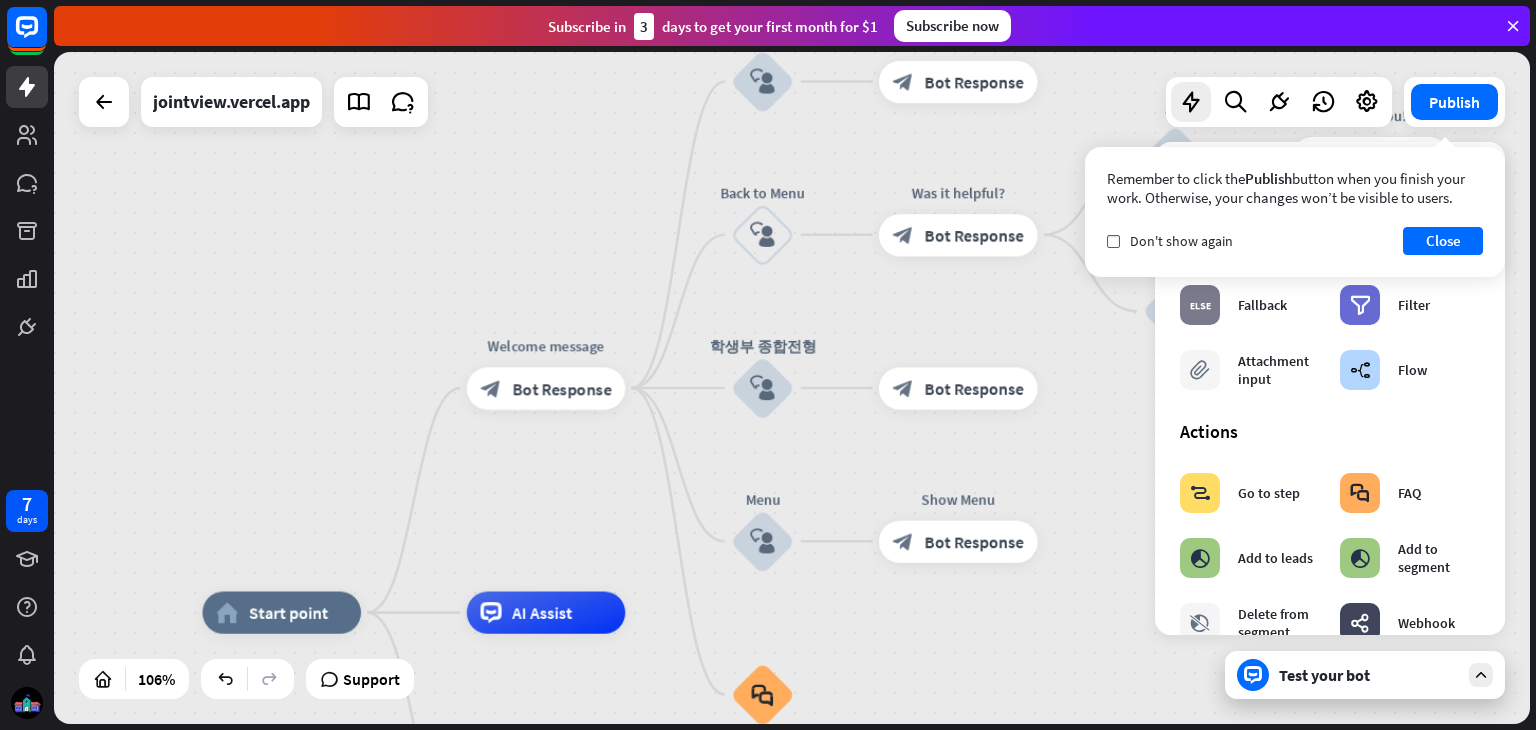 click on "Remember to click the
Publish
button when you finish your work. Otherwise, your changes won’t
be visible to users.
check   Don't show again    Close" at bounding box center (1295, 212) 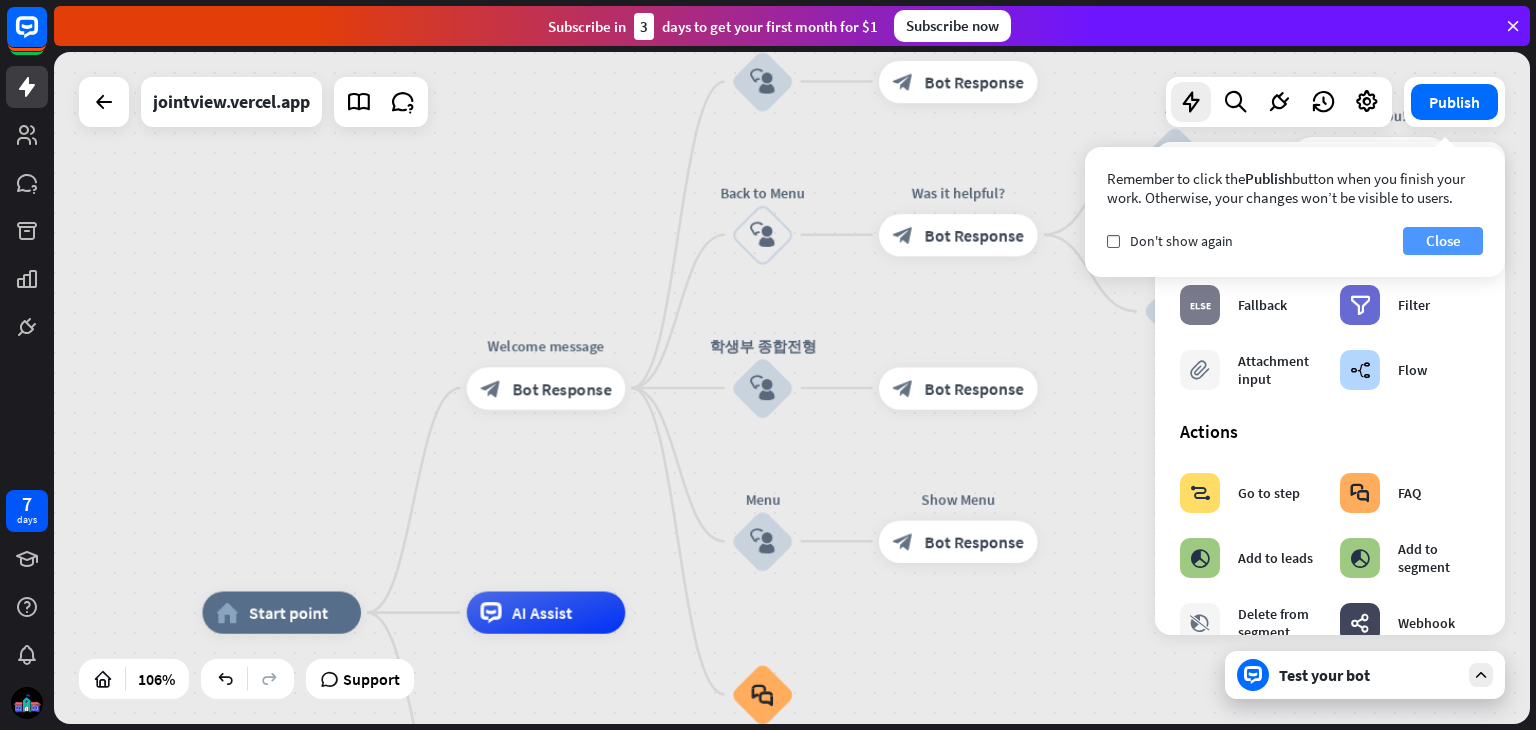 click on "Close" at bounding box center (1443, 241) 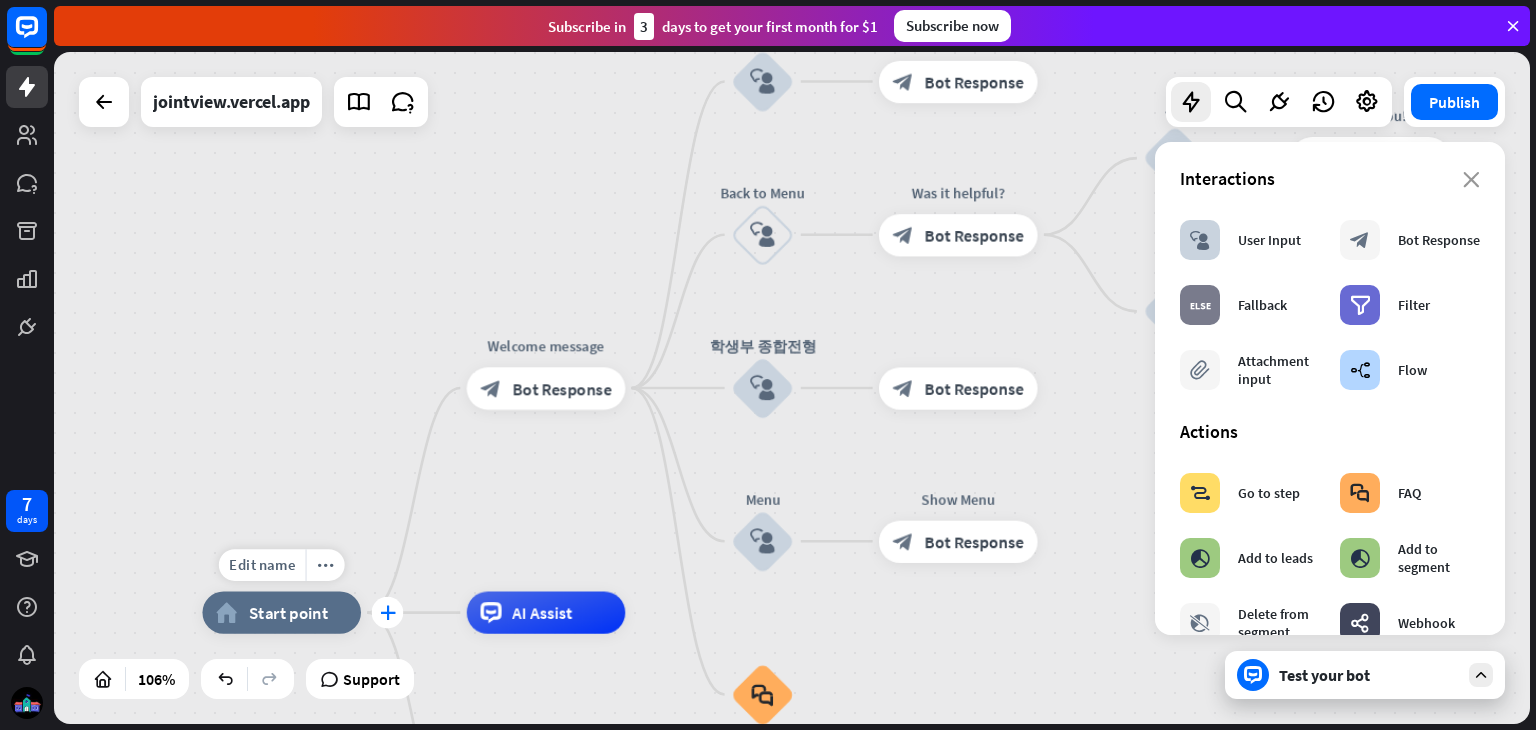 click on "plus" at bounding box center (388, 612) 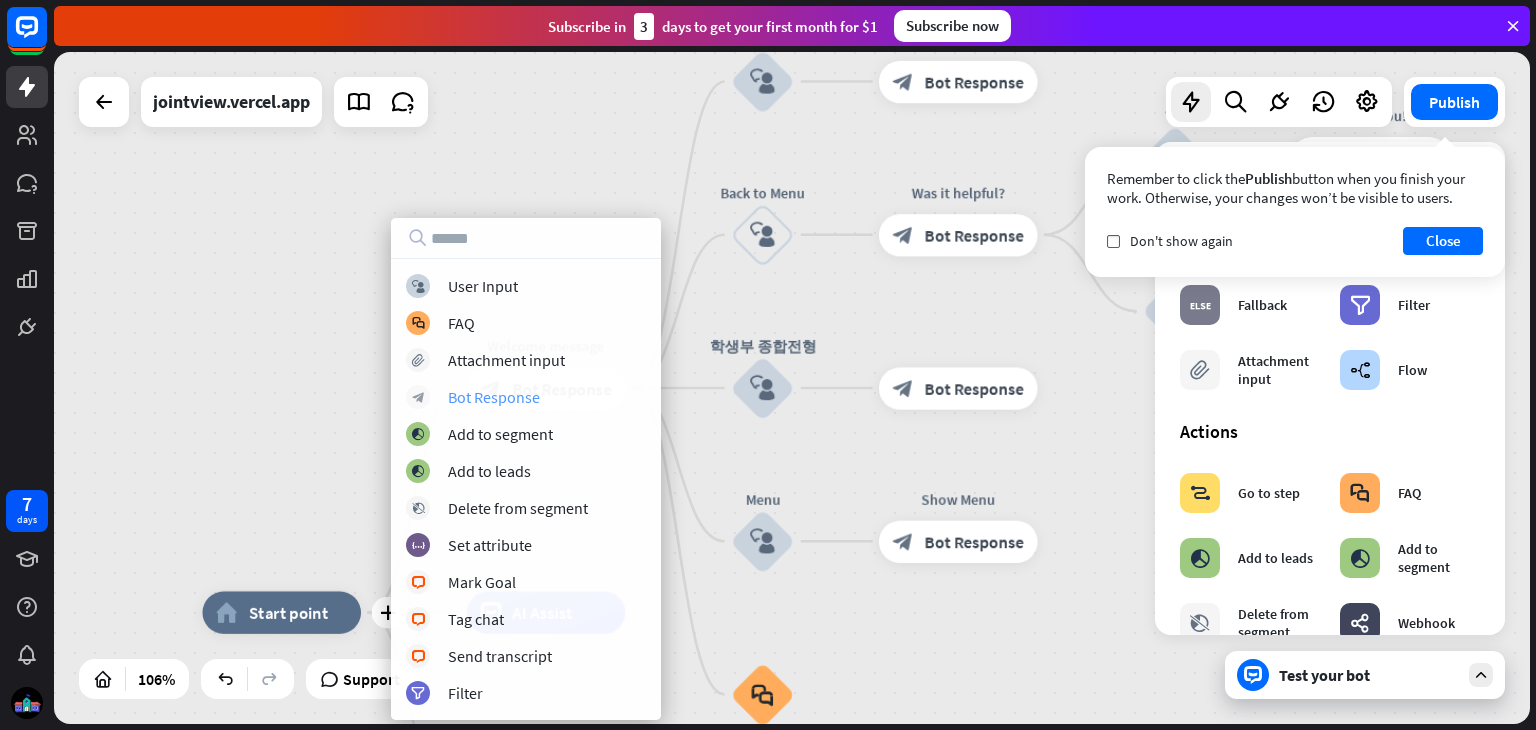 click on "Bot Response" at bounding box center (494, 397) 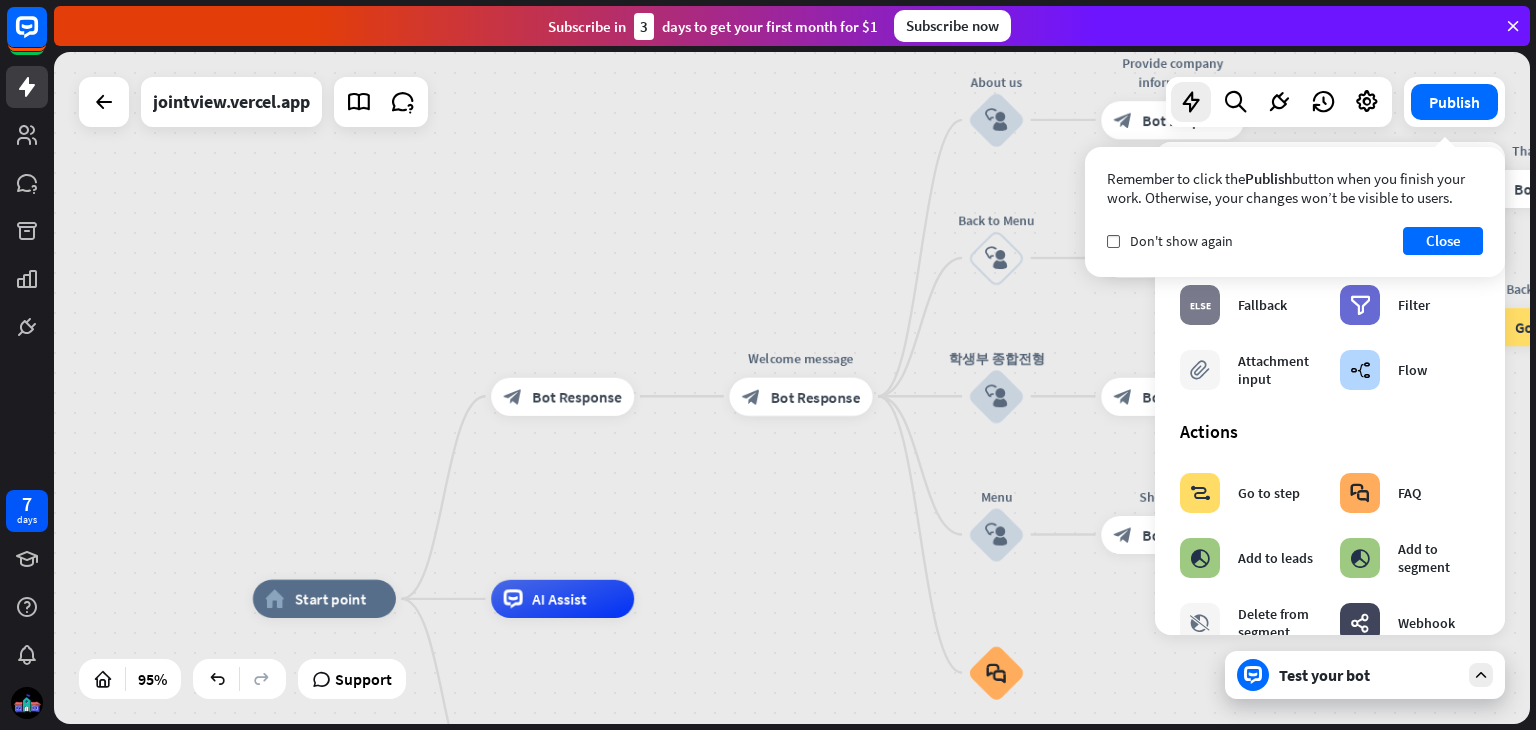 drag, startPoint x: 582, startPoint y: 400, endPoint x: 570, endPoint y: 173, distance: 227.31696 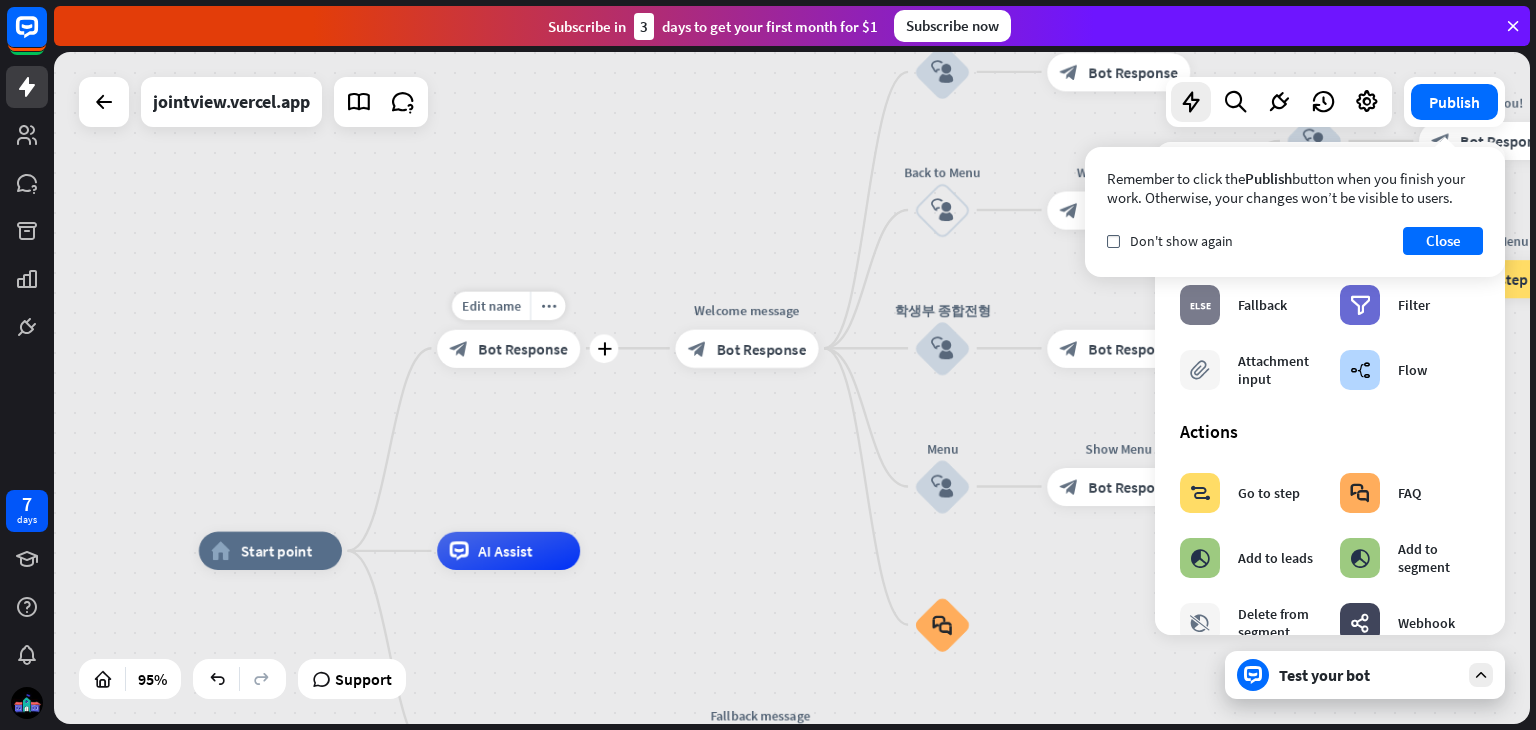 drag, startPoint x: 475, startPoint y: 393, endPoint x: 416, endPoint y: 346, distance: 75.43209 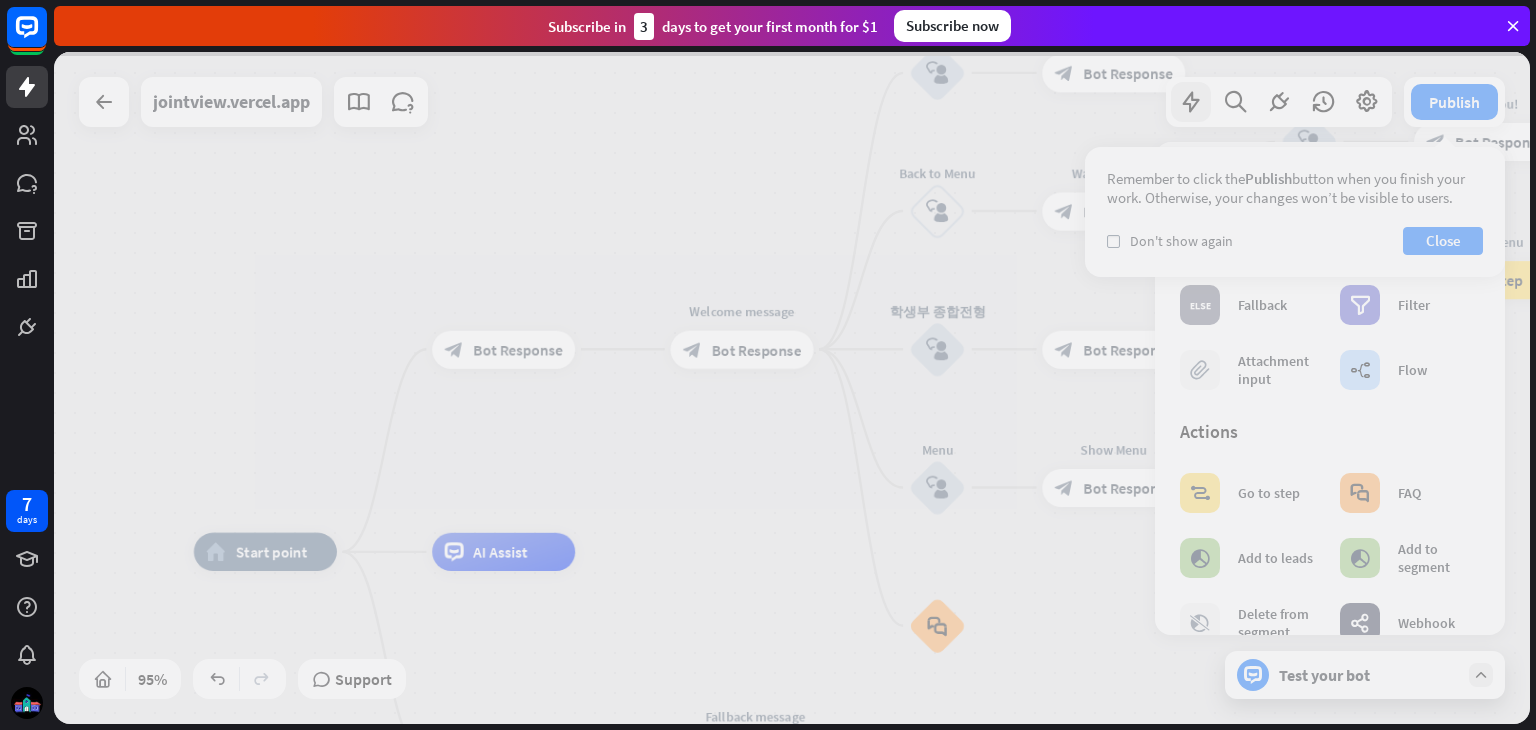 click on "home_2   Start point                   block_bot_response   Bot Response                 Welcome message   block_bot_response   Bot Response                 About us   block_user_input                 Provide company information   block_bot_response   Bot Response                 Back to Menu   block_user_input                 Was it helpful?   block_bot_response   Bot Response                 Yes   block_user_input                 Thank you!   block_bot_response   Bot Response                 No   block_user_input                 Back to Menu   block_goto   Go to step                 학생부 종합전형   block_user_input                   block_bot_response   Bot Response                 Menu   block_user_input                 Show Menu   block_bot_response   Bot Response                   block_faq                     AI Assist                   block_fallback   Default fallback                 Fallback message   block_bot_response   Bot Response" at bounding box center [792, 388] 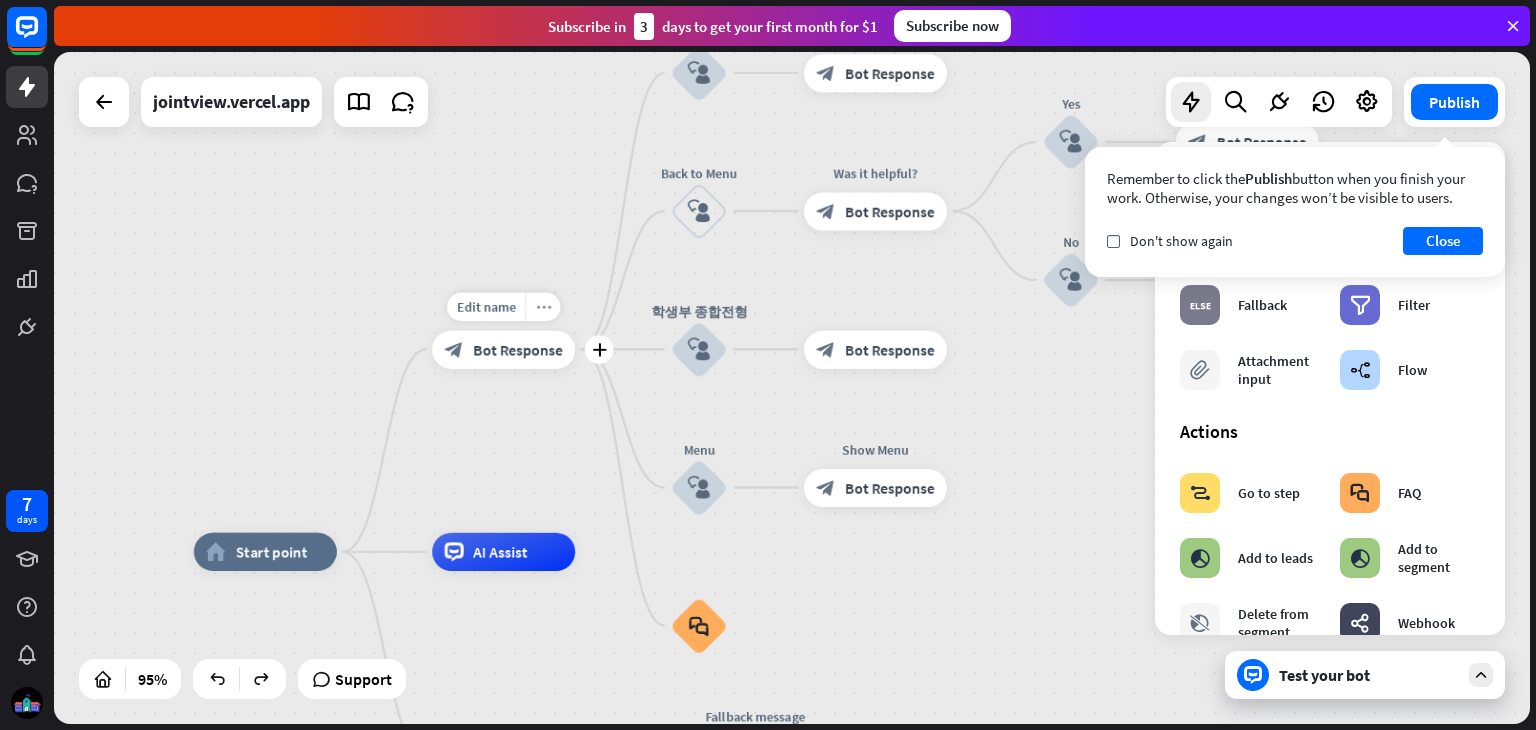 click on "more_horiz" at bounding box center [543, 306] 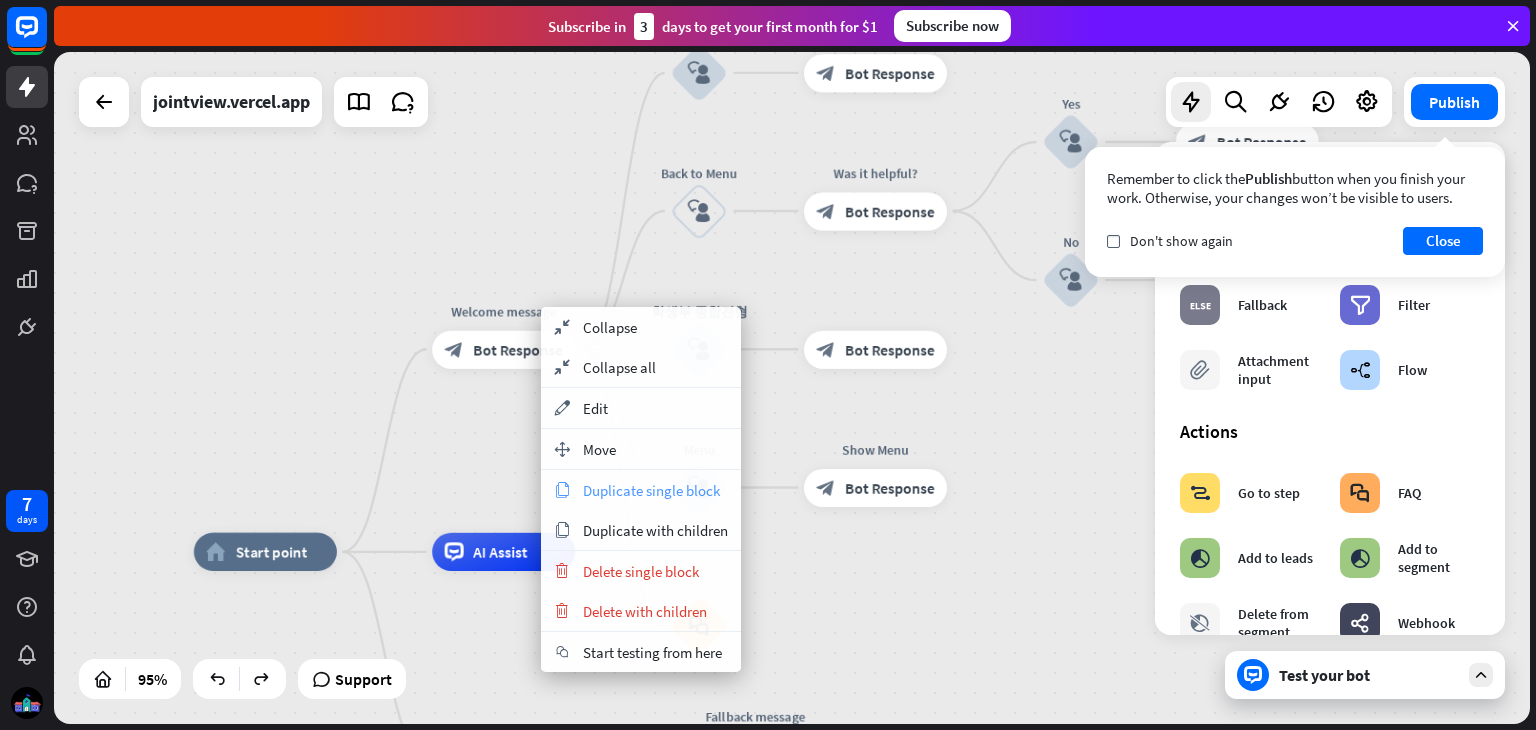 click on "Duplicate single block" at bounding box center (651, 490) 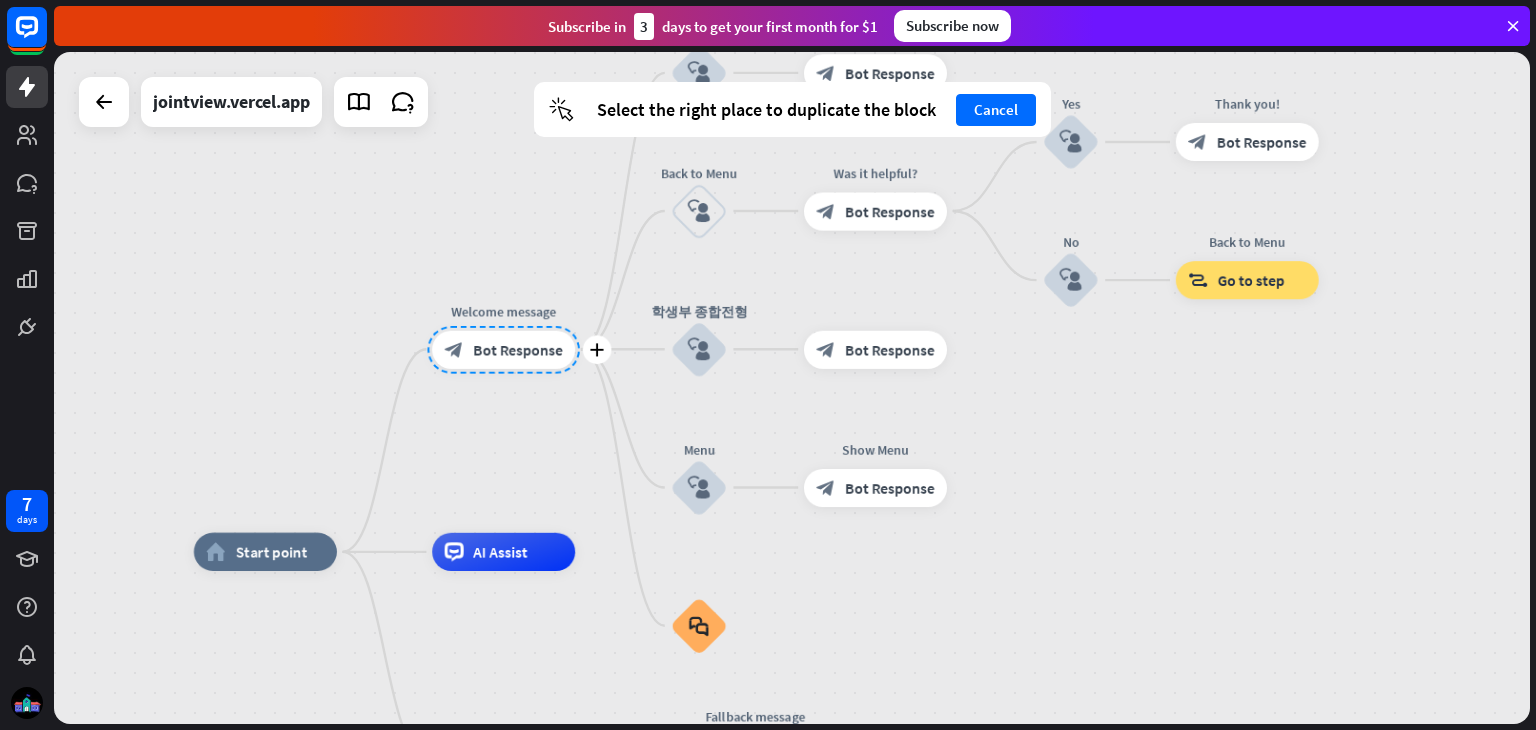 click on "plus     Welcome message   block_bot_response   Bot Response" at bounding box center [503, 349] 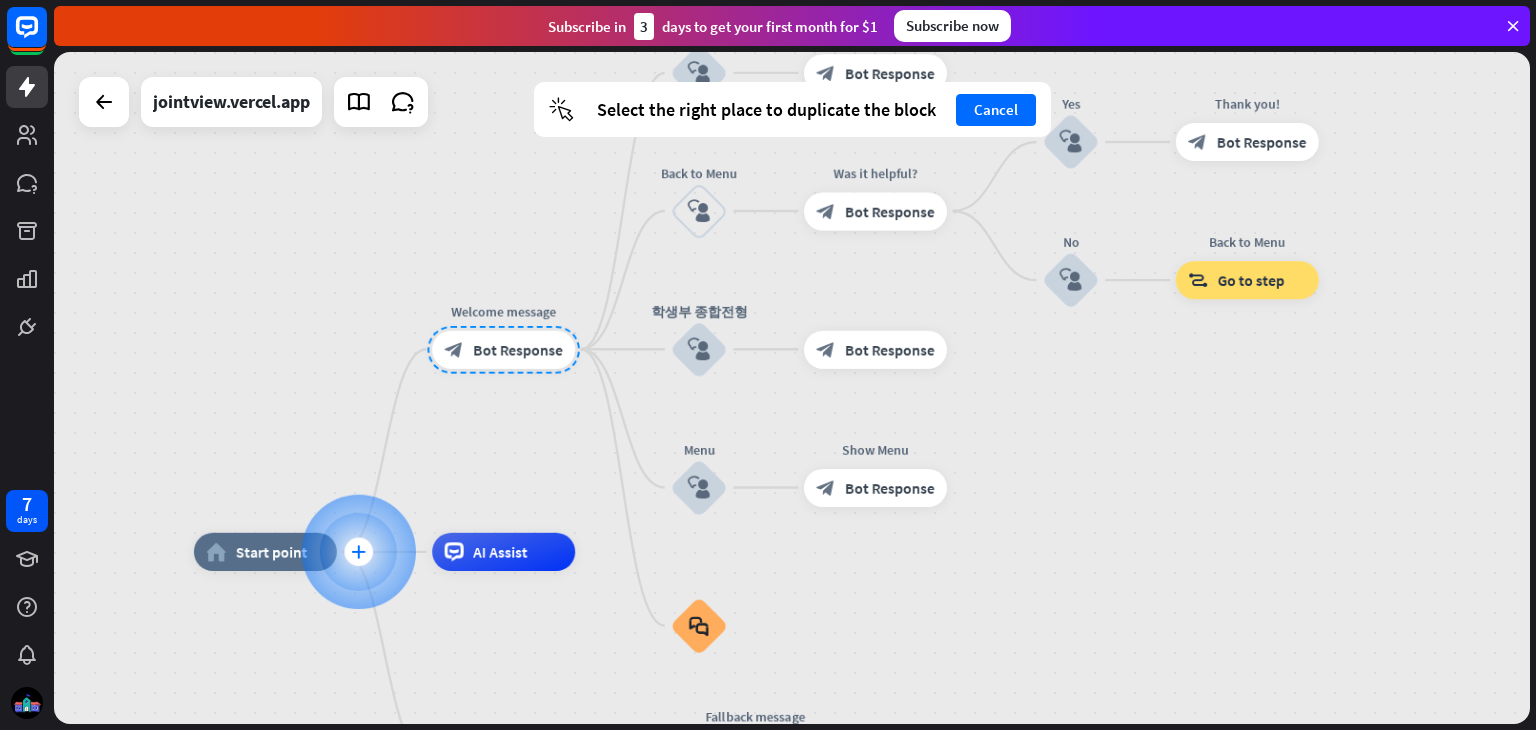 click on "plus" at bounding box center (358, 552) 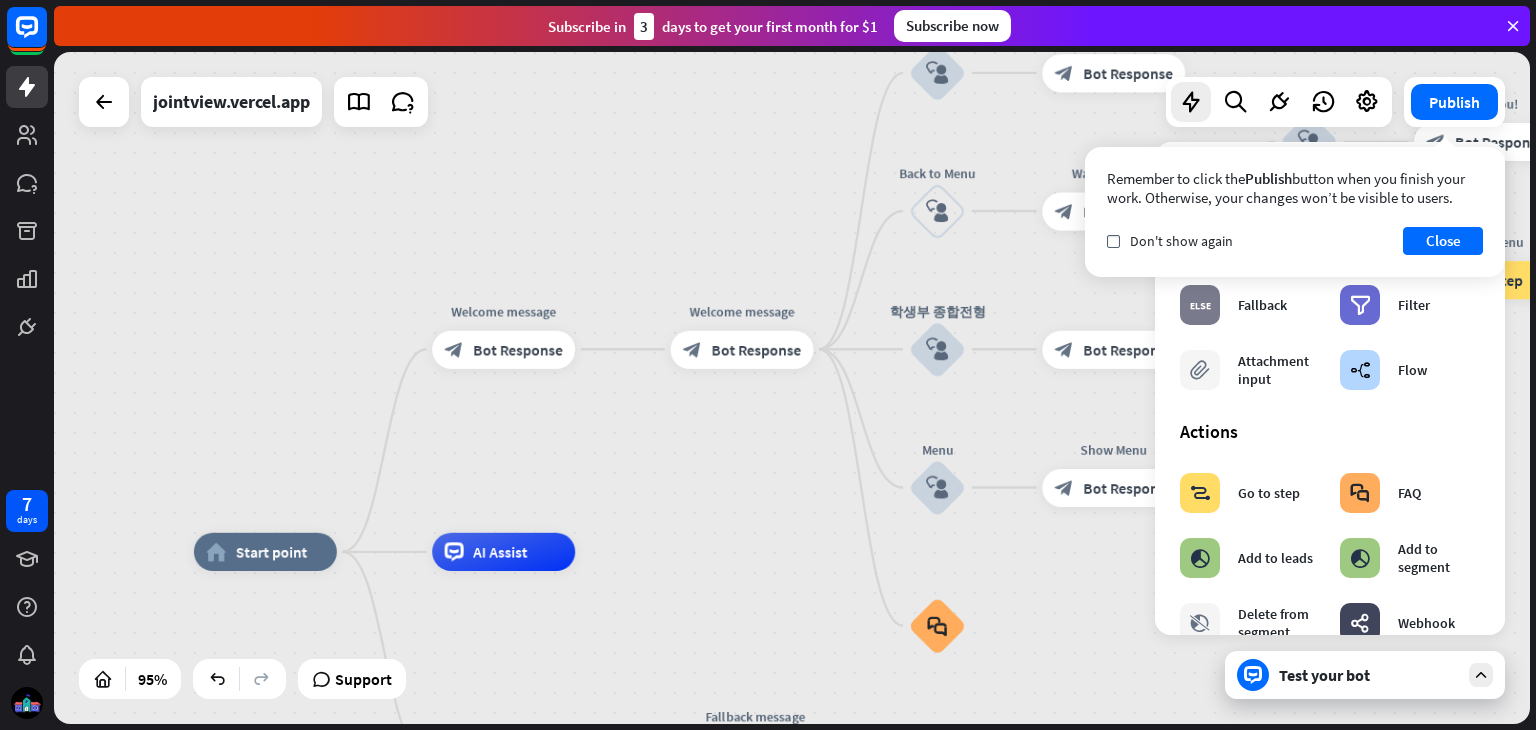 drag, startPoint x: 749, startPoint y: 349, endPoint x: 380, endPoint y: 505, distance: 400.62076 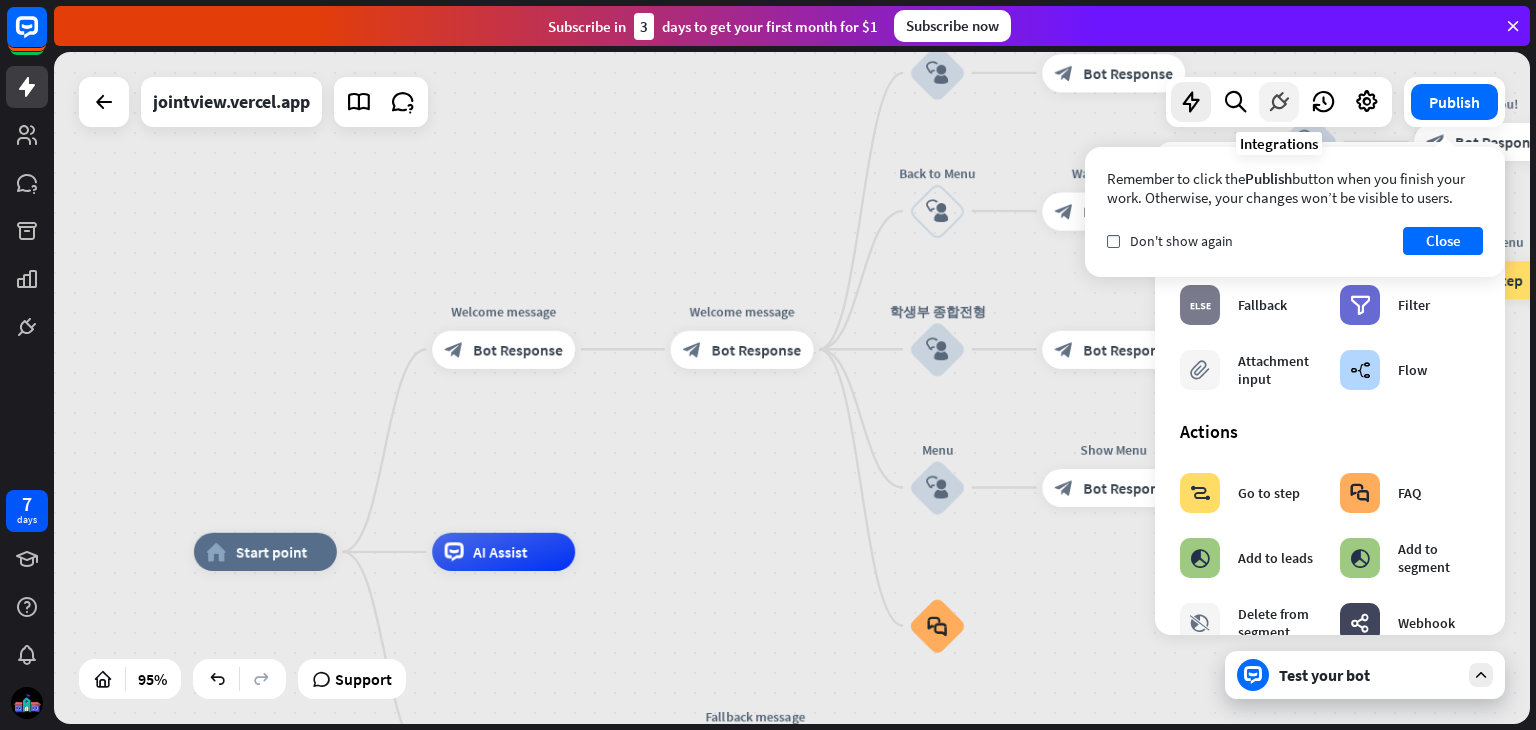 click at bounding box center (1279, 102) 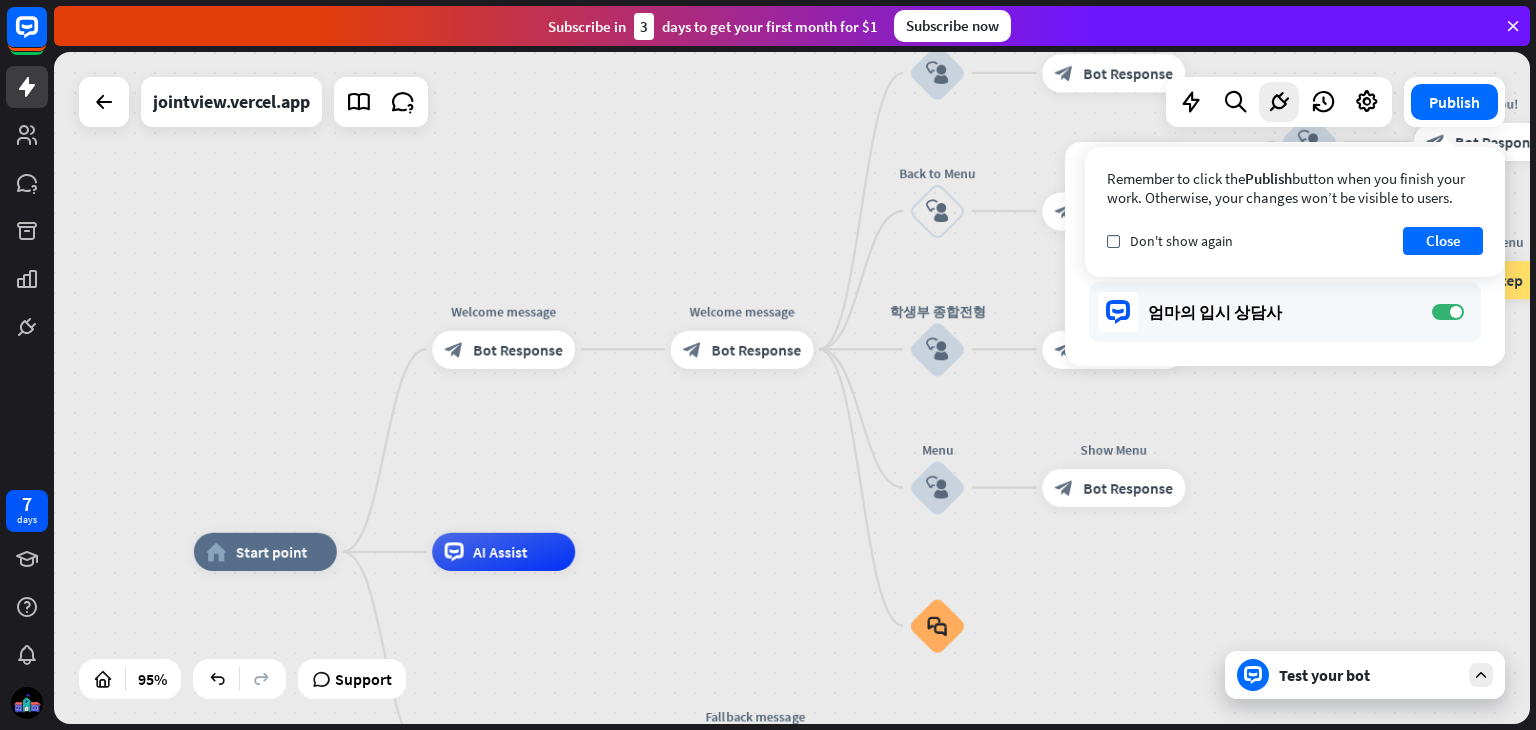 drag, startPoint x: 702, startPoint y: 341, endPoint x: 415, endPoint y: 477, distance: 317.5925 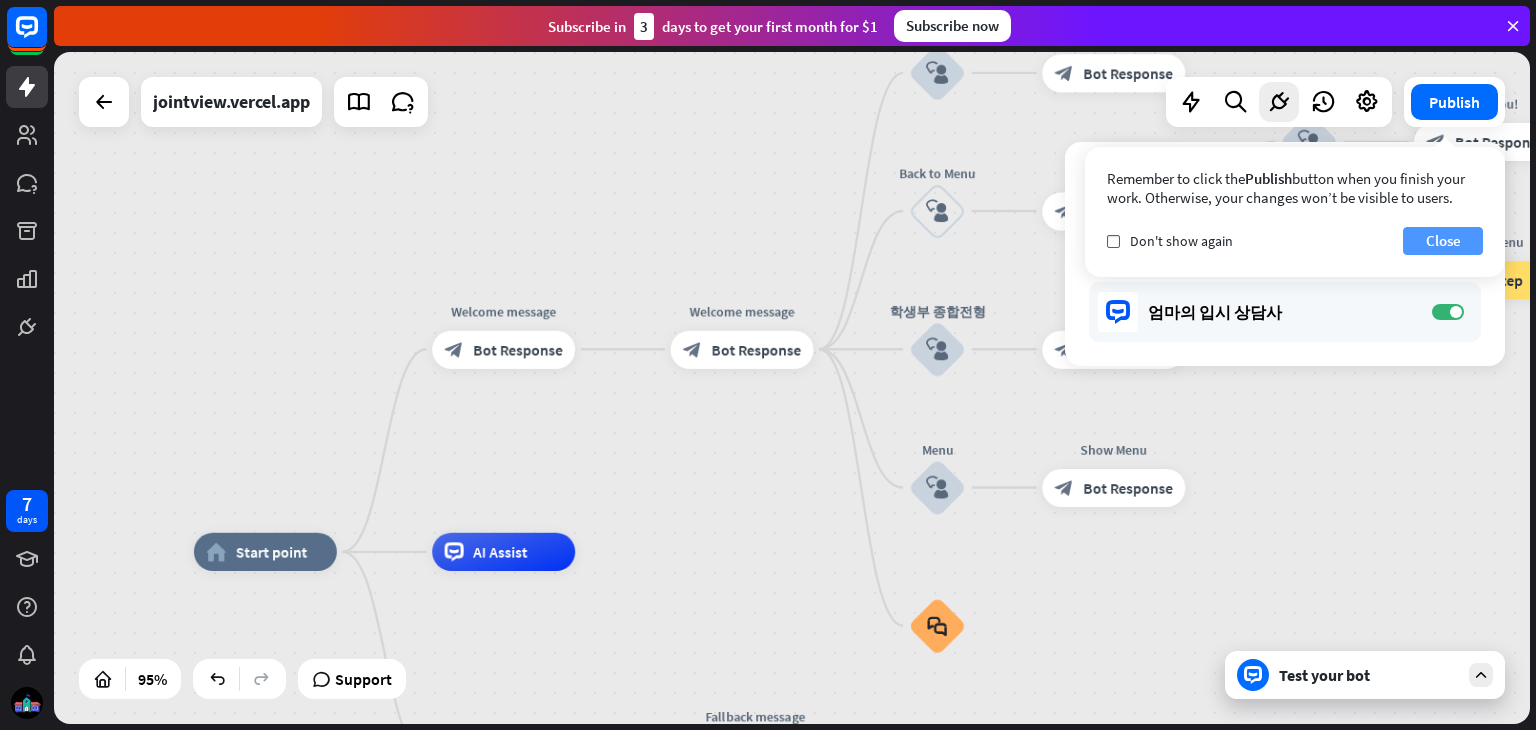 click on "Close" at bounding box center [1443, 241] 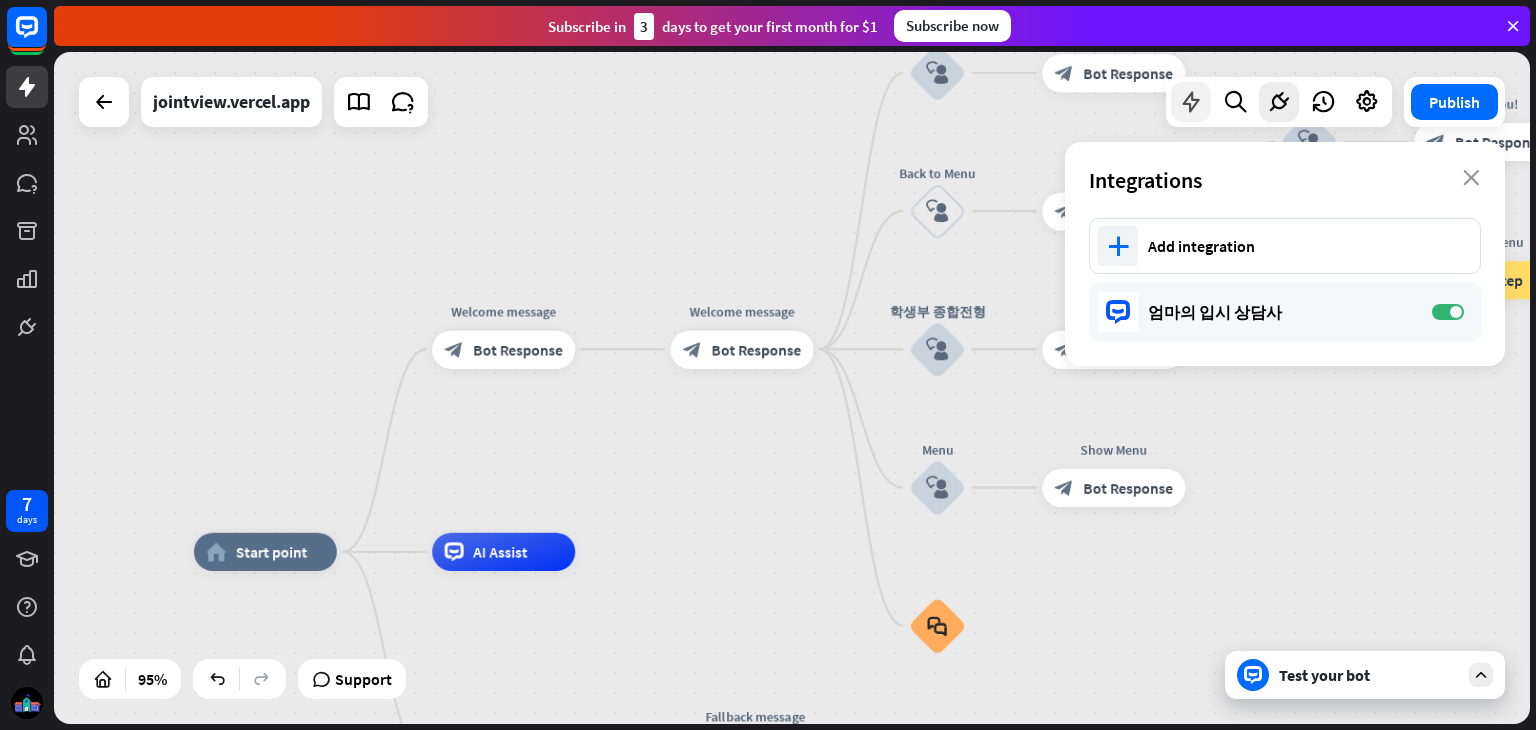 click at bounding box center (1191, 102) 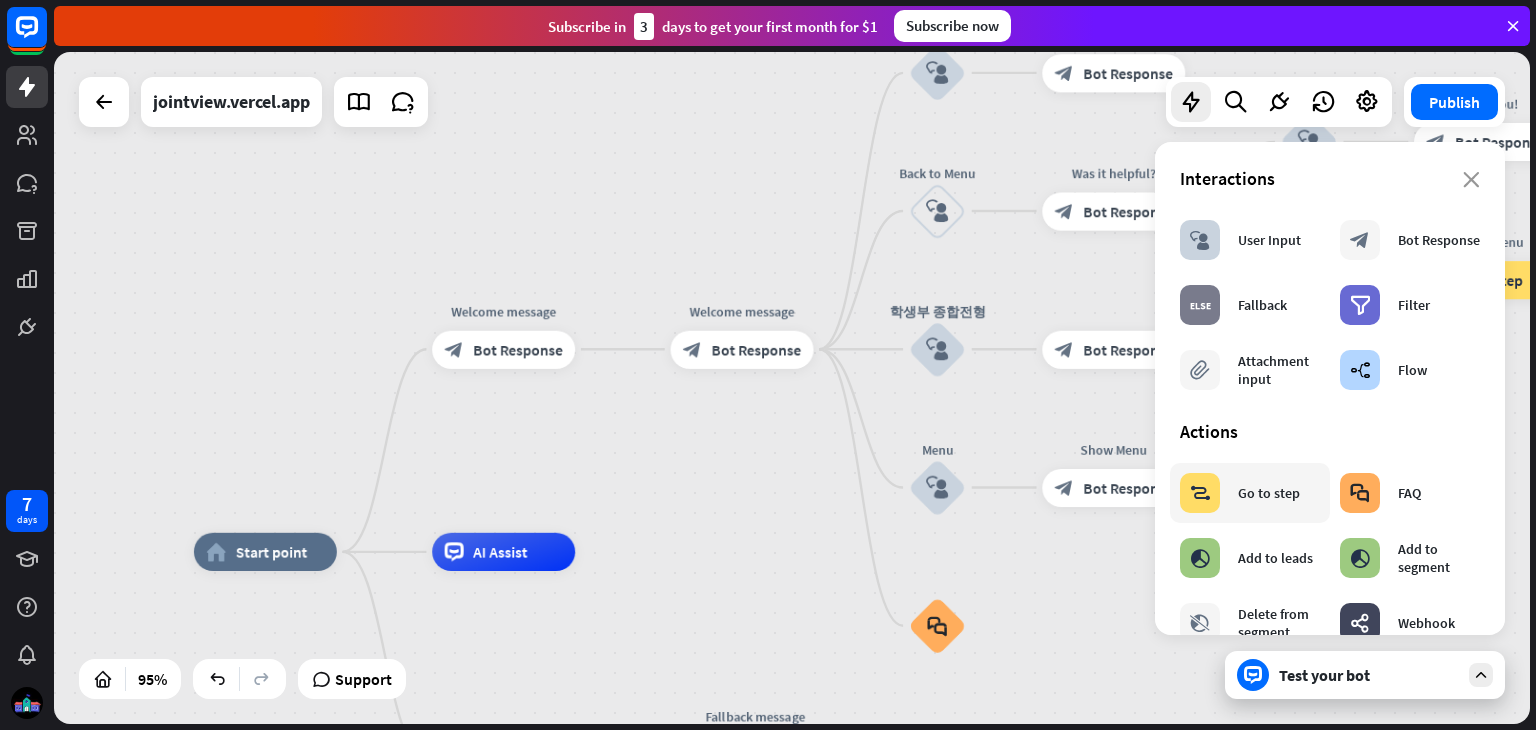 click on "block_goto   Go to step" at bounding box center [1240, 493] 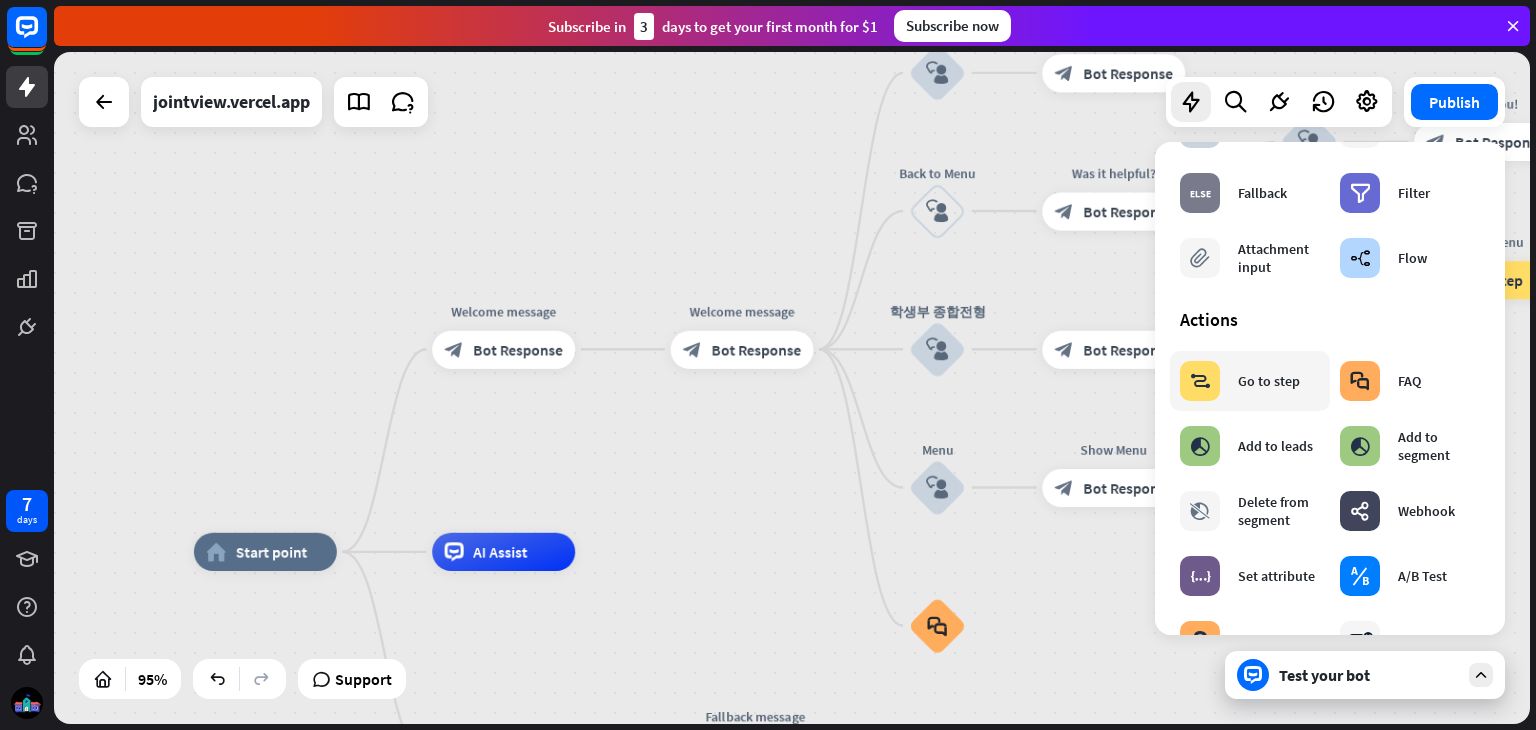 scroll, scrollTop: 114, scrollLeft: 0, axis: vertical 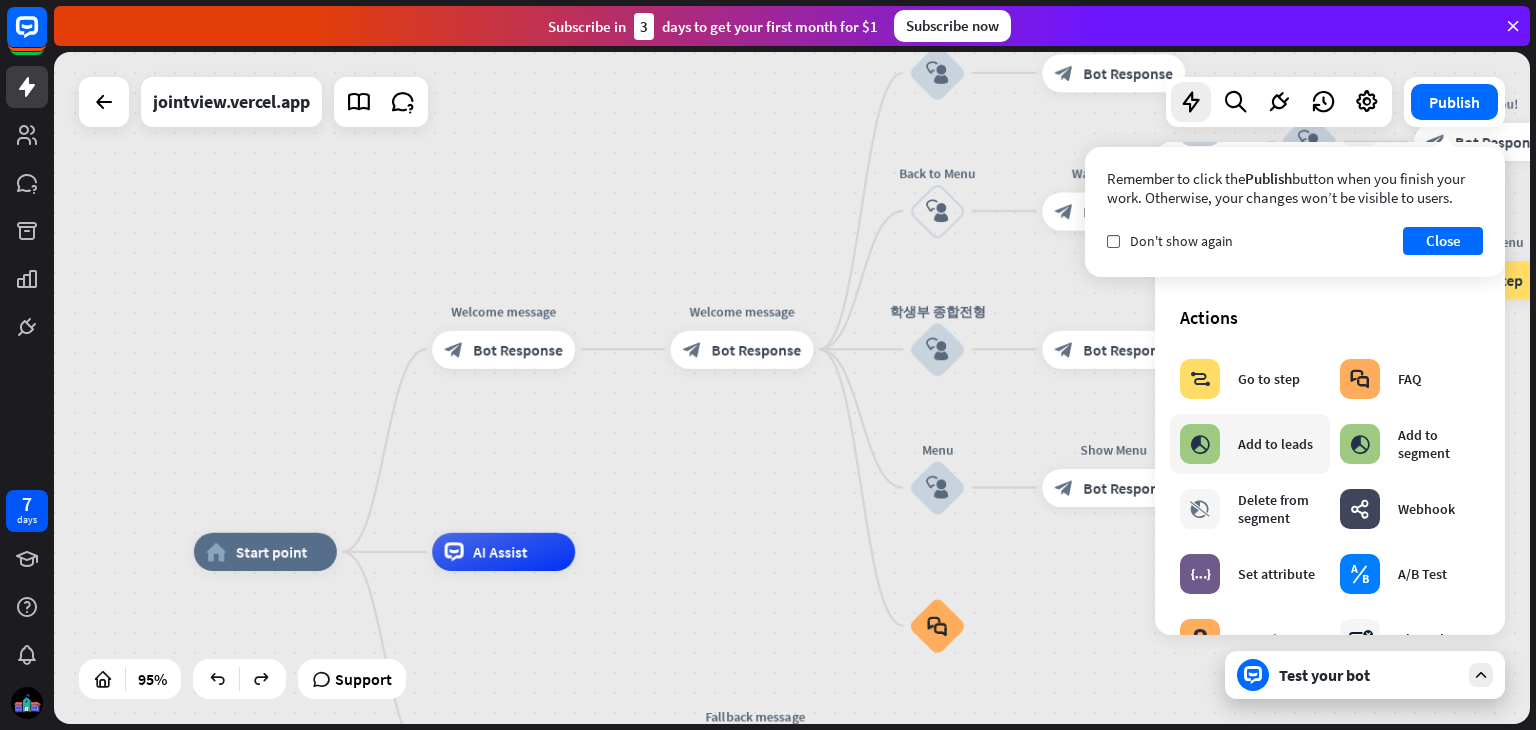 click on "Add to leads" at bounding box center [1275, 444] 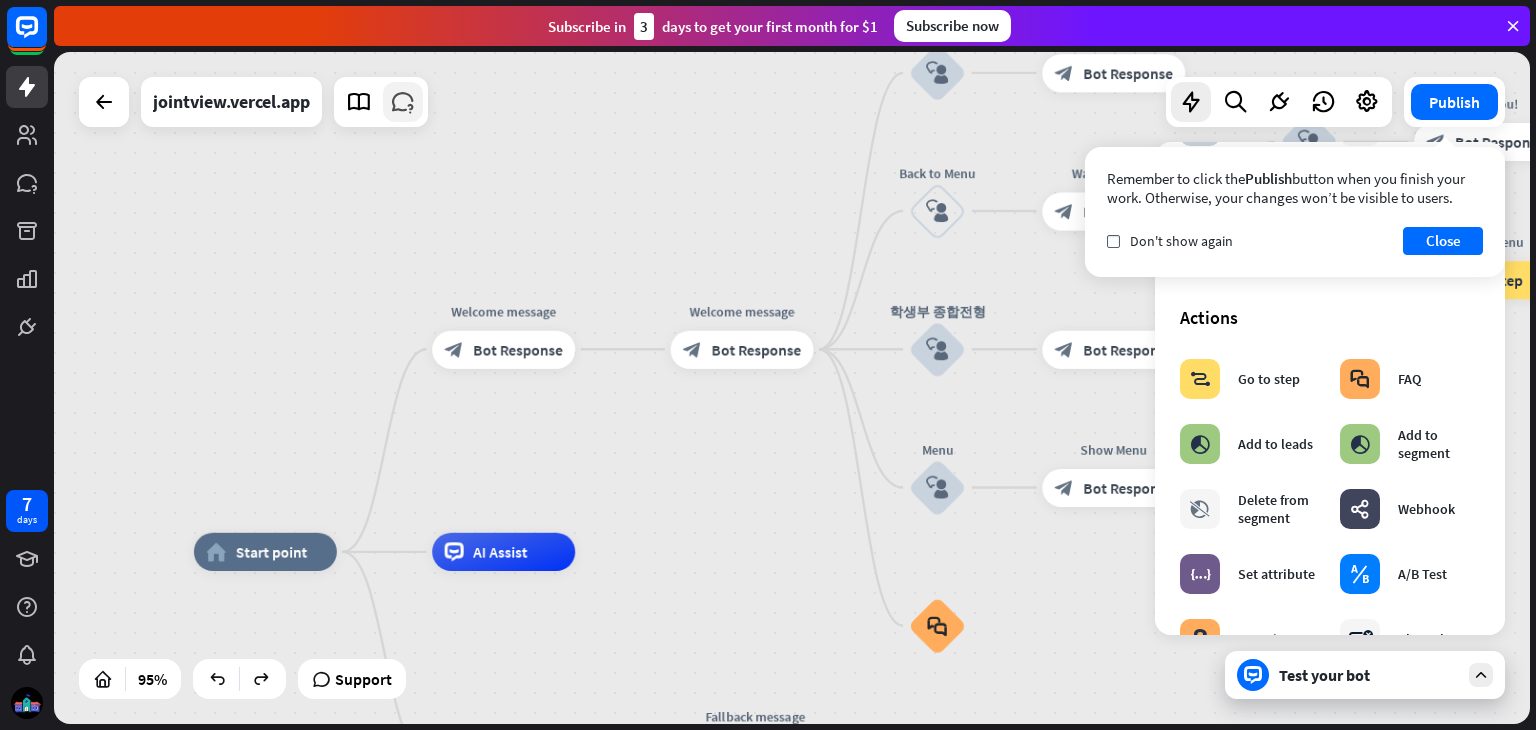 click at bounding box center [403, 102] 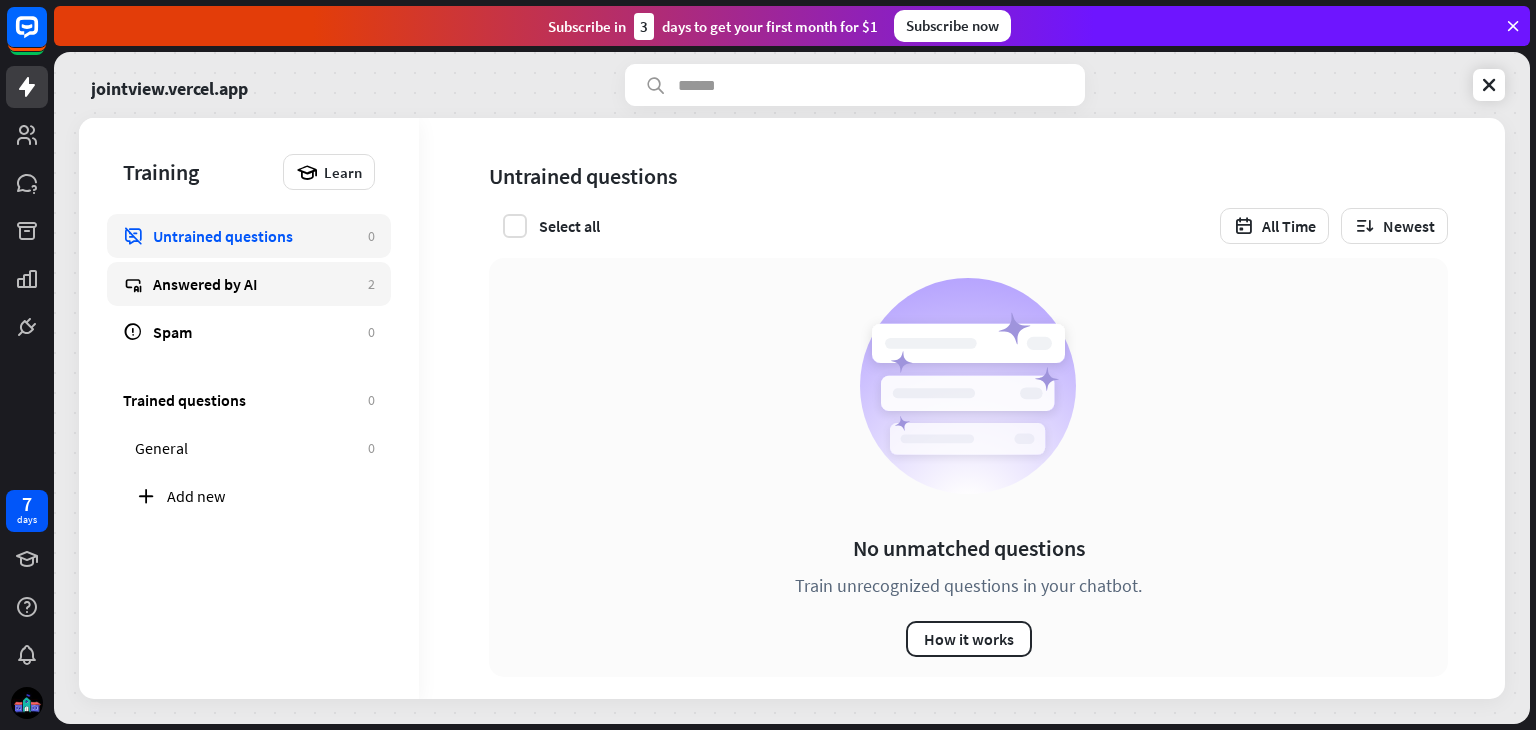 click on "Answered by AI" at bounding box center (255, 284) 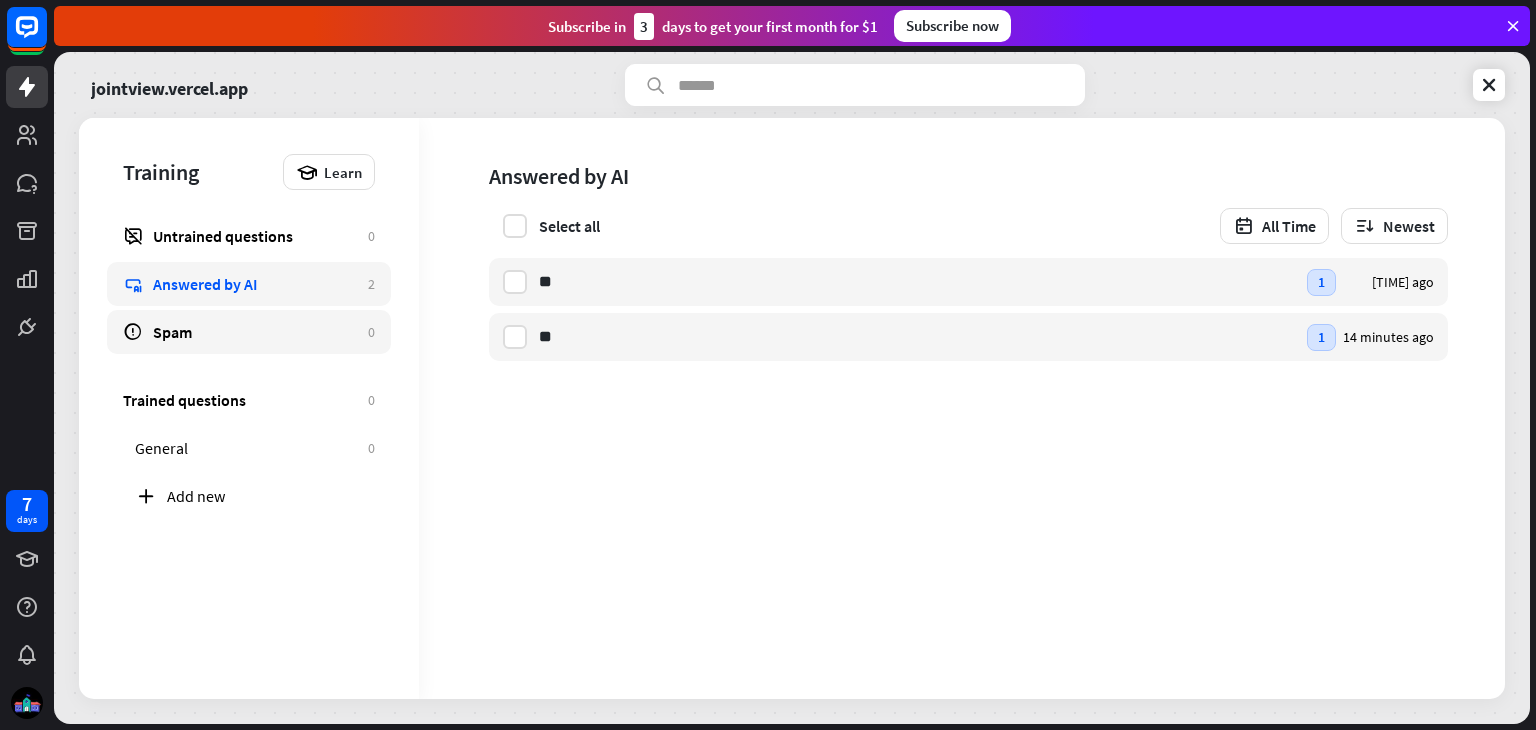 click on "Spam" at bounding box center [255, 332] 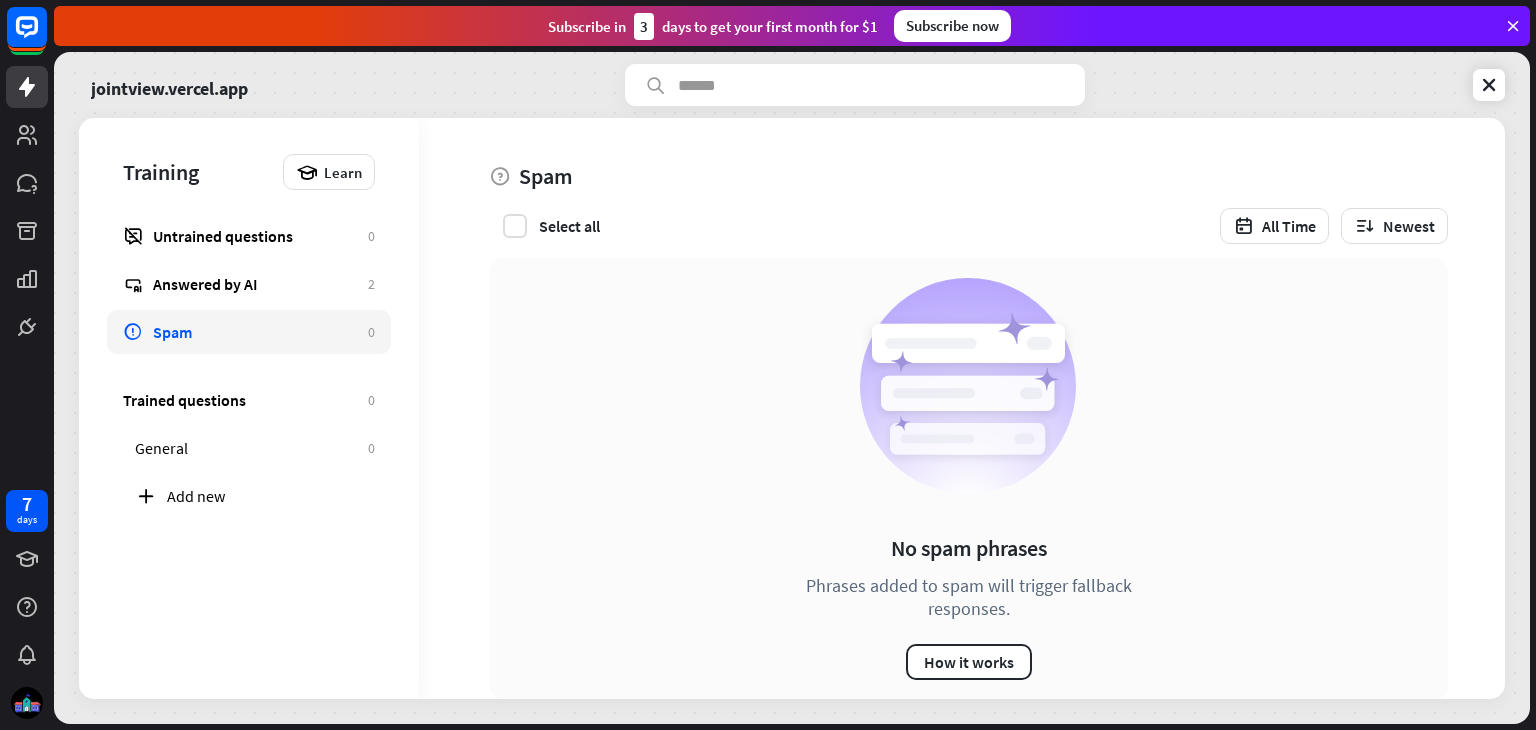 click on "Untrained questions" at bounding box center [255, 236] 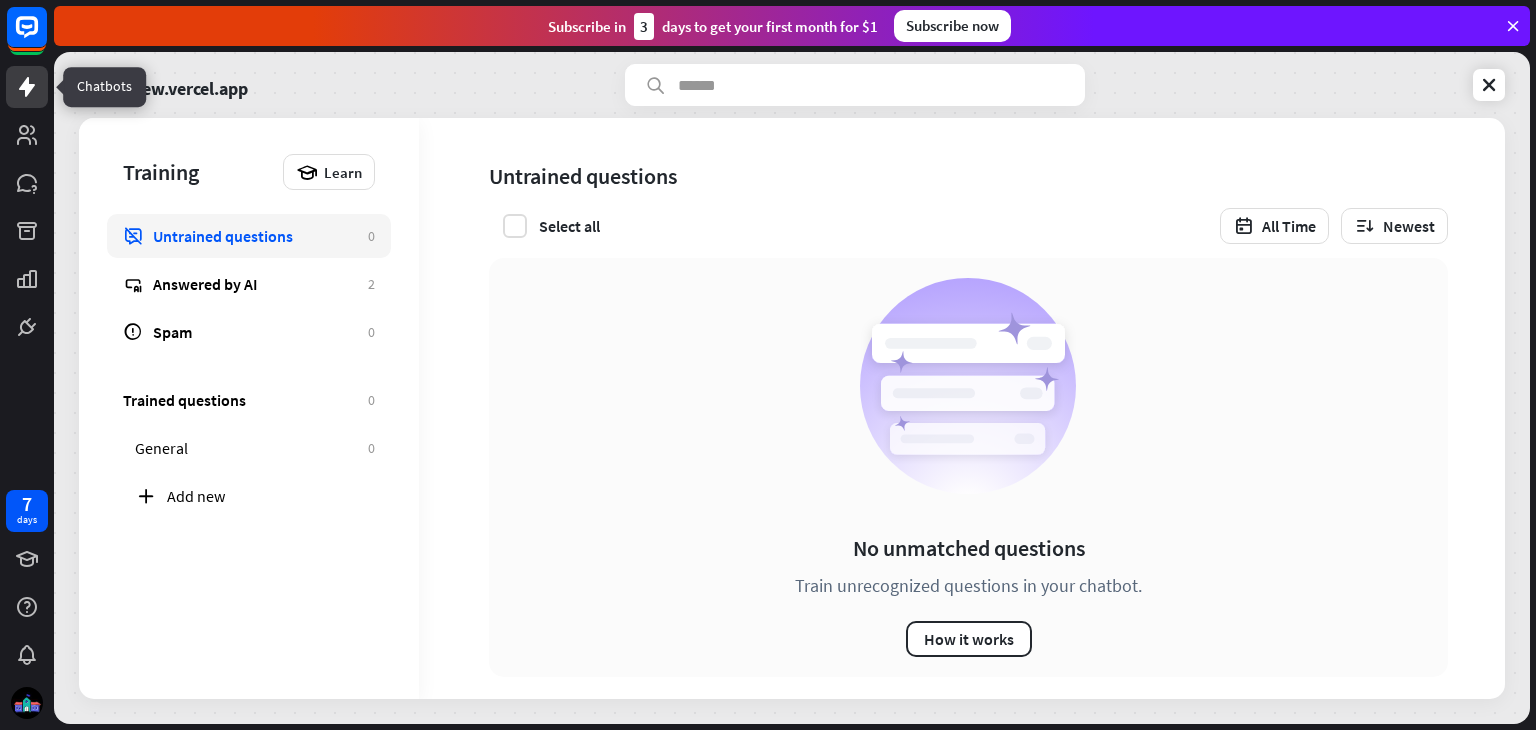 click 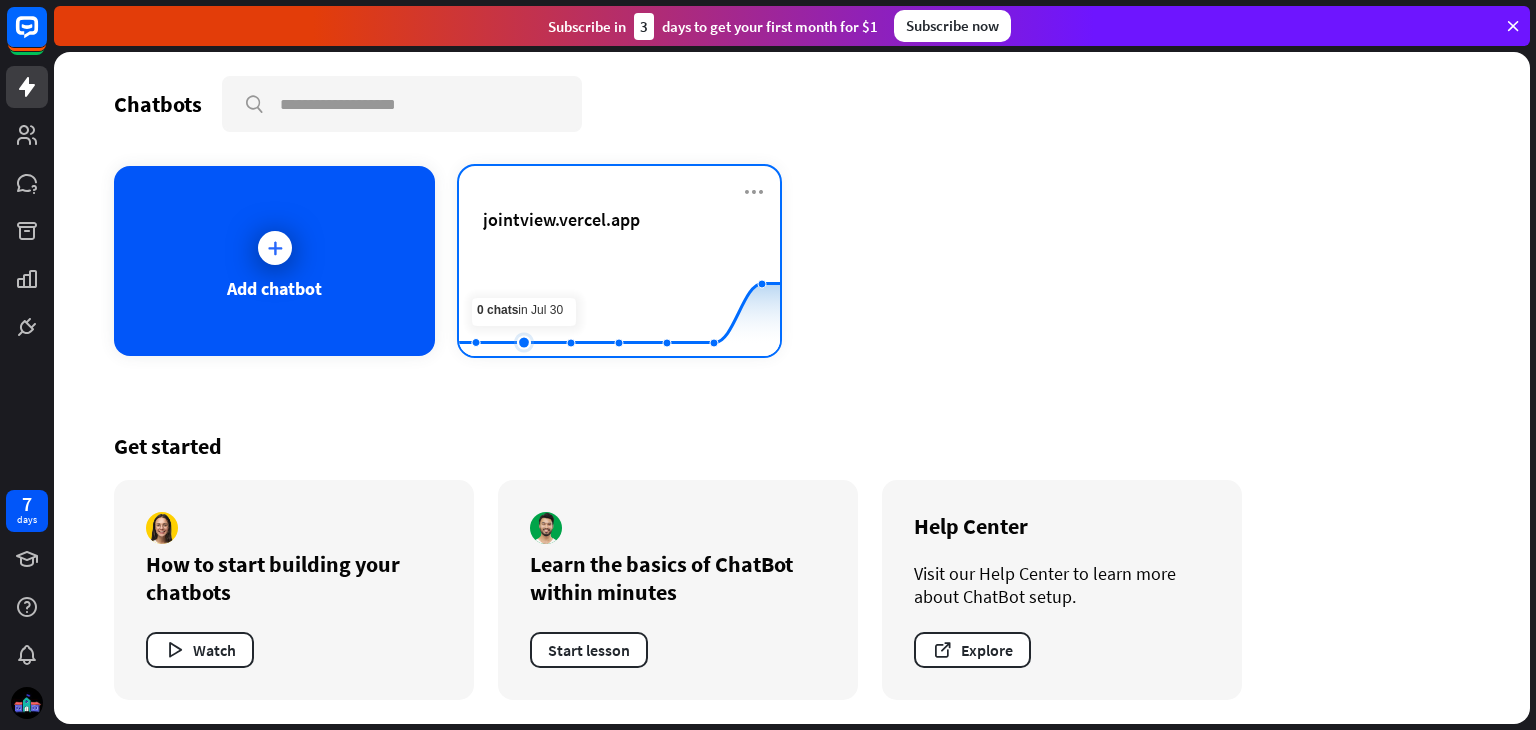 click 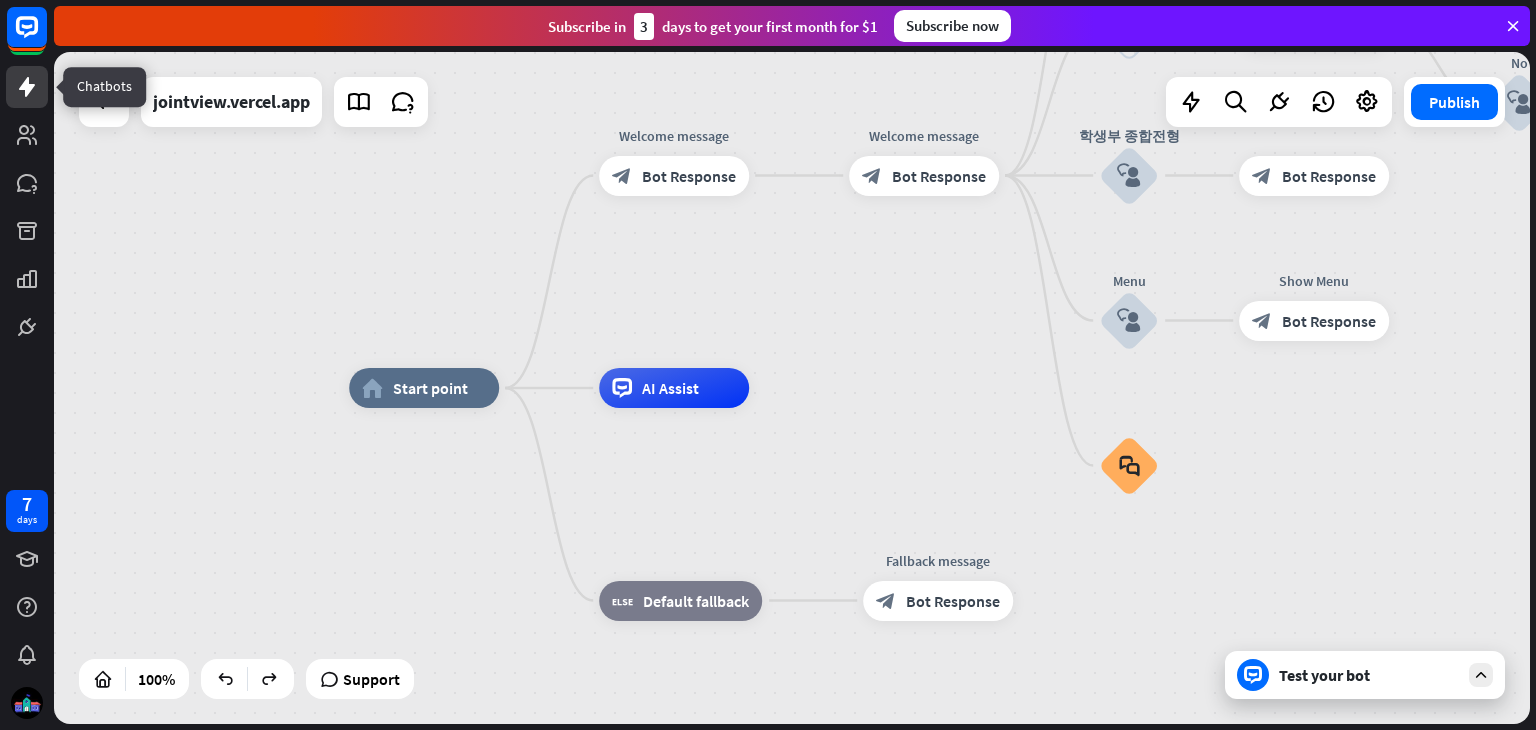 click at bounding box center (27, 87) 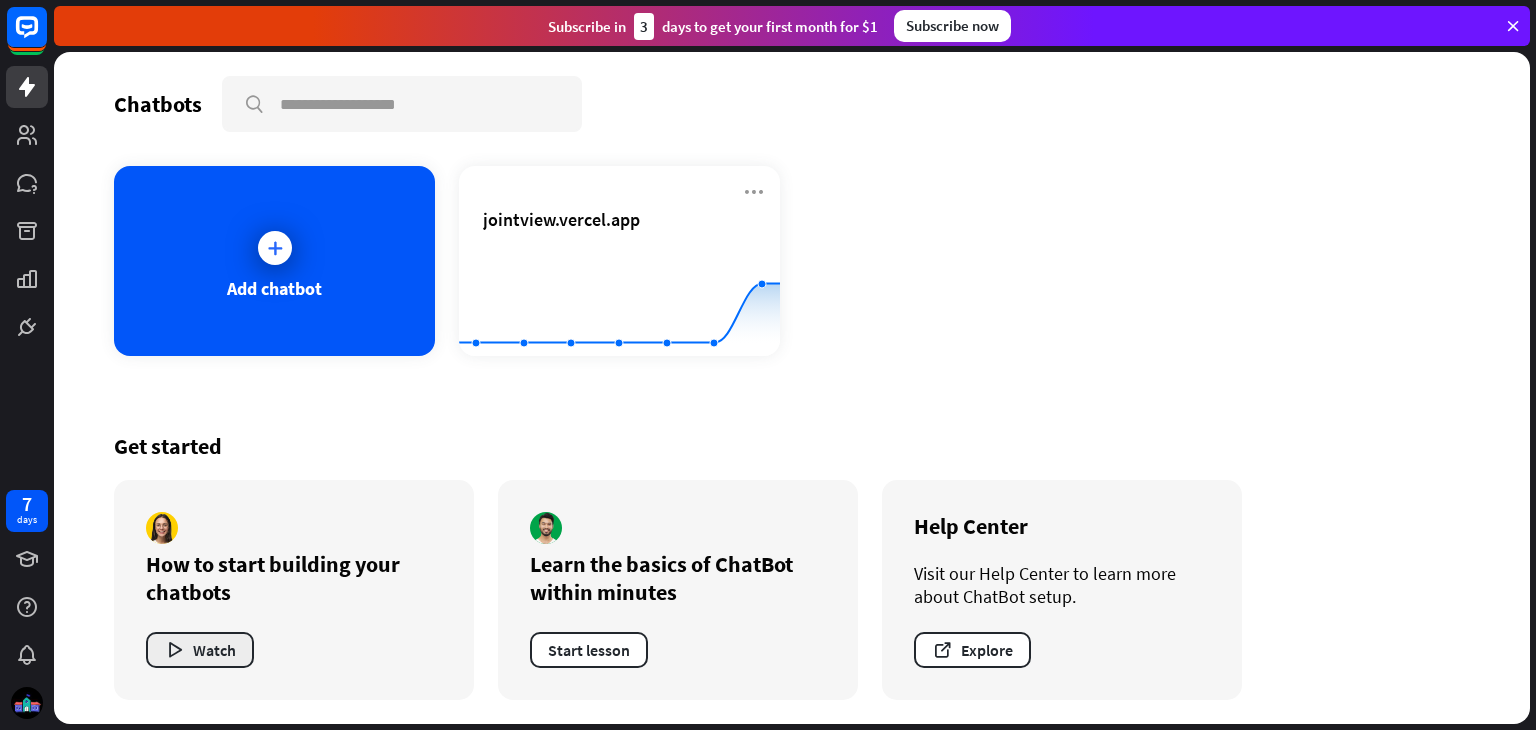 click on "Watch" at bounding box center (200, 650) 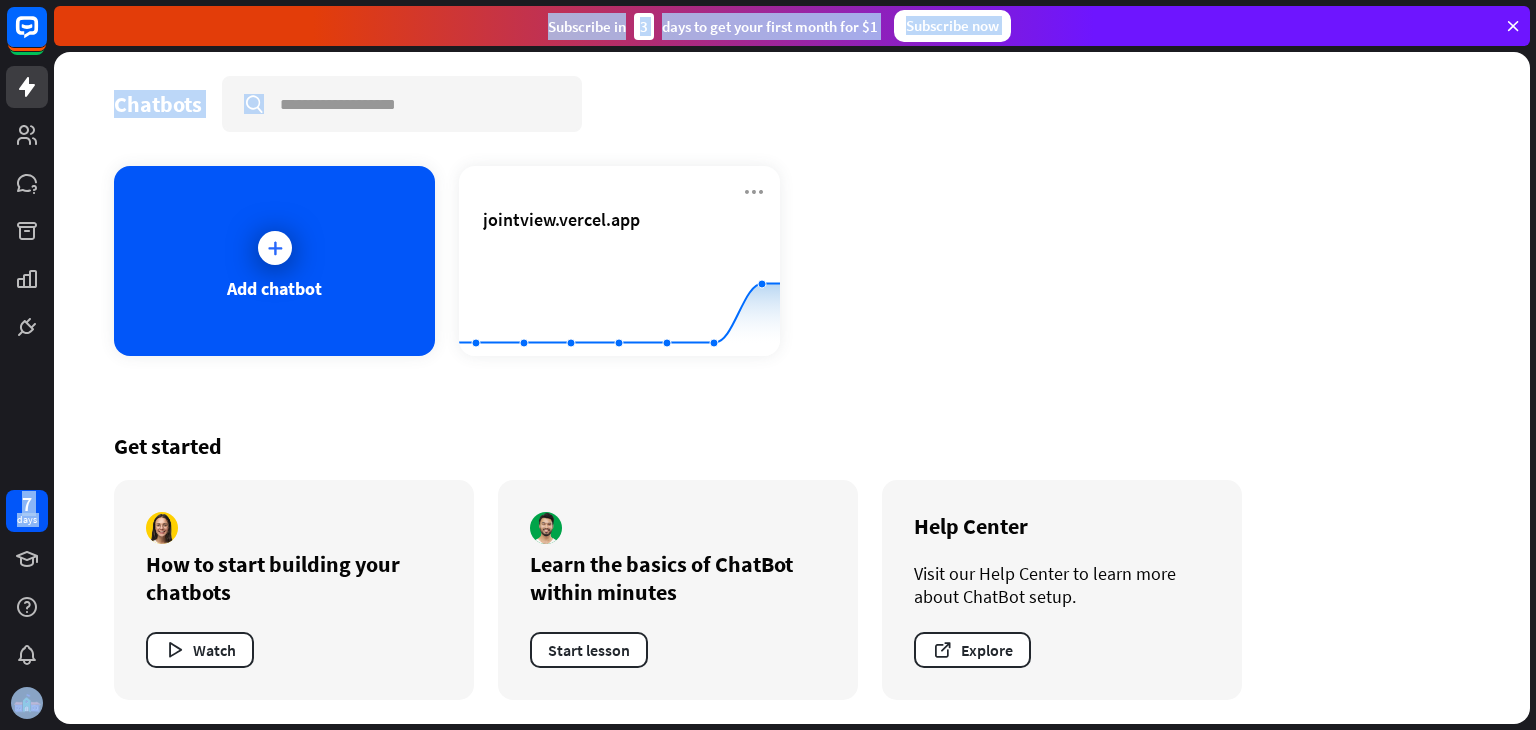 drag, startPoint x: 1147, startPoint y: 131, endPoint x: 24, endPoint y: 93, distance: 1123.6427 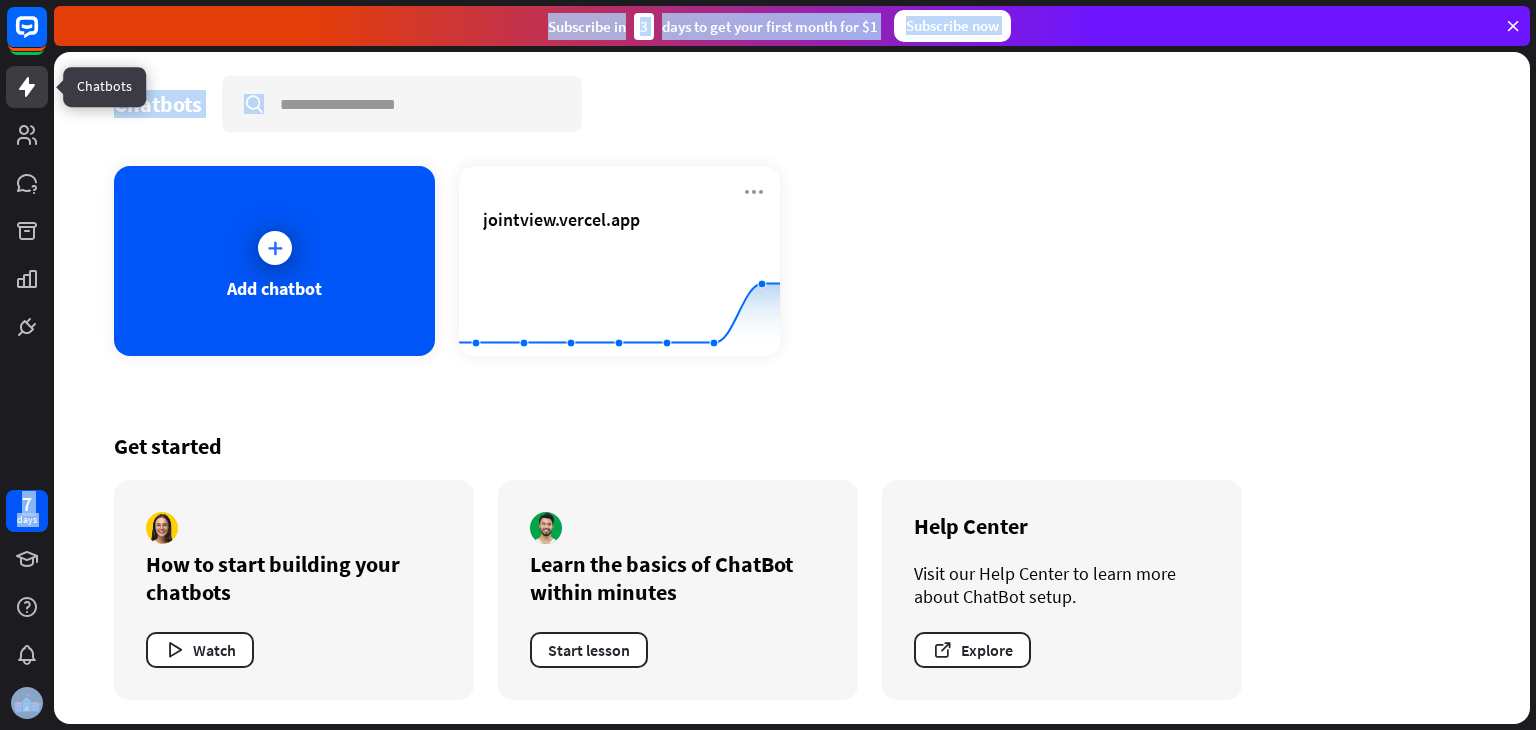 click 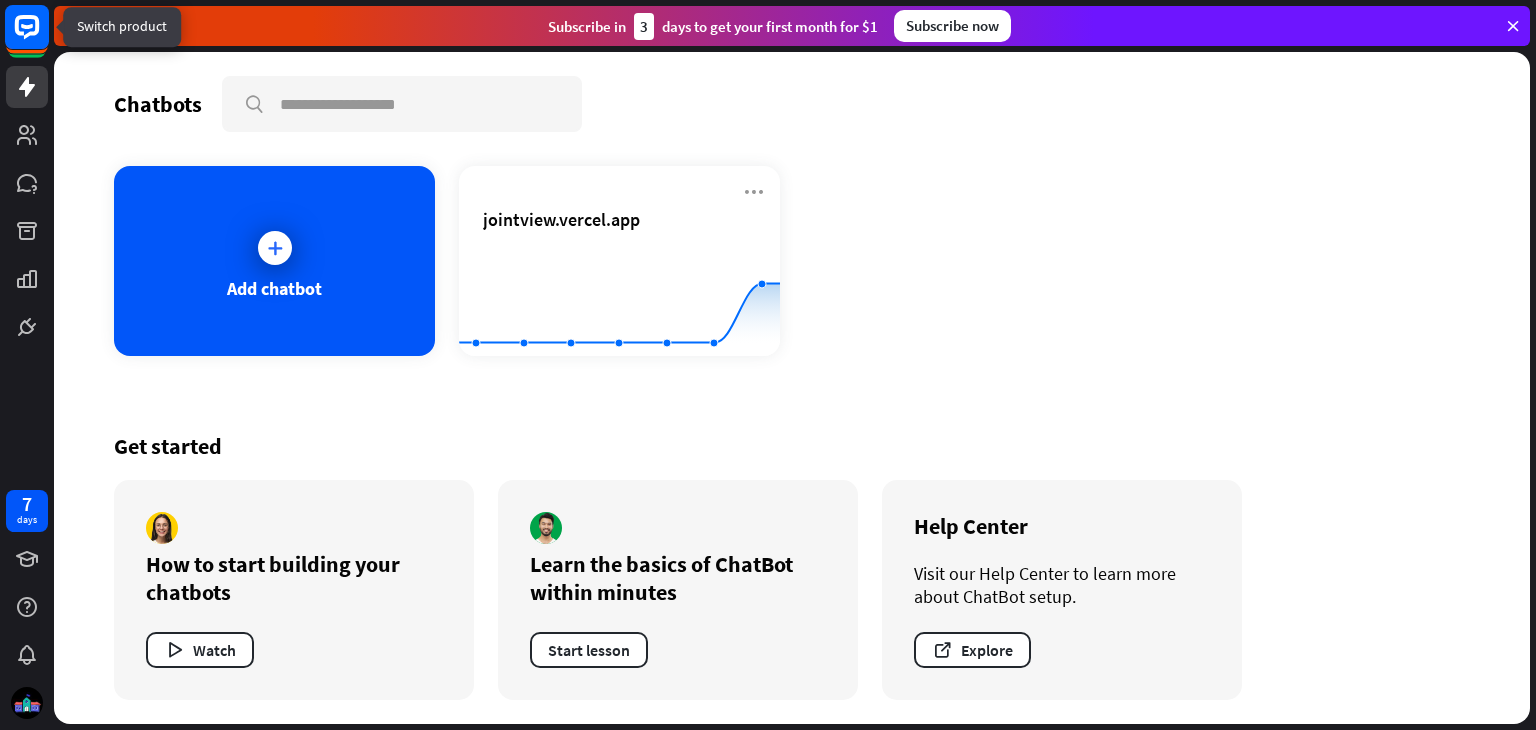 click 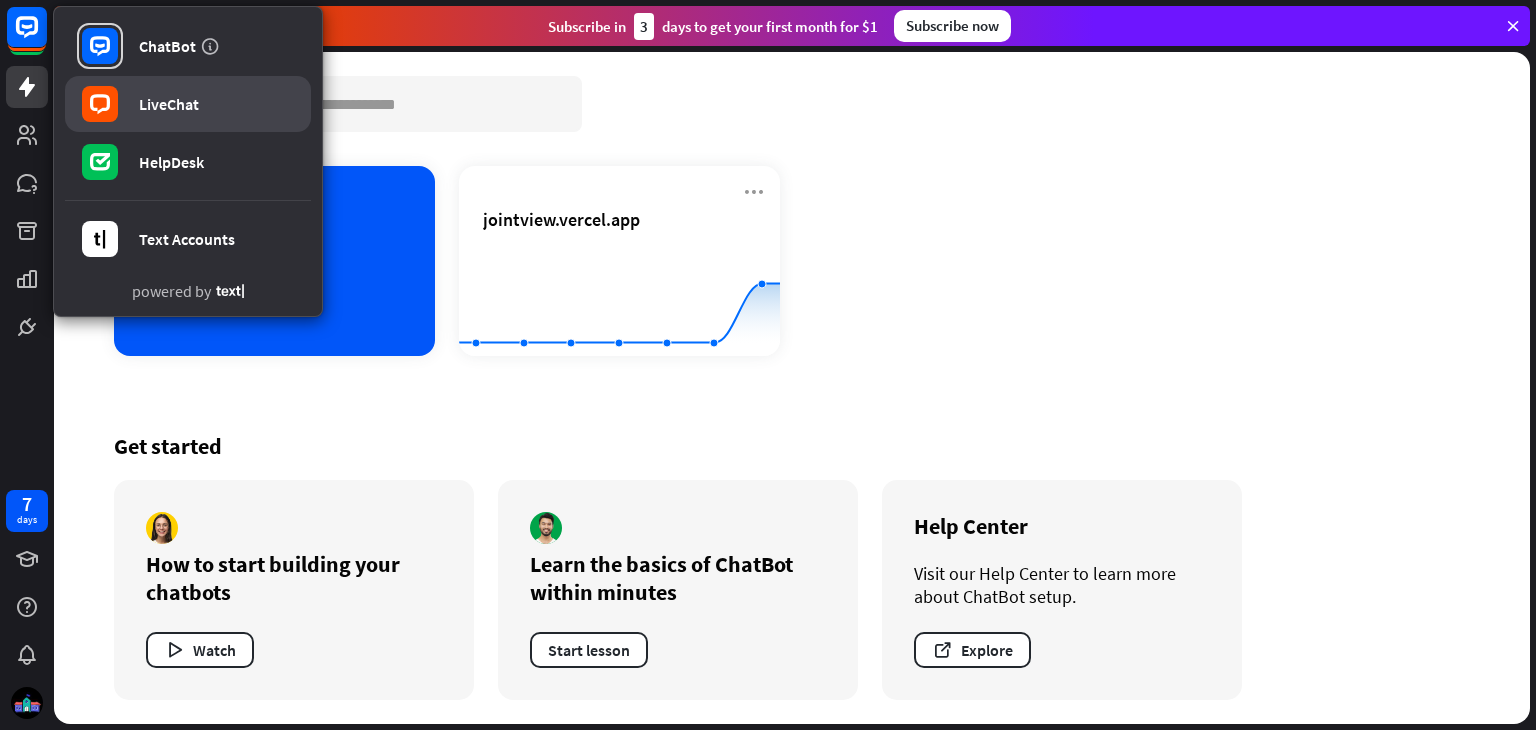 click on "LiveChat" at bounding box center (188, 104) 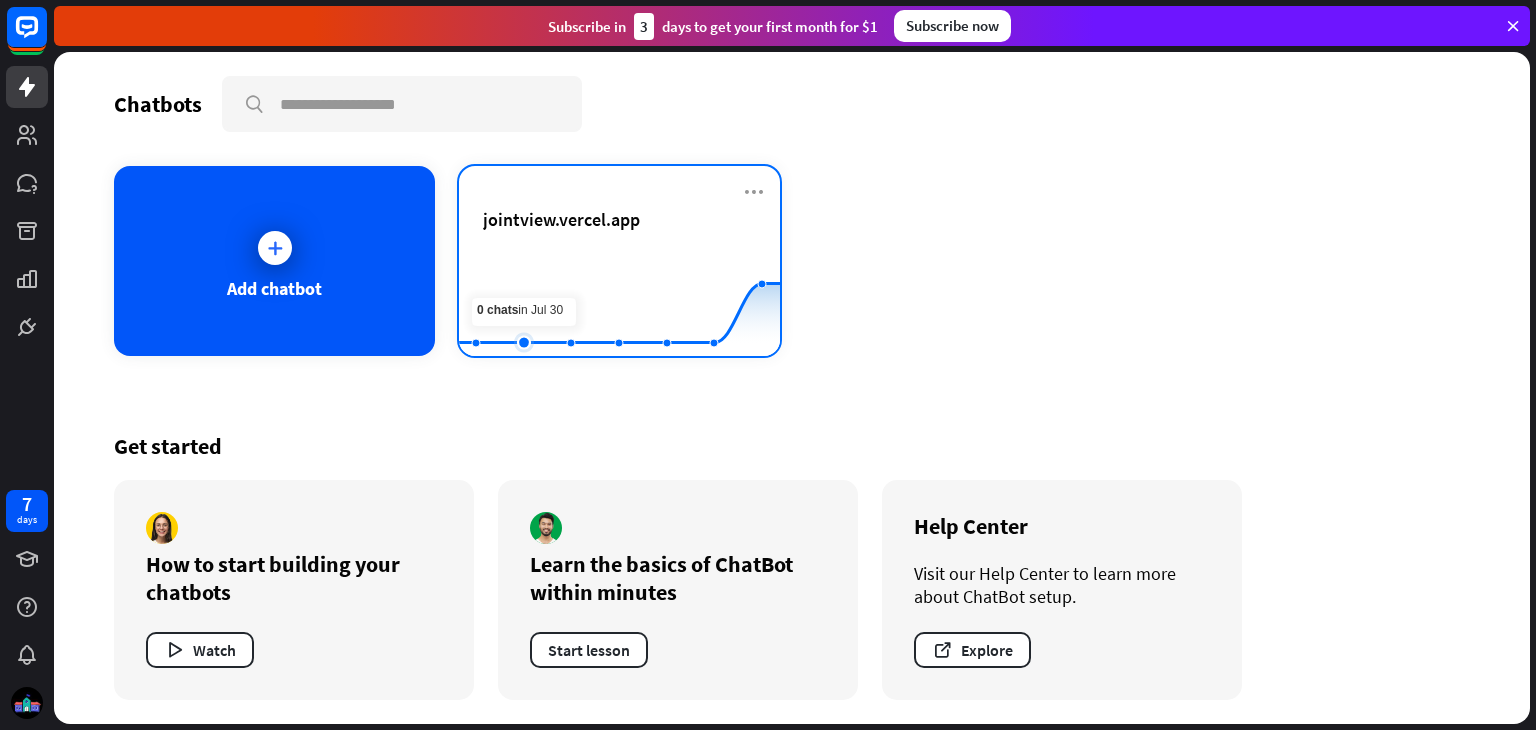 click 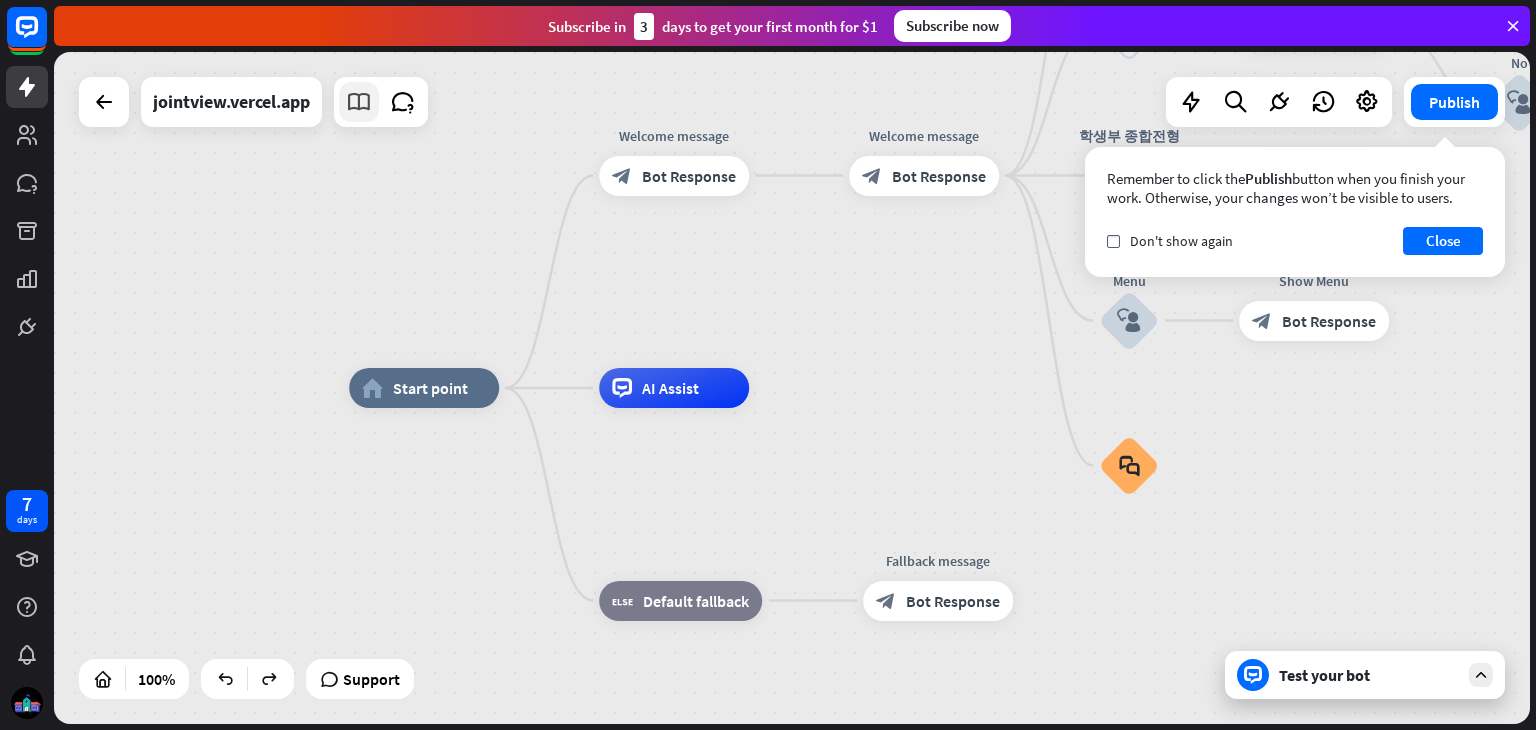 click at bounding box center [359, 102] 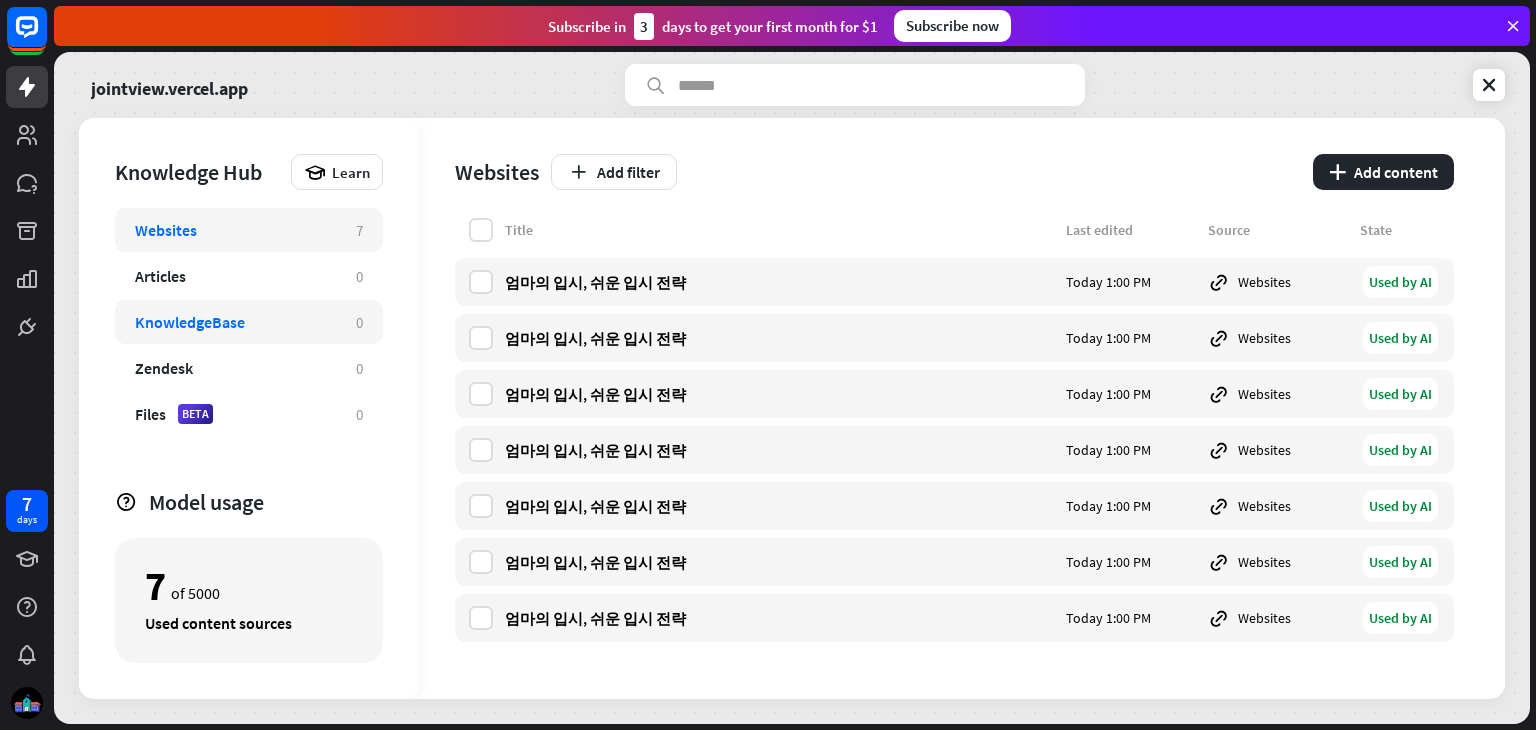 click on "KnowledgeBase" at bounding box center [235, 322] 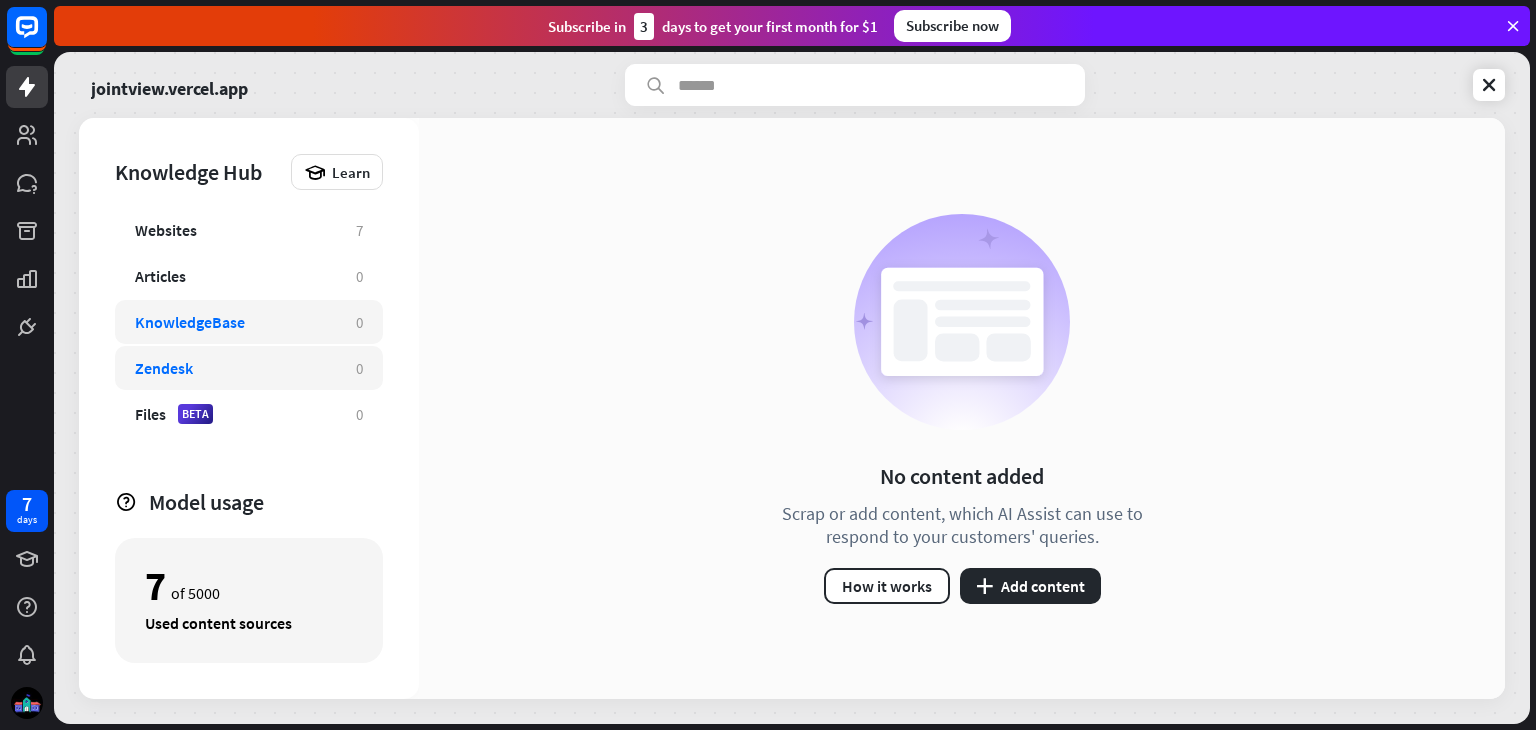click on "Zendesk" at bounding box center (235, 368) 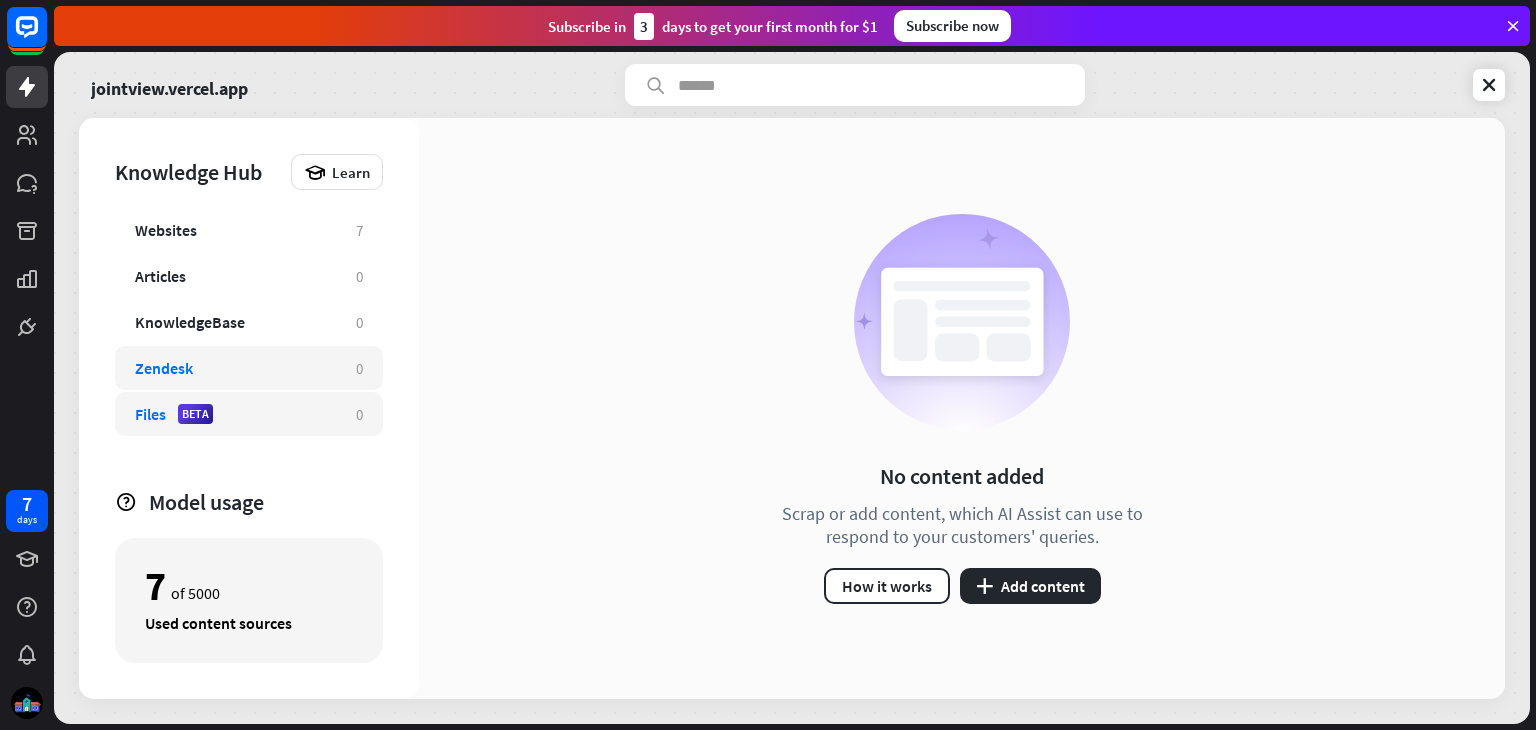 click on "Files
BETA" at bounding box center [235, 414] 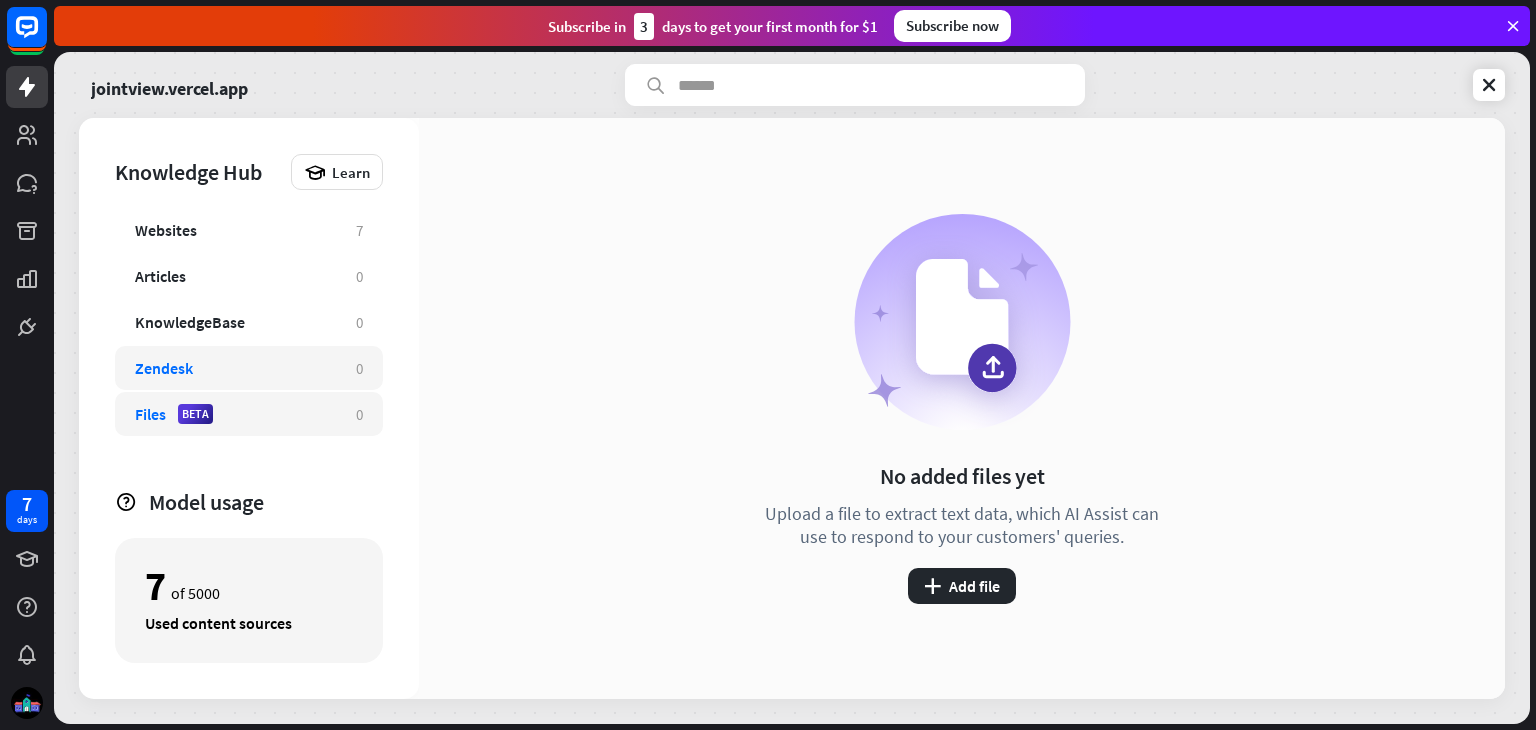 click on "Zendesk     0" at bounding box center [249, 368] 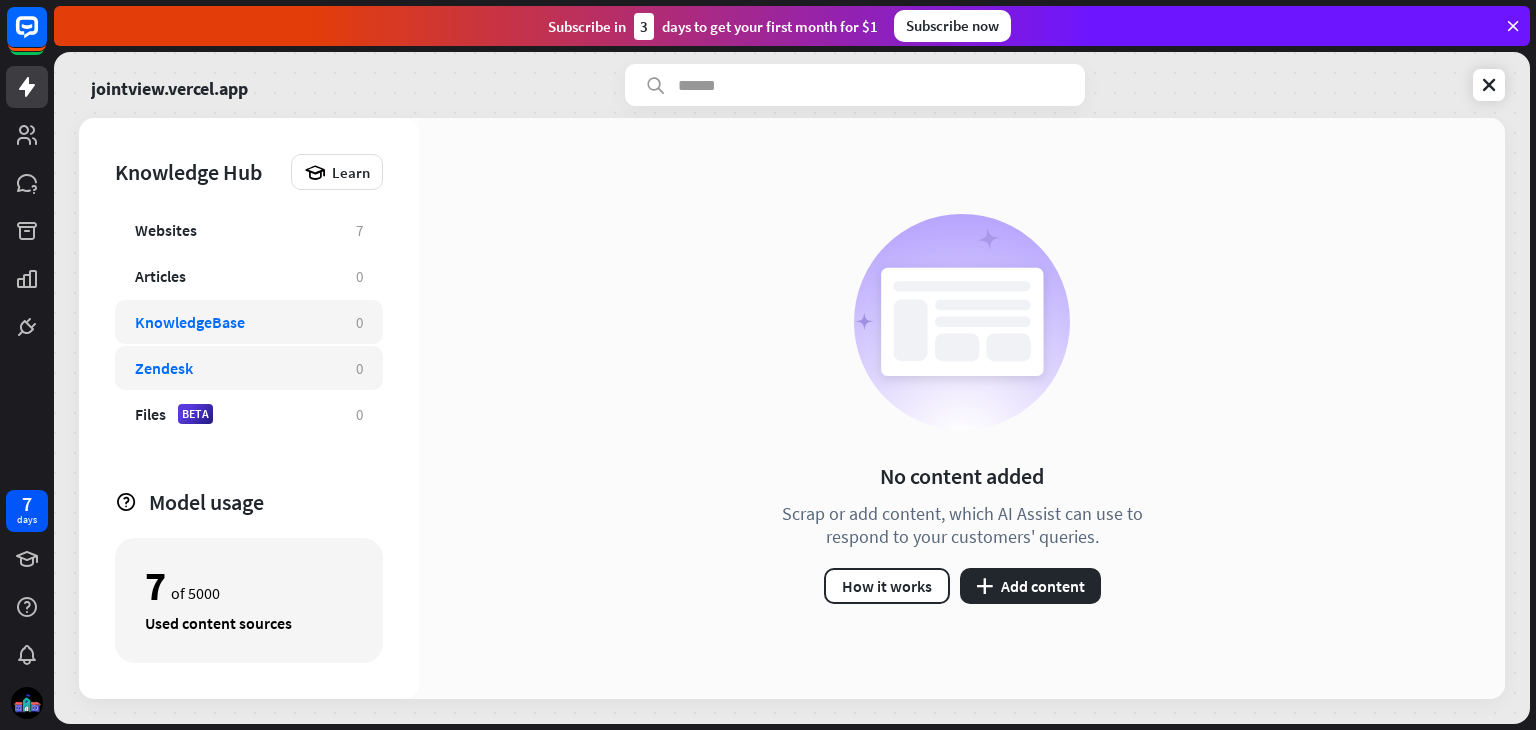 click on "KnowledgeBase" at bounding box center (235, 322) 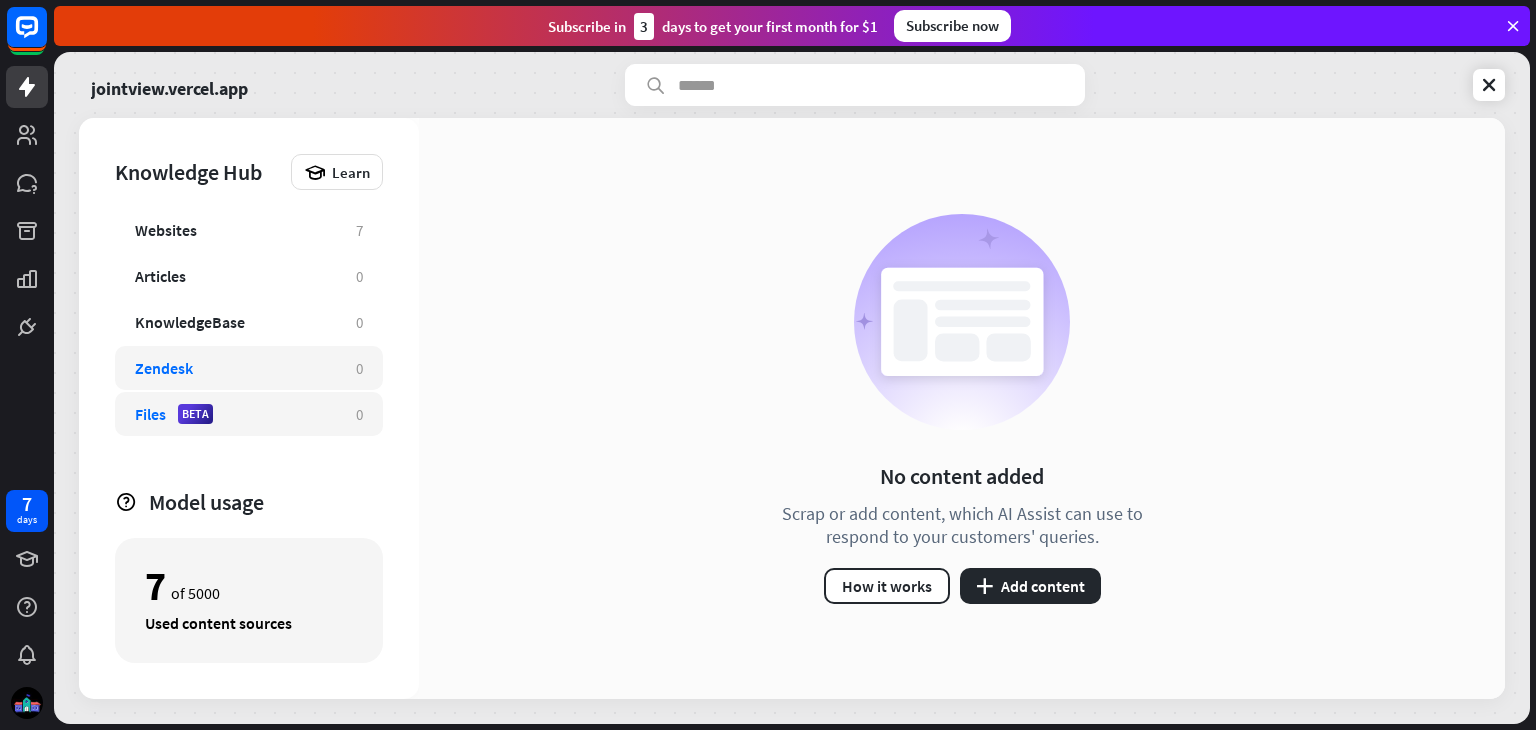 click on "Files
BETA
0" at bounding box center [249, 414] 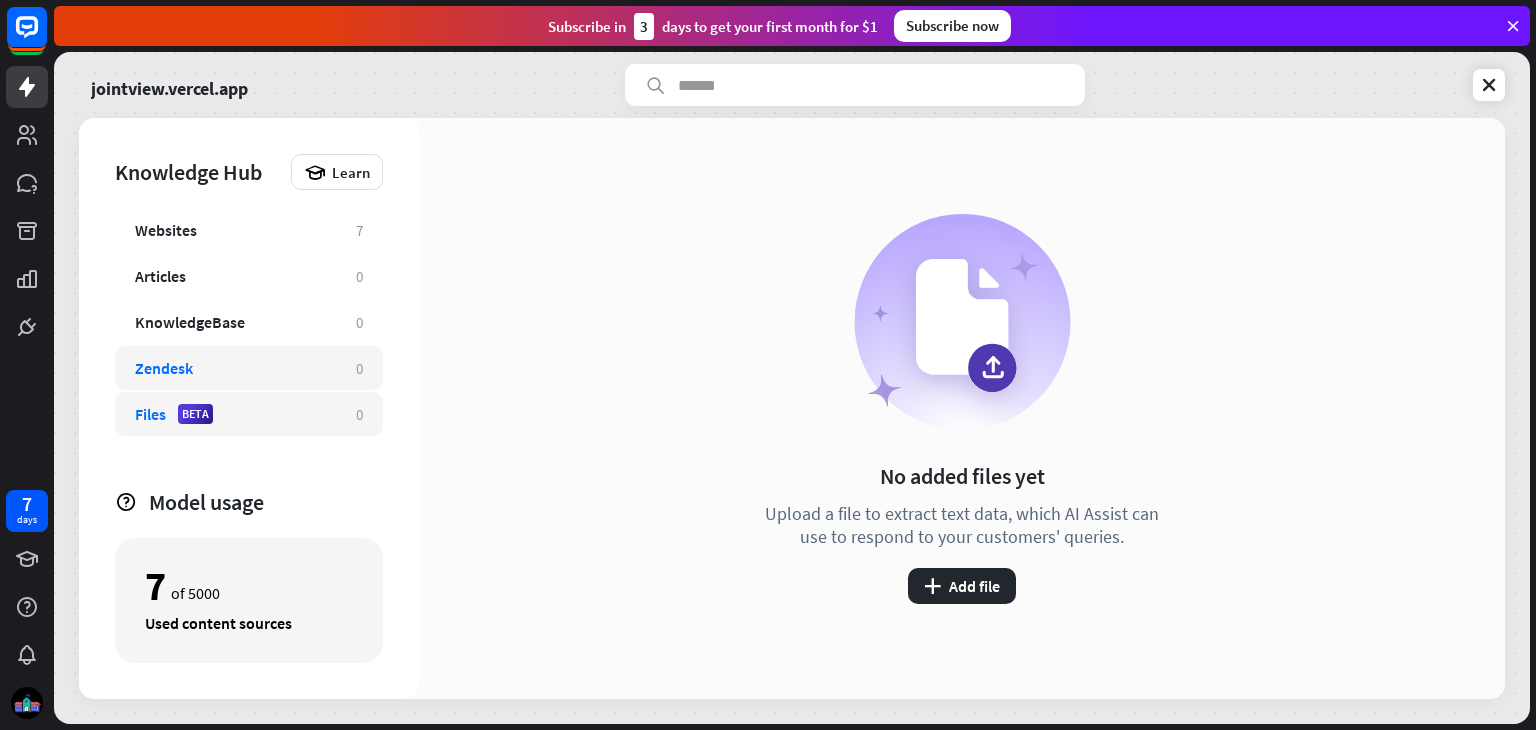 click on "Zendesk" at bounding box center (235, 368) 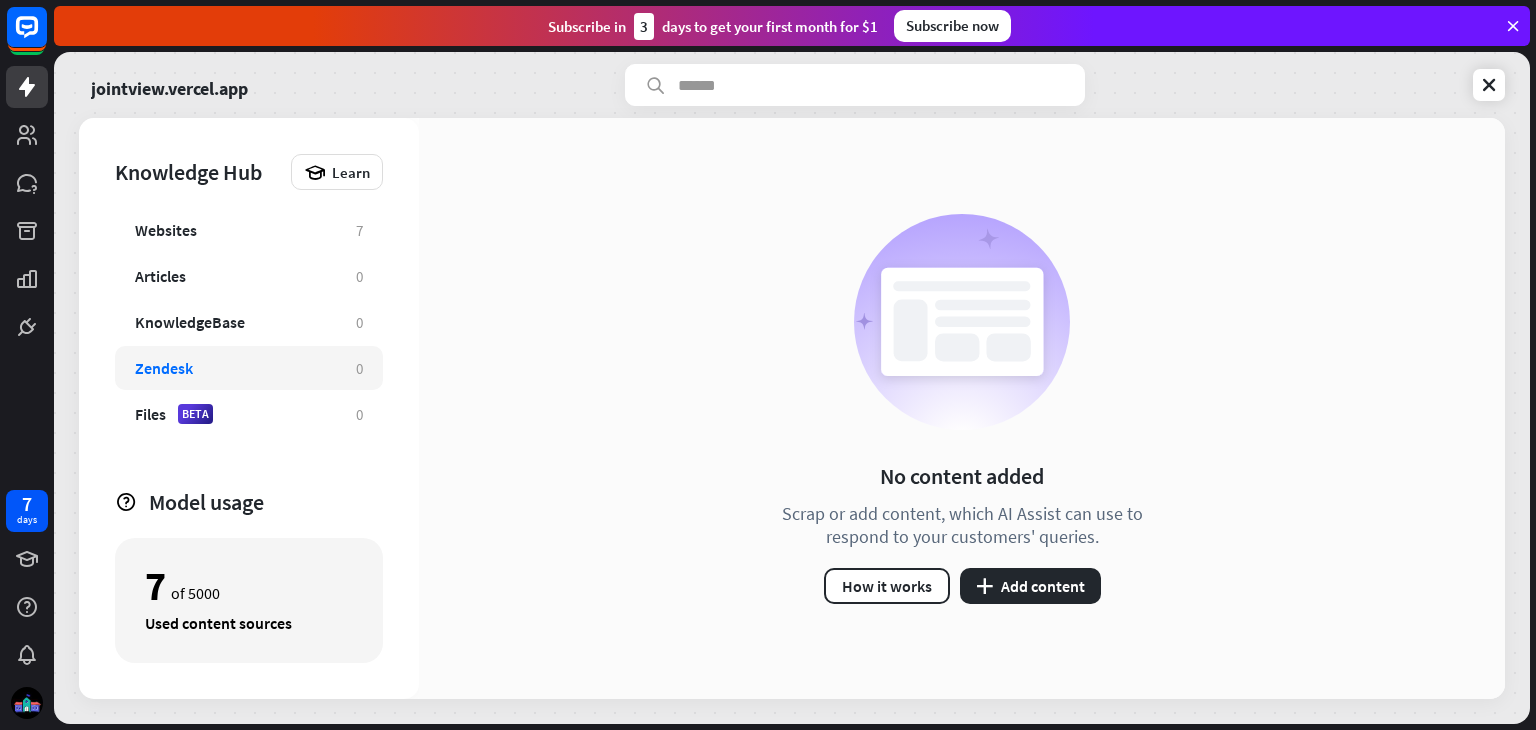 click on "No content added
Scrap or add content, which AI Assist can use to respond to your
customers' queries.
How it works
plus
Add content" at bounding box center (962, 408) 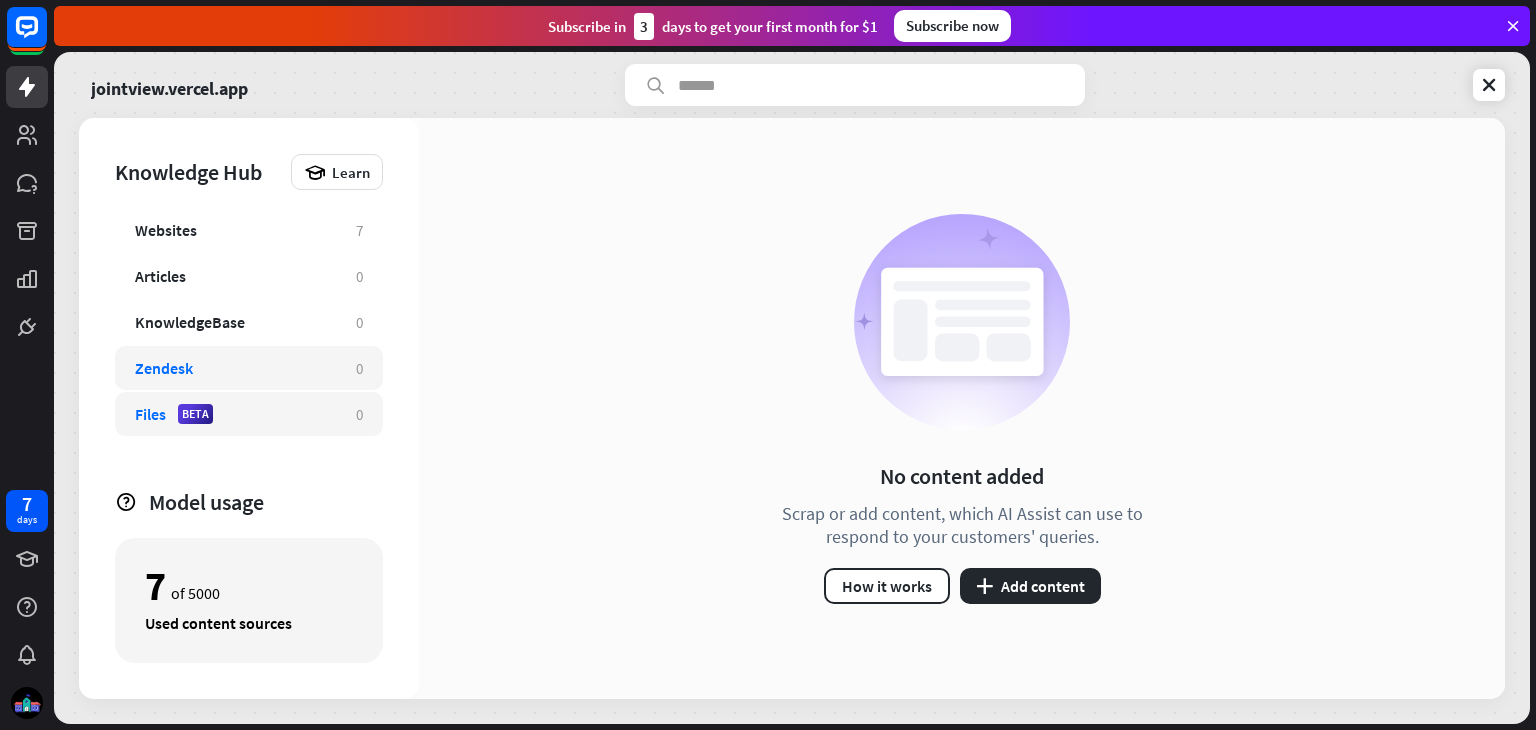 click on "Files
BETA
0" at bounding box center [249, 414] 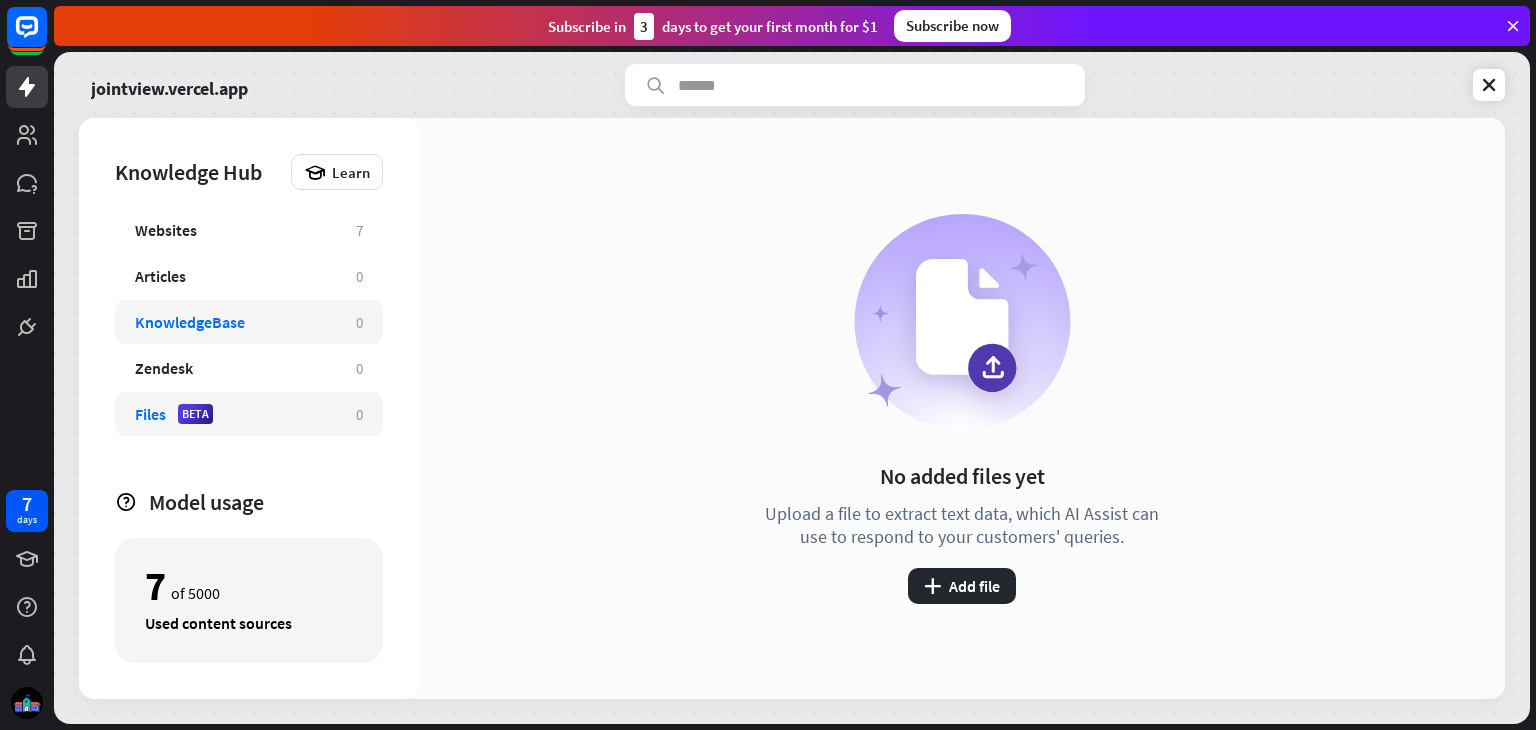 click on "KnowledgeBase" at bounding box center [235, 322] 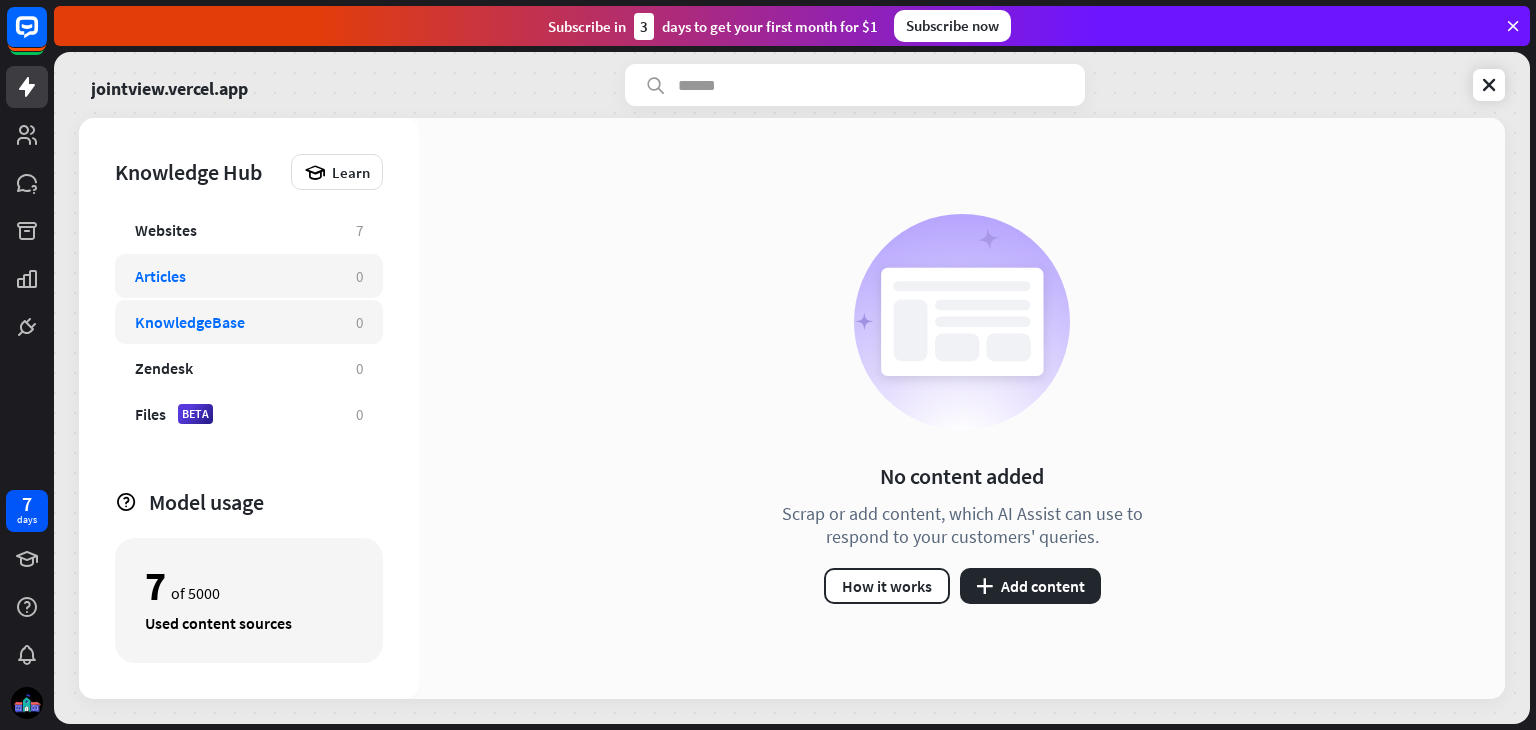 click on "Articles" at bounding box center (235, 276) 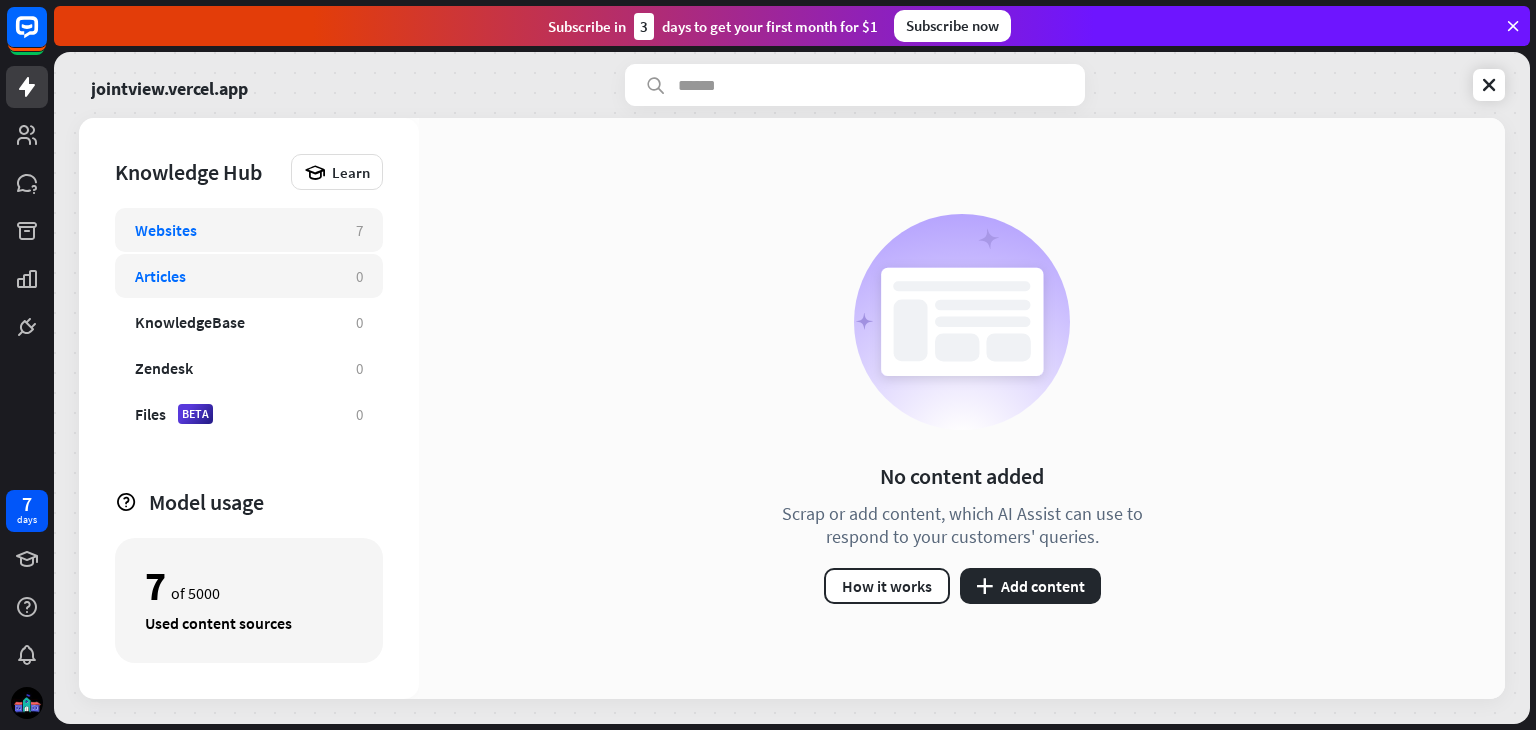 click on "Websites" at bounding box center [235, 230] 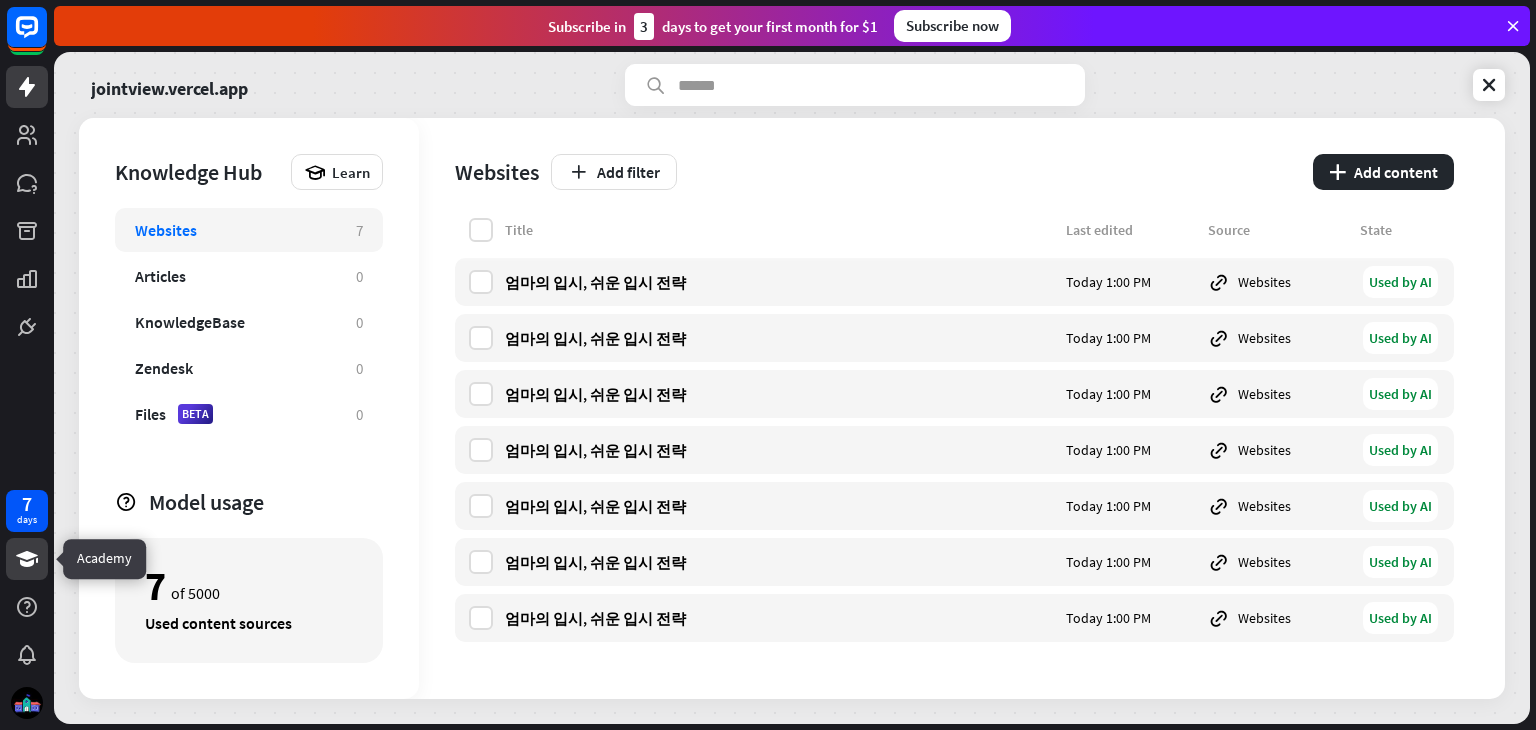 click 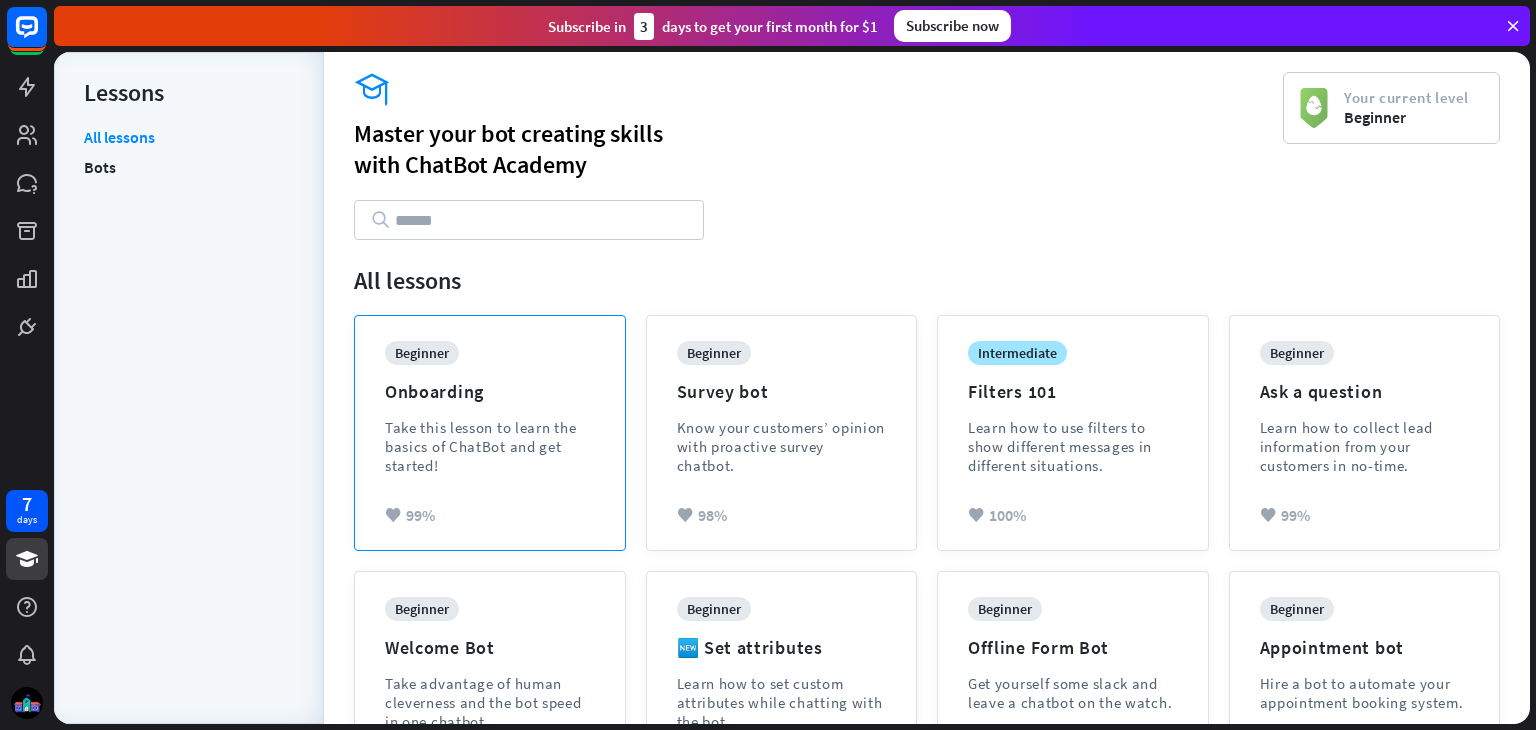click on "Take this lesson to learn the basics of ChatBot and get started!" at bounding box center (490, 446) 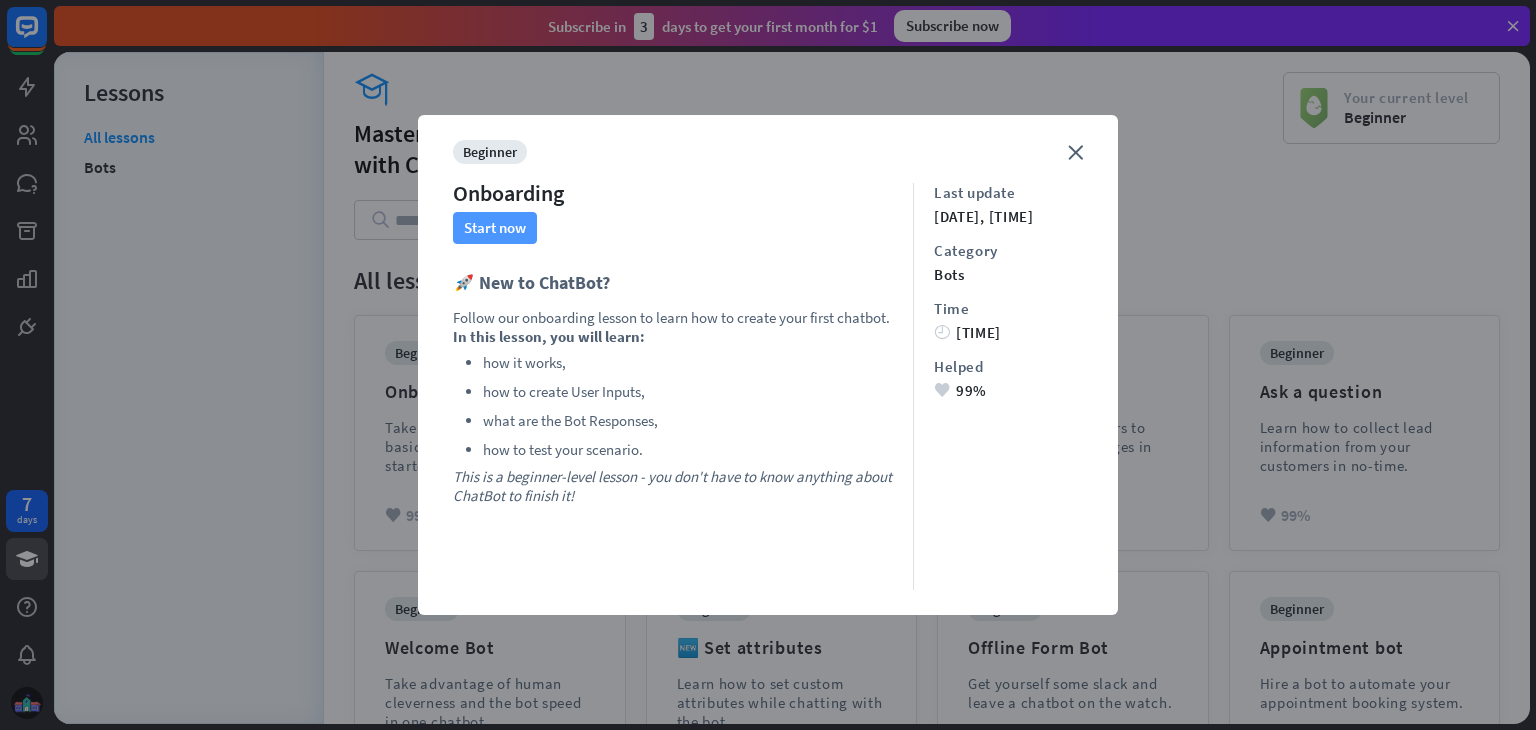 click on "Start now" at bounding box center (495, 228) 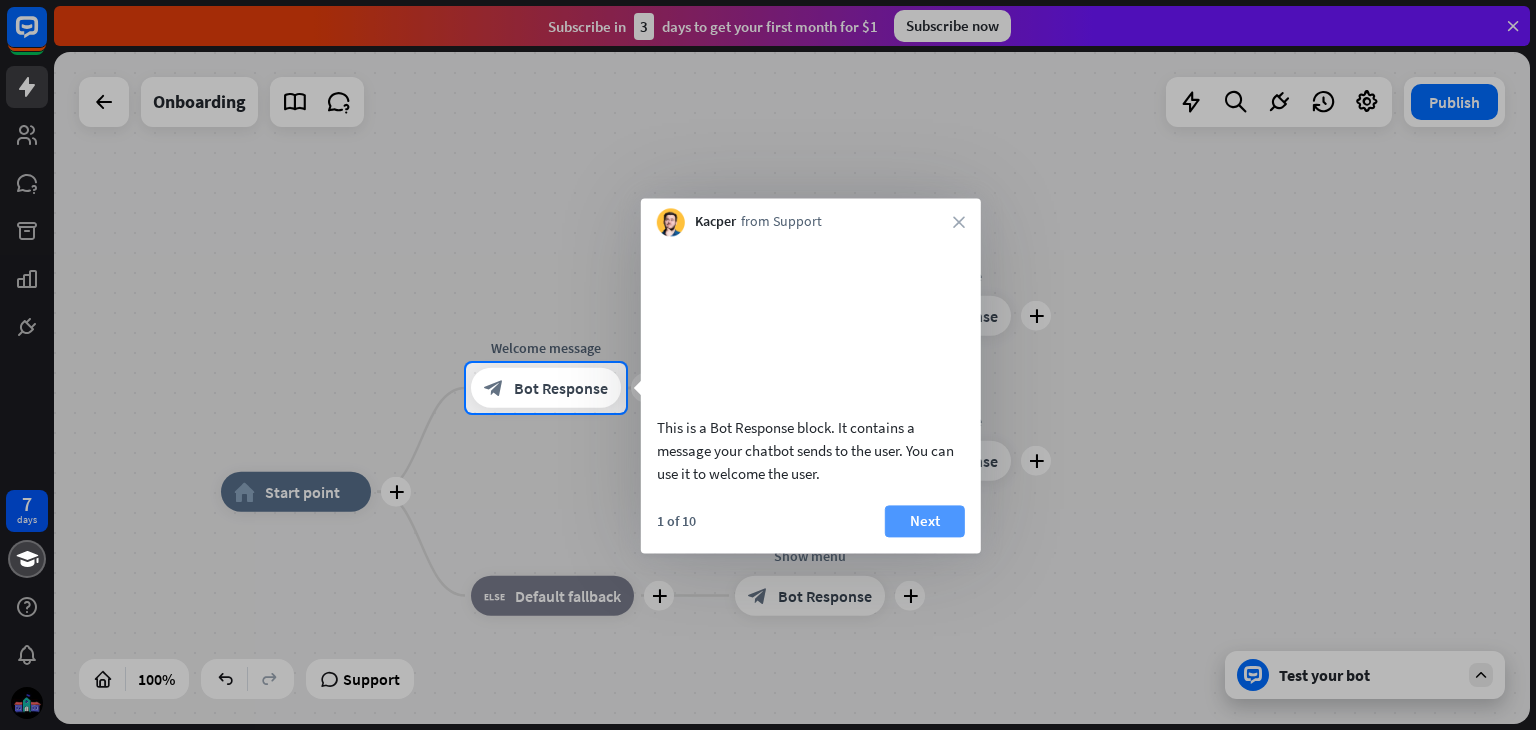 click on "Next" at bounding box center (925, 521) 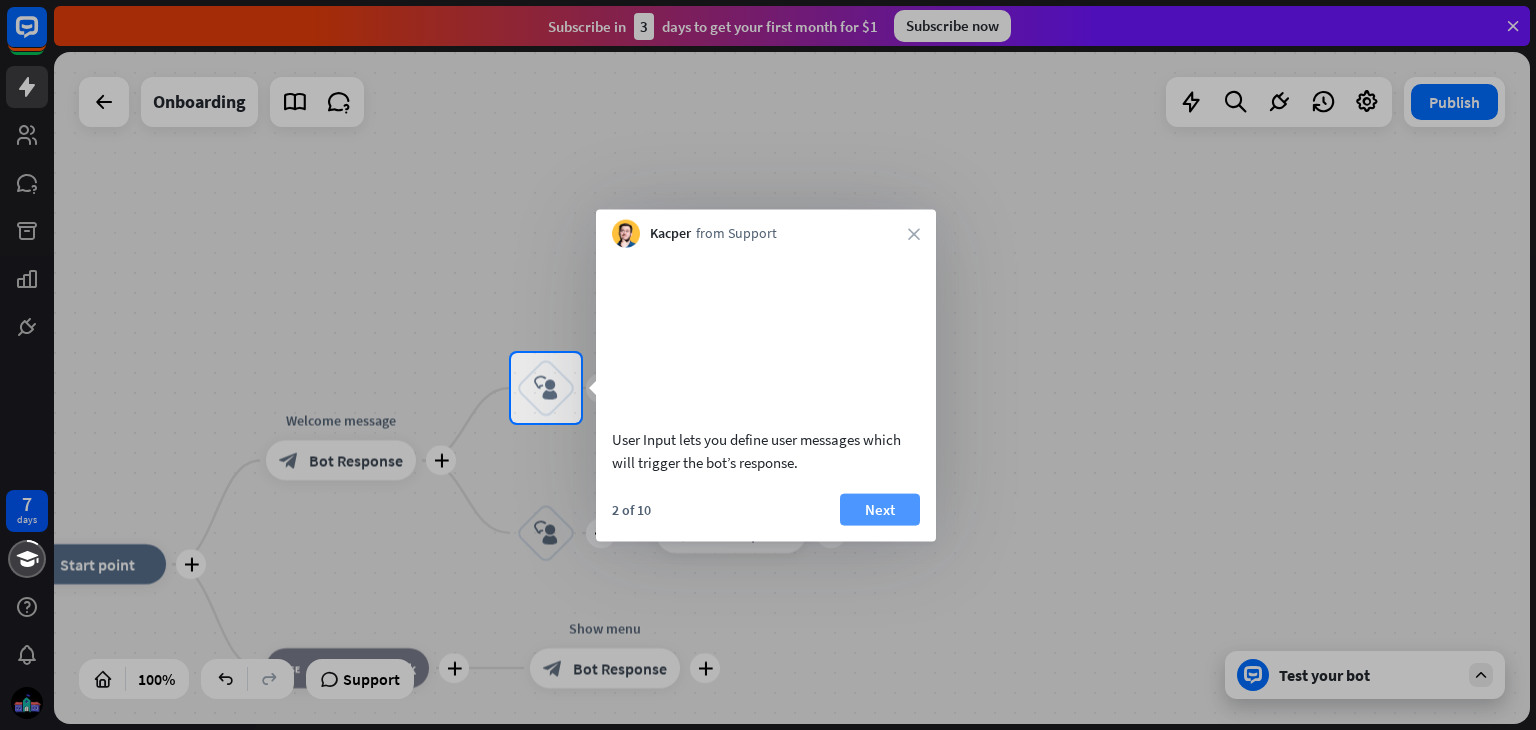 click on "Next" at bounding box center (880, 509) 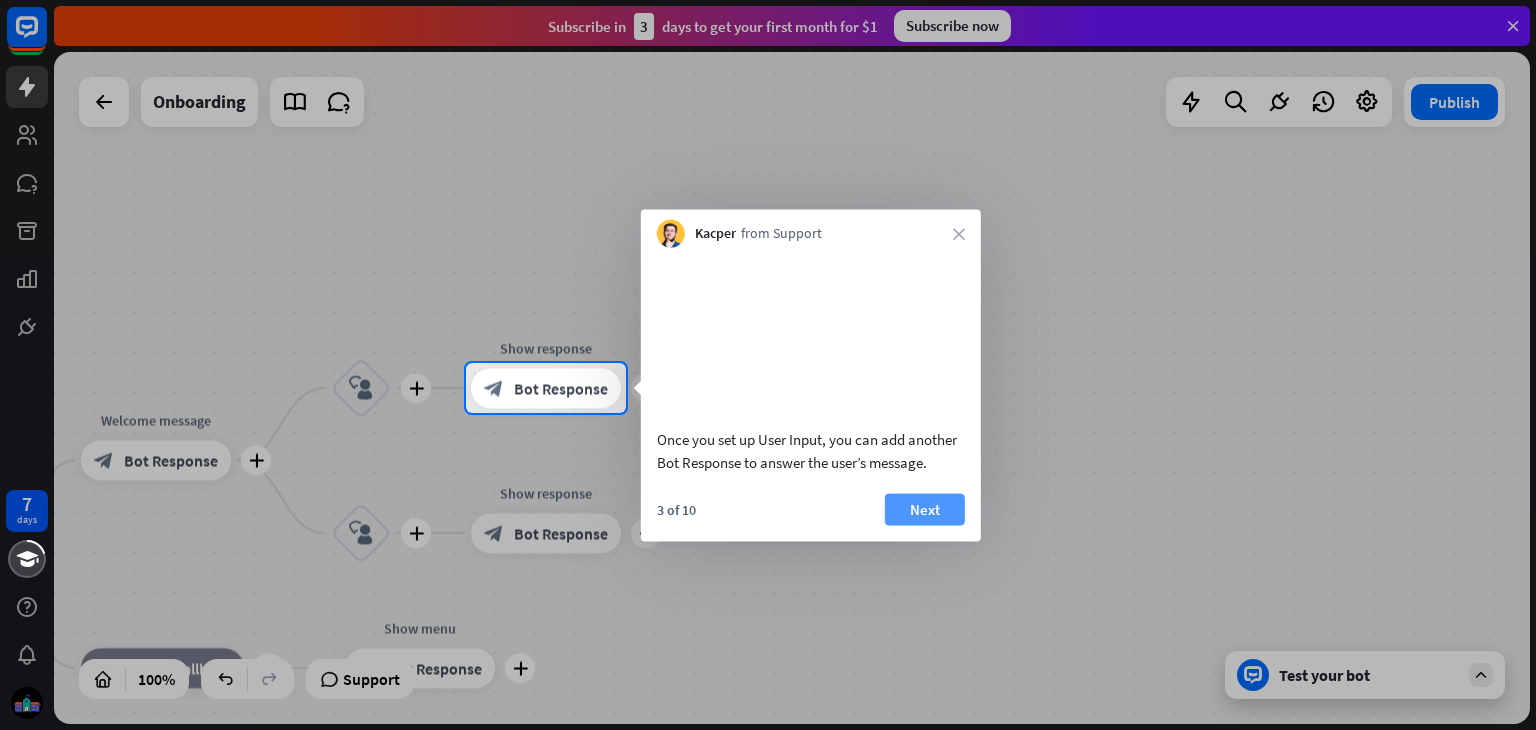 click on "Next" at bounding box center [925, 509] 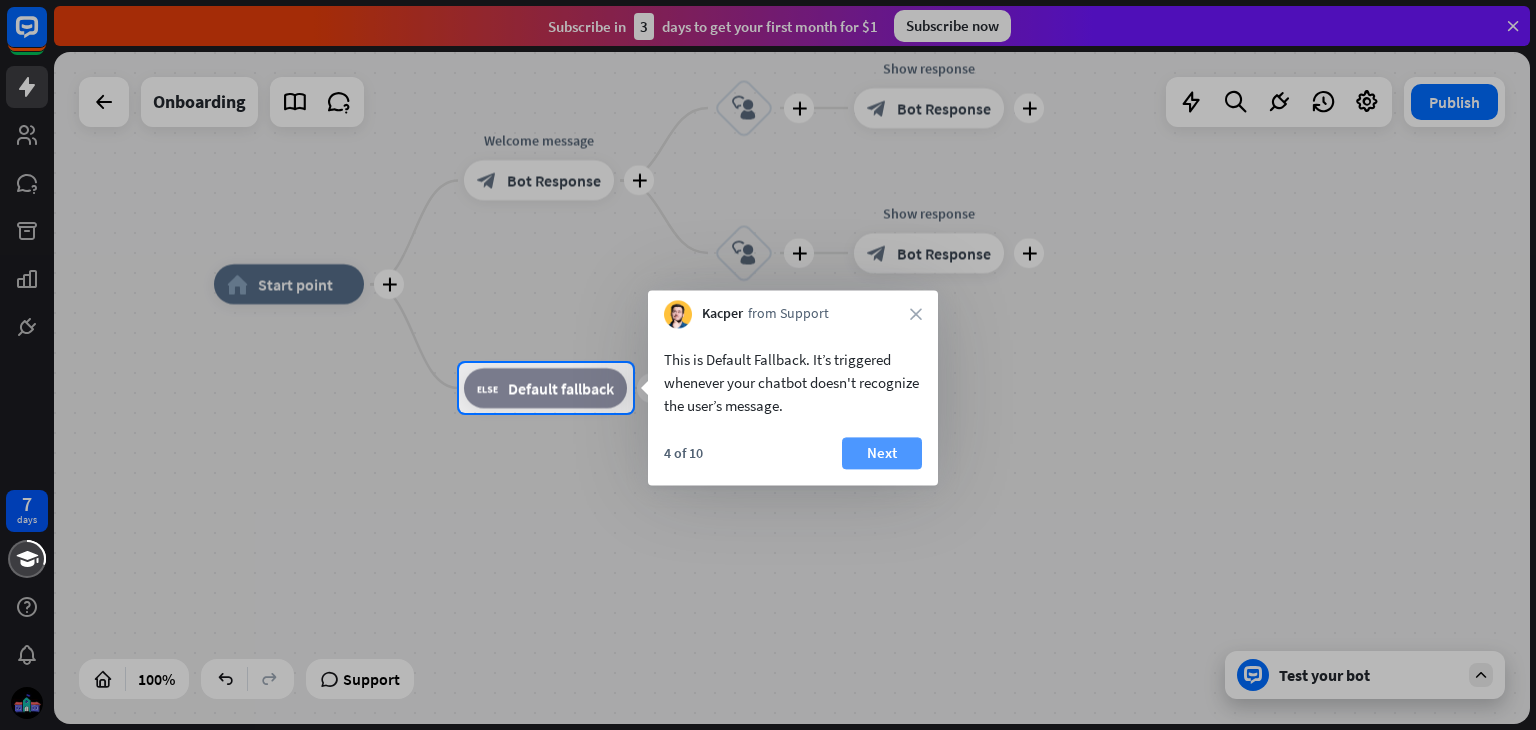 click on "Next" at bounding box center [882, 453] 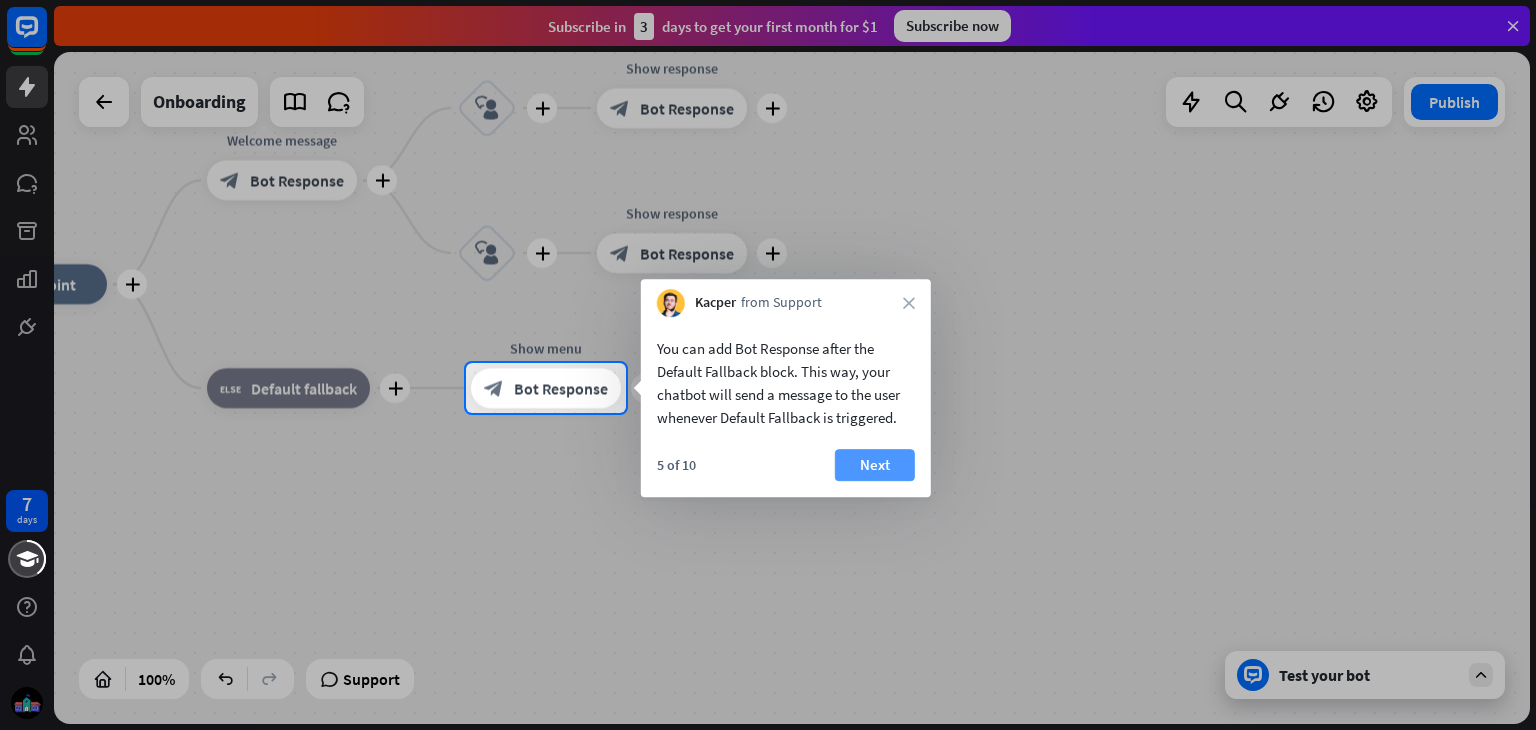 click on "Next" at bounding box center (875, 465) 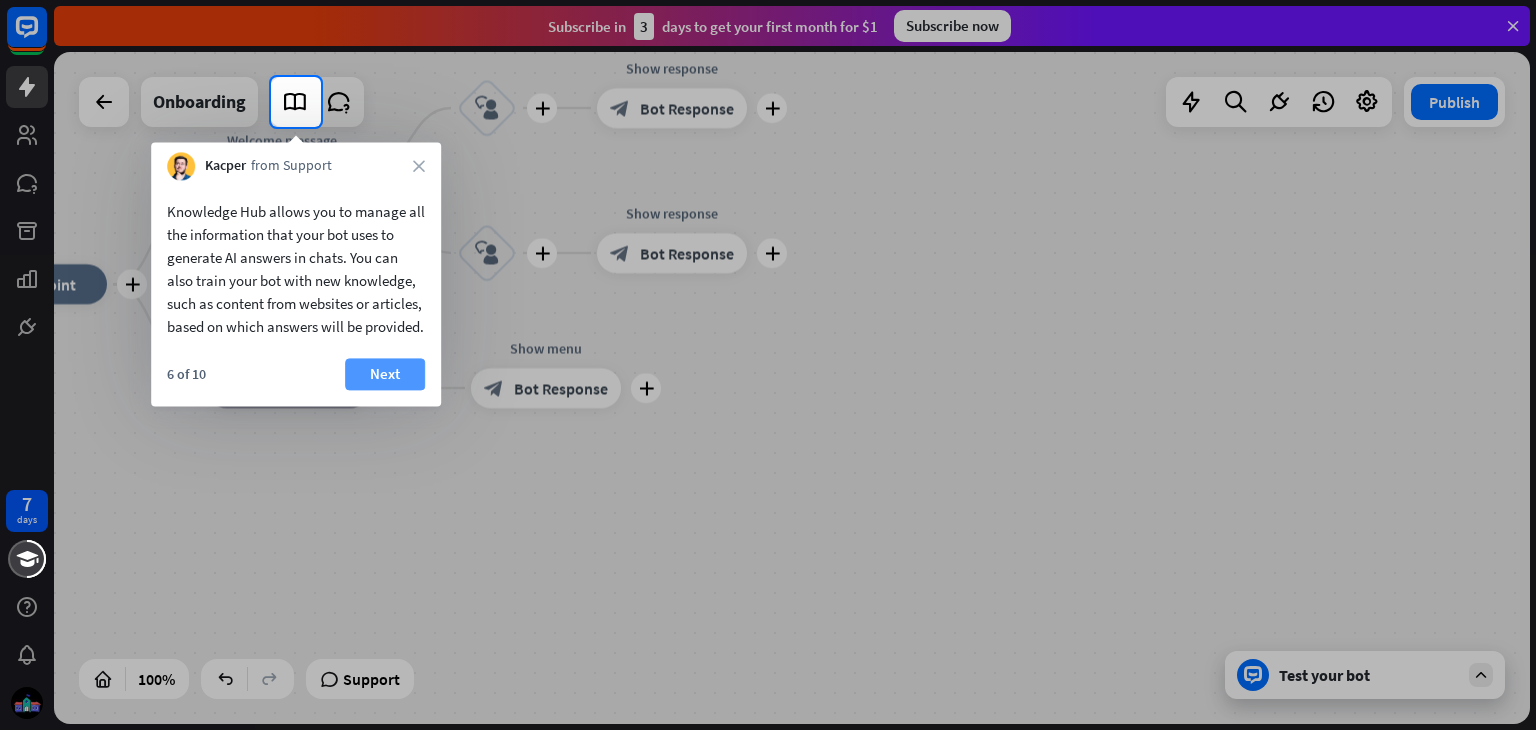click on "Next" at bounding box center (385, 374) 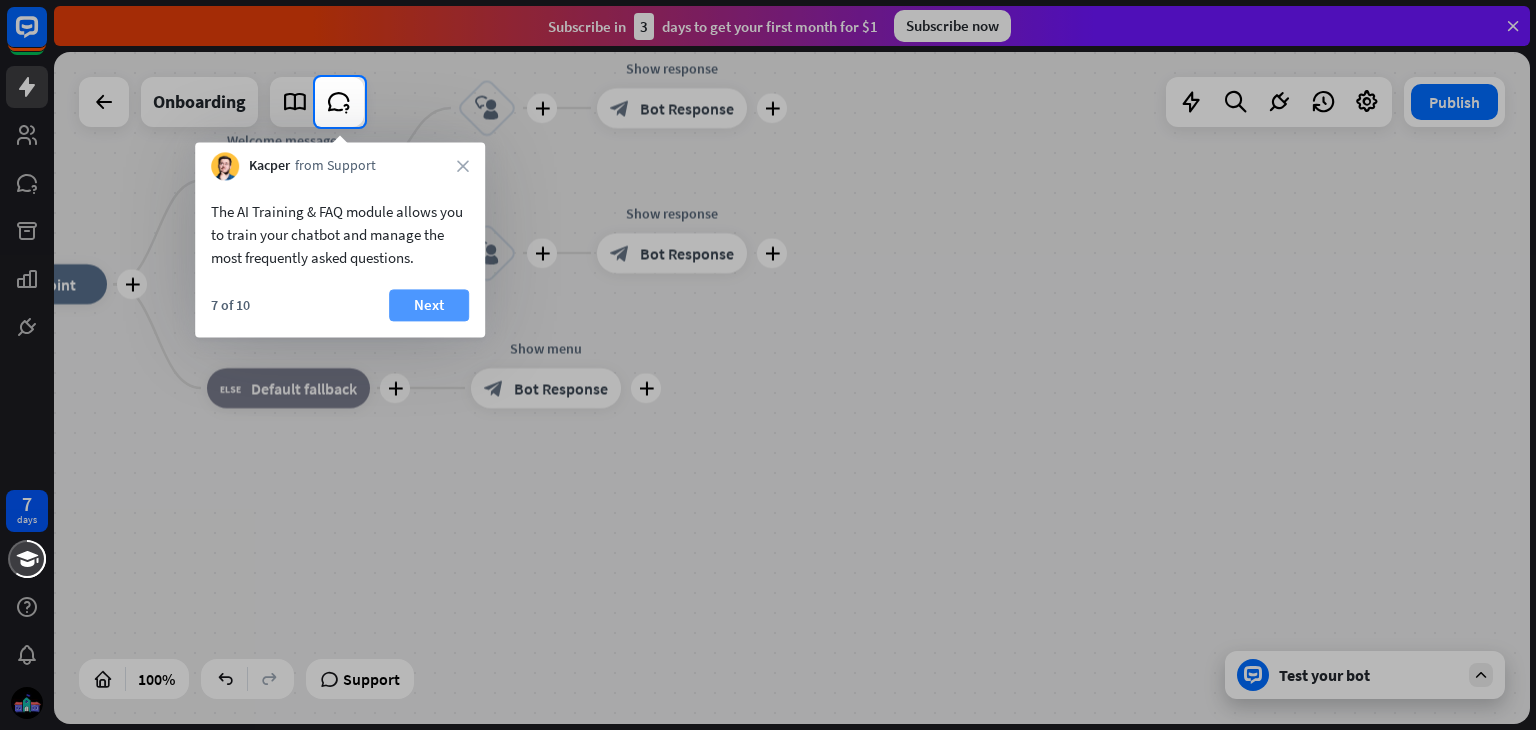 click on "Next" at bounding box center [429, 305] 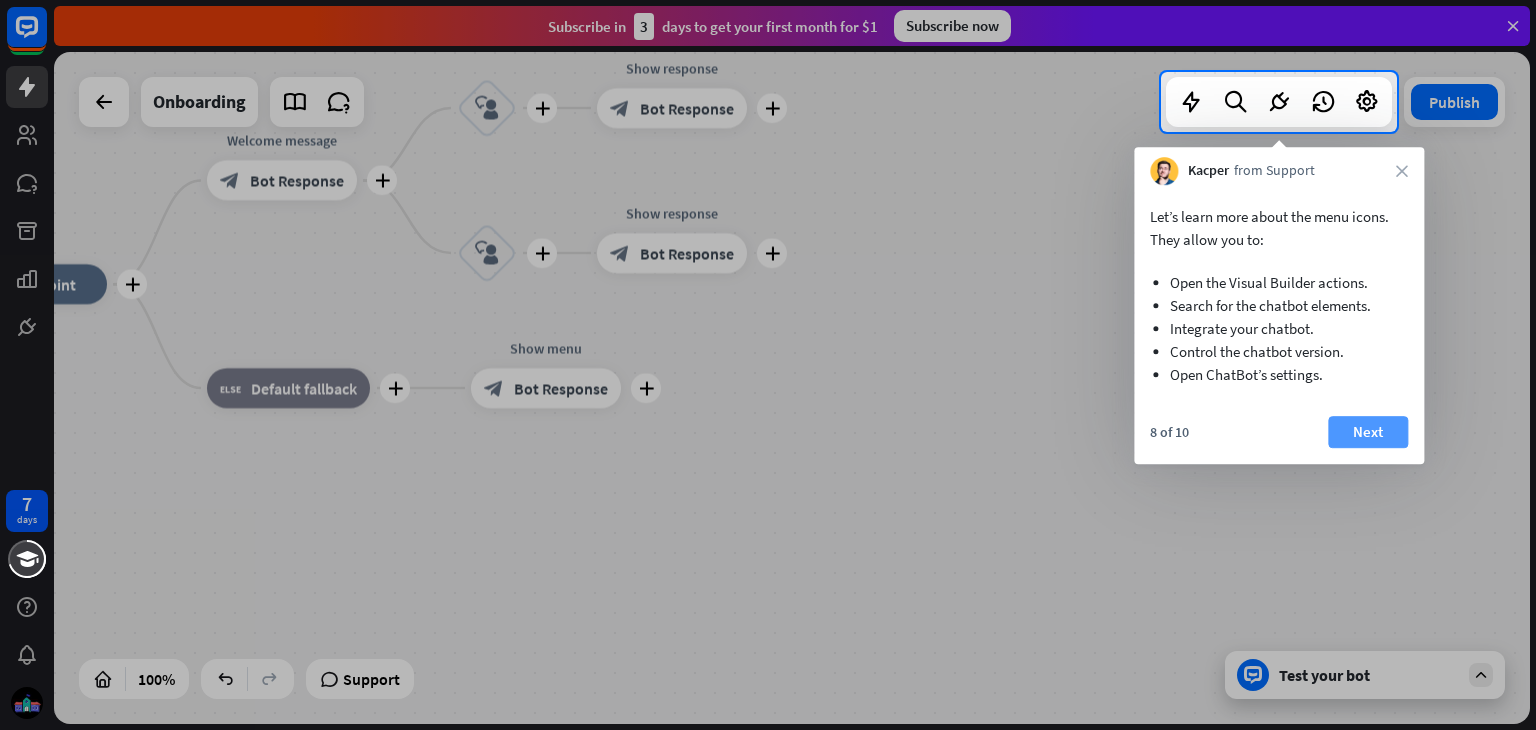click on "Next" at bounding box center (1368, 432) 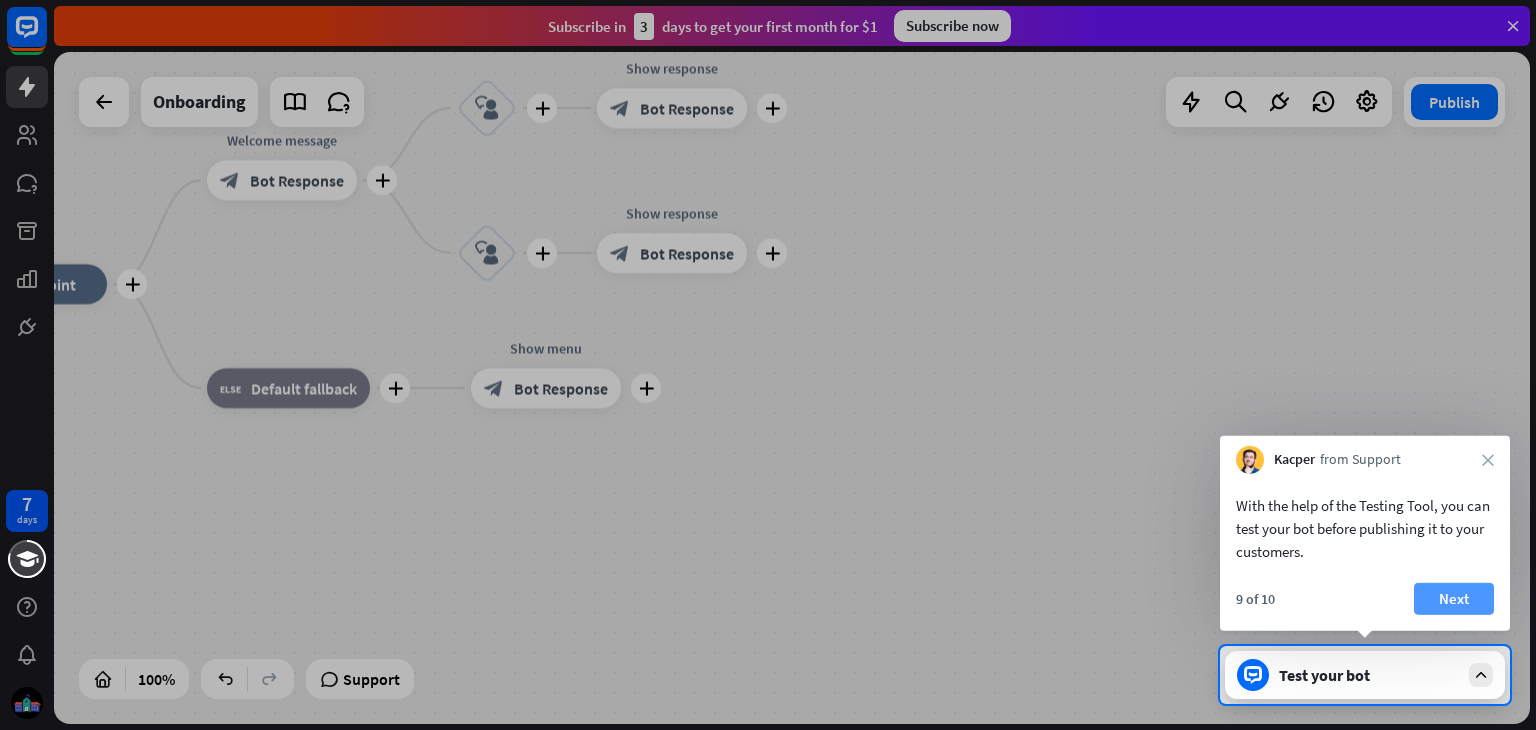 click on "Next" at bounding box center [1454, 599] 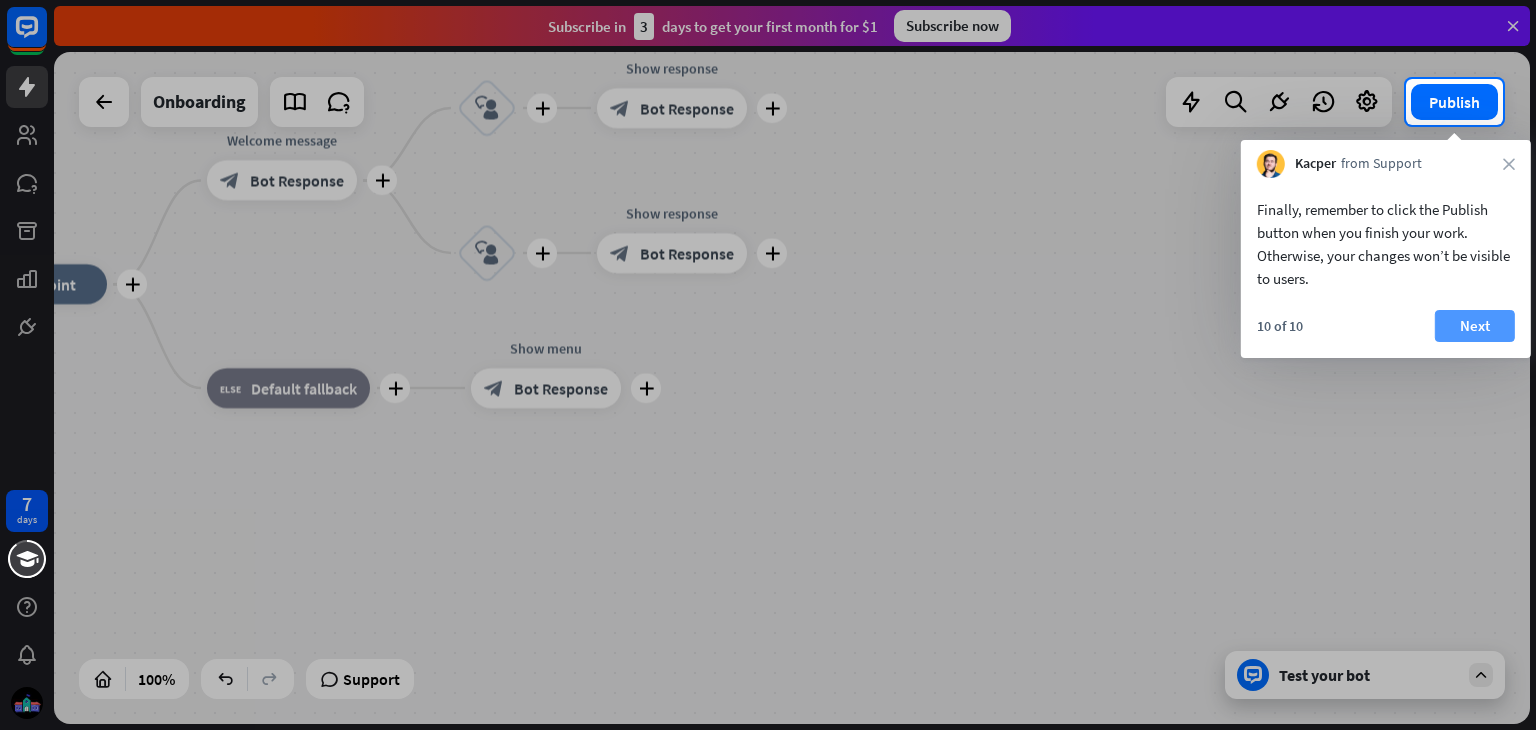 click on "Next" at bounding box center [1475, 326] 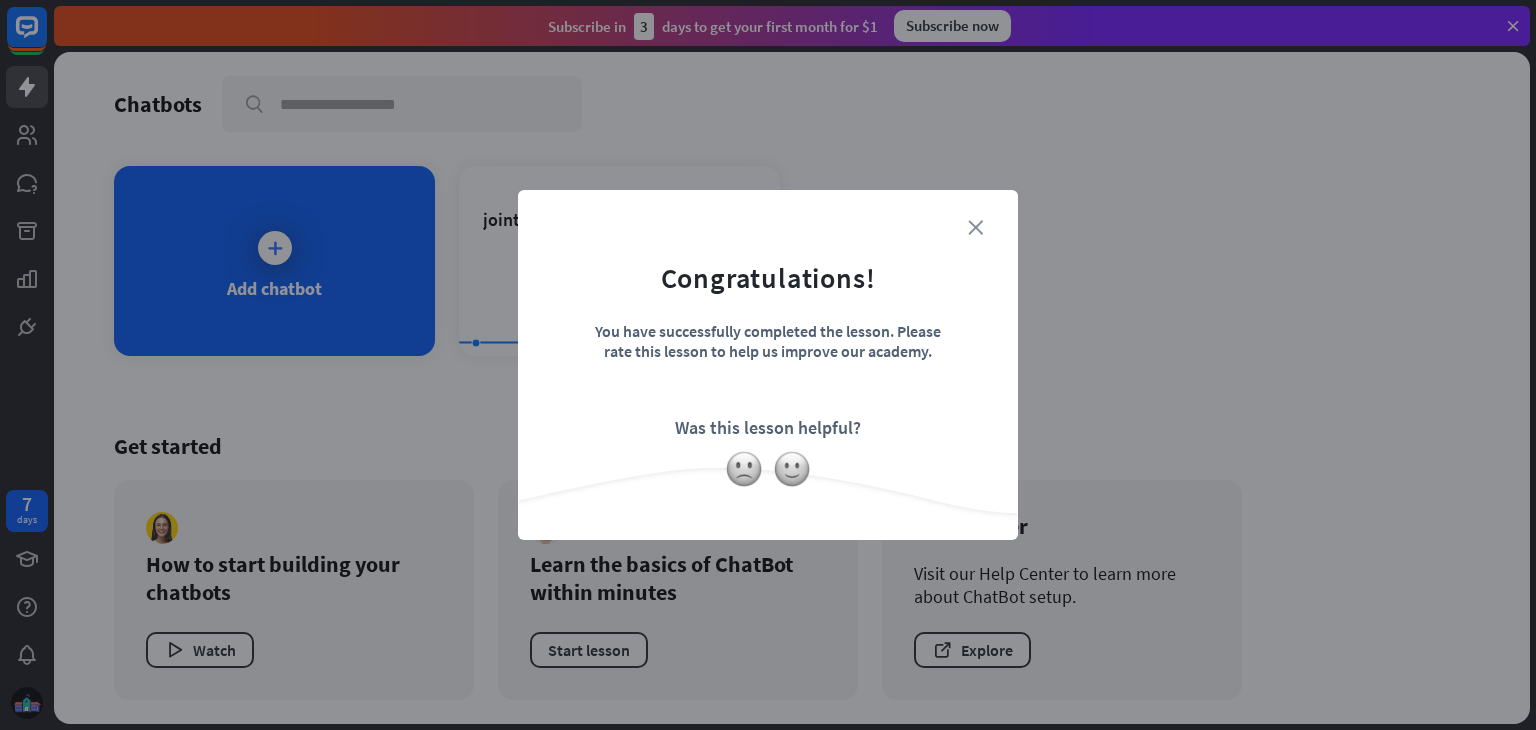 click on "close" at bounding box center (975, 227) 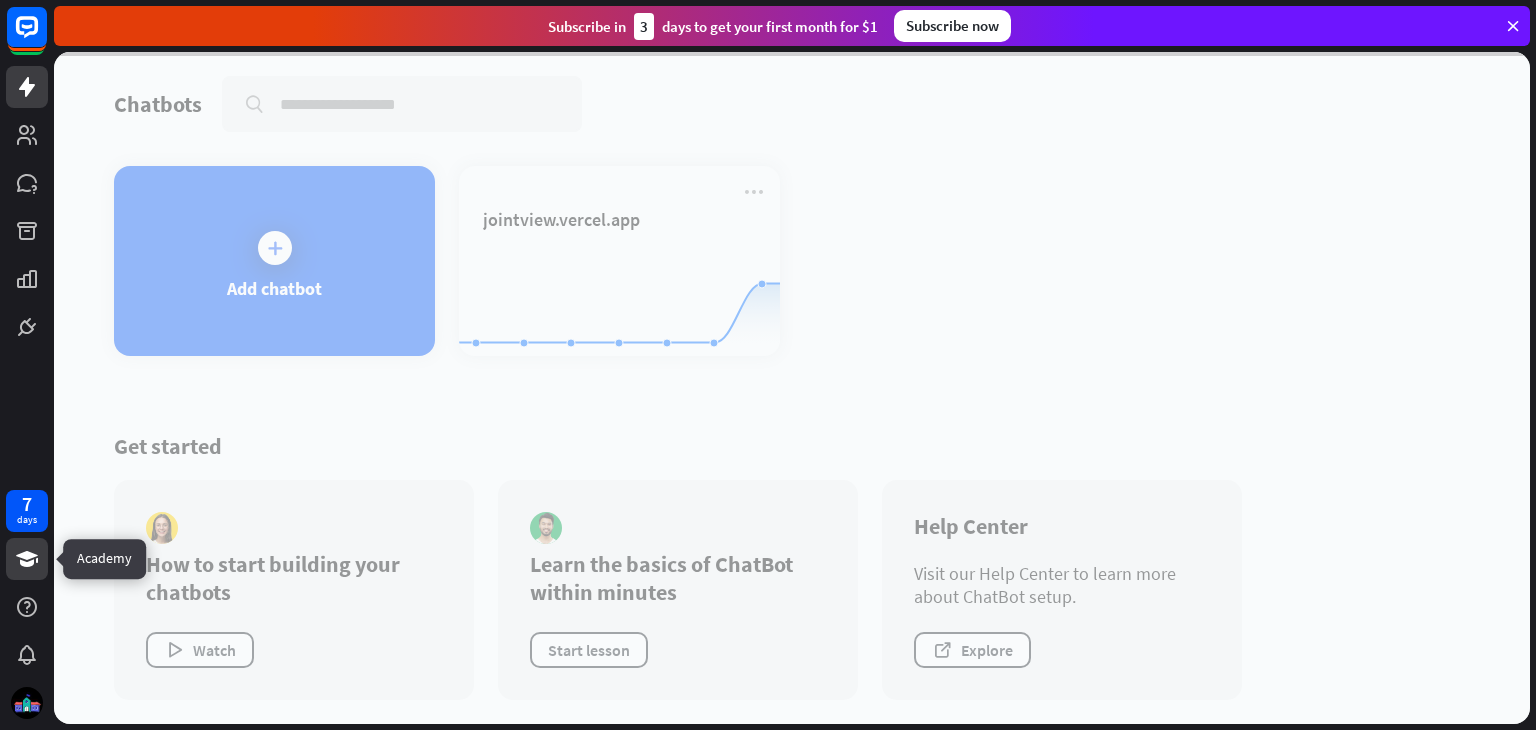 click 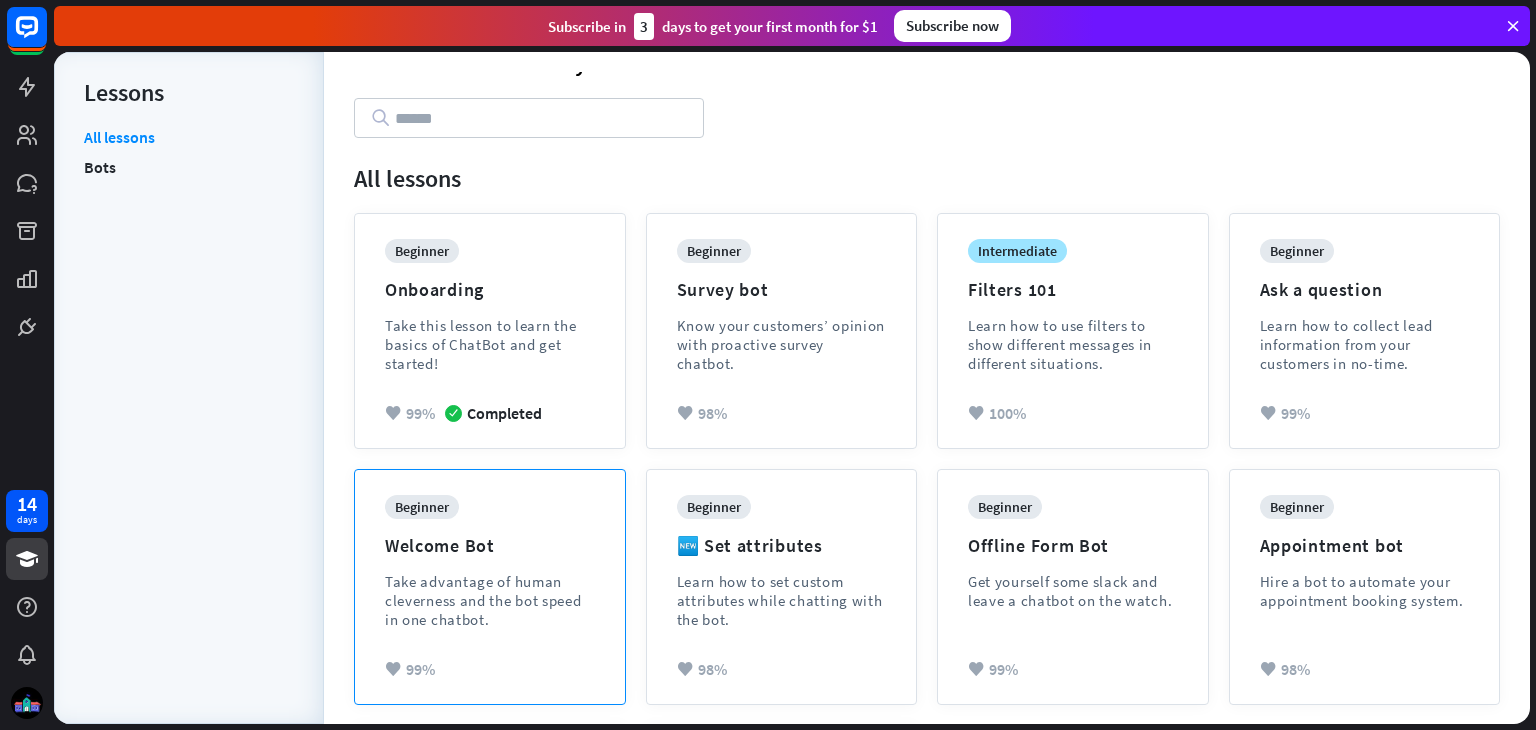 scroll, scrollTop: 0, scrollLeft: 0, axis: both 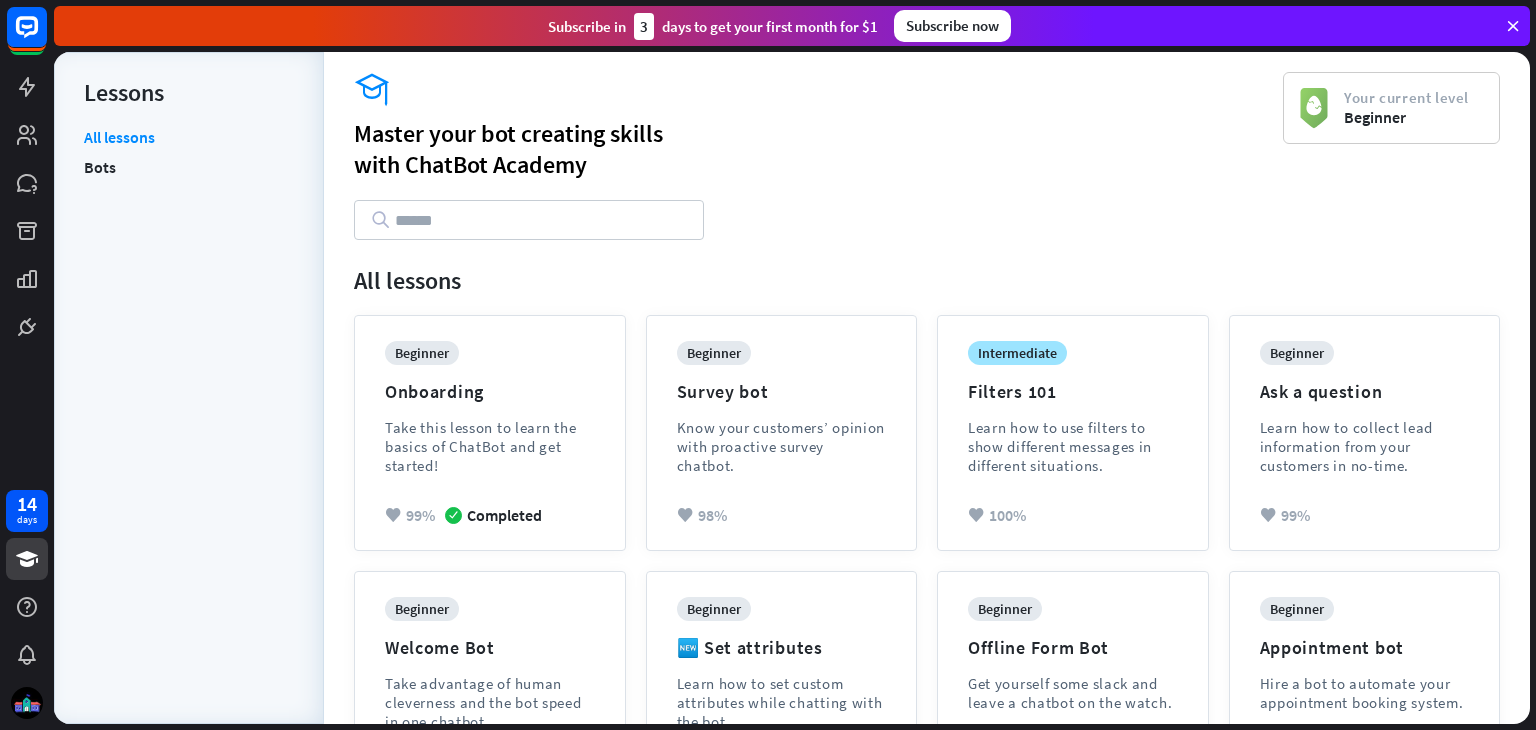 click on "Bots" at bounding box center (189, 167) 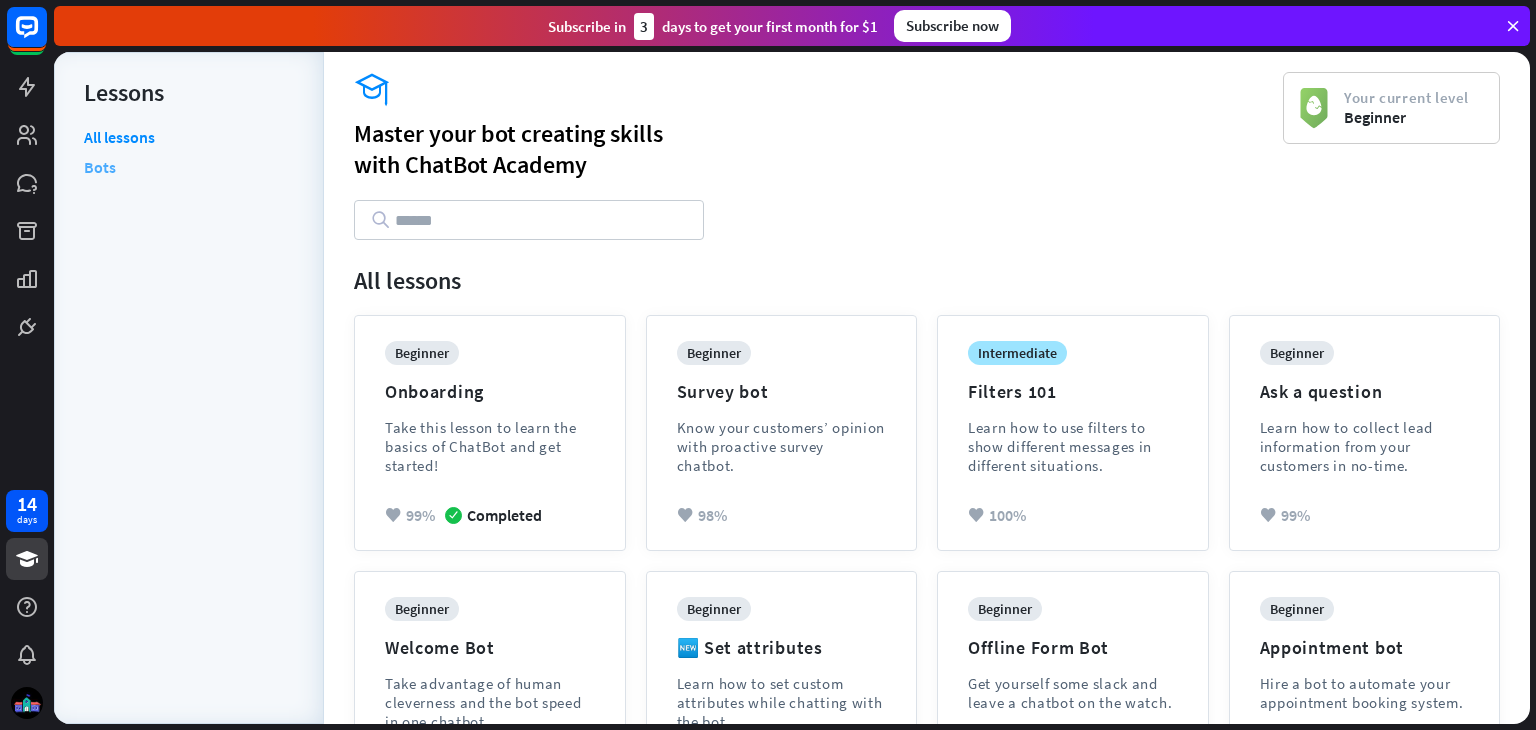 click on "Bots" at bounding box center [100, 167] 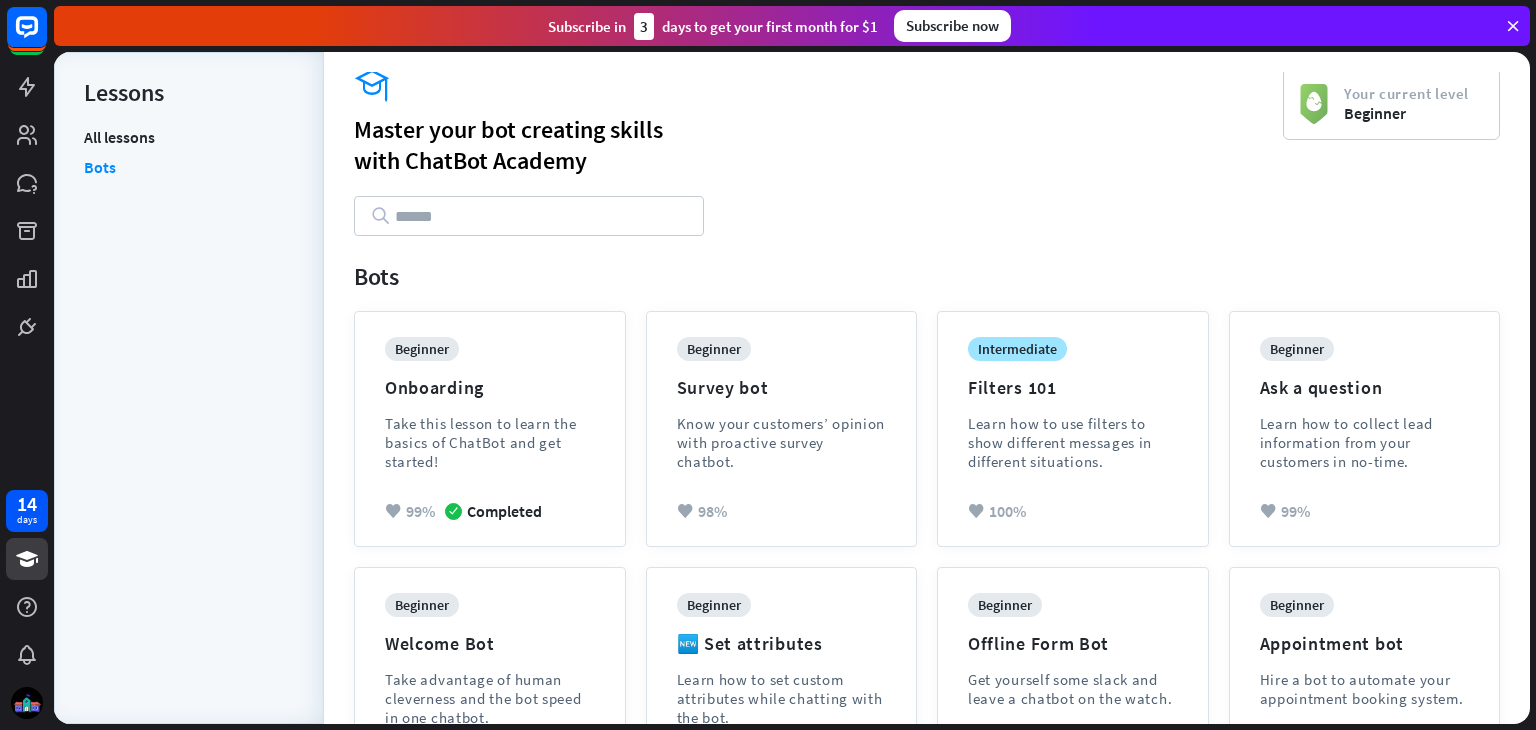 scroll, scrollTop: 0, scrollLeft: 0, axis: both 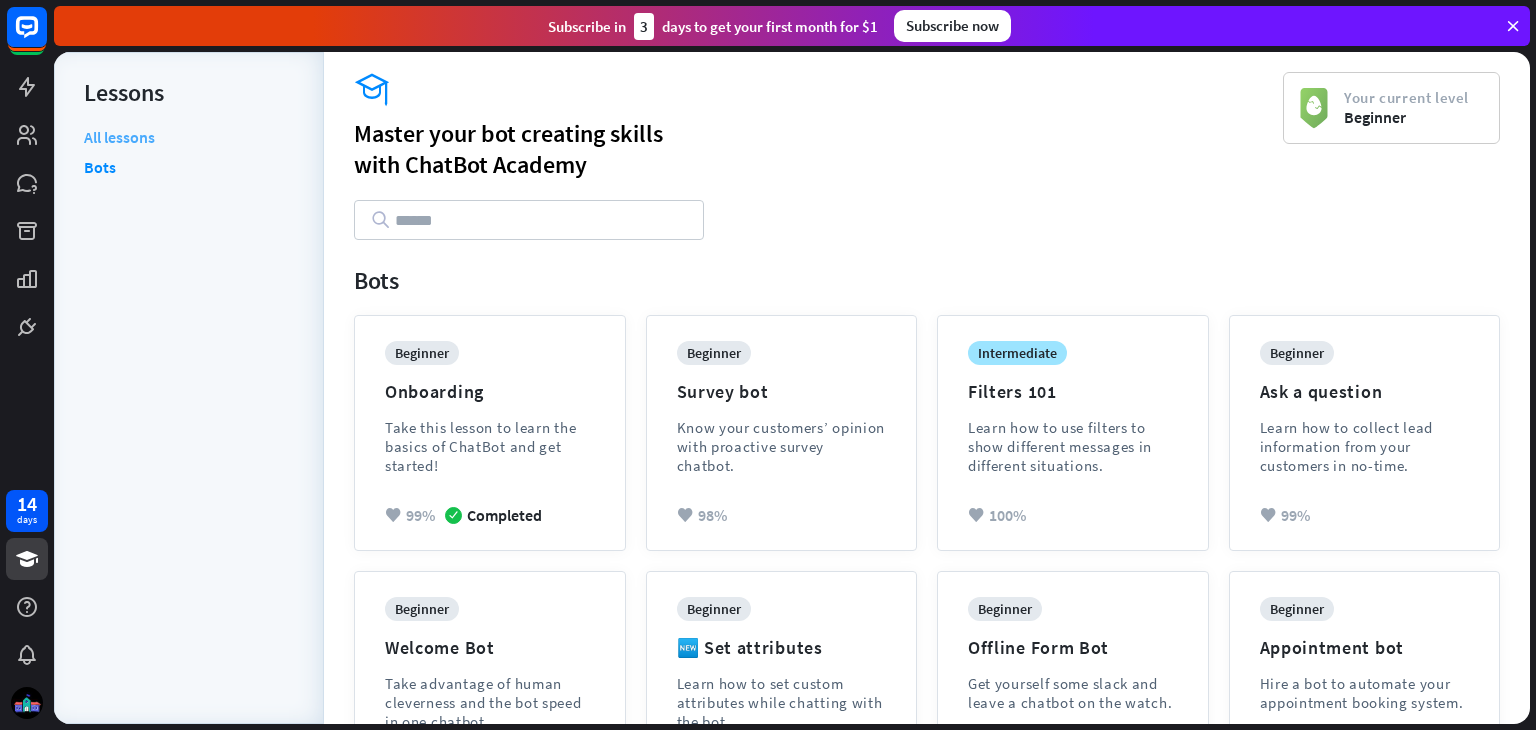 click on "All lessons" at bounding box center [119, 139] 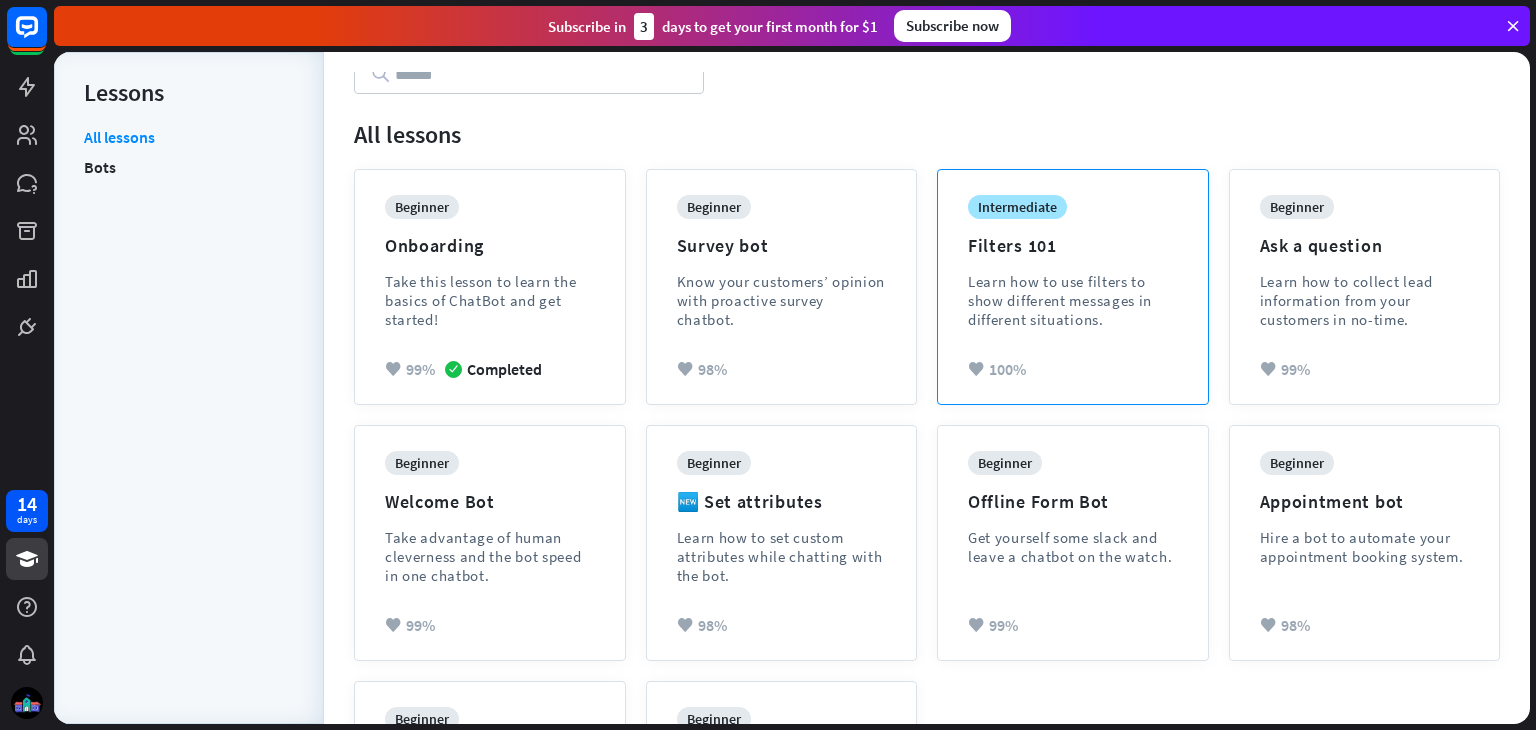 scroll, scrollTop: 144, scrollLeft: 0, axis: vertical 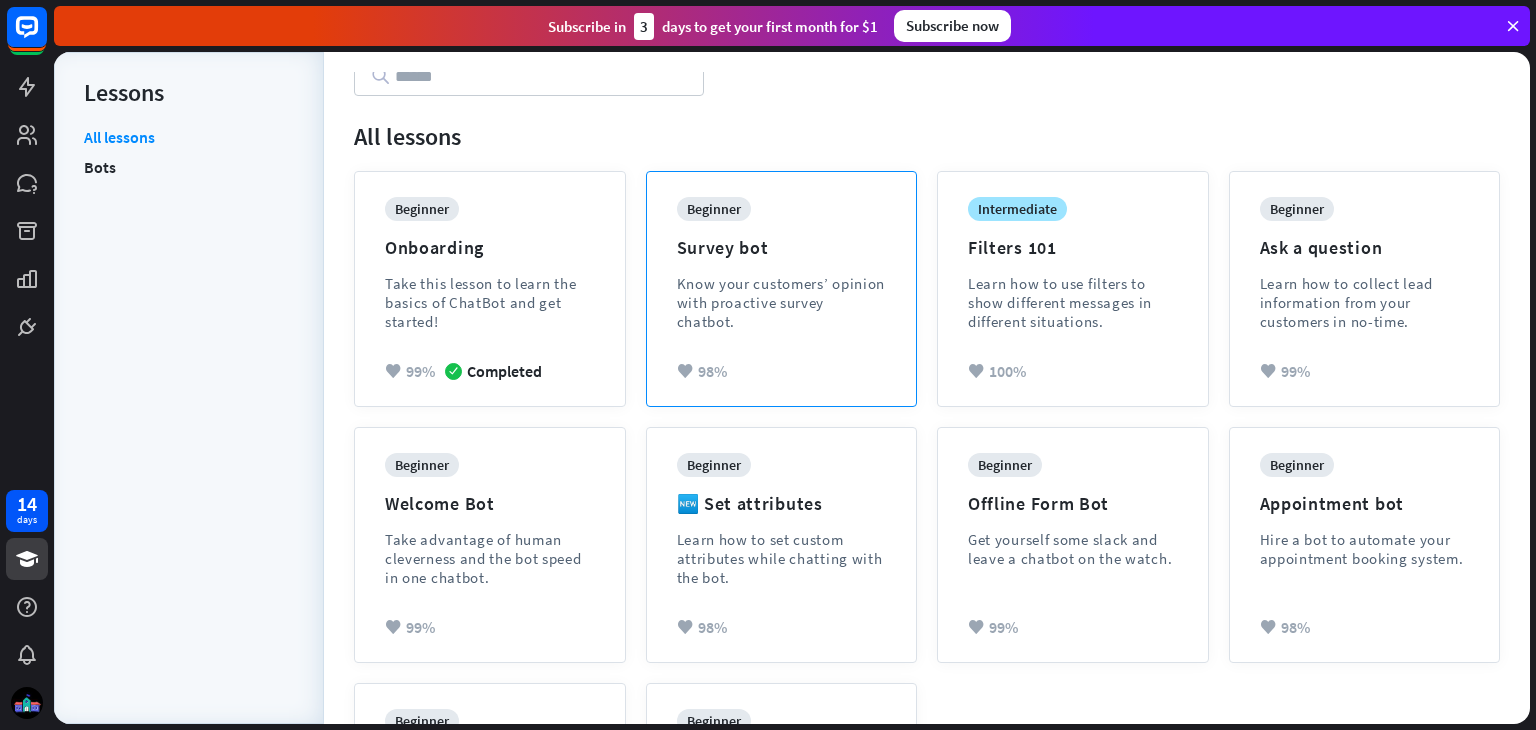 click on "Know your customers’ opinion with proactive survey chatbot." at bounding box center (782, 302) 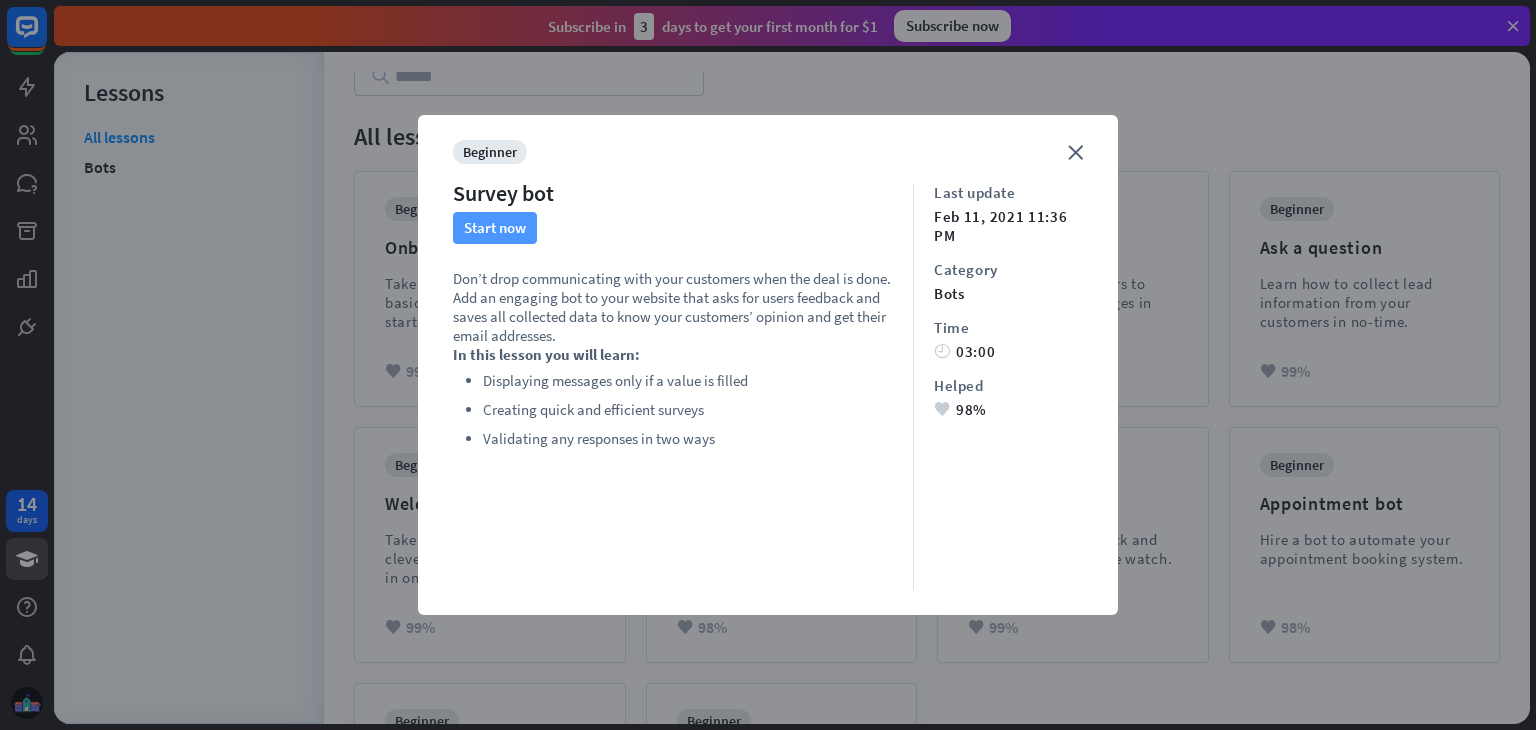 click on "Start now" at bounding box center [495, 228] 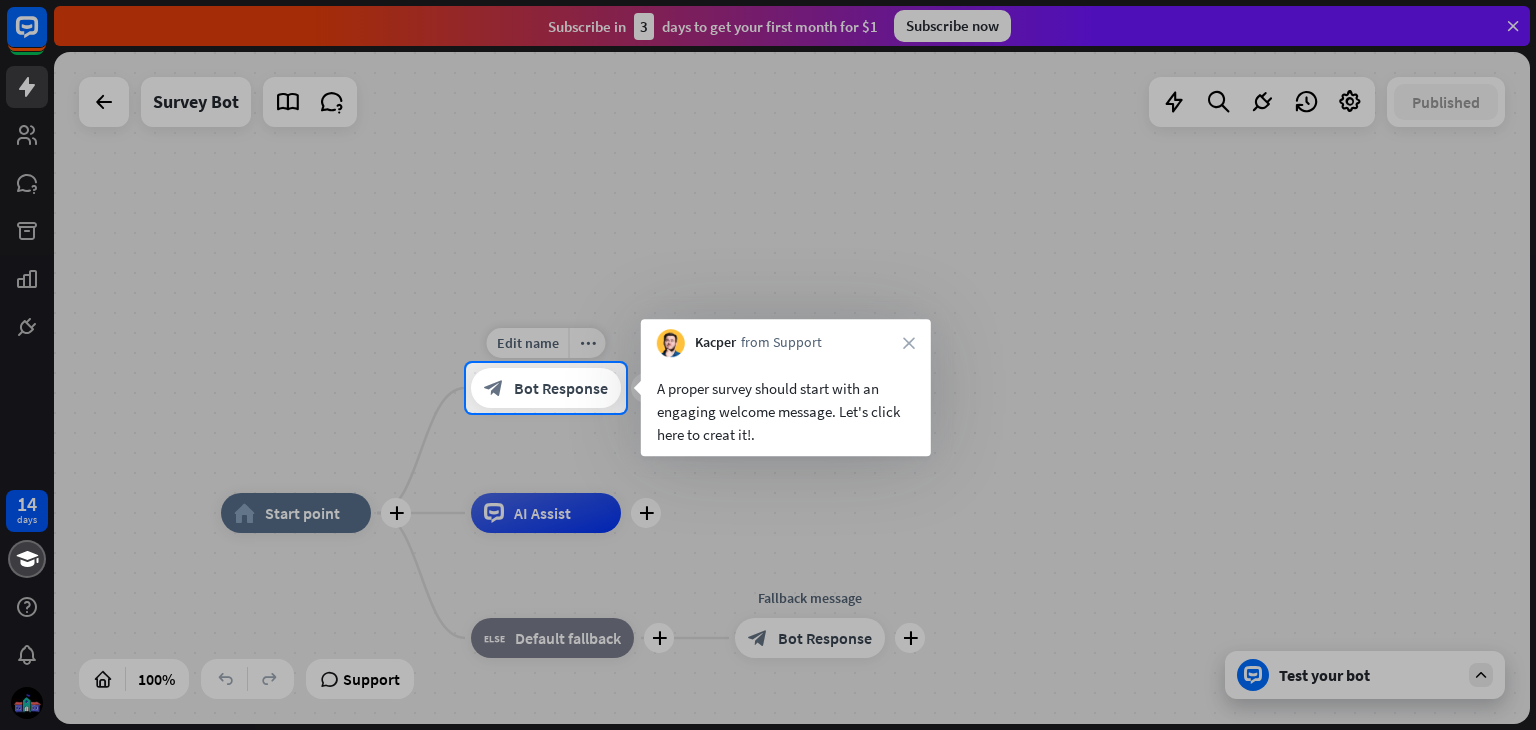click on "block_bot_response   Bot Response" at bounding box center [546, 388] 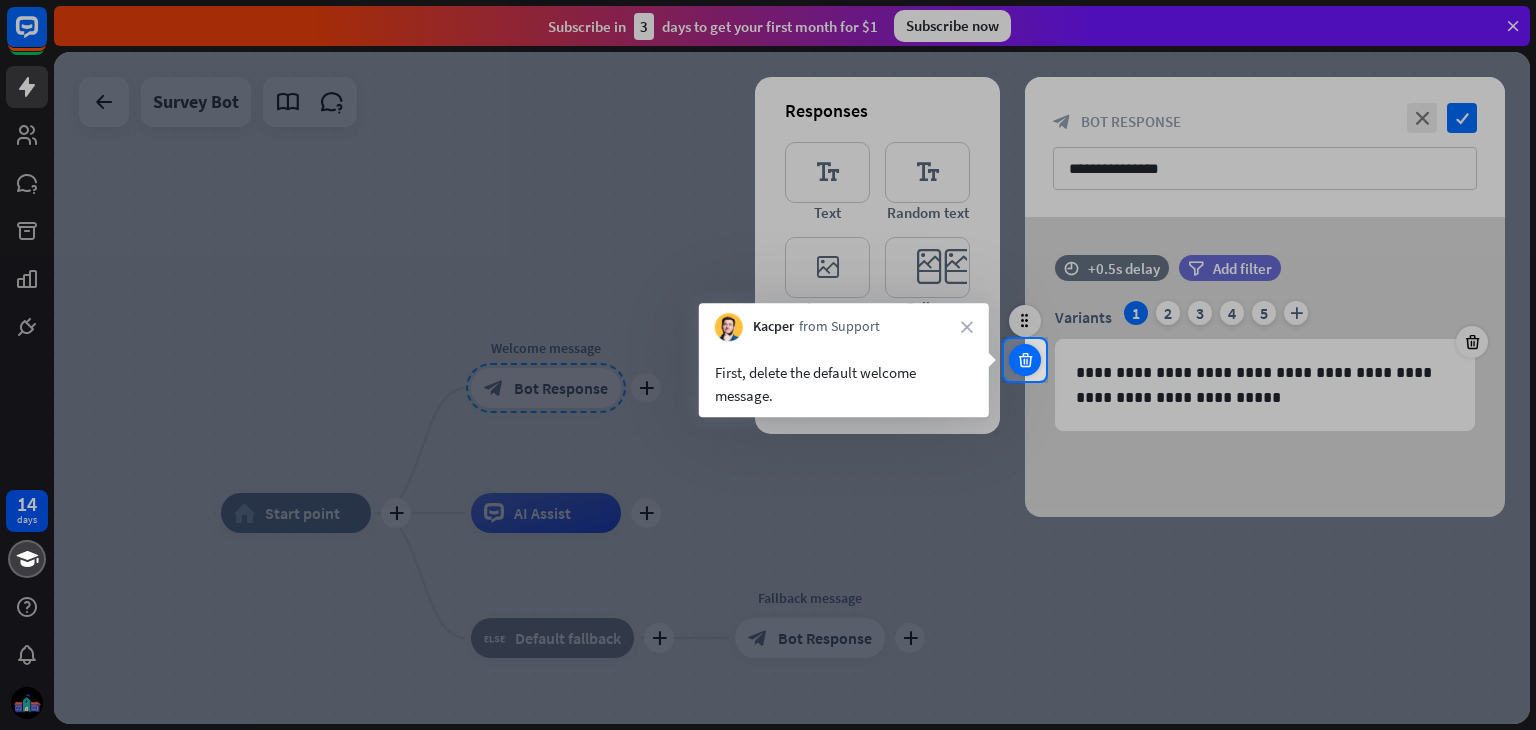 click at bounding box center (1025, 360) 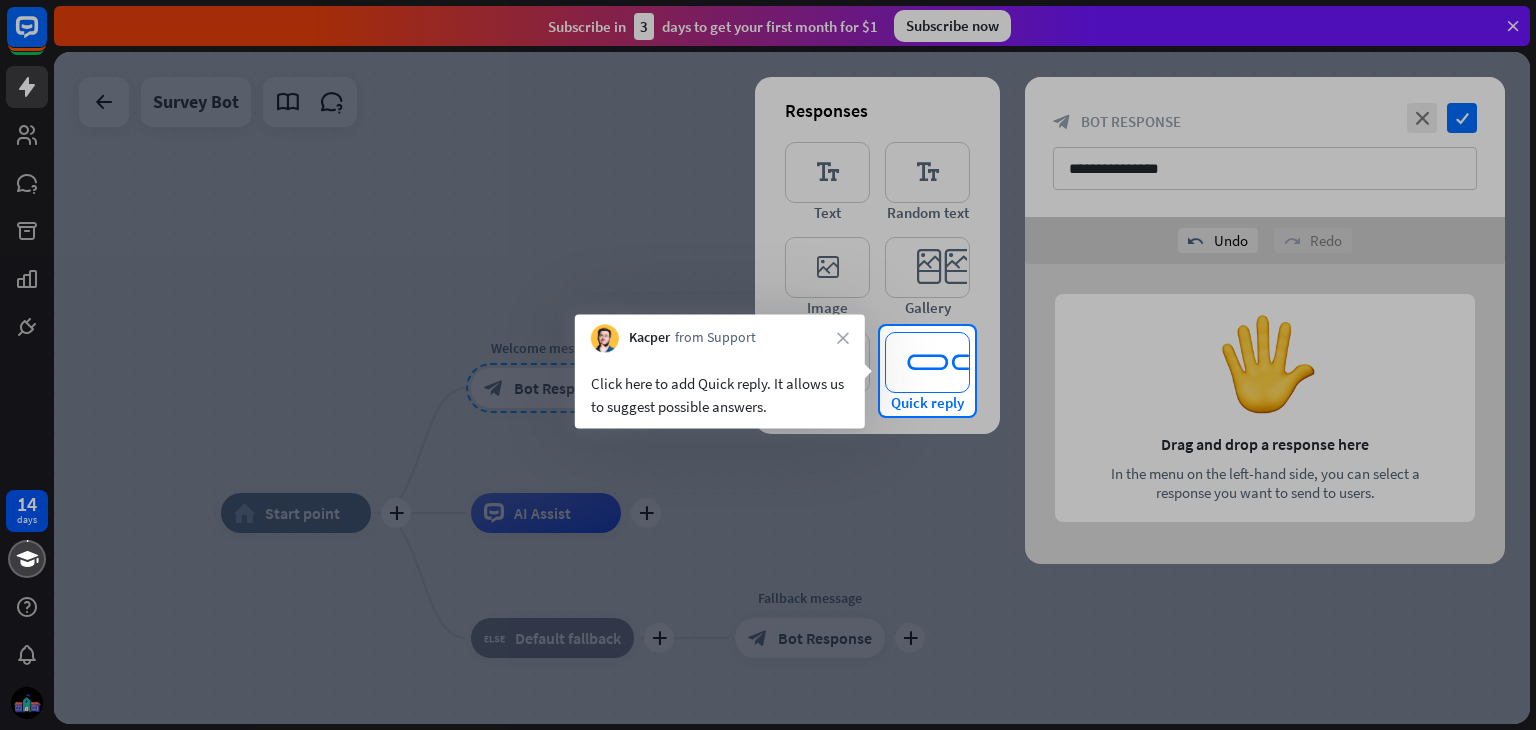 click on "editor_quick_replies" at bounding box center (927, 362) 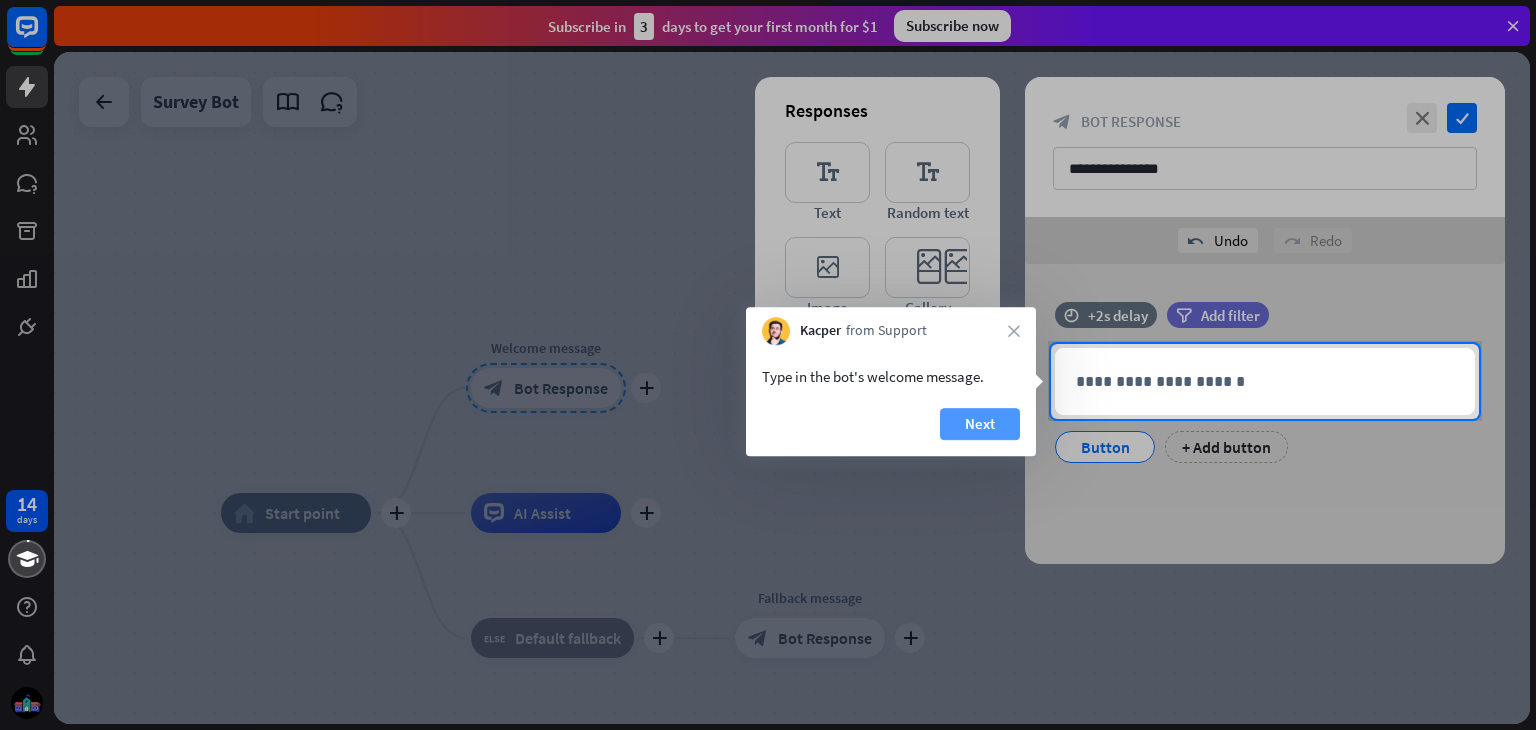 click on "Next" at bounding box center (980, 424) 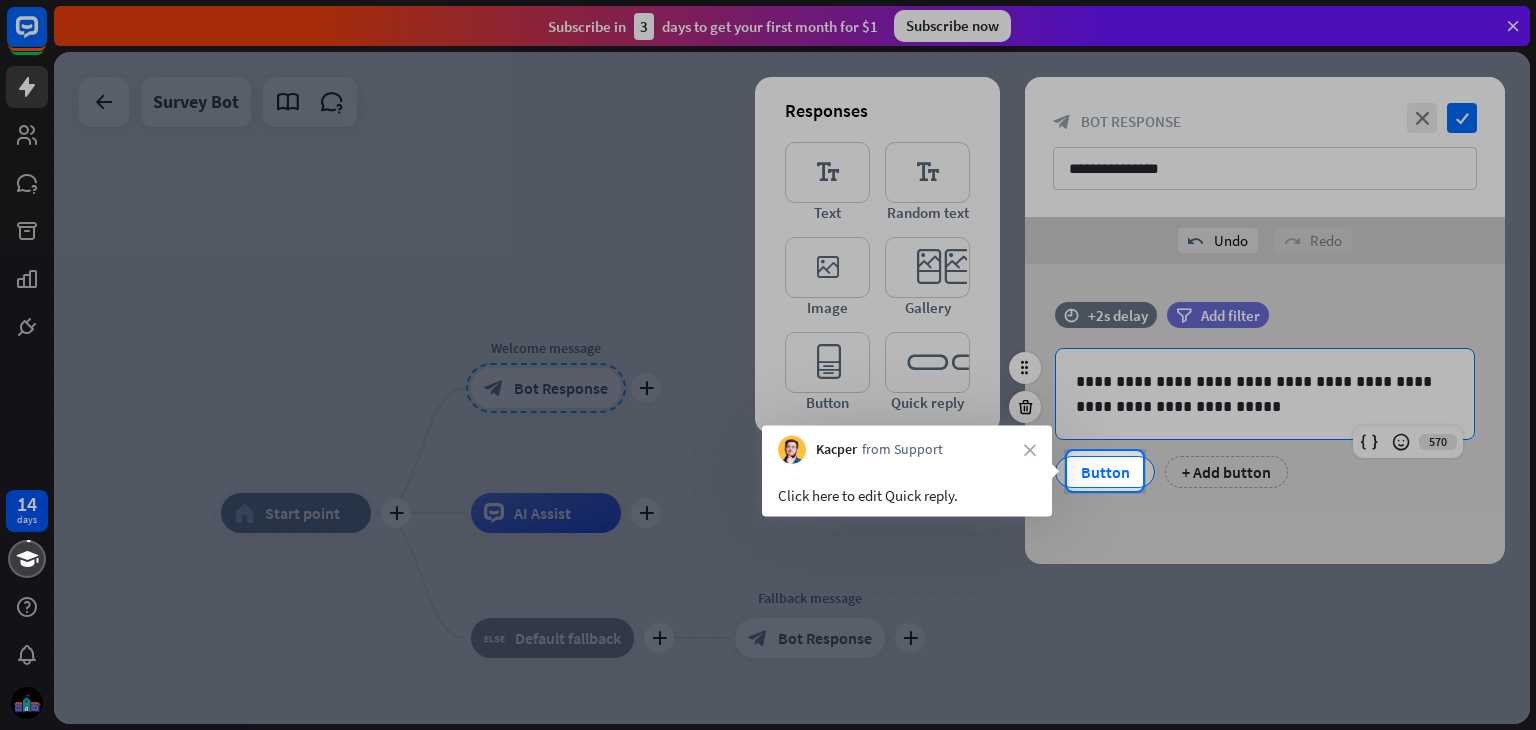 click on "Button" at bounding box center [1105, 472] 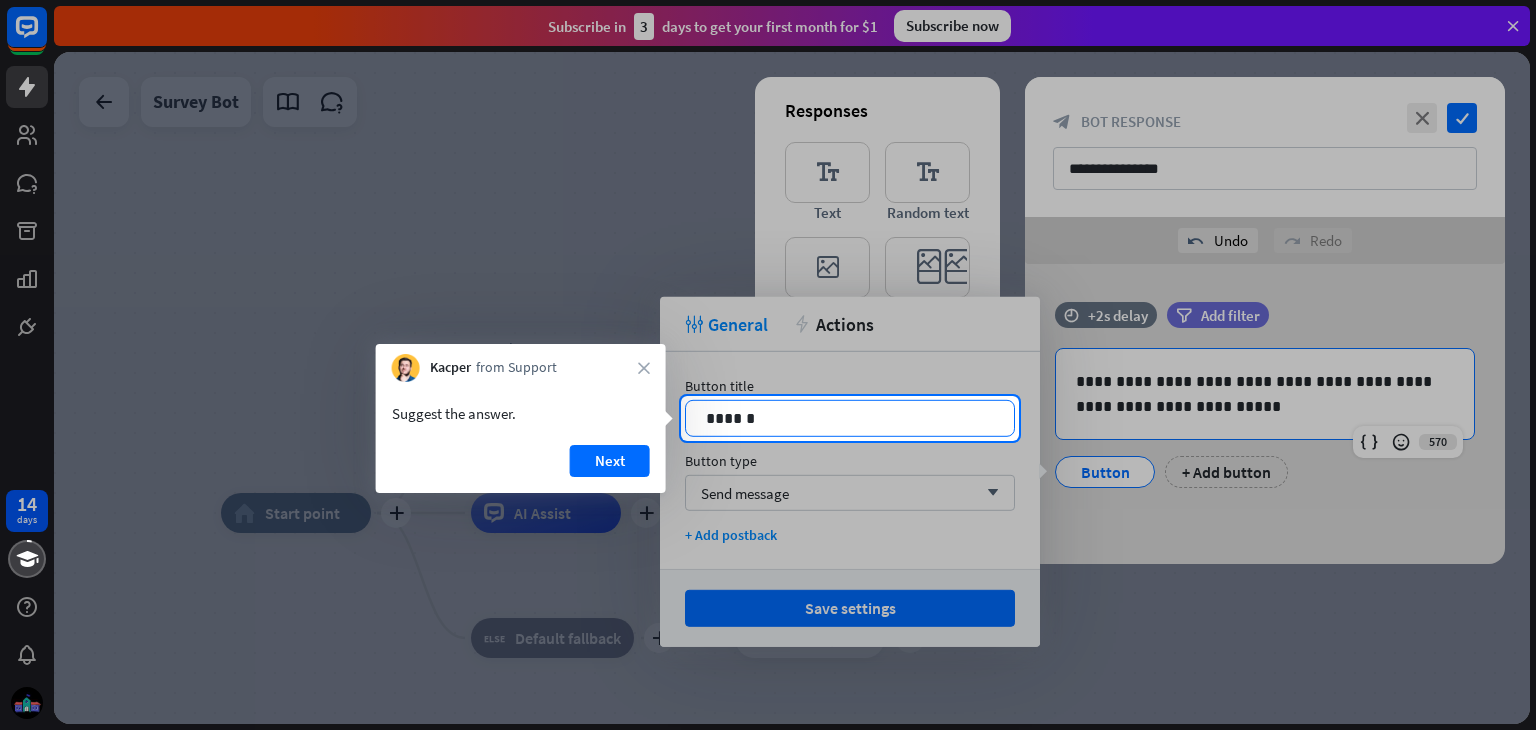 click on "******" at bounding box center [850, 418] 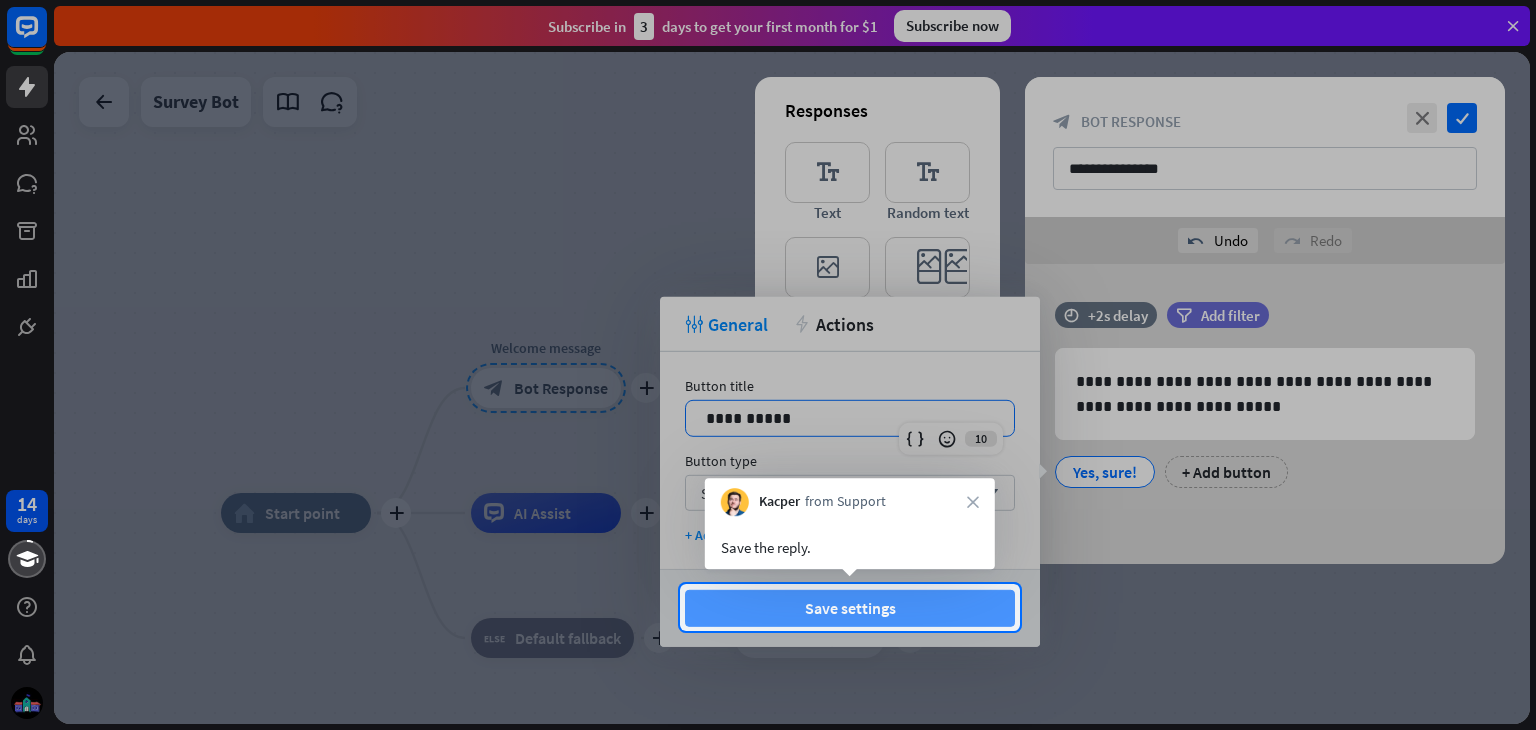 click on "Save settings" at bounding box center (850, 608) 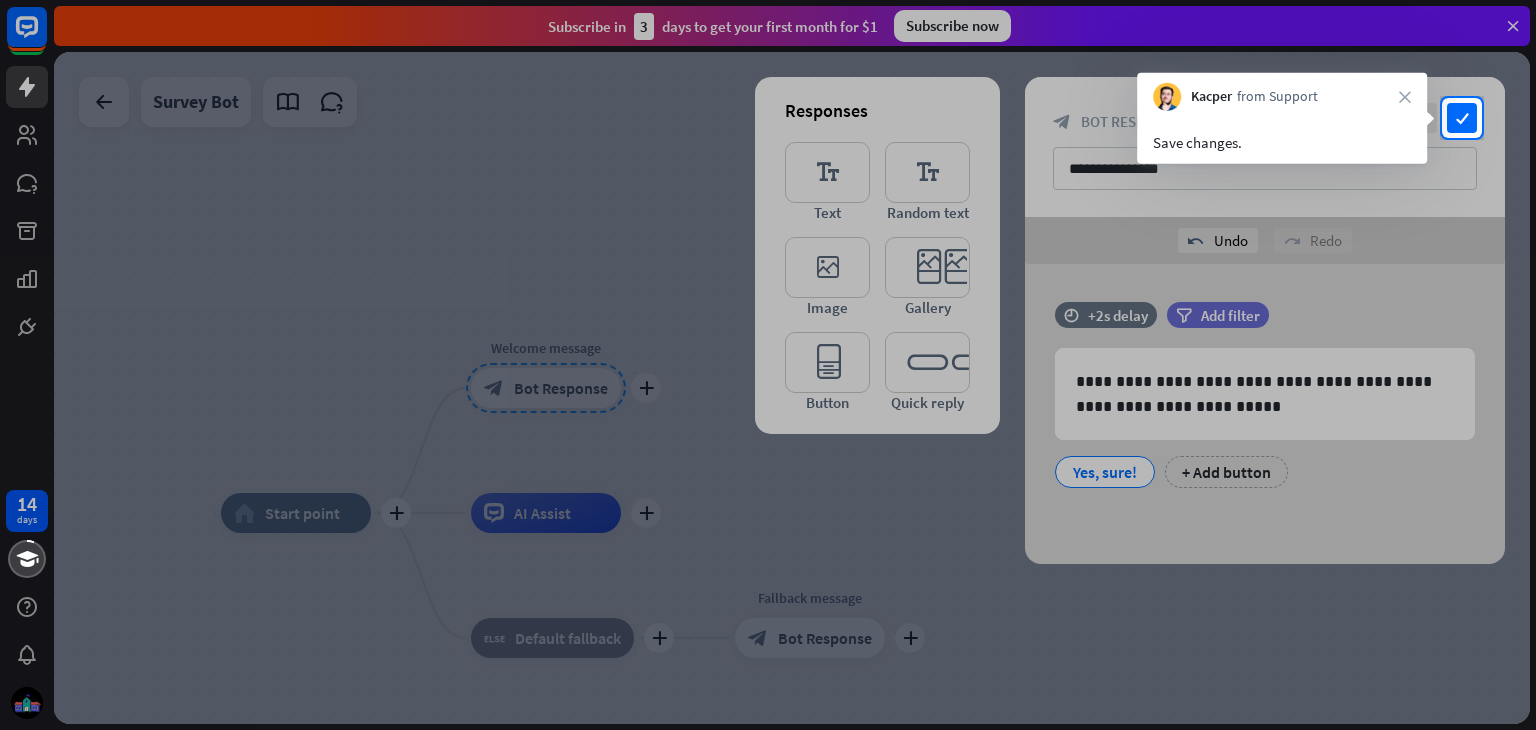 click at bounding box center (768, 434) 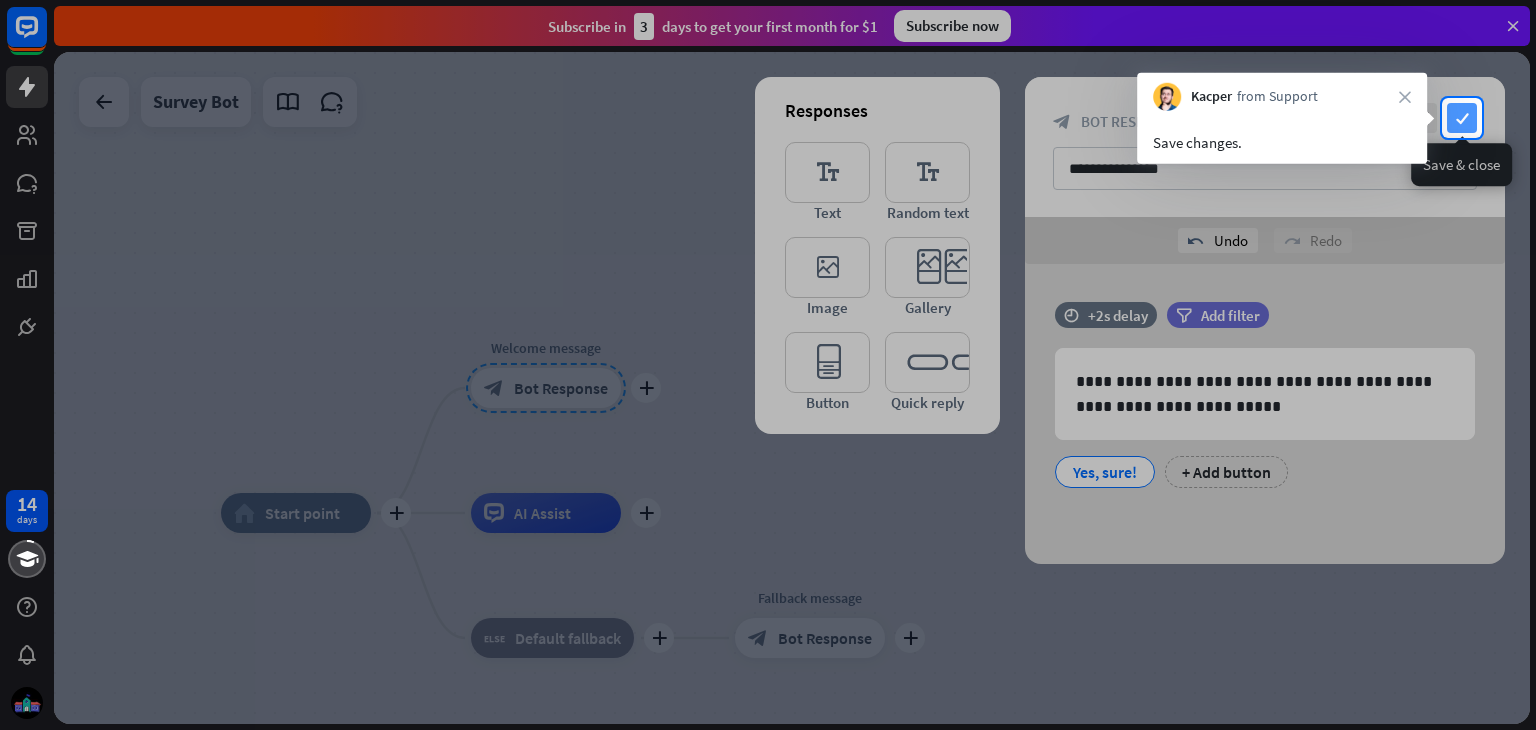 click on "check" at bounding box center [1462, 118] 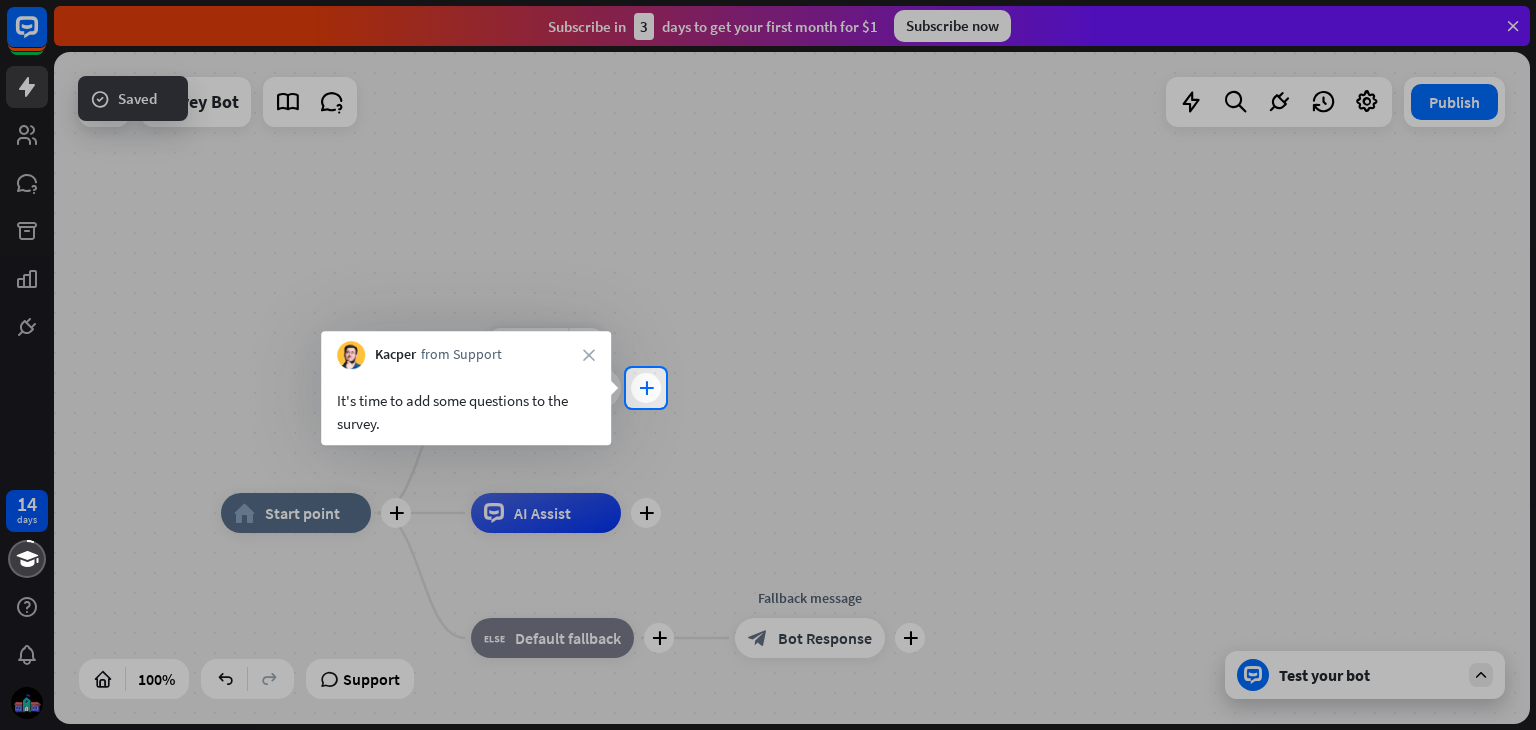 click on "plus" at bounding box center [646, 388] 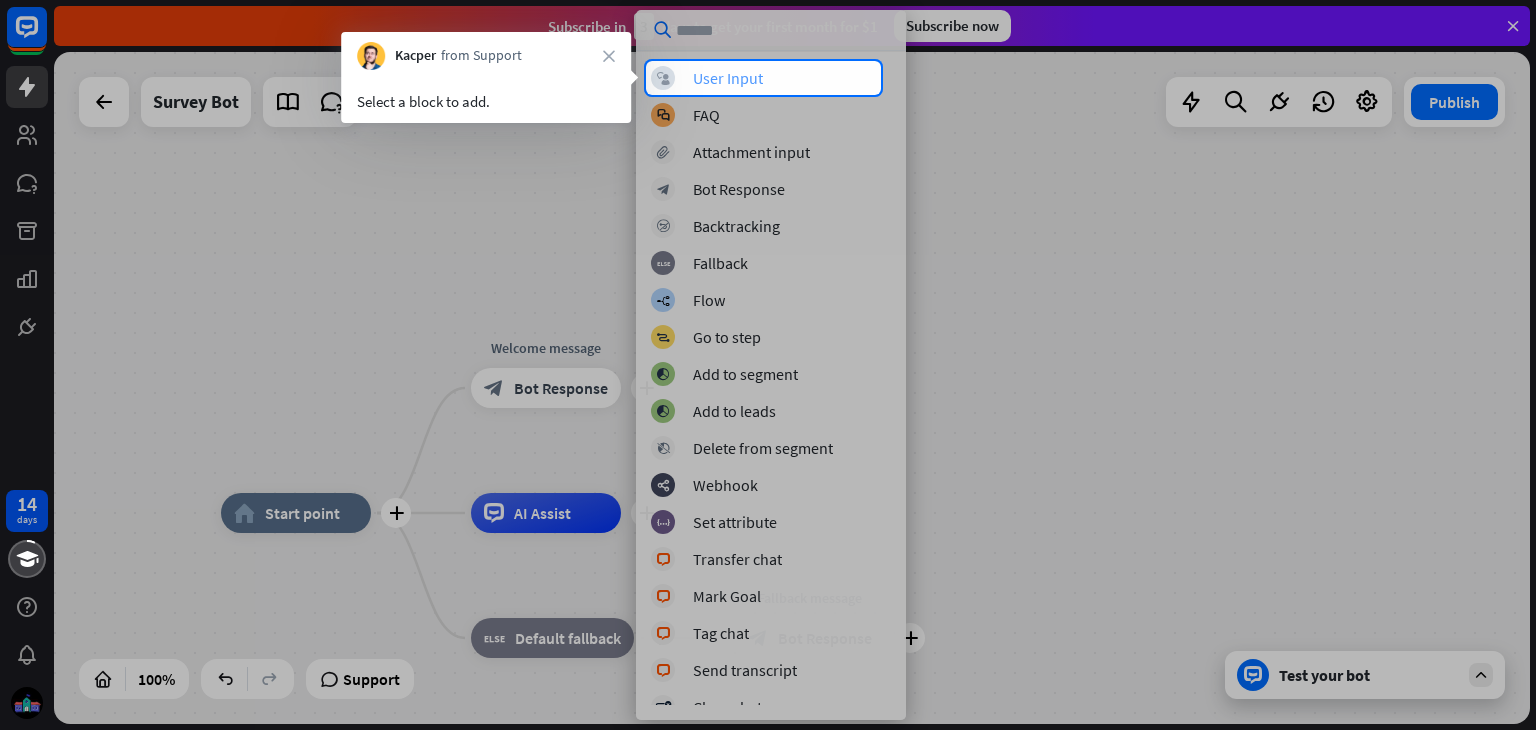 click on "User Input" at bounding box center (728, 78) 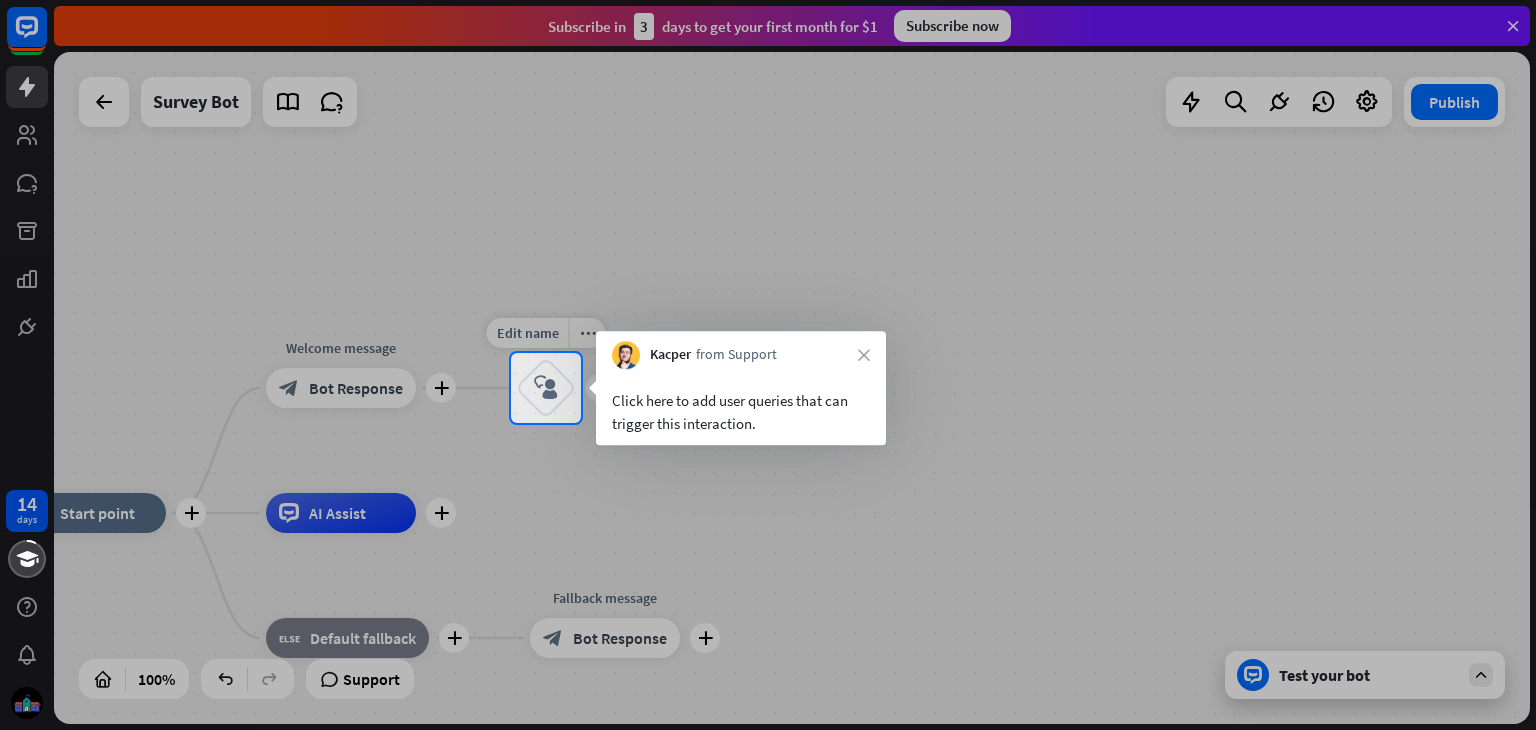 click on "block_user_input" at bounding box center (546, 388) 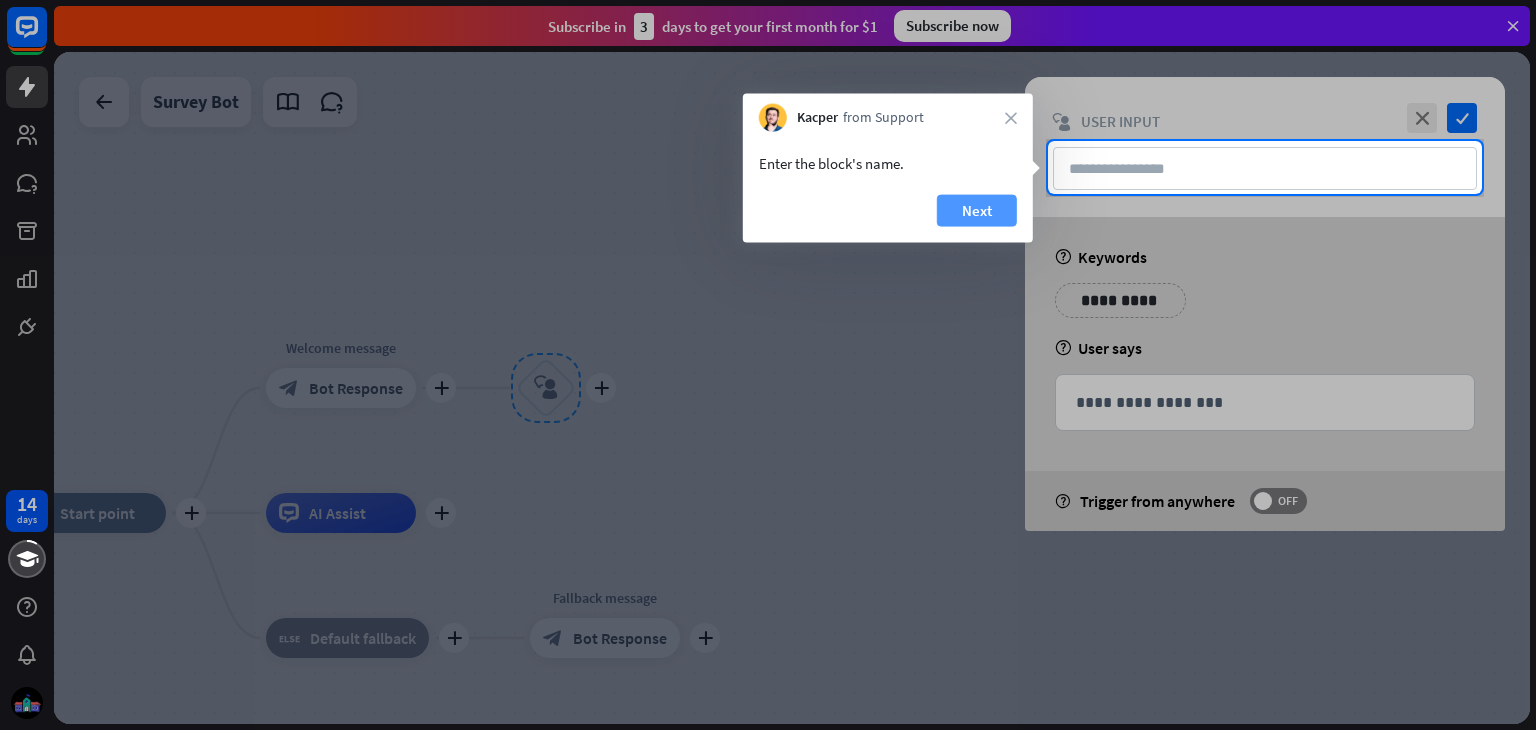 click on "Next" at bounding box center (977, 211) 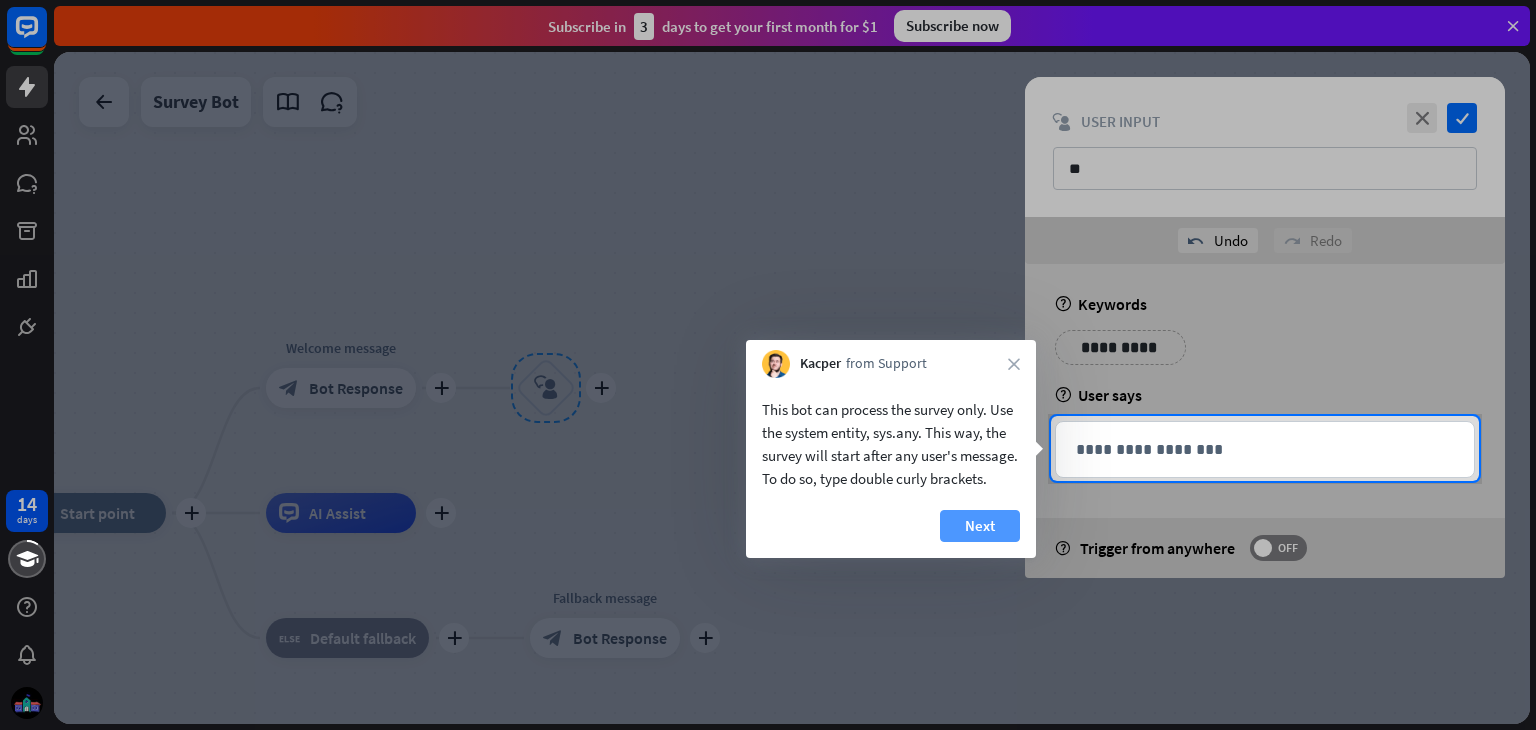 click on "Next" at bounding box center (980, 526) 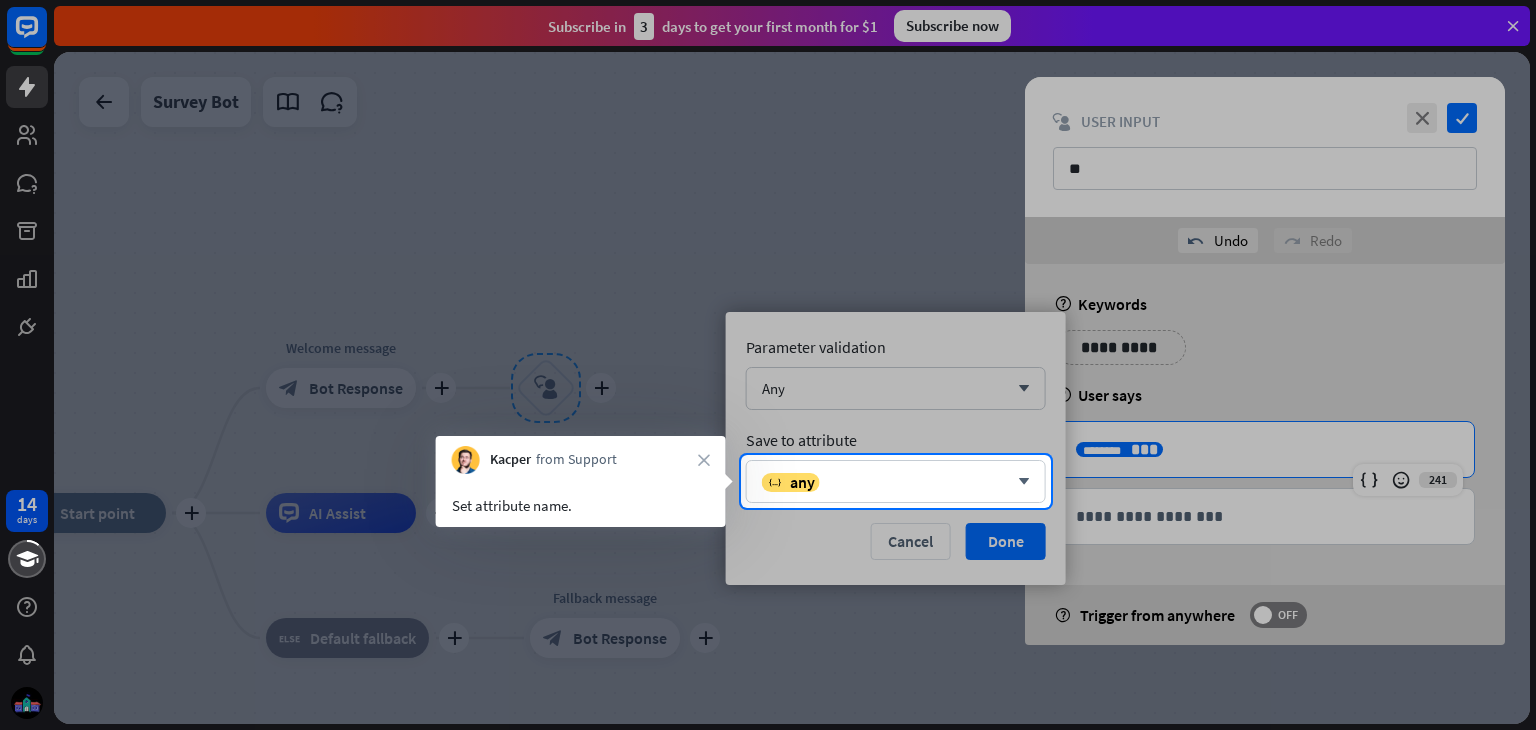 click at bounding box center [768, 619] 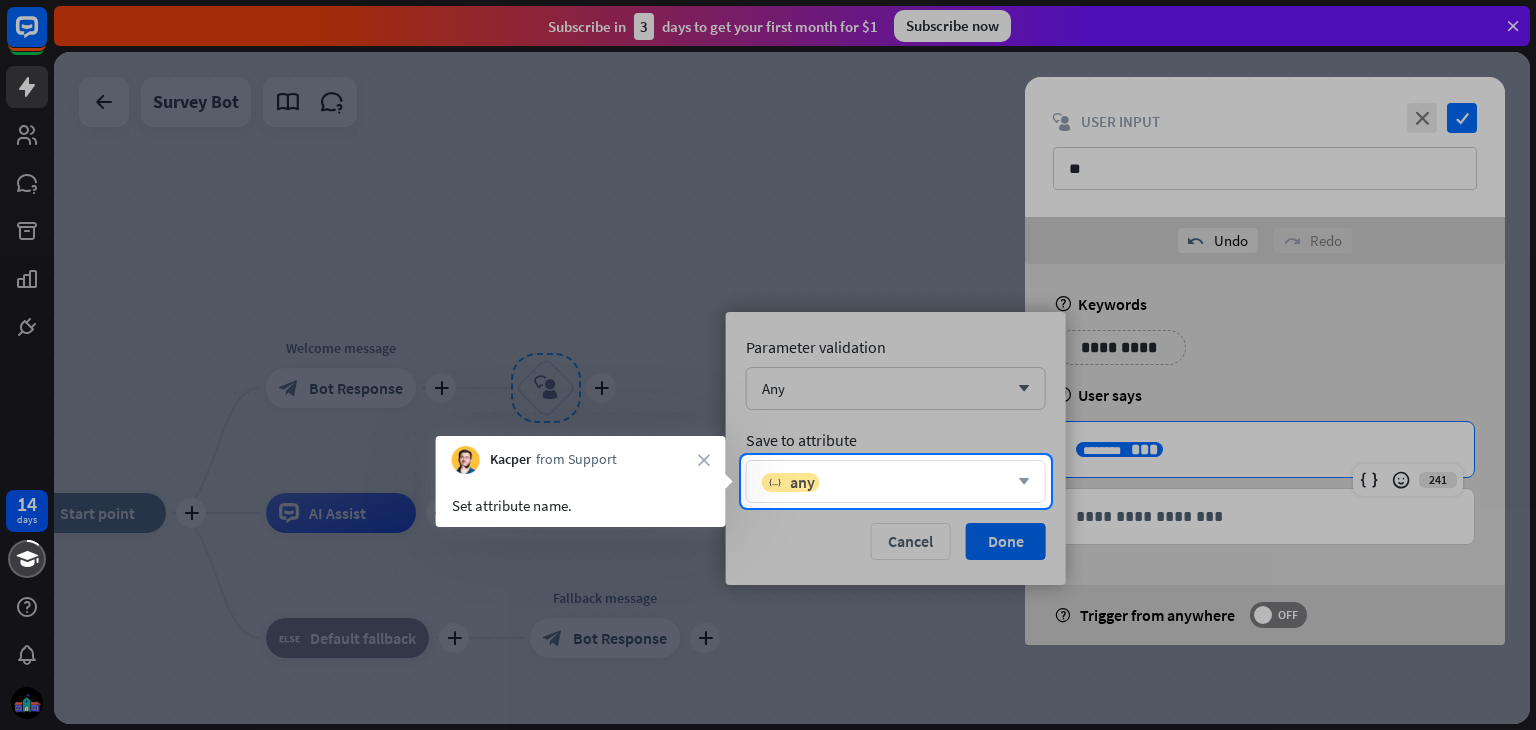 click on "variable   any" at bounding box center (885, 482) 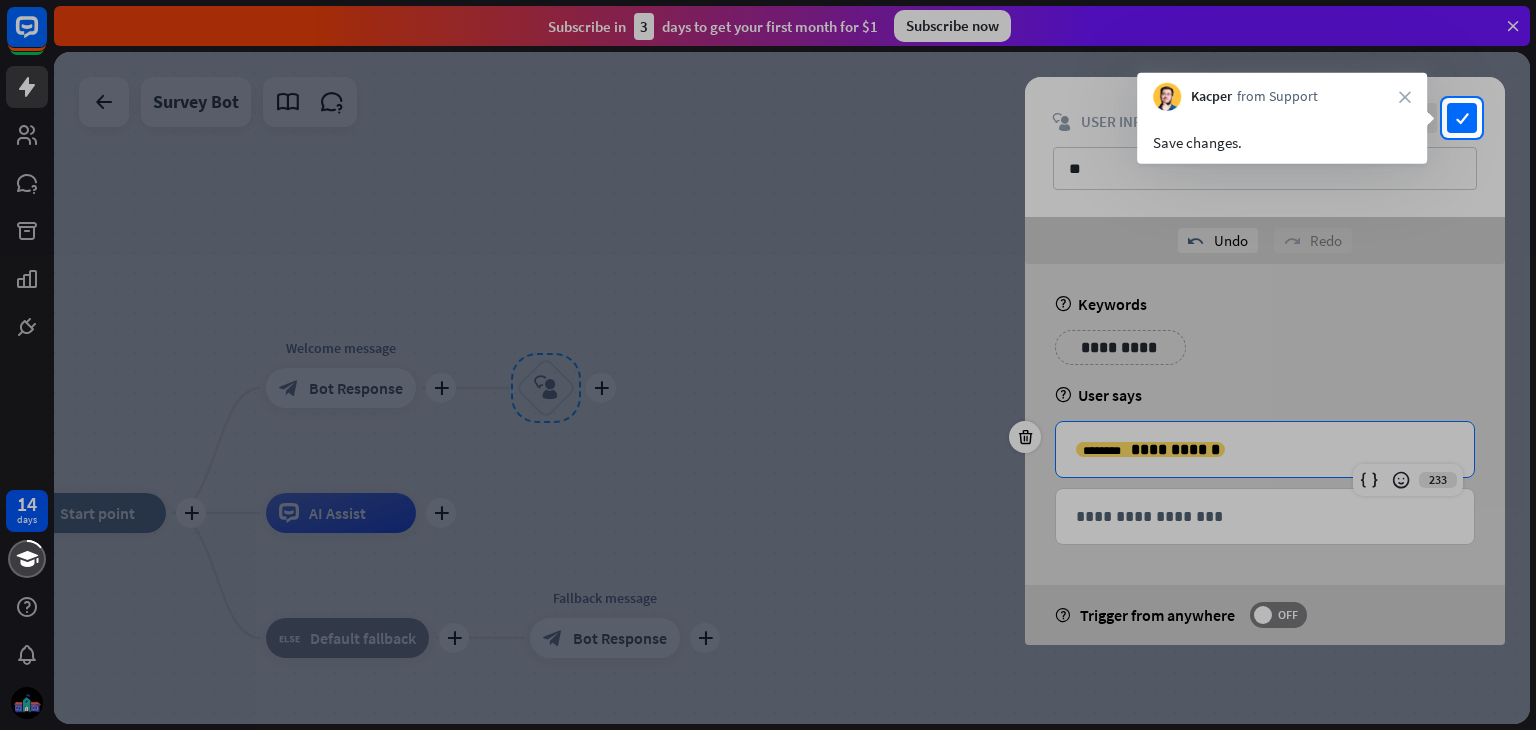 click at bounding box center [768, 434] 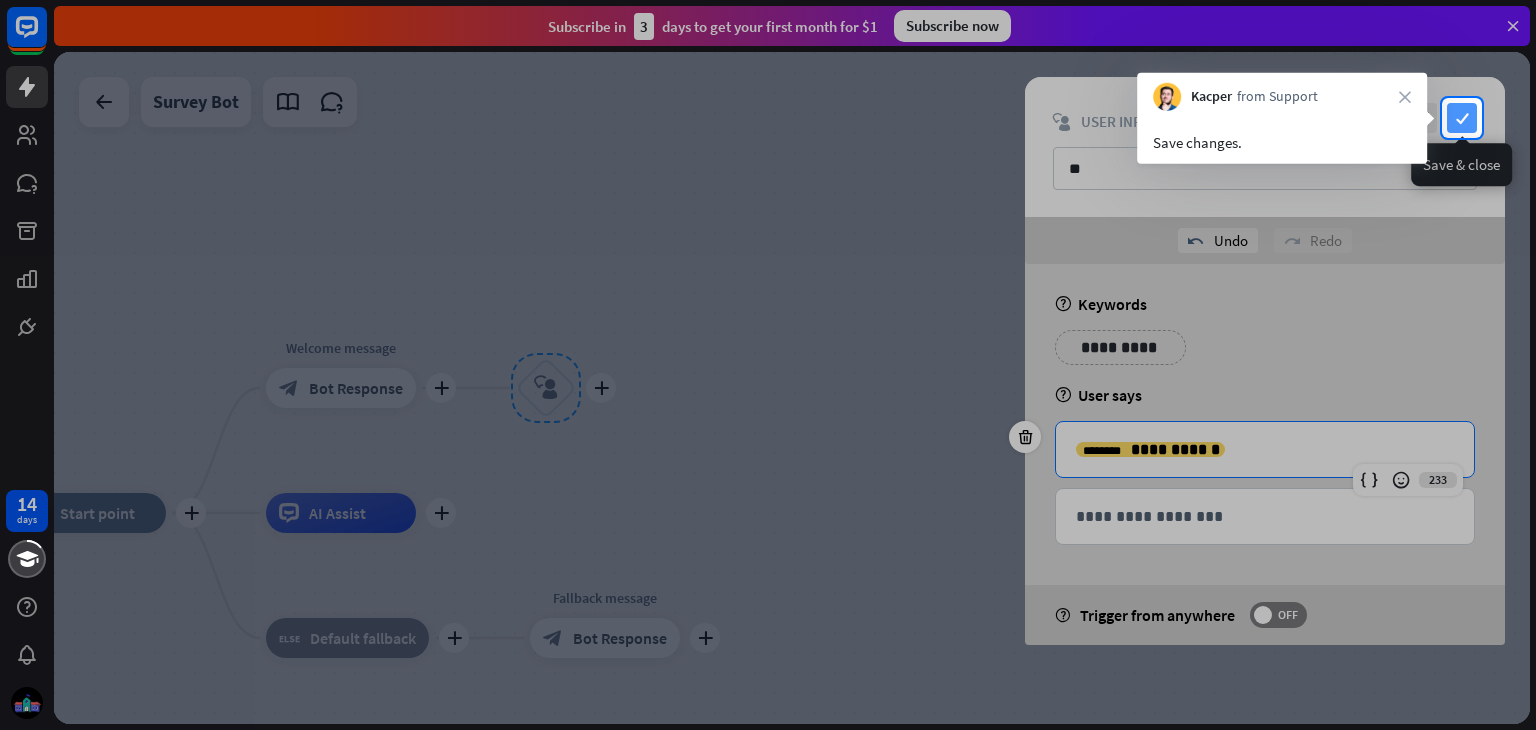 click on "check" at bounding box center (1462, 118) 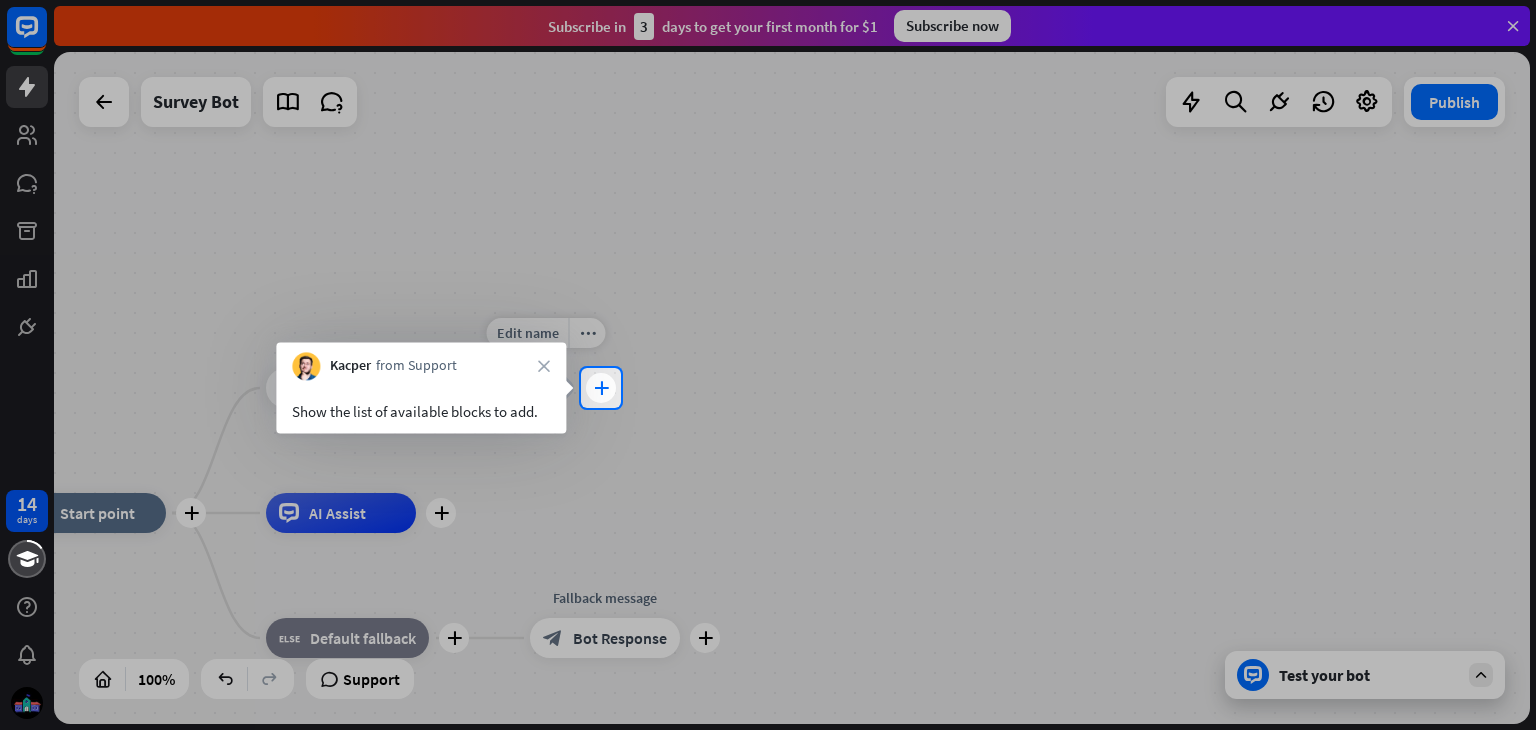 click on "plus" at bounding box center [601, 388] 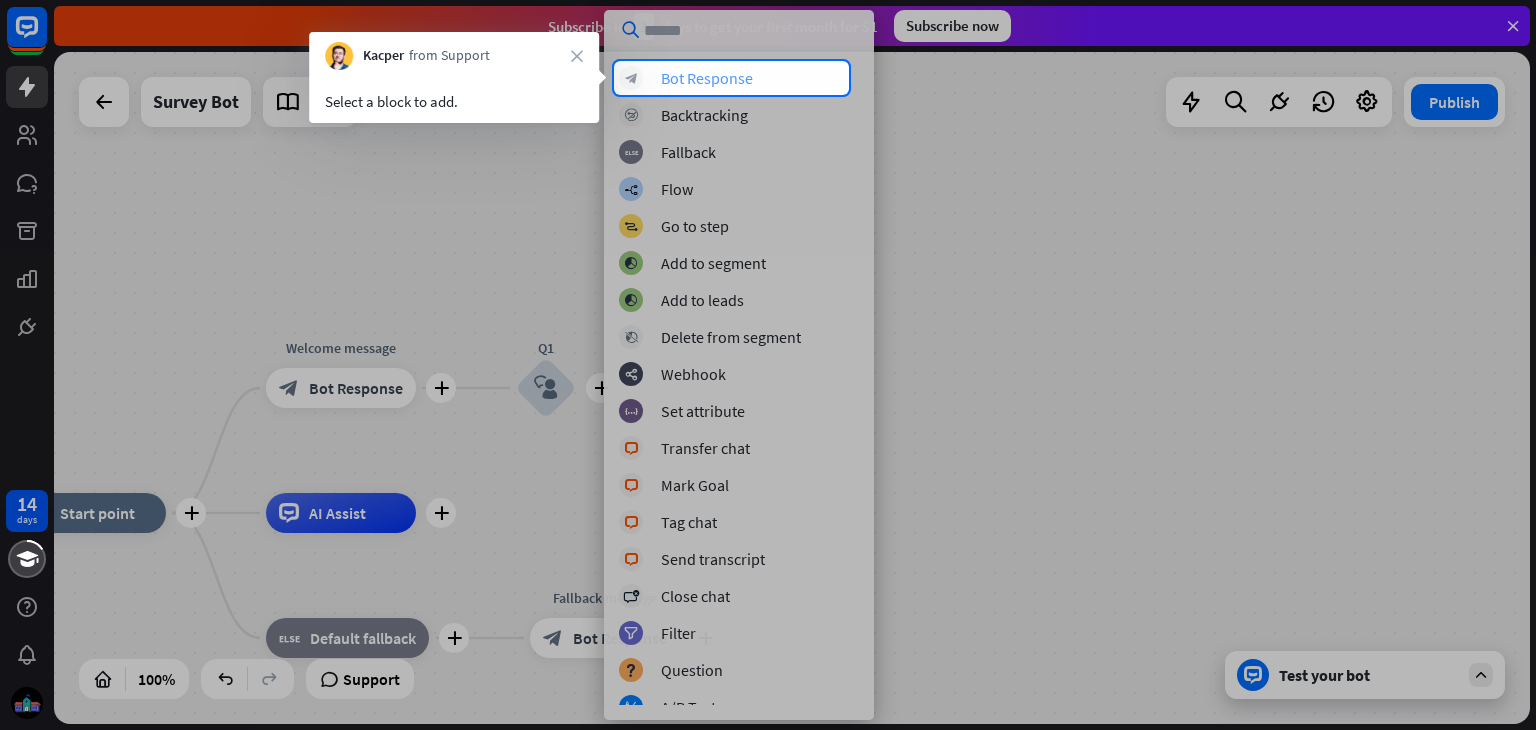 click on "Bot Response" at bounding box center (707, 78) 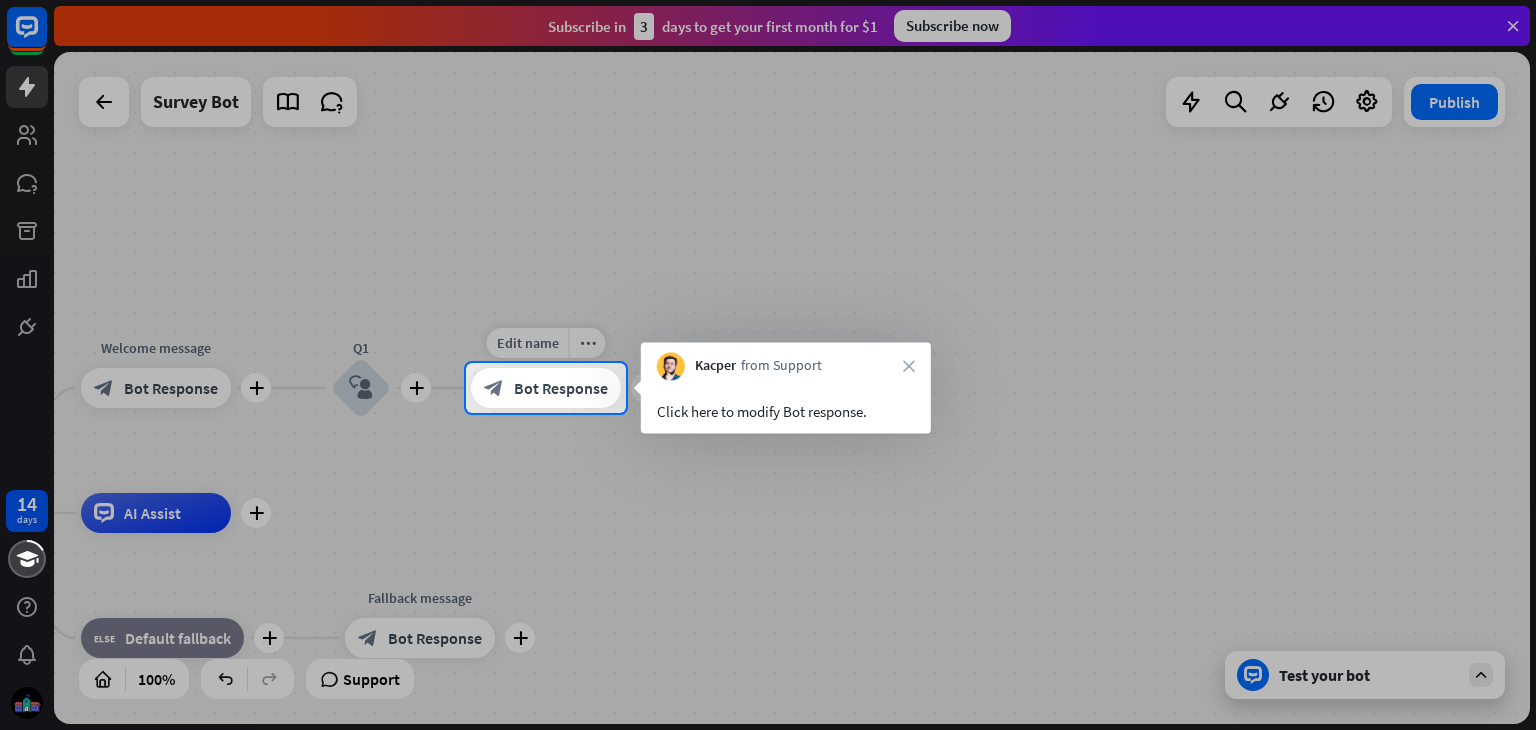 click on "Bot Response" at bounding box center [561, 388] 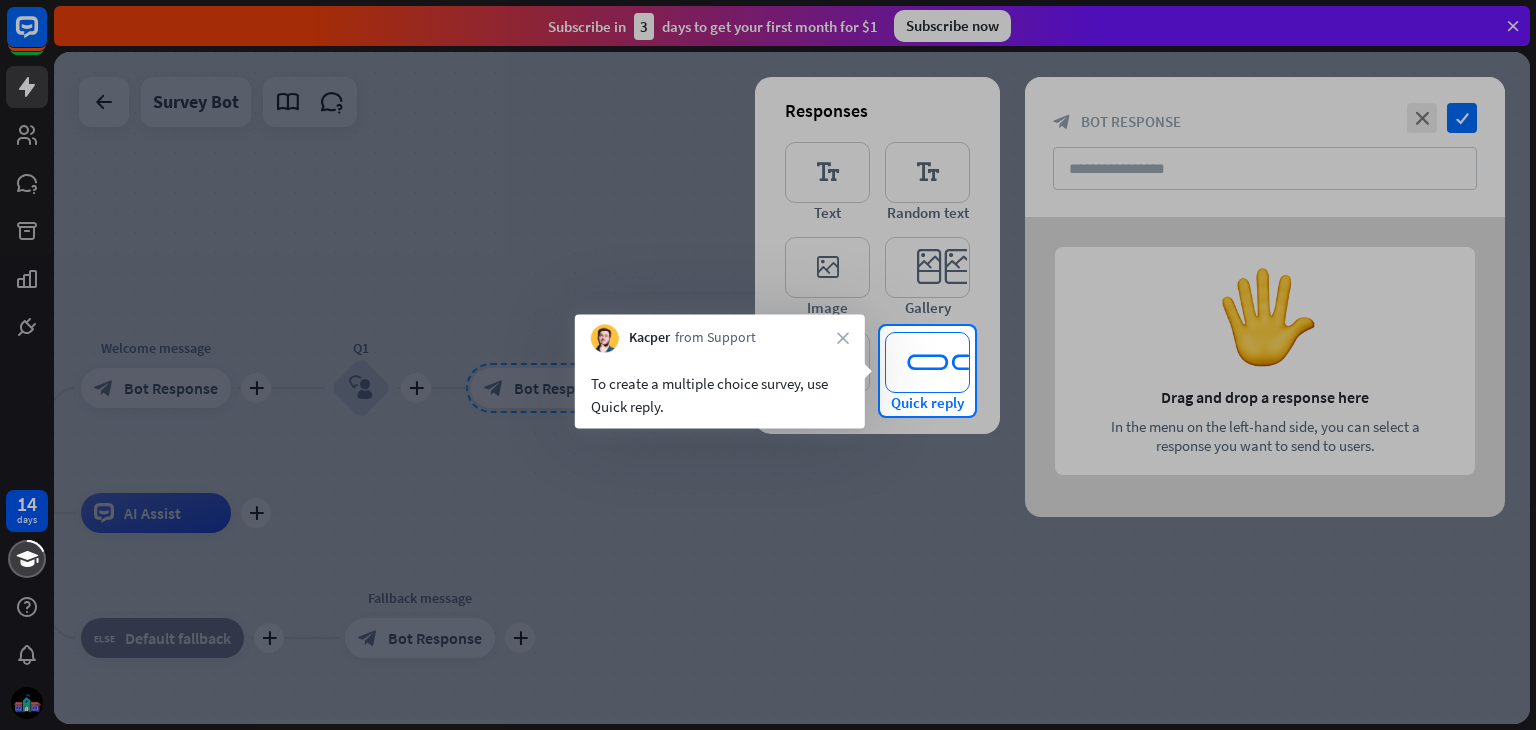 click on "editor_quick_replies" at bounding box center (927, 362) 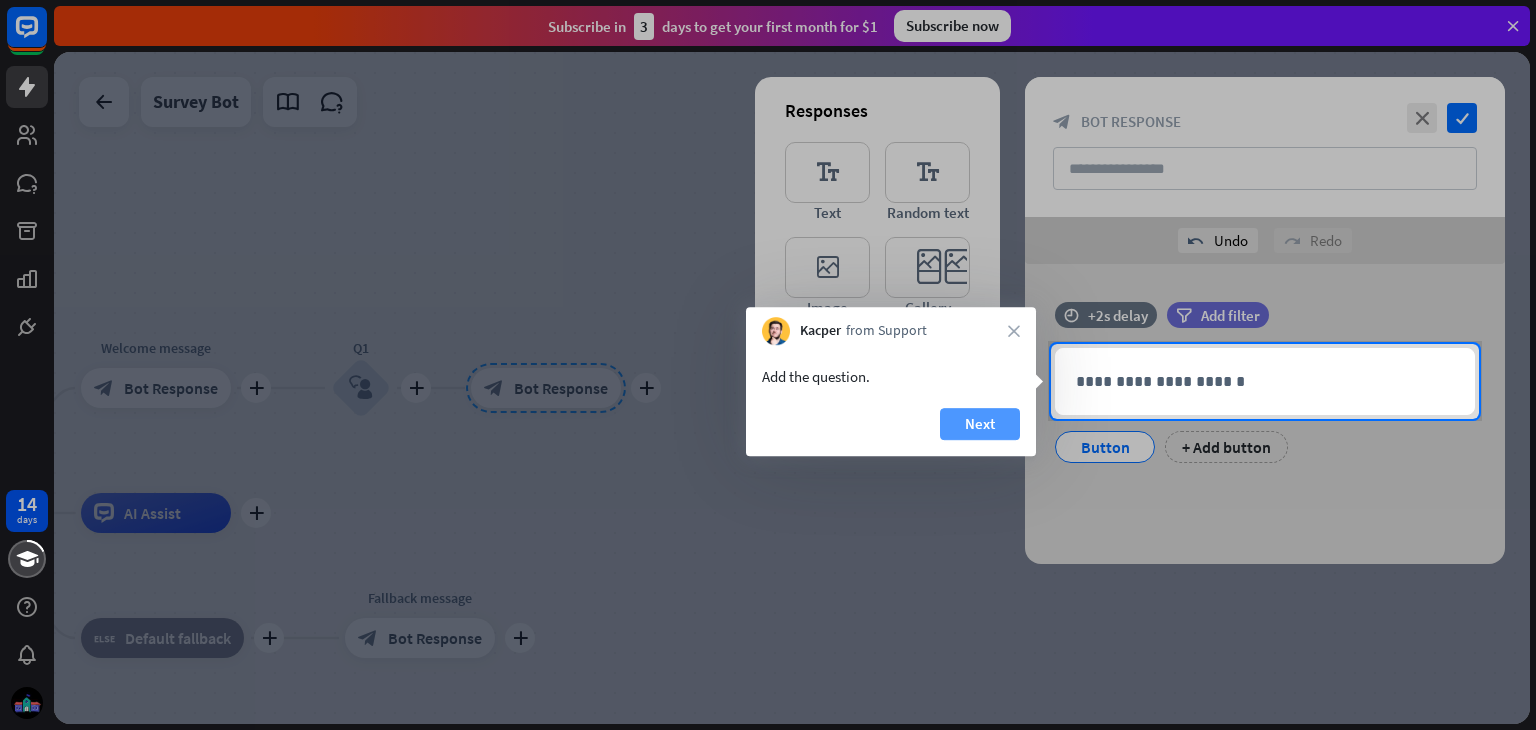 click on "Next" at bounding box center (980, 424) 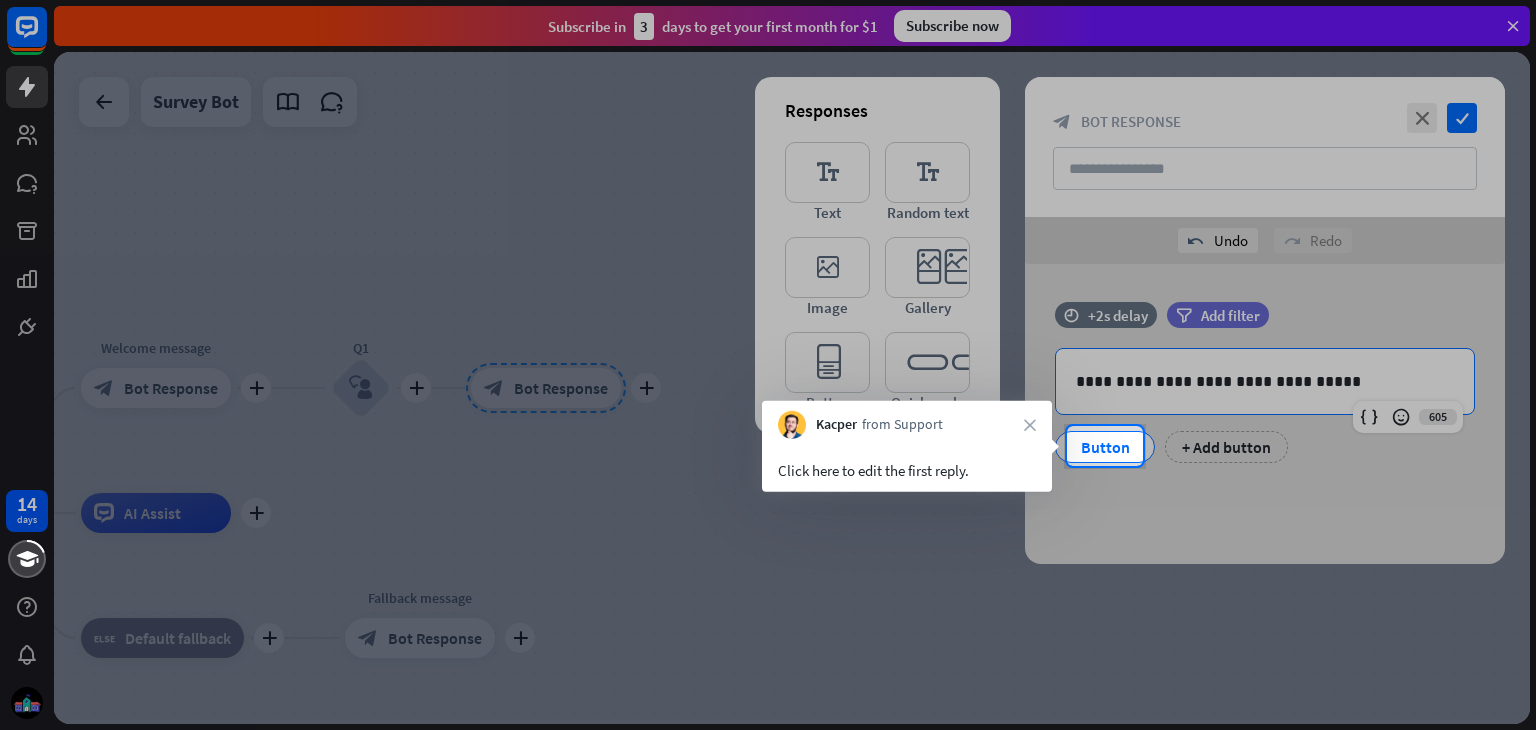 click on "Click here to edit the first reply." at bounding box center (907, 470) 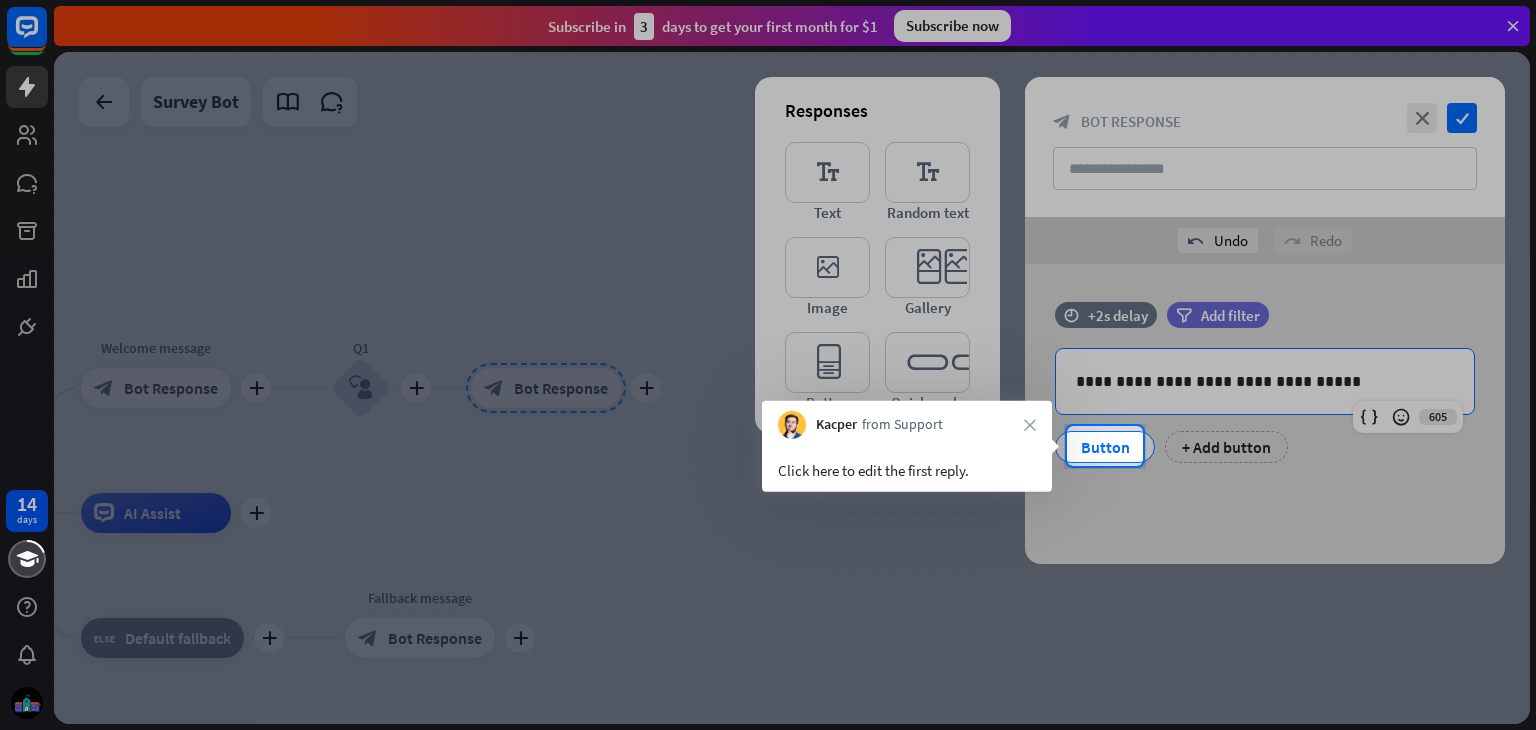 click on "Kacper
from Support
close" at bounding box center (907, 420) 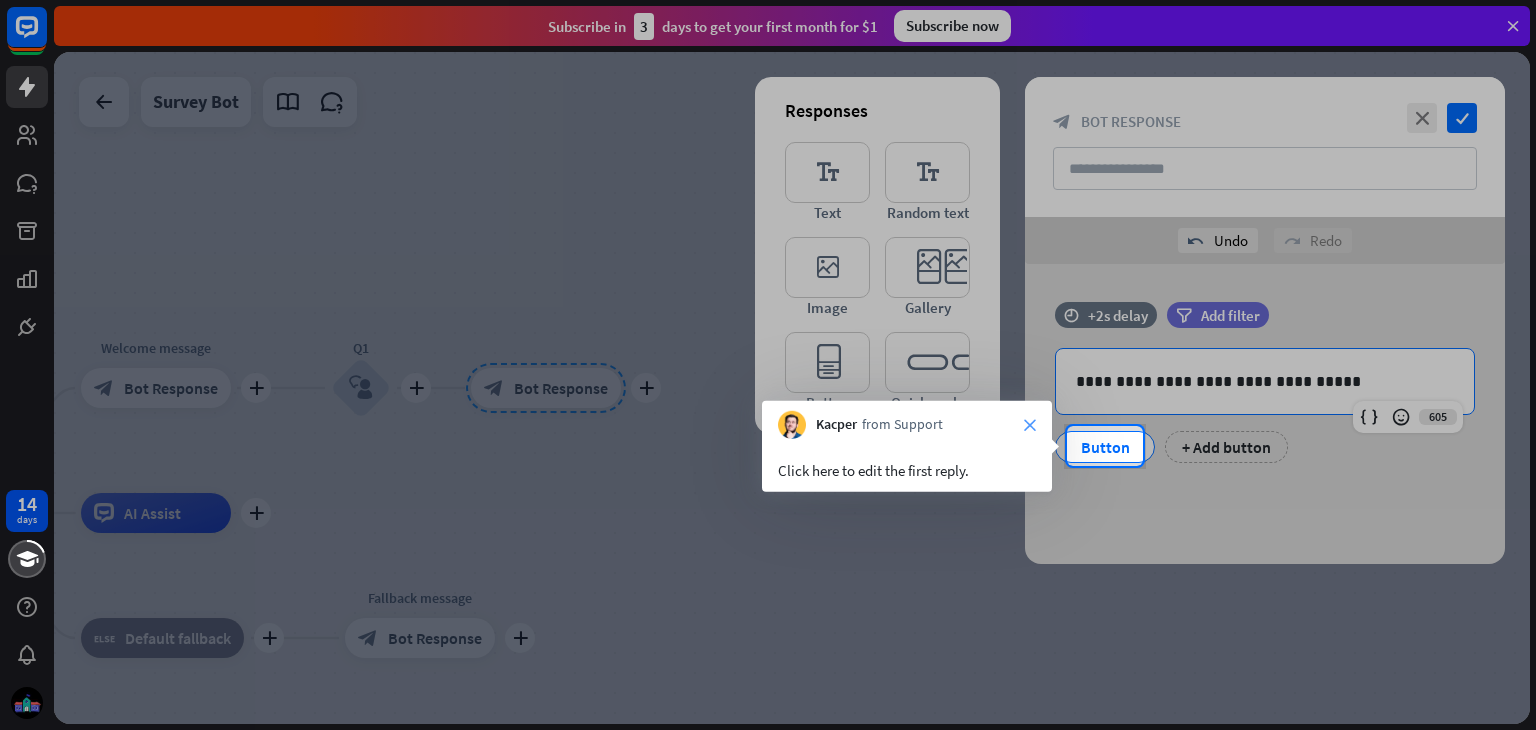 click on "close" at bounding box center (1030, 425) 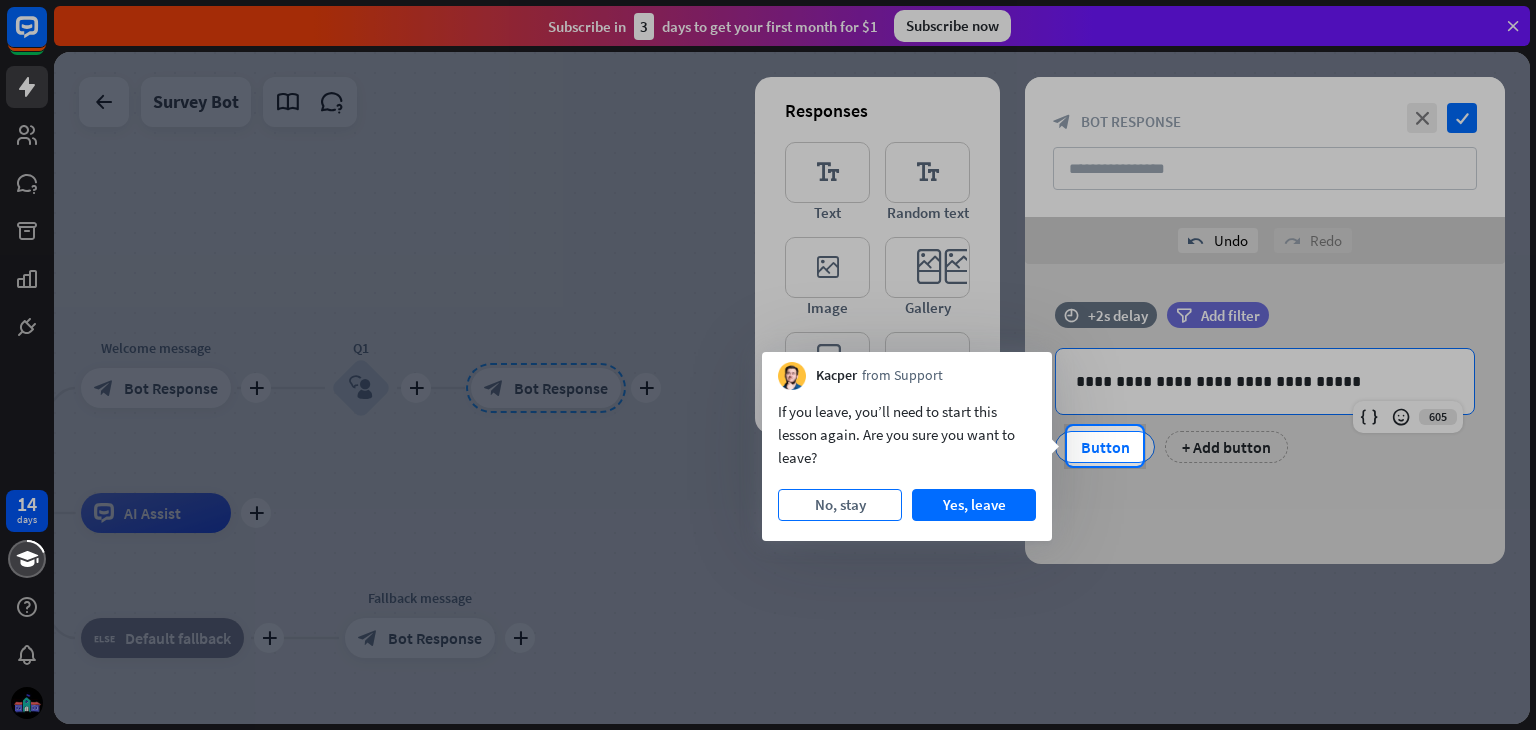 click on "No, stay" at bounding box center (840, 505) 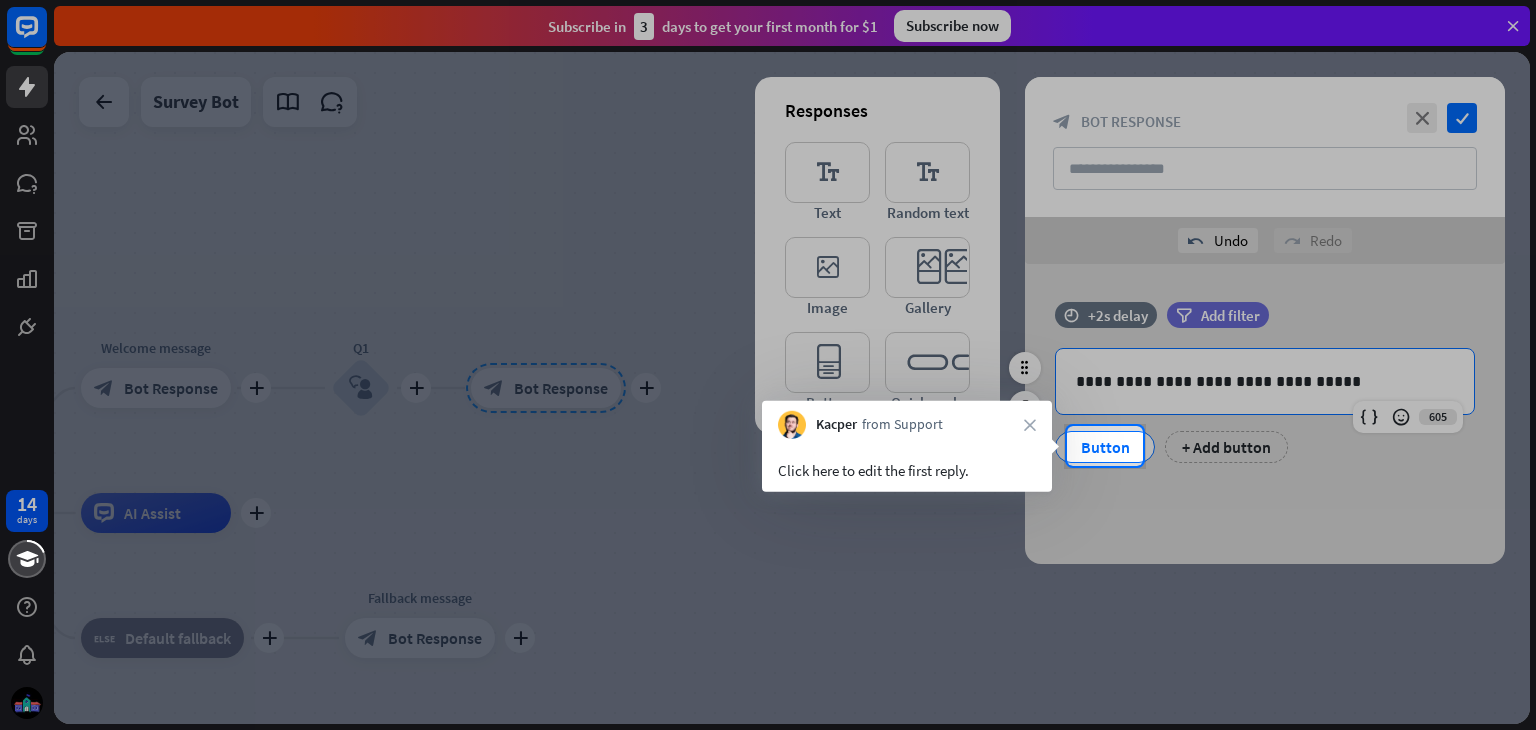 click on "Button" at bounding box center [1105, 447] 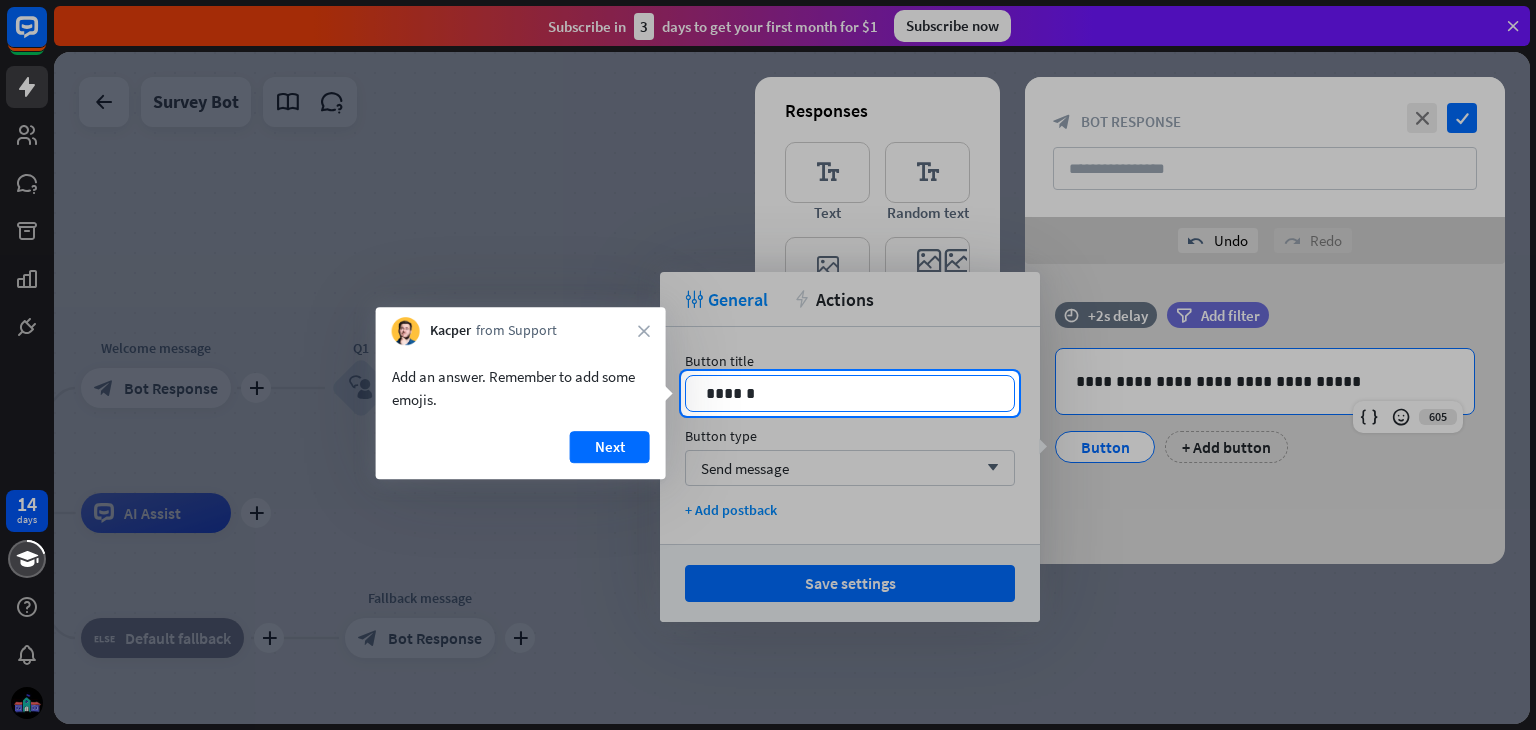 click on "******" at bounding box center [850, 393] 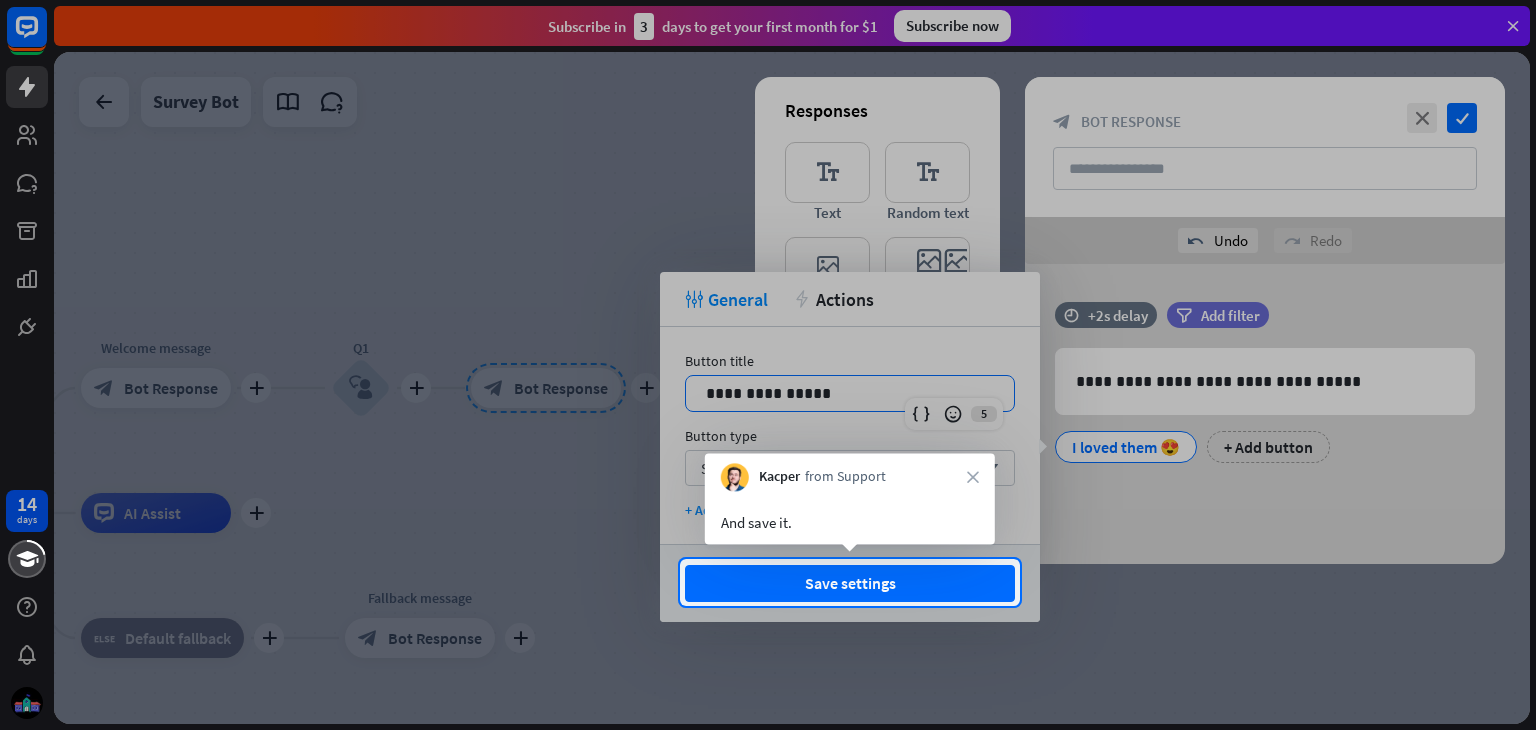 click on "And save it." at bounding box center [850, 517] 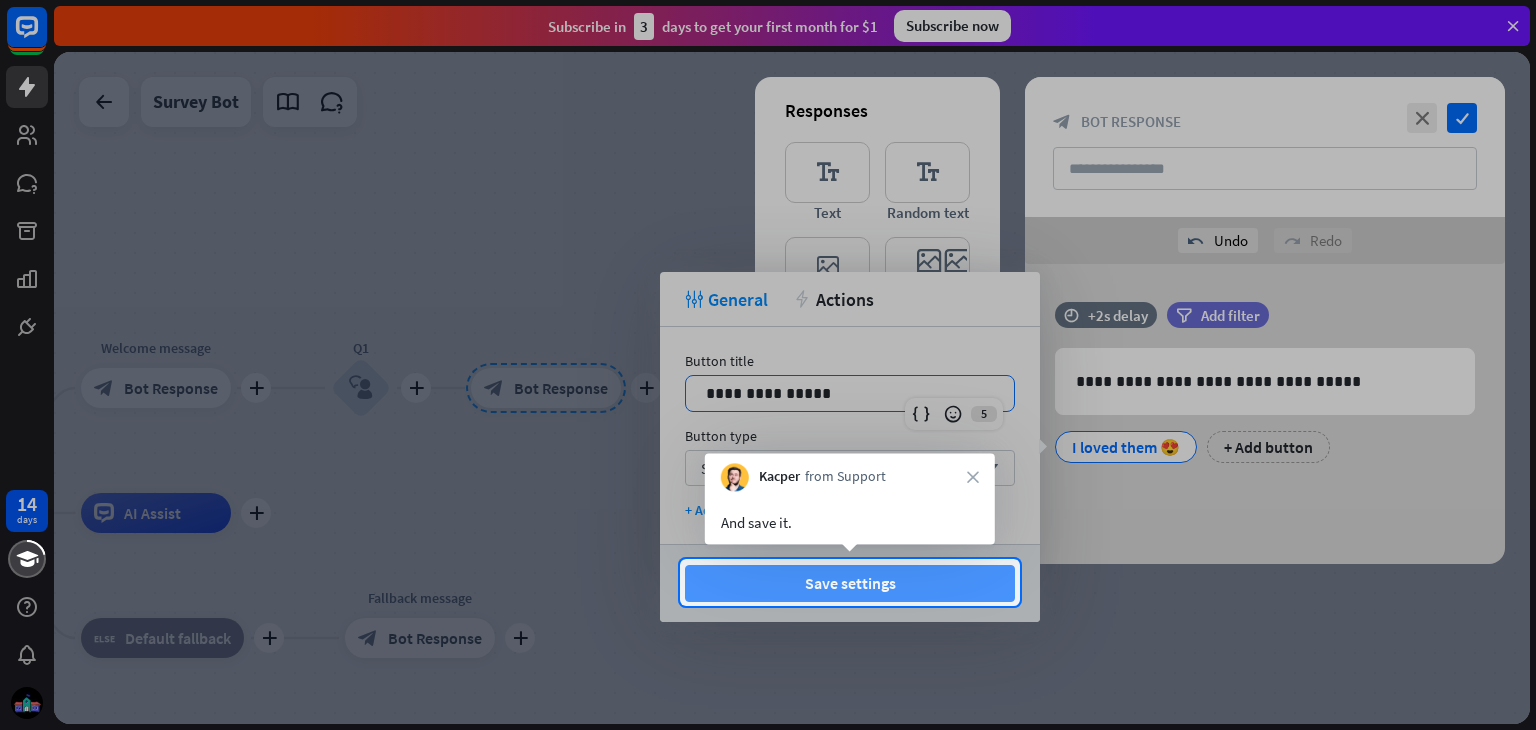click on "Save settings" at bounding box center [850, 583] 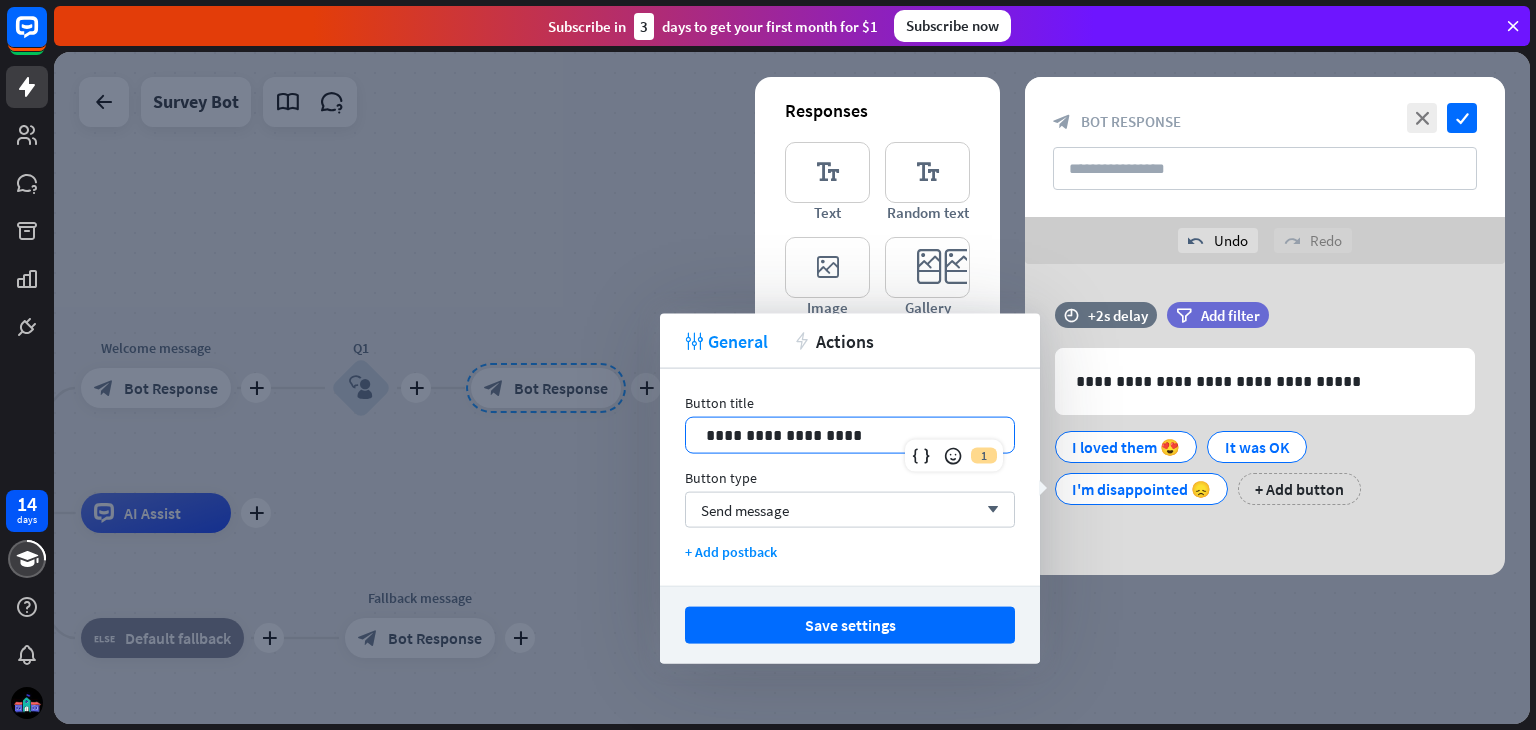 click on "14   days
close
Product Help
First steps   Get started with ChatBot       Help Center   Follow step-by-step tutorials       Academy   Level up your skill set       Contact us   Connect with our Product Experts
Subscribe in
3
days
to get your first month for $1
Subscribe now                     plus     home_2   Start point               plus   Welcome message   block_bot_response   Bot Response               plus   Q1   block_user_input               plus     block_bot_response   Bot Response               plus       AI Assist               plus     block_fallback   Default fallback               plus   Fallback message" at bounding box center [768, 365] 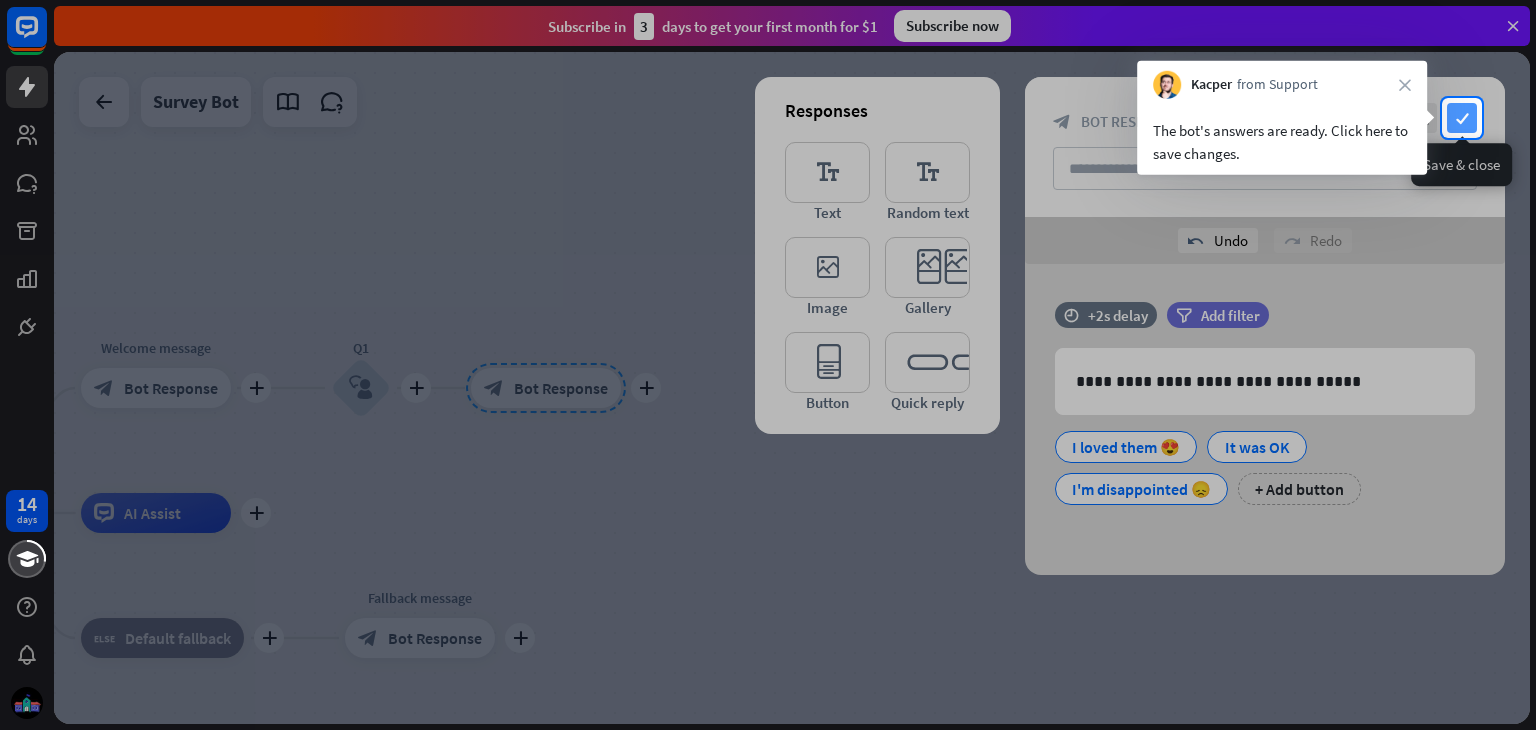 click on "check" at bounding box center (1462, 118) 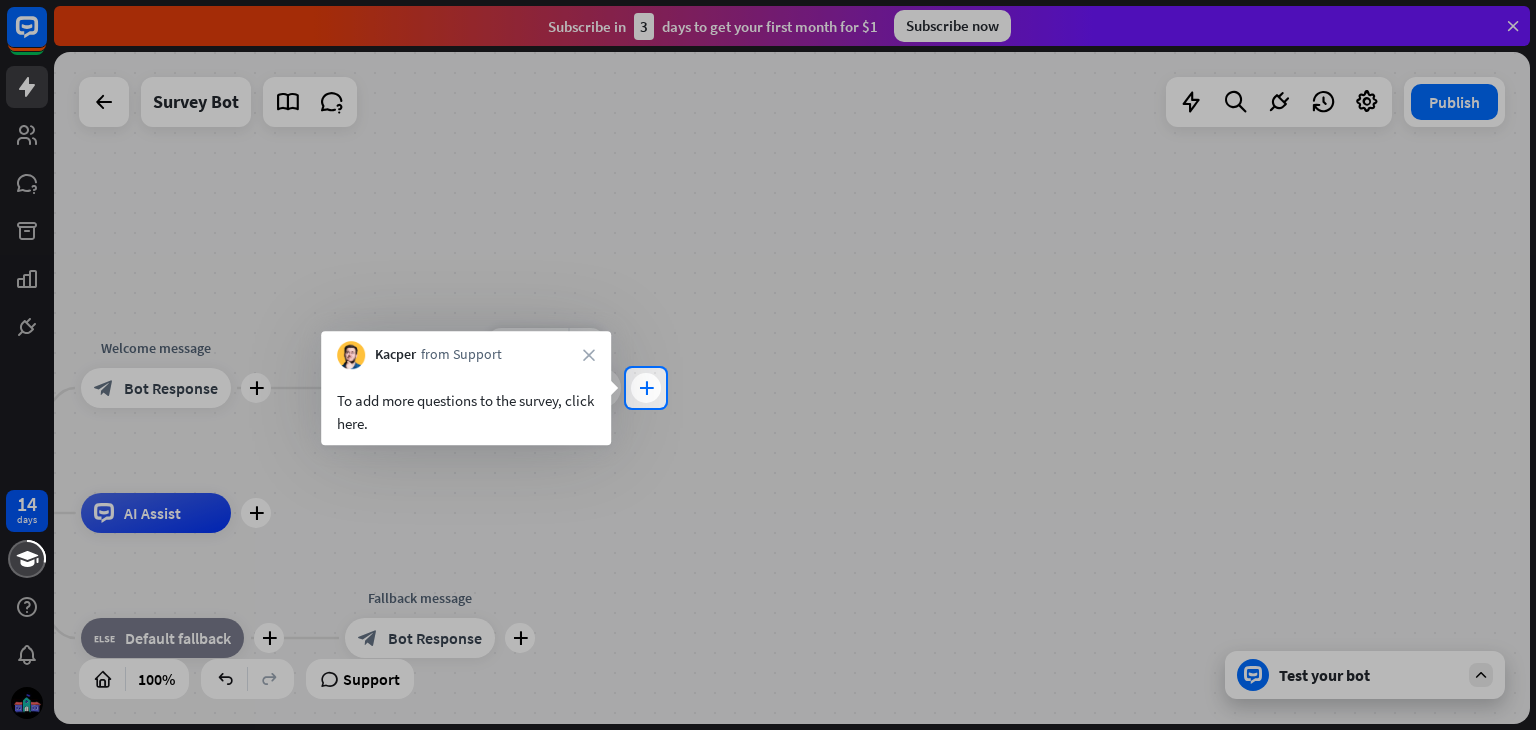 click on "plus" at bounding box center [646, 388] 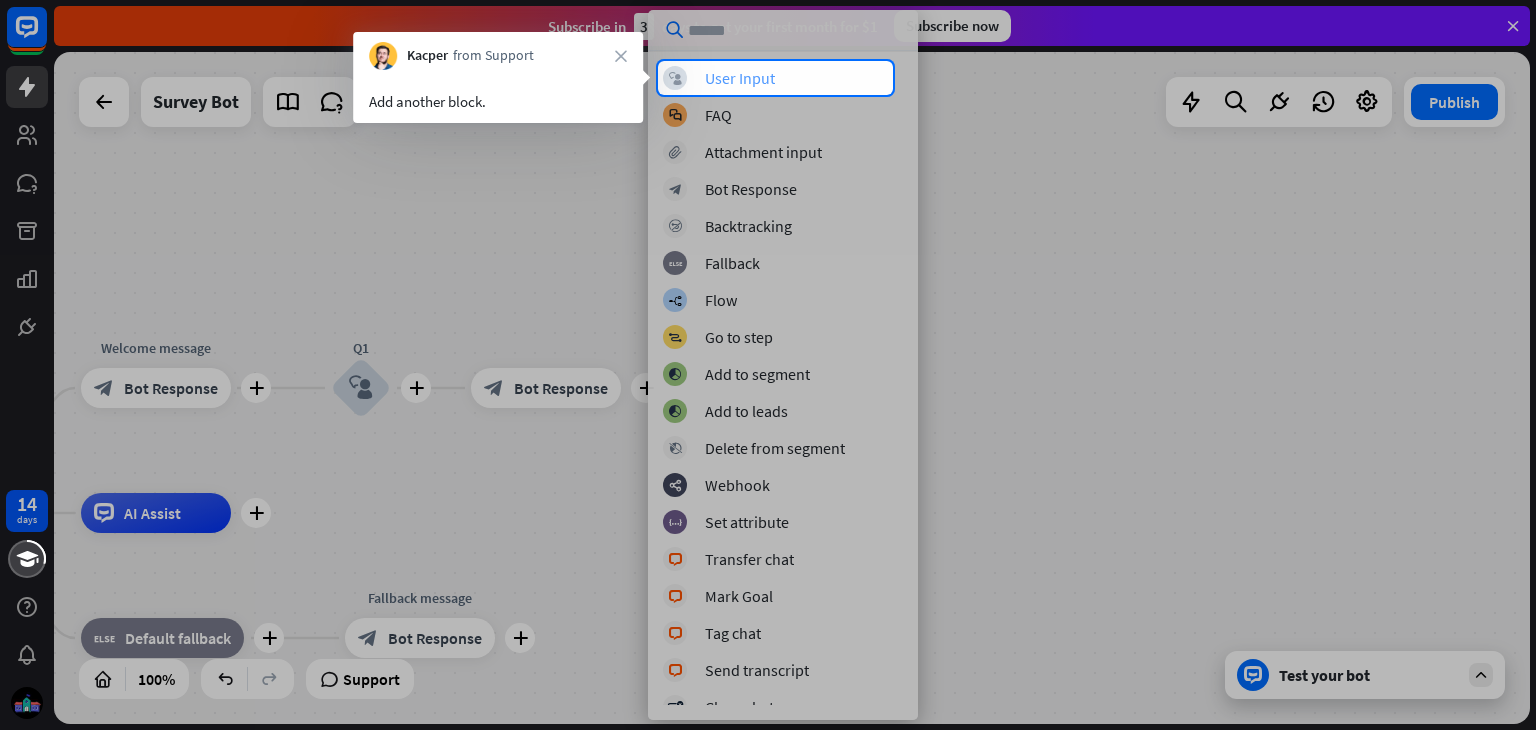 click on "User Input" at bounding box center (740, 78) 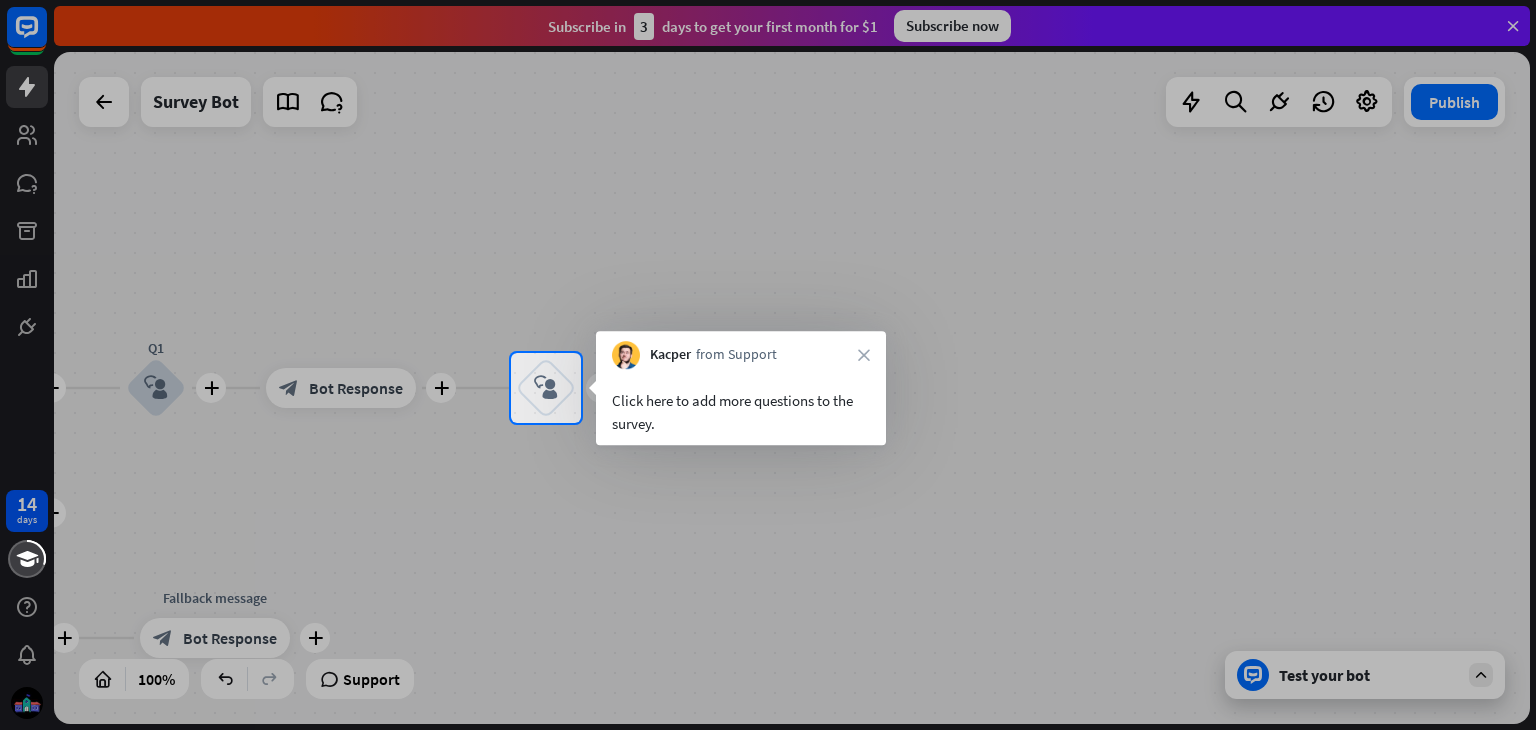 click on "Click here to add more questions to the survey." at bounding box center [741, 412] 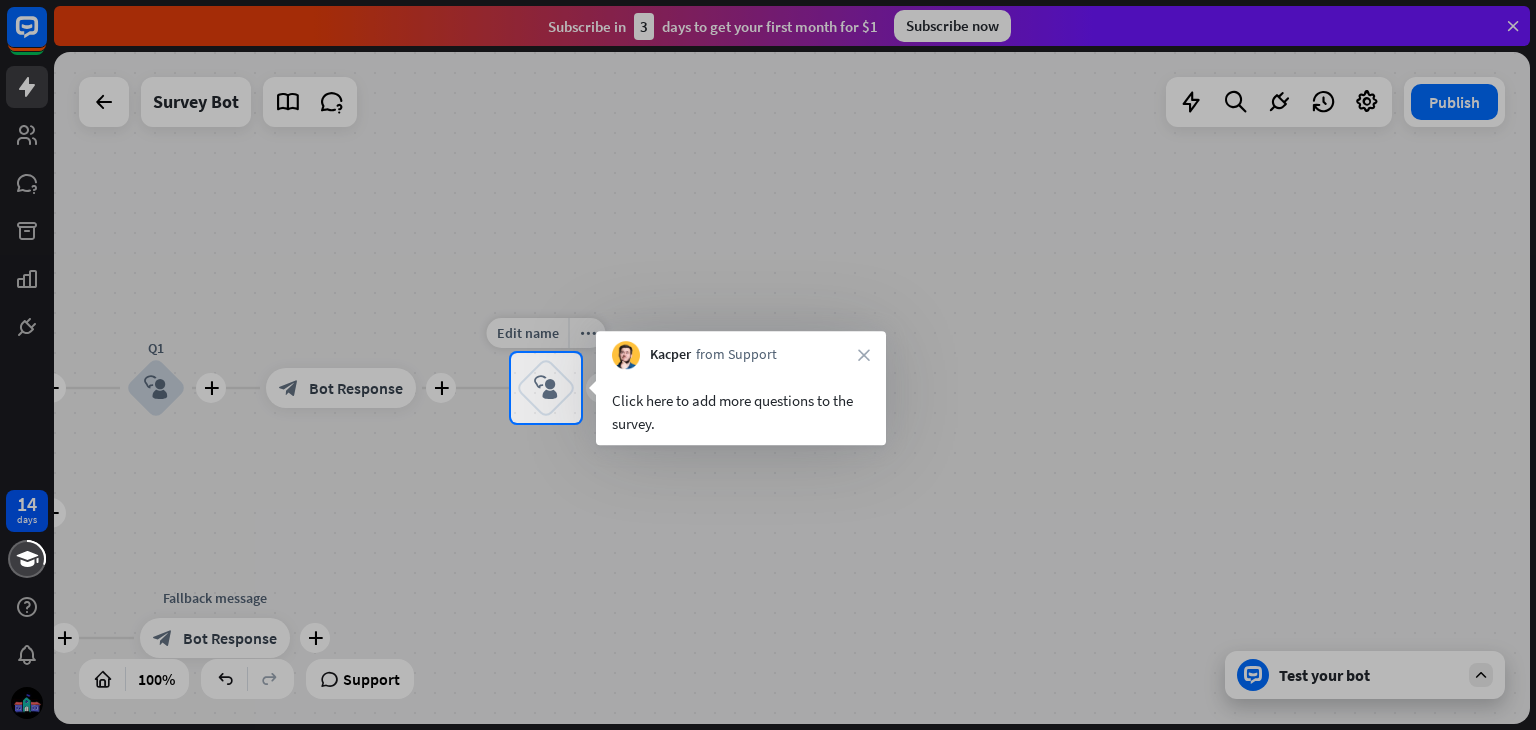 click on "block_user_input" at bounding box center (546, 388) 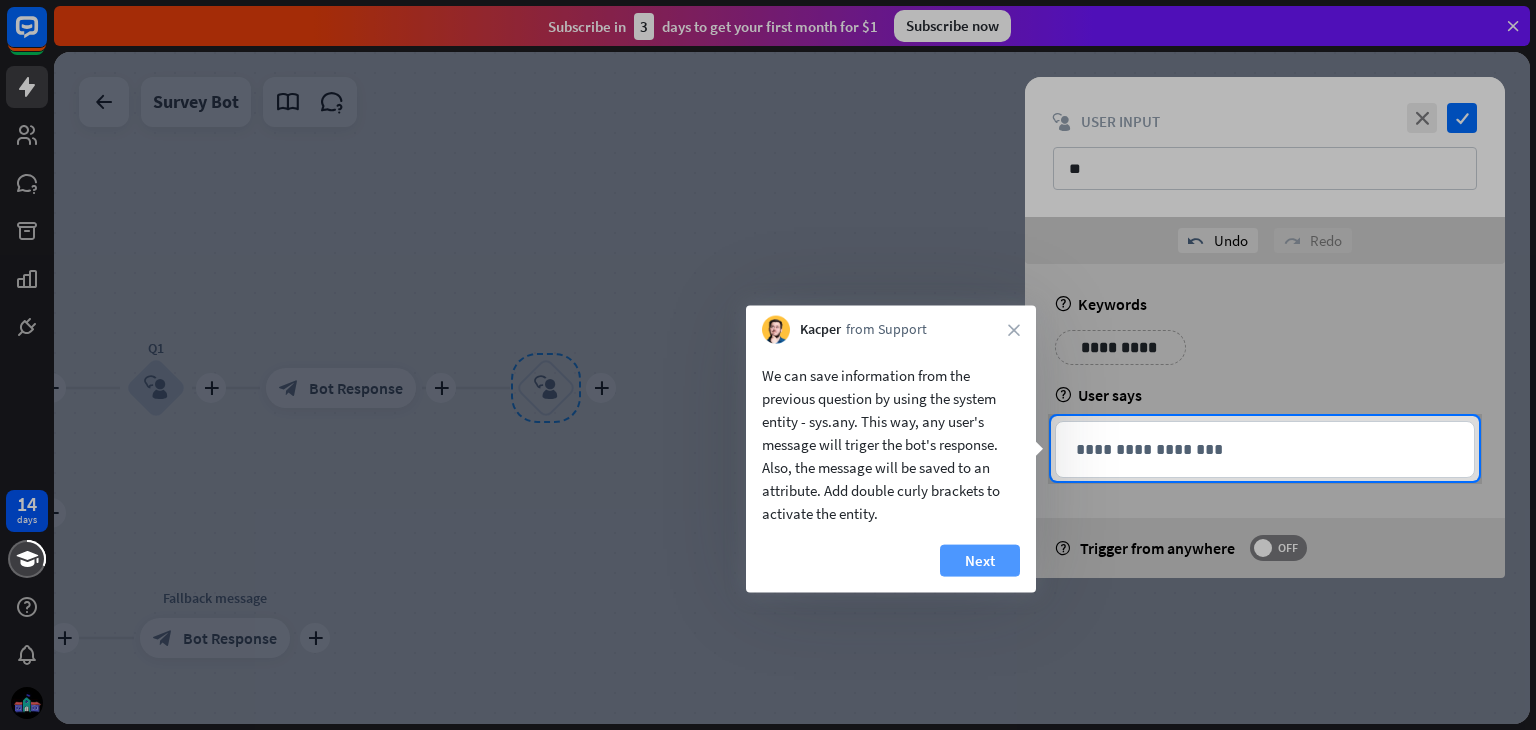 click on "Next" at bounding box center [980, 561] 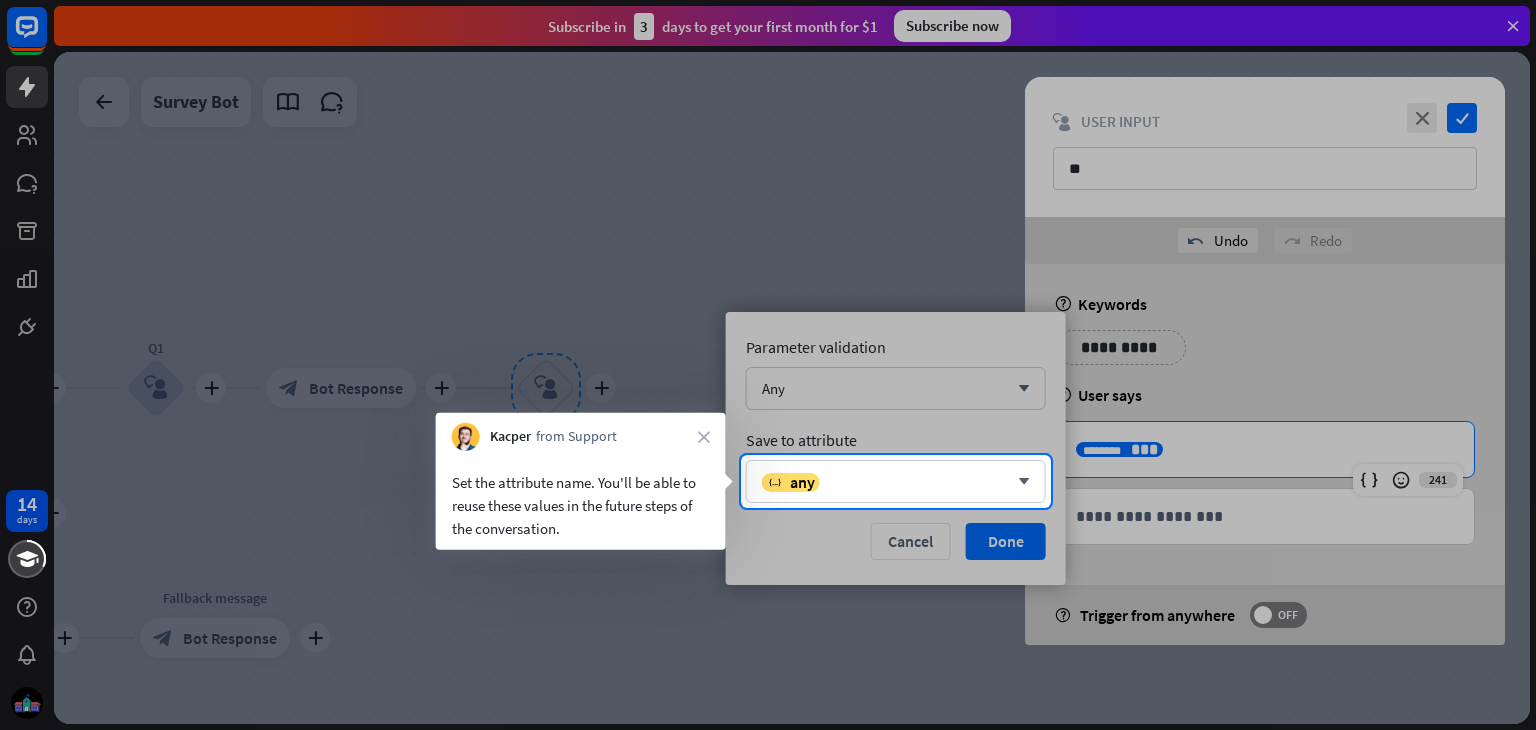 click at bounding box center (768, 619) 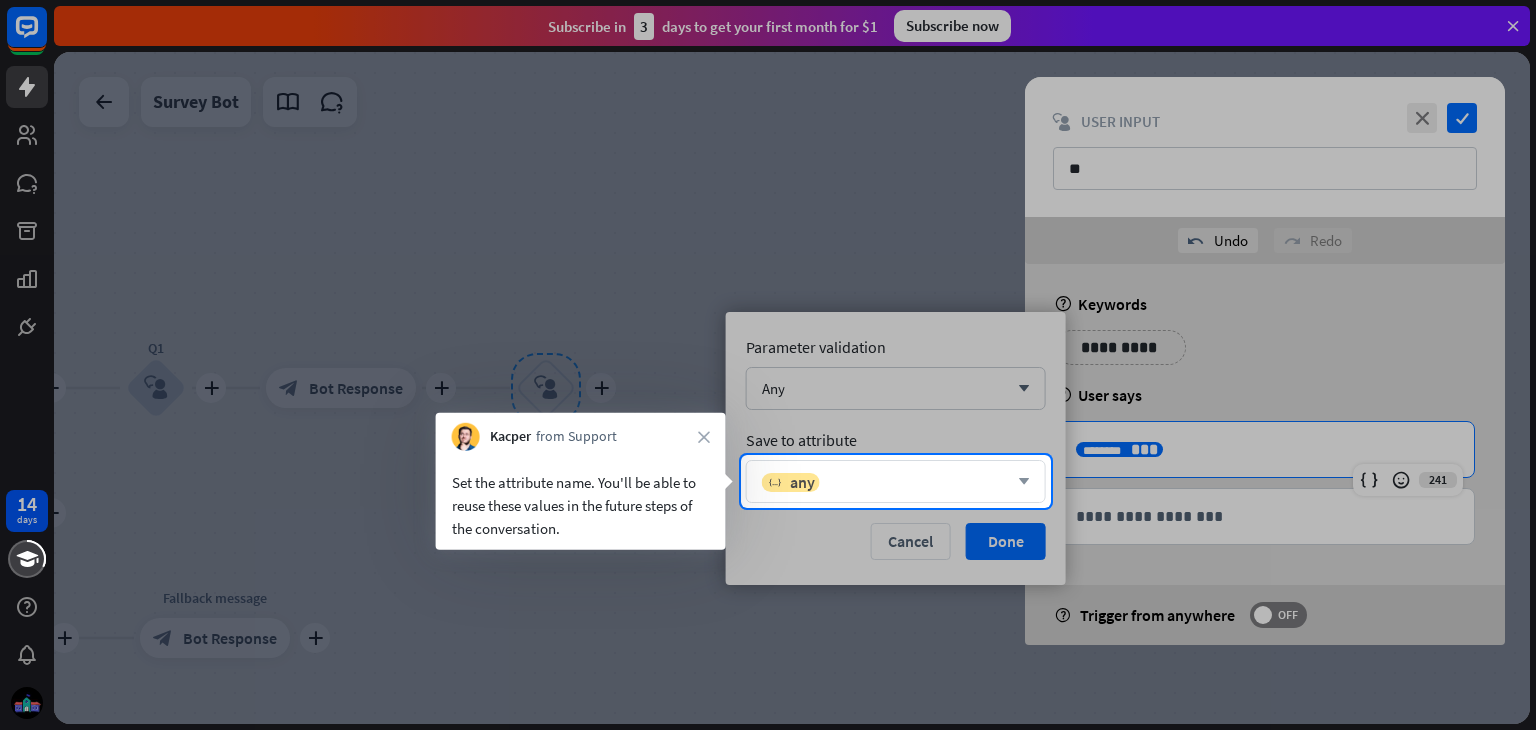 click on "variable   any   arrow_down" at bounding box center (896, 481) 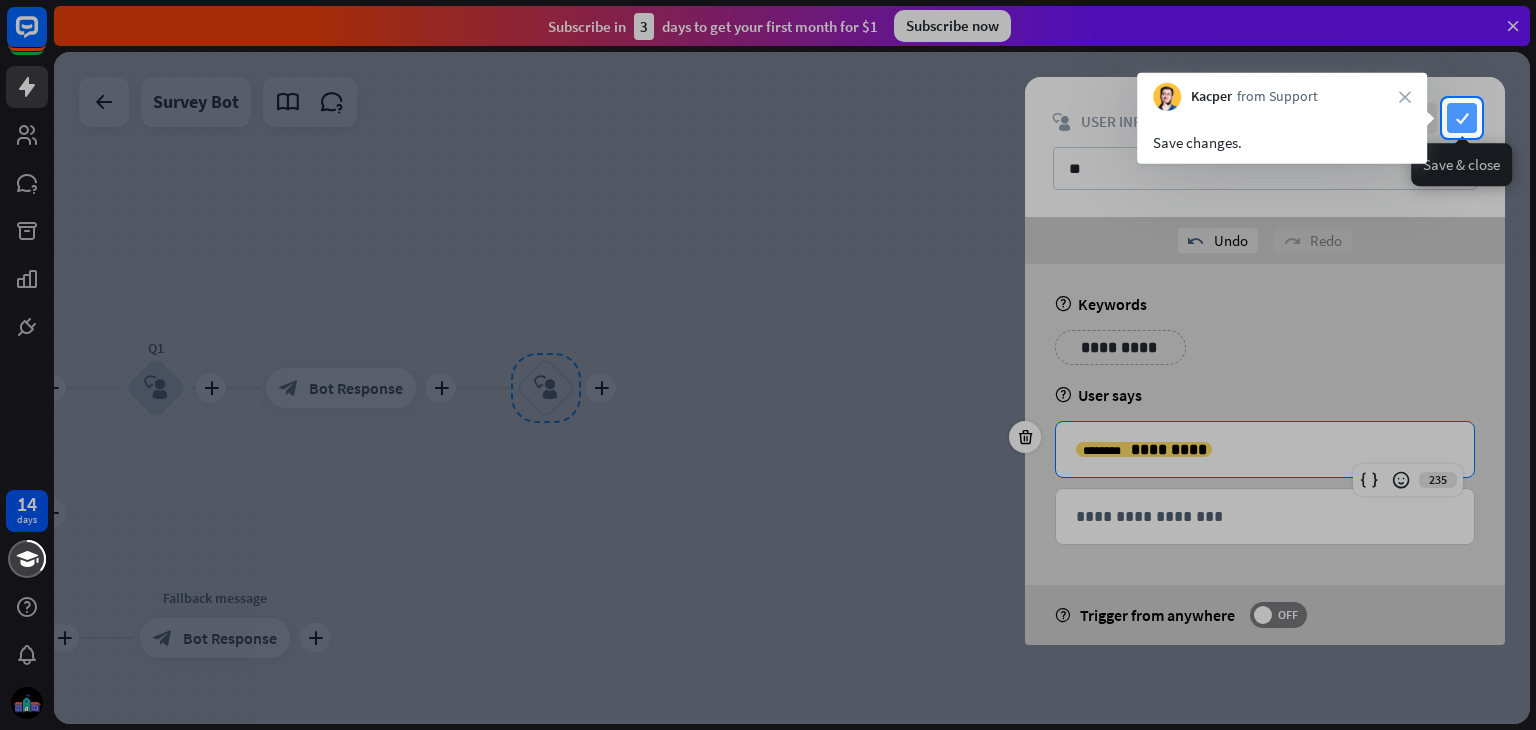 click on "check" at bounding box center [1462, 118] 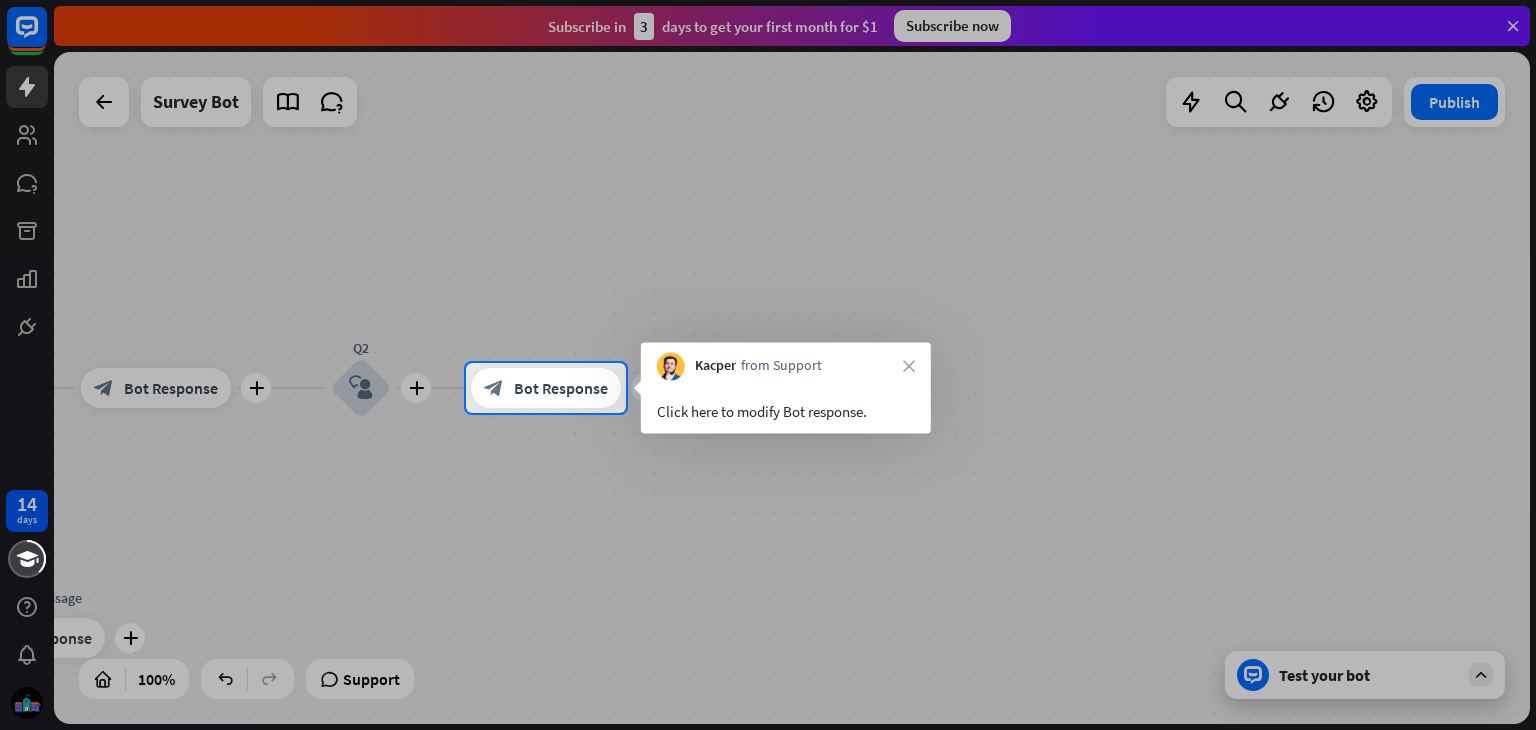 click on "from Support" at bounding box center (781, 367) 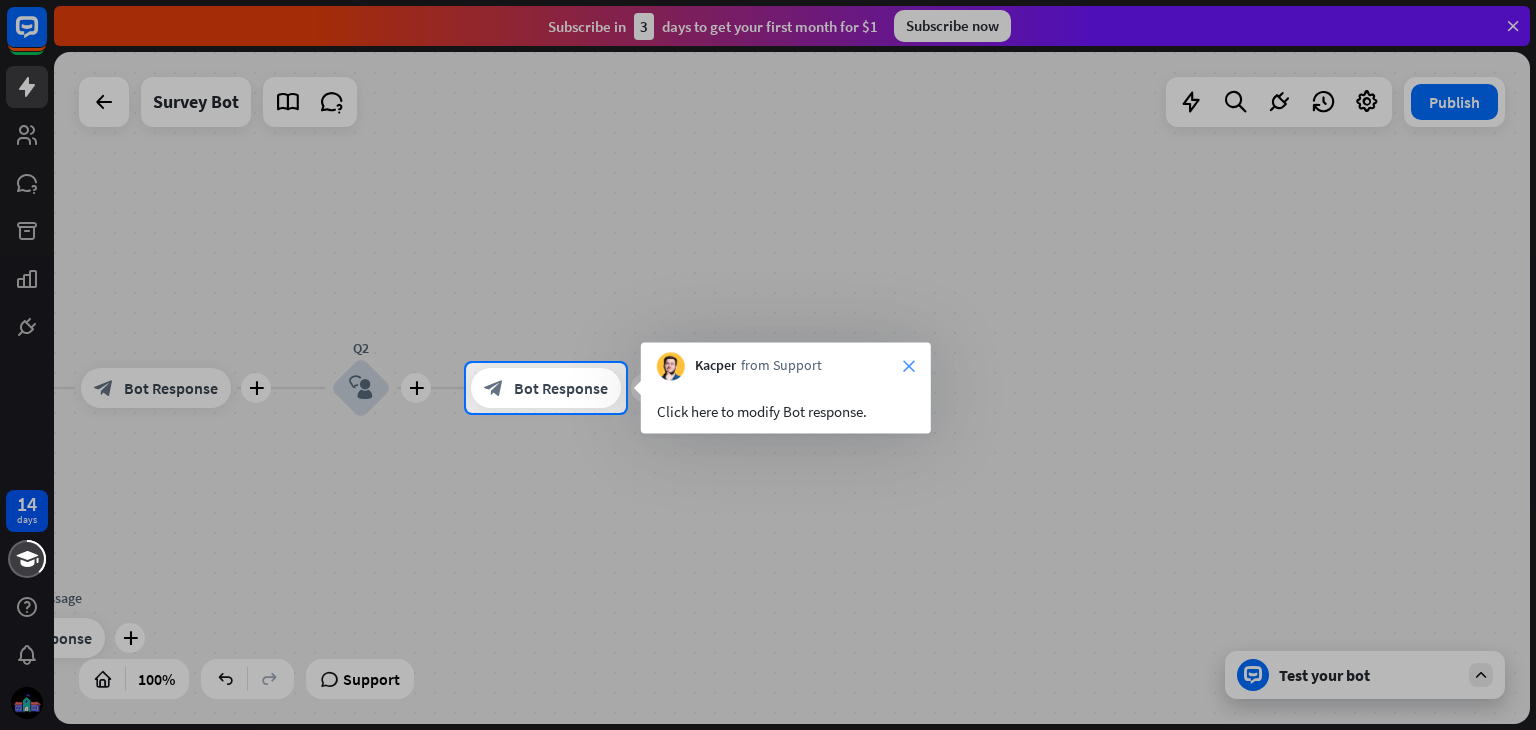 click on "close" at bounding box center (909, 366) 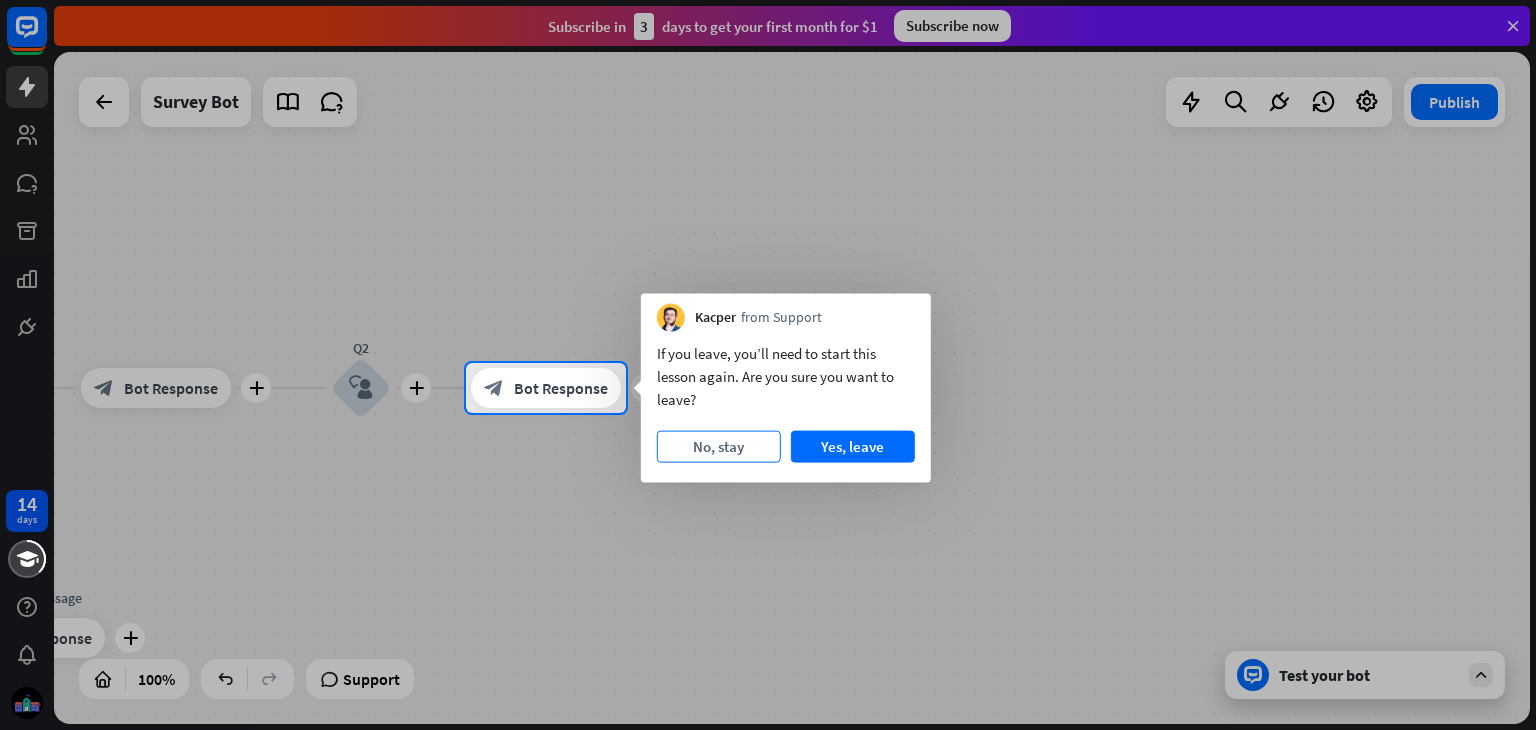 click on "No, stay" at bounding box center (719, 447) 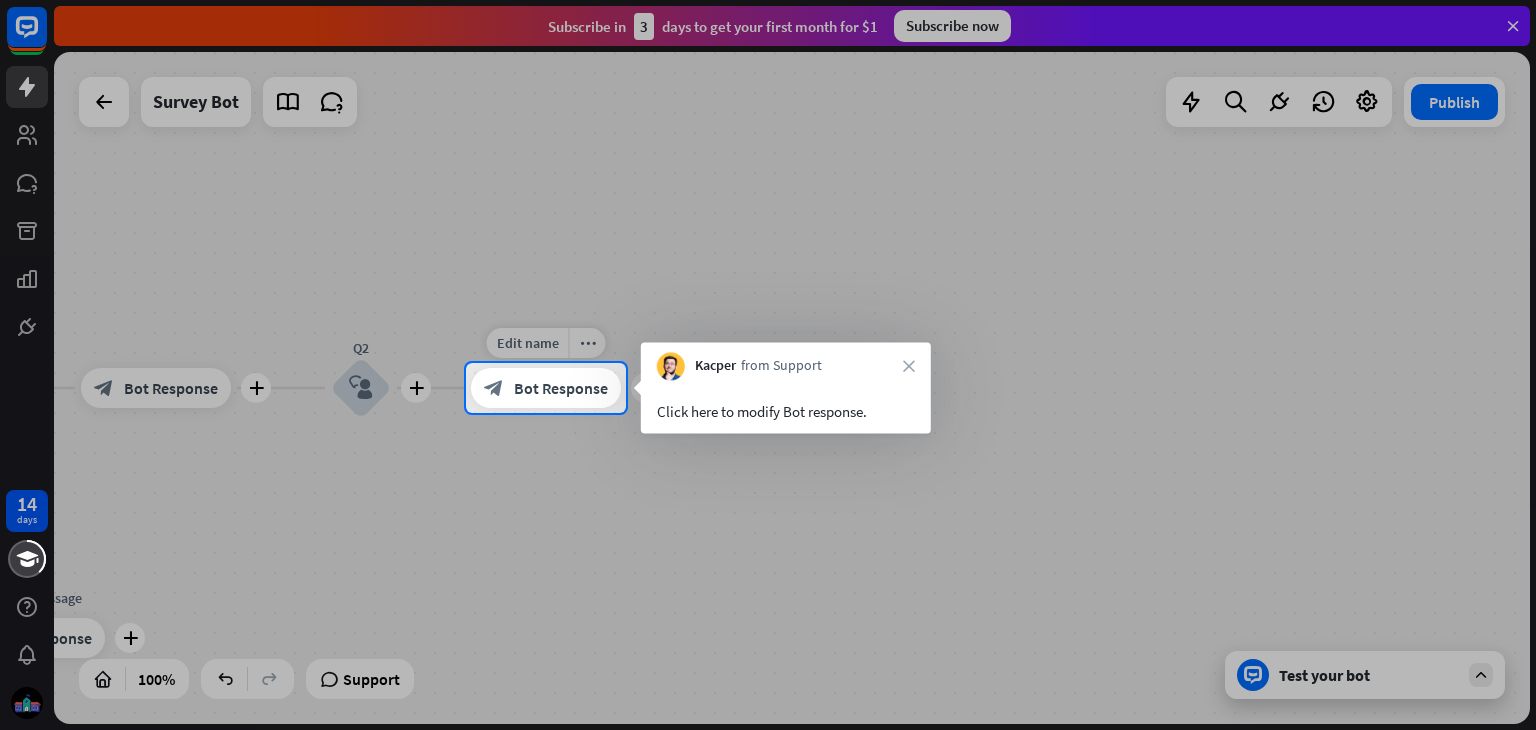 click on "Bot Response" at bounding box center (561, 388) 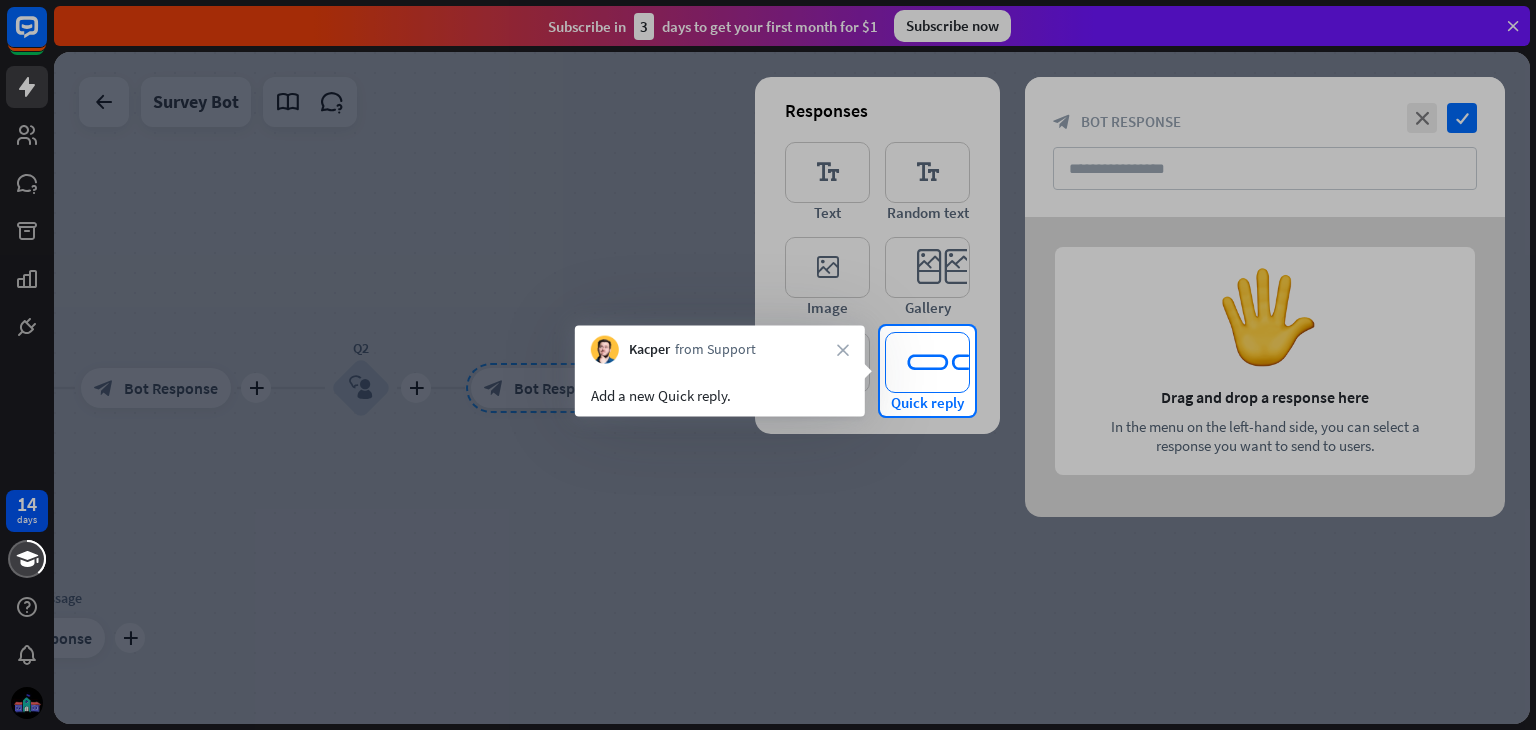 click on "editor_quick_replies" at bounding box center (927, 362) 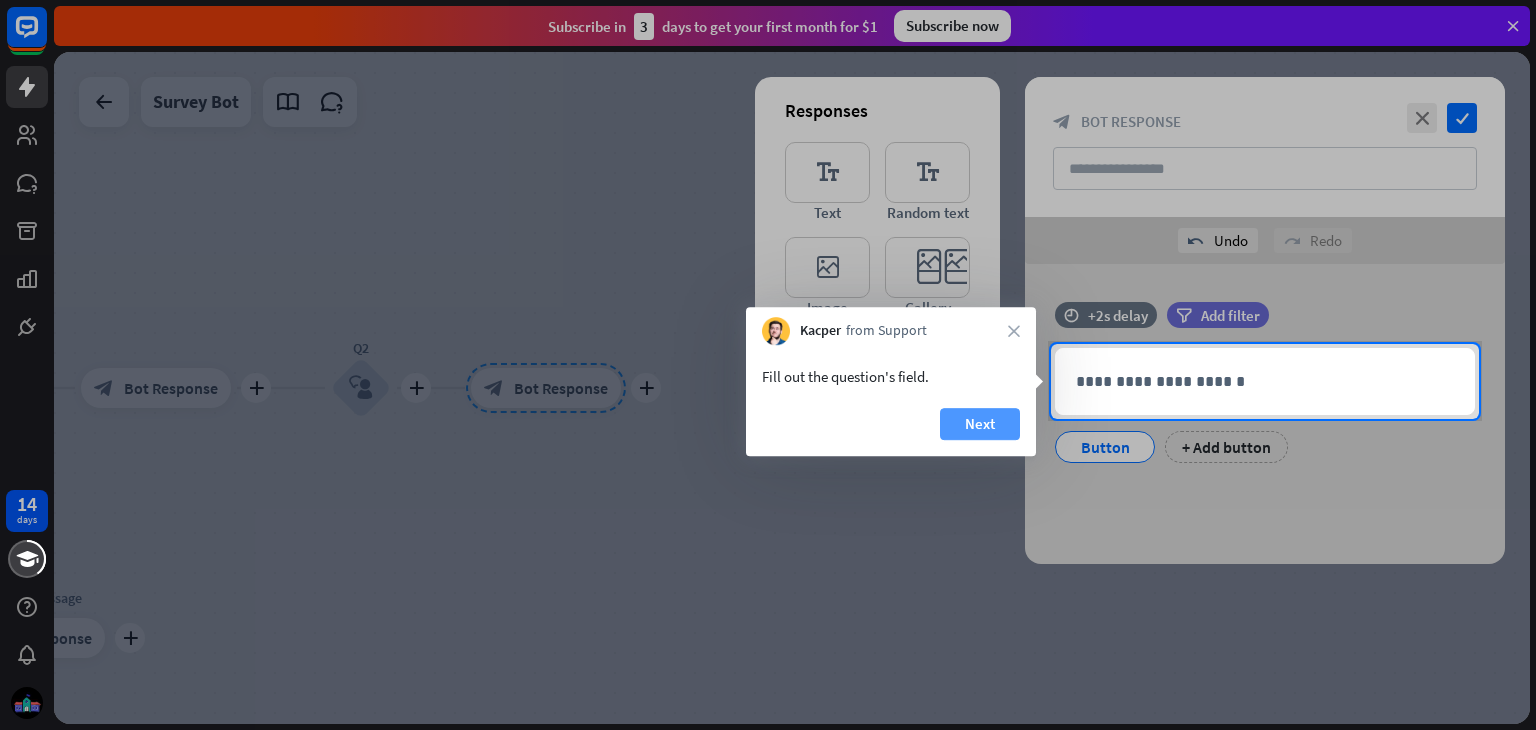 click on "Next" at bounding box center (980, 424) 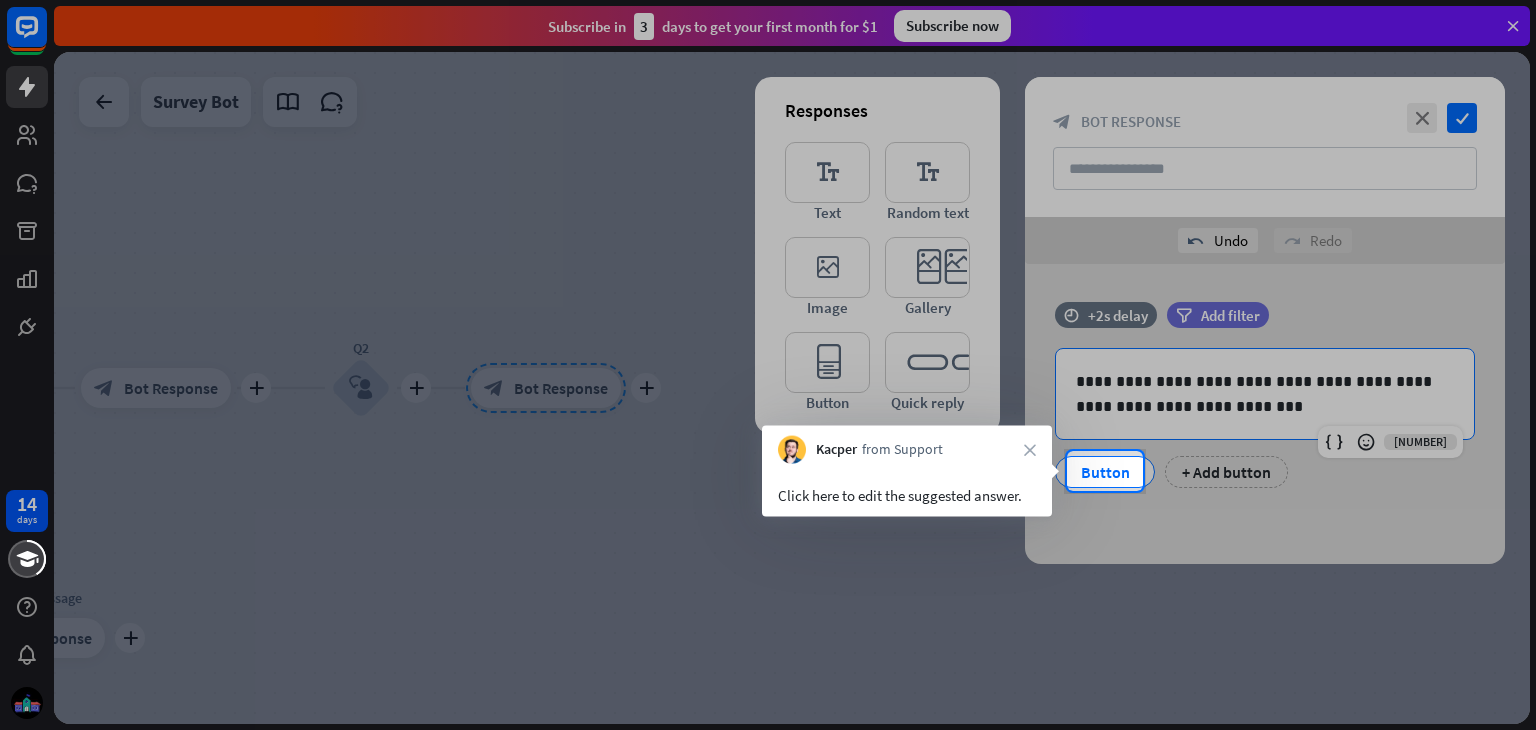 click on "Click here to edit the suggested answer." at bounding box center [907, 495] 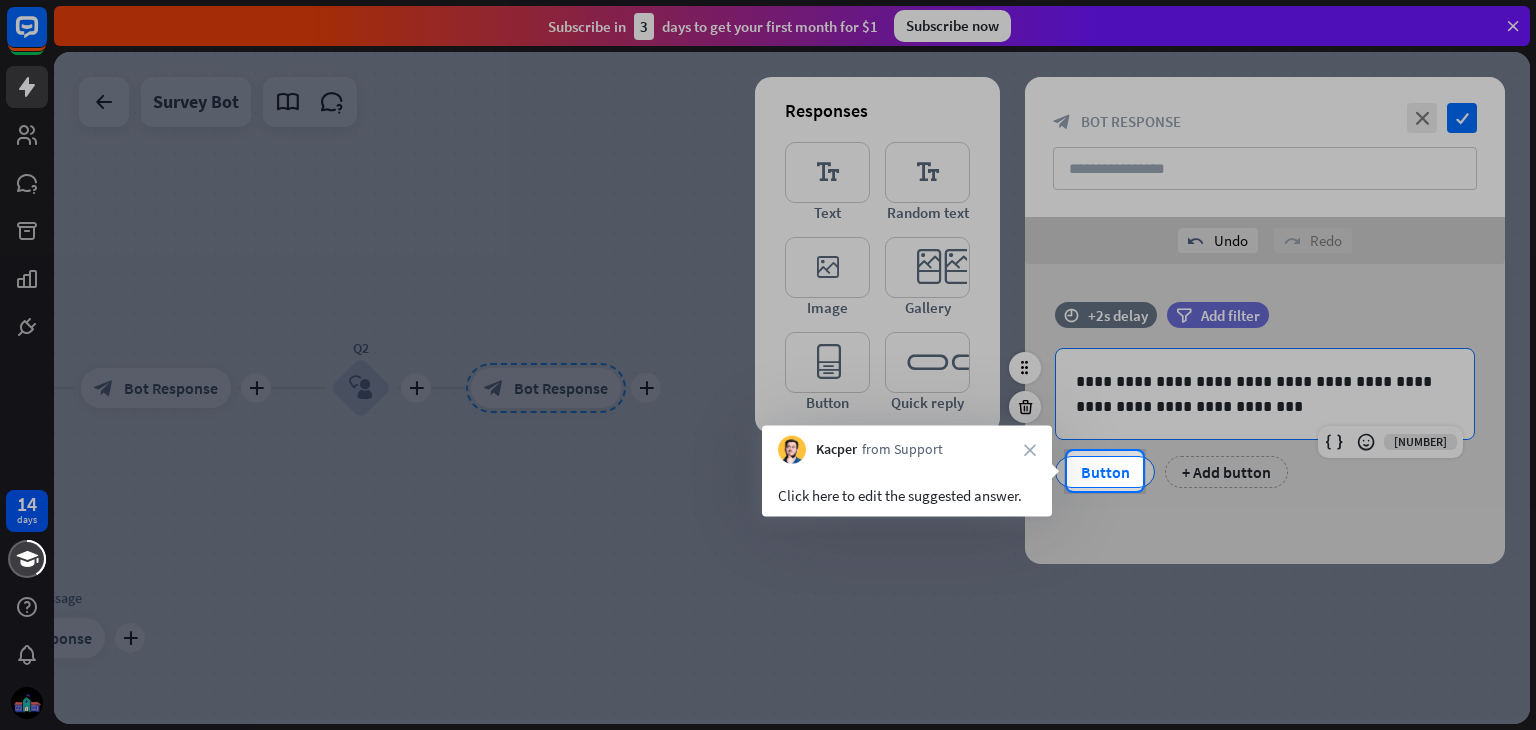 click on "Button" at bounding box center [1105, 472] 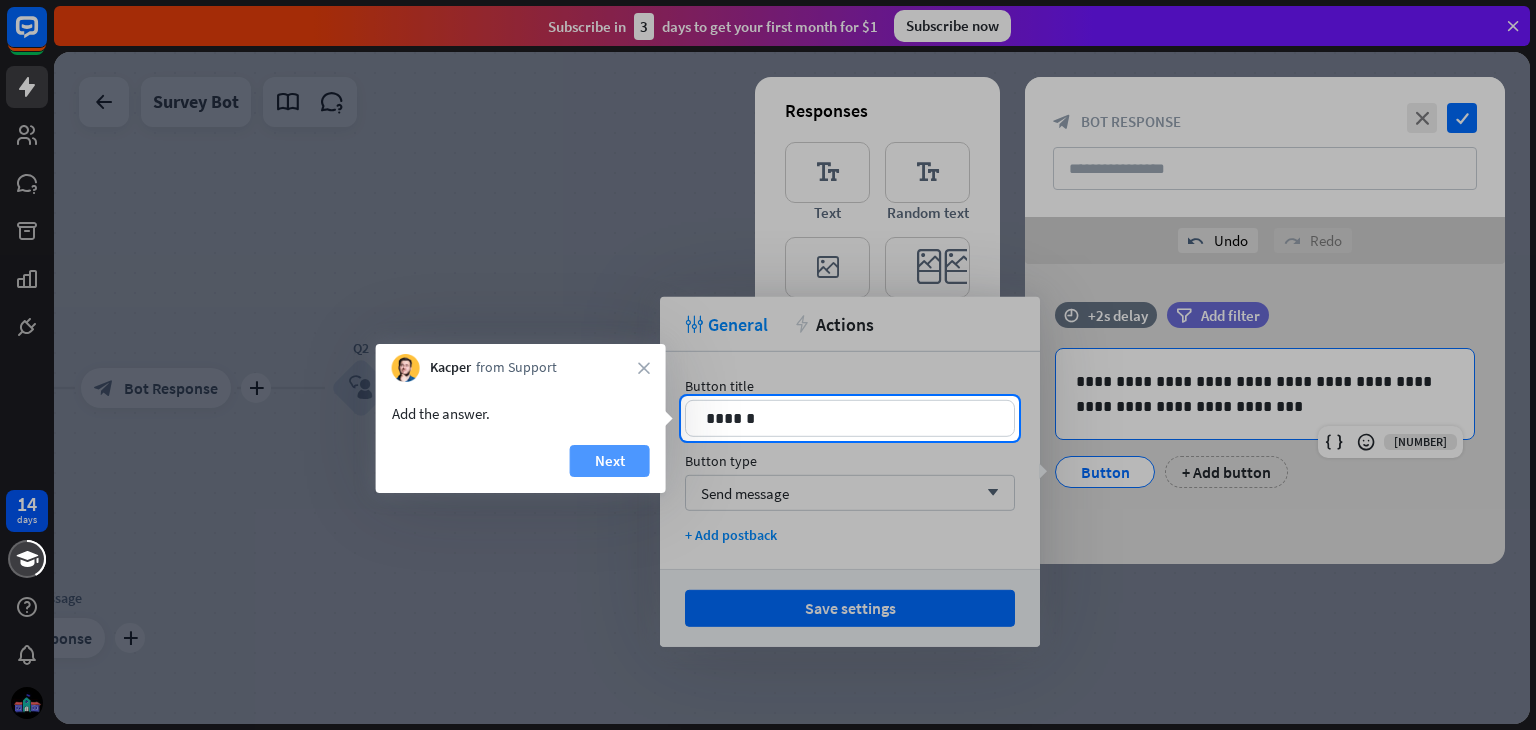 click on "Next" at bounding box center (610, 461) 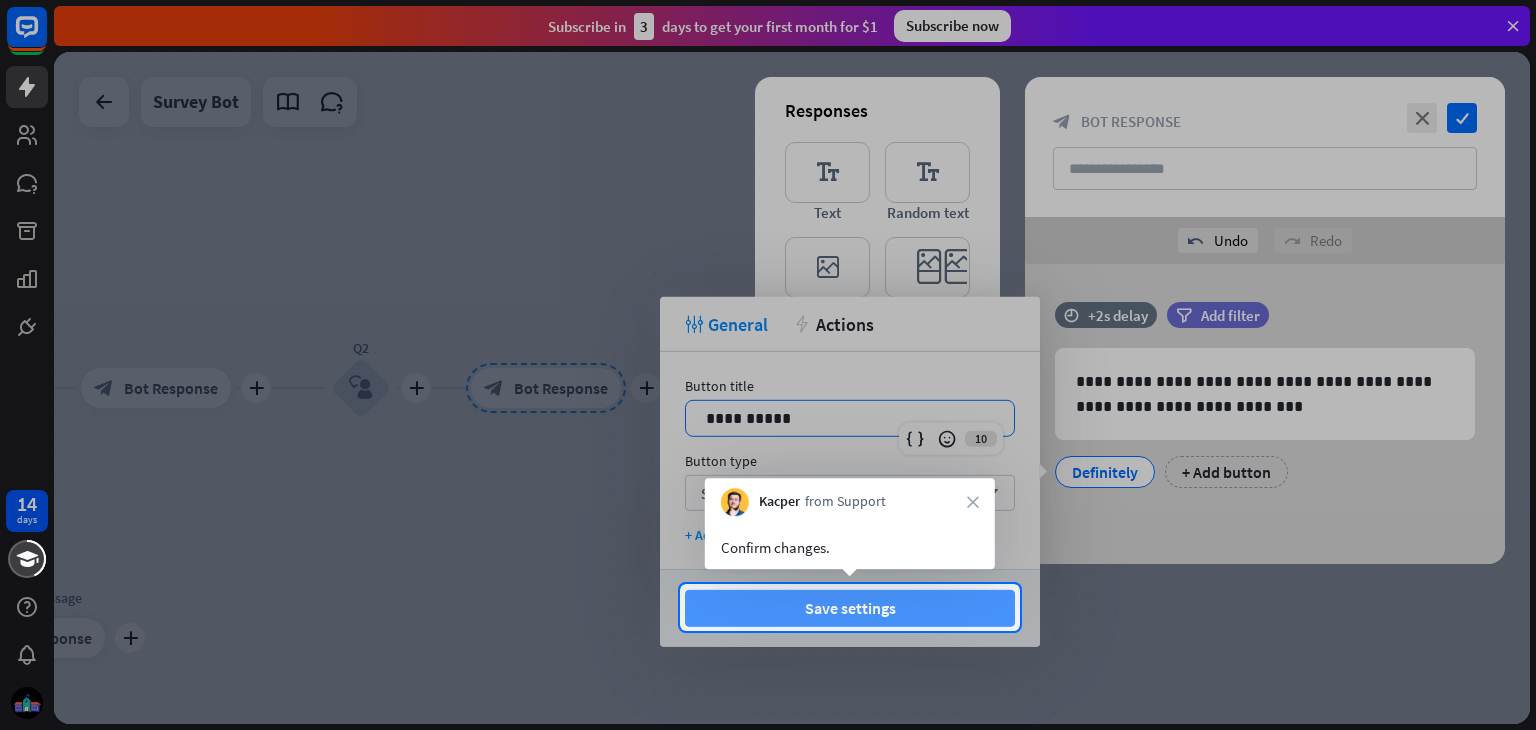 click on "Save settings" at bounding box center (850, 608) 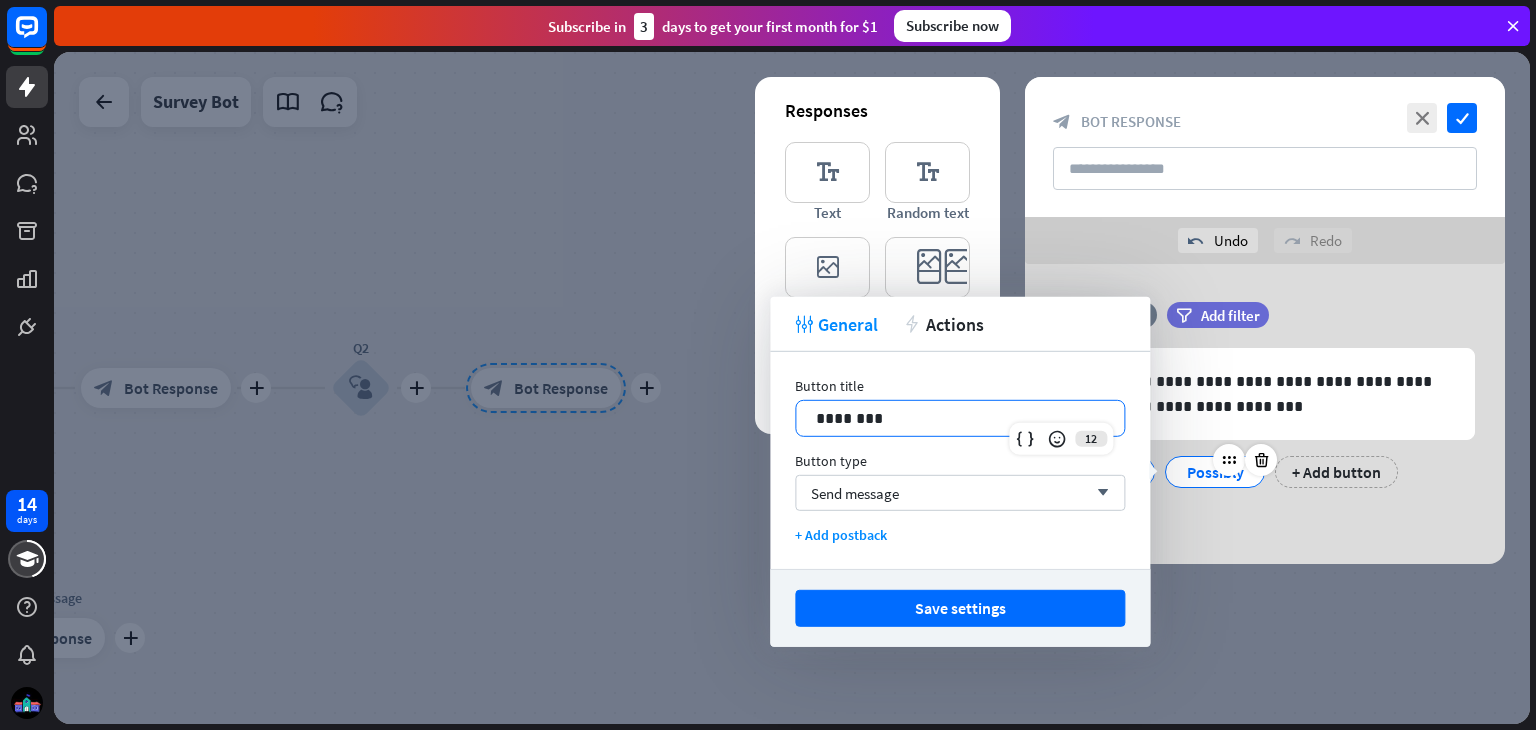 click on "Possibly" at bounding box center [1215, 472] 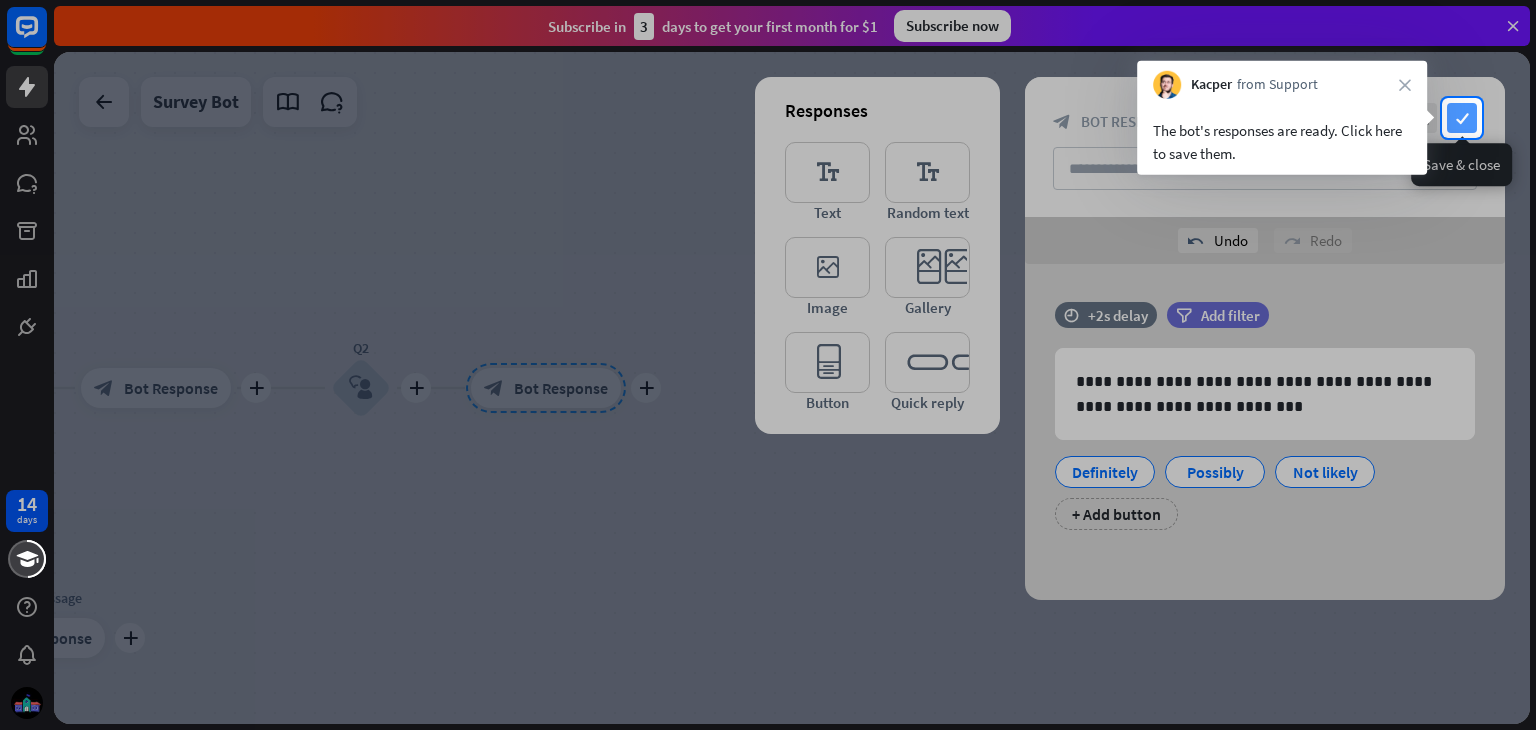 click on "check" at bounding box center (1462, 118) 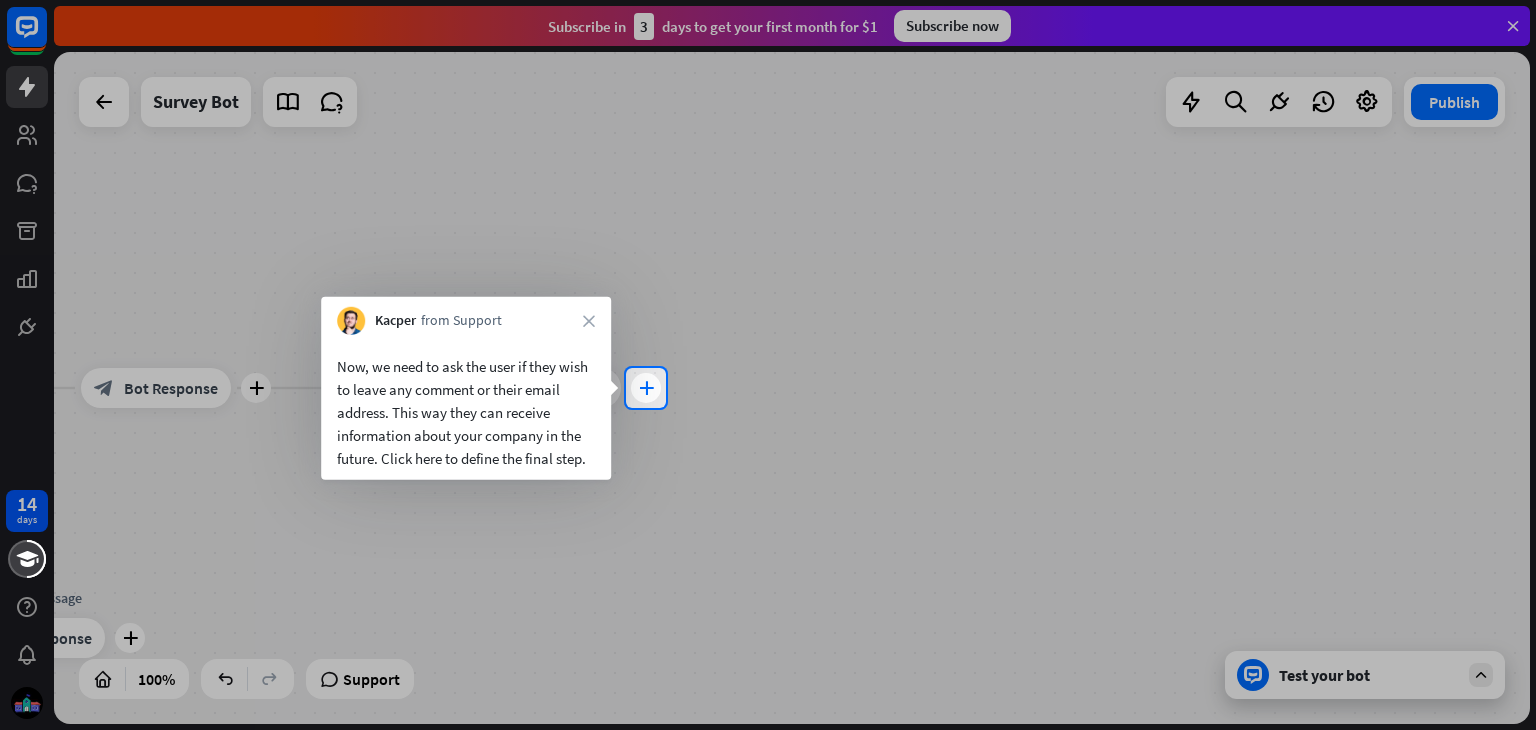 click on "plus" at bounding box center (646, 388) 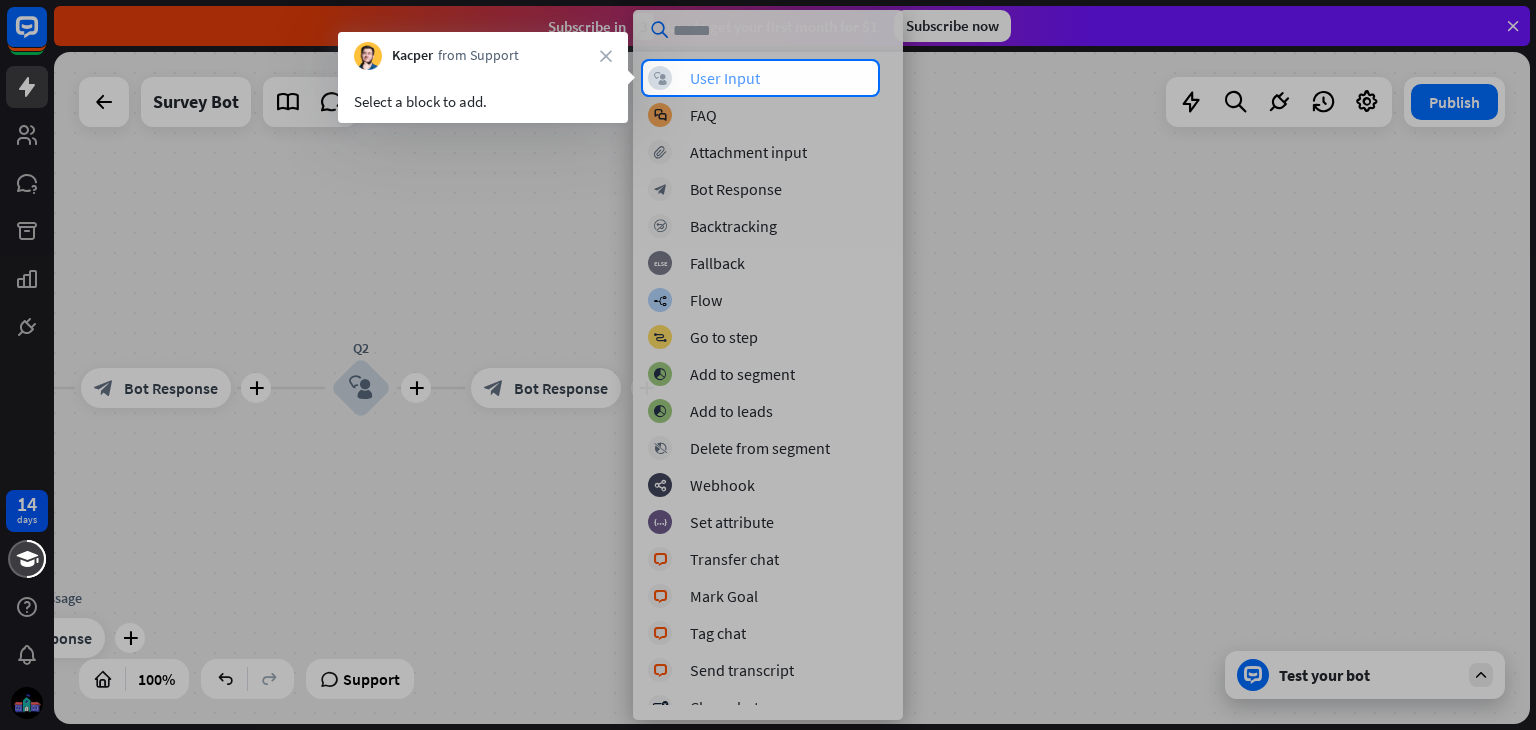 click on "User Input" at bounding box center [725, 78] 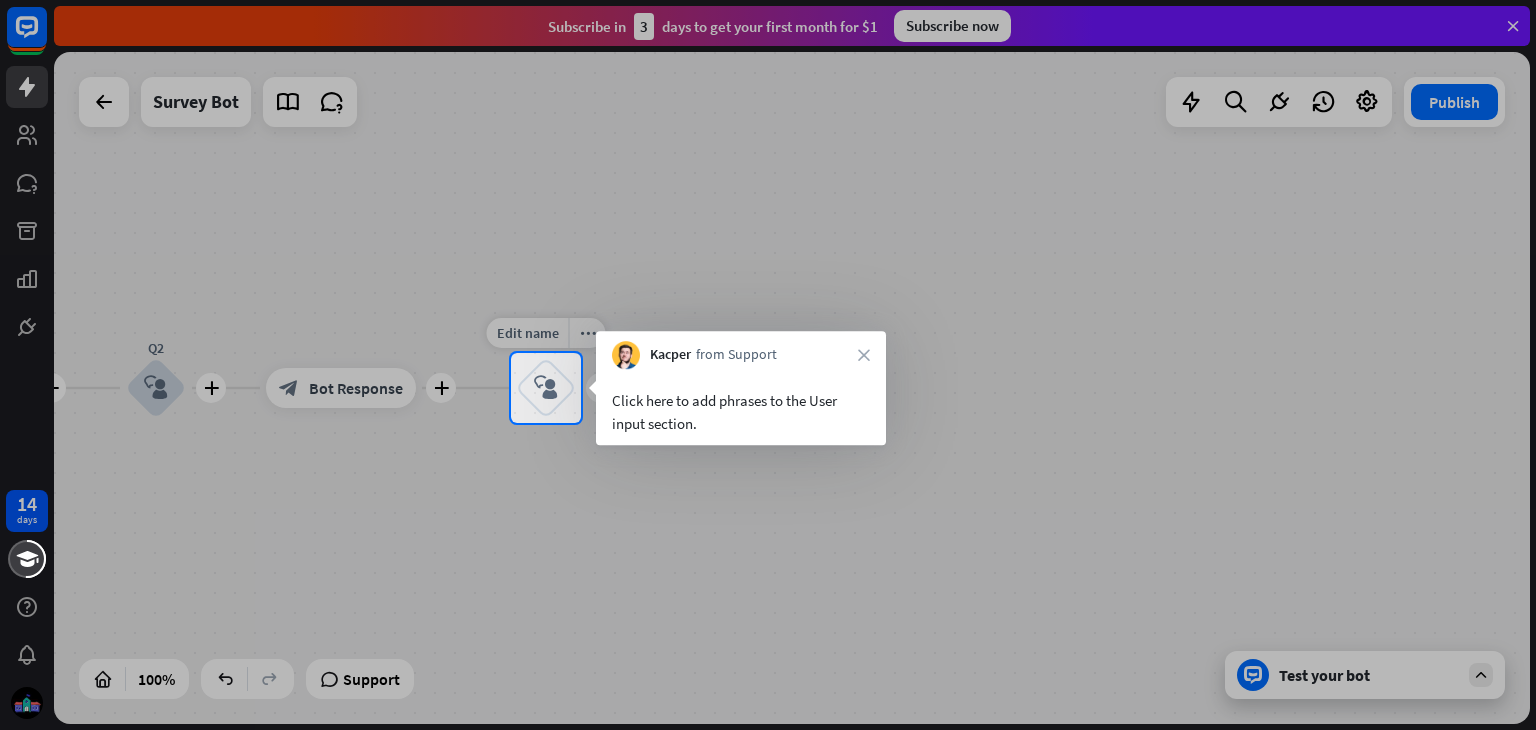 click on "block_user_input" at bounding box center (546, 388) 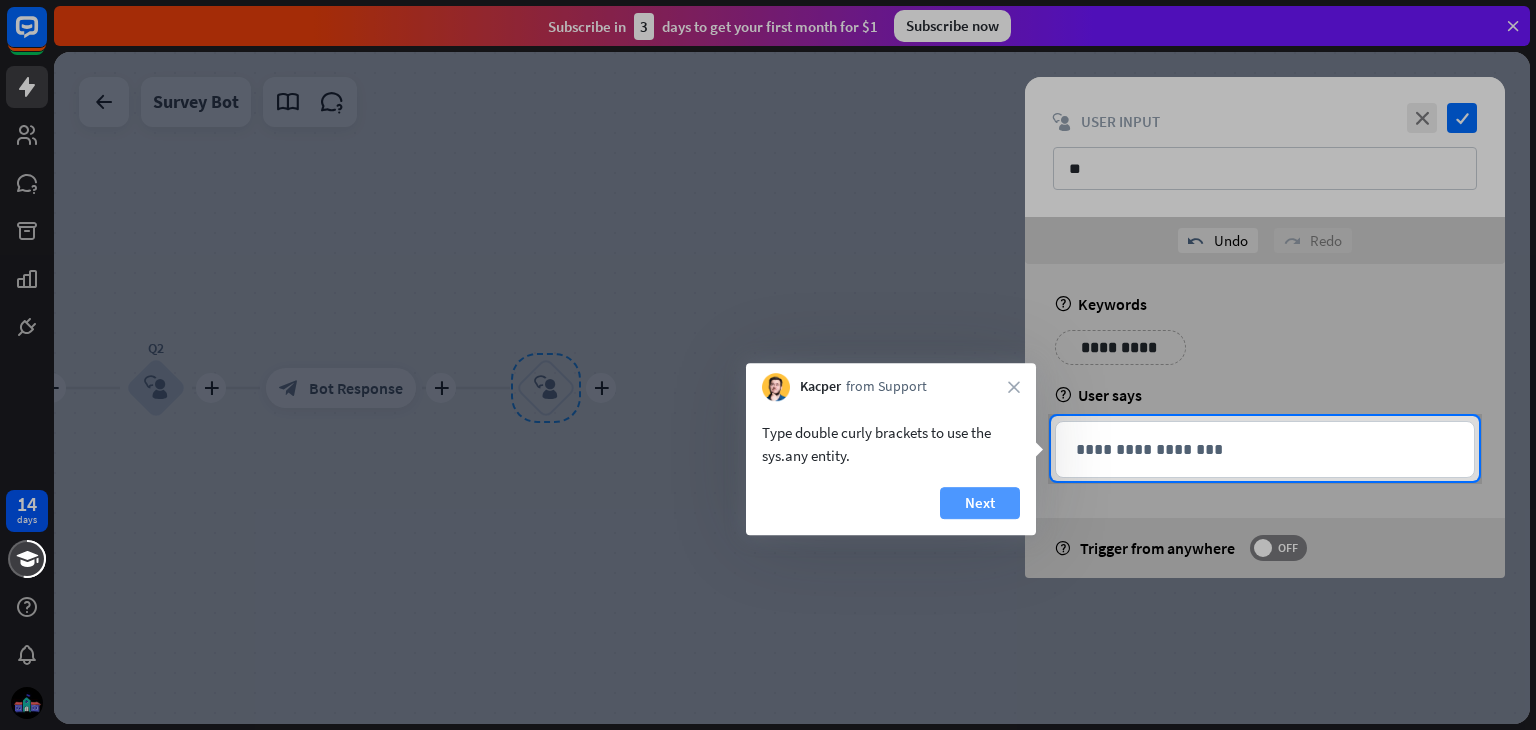click on "Next" at bounding box center [980, 503] 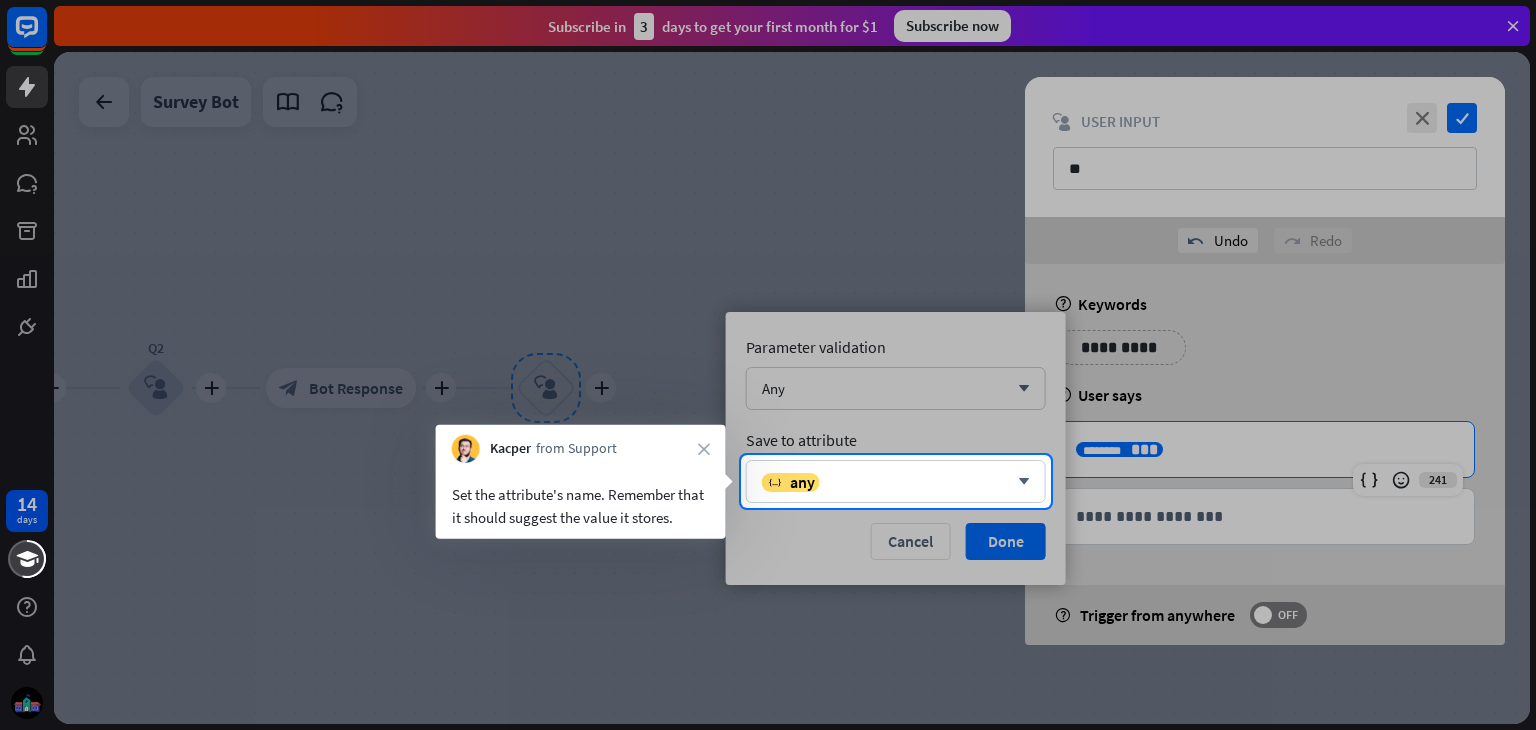 click at bounding box center (768, 619) 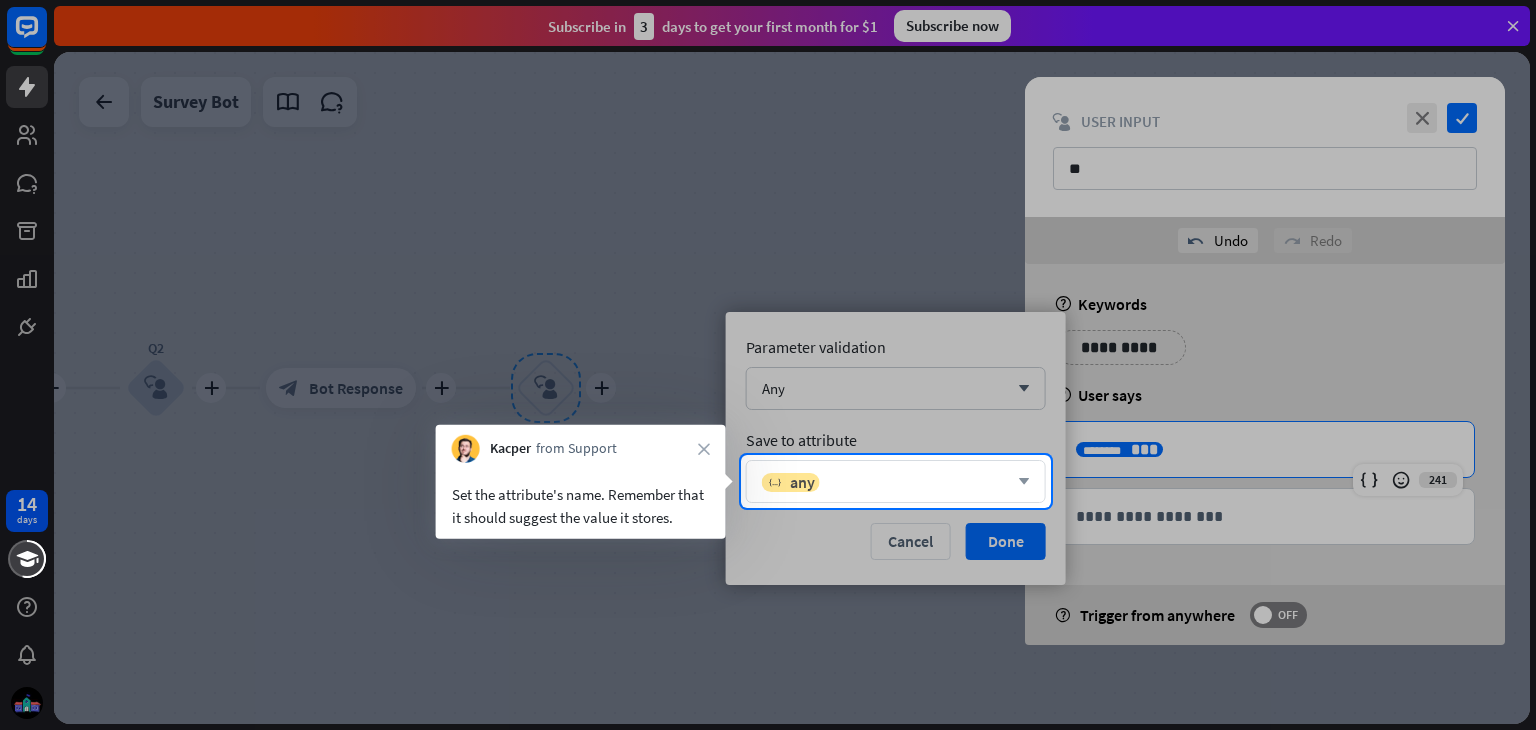 click on "variable   any" at bounding box center [885, 482] 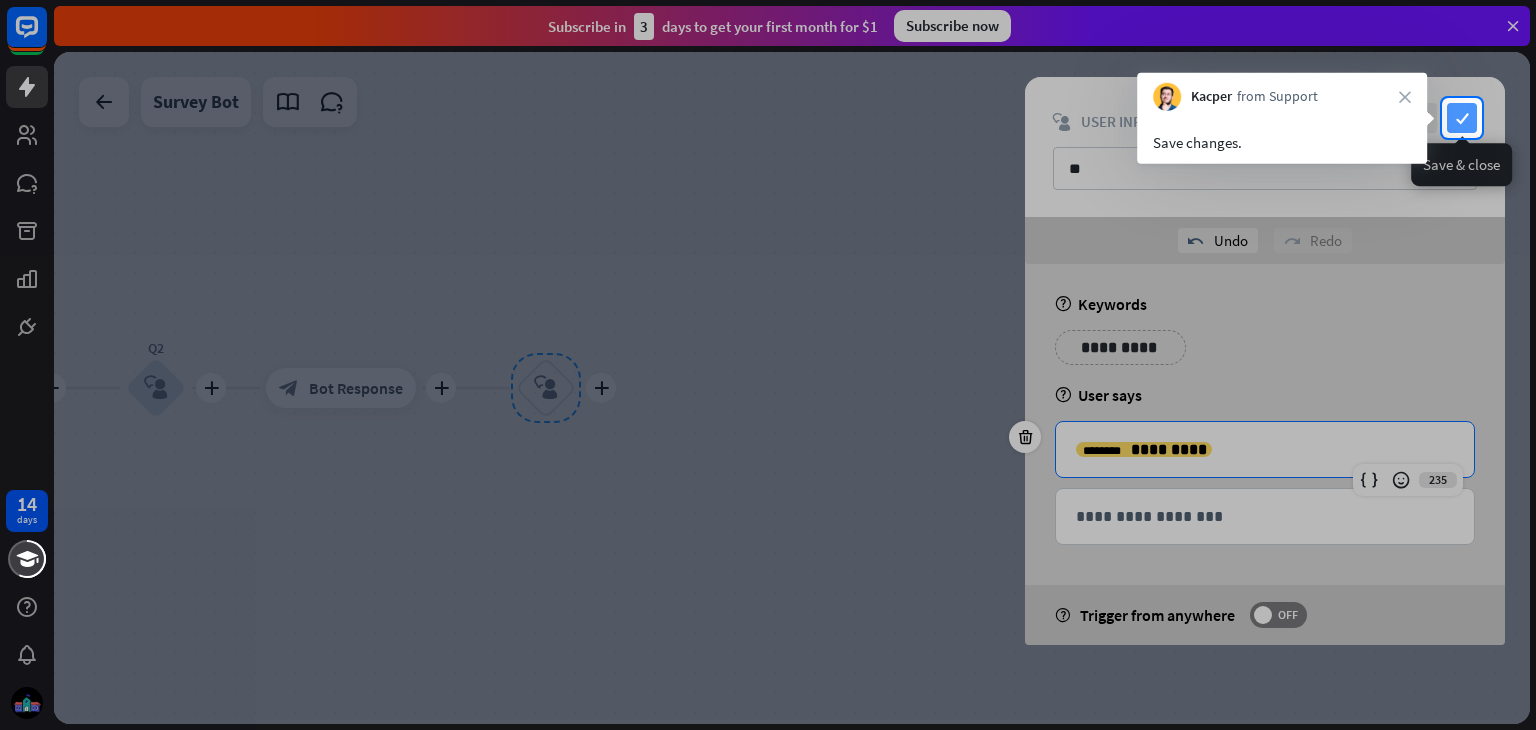 click on "check" at bounding box center [1462, 118] 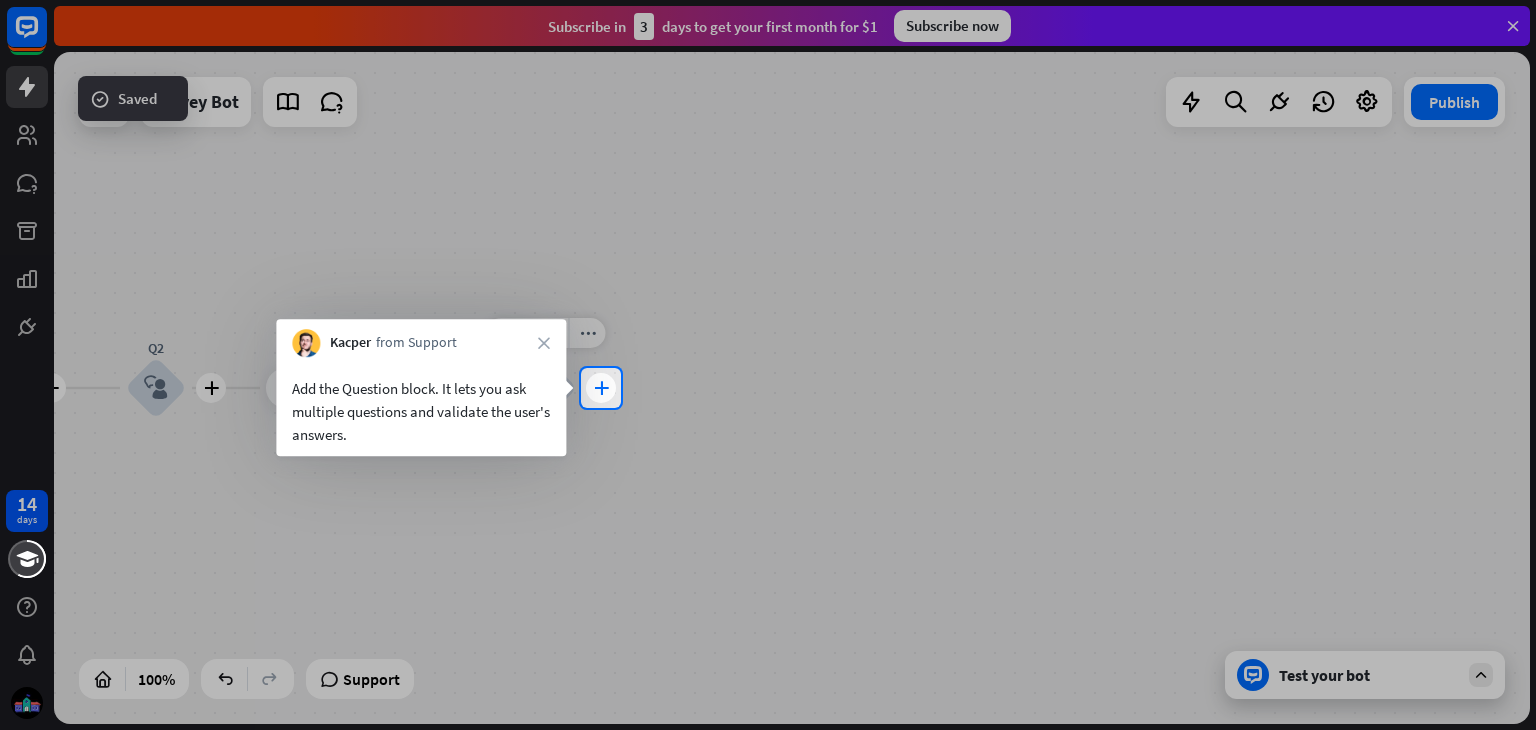 click on "plus" at bounding box center (601, 388) 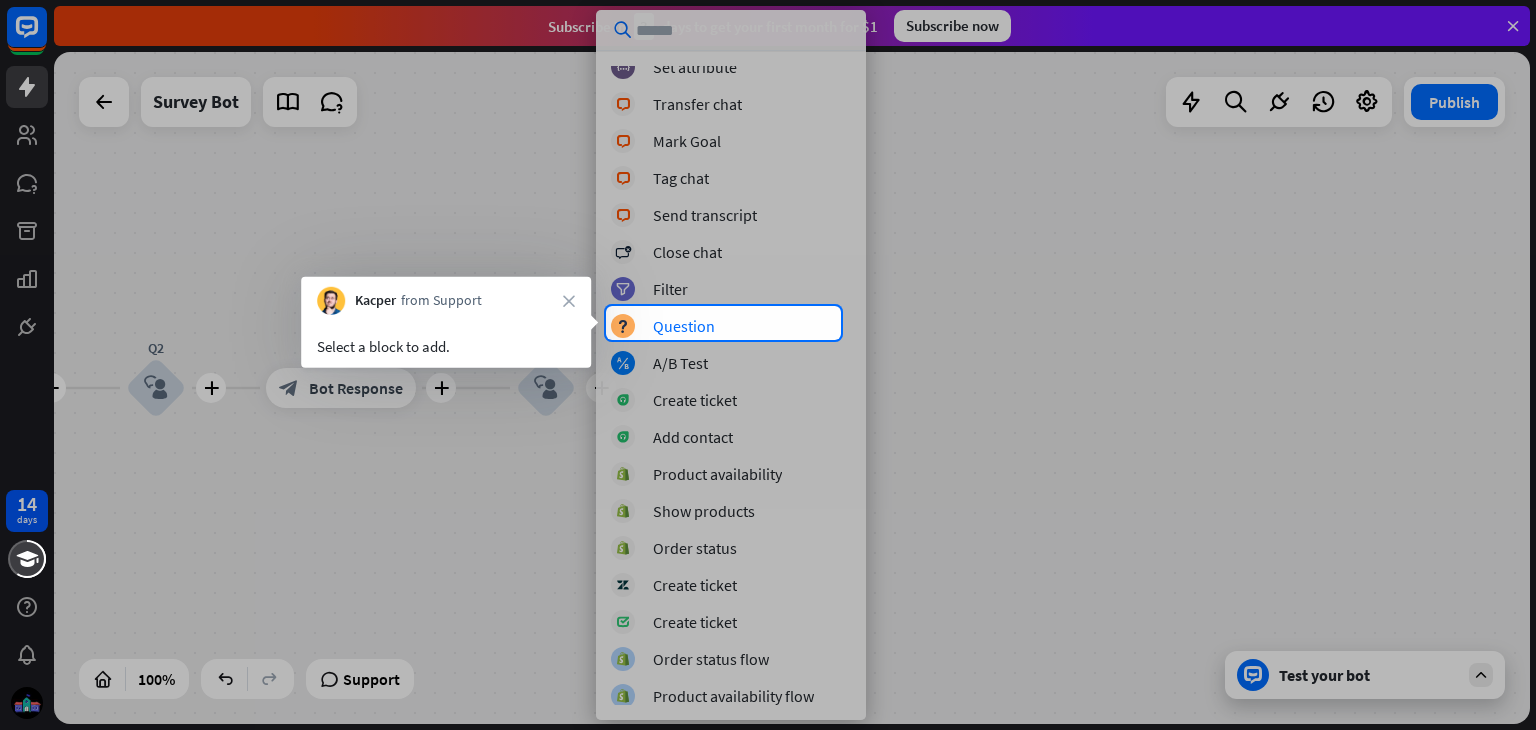 scroll, scrollTop: 347, scrollLeft: 0, axis: vertical 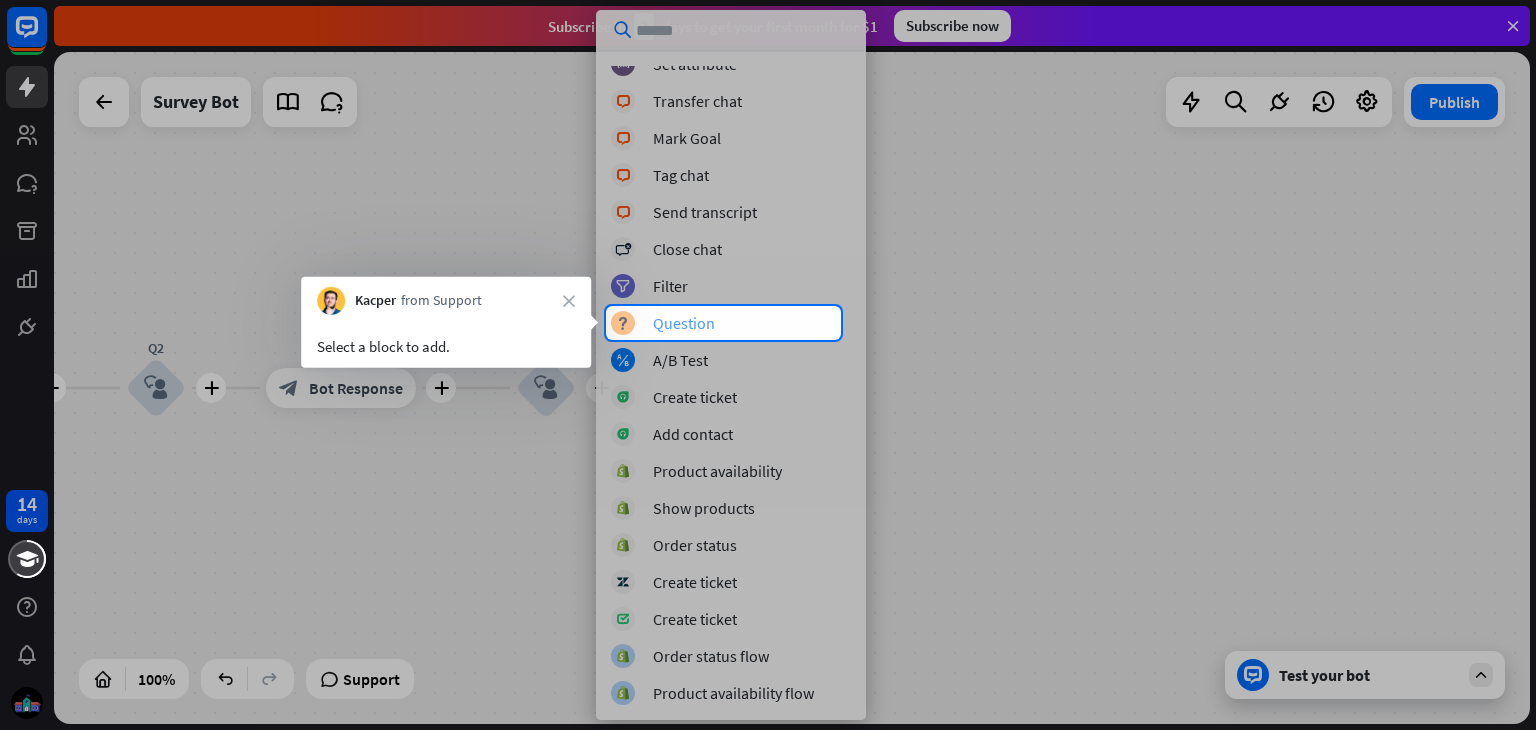 click on "Question" at bounding box center [684, 323] 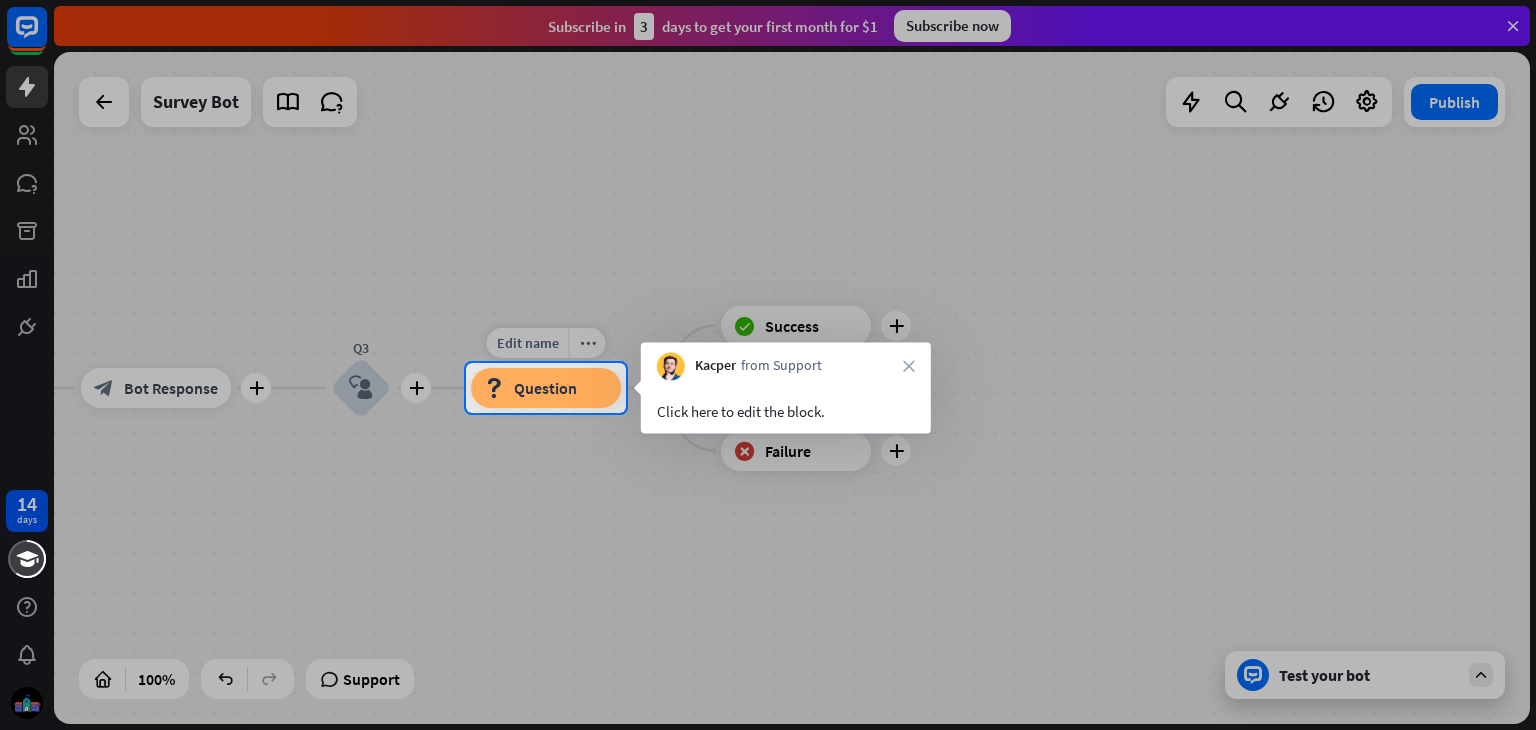 click on "Question" at bounding box center [545, 388] 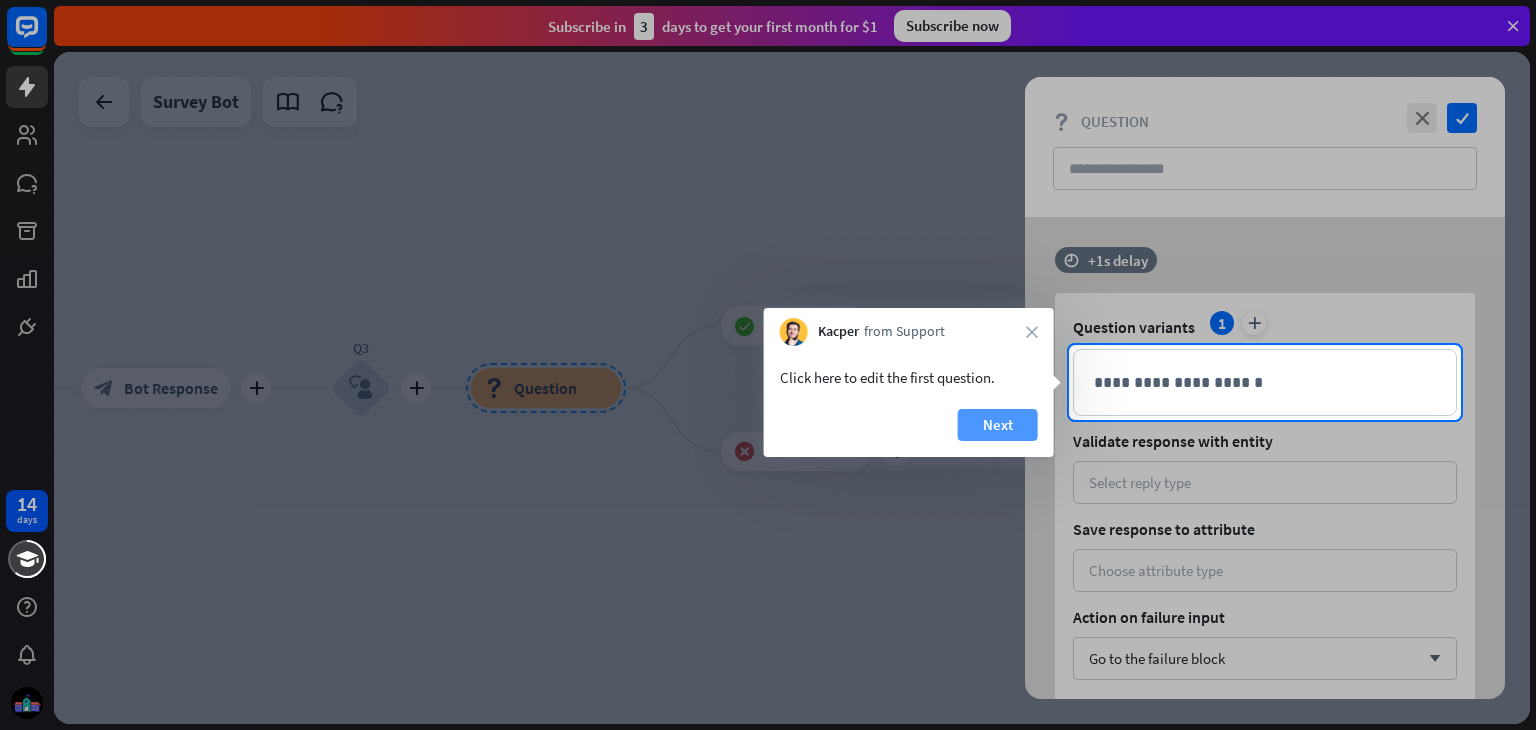 click on "Next" at bounding box center [998, 425] 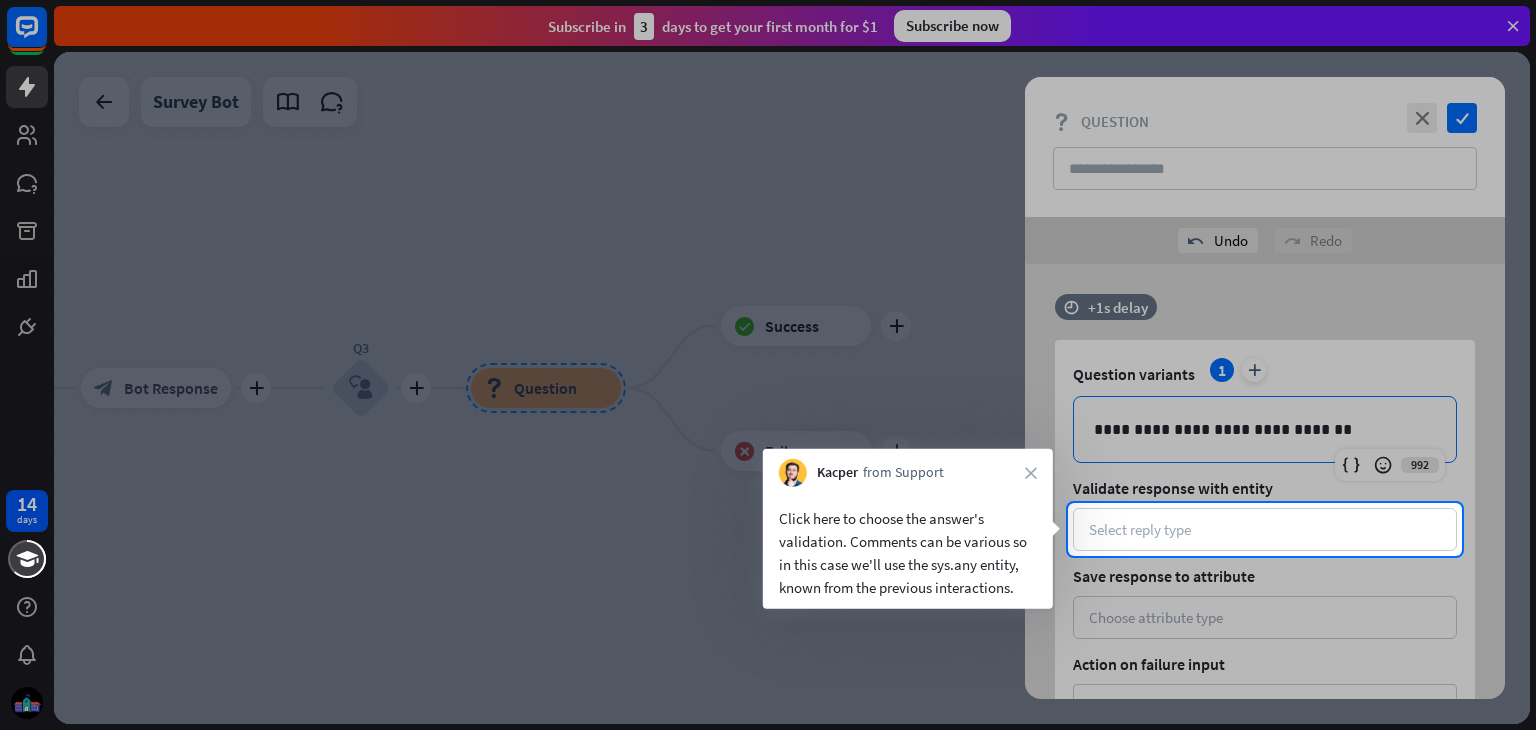 click on "Click here to choose the answer's validation. Comments can be various so in this case we'll use the sys.any entity, known from the previous interactions." at bounding box center (908, 553) 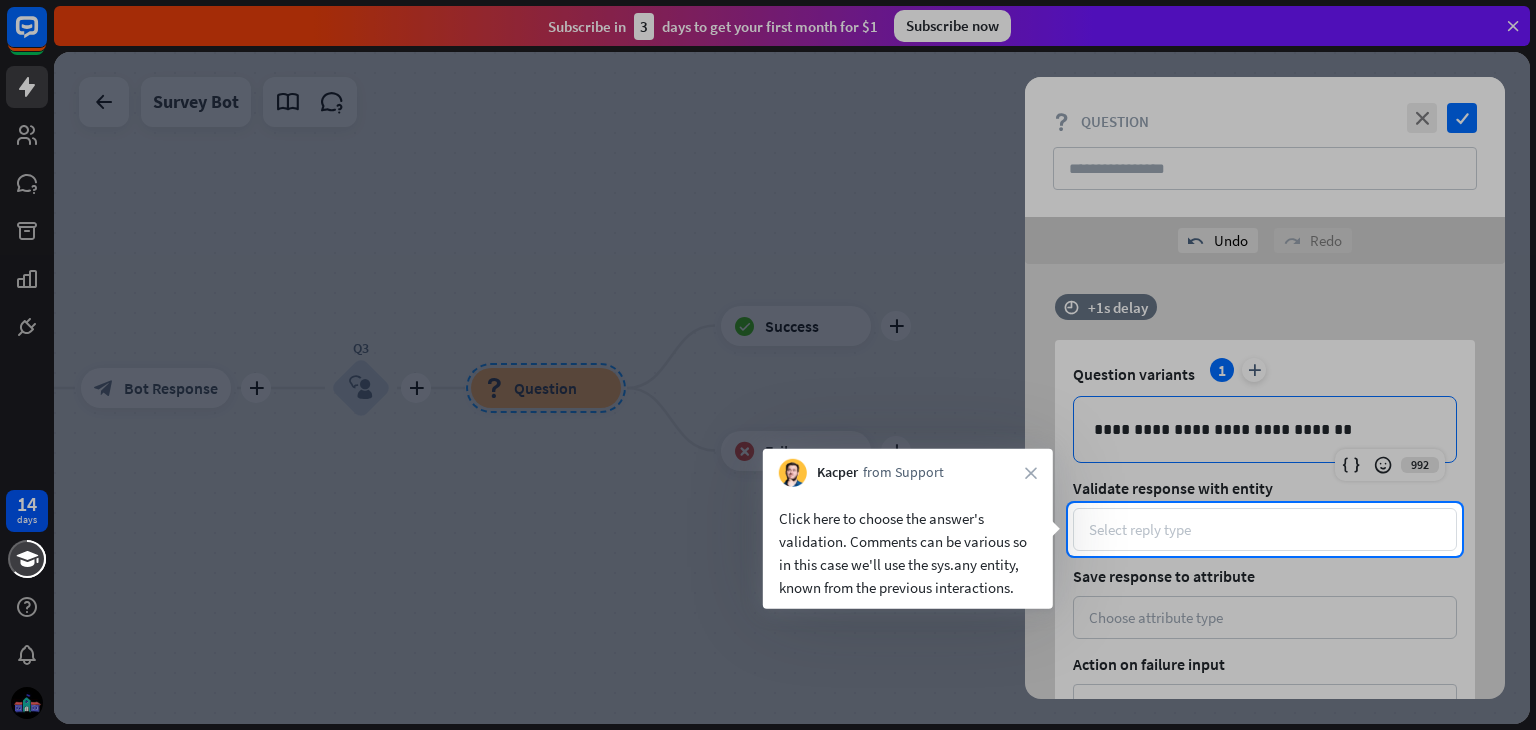 click on "Select reply type" at bounding box center (1140, 529) 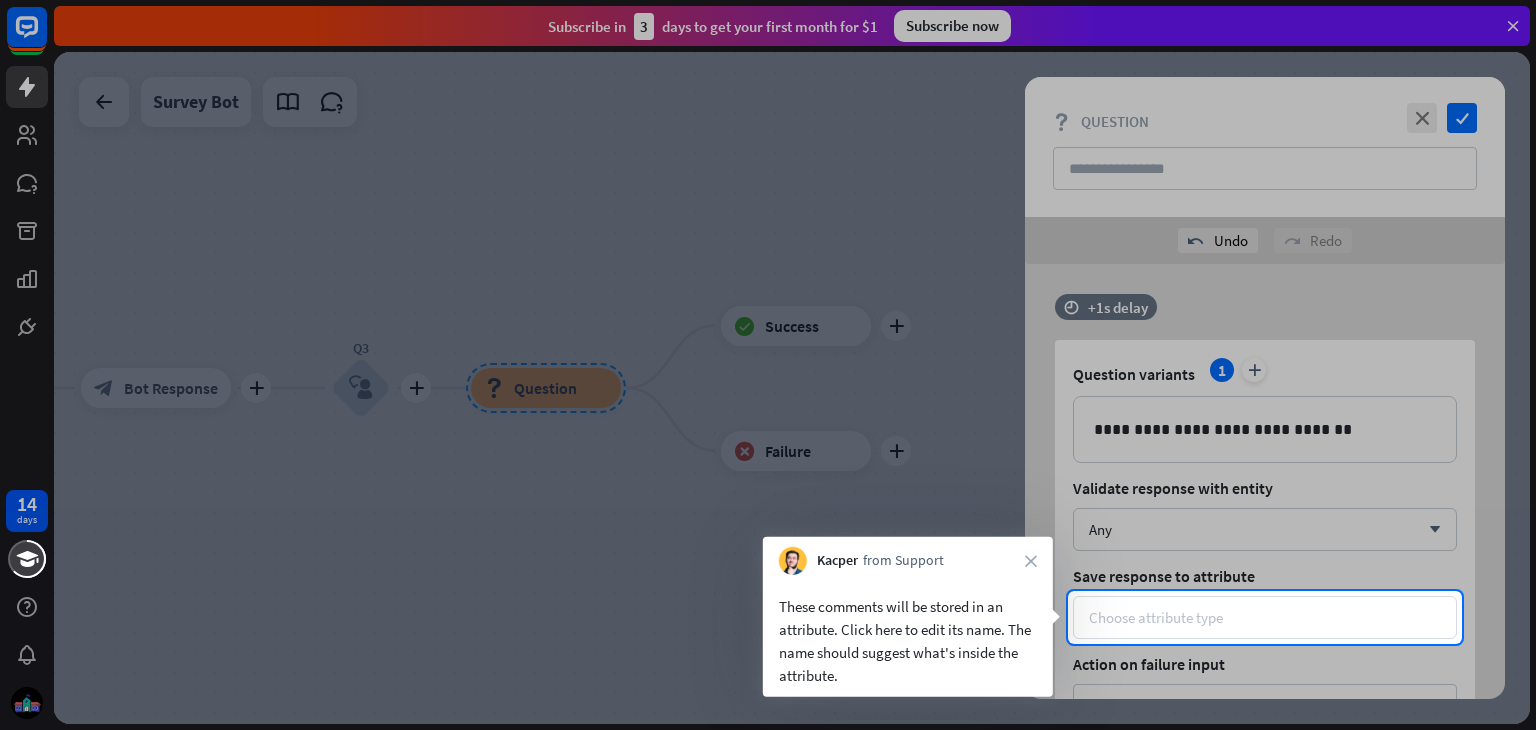 click on "Choose attribute type" at bounding box center [1156, 617] 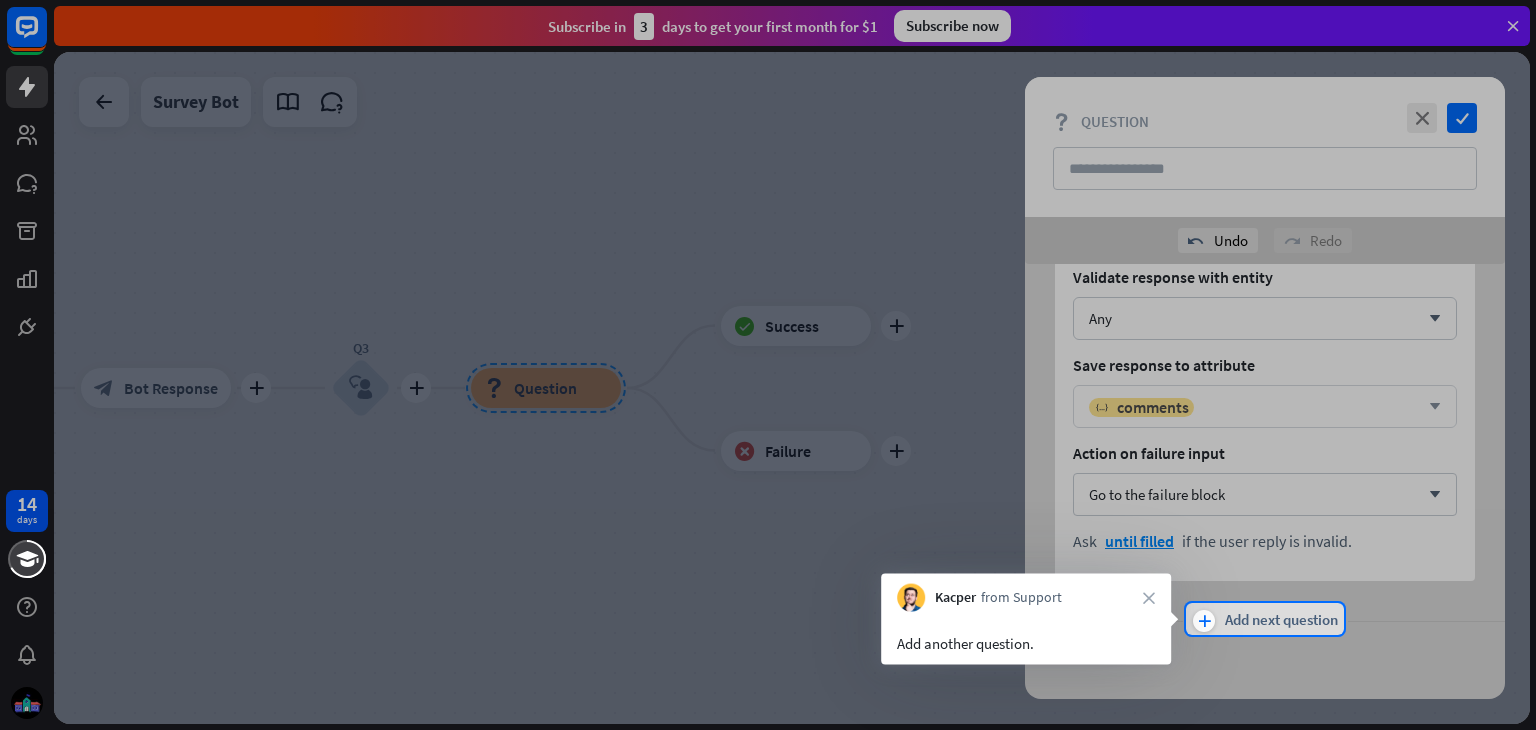 scroll, scrollTop: 212, scrollLeft: 0, axis: vertical 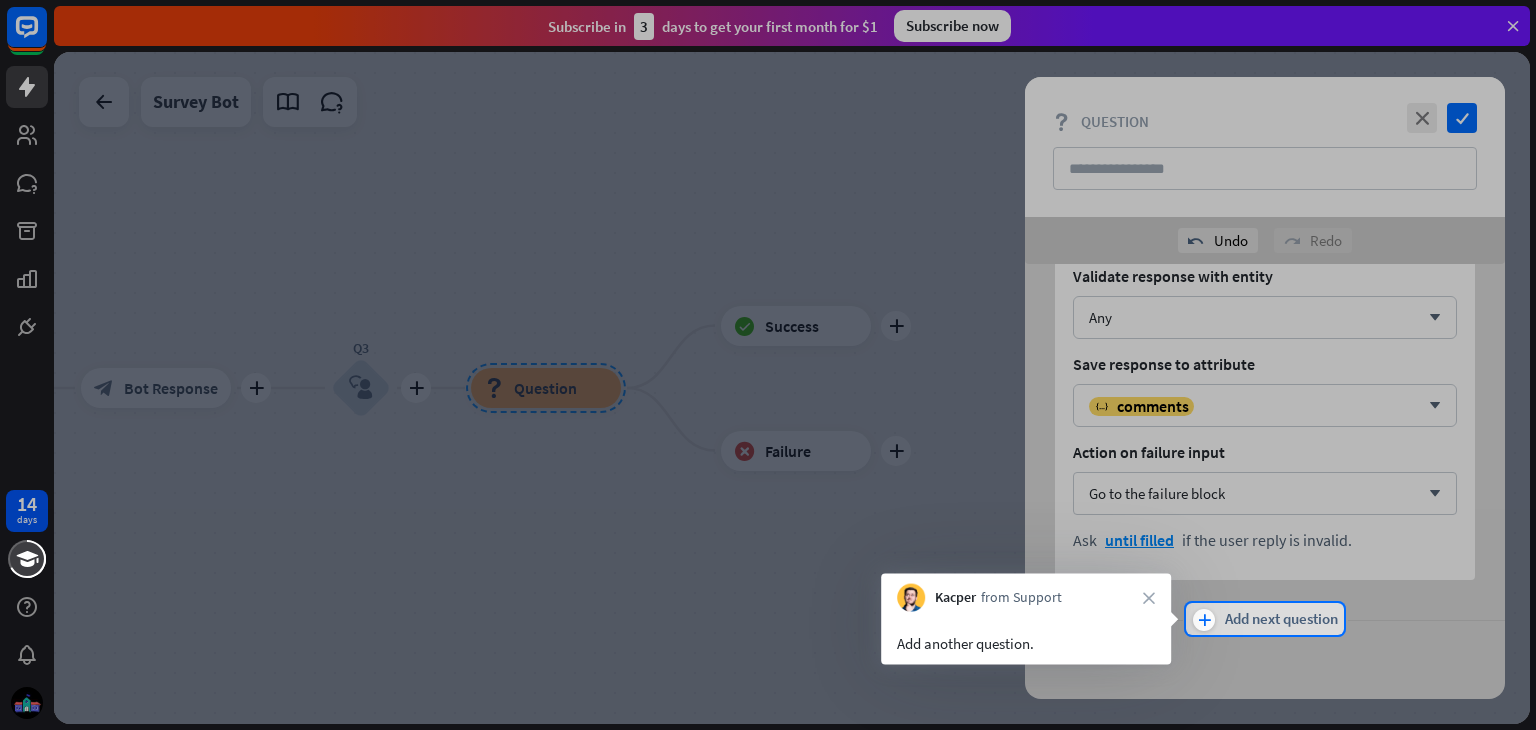 click on "plus   Add next question" at bounding box center (1265, 620) 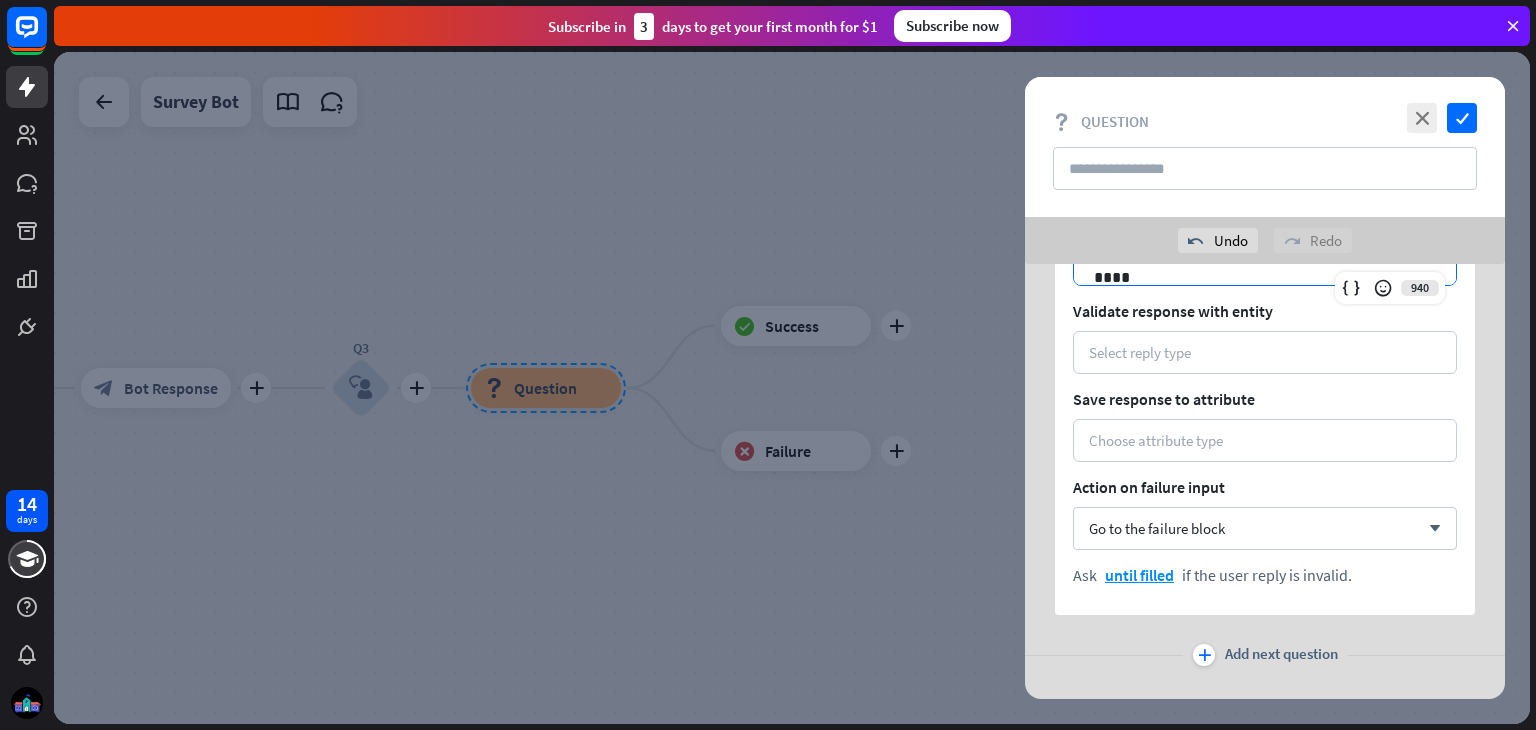 scroll, scrollTop: 730, scrollLeft: 0, axis: vertical 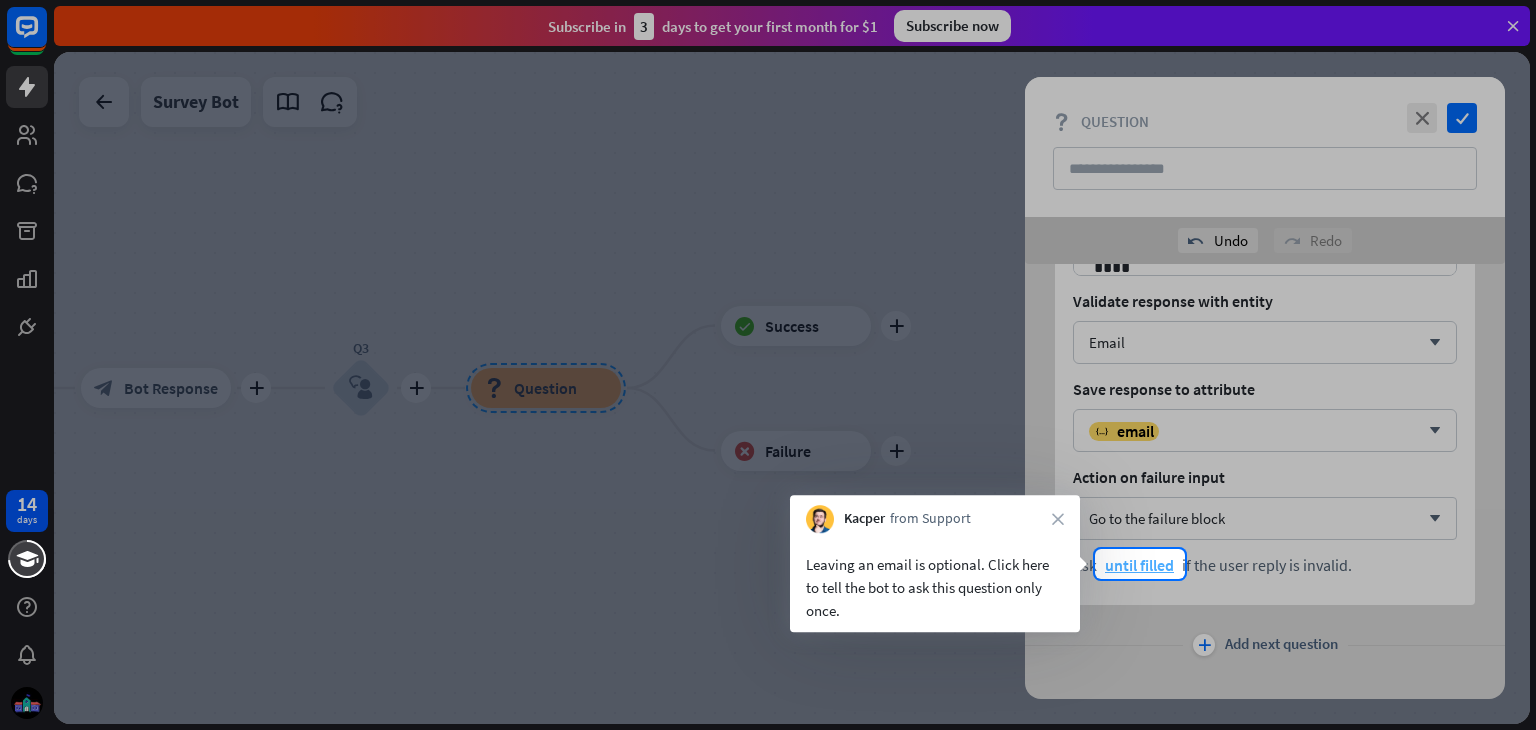 click on "until filled" at bounding box center [1139, 565] 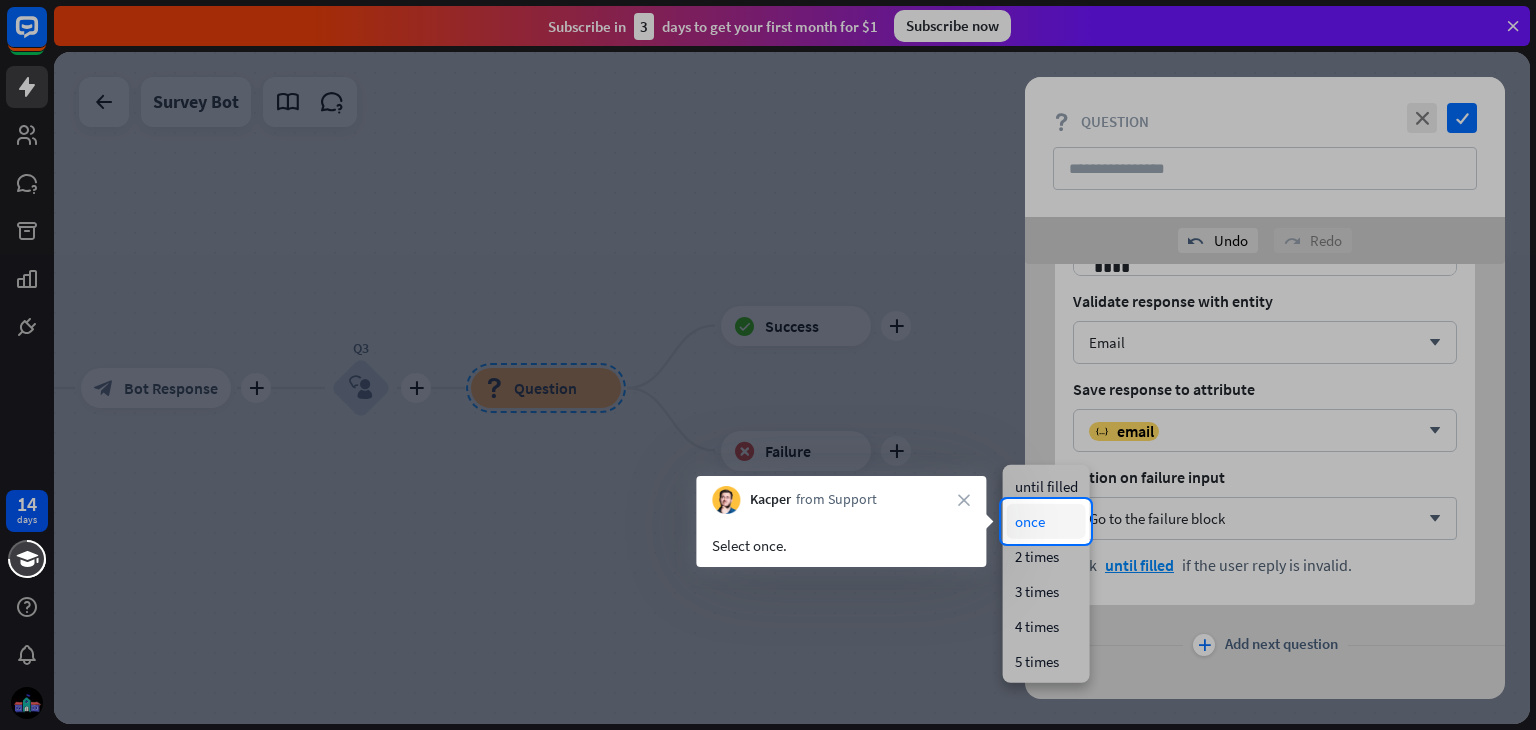 click on "once" at bounding box center [1046, 521] 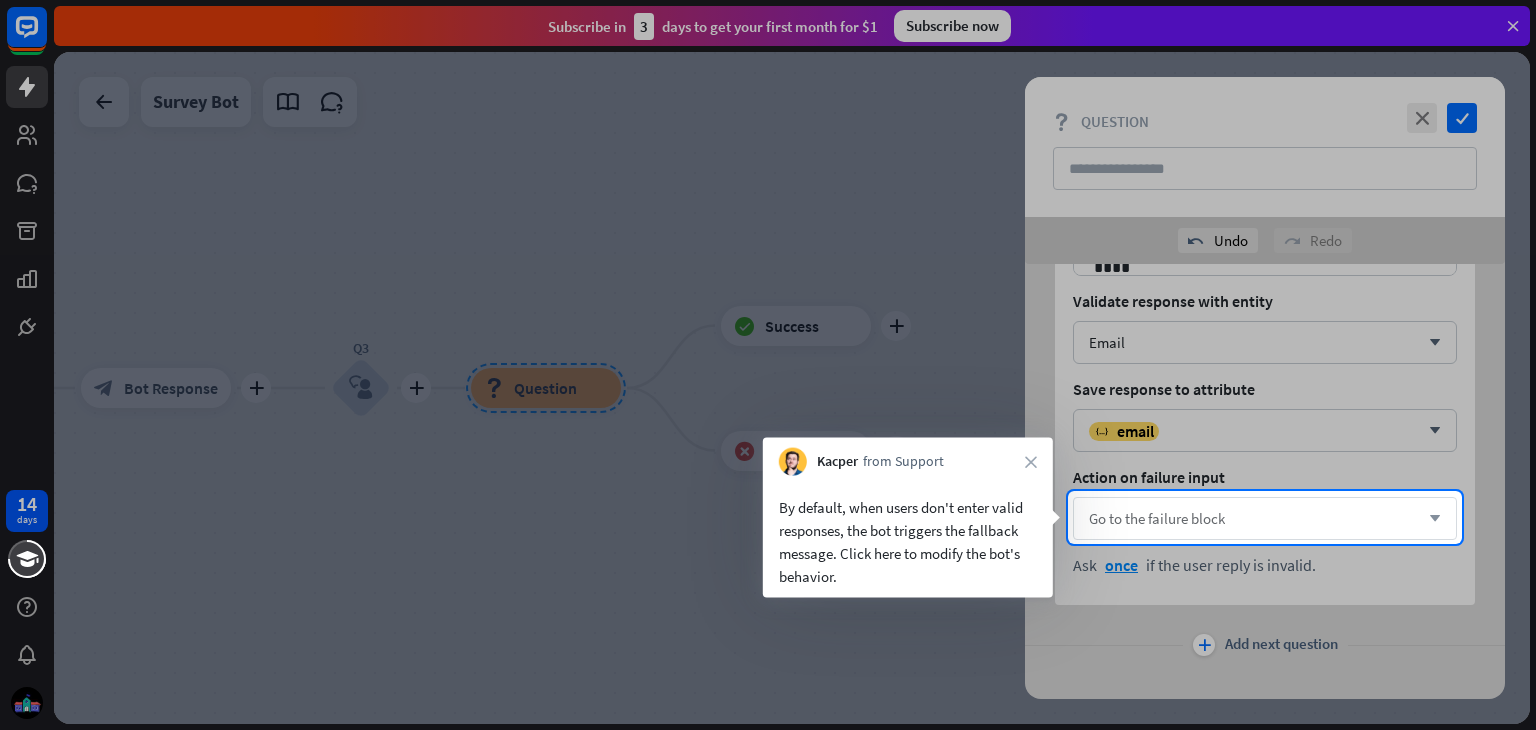 click on "Go to the failure block" at bounding box center [1157, 518] 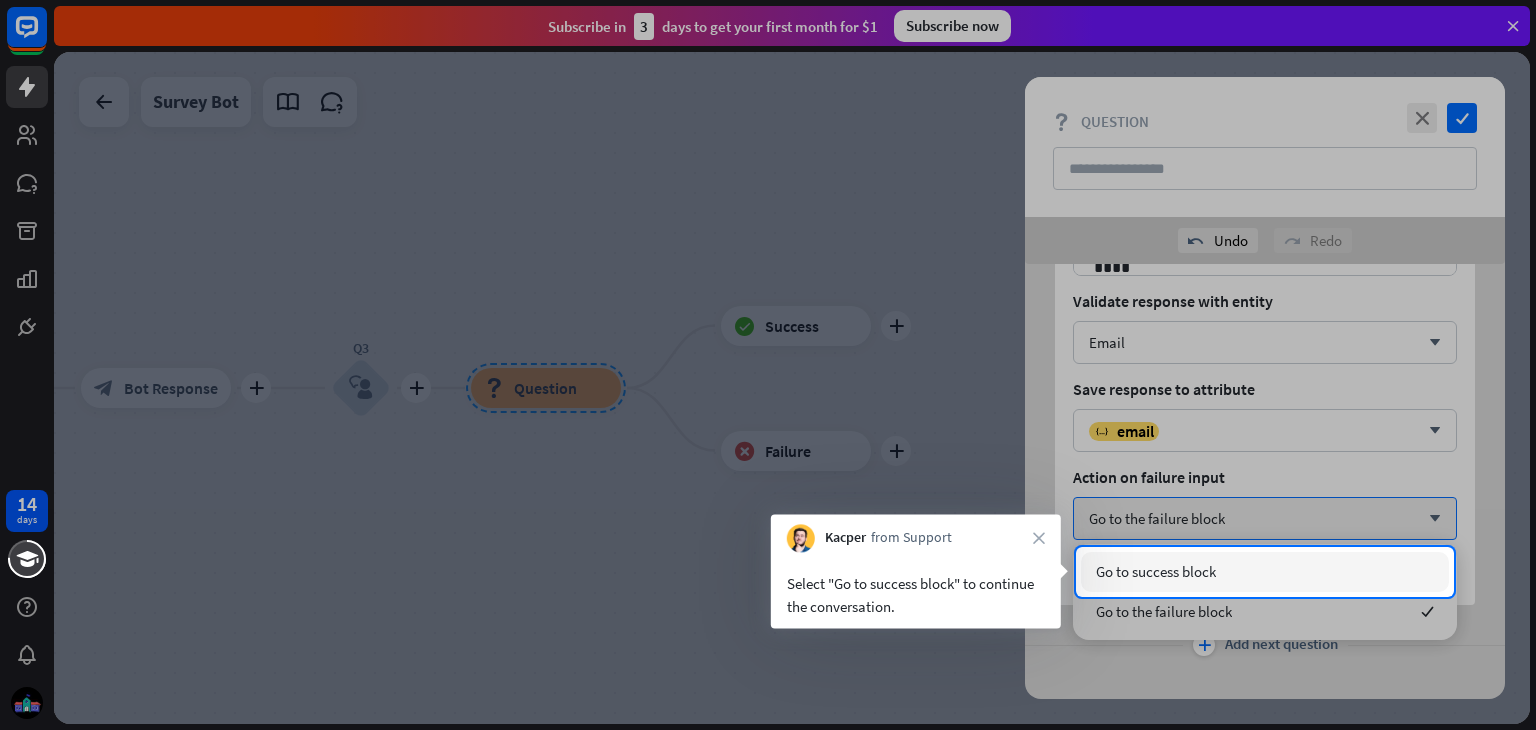 click on "Go to success block" at bounding box center (1156, 571) 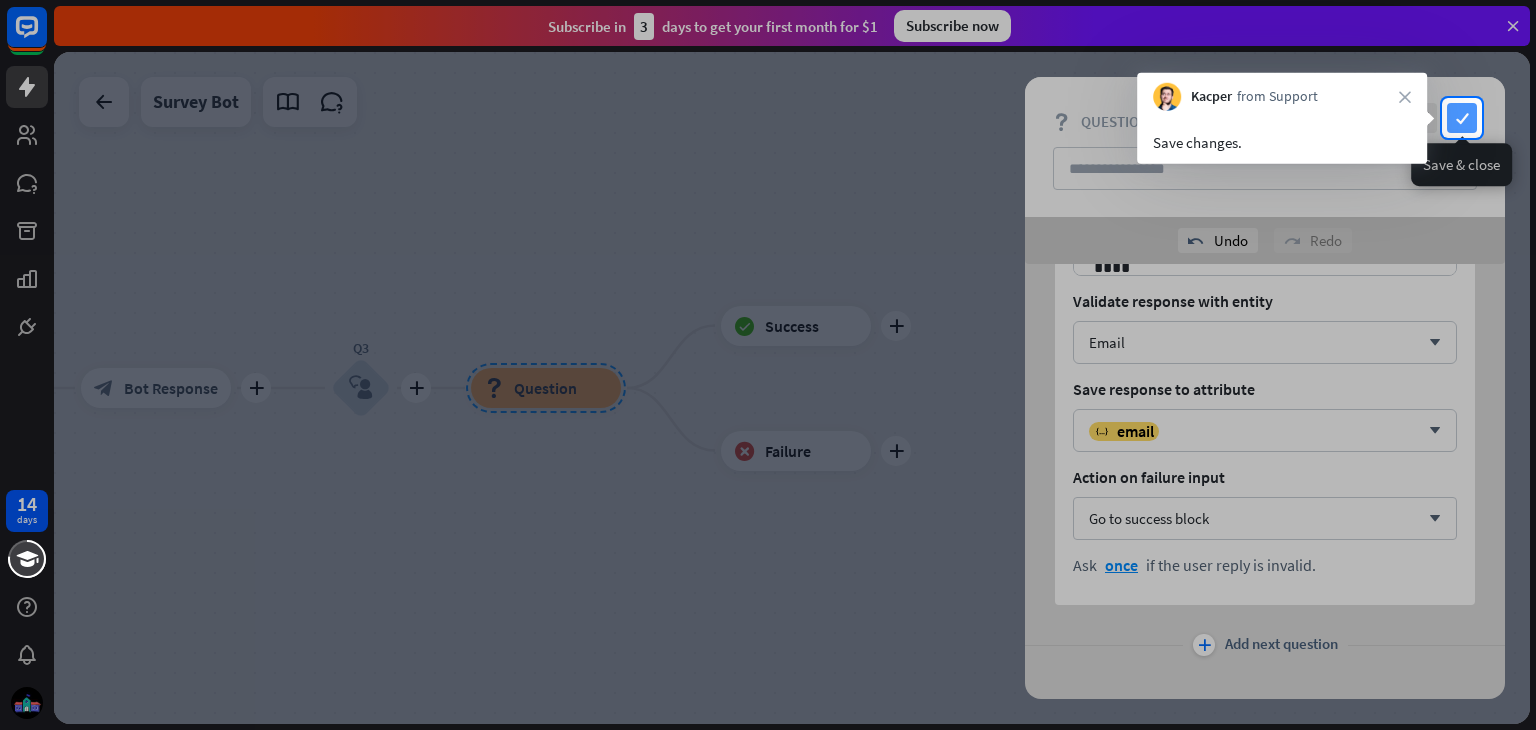 click on "check" at bounding box center [1462, 118] 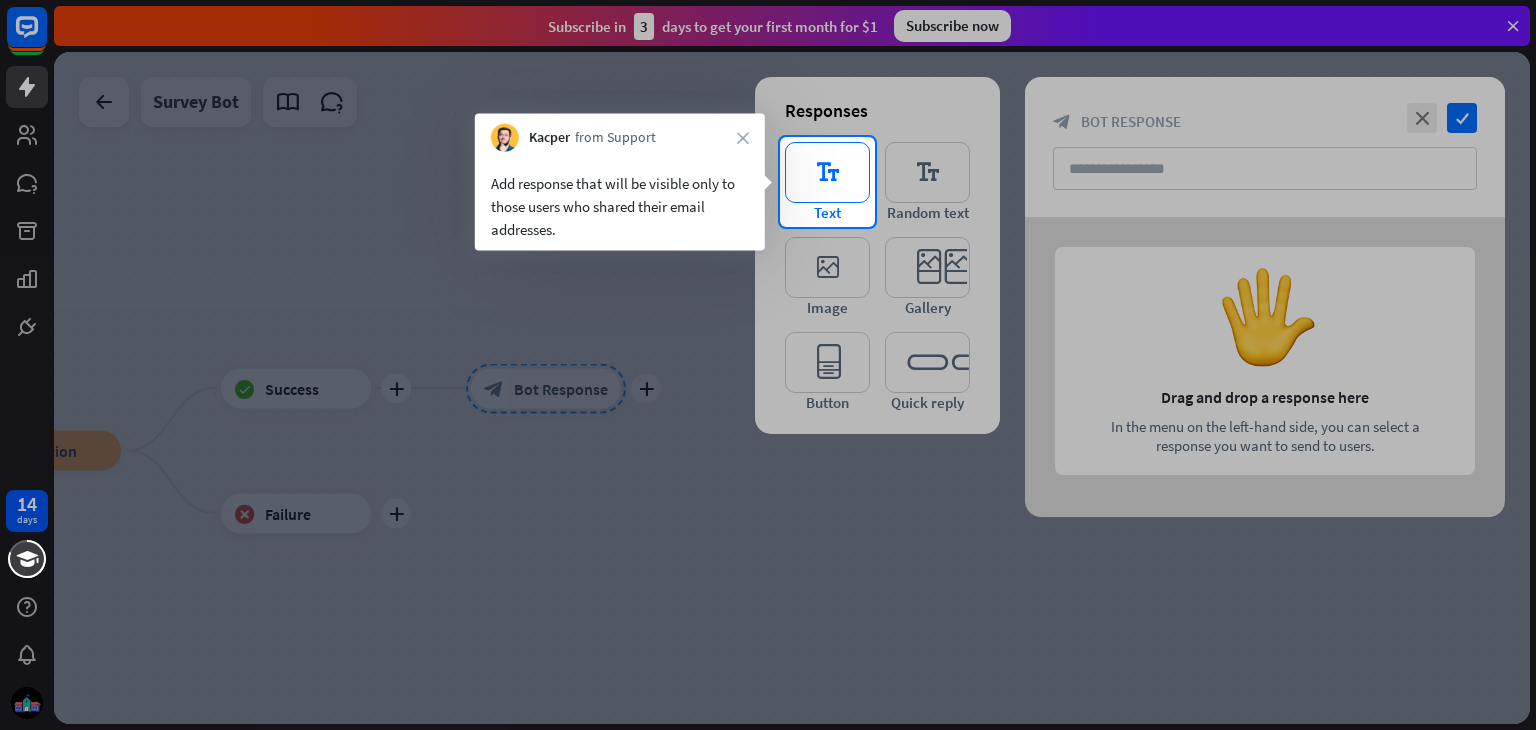 click on "editor_text" at bounding box center [827, 172] 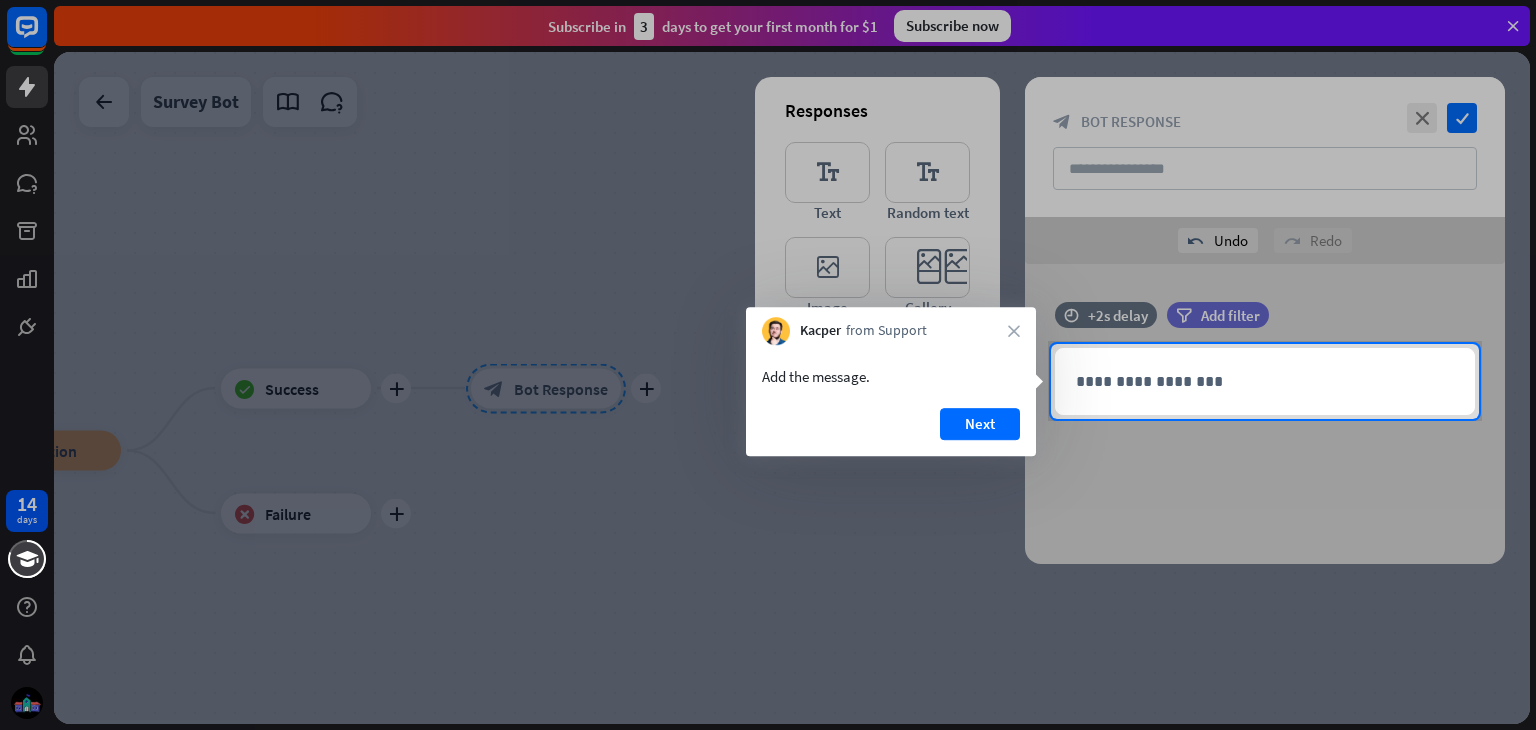 click on "Add the message.
Next" at bounding box center (891, 400) 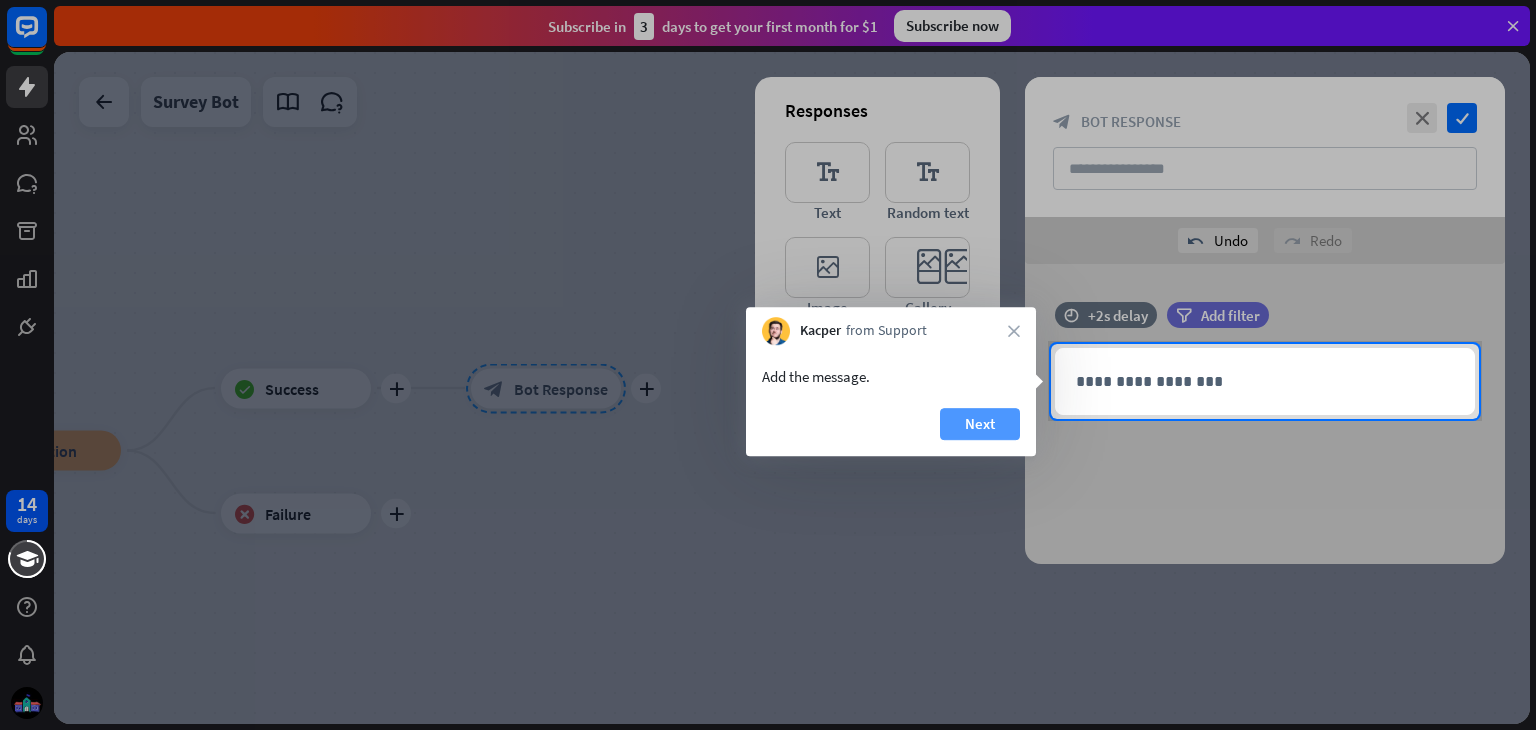 click on "Next" at bounding box center (980, 424) 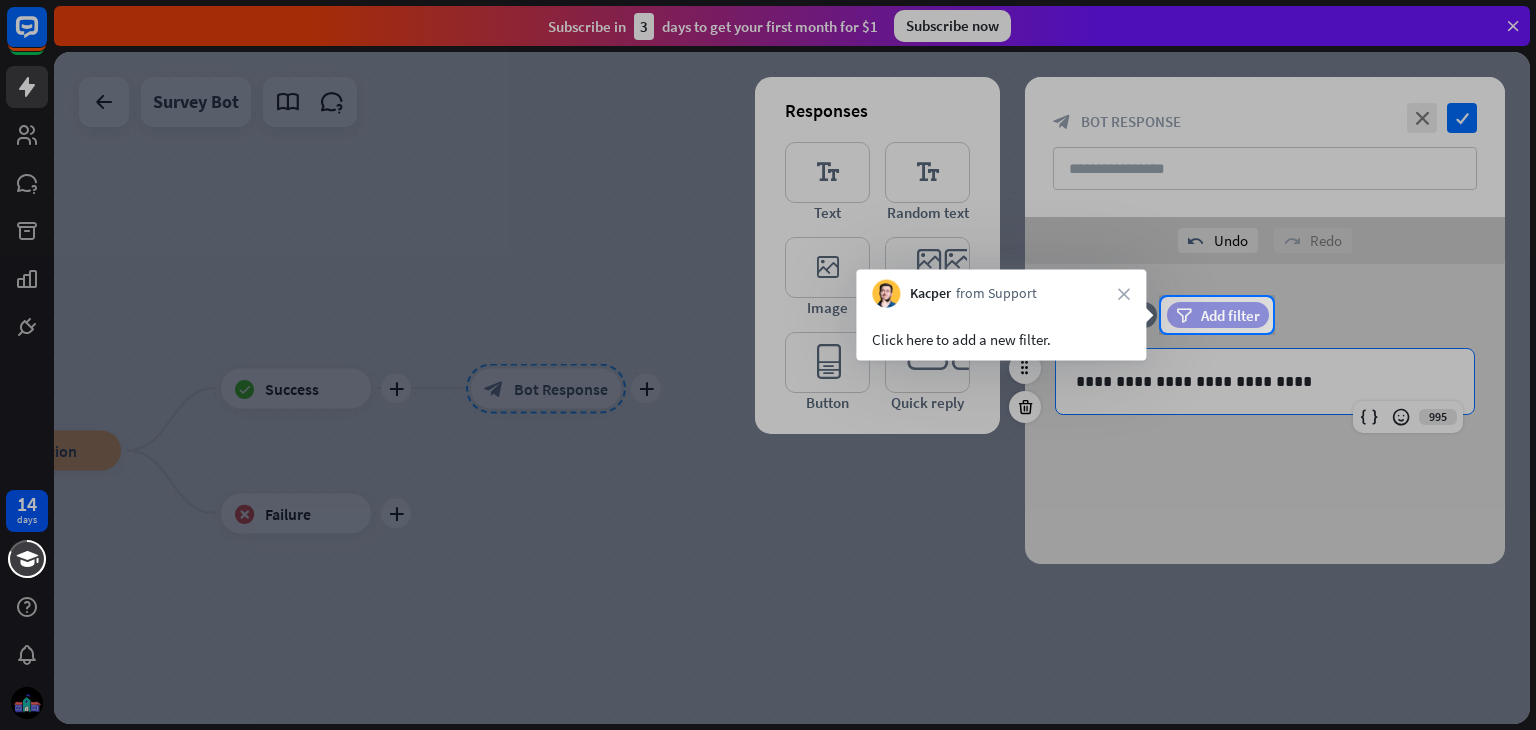 click on "filter" at bounding box center [1184, 315] 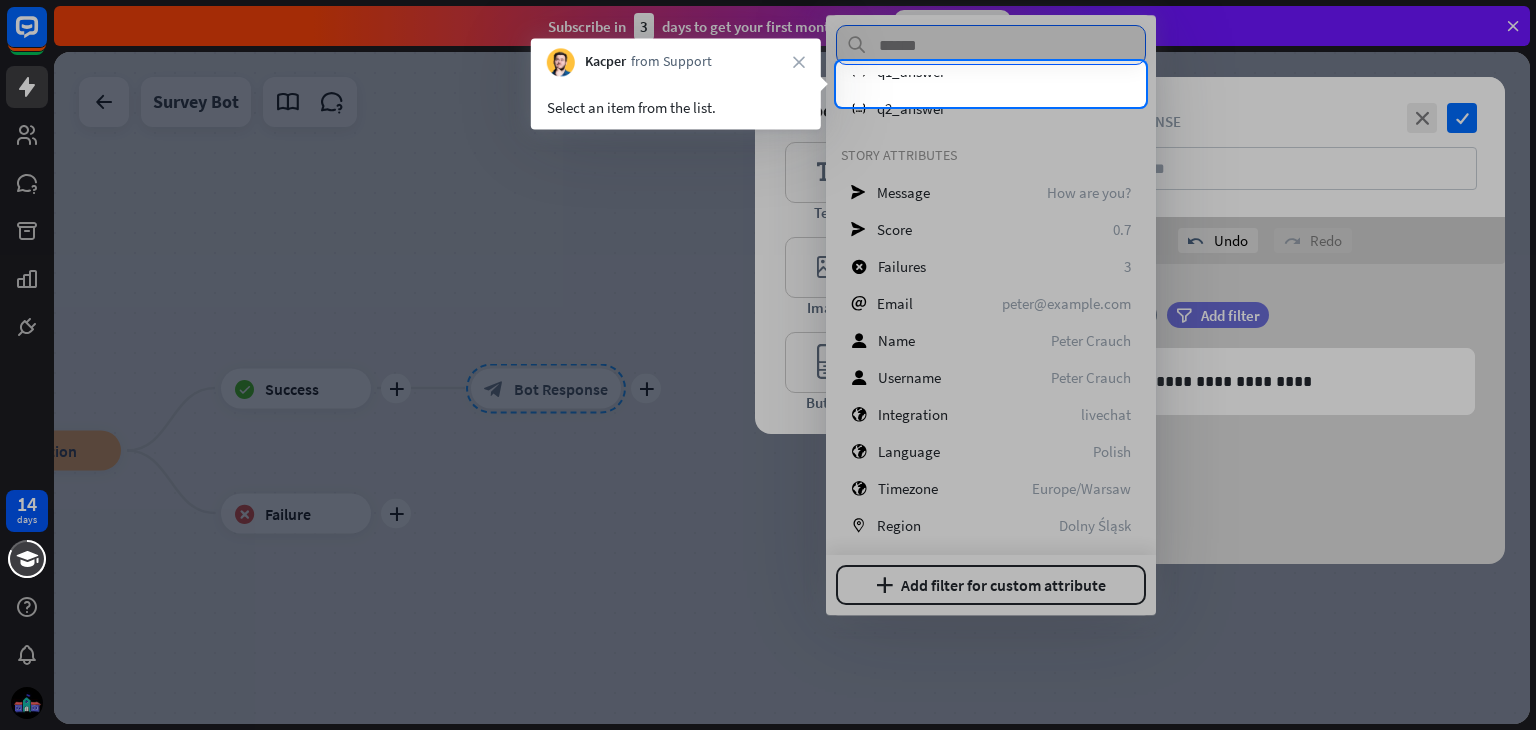 scroll, scrollTop: 176, scrollLeft: 0, axis: vertical 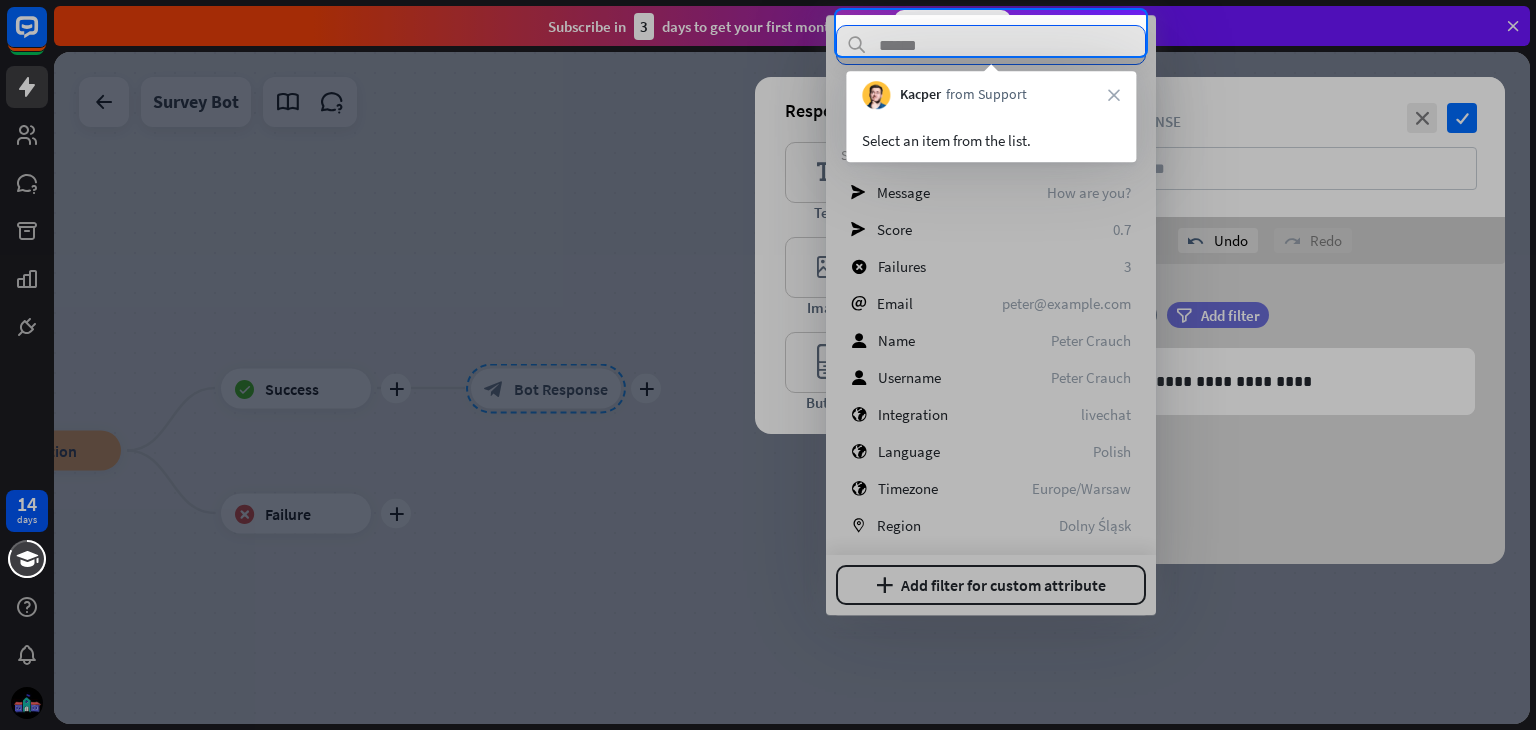 click on "Select an item from the list." at bounding box center [991, 135] 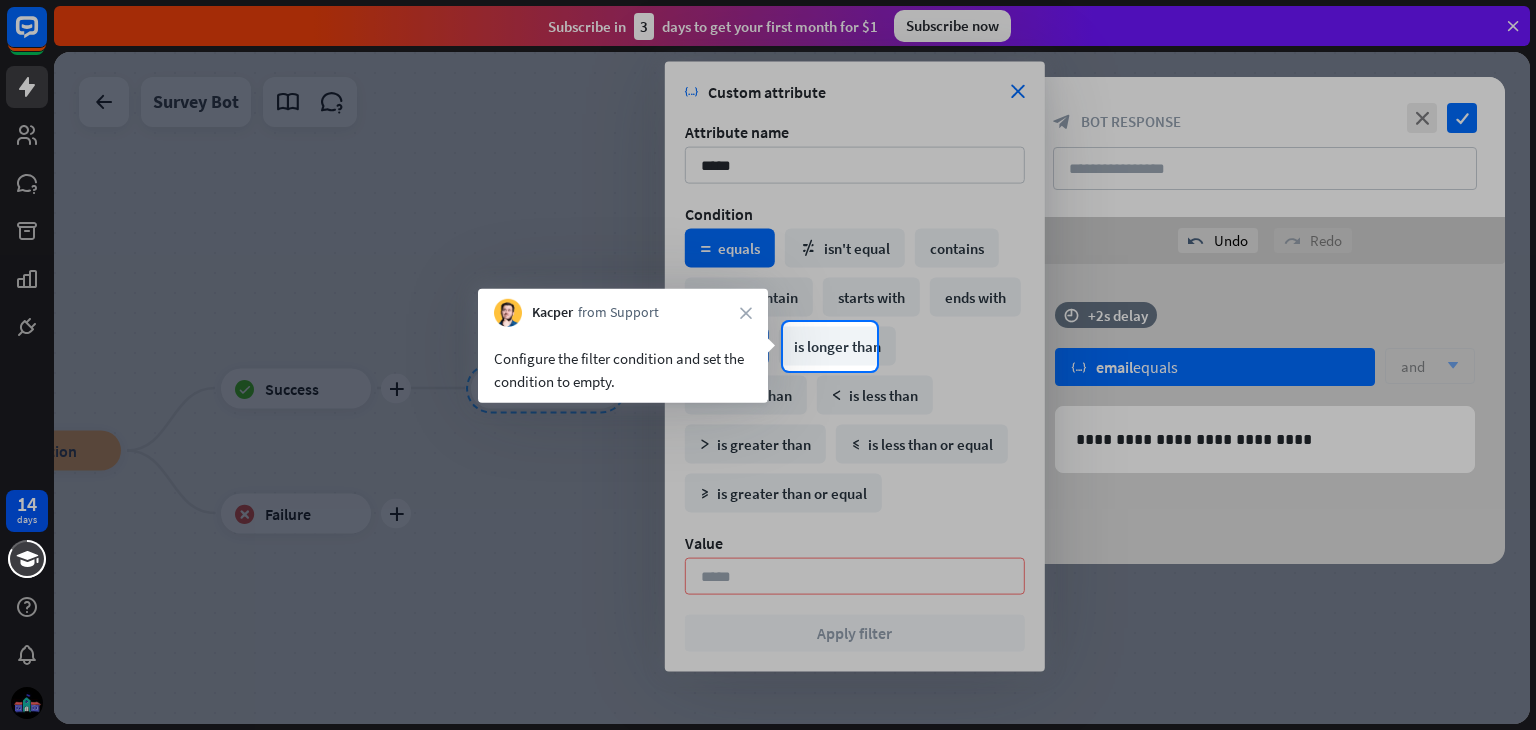 click on "is empty" at bounding box center (727, 346) 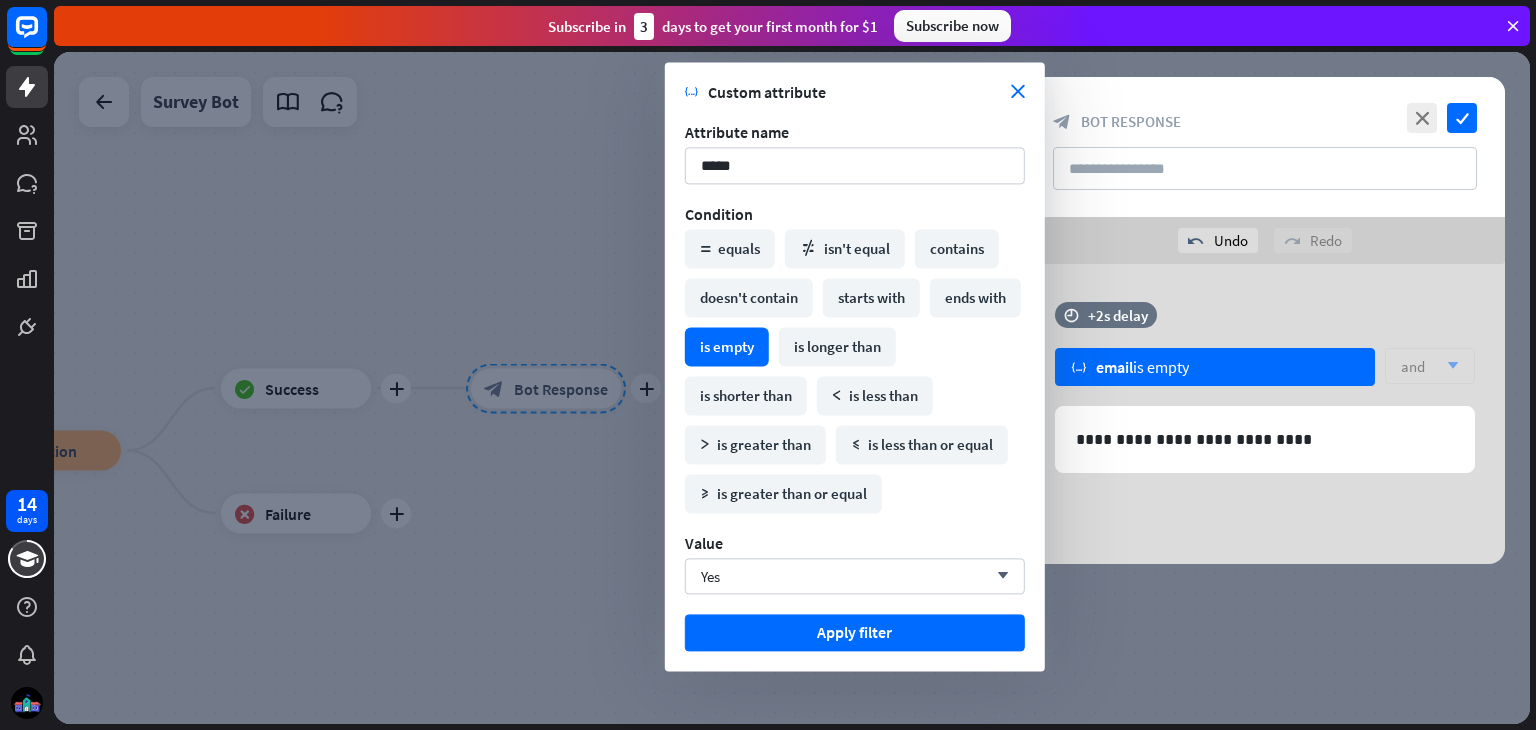 click on "is empty" at bounding box center (727, 346) 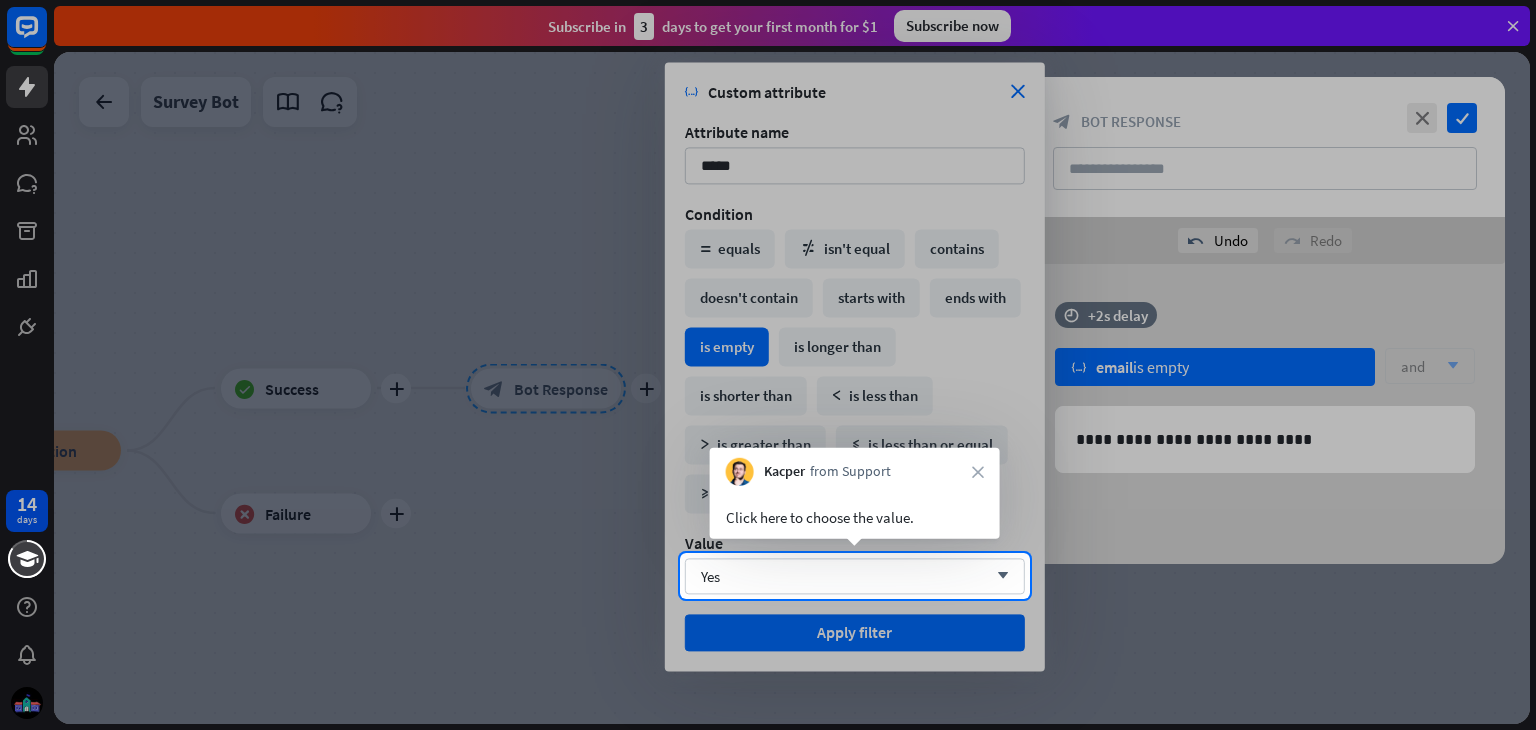 click at bounding box center [768, 664] 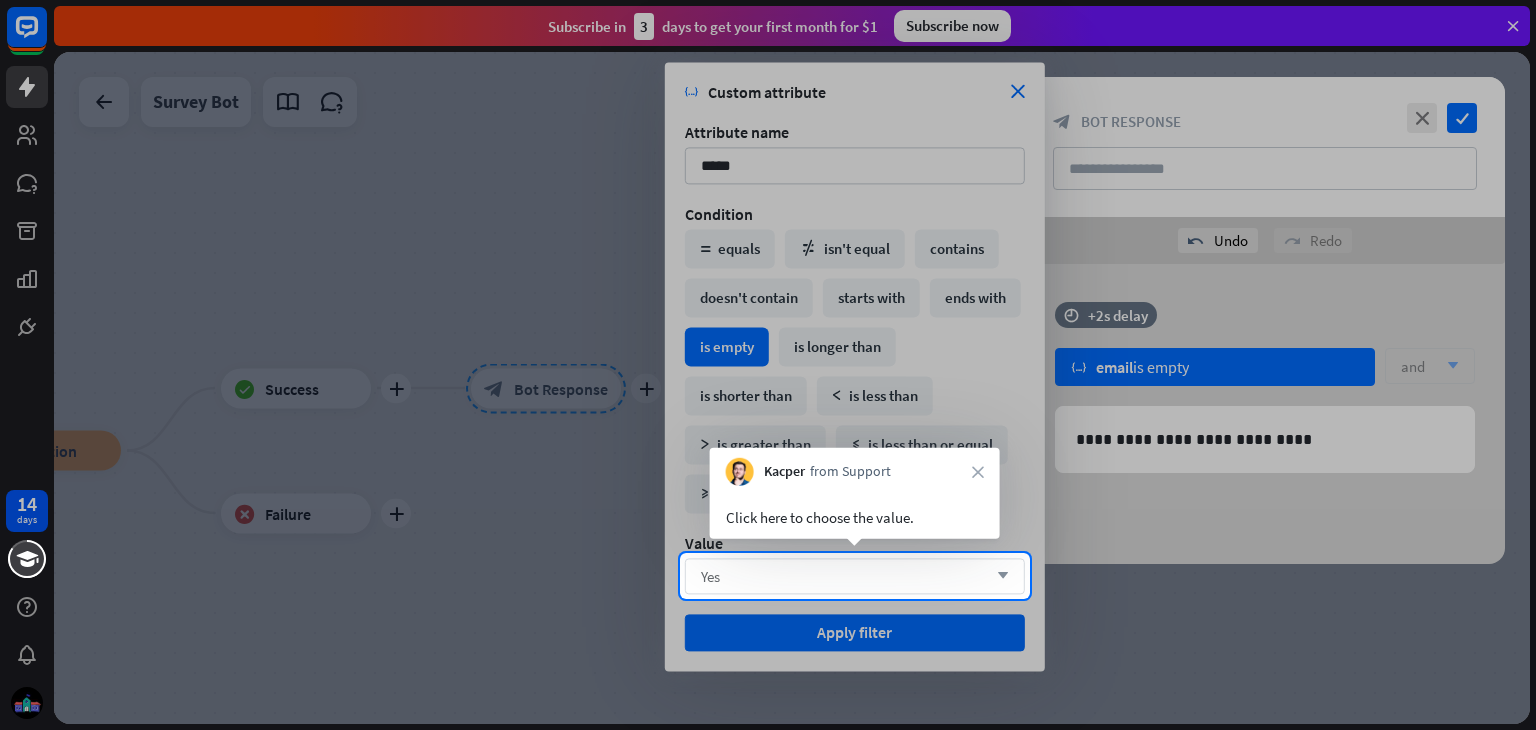 click on "Yes
arrow_down" at bounding box center (855, 576) 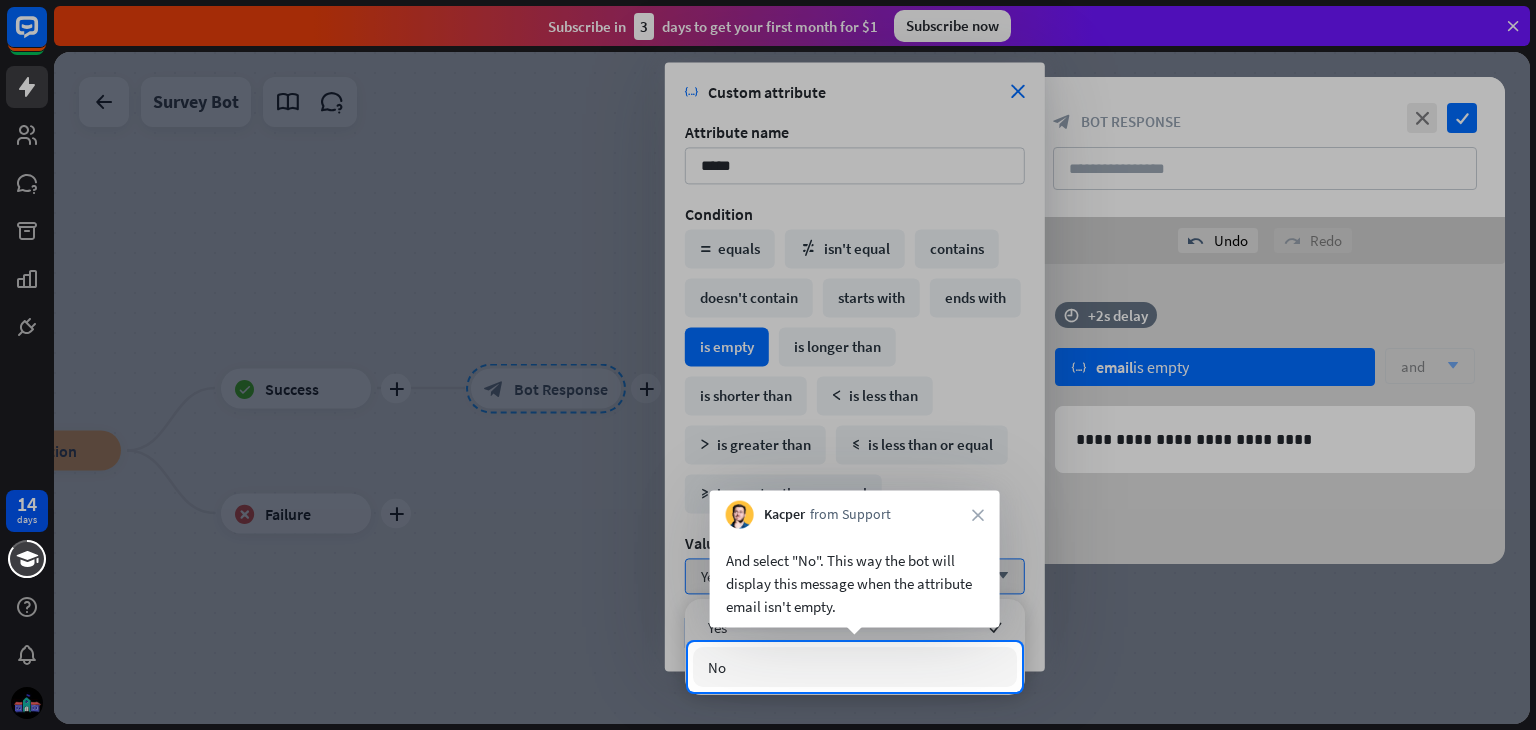 click on "No" at bounding box center (855, 667) 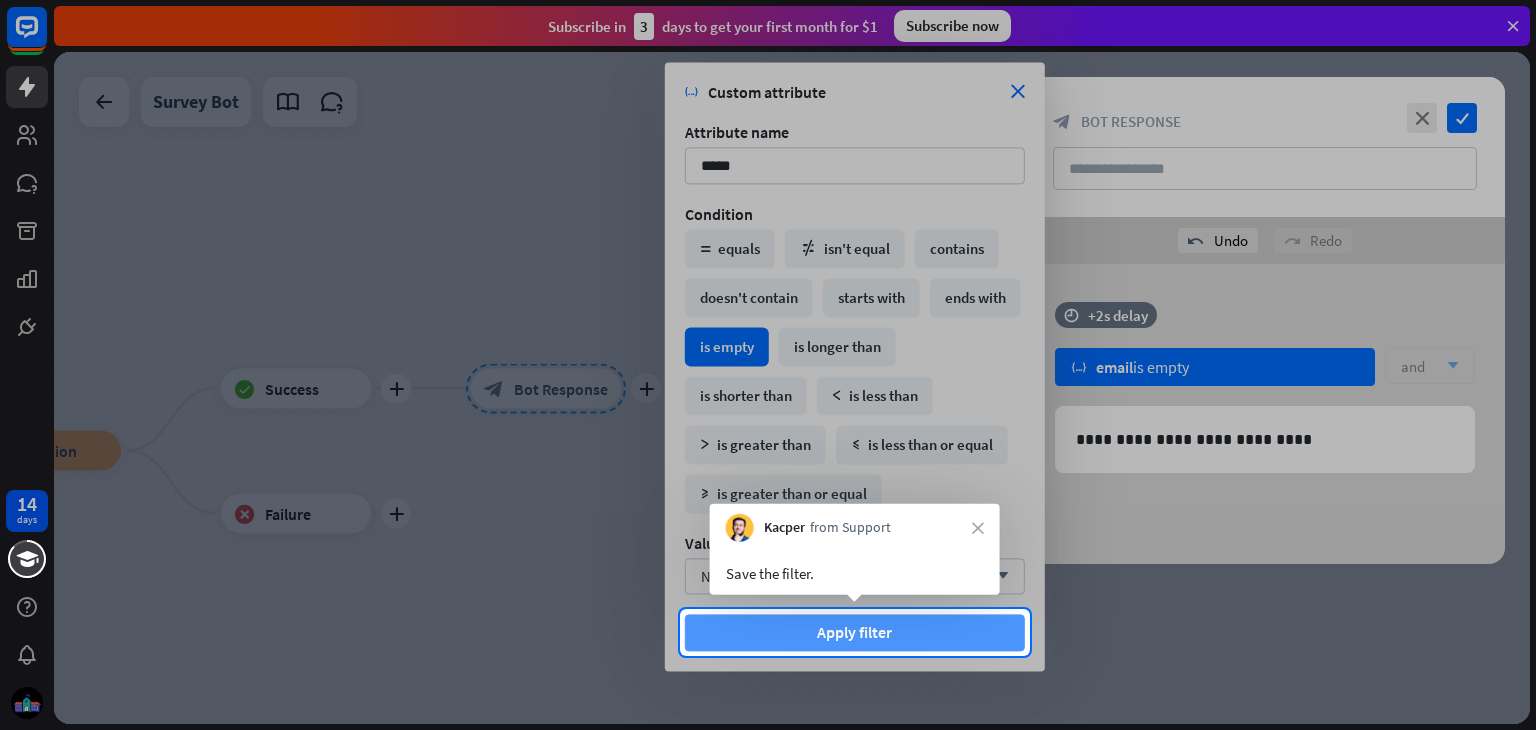 click on "Apply filter" at bounding box center [855, 632] 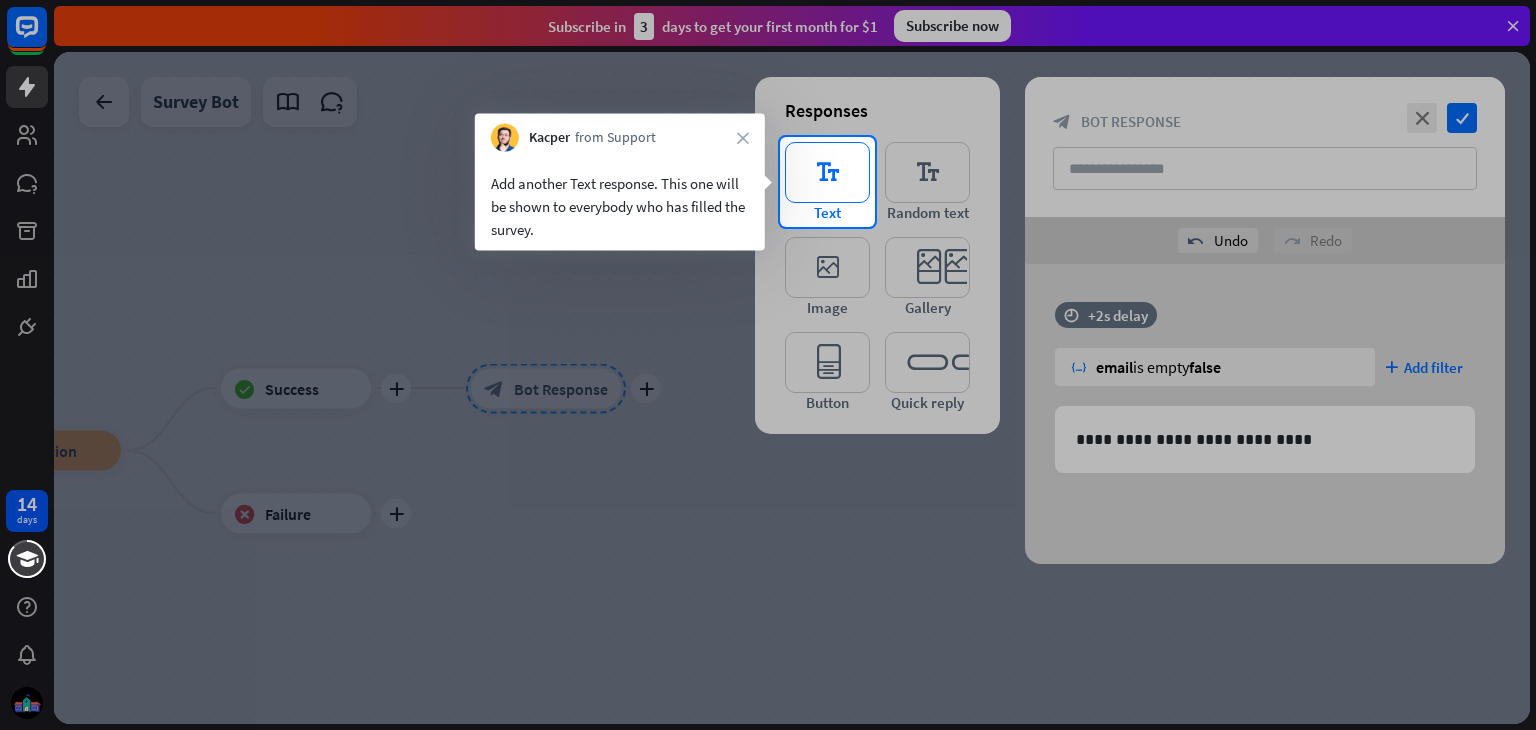 click on "editor_text" at bounding box center [827, 172] 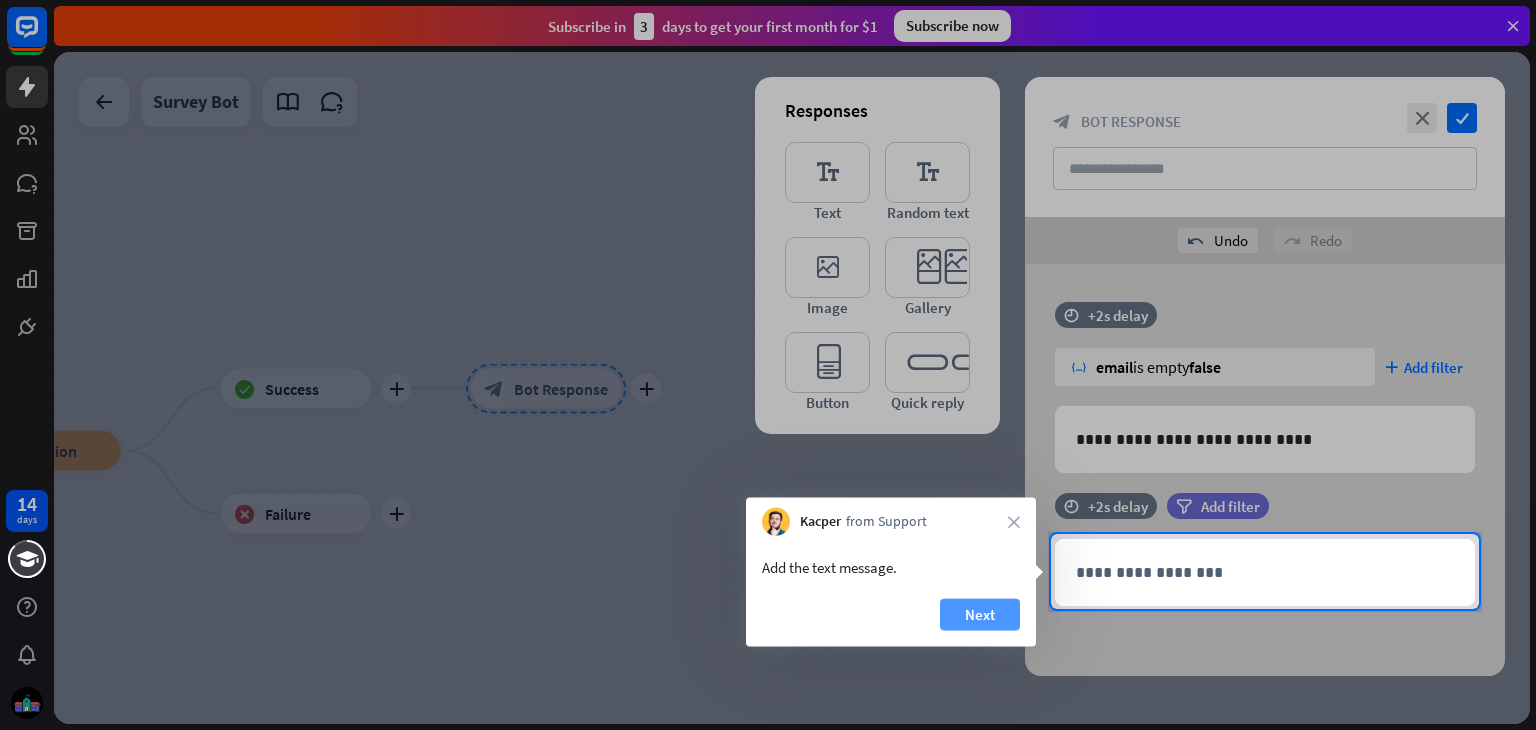click on "Next" at bounding box center (980, 615) 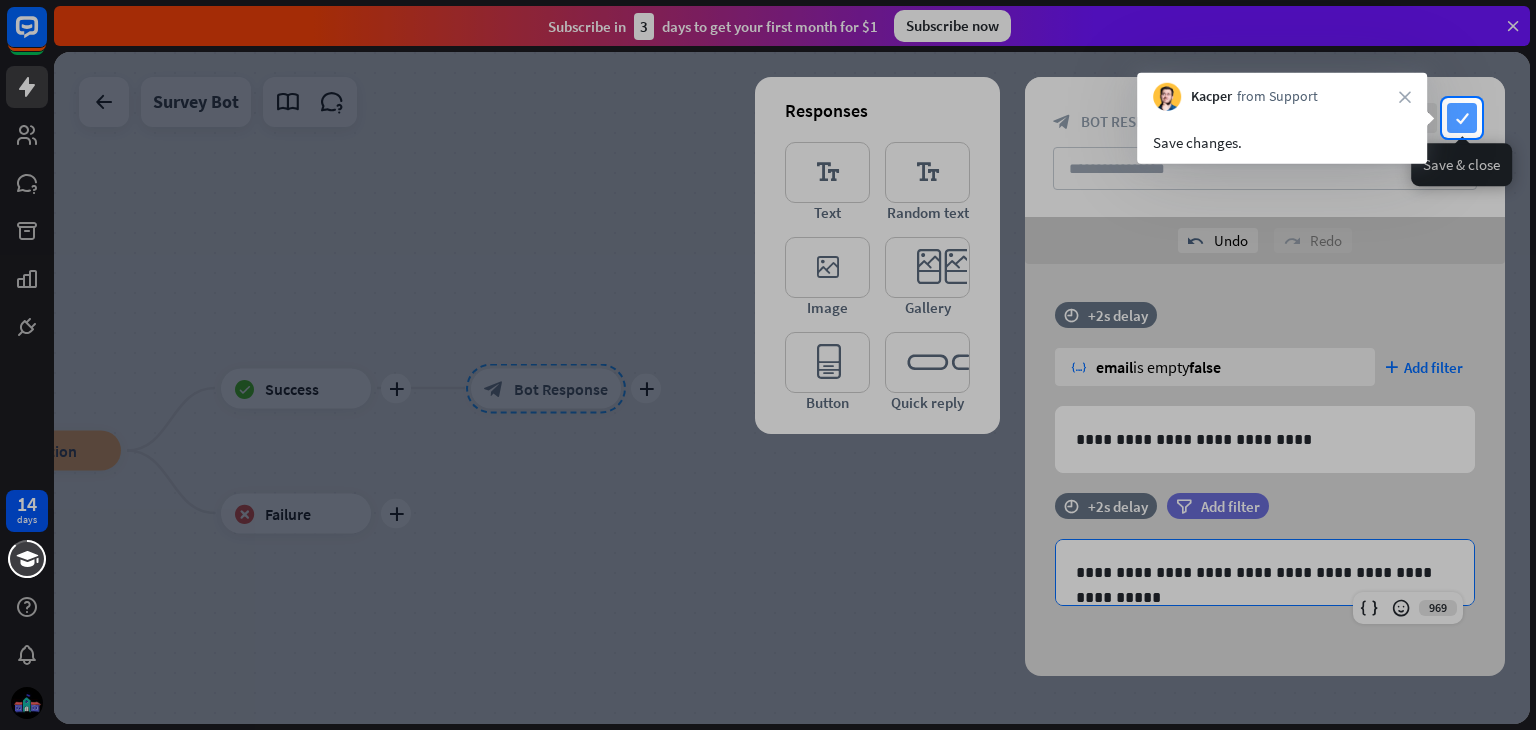 click on "check" at bounding box center (1462, 118) 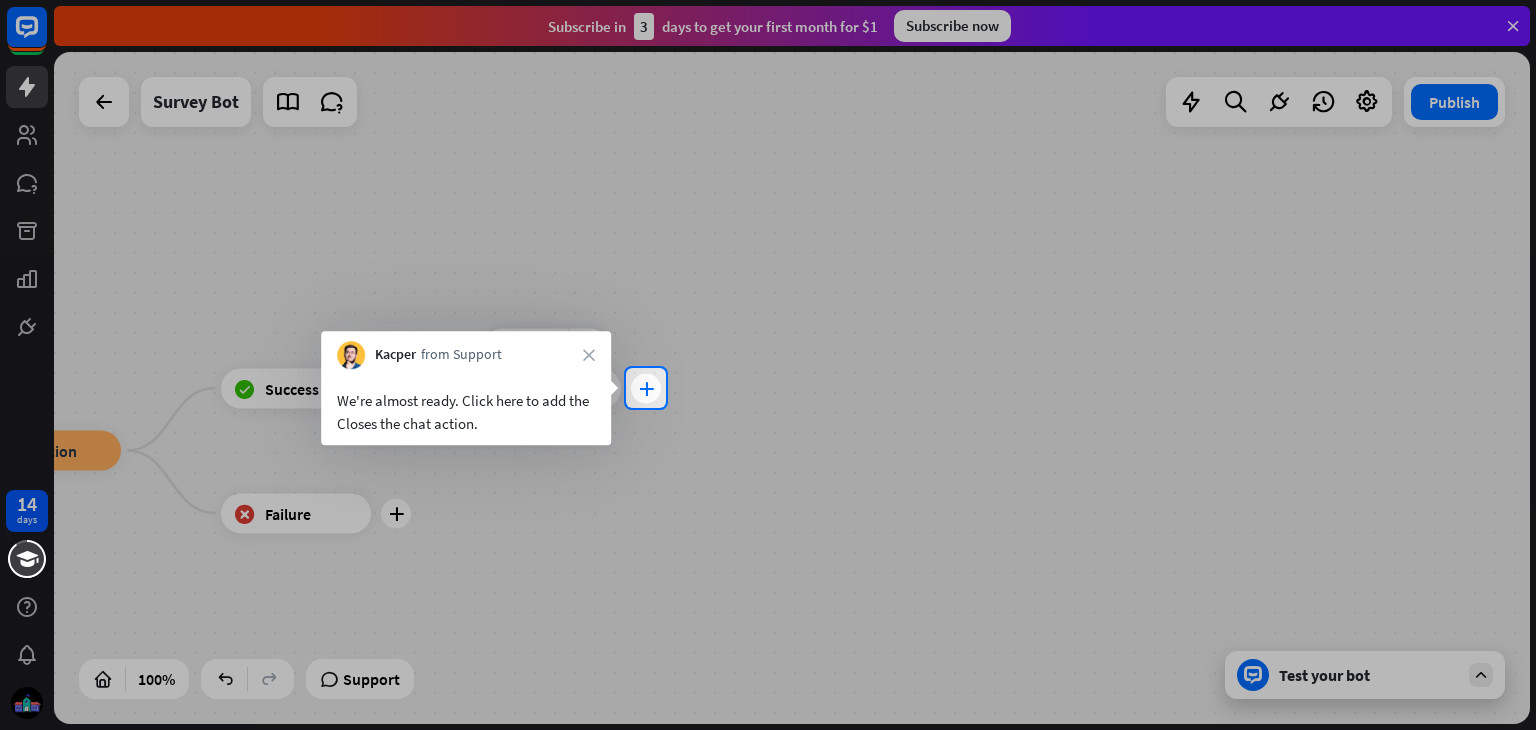 click on "plus" at bounding box center (646, 388) 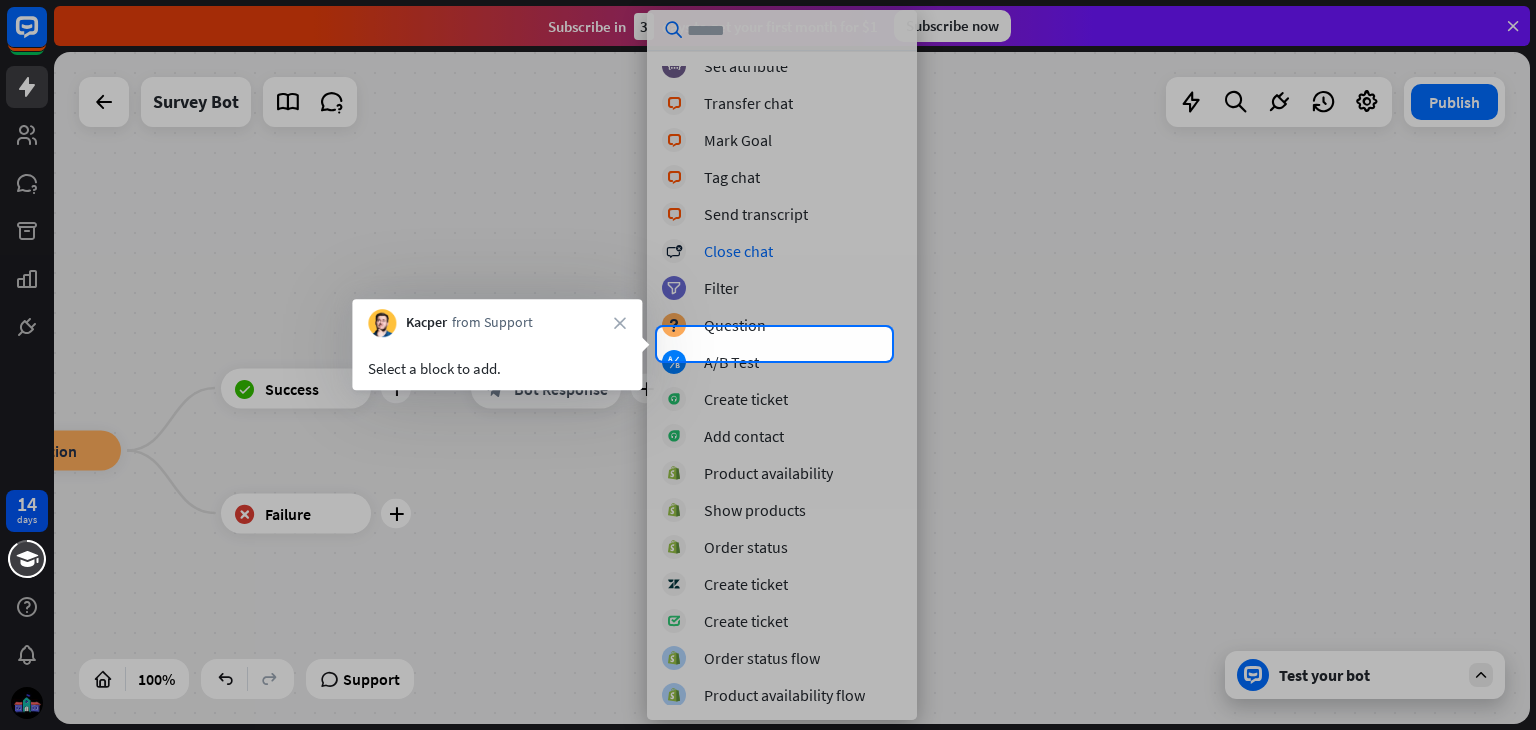 scroll, scrollTop: 457, scrollLeft: 0, axis: vertical 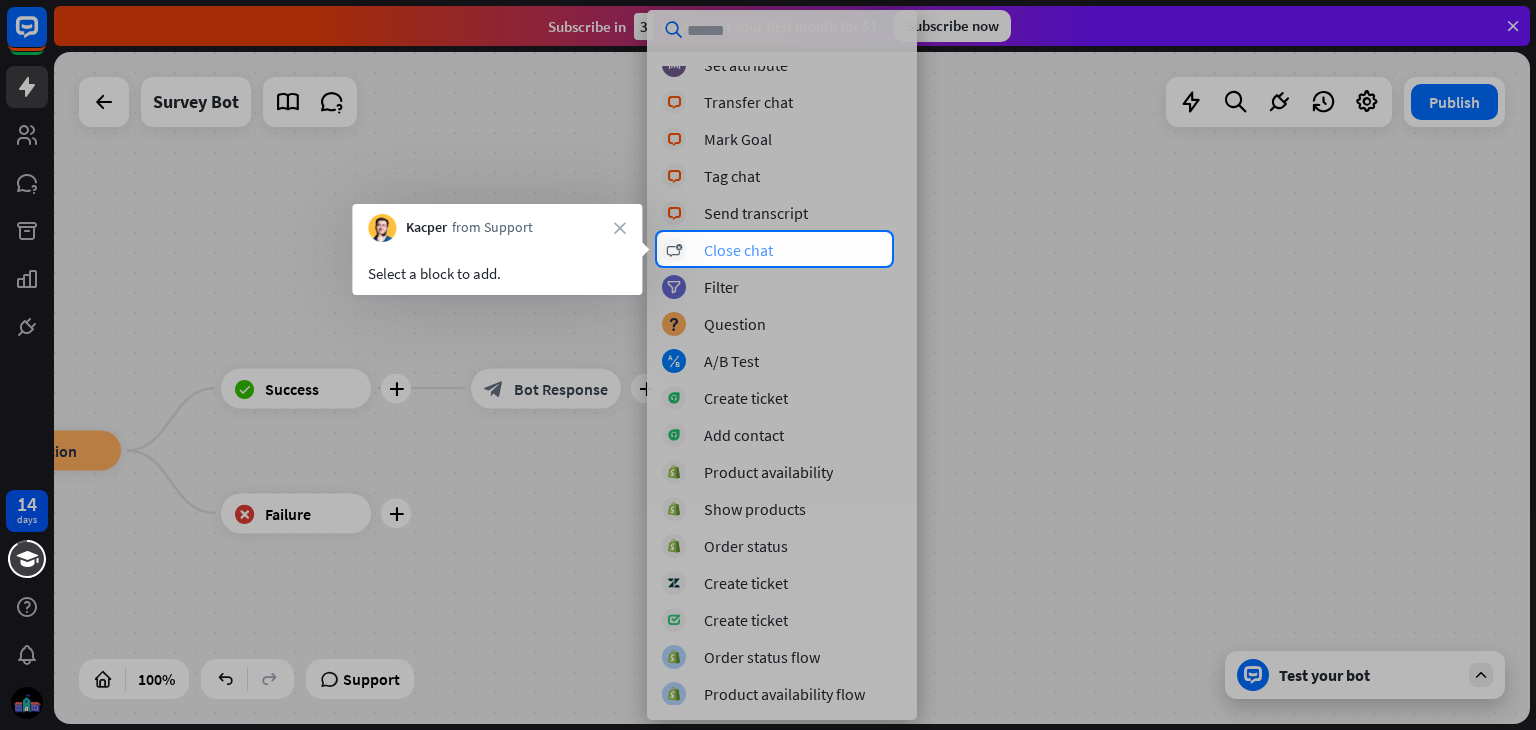 click on "Close chat" at bounding box center [738, 250] 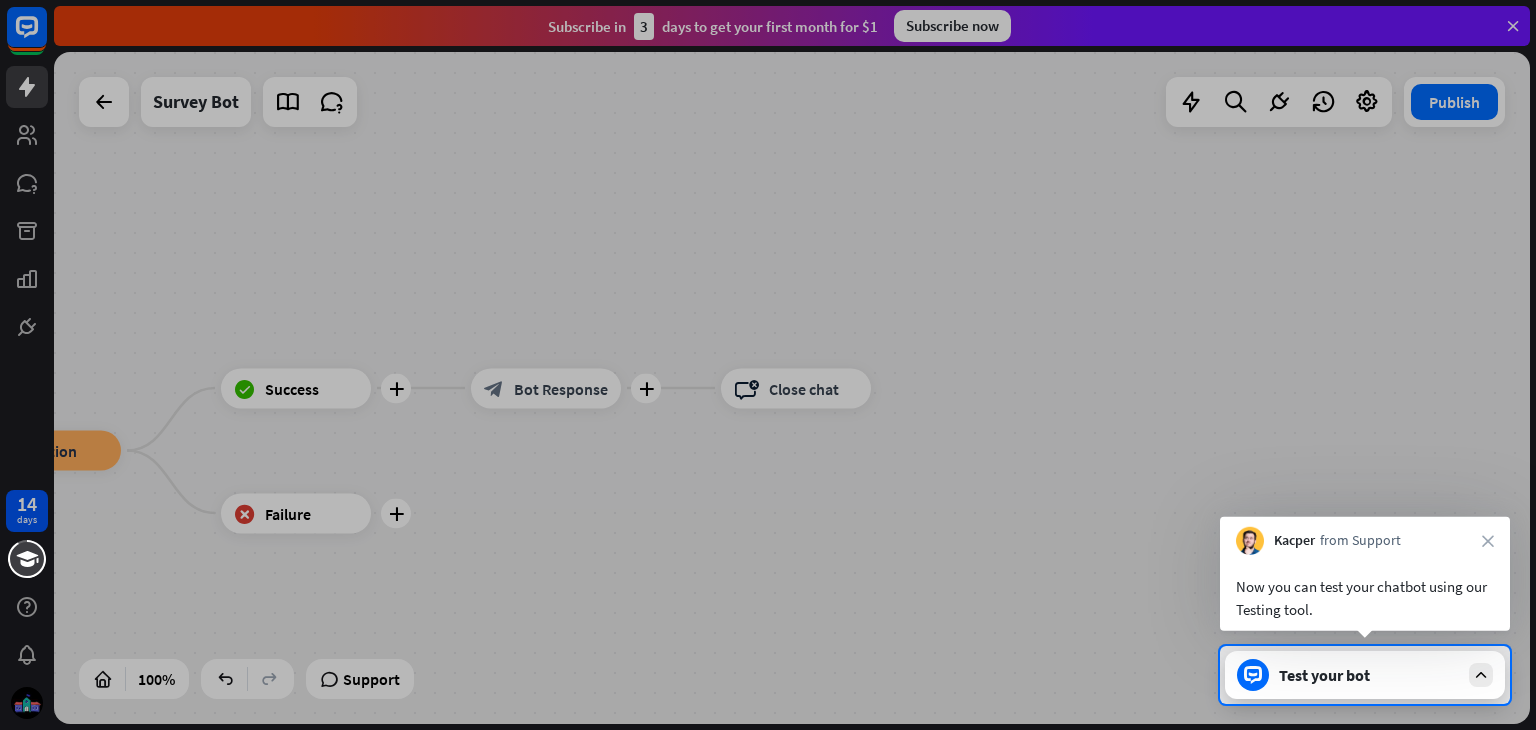 click on "Test your bot" at bounding box center [1369, 675] 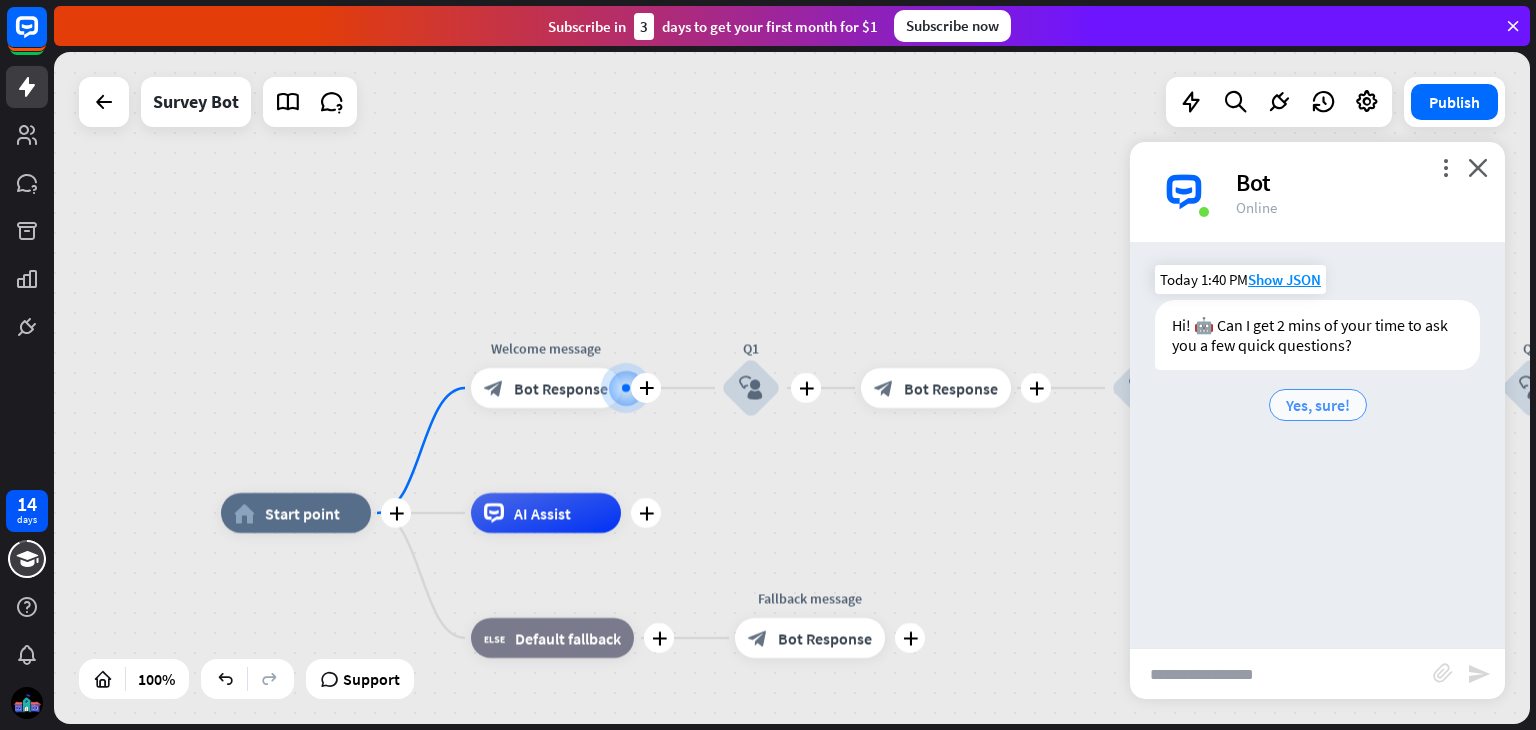 click on "Yes, sure!" at bounding box center (1318, 405) 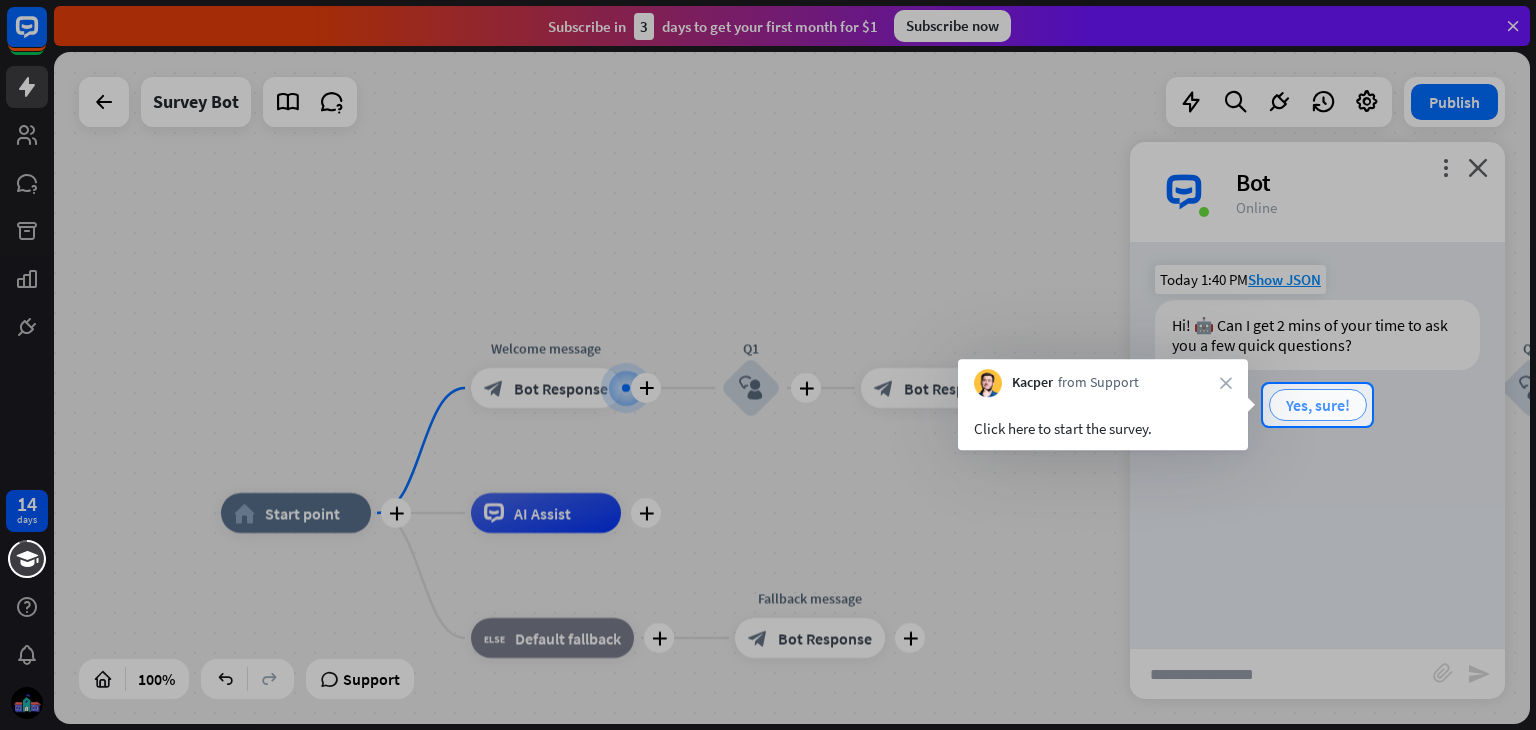 click on "Yes, sure!" at bounding box center [1318, 405] 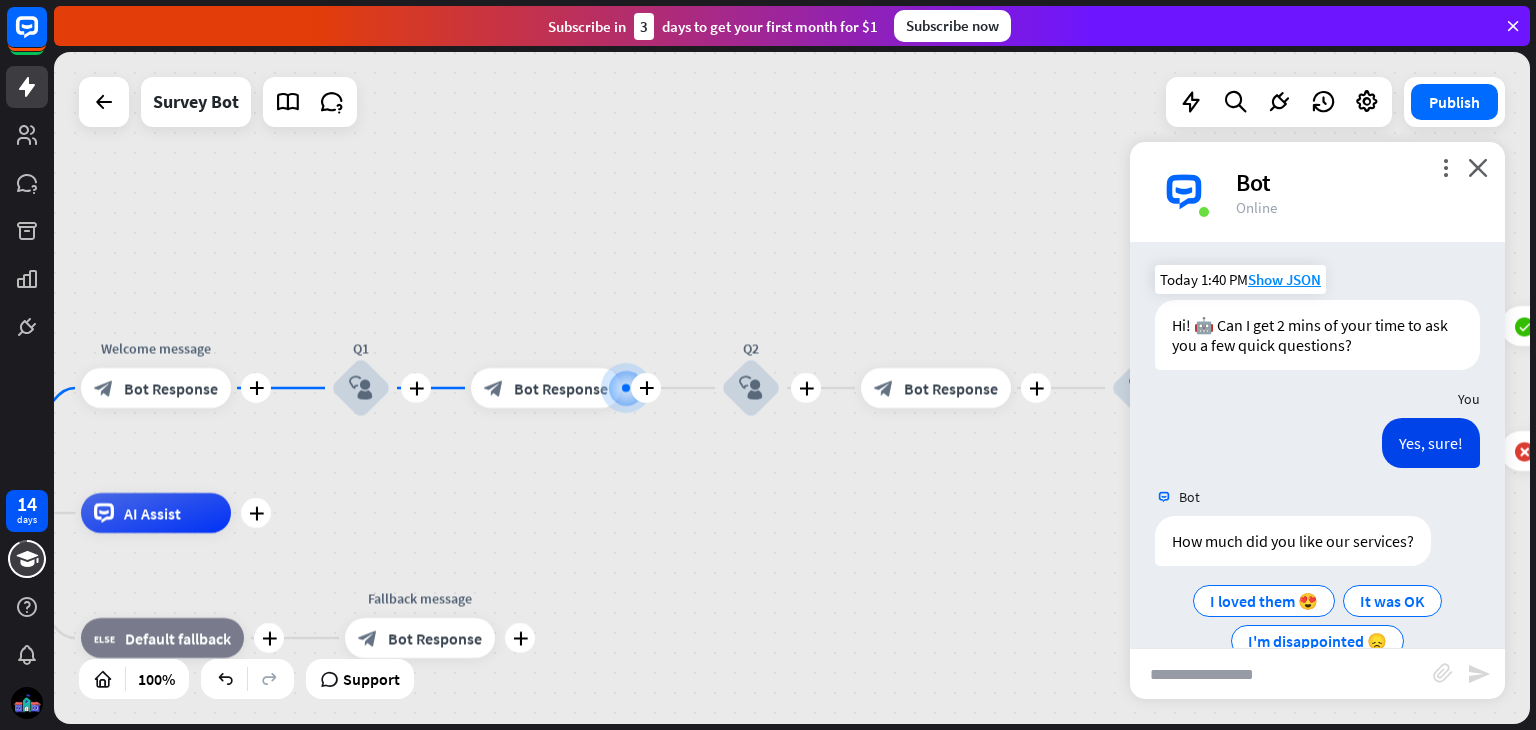 scroll, scrollTop: 43, scrollLeft: 0, axis: vertical 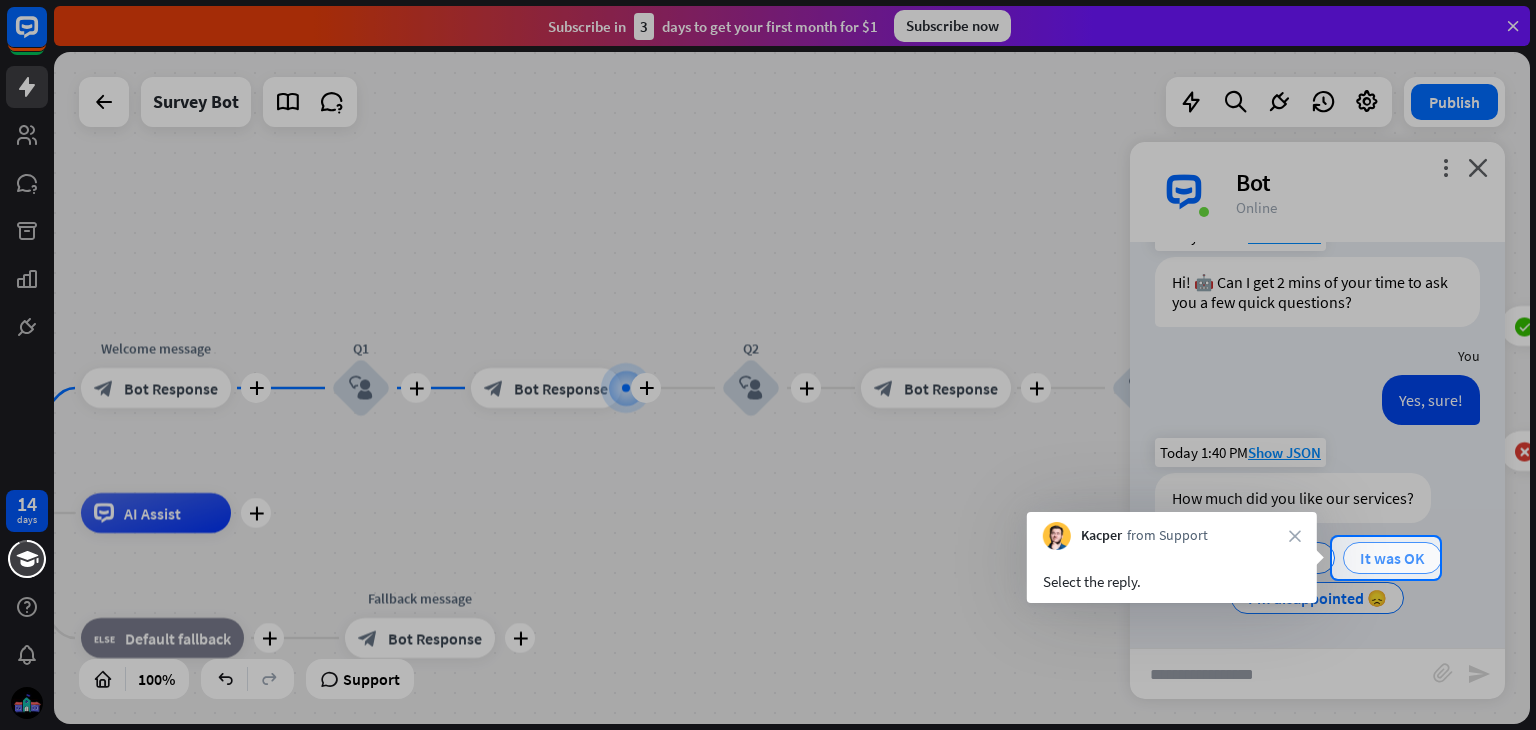 click on "It was OK" at bounding box center (1392, 558) 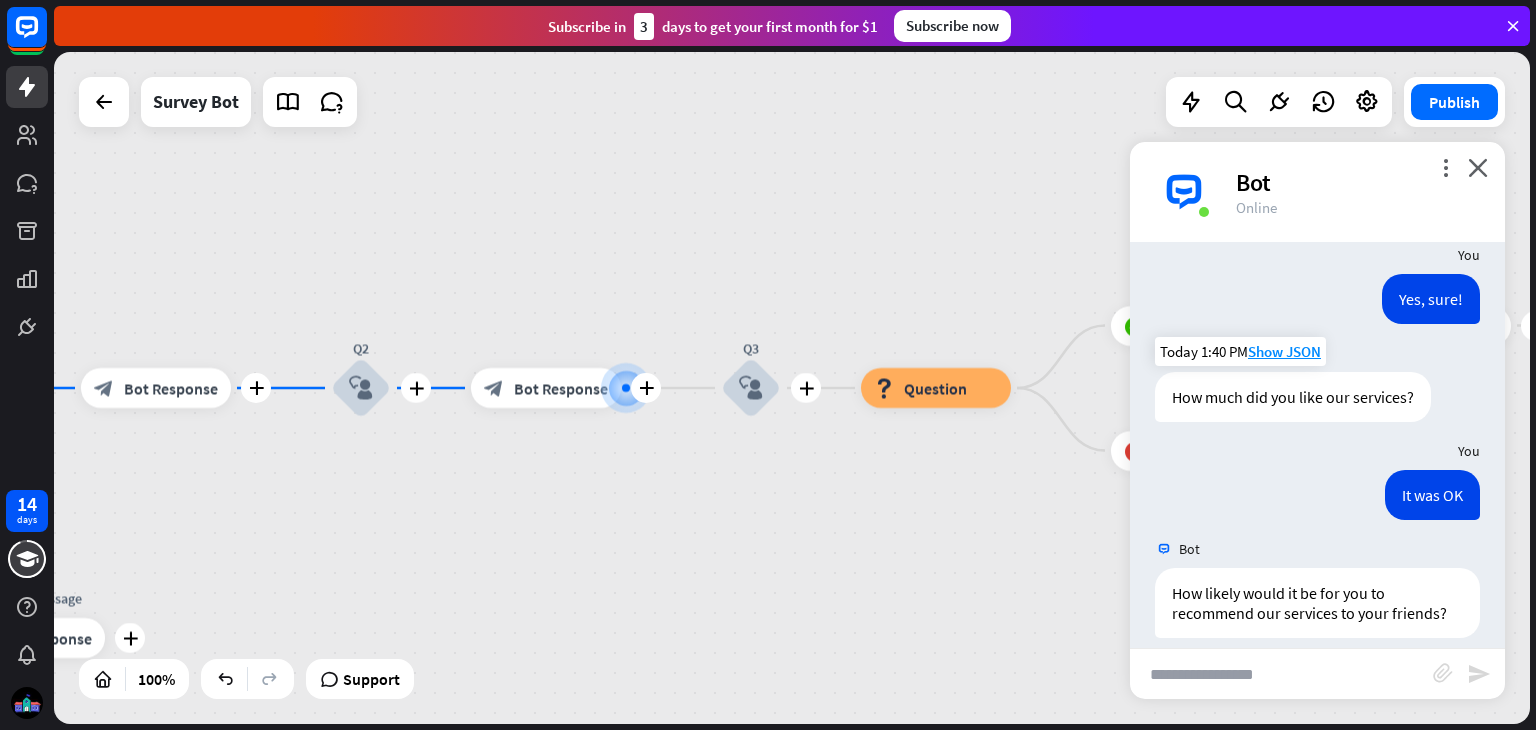 scroll, scrollTop: 259, scrollLeft: 0, axis: vertical 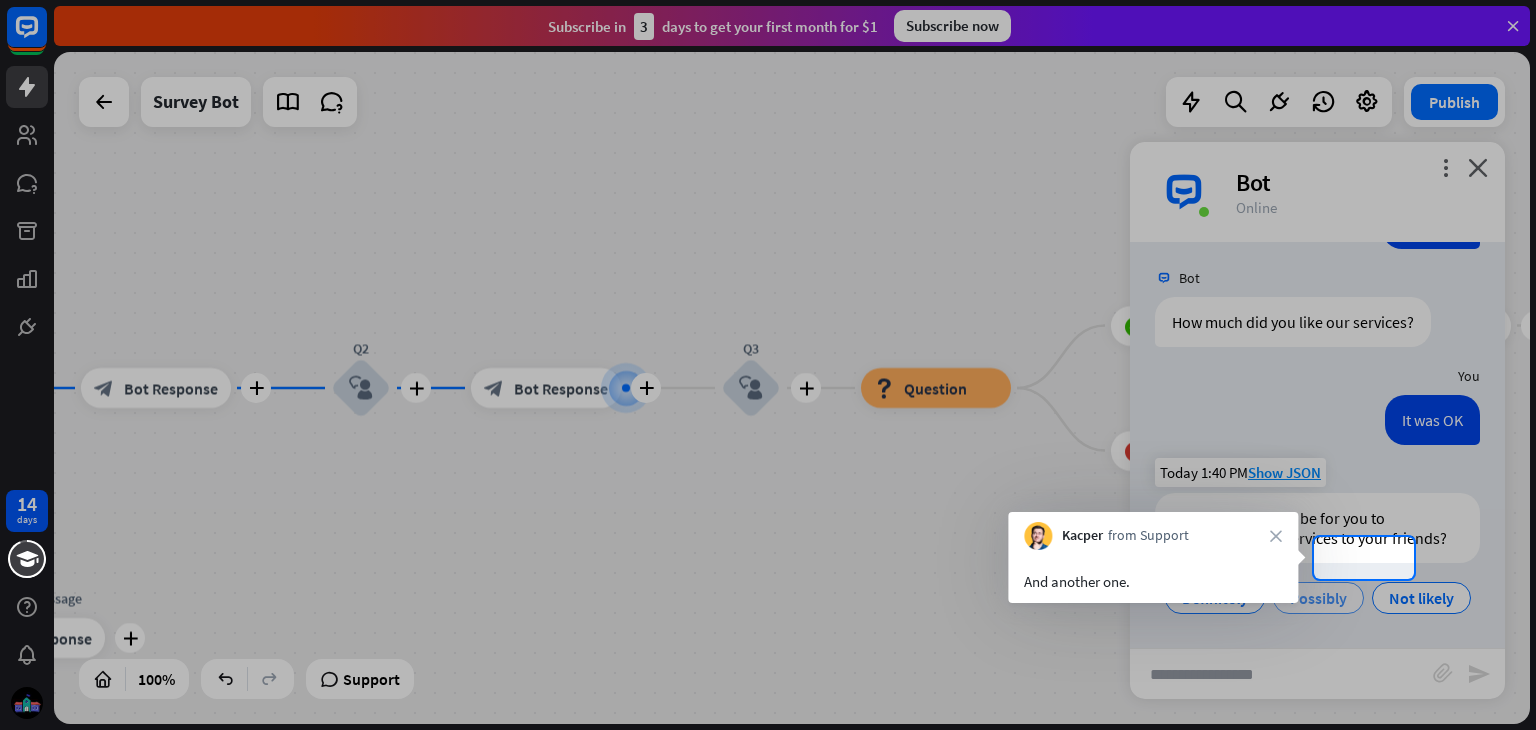 click on "Possibly" at bounding box center (1318, 598) 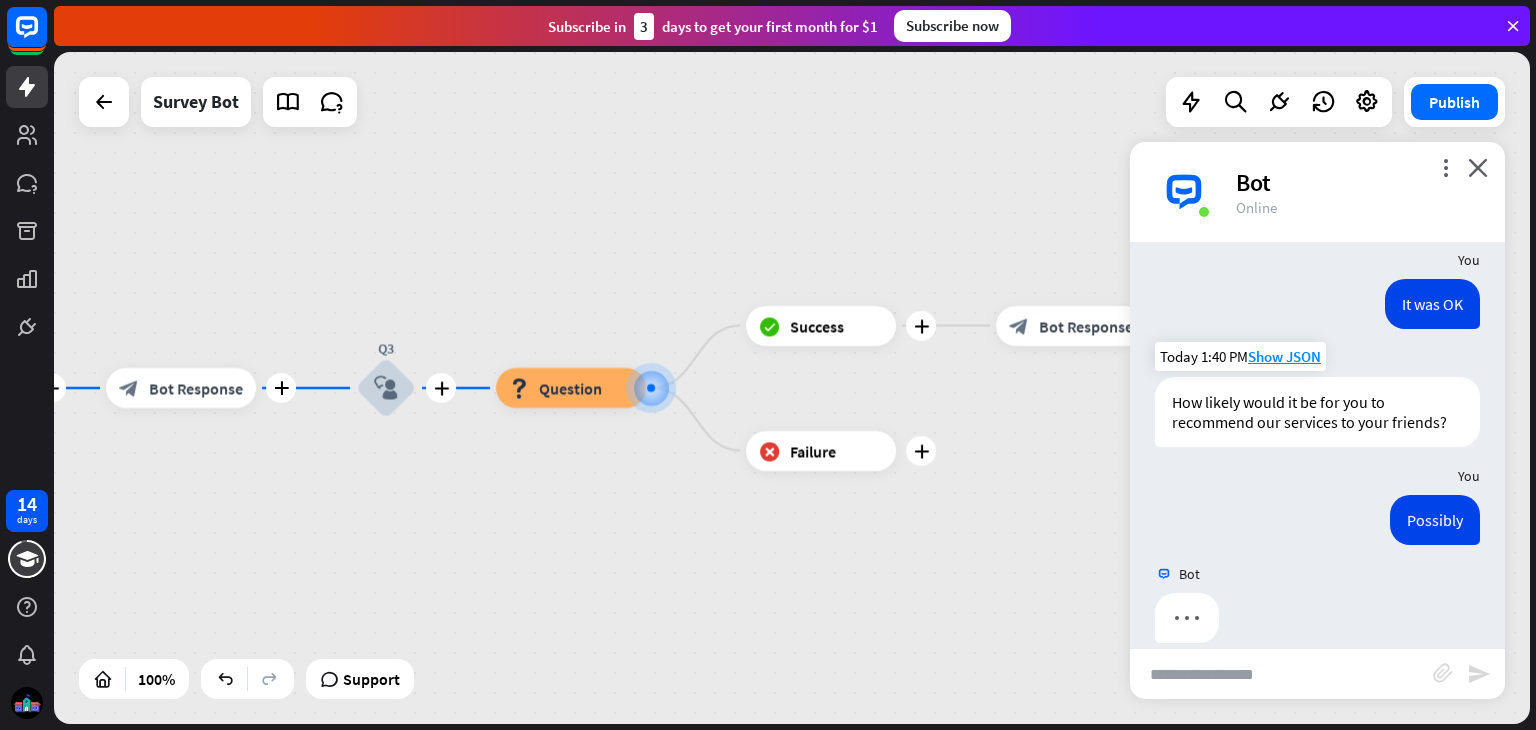 scroll, scrollTop: 360, scrollLeft: 0, axis: vertical 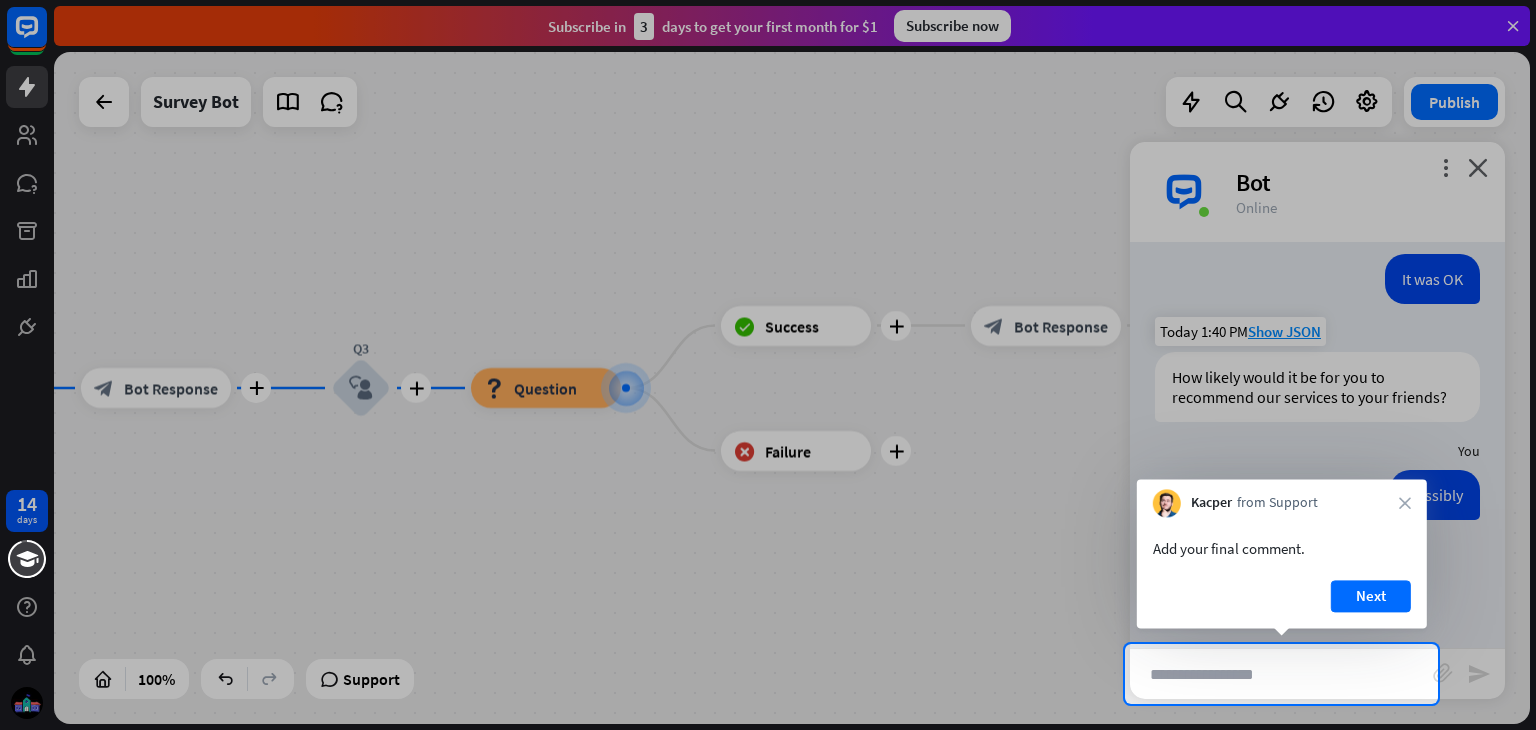 click at bounding box center [1281, 674] 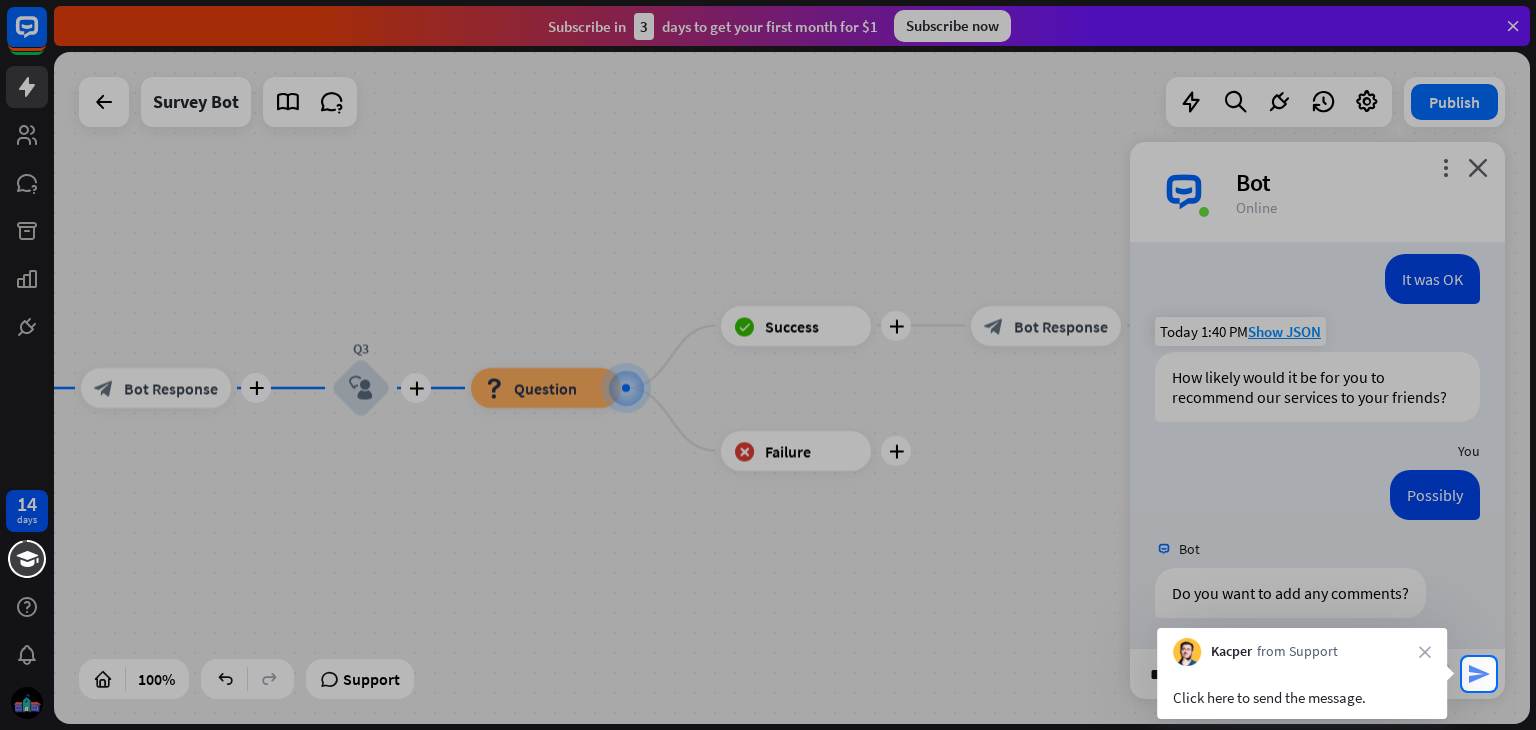 click on "send" at bounding box center (1479, 674) 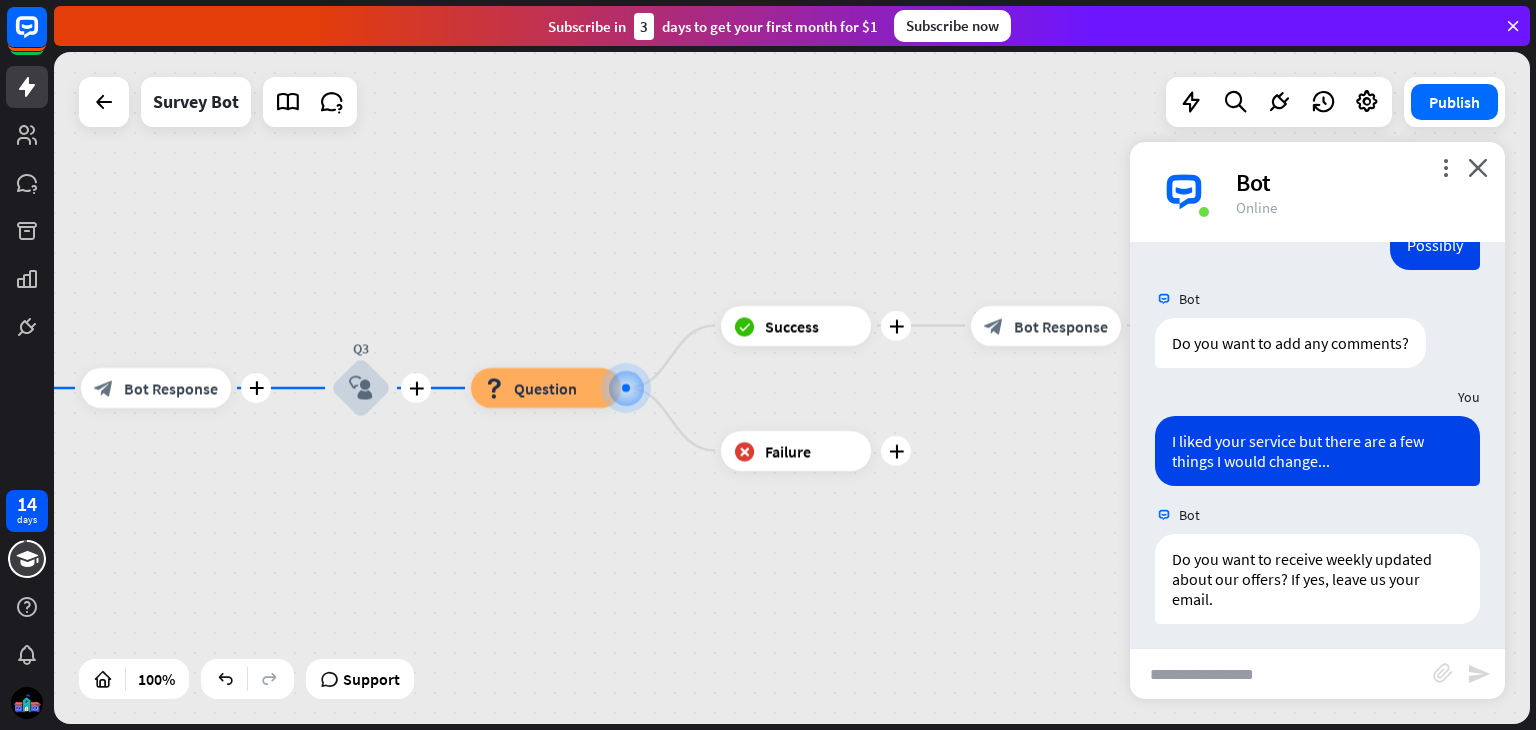scroll, scrollTop: 616, scrollLeft: 0, axis: vertical 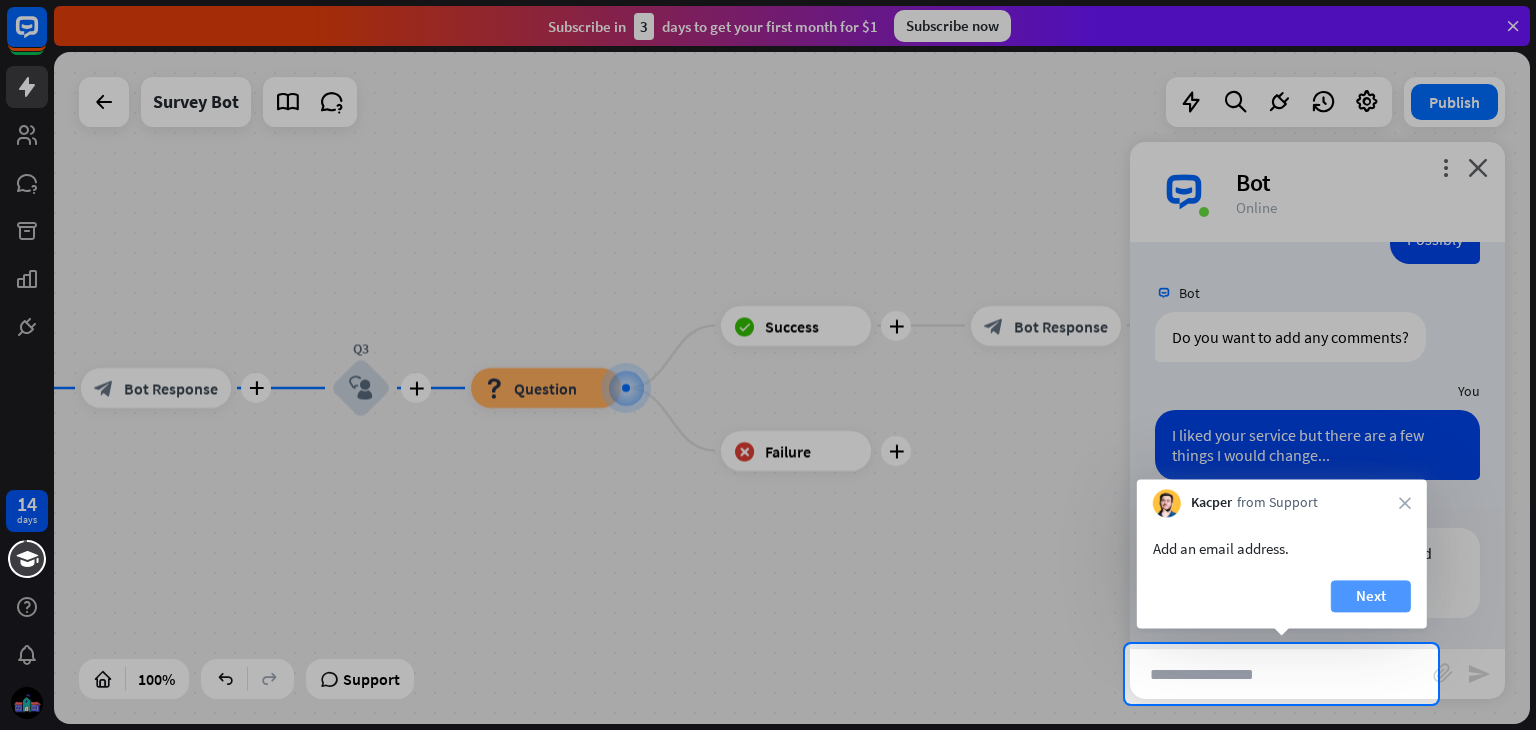 click on "Next" at bounding box center [1371, 596] 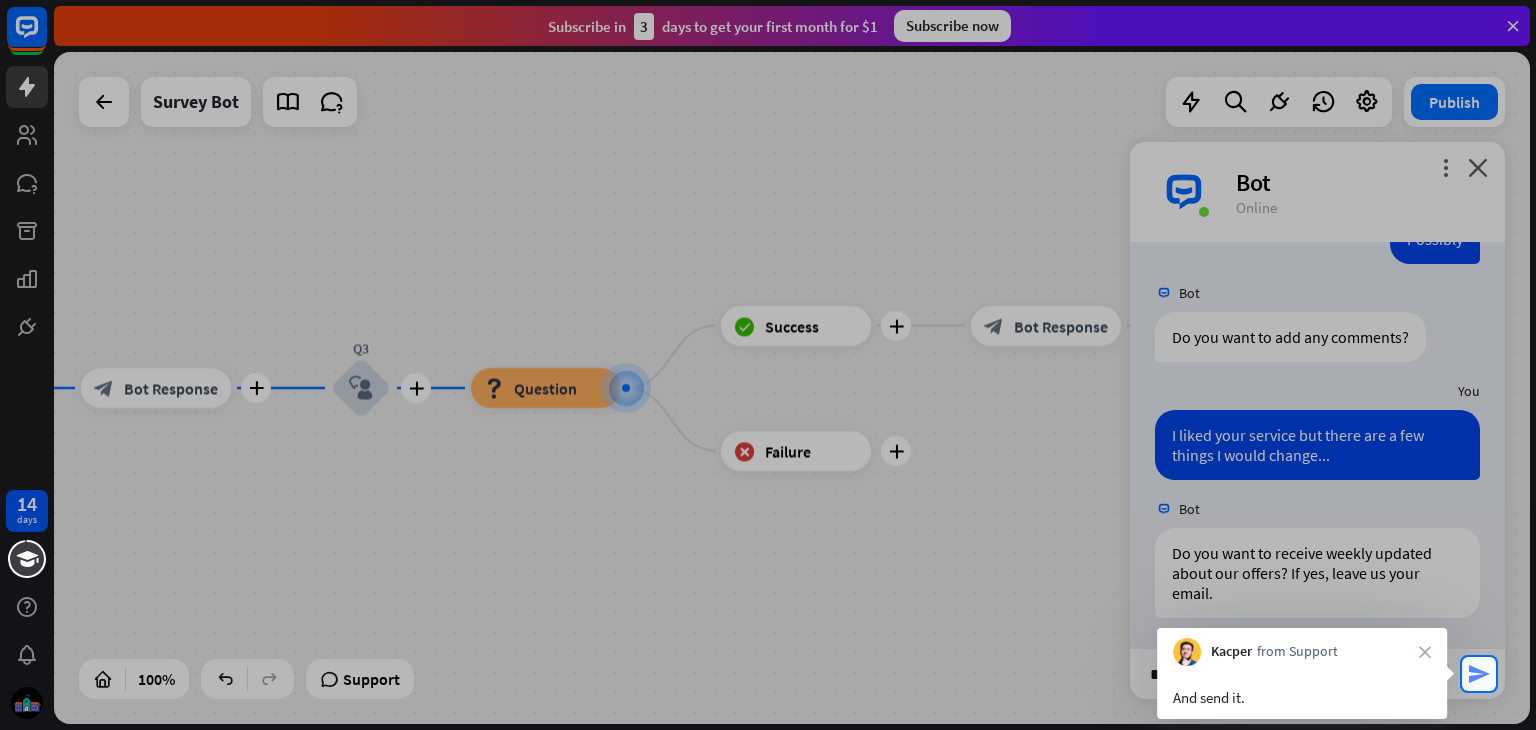 click on "send" at bounding box center [1479, 674] 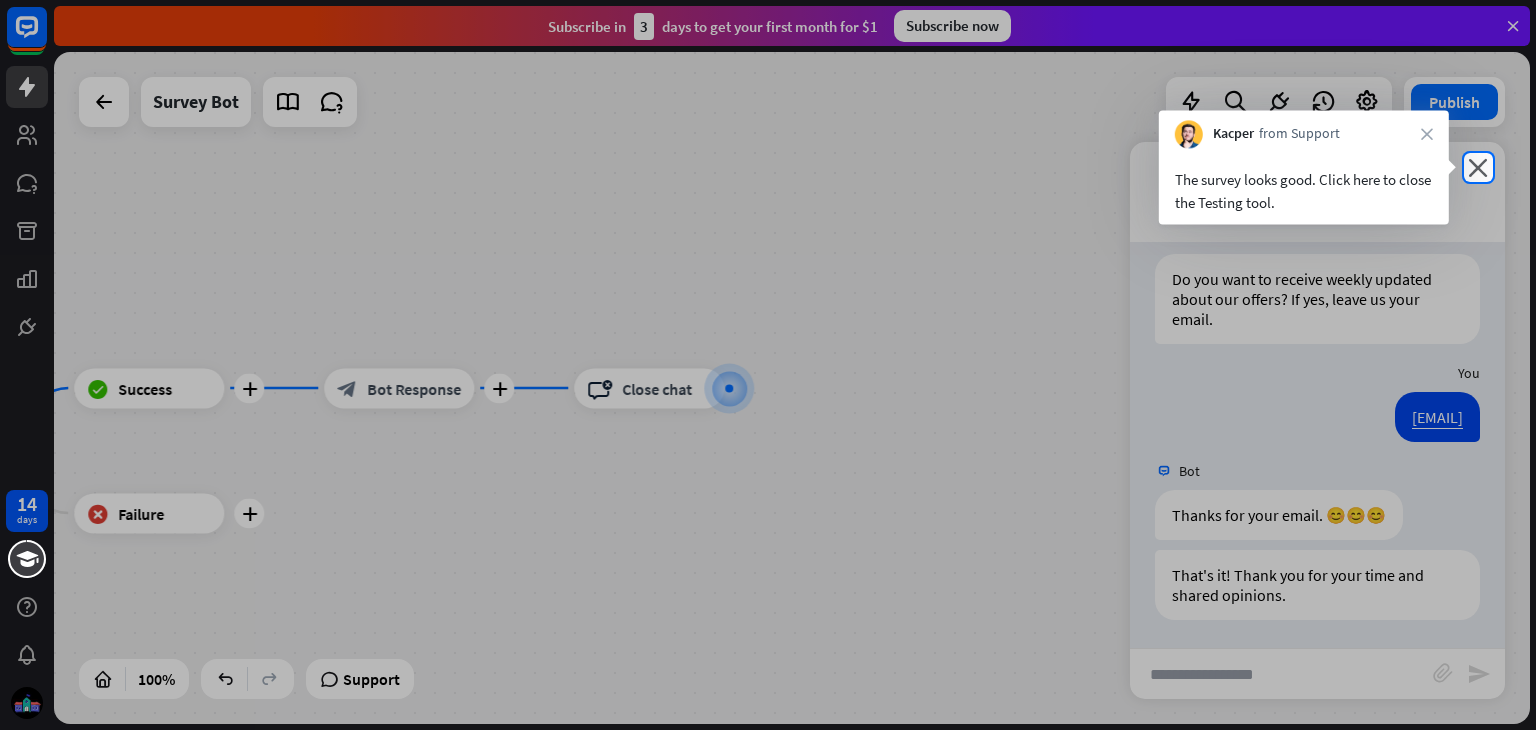 scroll, scrollTop: 892, scrollLeft: 0, axis: vertical 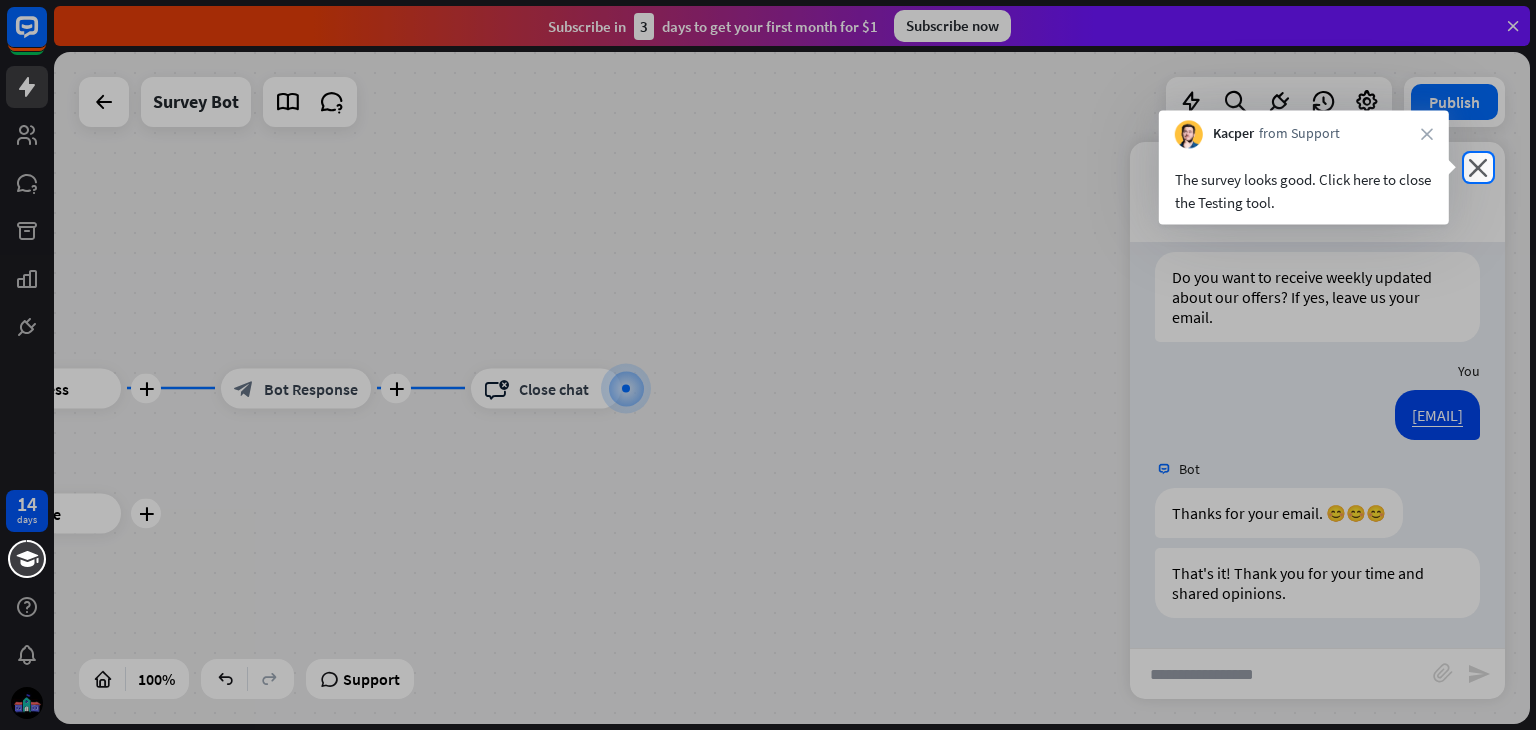click on "close" at bounding box center (1478, 167) 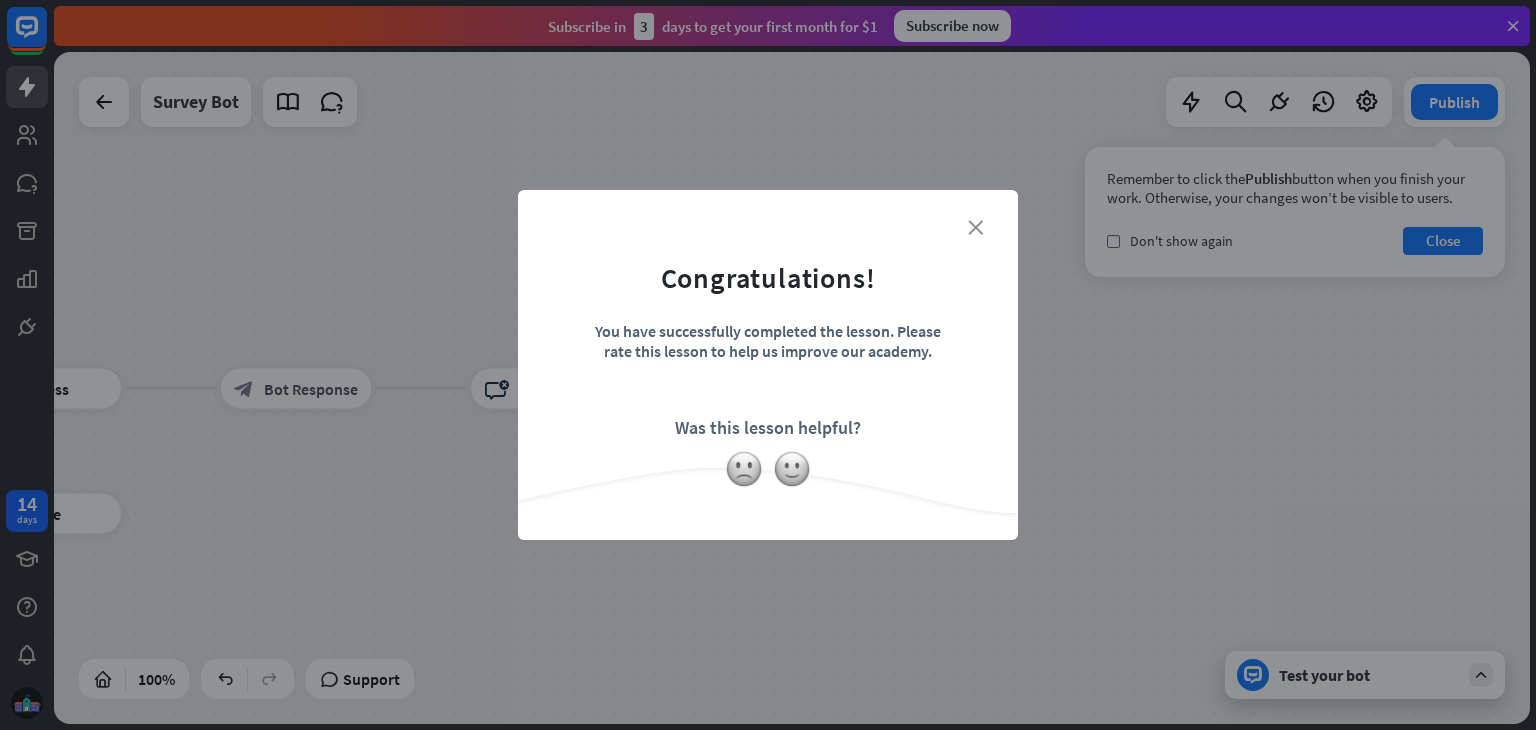 click on "close" at bounding box center [975, 227] 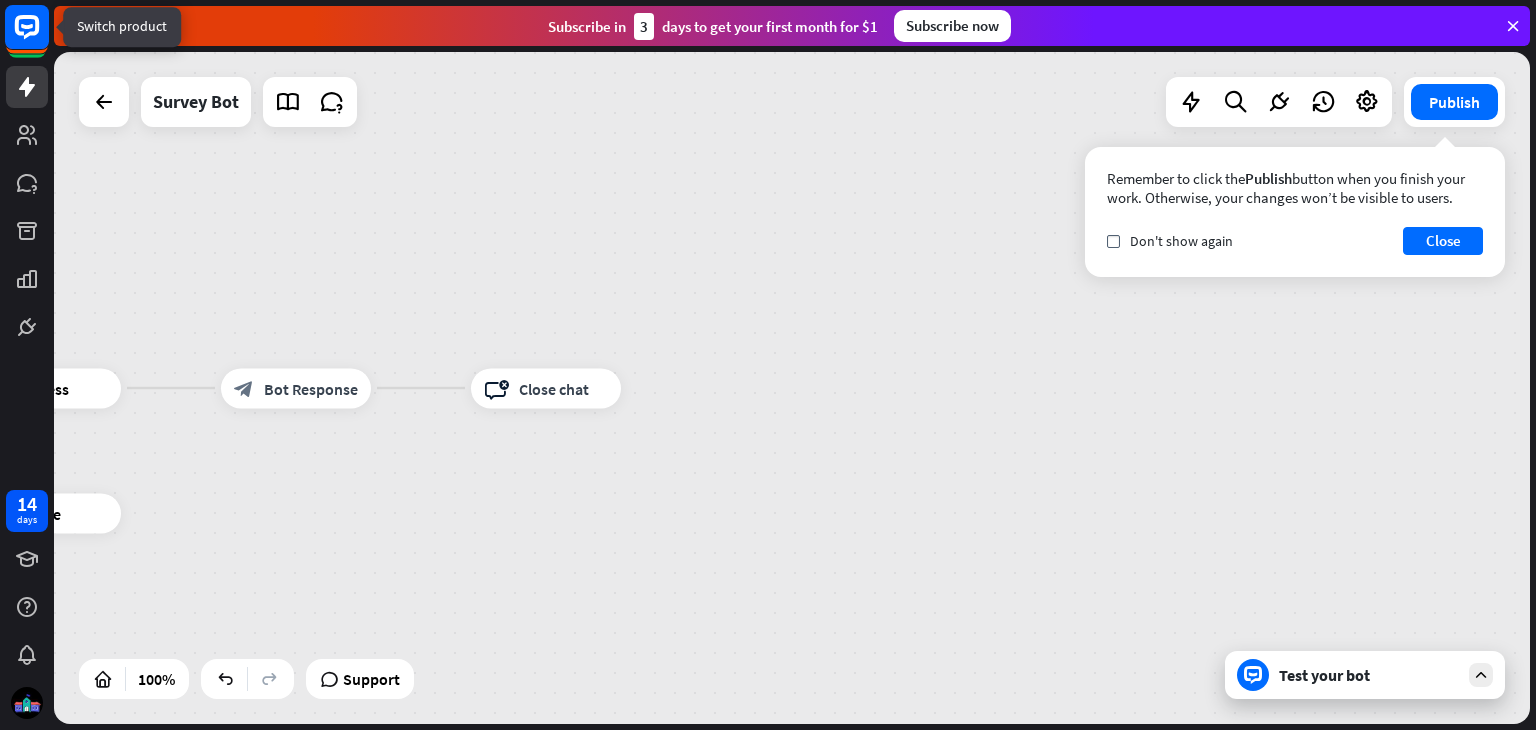 click 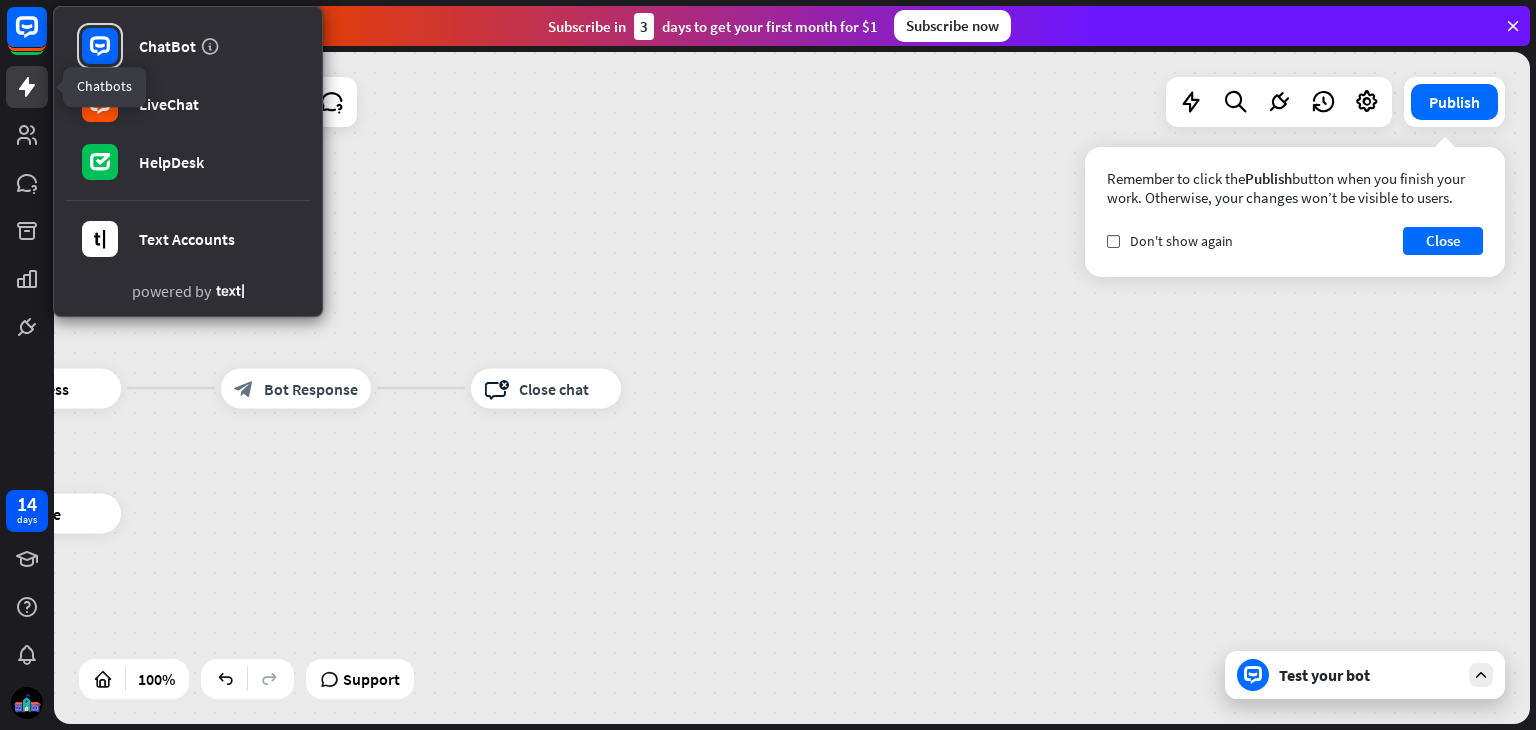 click 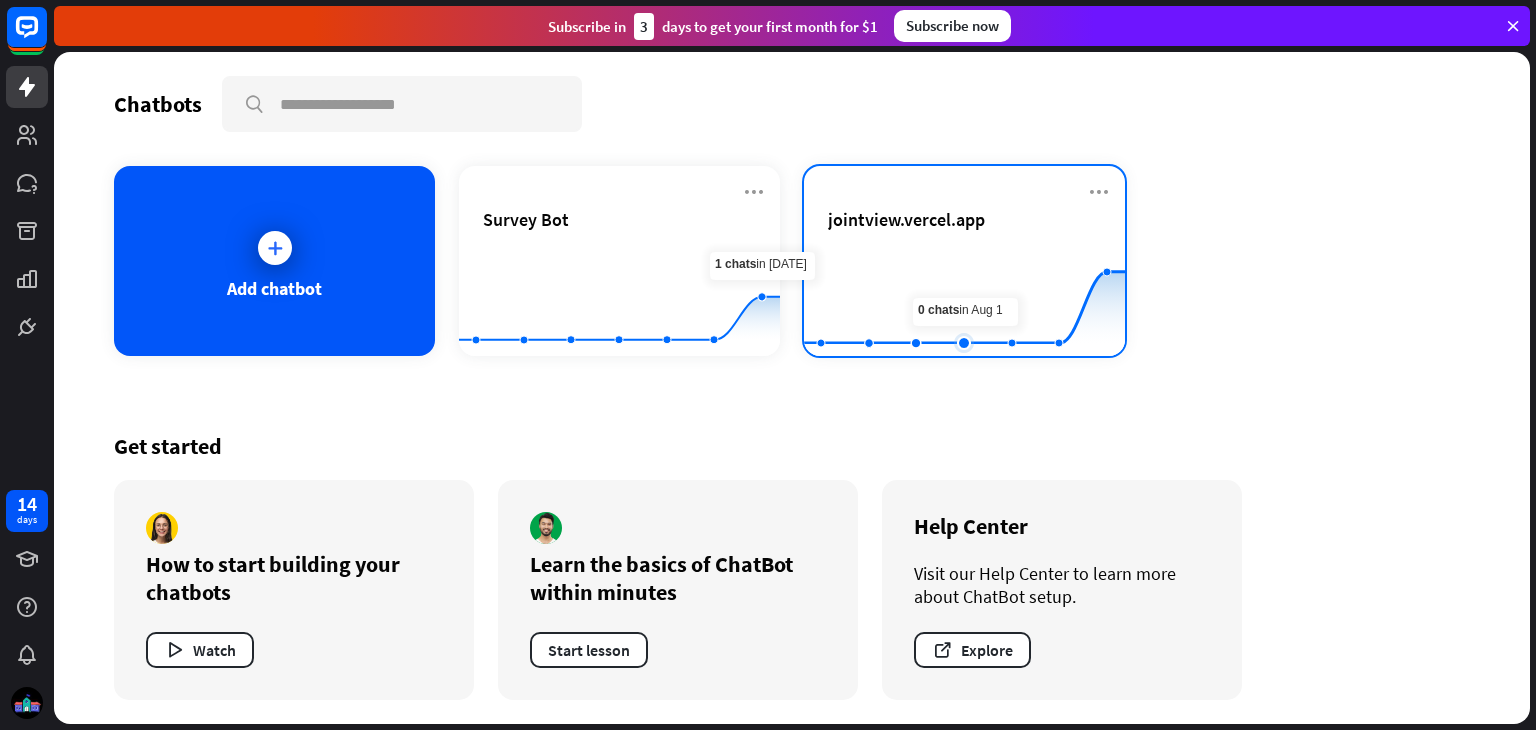 click 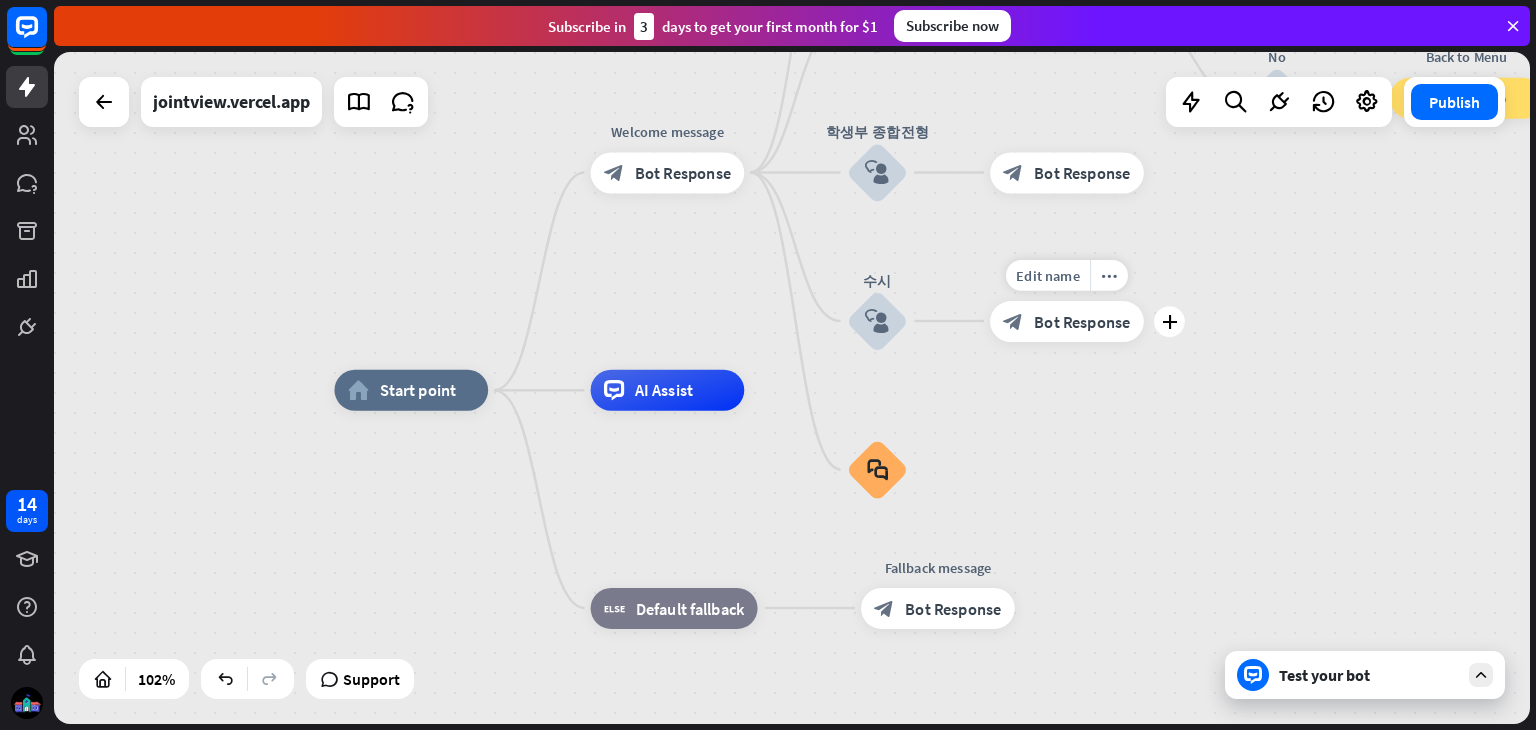 click on "Bot Response" at bounding box center (1082, 321) 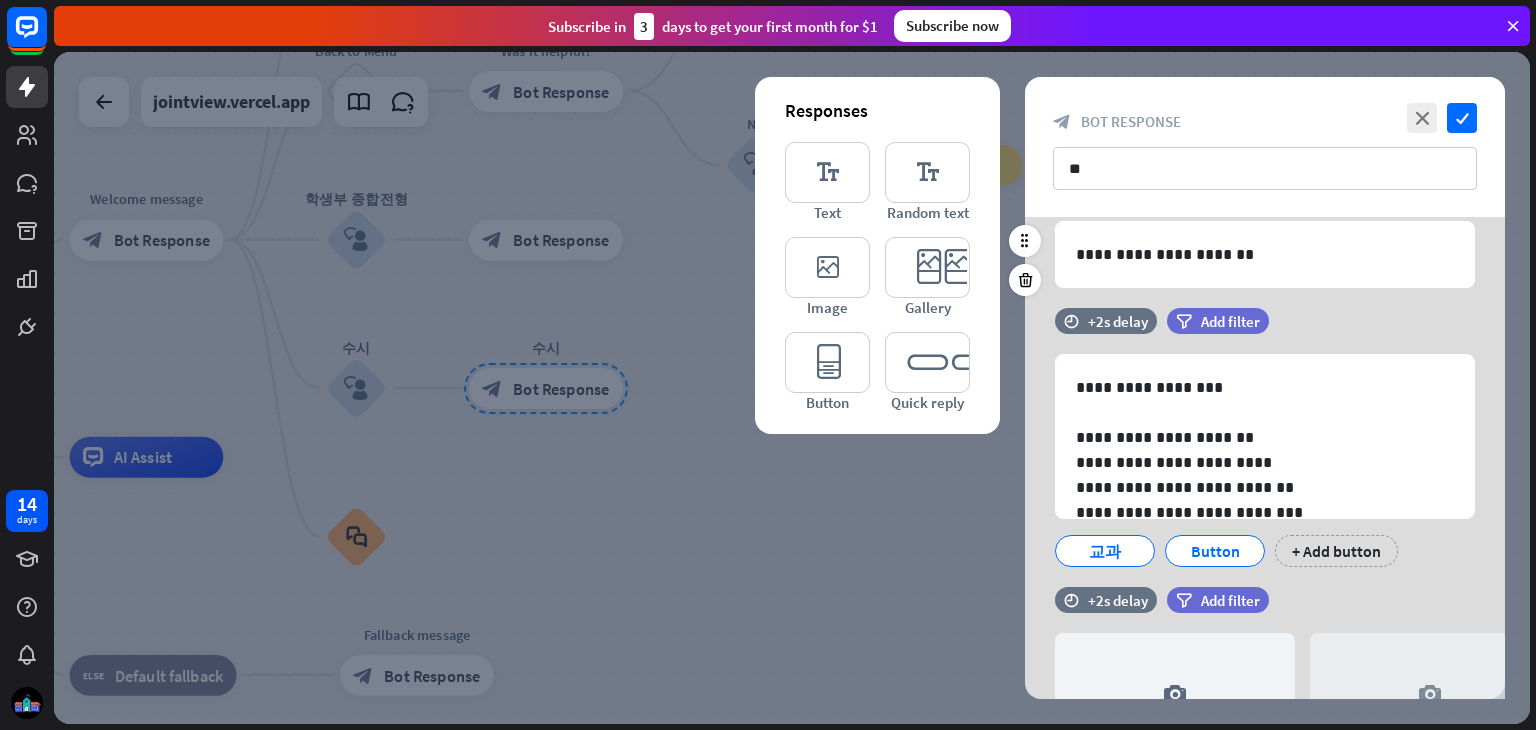scroll, scrollTop: 252, scrollLeft: 0, axis: vertical 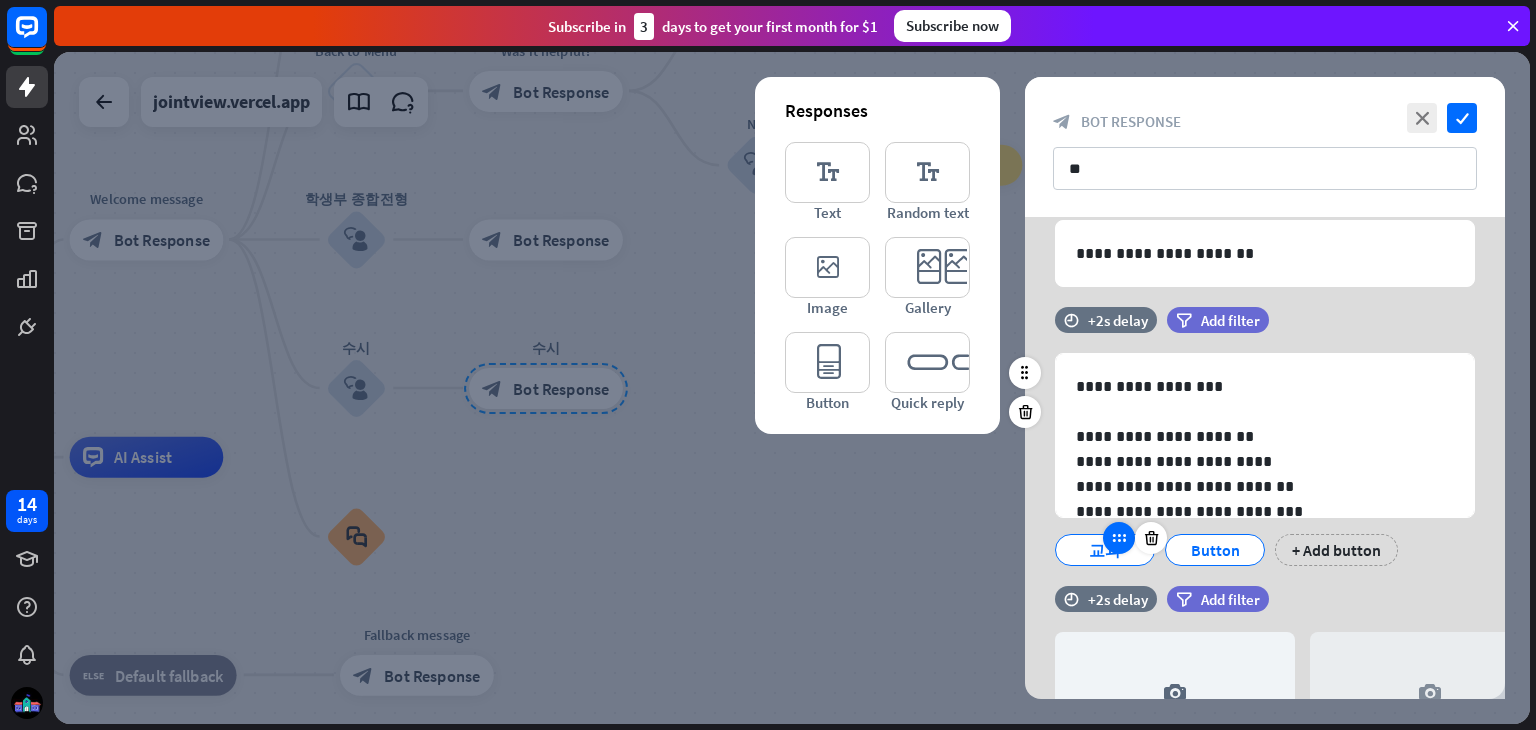 click at bounding box center [1119, 538] 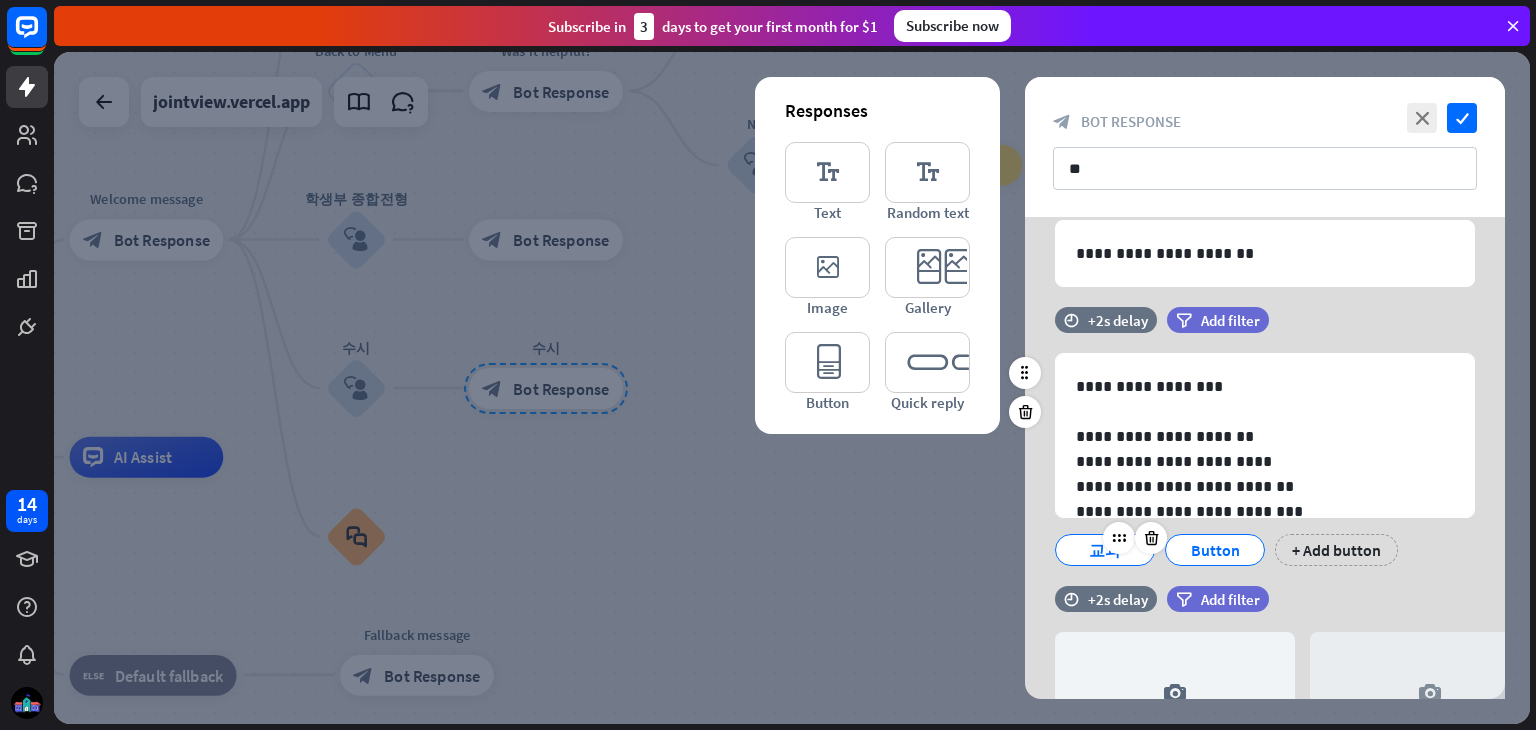 click on "교과" at bounding box center (1105, 550) 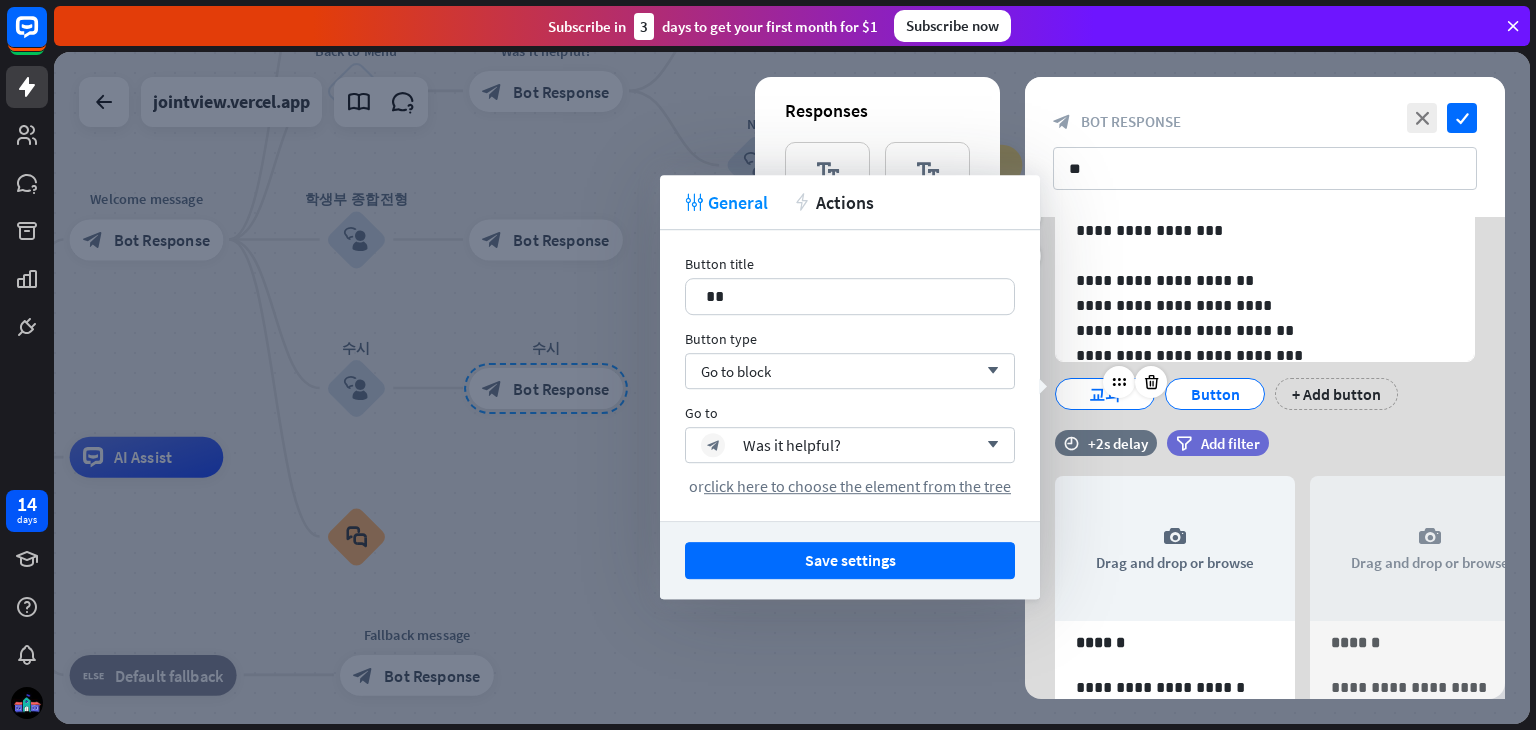 scroll, scrollTop: 414, scrollLeft: 0, axis: vertical 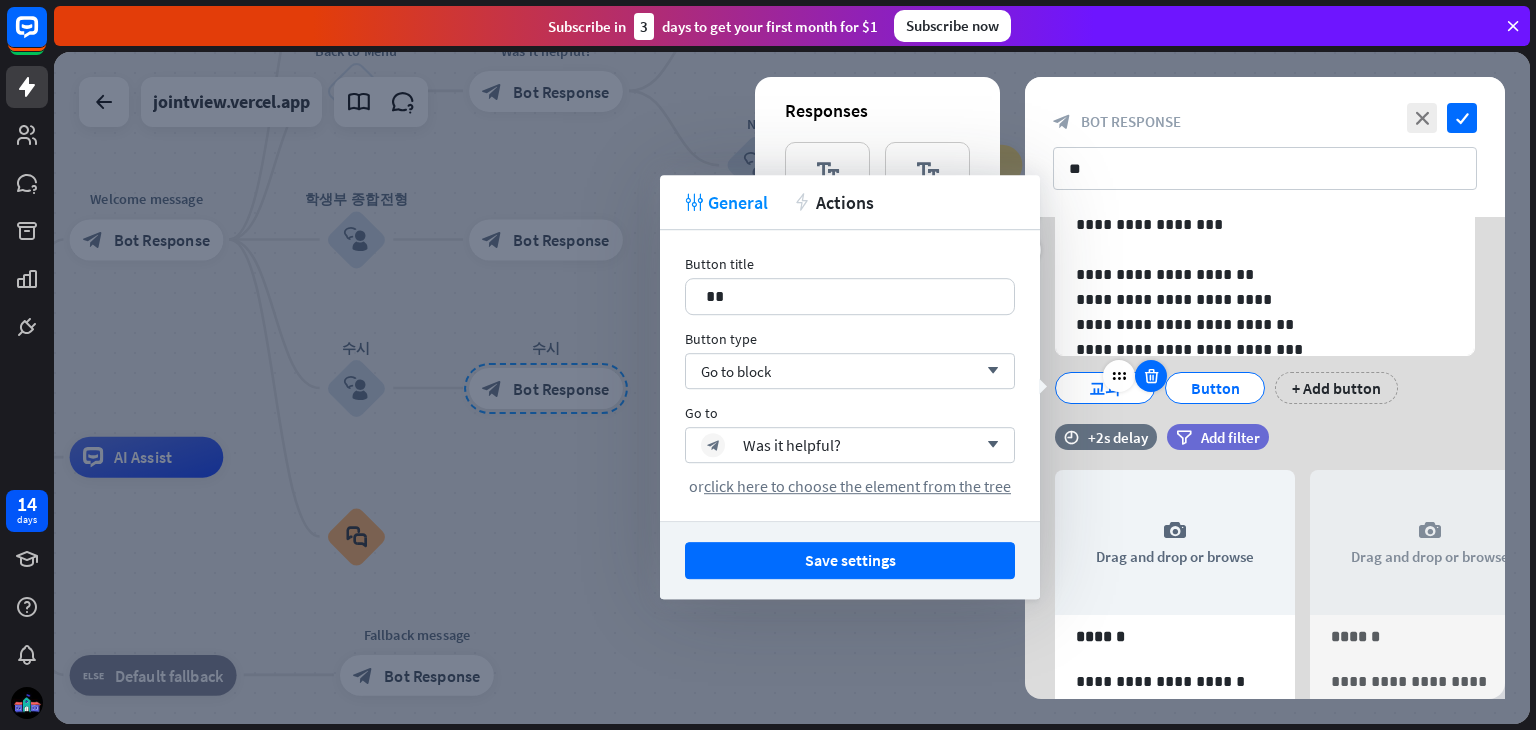 click at bounding box center [1151, 376] 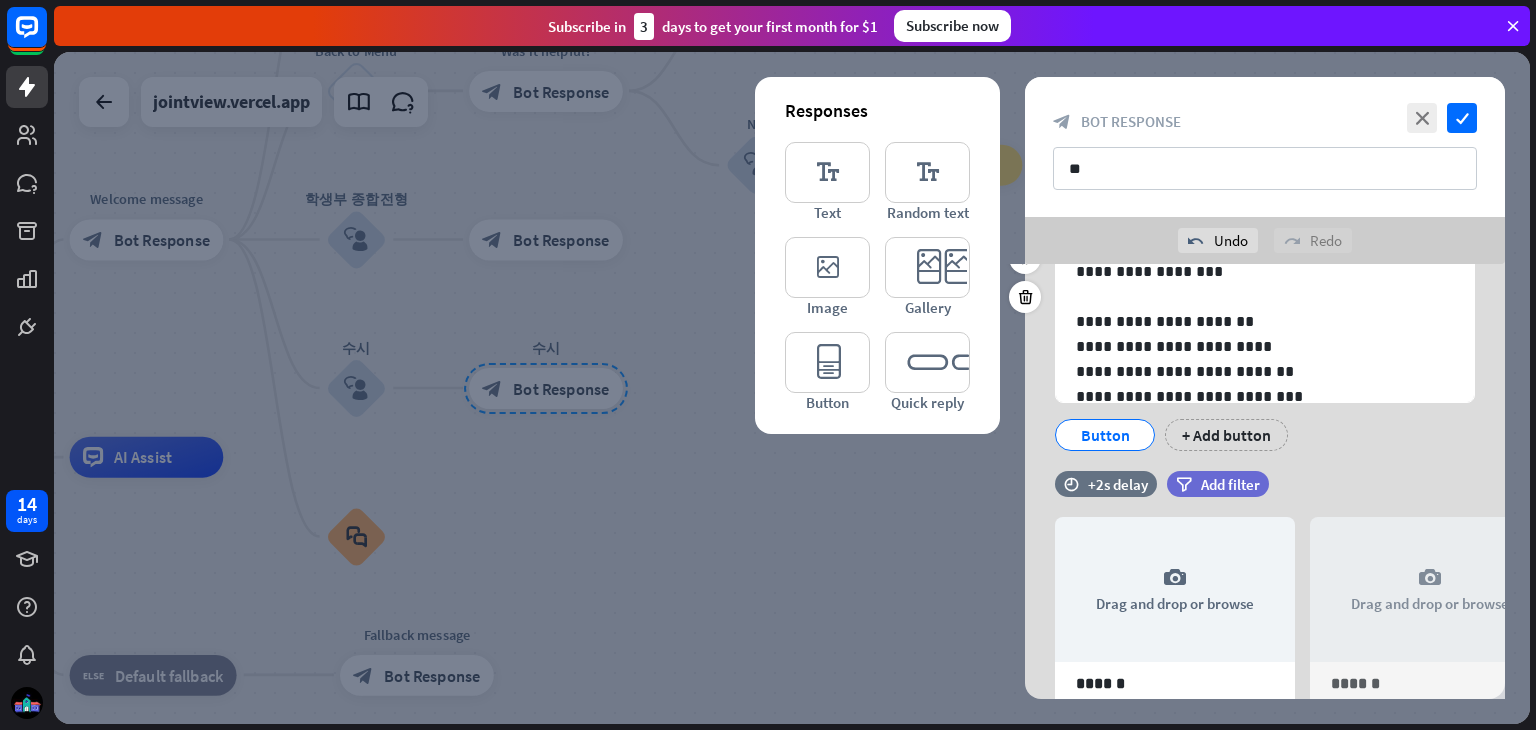 scroll, scrollTop: 200, scrollLeft: 0, axis: vertical 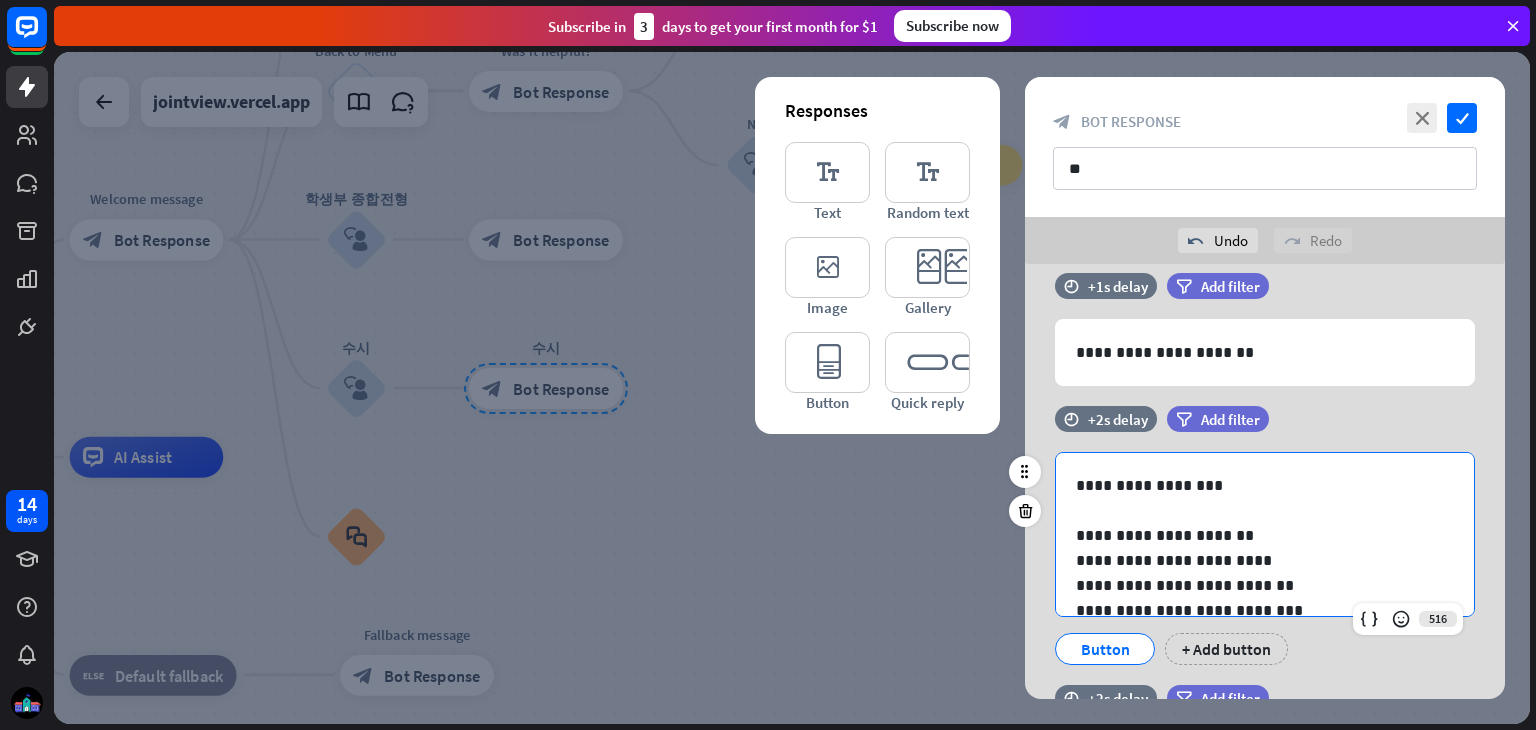 click at bounding box center [1265, 510] 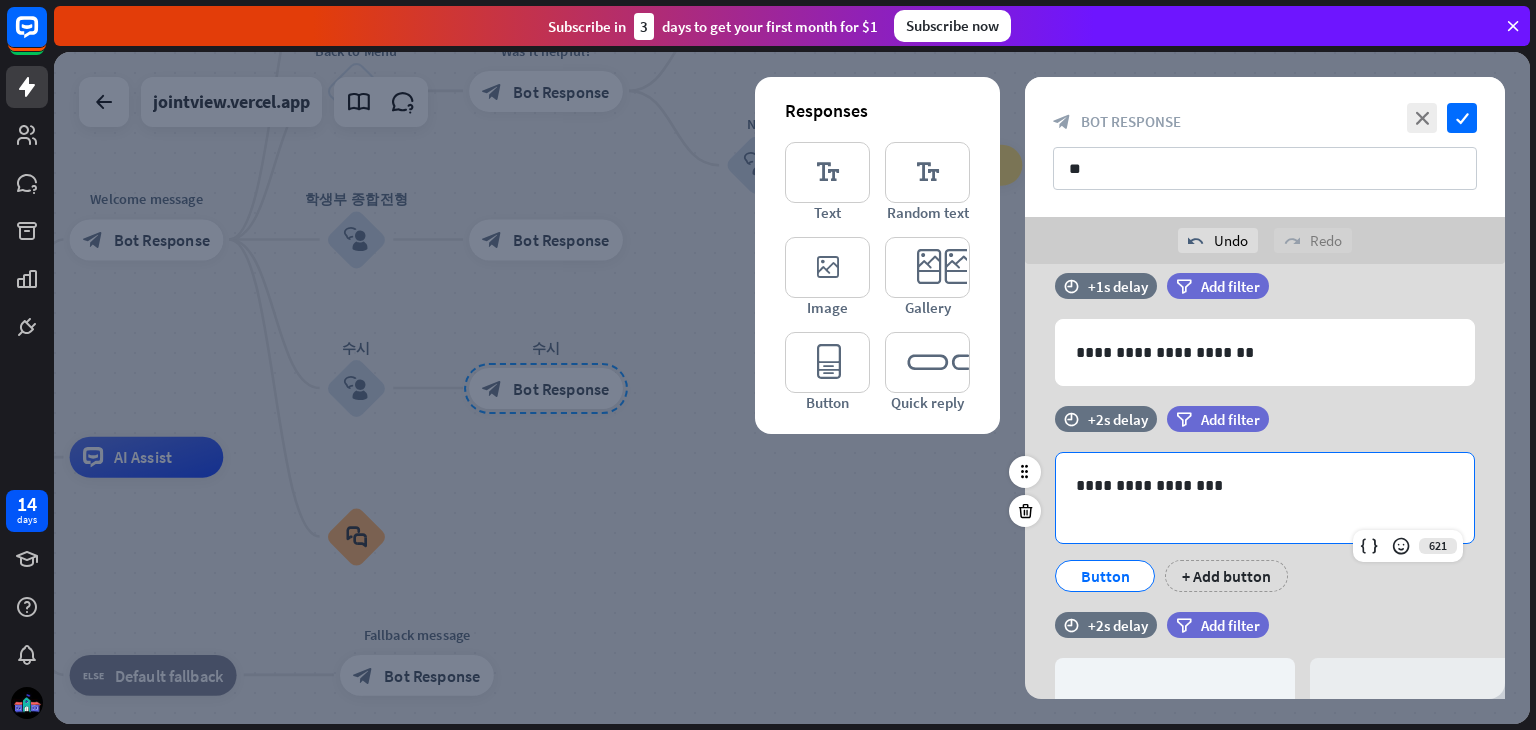 scroll, scrollTop: 0, scrollLeft: 0, axis: both 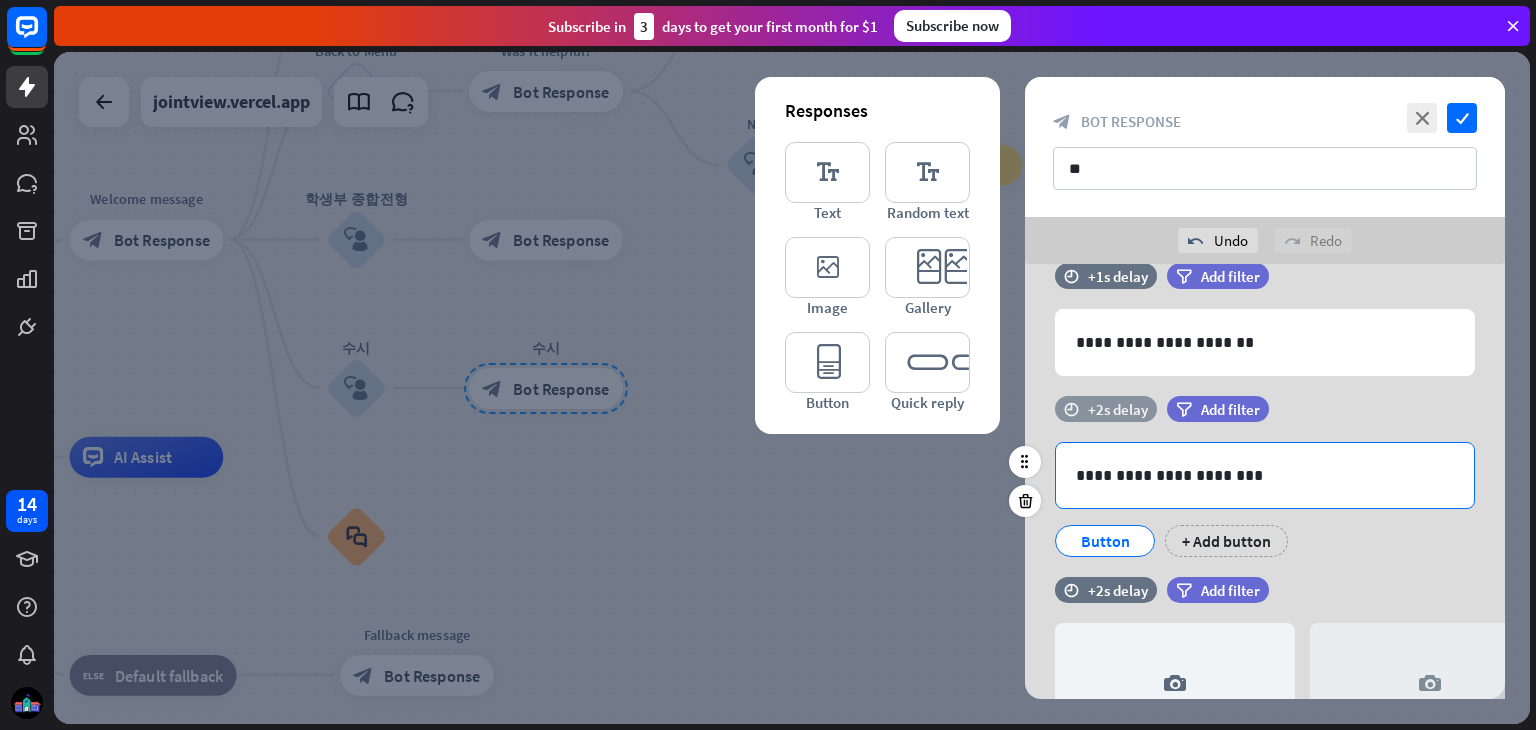click on "time   +2s delay" at bounding box center (1106, 409) 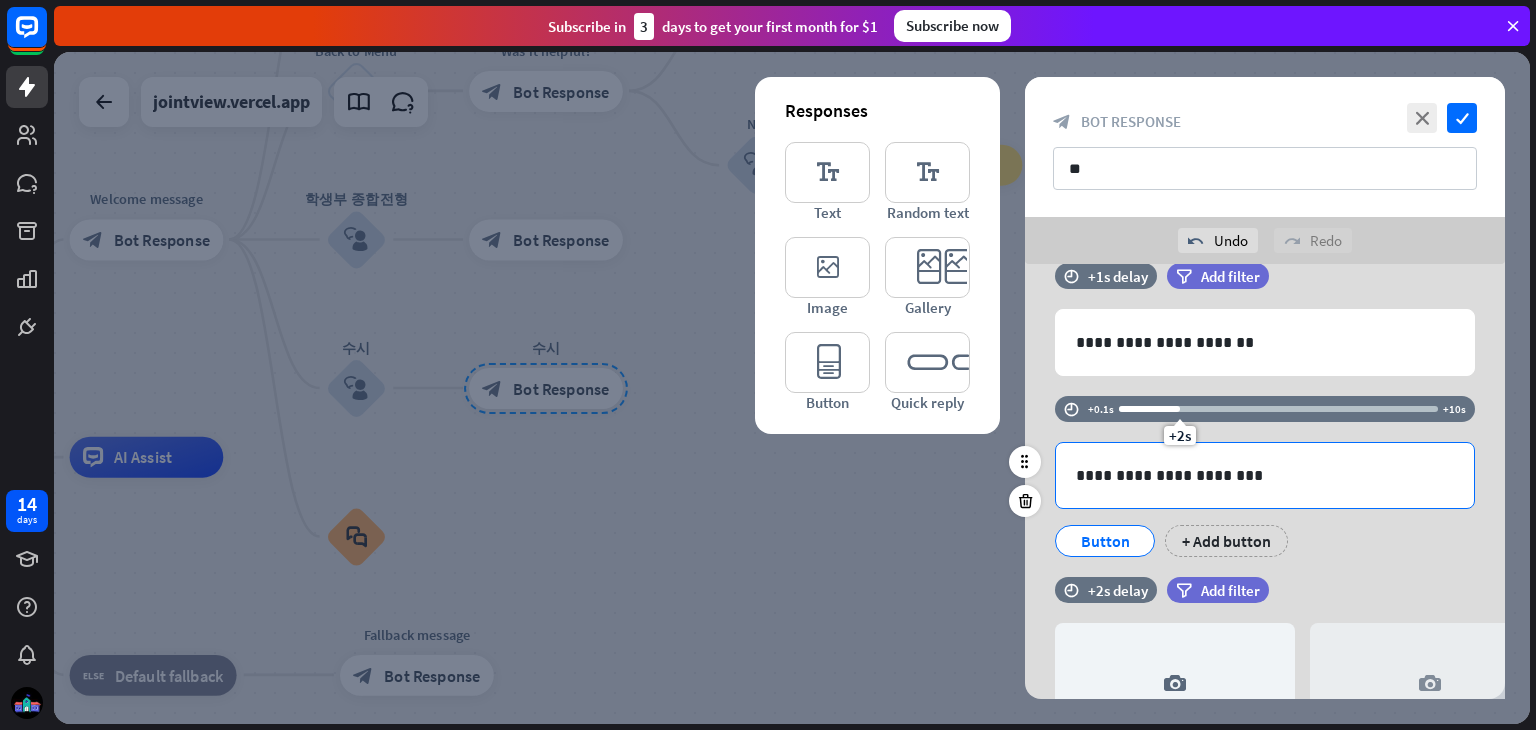 click at bounding box center (1149, 409) 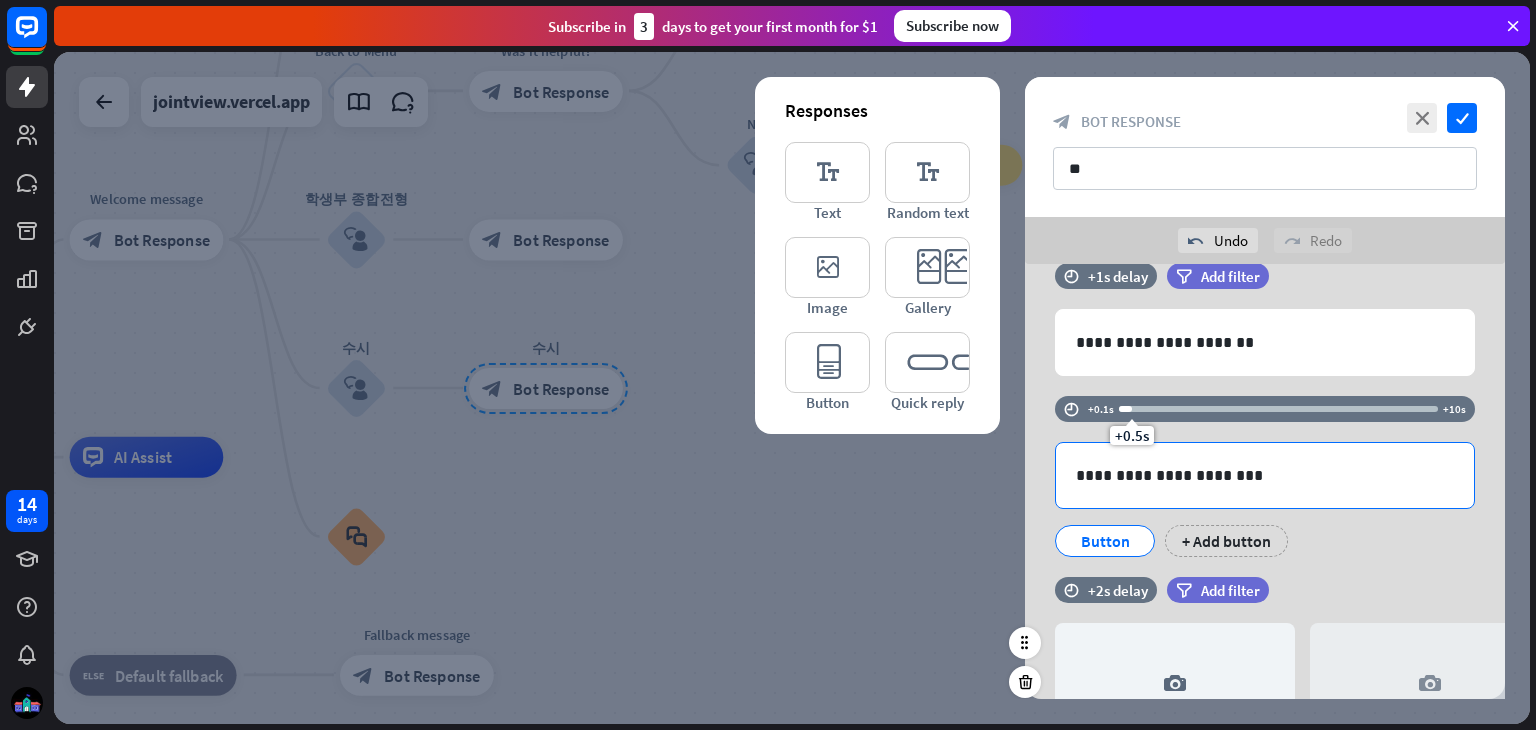 click on "filter   Add filter" at bounding box center [1268, 590] 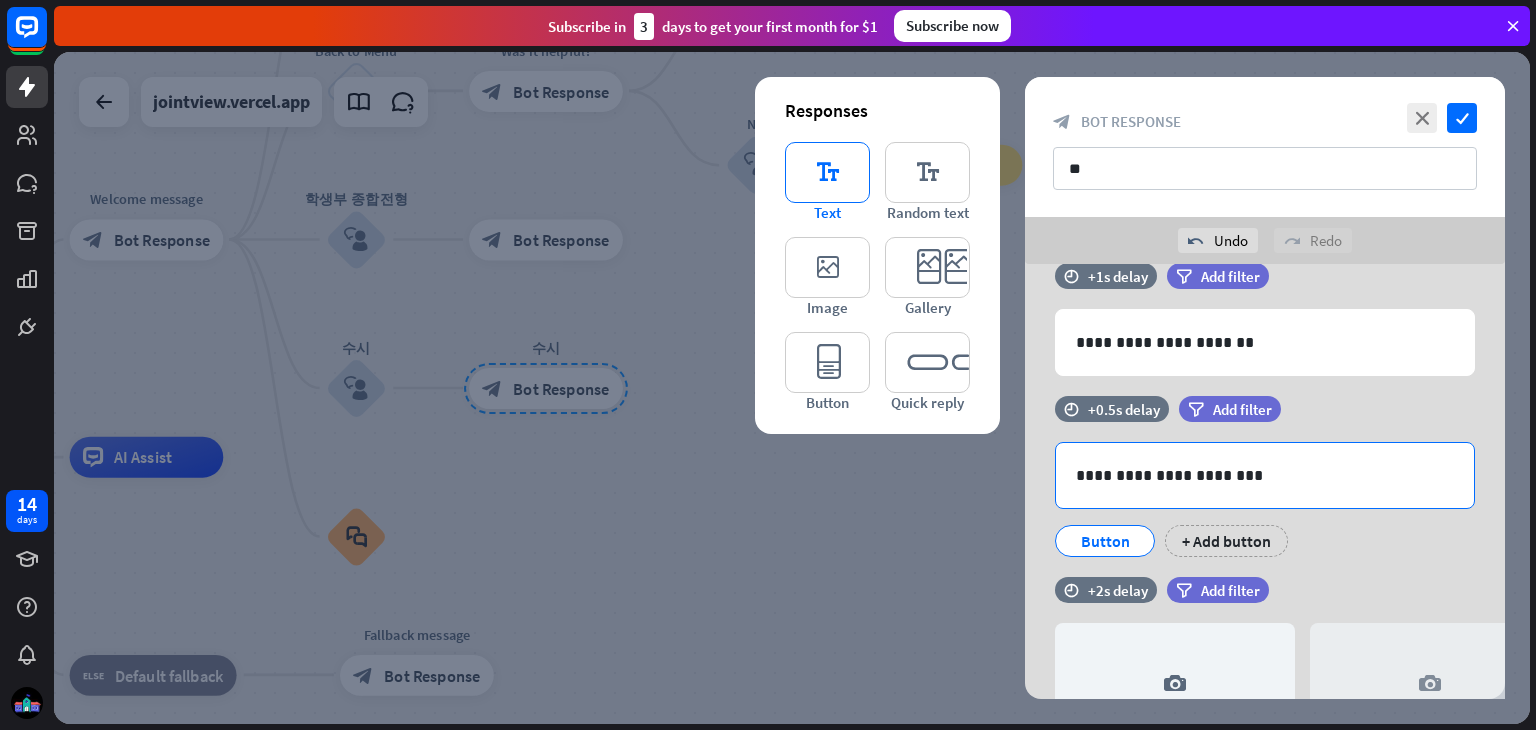 click on "editor_text" at bounding box center [827, 172] 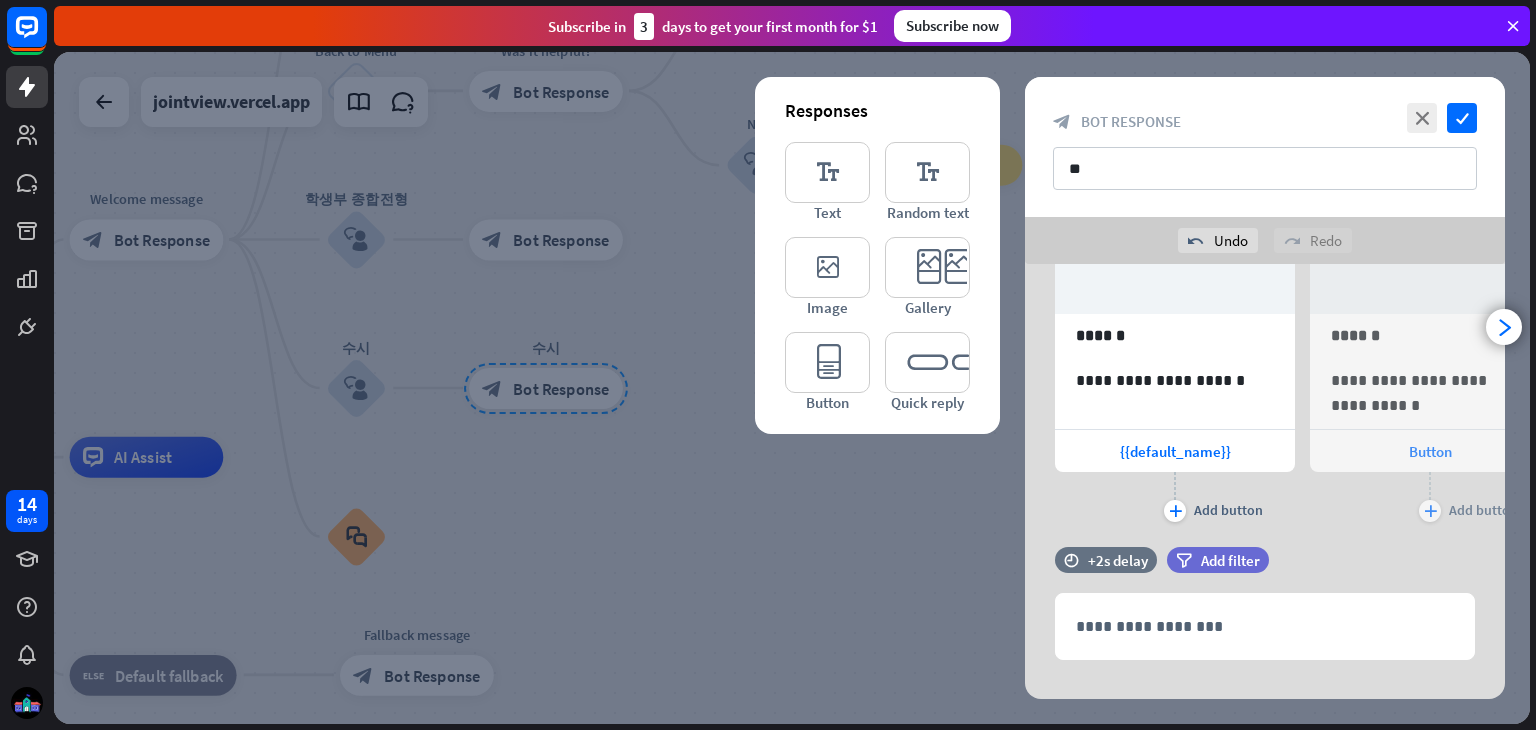scroll, scrollTop: 692, scrollLeft: 0, axis: vertical 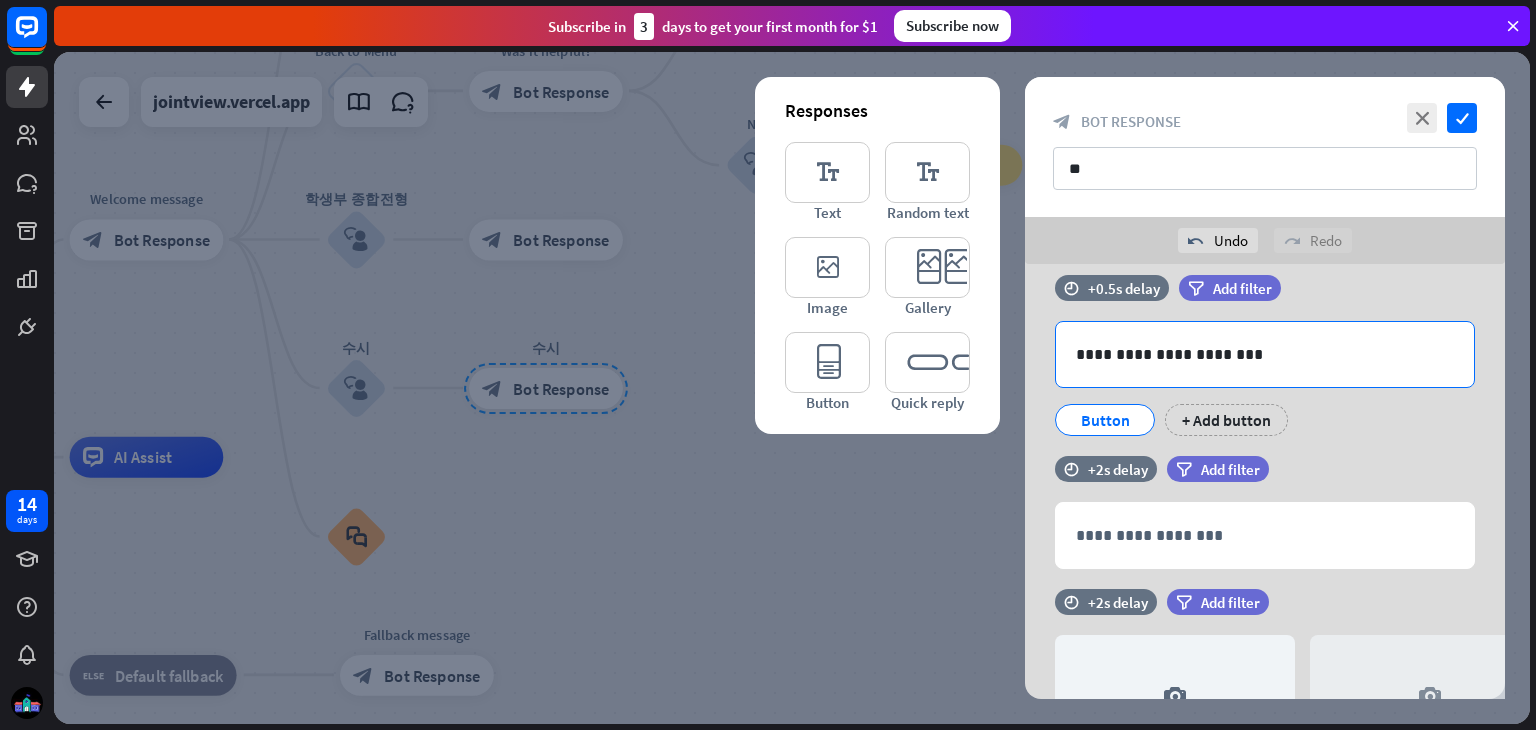 click on "**********" at bounding box center [1265, 354] 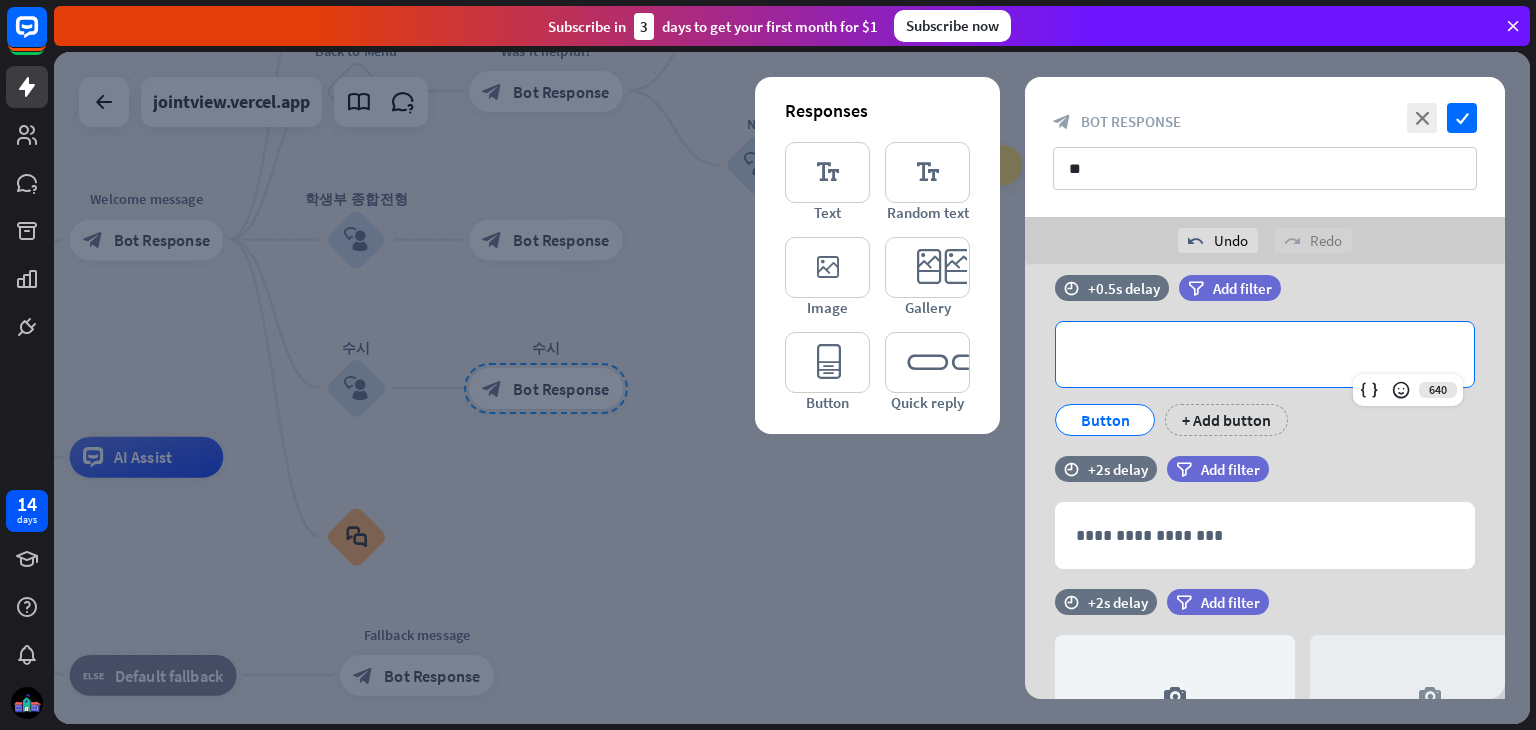 scroll, scrollTop: 62, scrollLeft: 0, axis: vertical 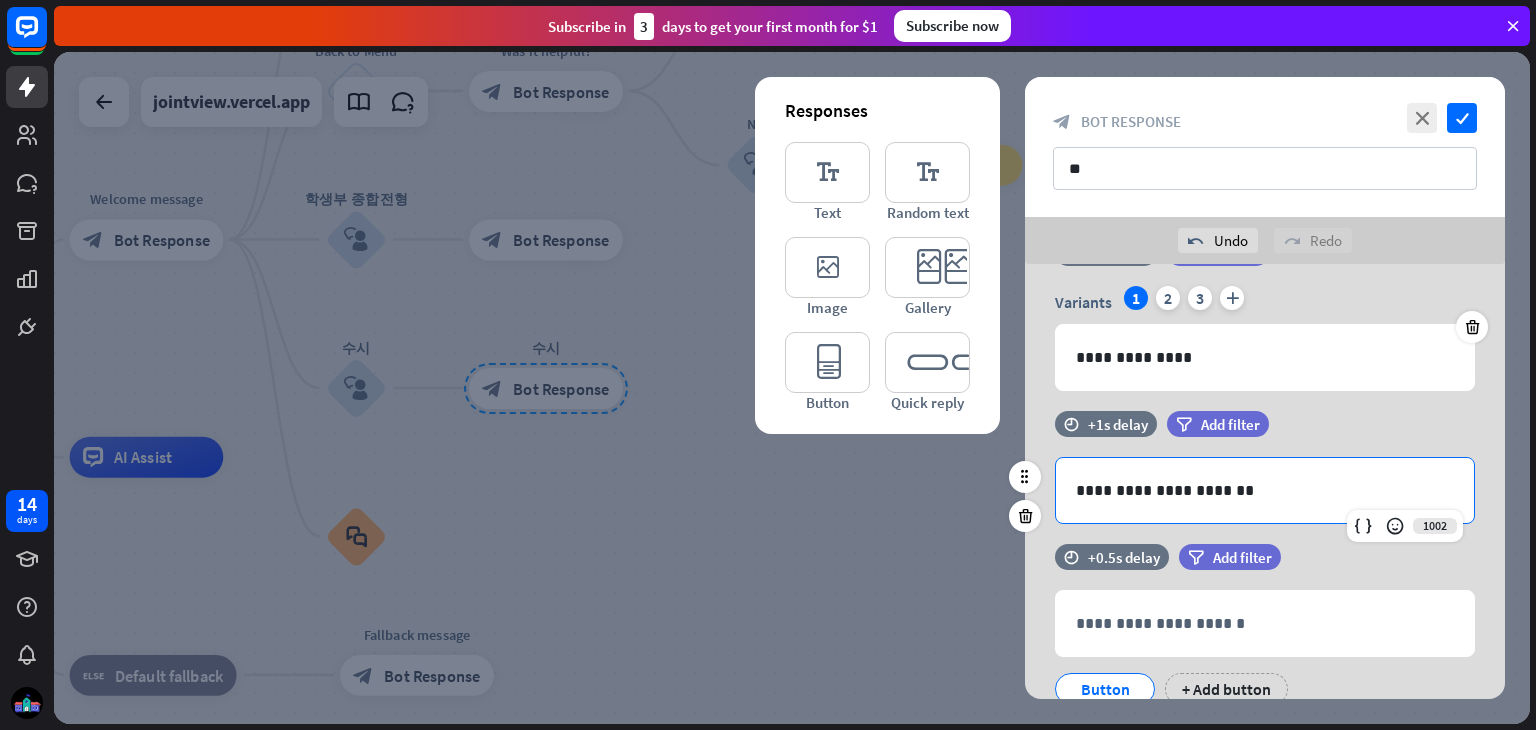 click on "**********" at bounding box center (1265, 490) 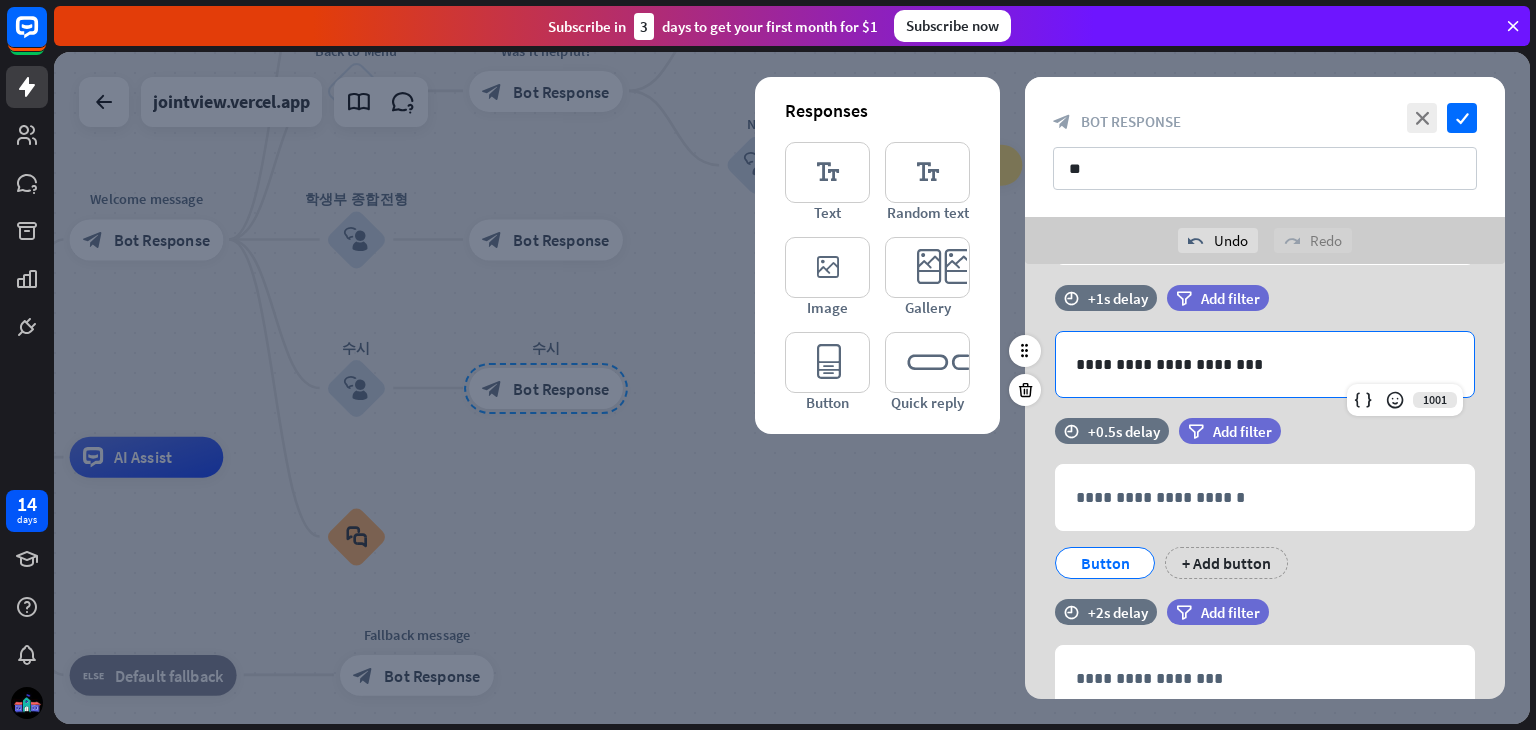 scroll, scrollTop: 179, scrollLeft: 0, axis: vertical 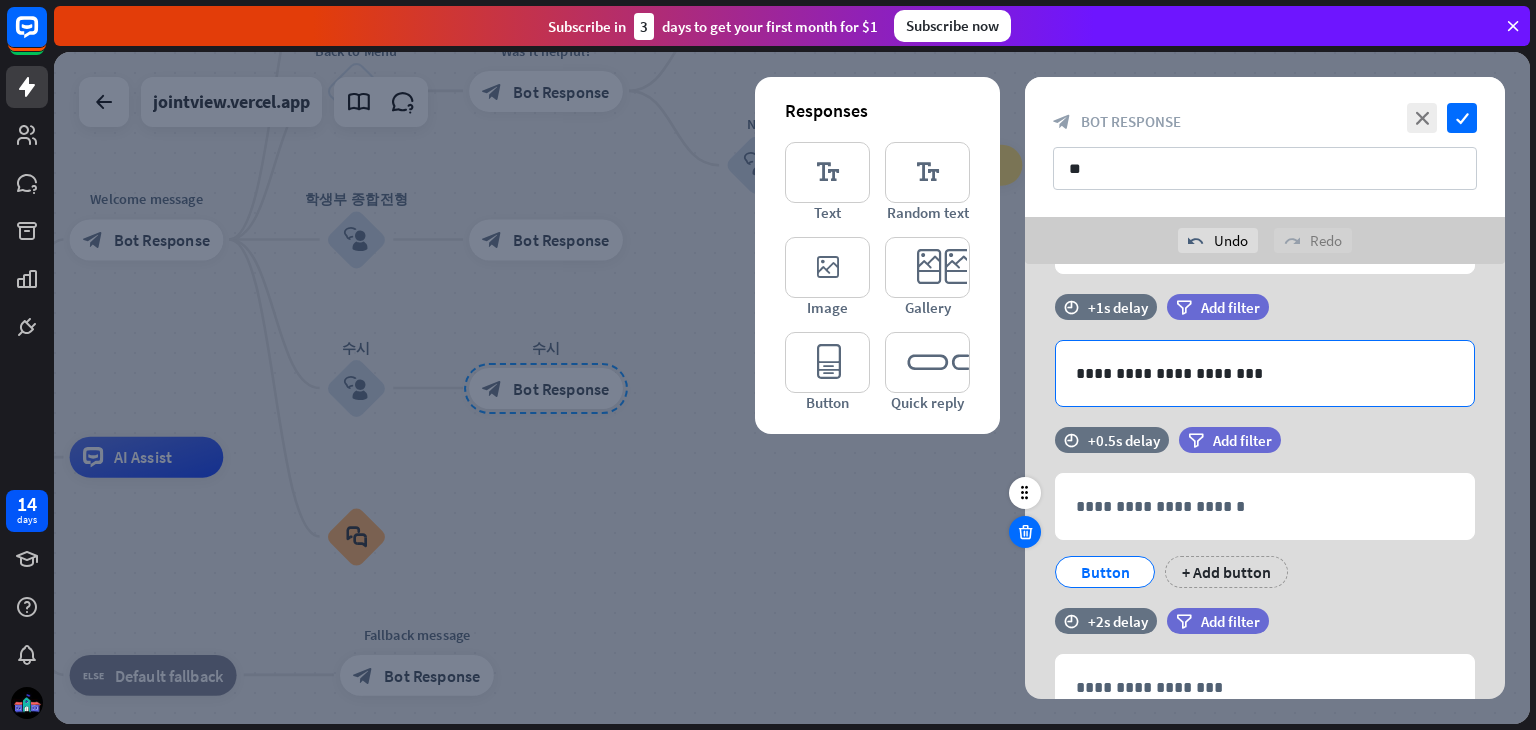 click at bounding box center (1025, 532) 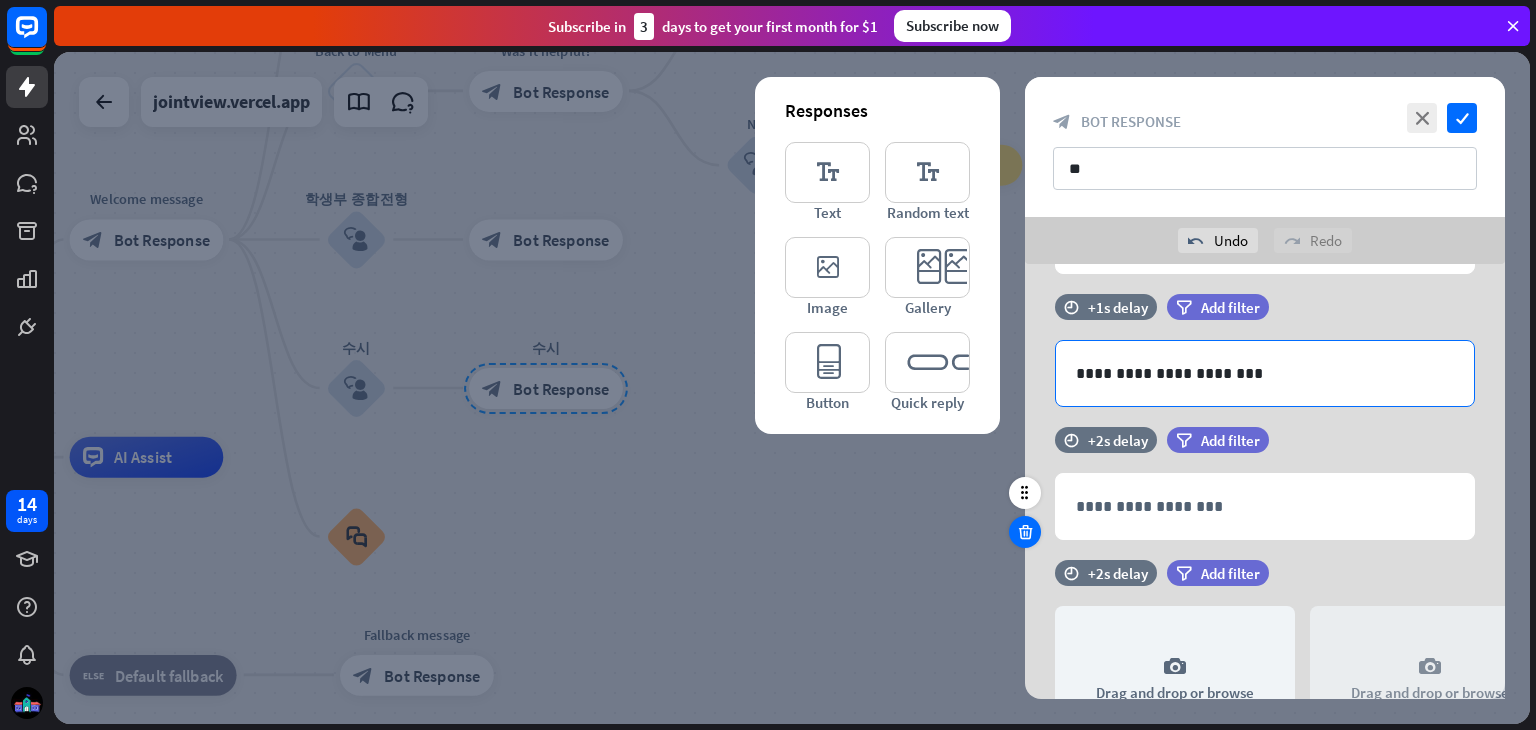 click at bounding box center [1025, 532] 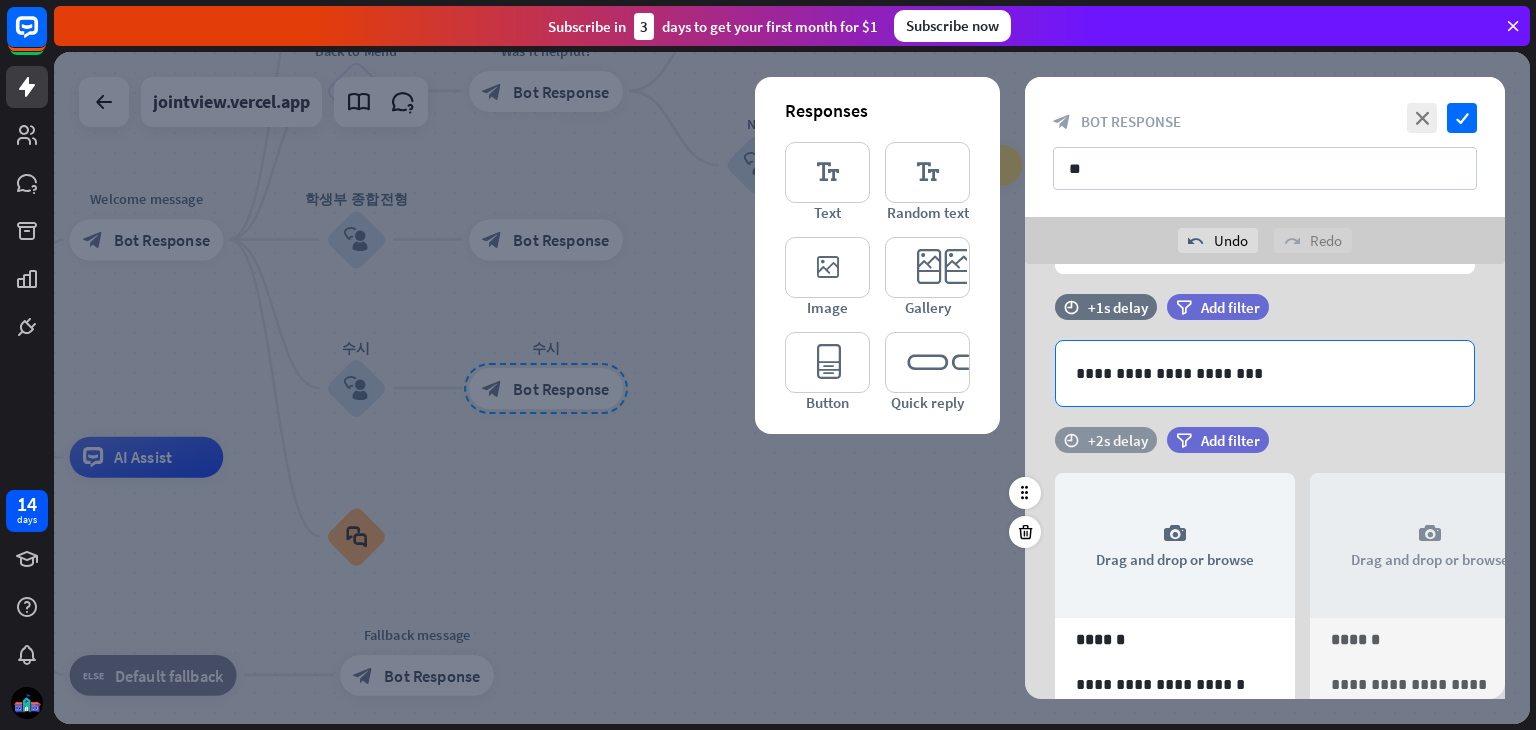 click on "time   +2s delay" at bounding box center [1106, 440] 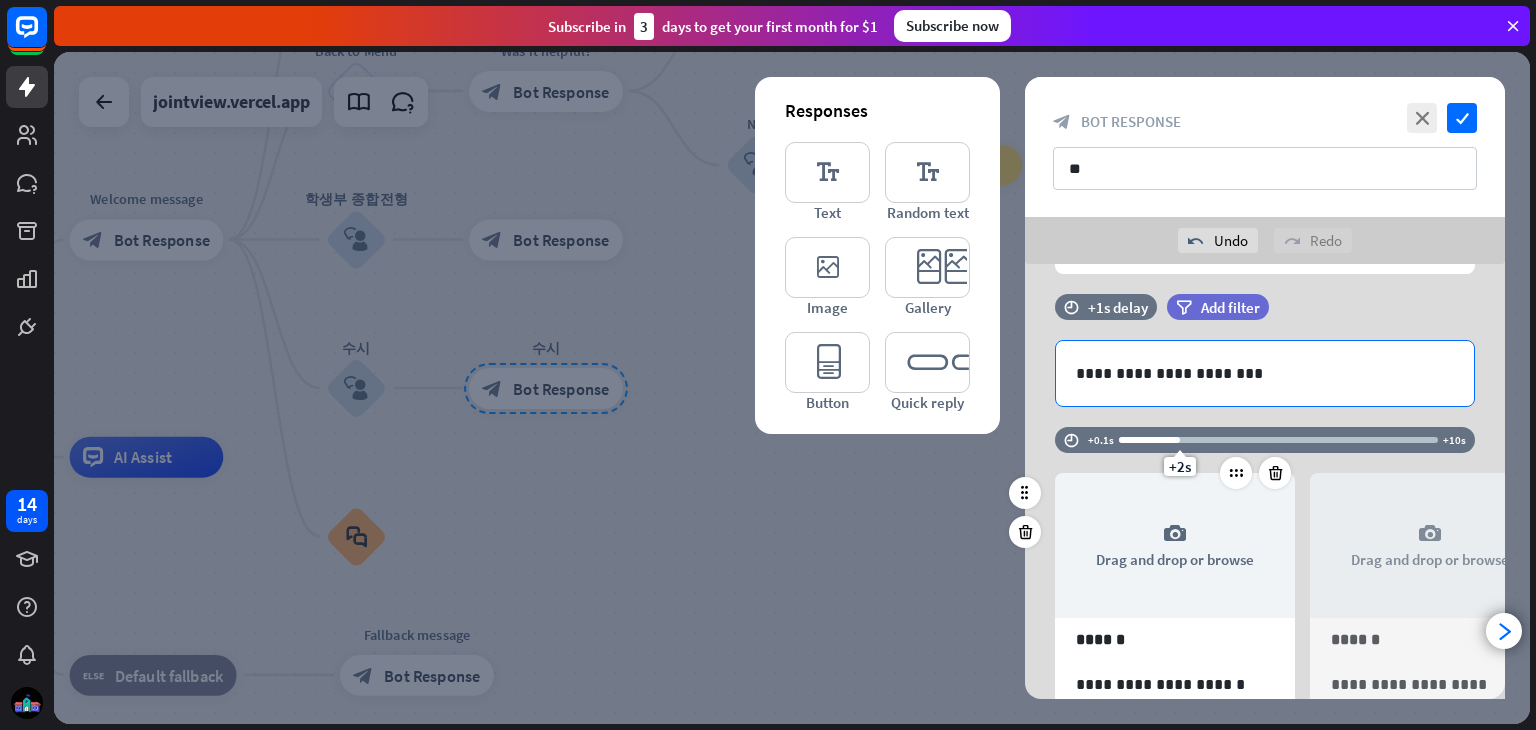 click on "**********" at bounding box center (1175, 637) 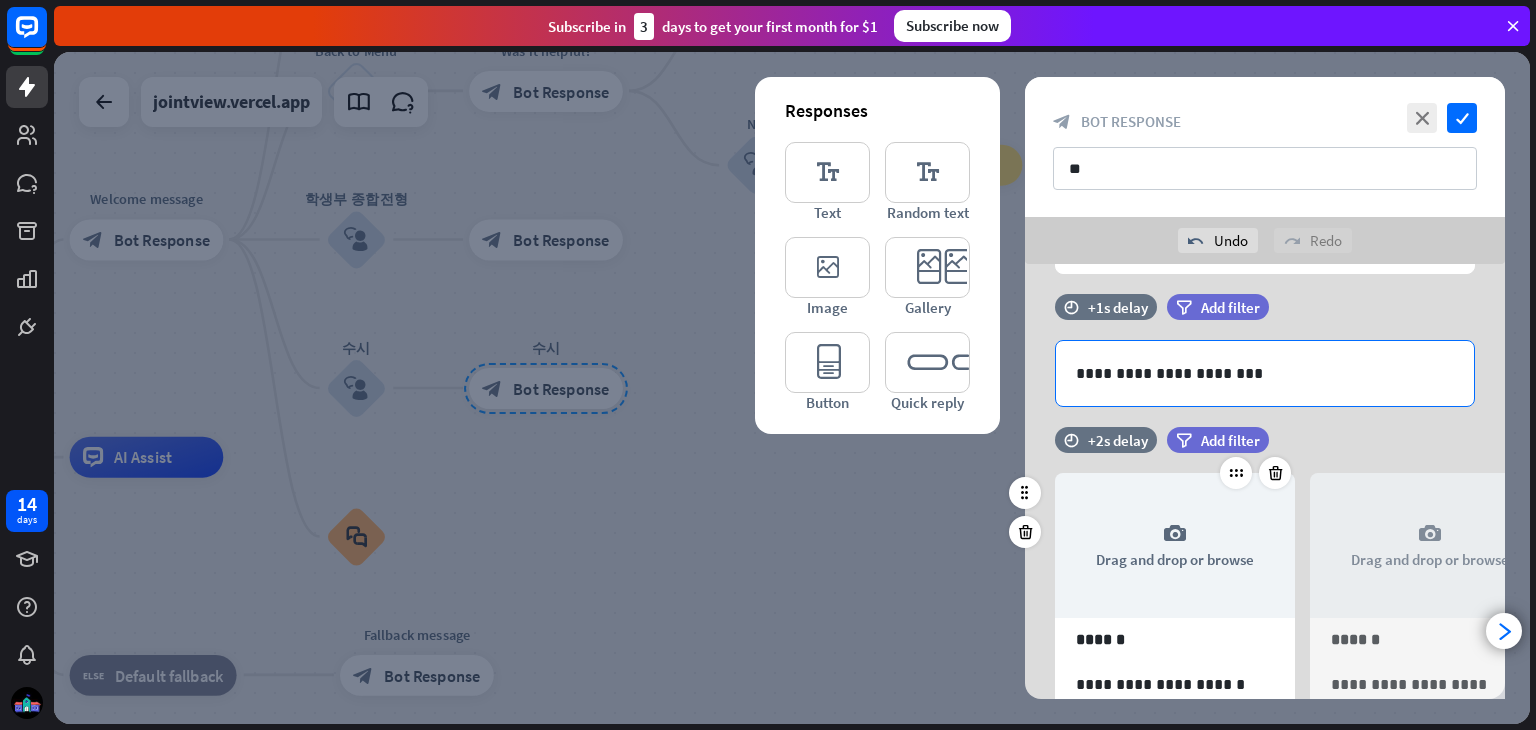 click on "**********" at bounding box center (1175, 637) 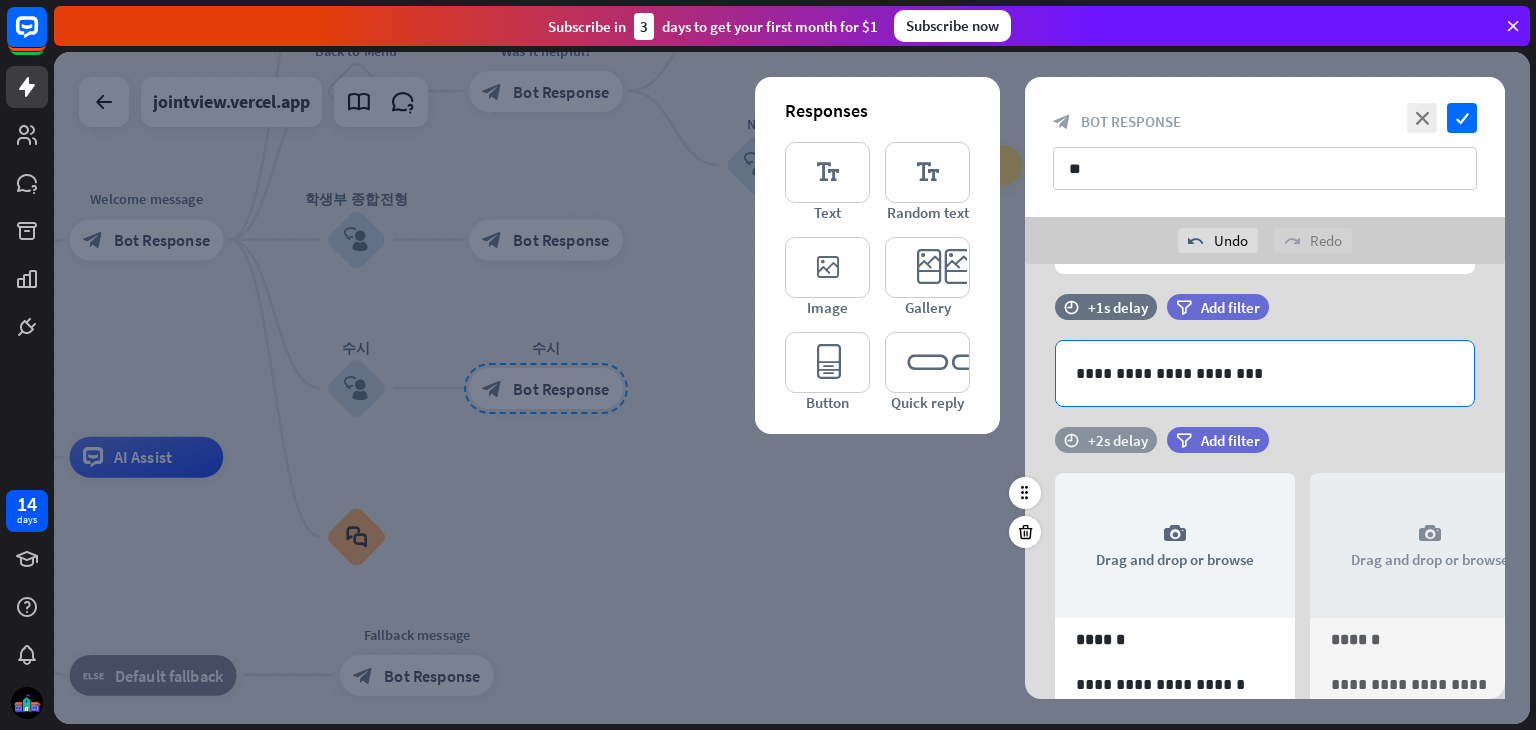 click on "+2s delay" at bounding box center [1118, 440] 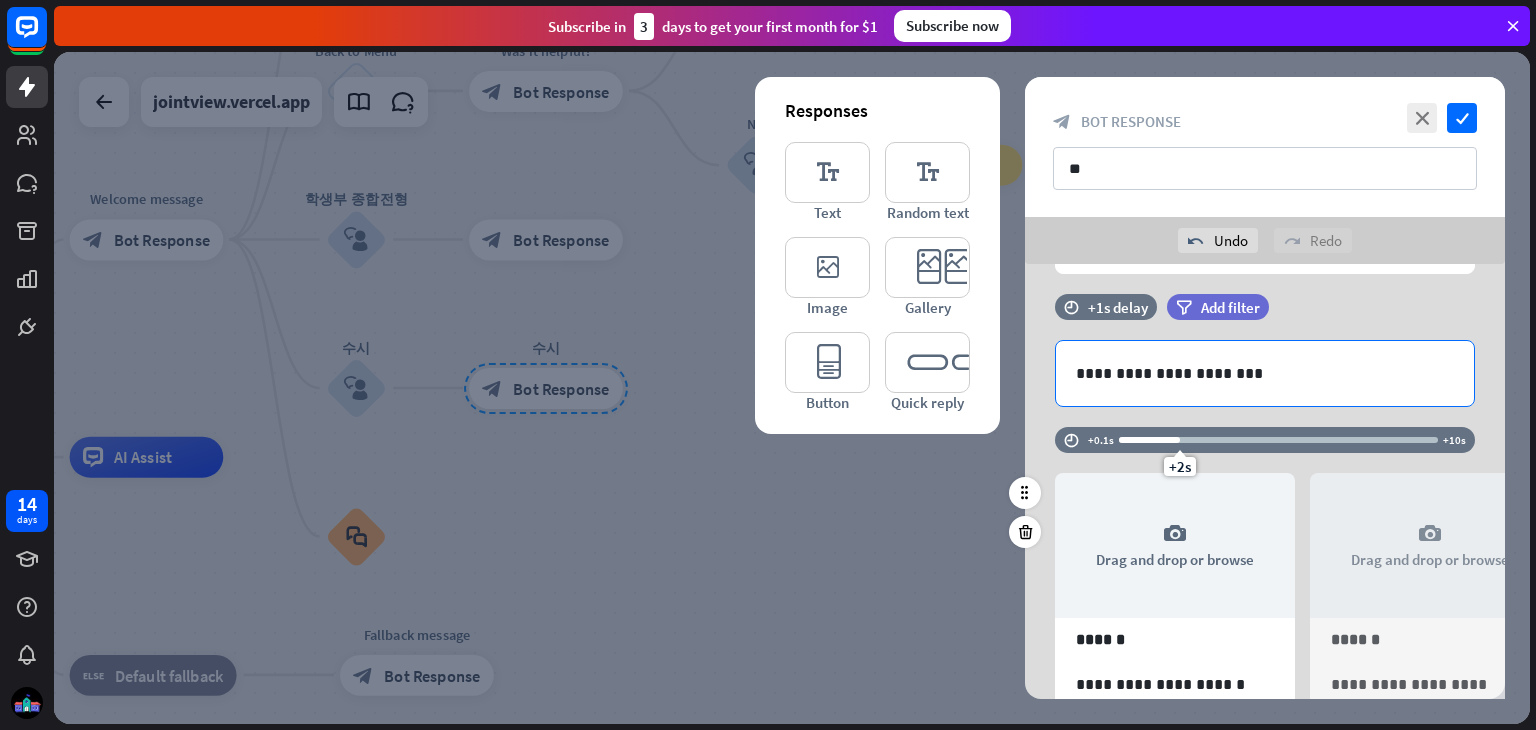click on "+2s" at bounding box center (1278, 440) 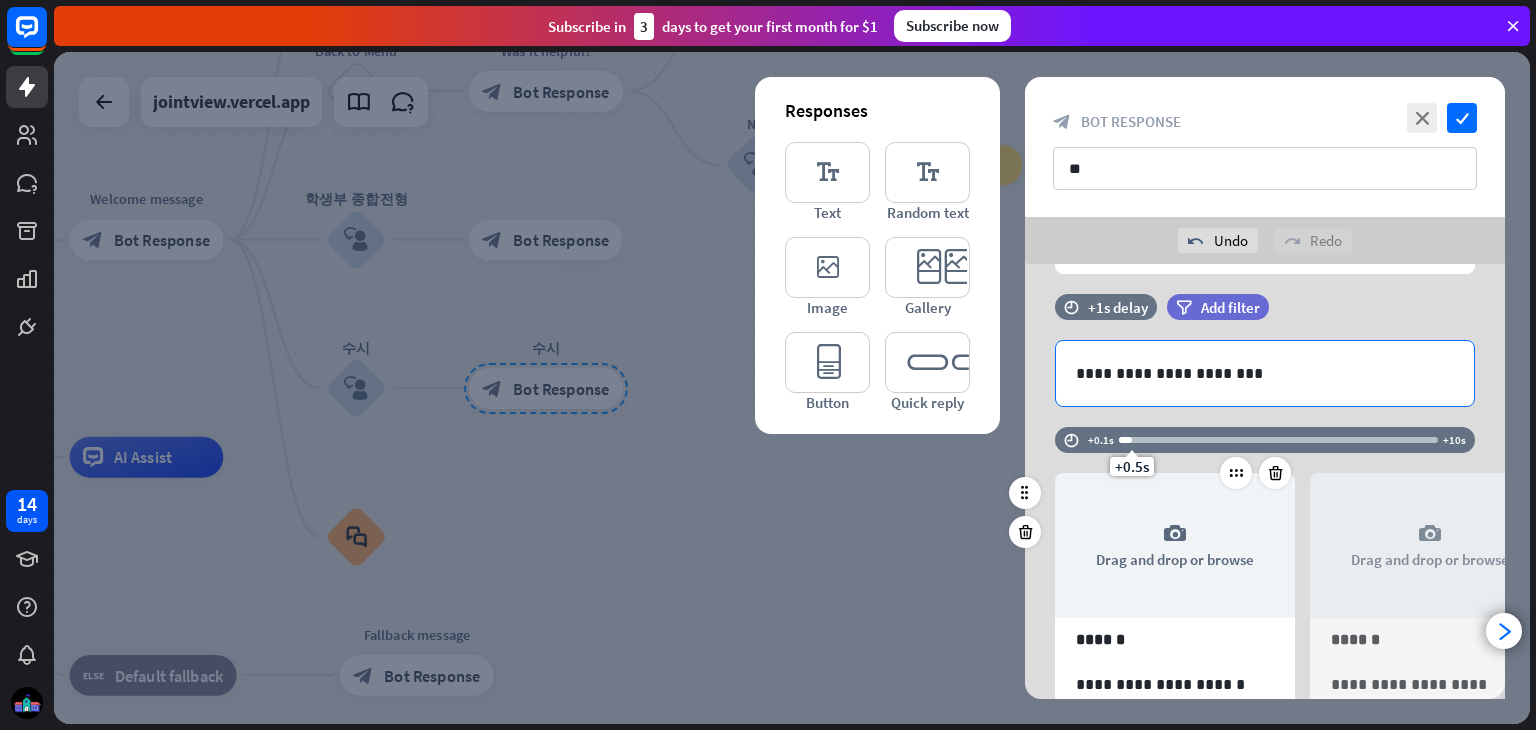 click on "**********" at bounding box center [1175, 637] 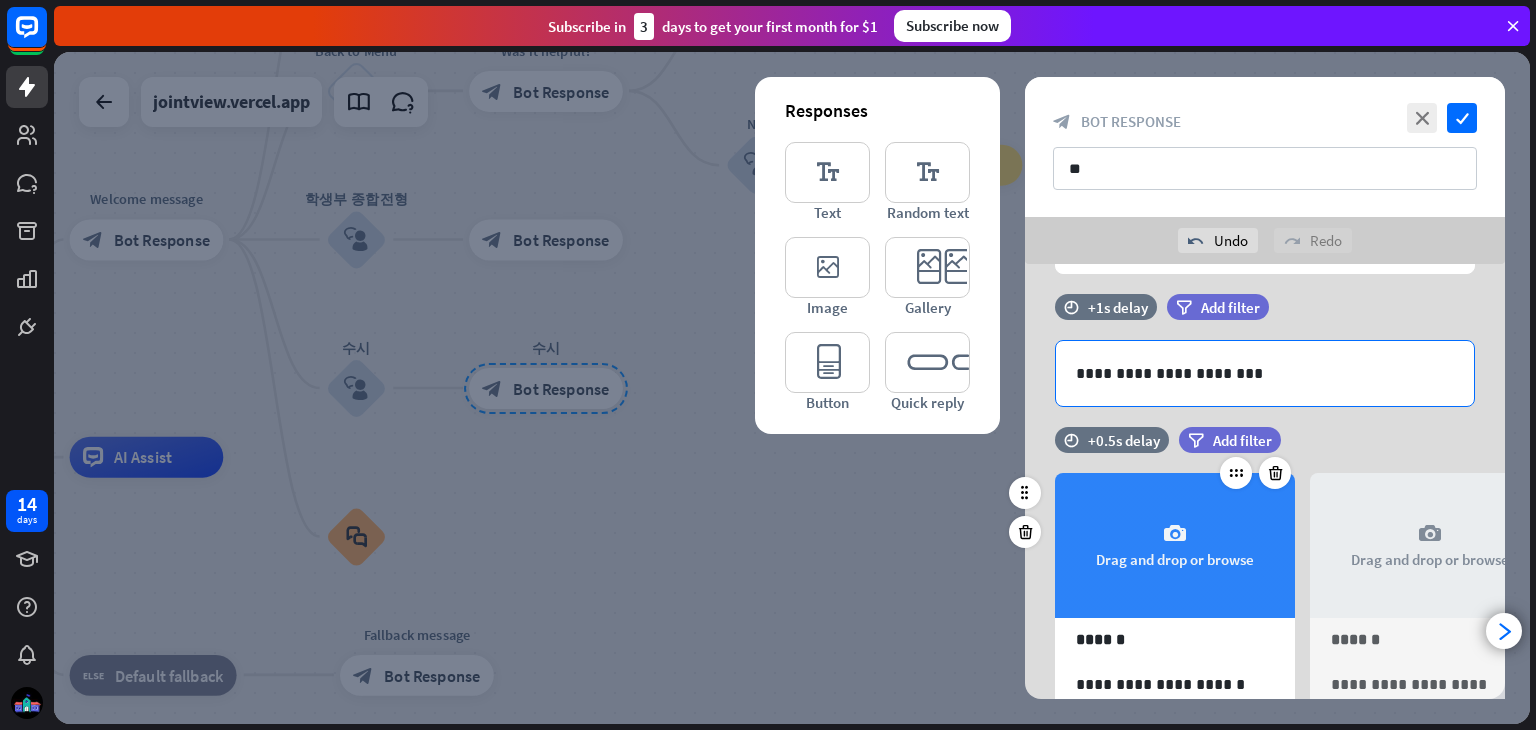 click on "camera
Drag and drop or browse" at bounding box center (1175, 545) 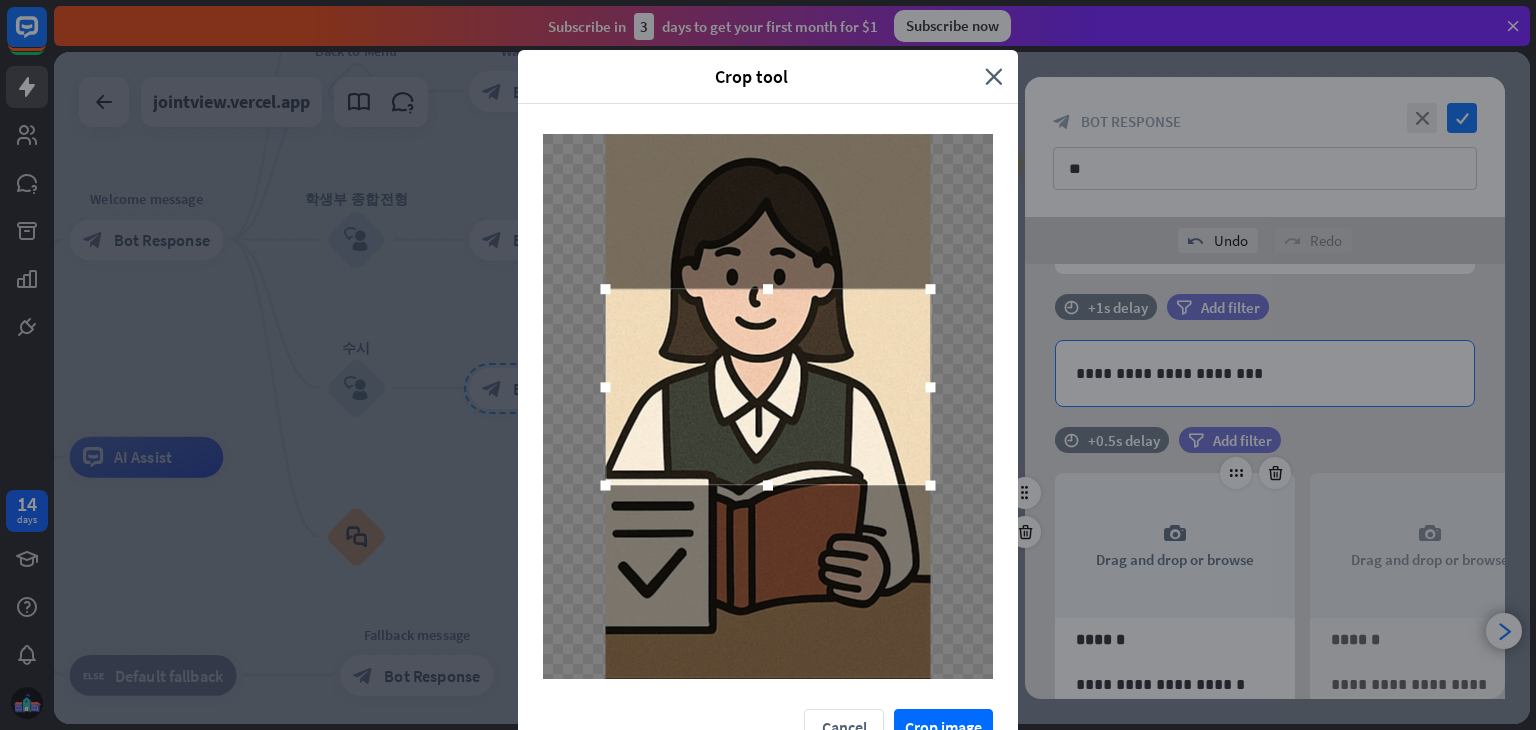 drag, startPoint x: 749, startPoint y: 321, endPoint x: 736, endPoint y: 89, distance: 232.36394 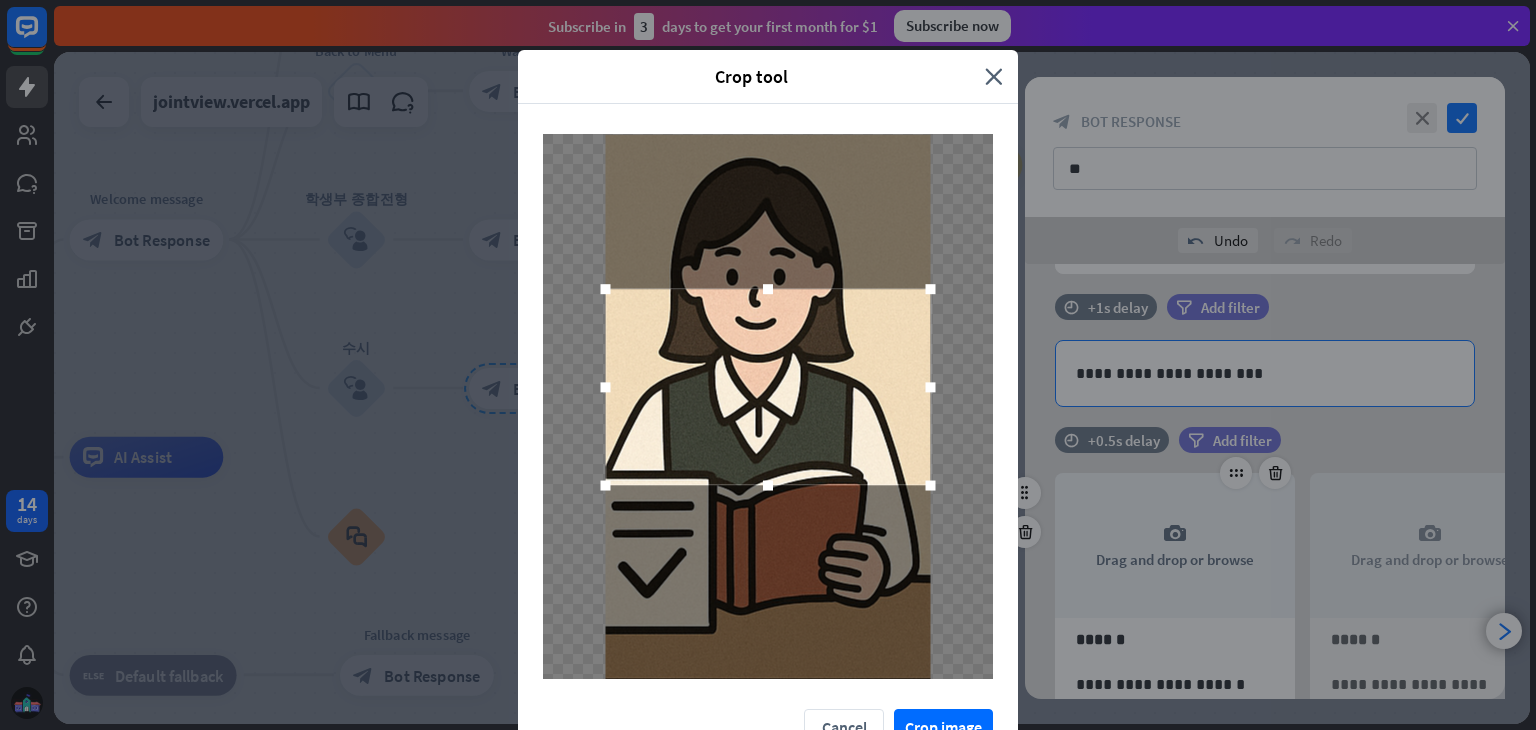 click on "Crop tool
close
Cancel   Crop image" at bounding box center [768, 408] 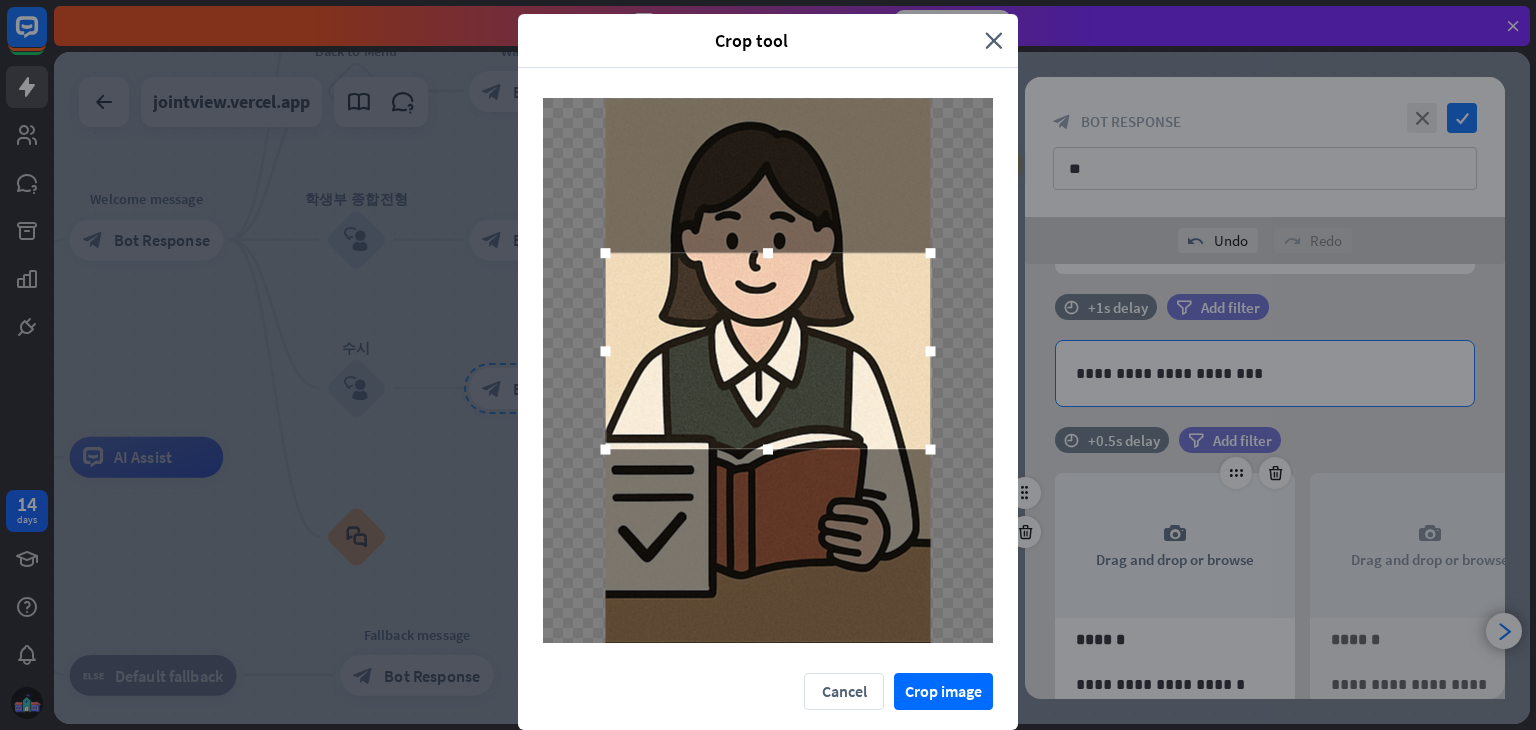 scroll, scrollTop: 36, scrollLeft: 0, axis: vertical 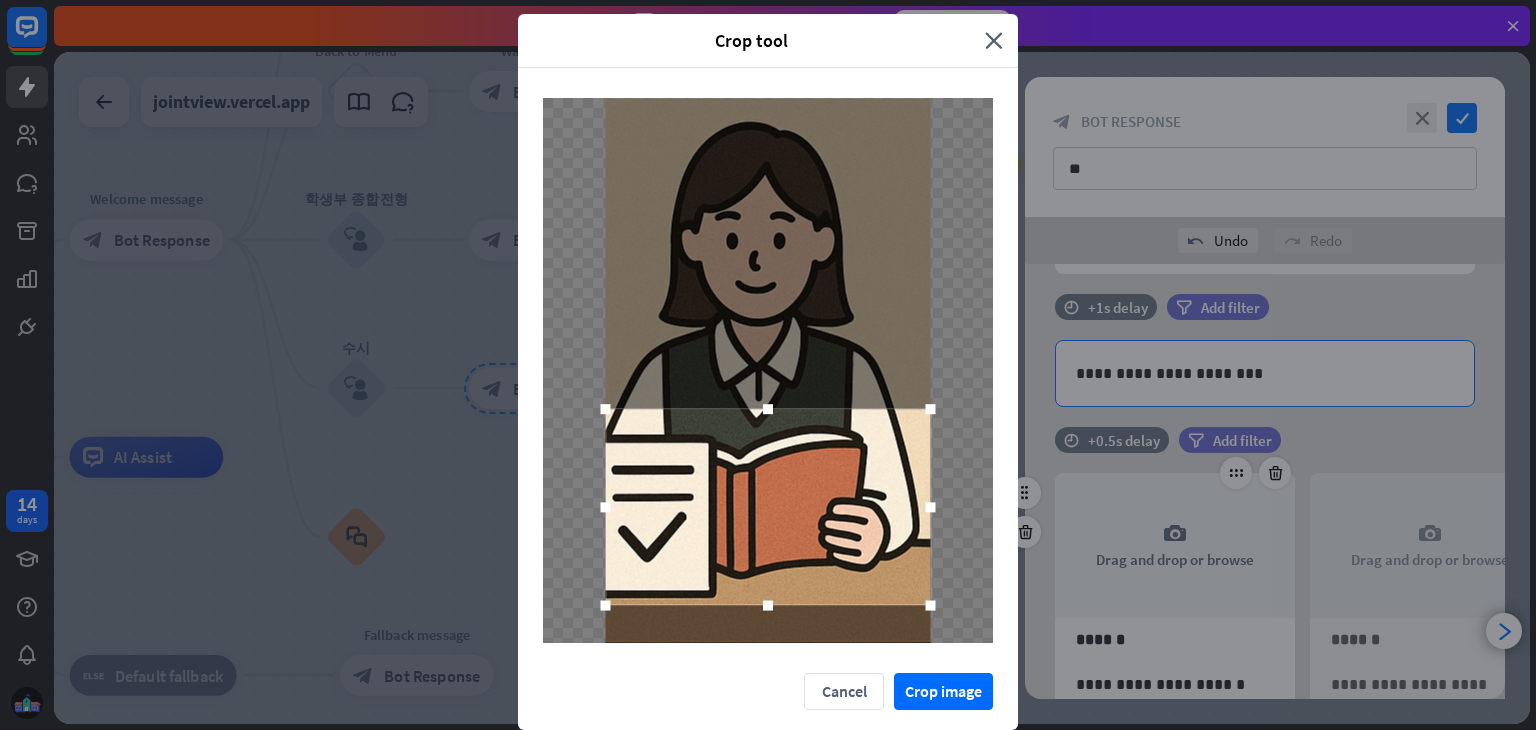 drag, startPoint x: 856, startPoint y: 401, endPoint x: 836, endPoint y: 557, distance: 157.27682 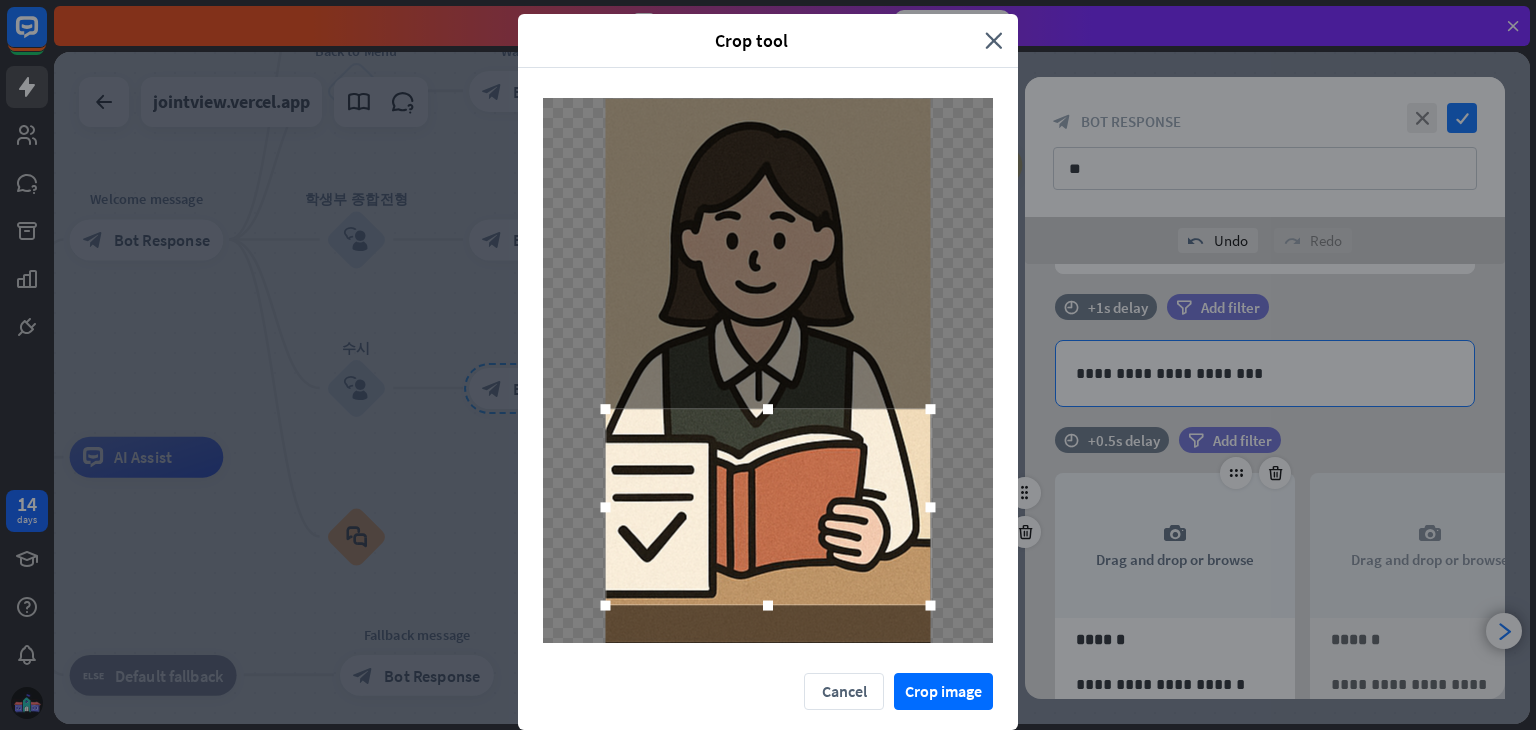 click at bounding box center (768, 507) 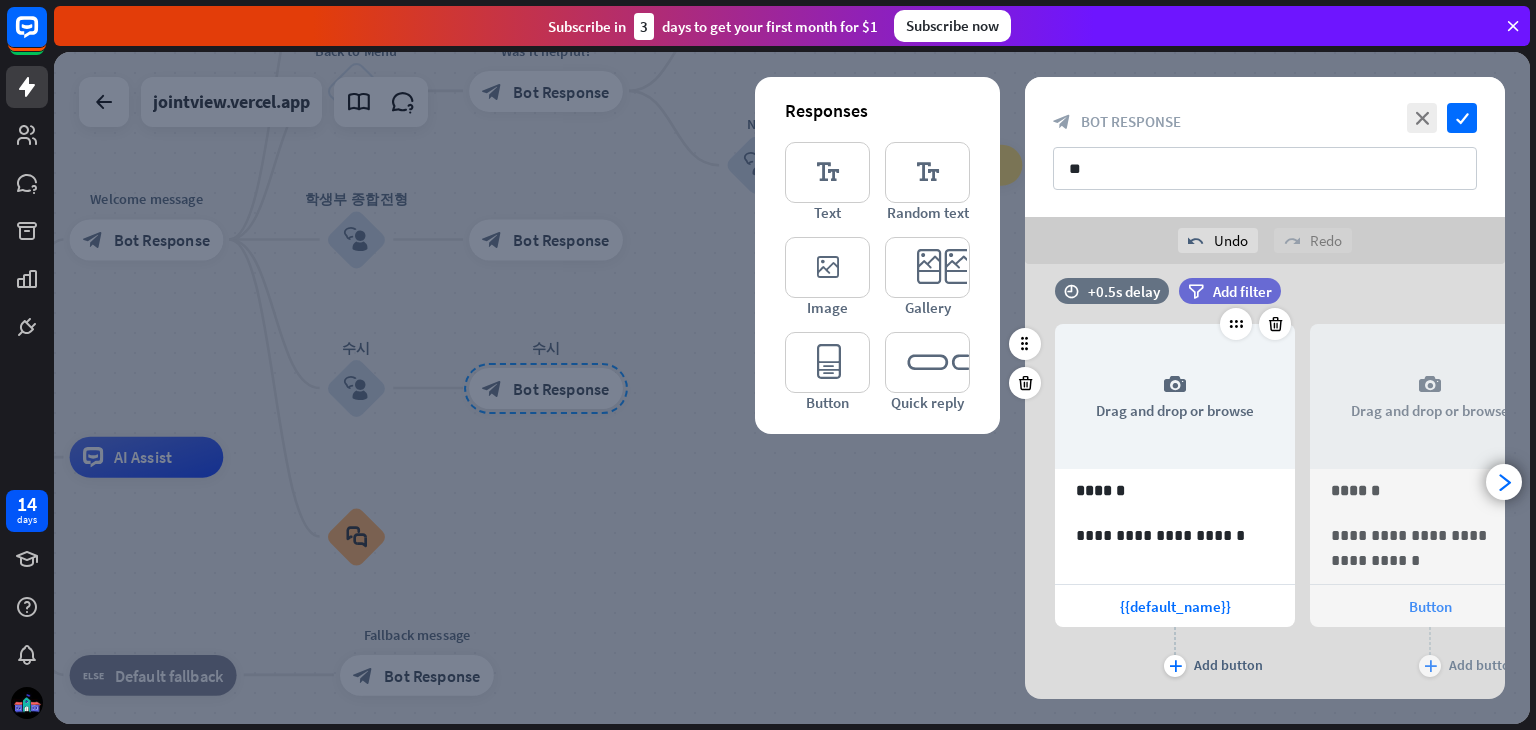 scroll, scrollTop: 327, scrollLeft: 0, axis: vertical 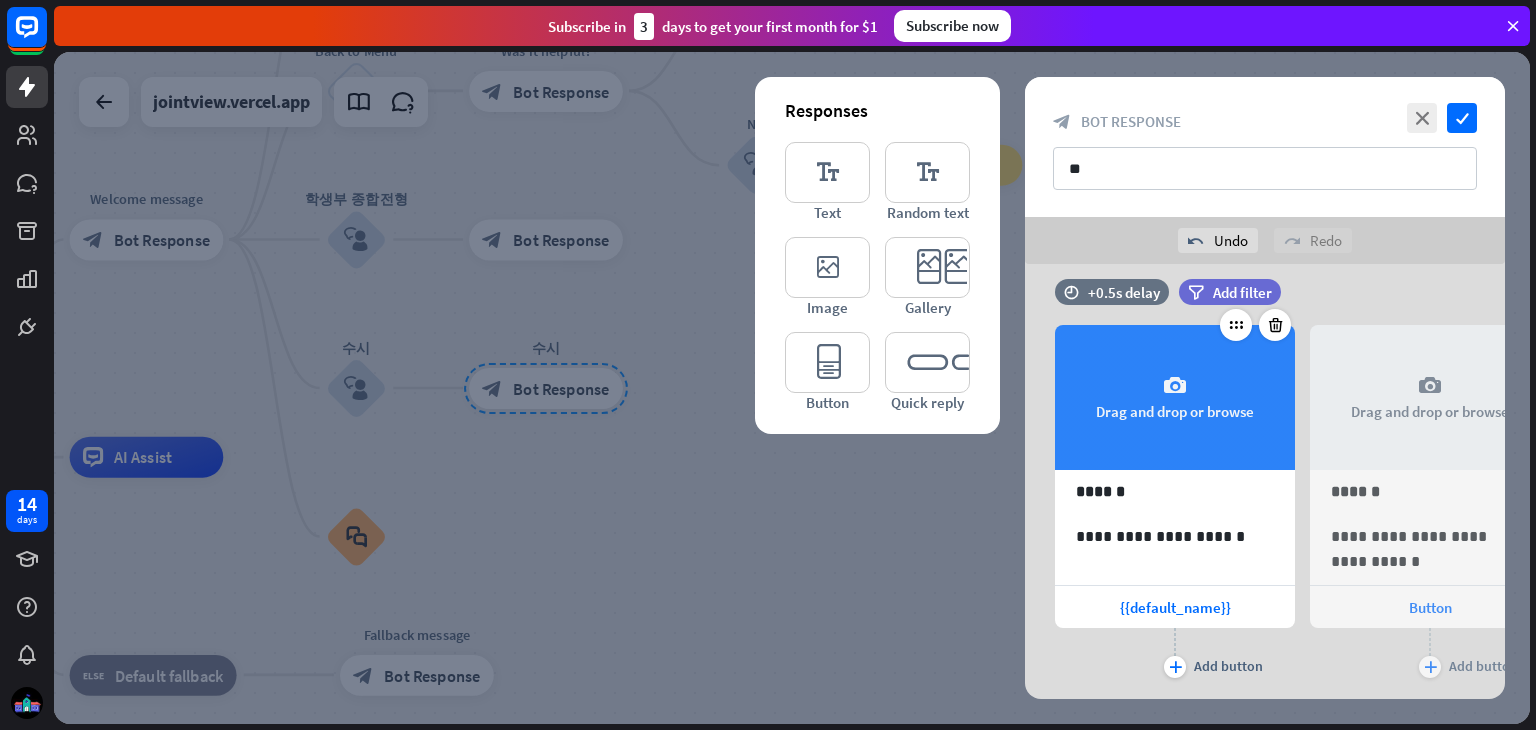click on "camera
Drag and drop or browse" at bounding box center [1175, 397] 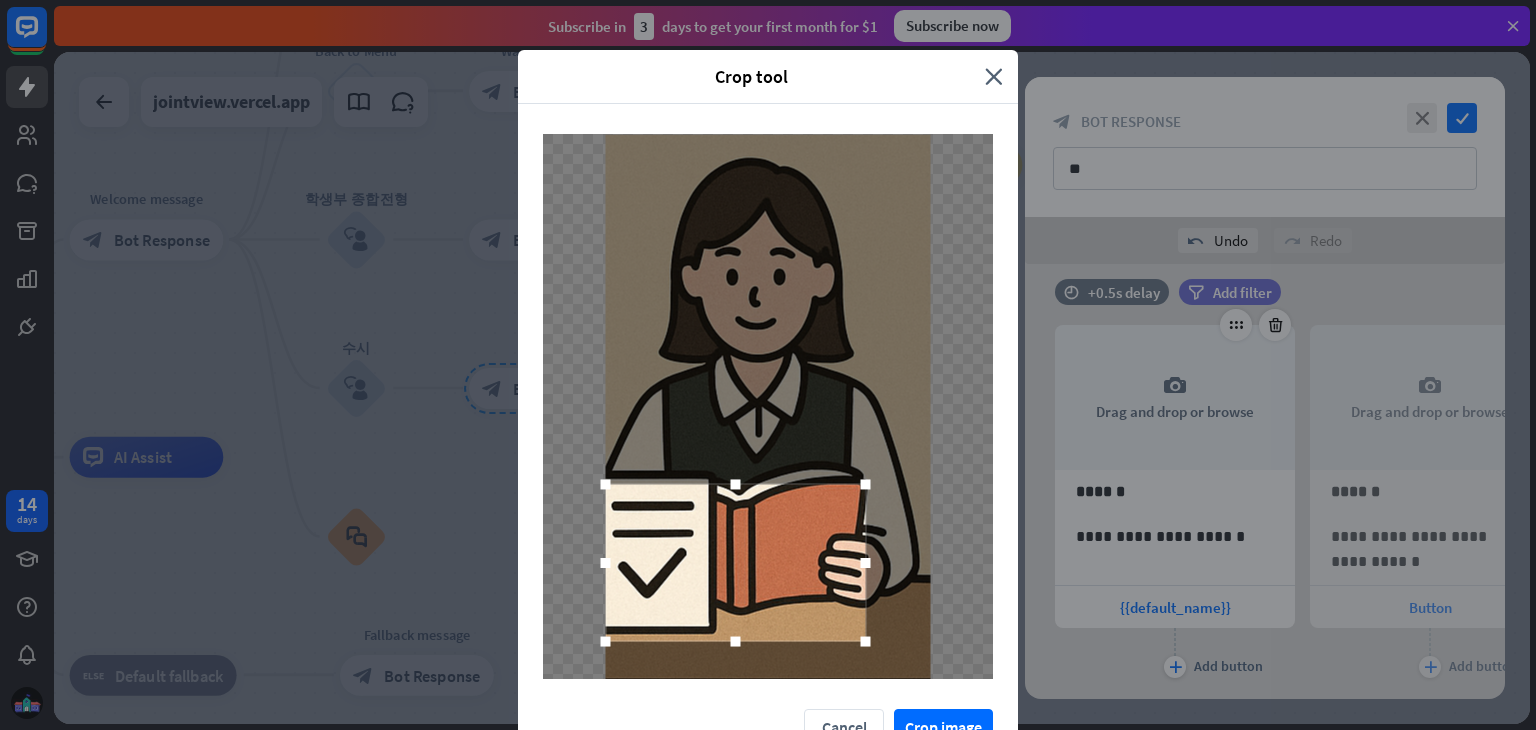 drag, startPoint x: 815, startPoint y: 389, endPoint x: 728, endPoint y: 545, distance: 178.6197 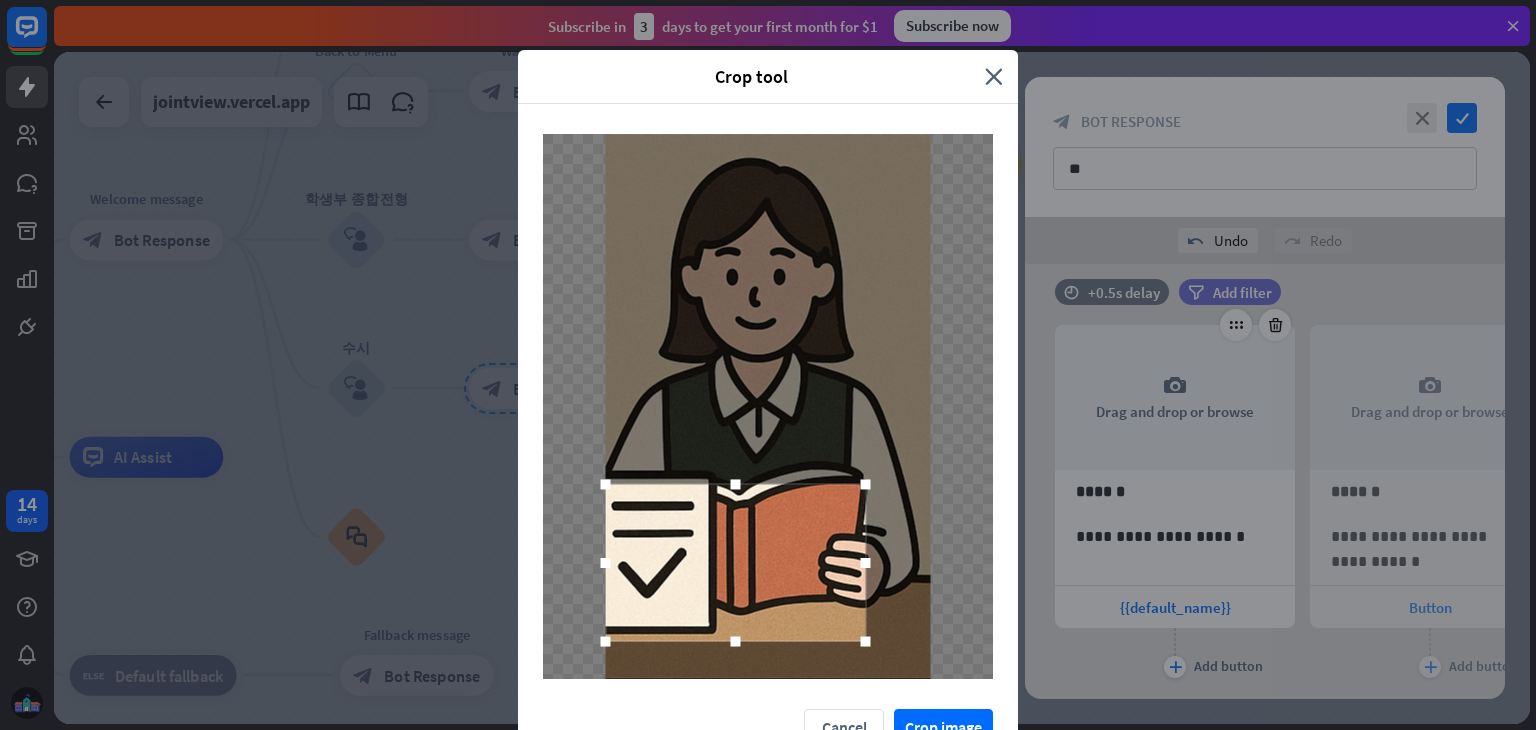 click at bounding box center [736, 562] 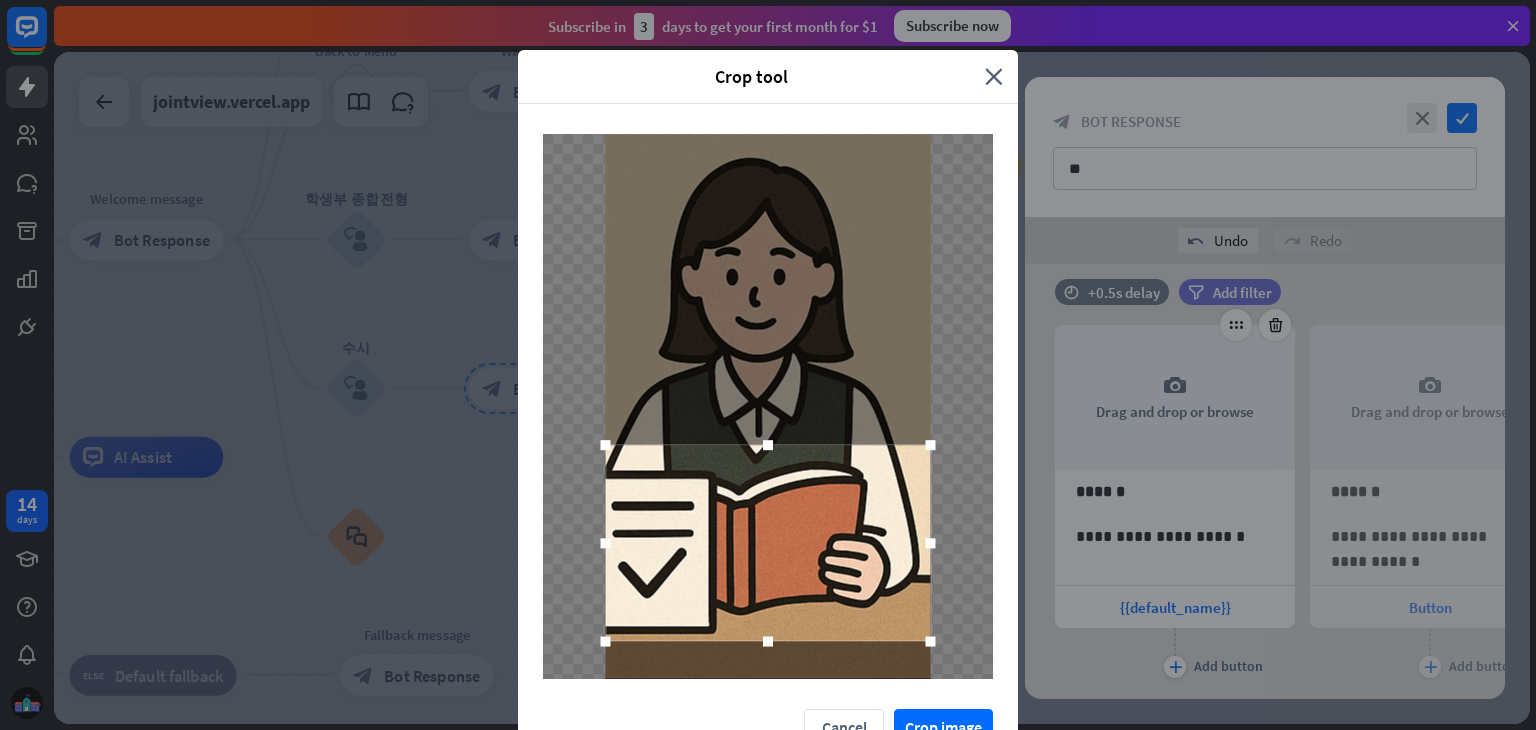 drag, startPoint x: 854, startPoint y: 482, endPoint x: 934, endPoint y: 401, distance: 113.84639 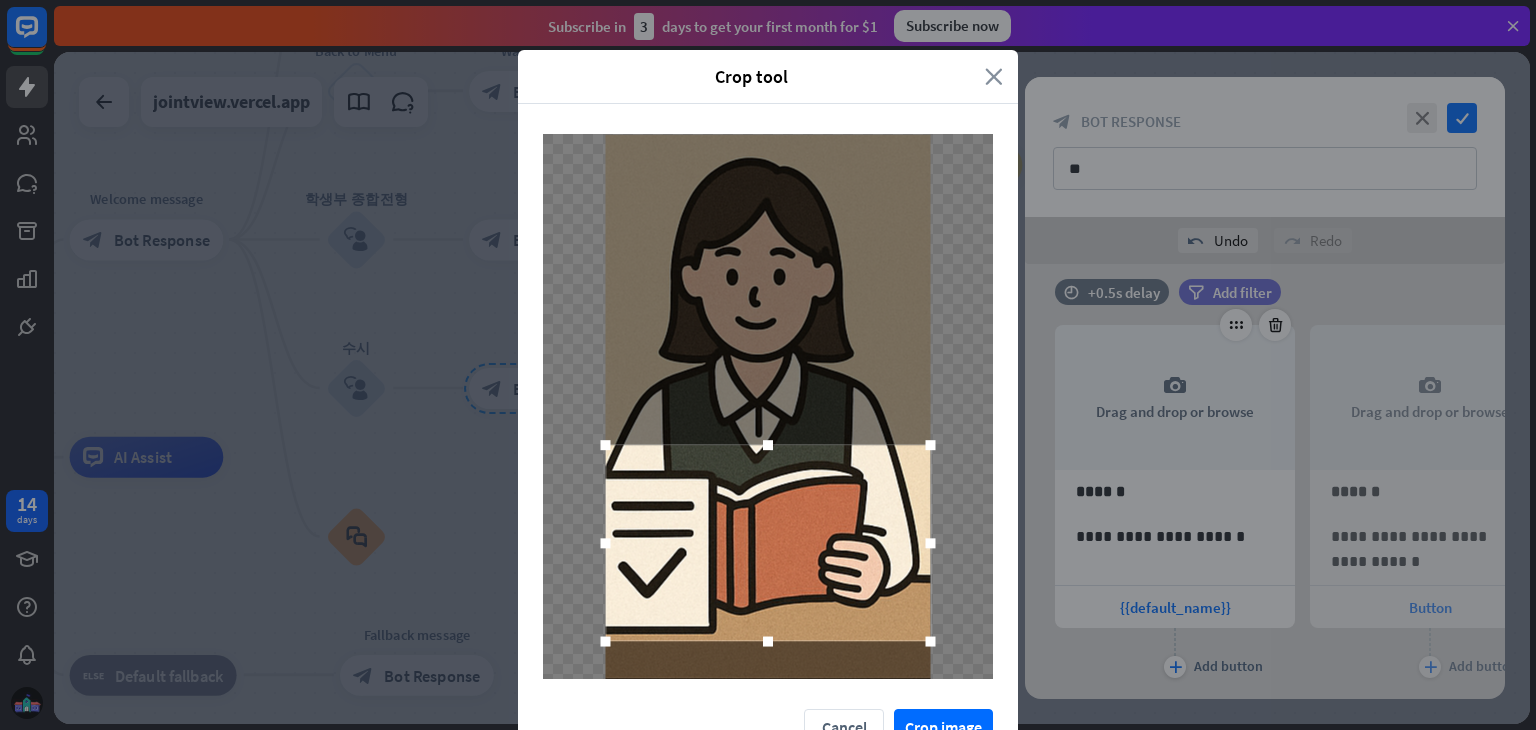 click on "close" at bounding box center [994, 76] 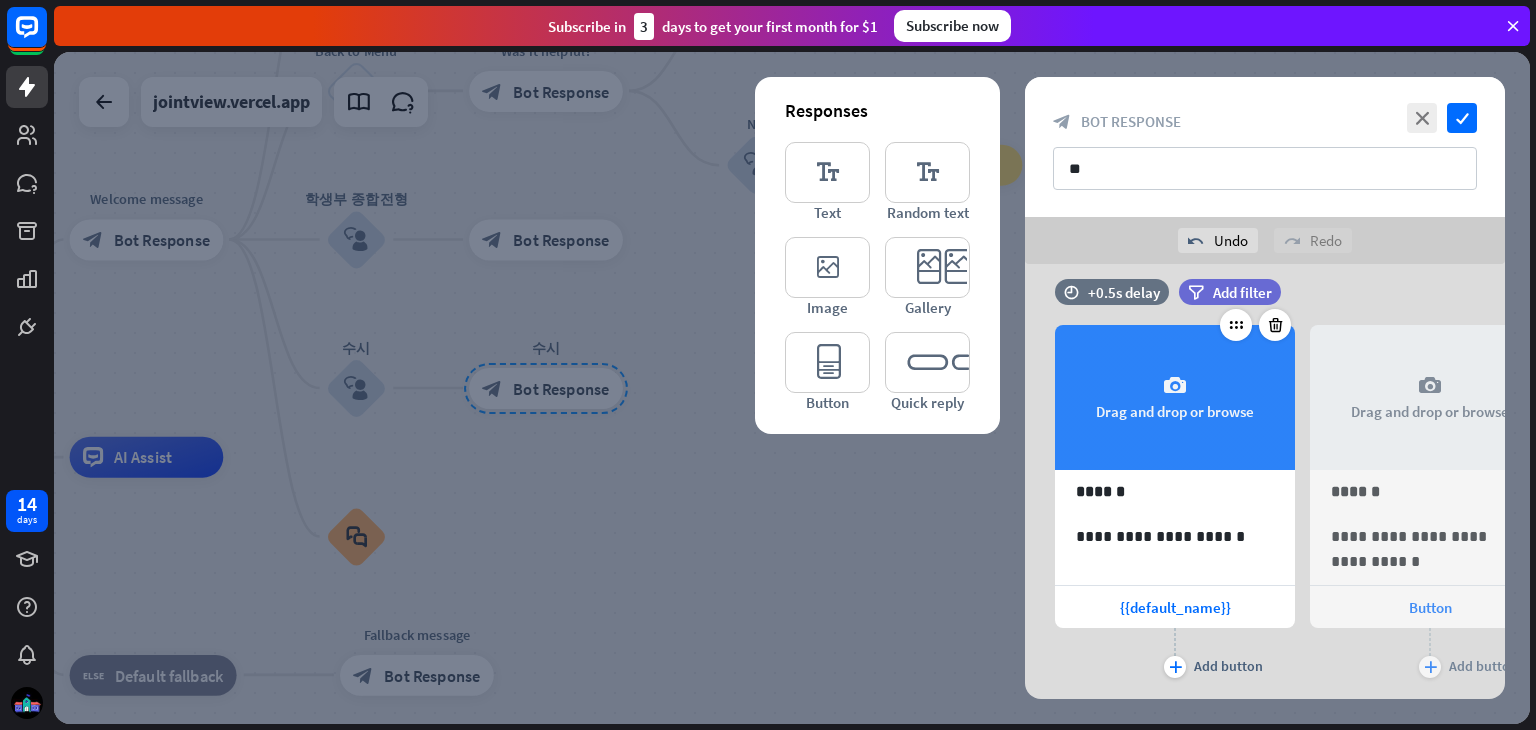 click on "camera
Drag and drop or browse" at bounding box center (1175, 397) 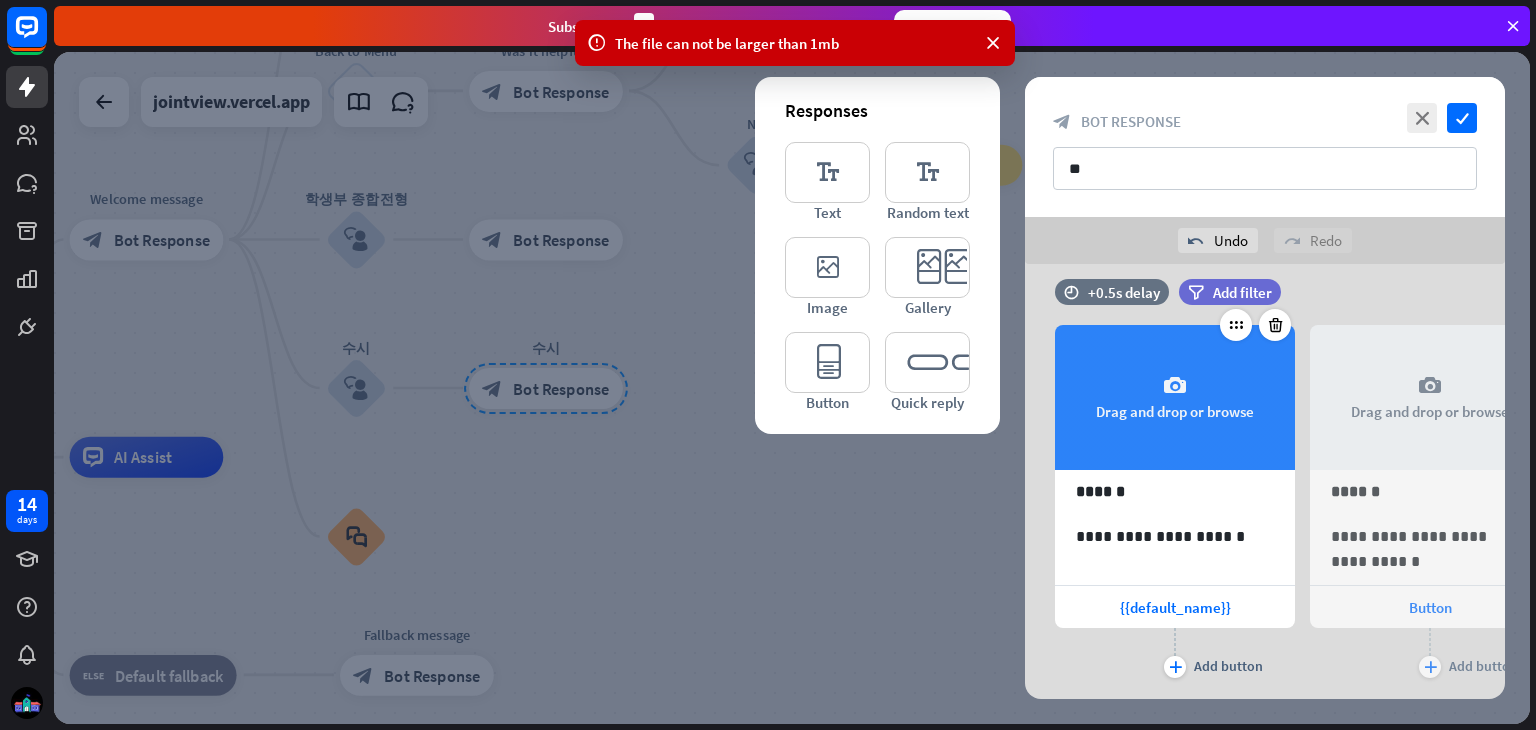 click on "camera
Drag and drop or browse" at bounding box center (1175, 397) 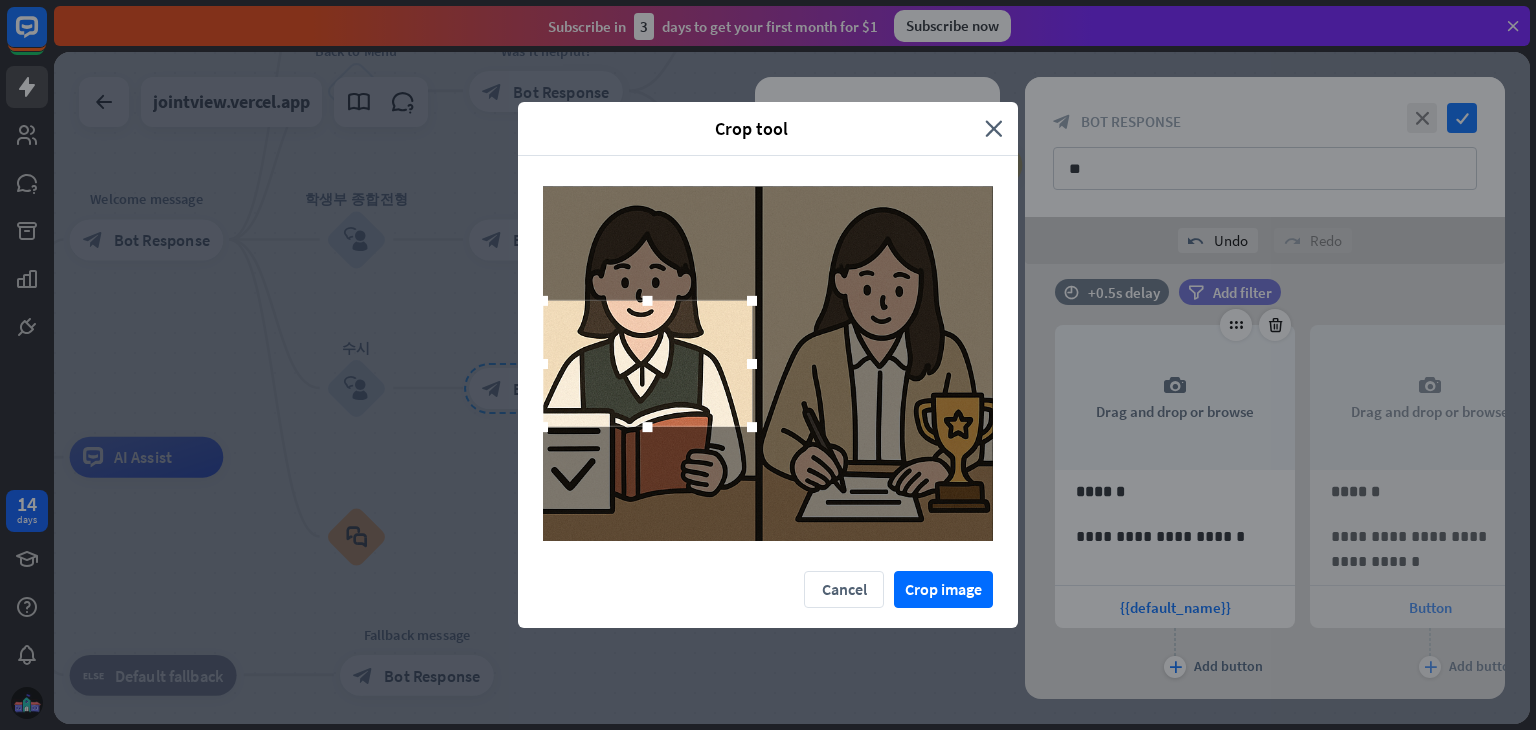 drag, startPoint x: 988, startPoint y: 372, endPoint x: 747, endPoint y: 388, distance: 241.53053 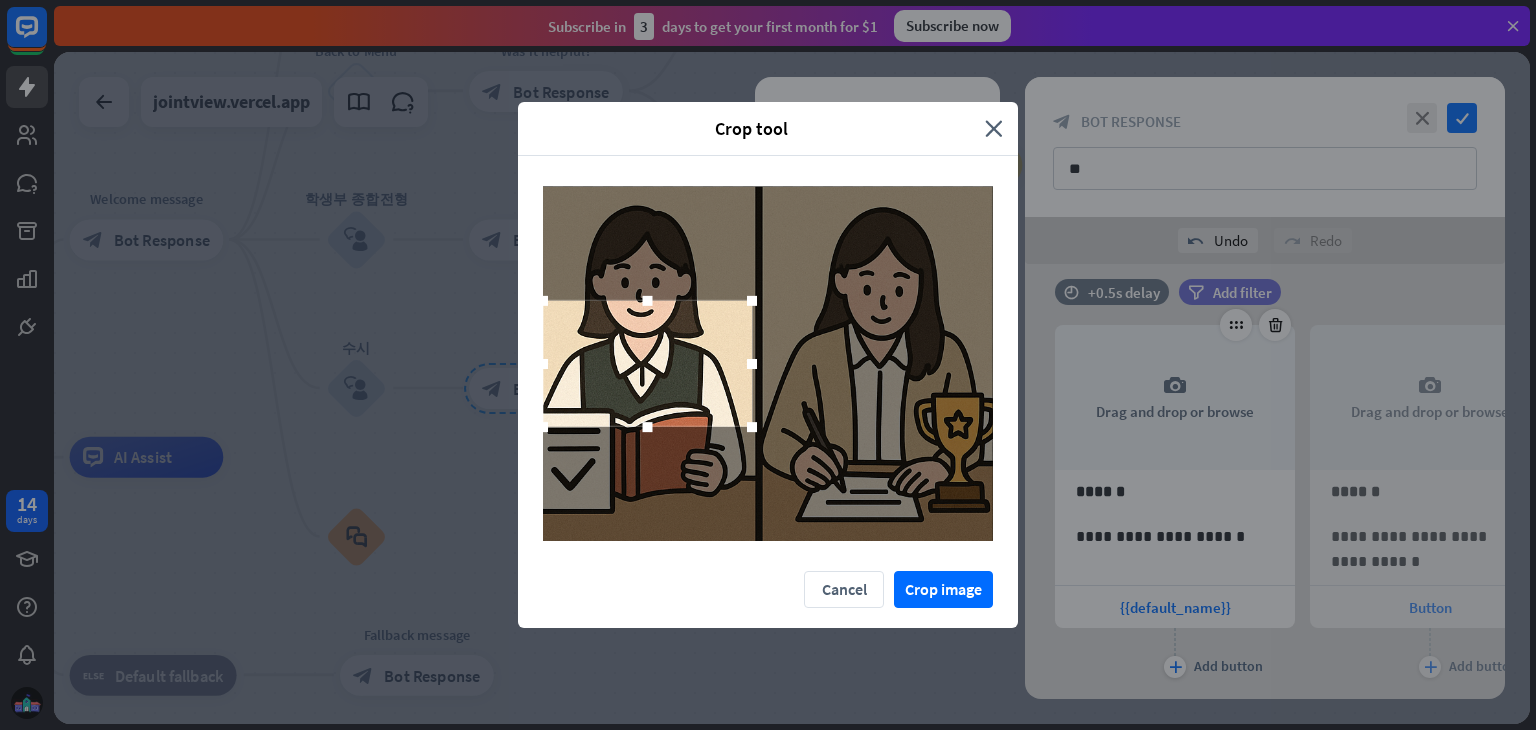 click at bounding box center [647, 363] 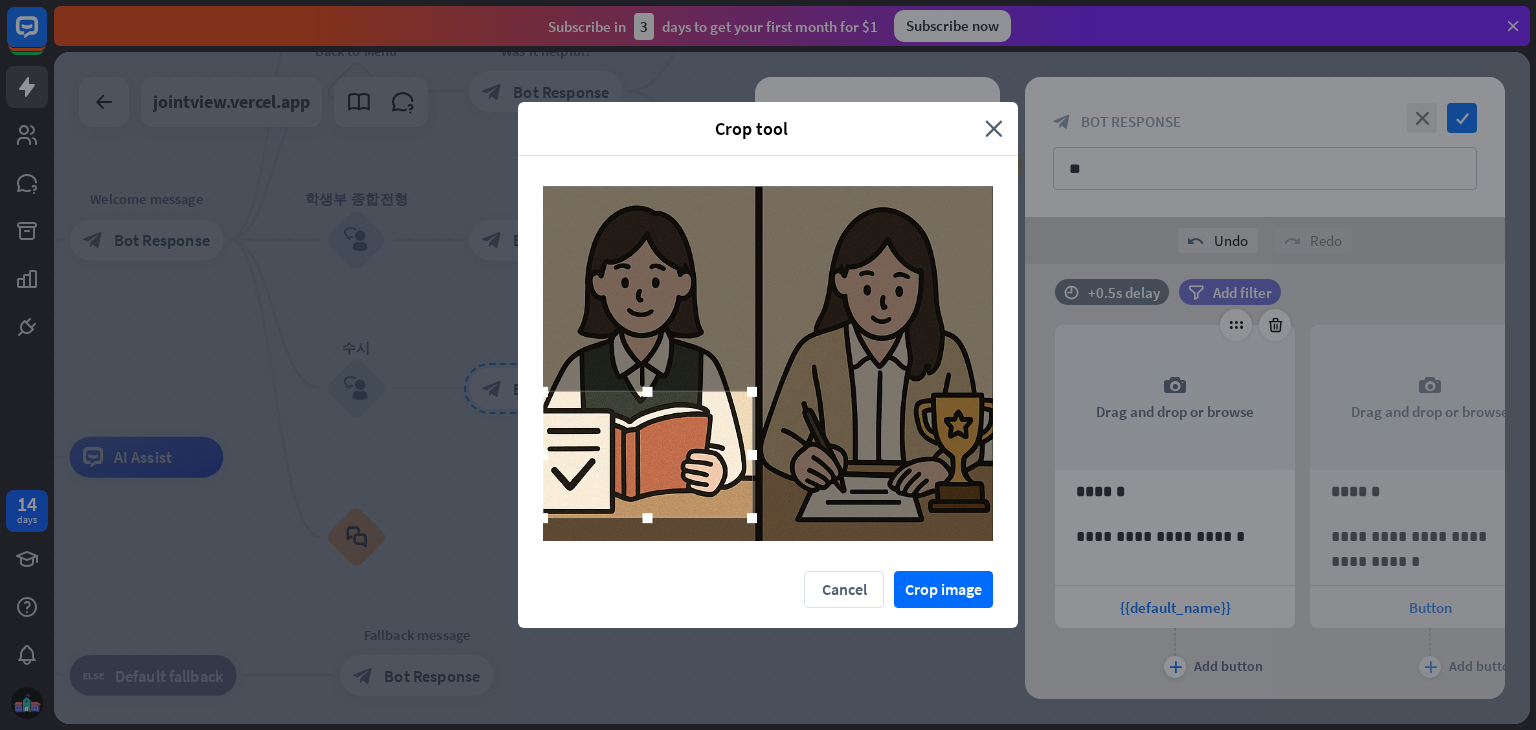 drag, startPoint x: 683, startPoint y: 401, endPoint x: 680, endPoint y: 492, distance: 91.04944 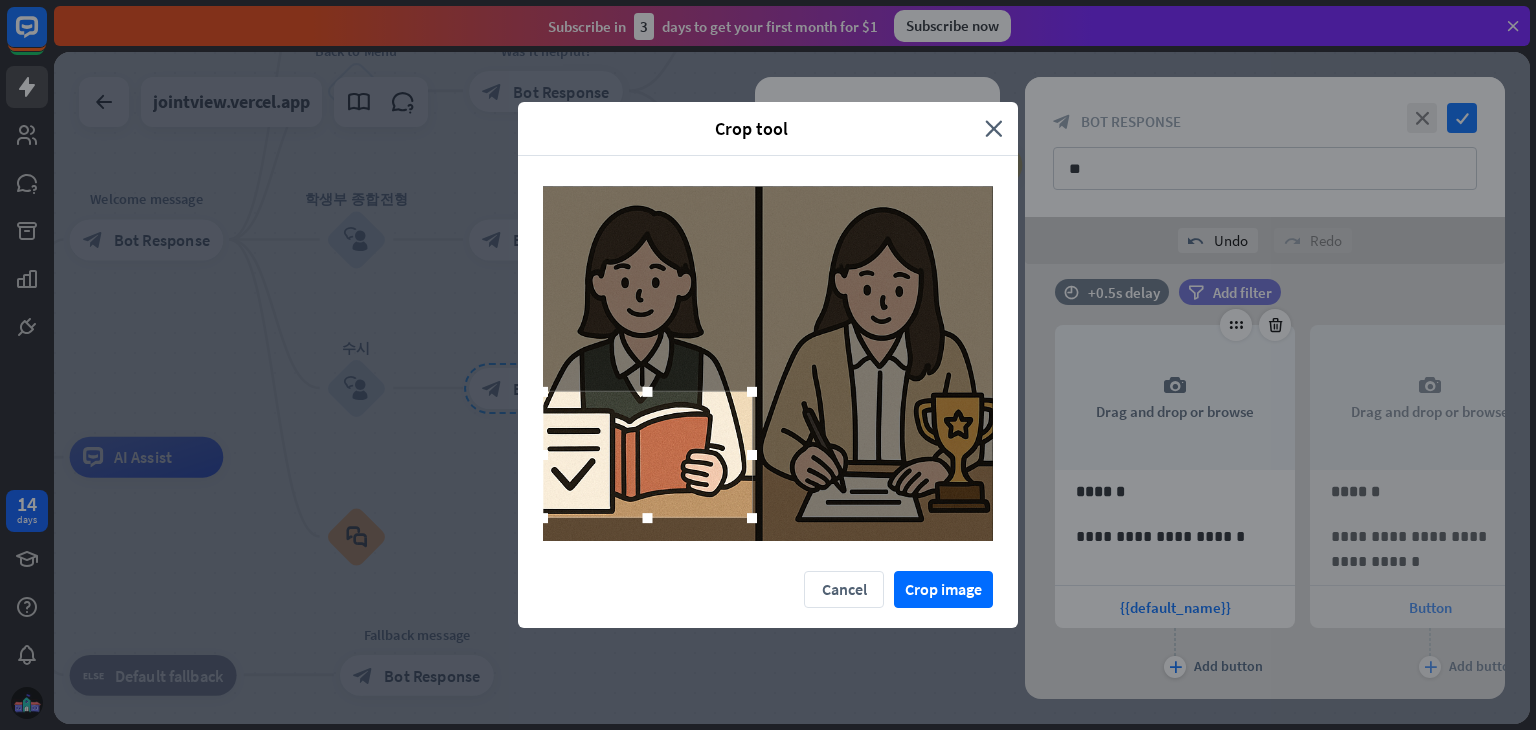 click at bounding box center (647, 454) 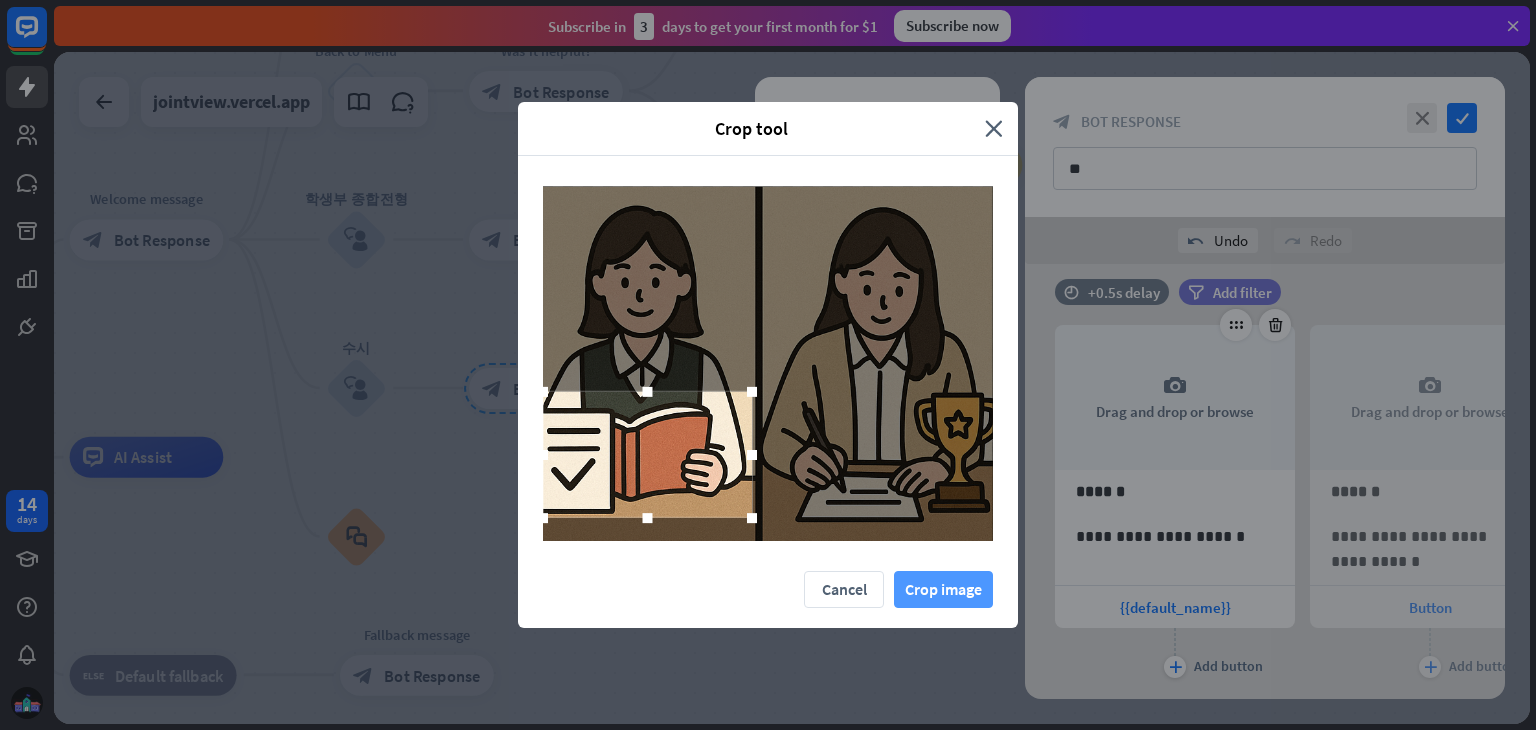 click on "Crop image" at bounding box center (943, 589) 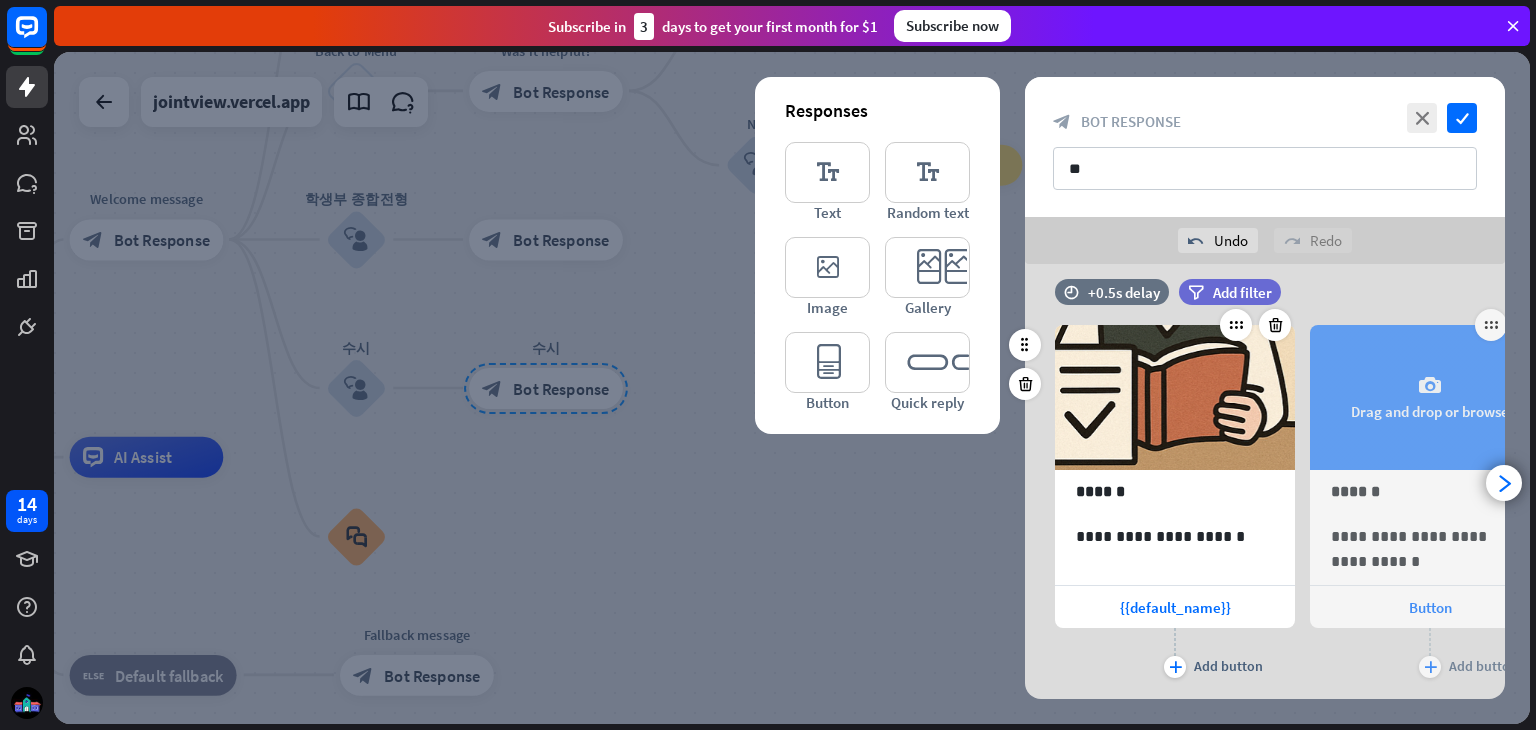 click on "camera
Drag and drop or browse" at bounding box center [1430, 397] 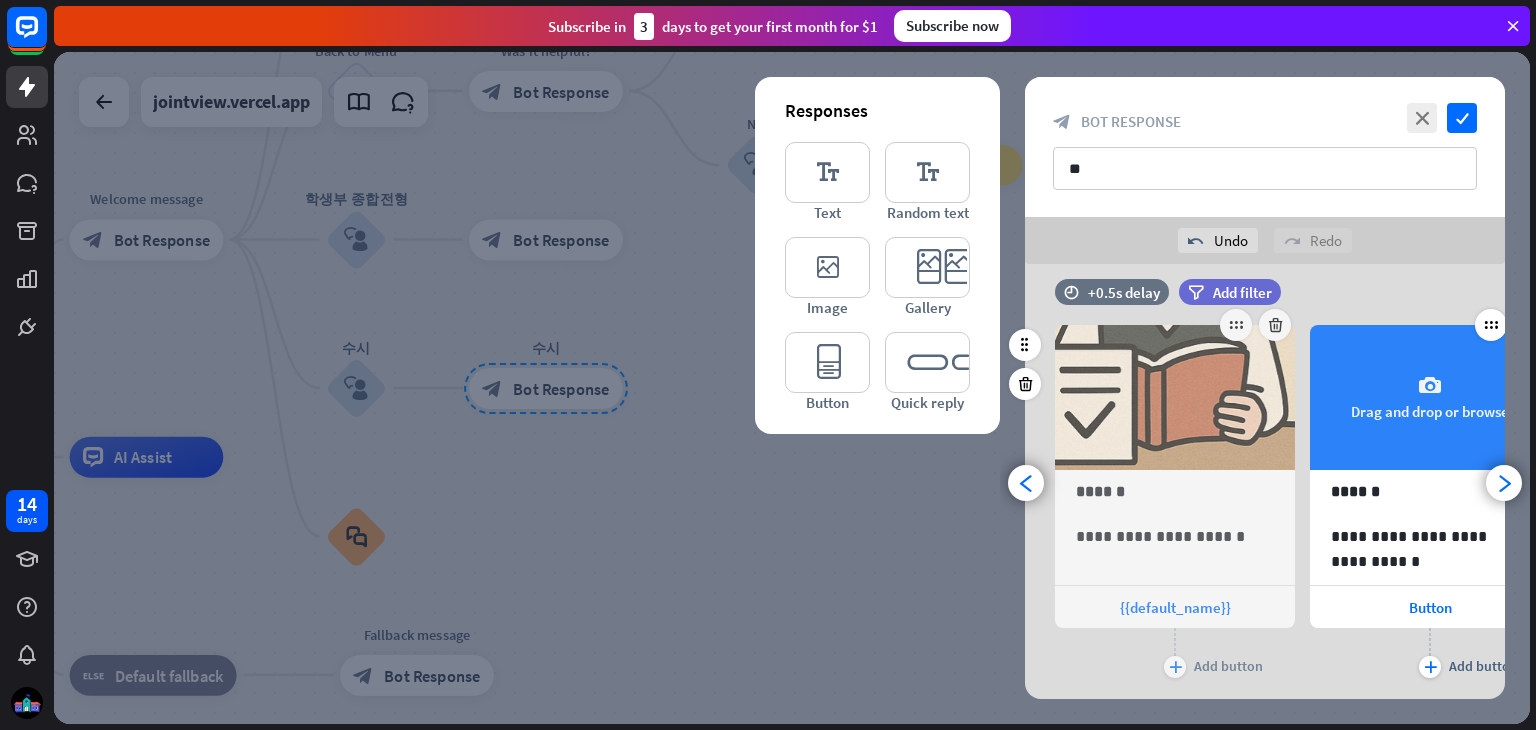 scroll, scrollTop: 0, scrollLeft: 164, axis: horizontal 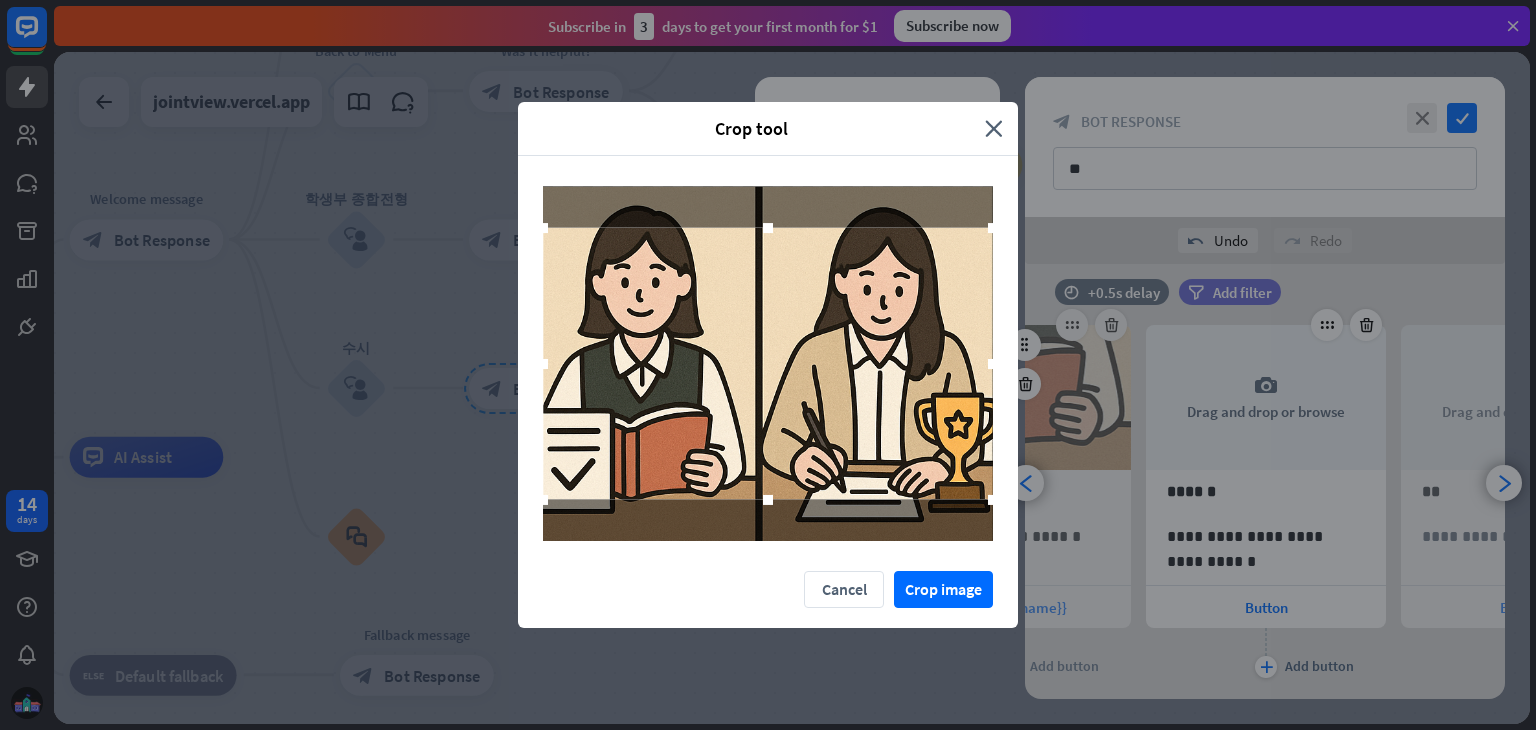 drag, startPoint x: 531, startPoint y: 223, endPoint x: 688, endPoint y: 325, distance: 187.22446 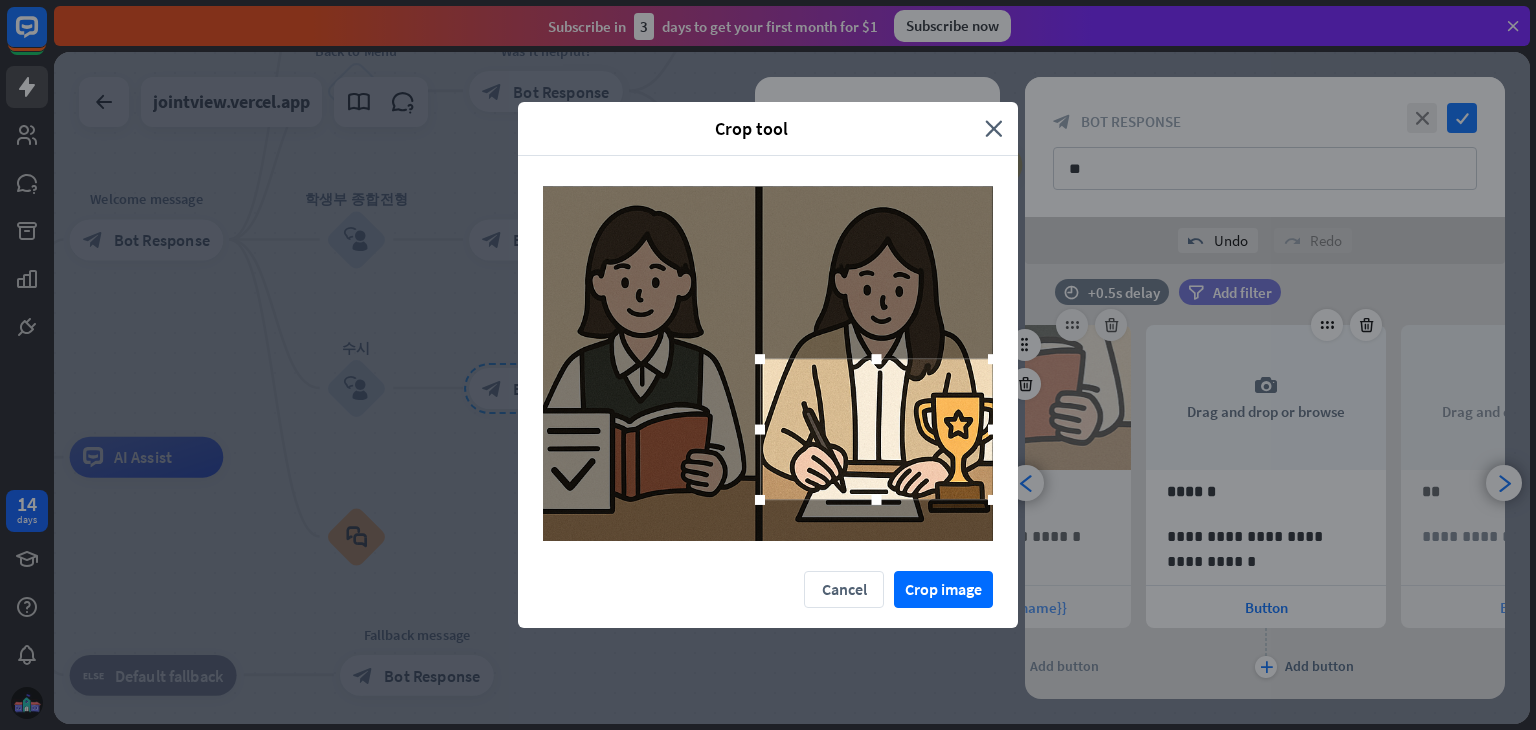 drag, startPoint x: 547, startPoint y: 228, endPoint x: 764, endPoint y: 357, distance: 252.44801 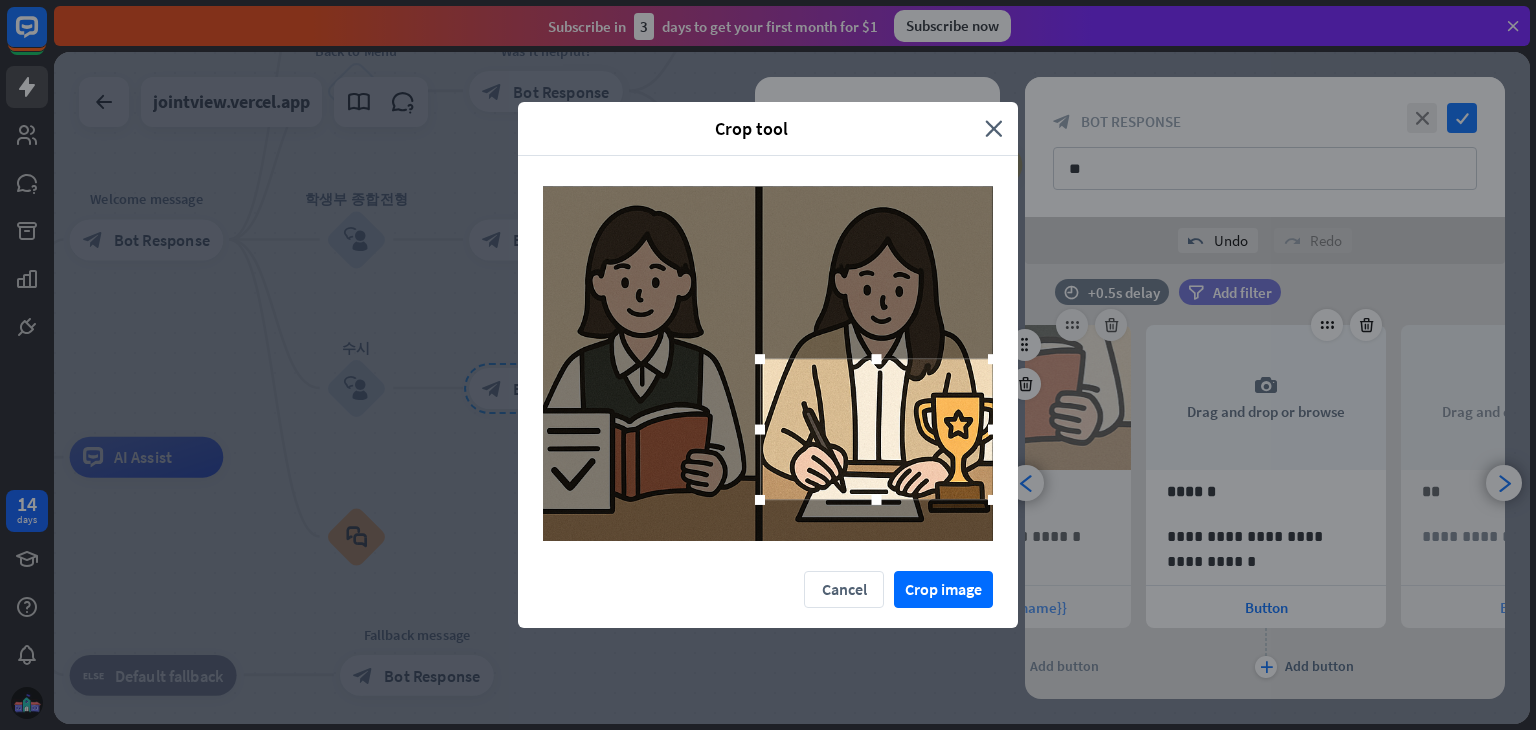 click at bounding box center [760, 359] 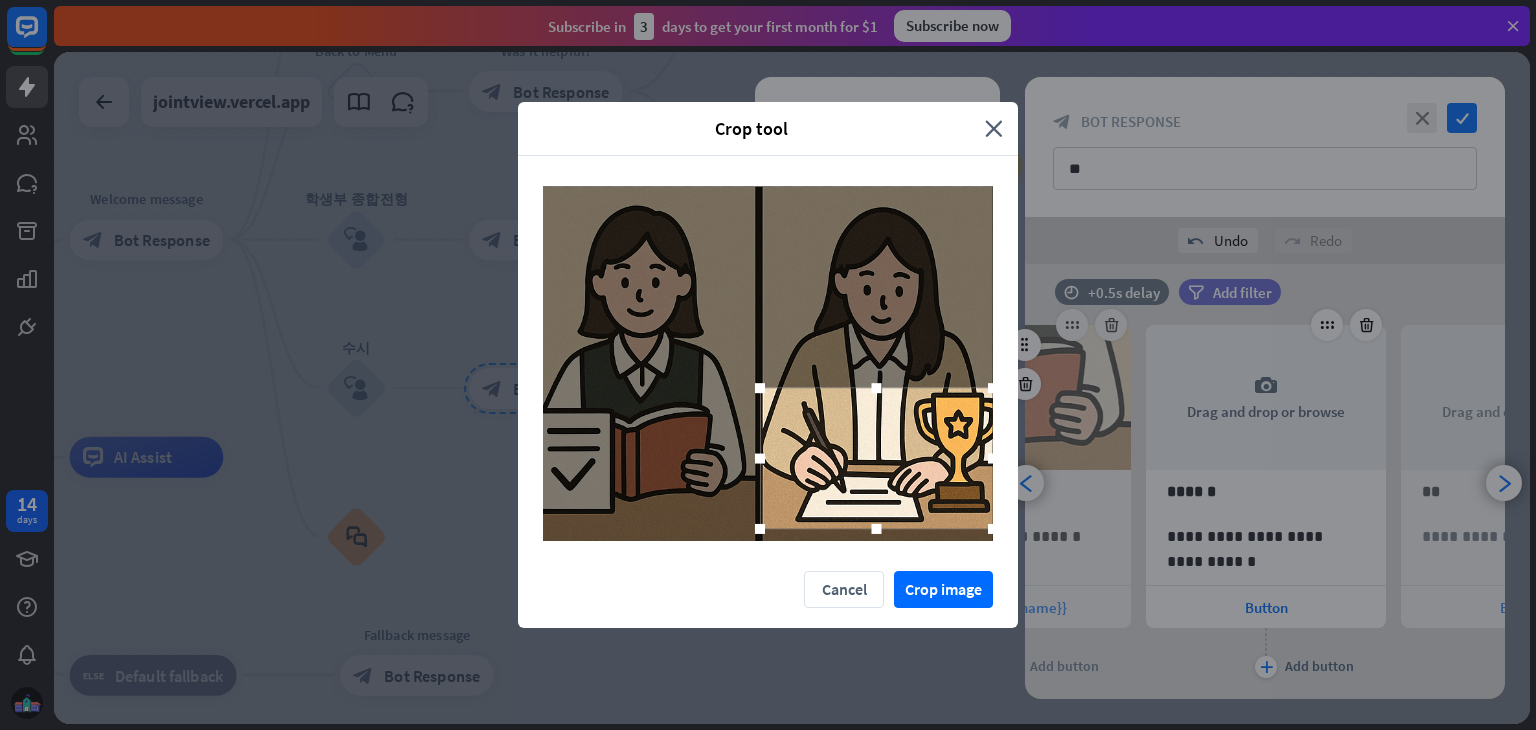 drag, startPoint x: 797, startPoint y: 383, endPoint x: 801, endPoint y: 412, distance: 29.274563 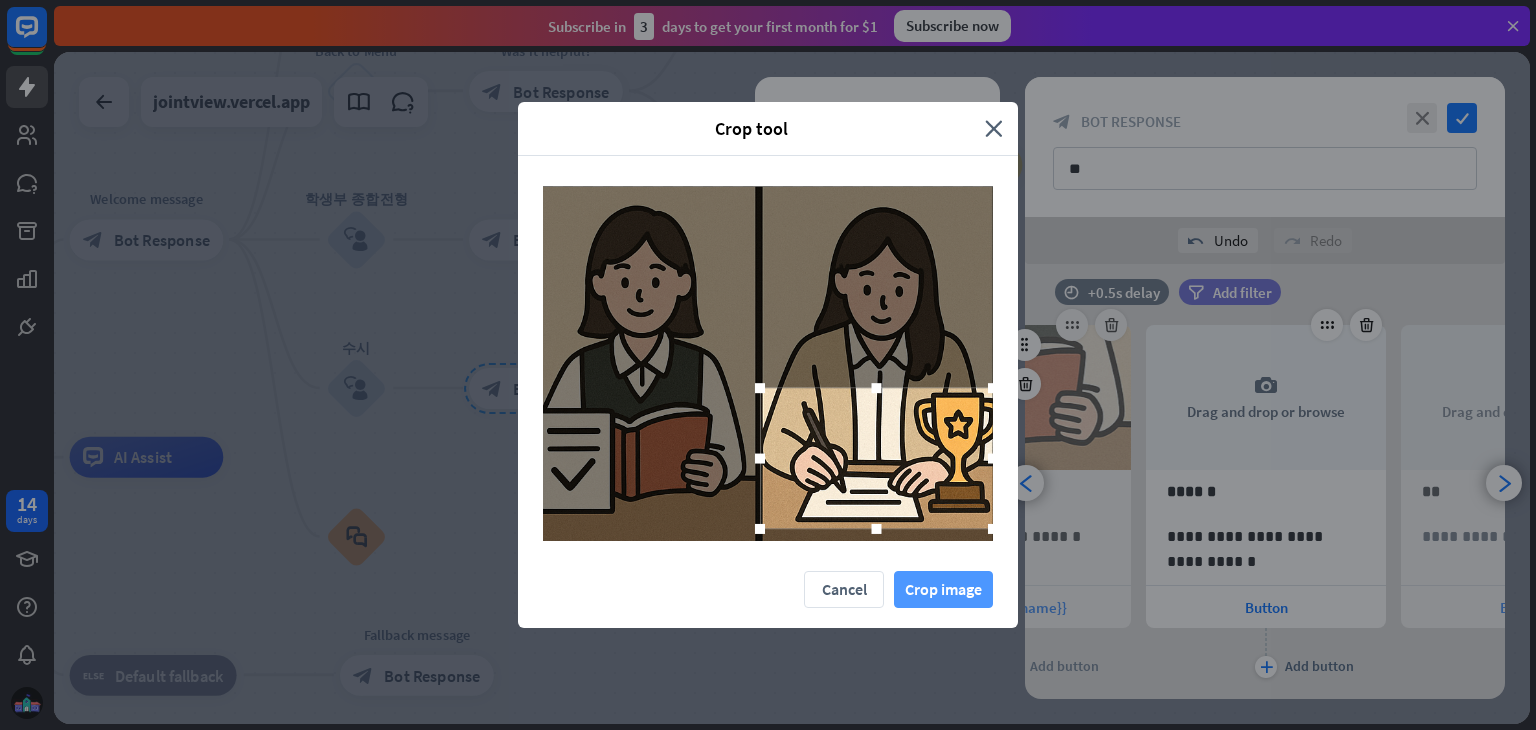 click on "Crop image" at bounding box center (943, 589) 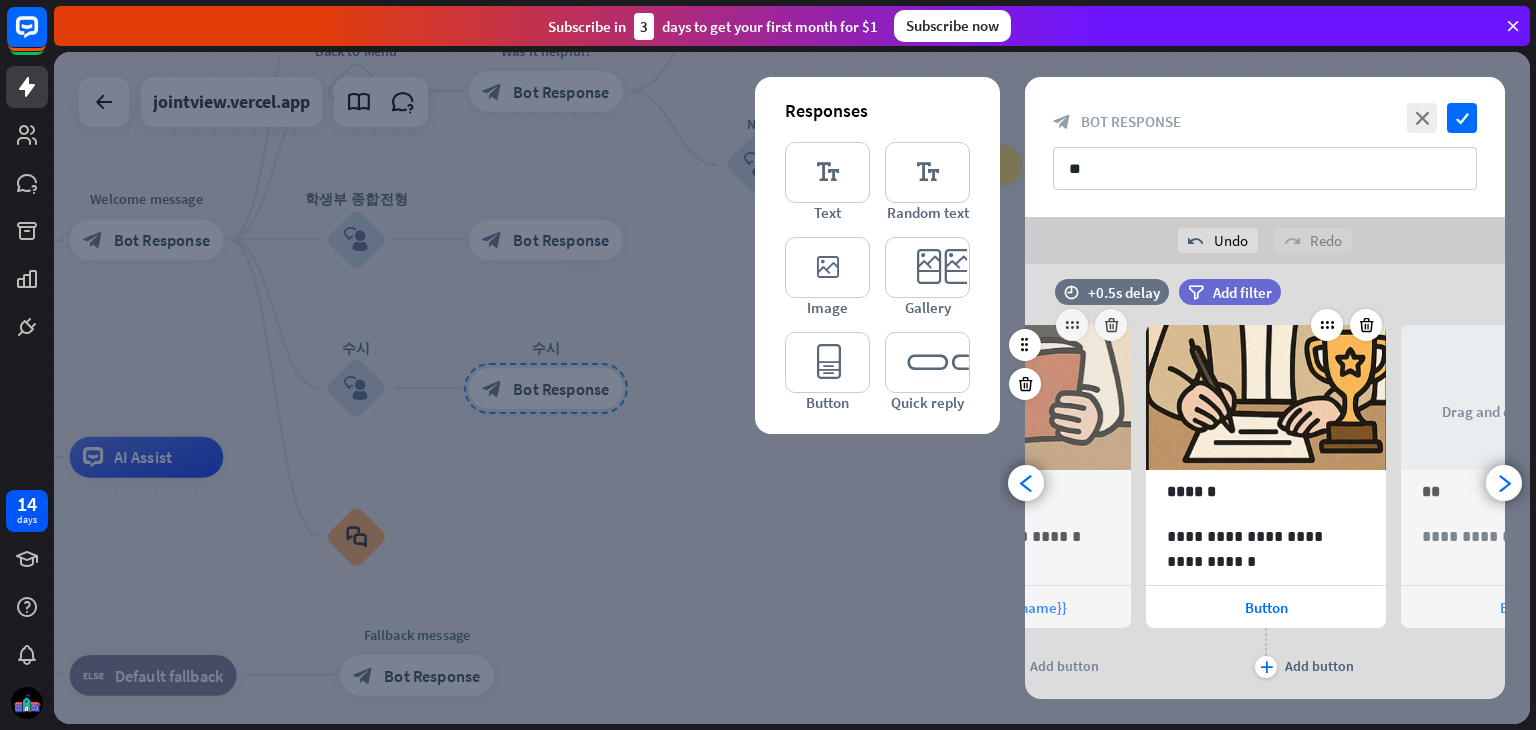 scroll, scrollTop: 0, scrollLeft: 164, axis: horizontal 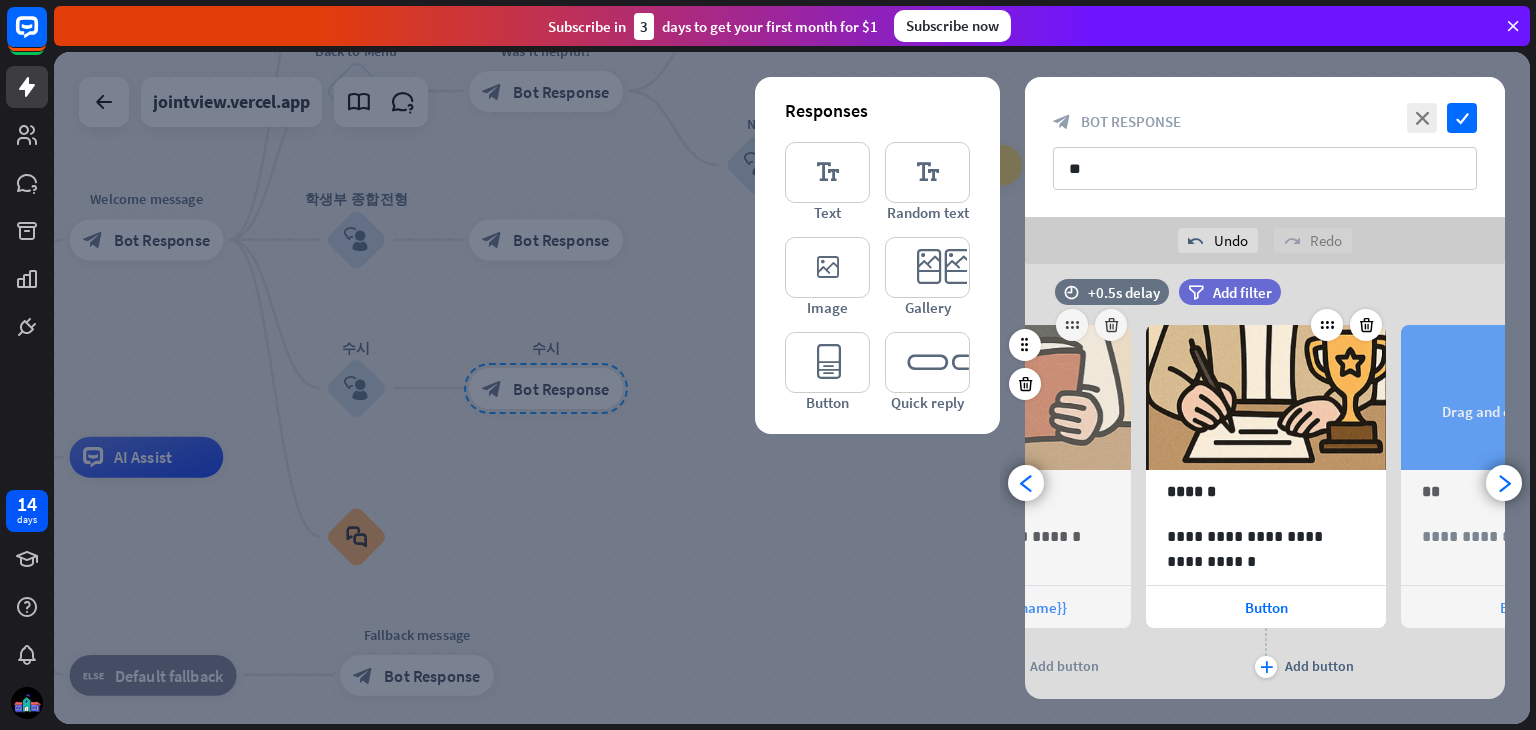 click on "camera
Drag and drop or browse" at bounding box center [1521, 397] 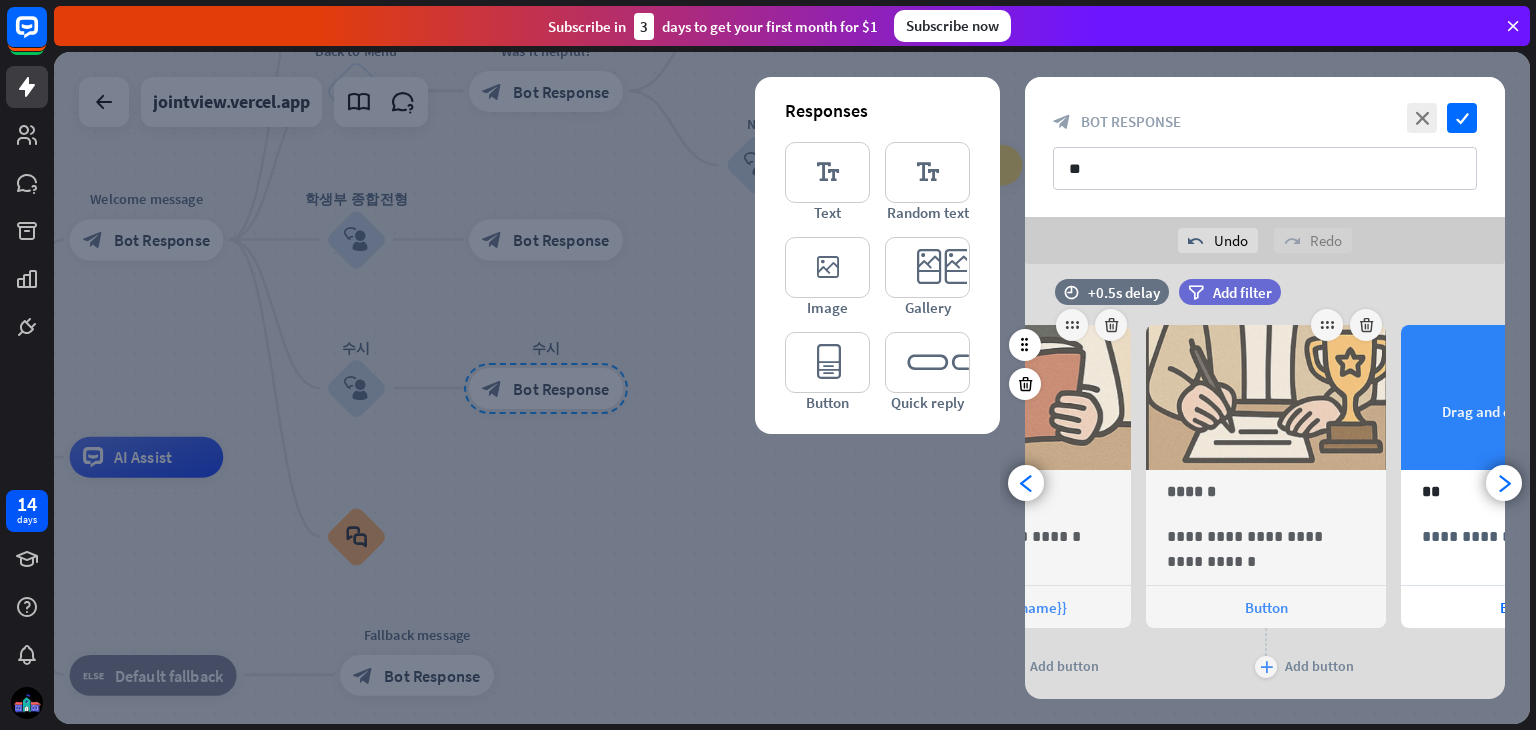 scroll, scrollTop: 0, scrollLeft: 420, axis: horizontal 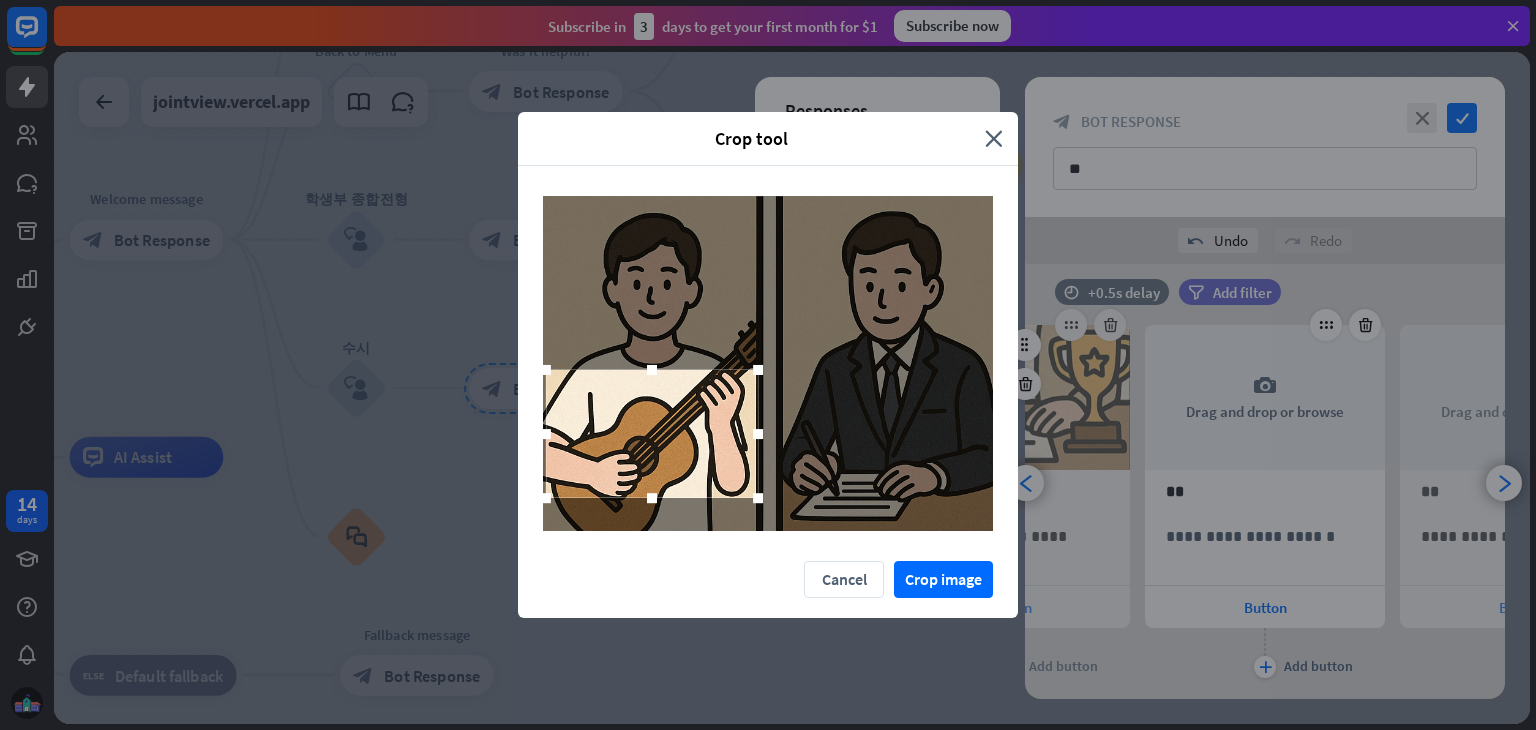 drag, startPoint x: 992, startPoint y: 231, endPoint x: 760, endPoint y: 306, distance: 243.82166 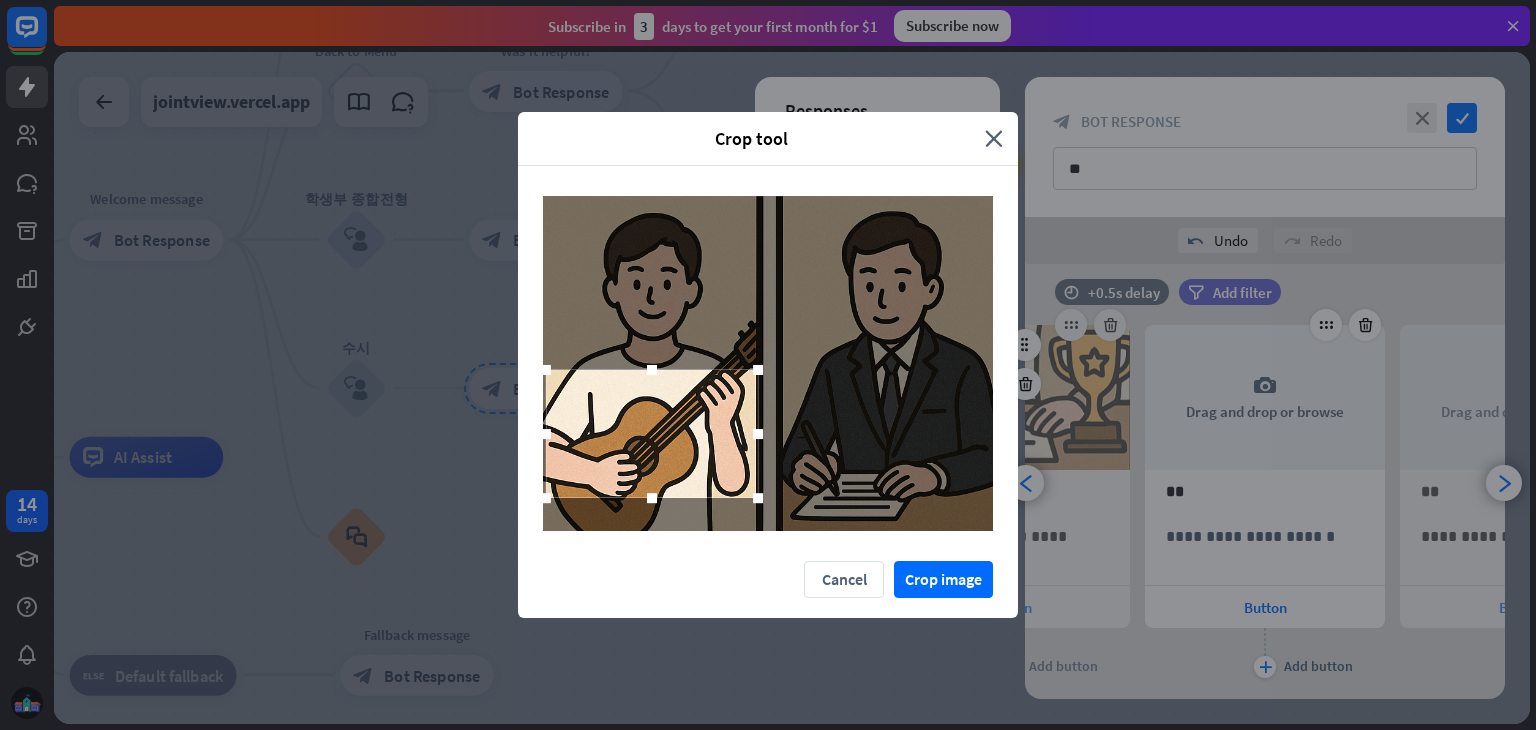click at bounding box center (768, 364) 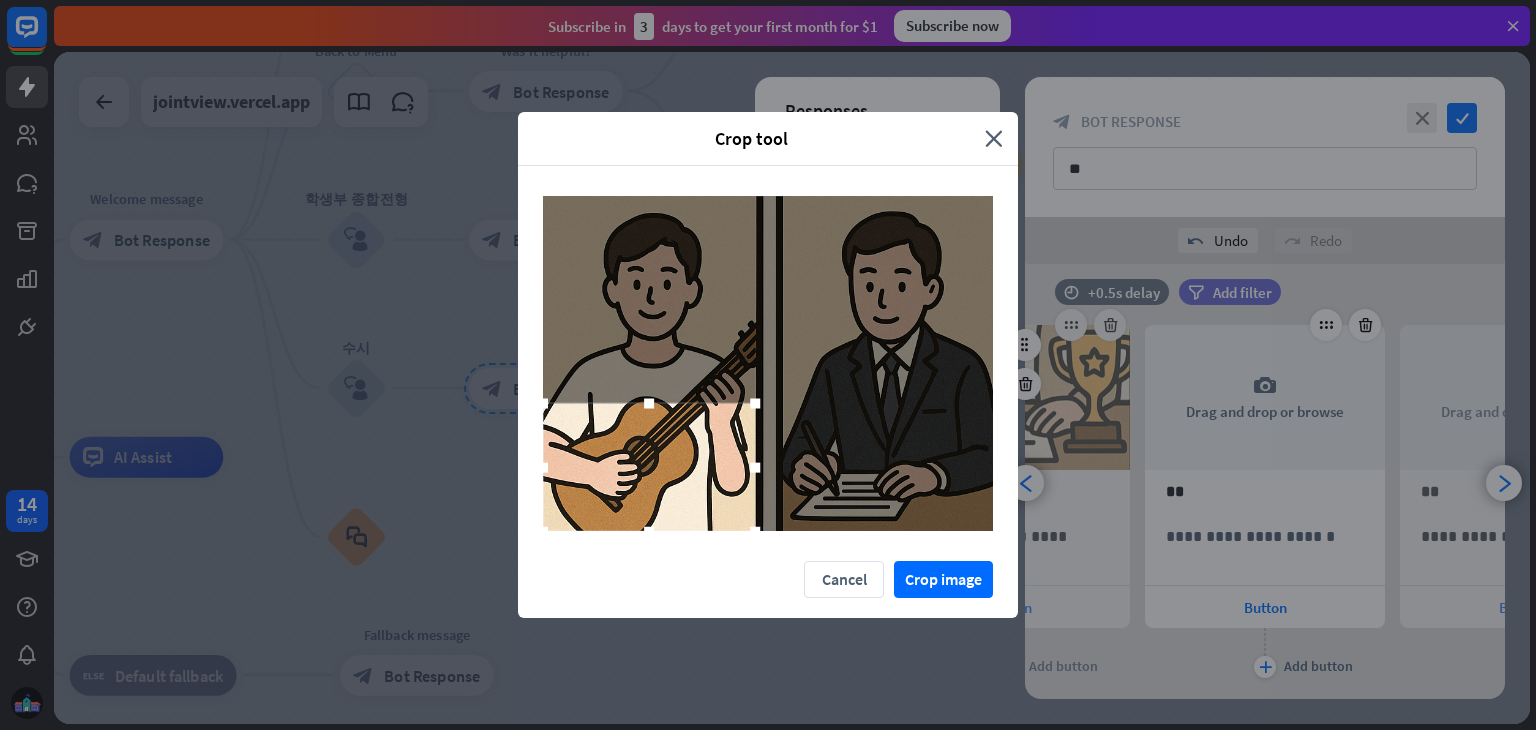 drag, startPoint x: 696, startPoint y: 433, endPoint x: 668, endPoint y: 477, distance: 52.153618 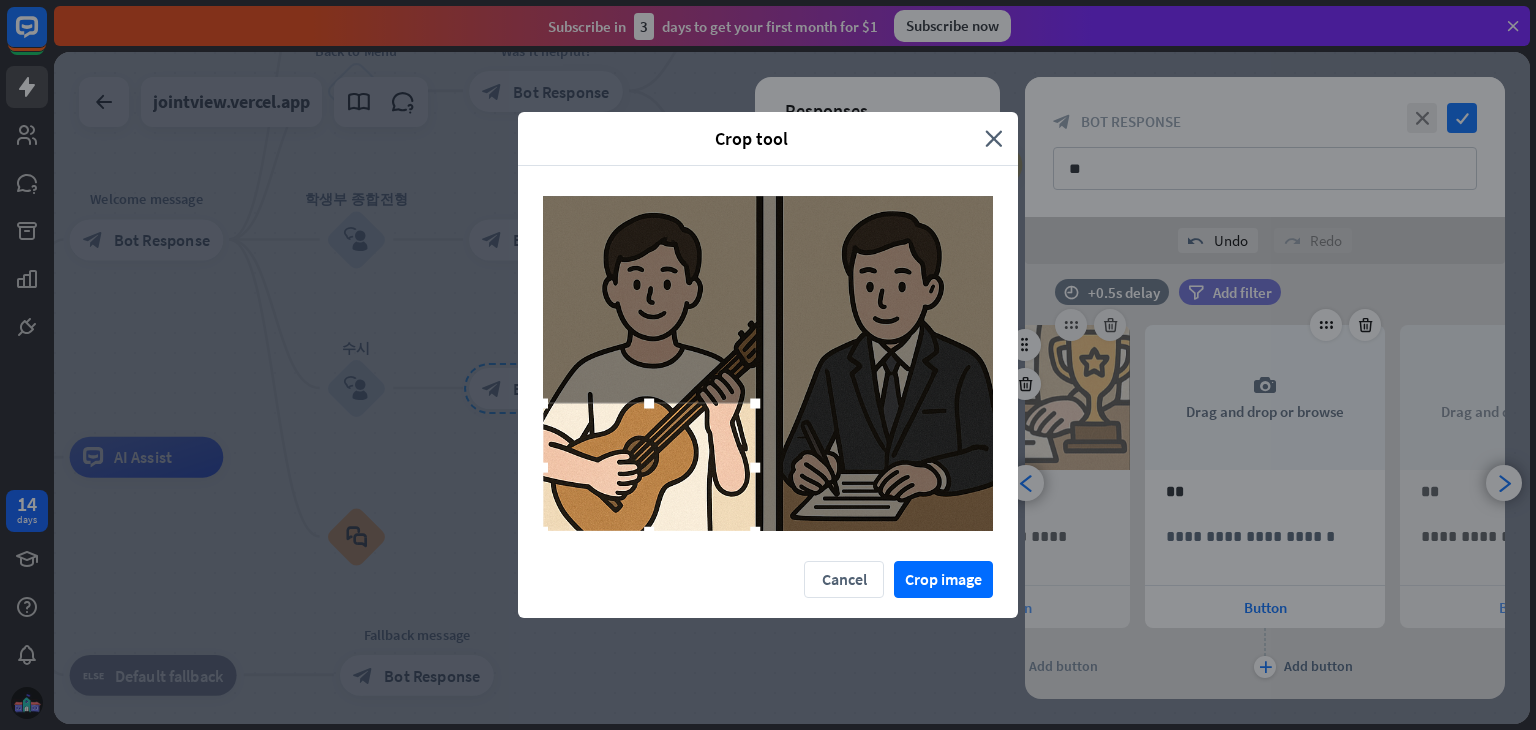 click at bounding box center (649, 467) 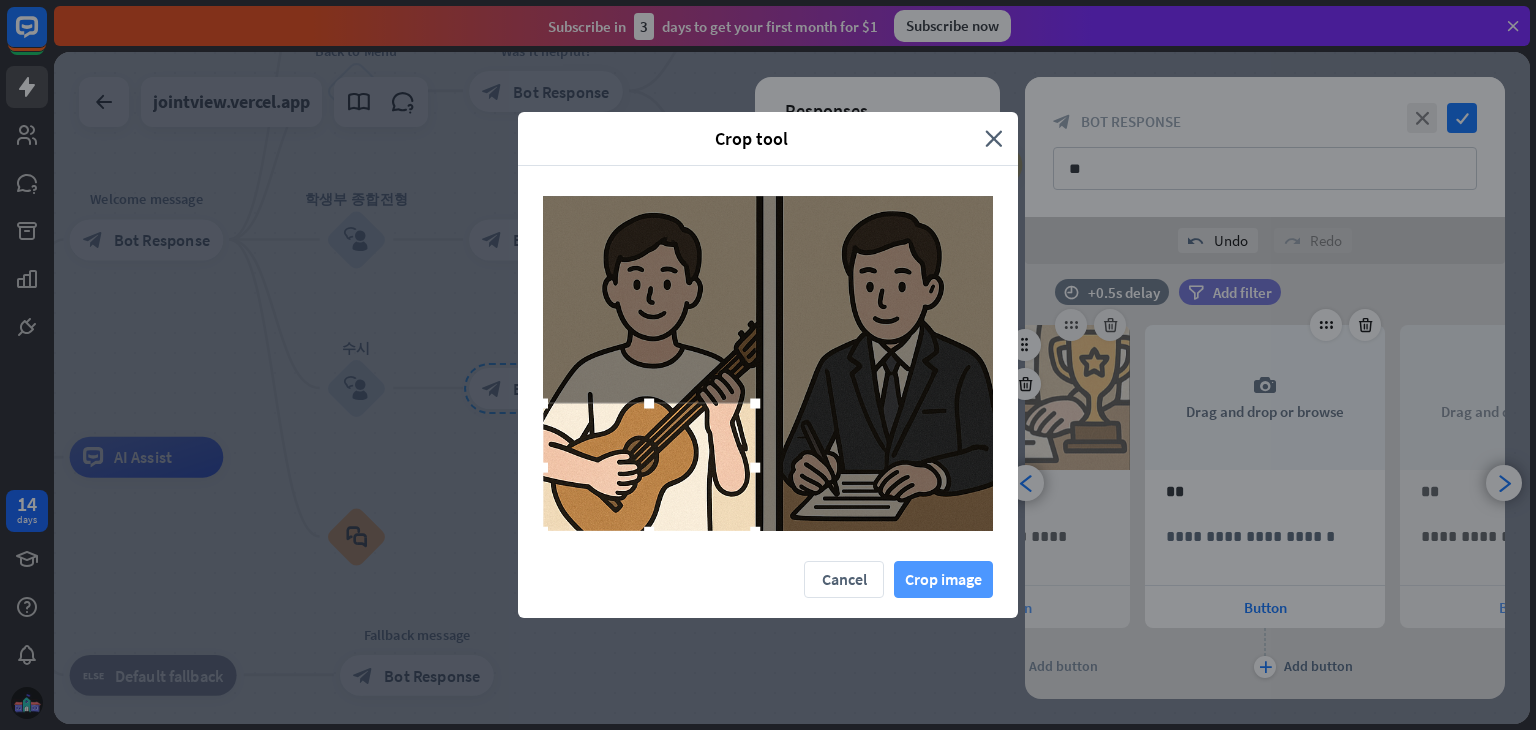 click on "Crop image" at bounding box center [943, 579] 